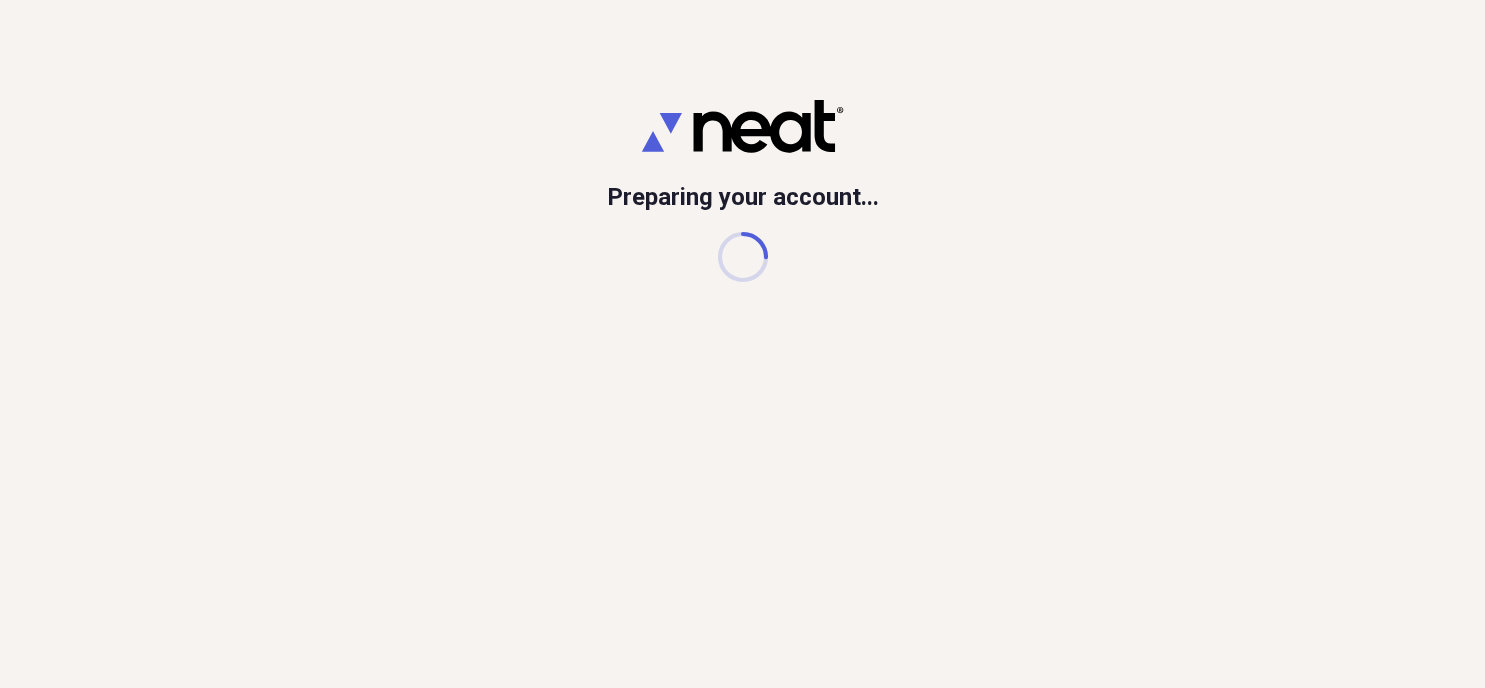scroll, scrollTop: 0, scrollLeft: 0, axis: both 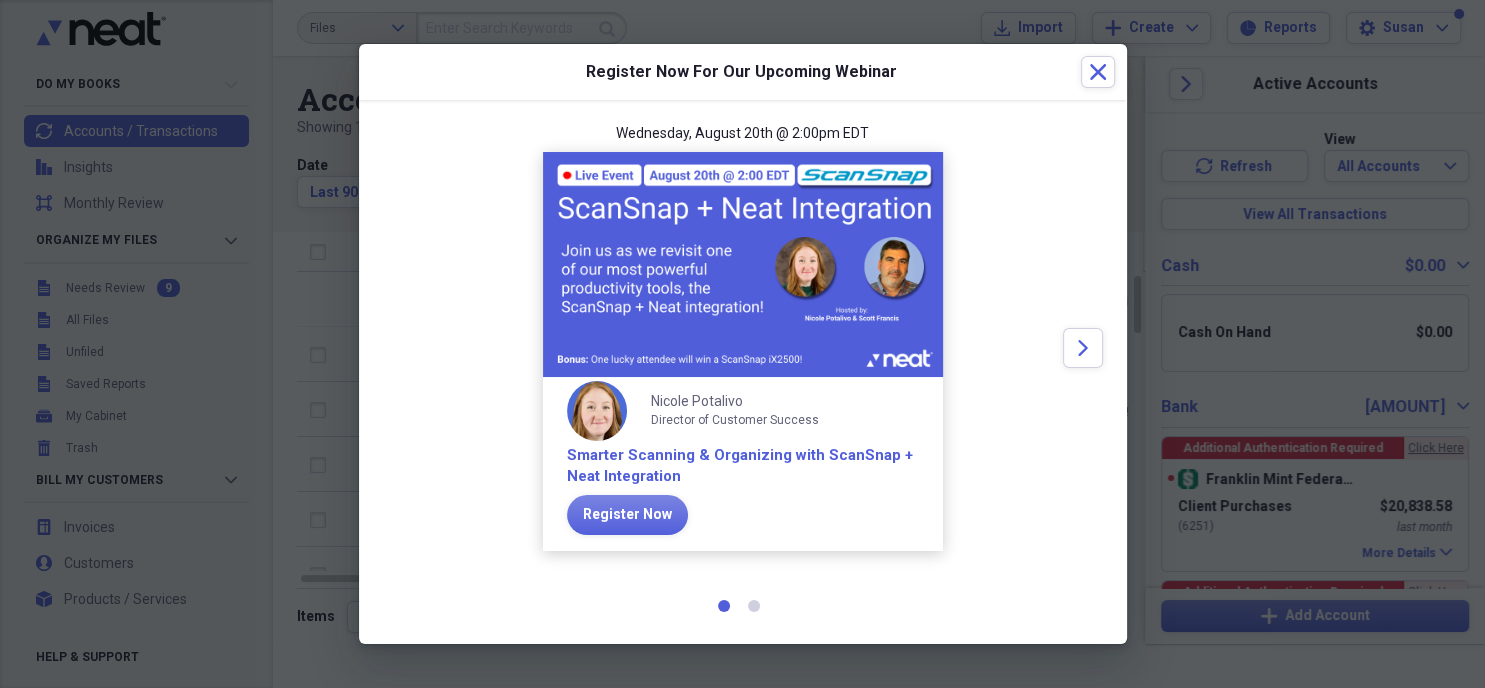 click at bounding box center [742, 344] 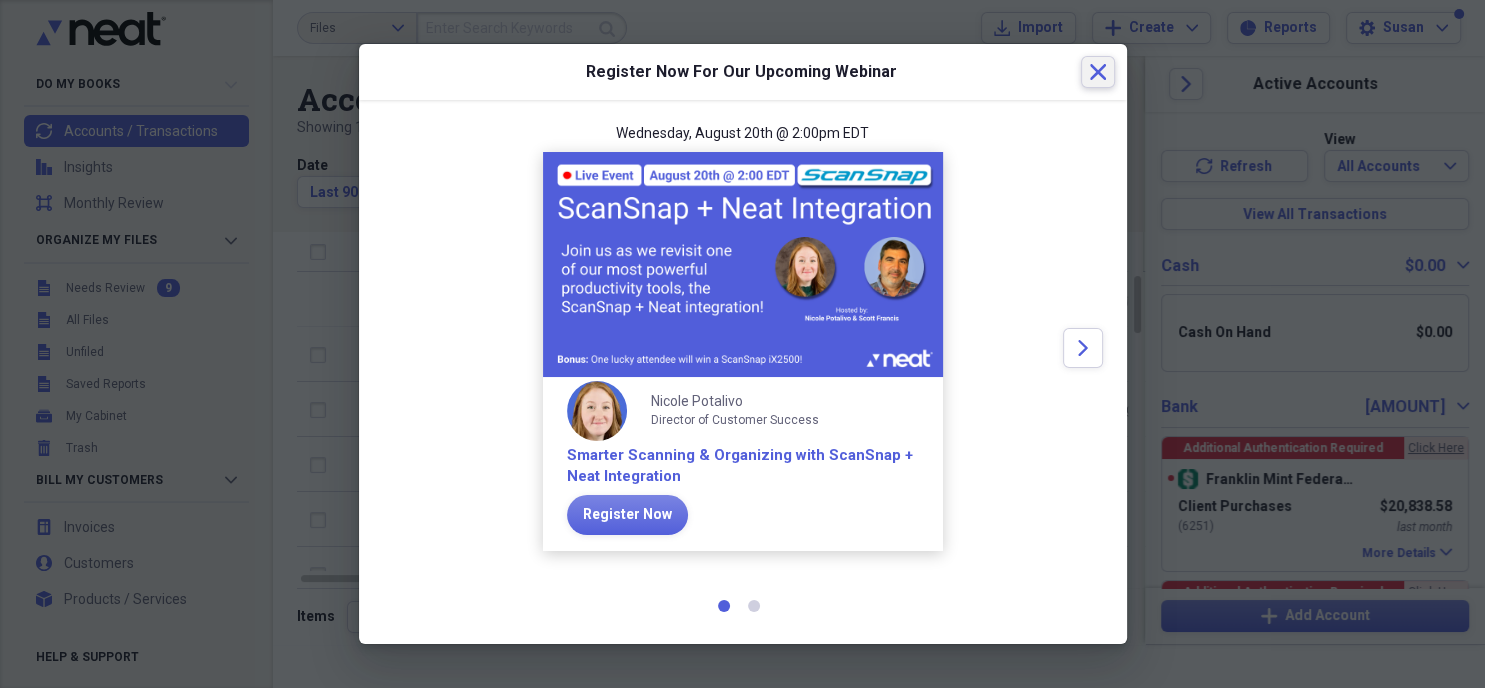 click on "Close" 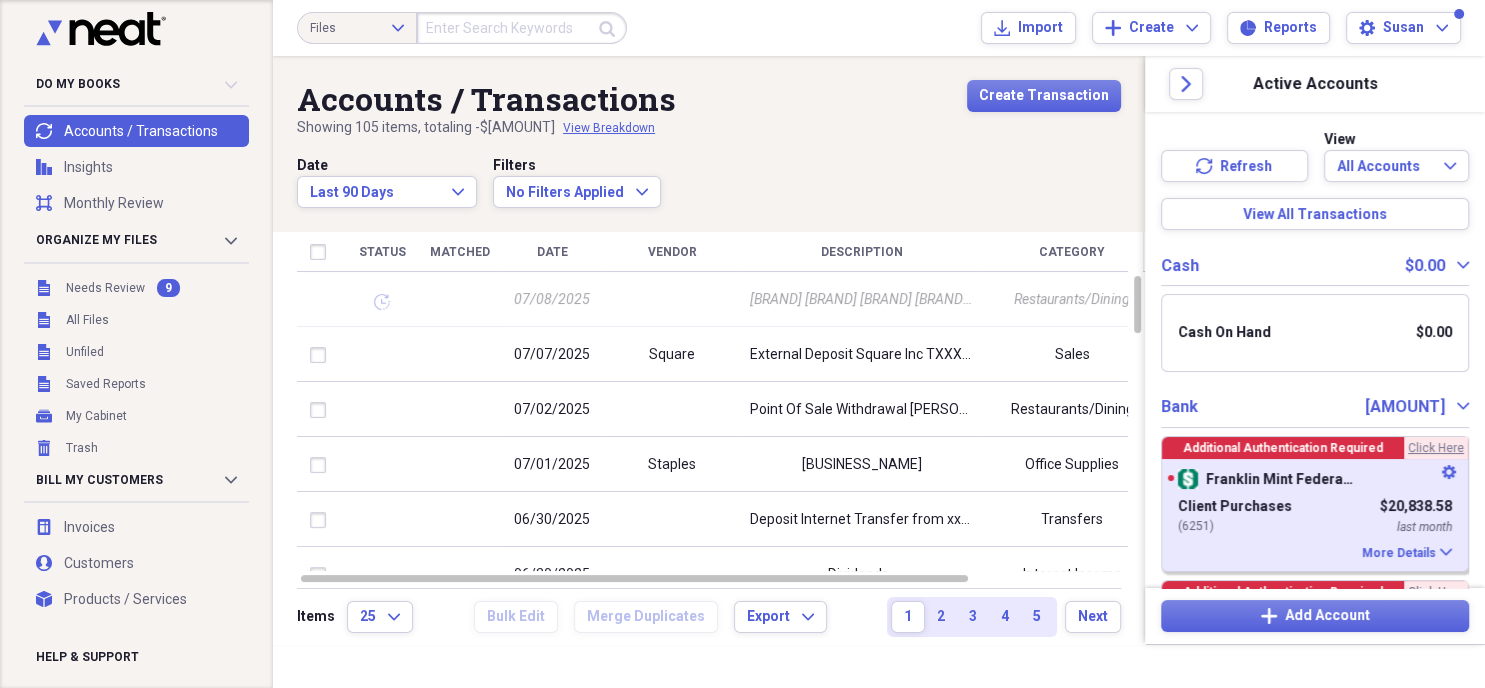 click on "Click Here" at bounding box center (1436, 448) 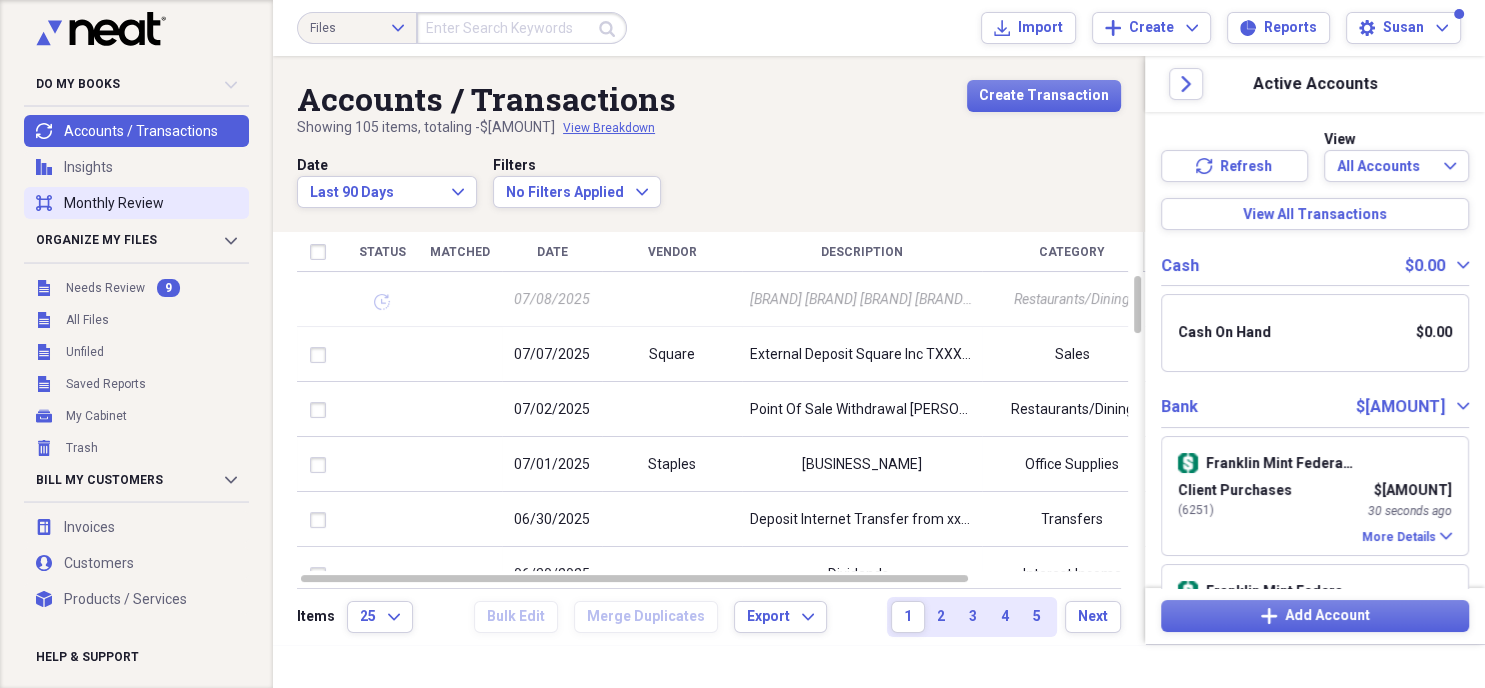 click on "reconciliation Monthly Review" at bounding box center (136, 203) 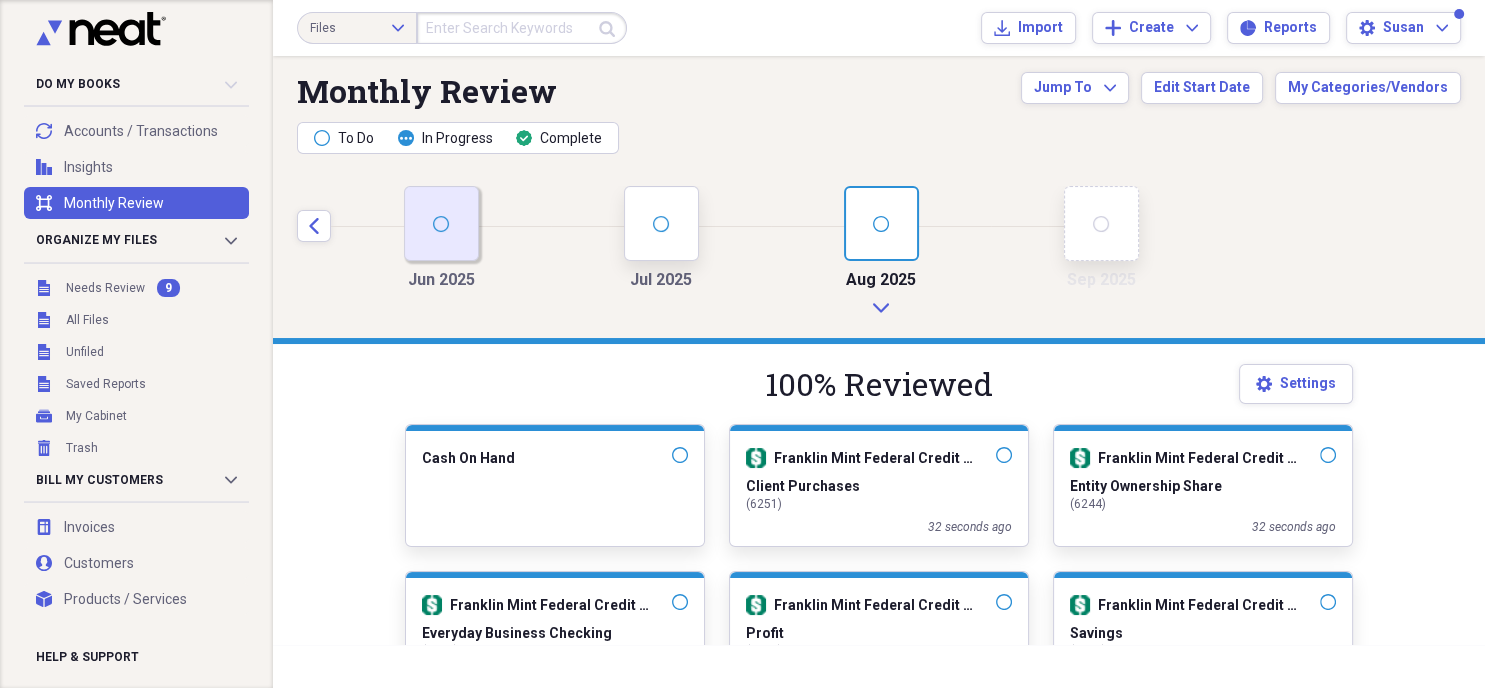 click on "open" at bounding box center [441, 223] 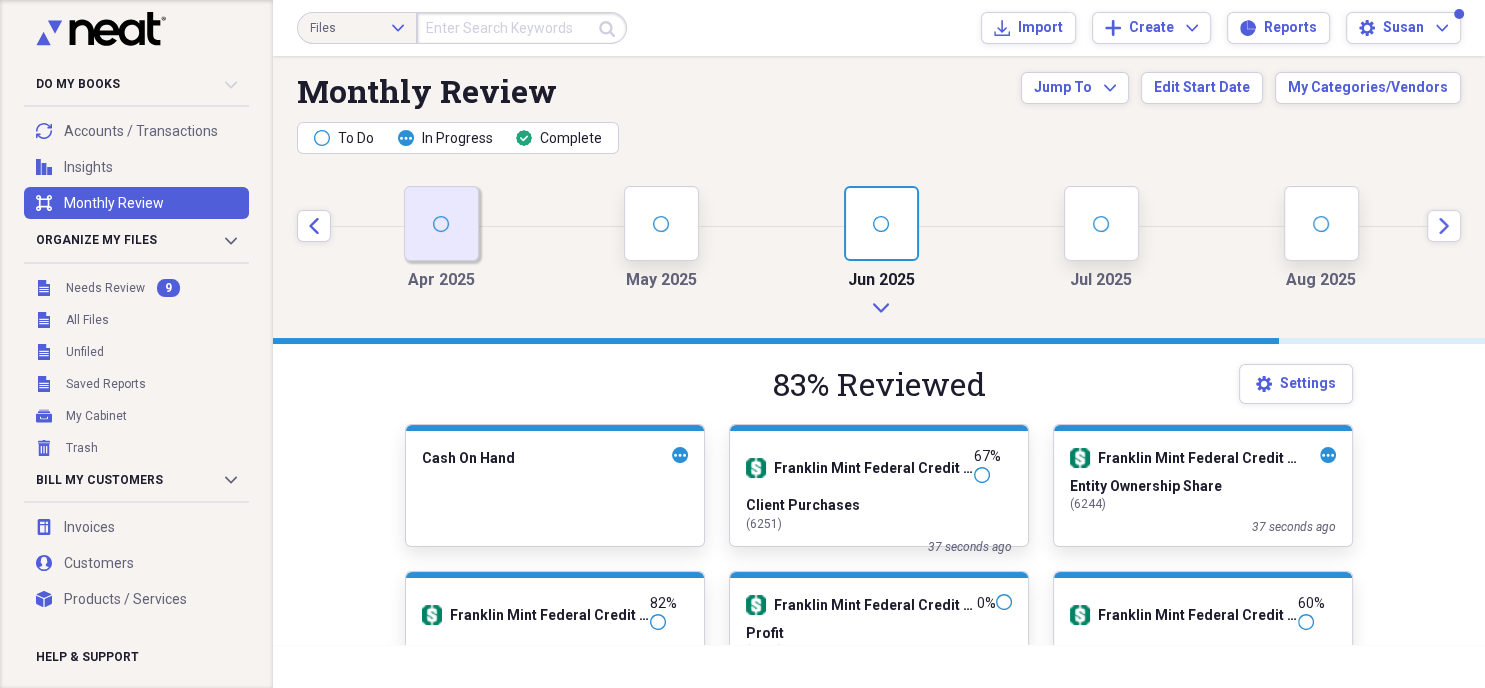 click on "open" at bounding box center (441, 223) 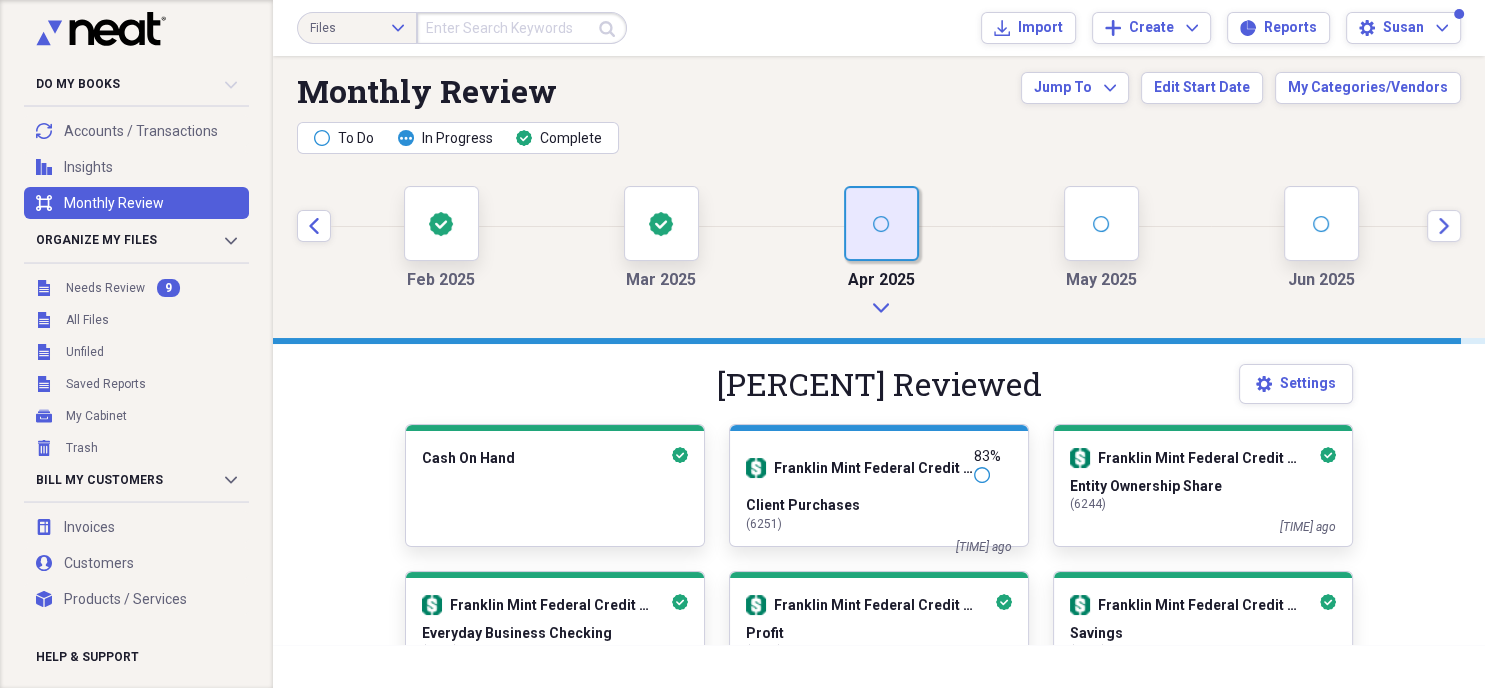 click on "open" at bounding box center [881, 223] 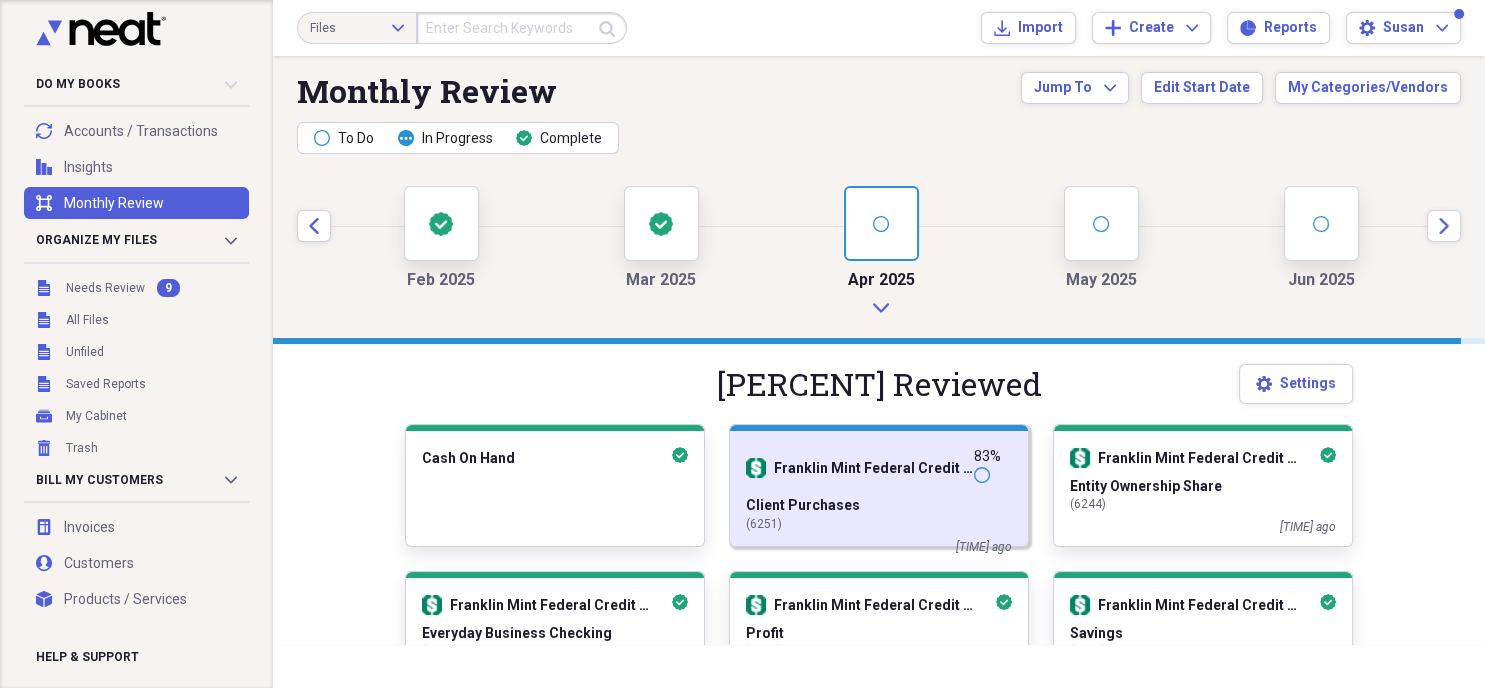 click on "( 6251 )" at bounding box center (879, 524) 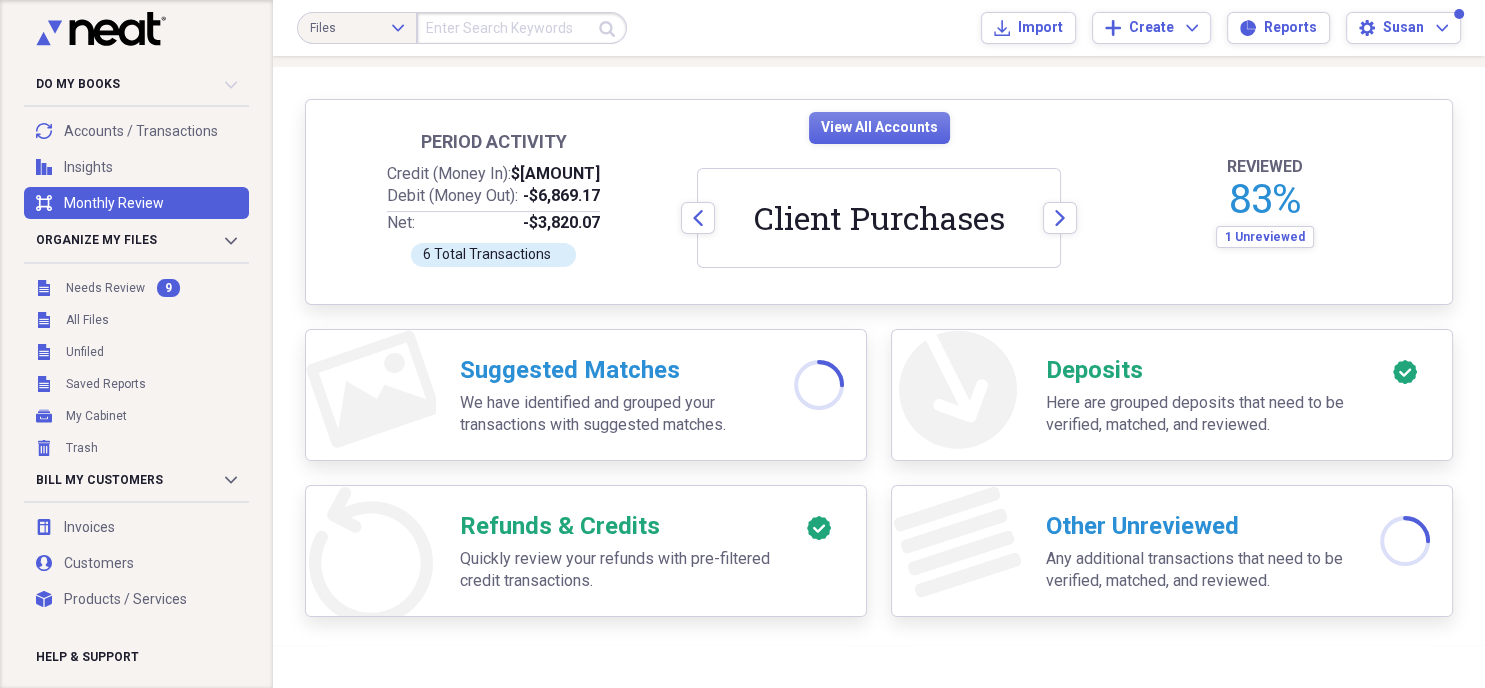 scroll, scrollTop: 276, scrollLeft: 0, axis: vertical 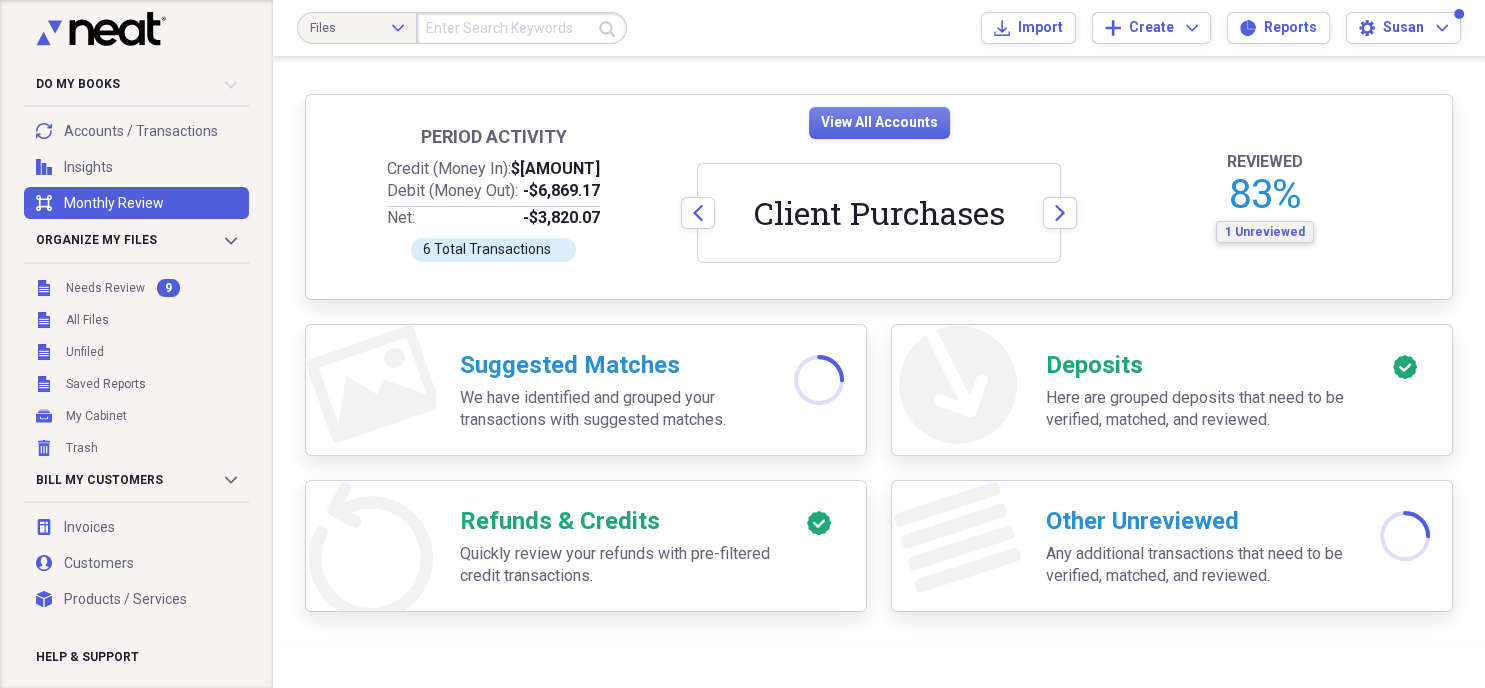 click on "1 Unreviewed" at bounding box center [1265, 232] 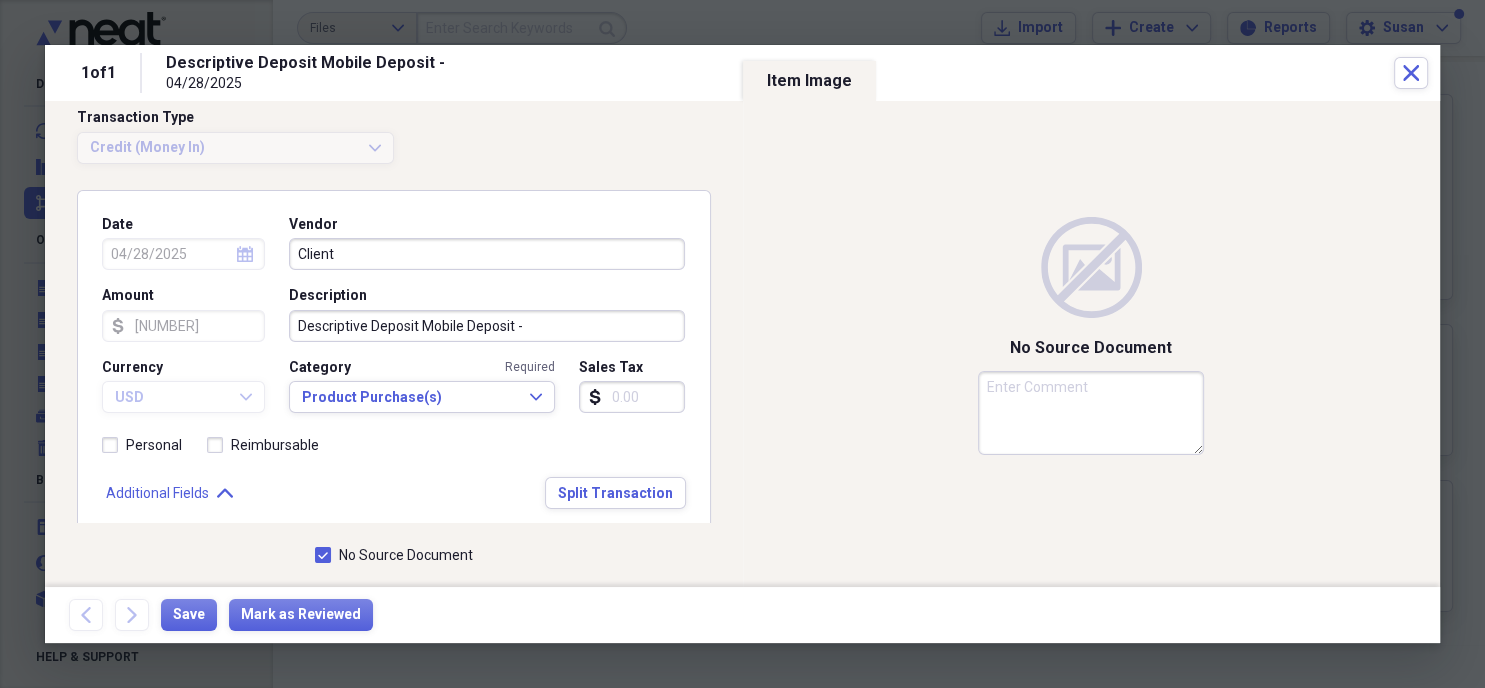 scroll, scrollTop: 25, scrollLeft: 0, axis: vertical 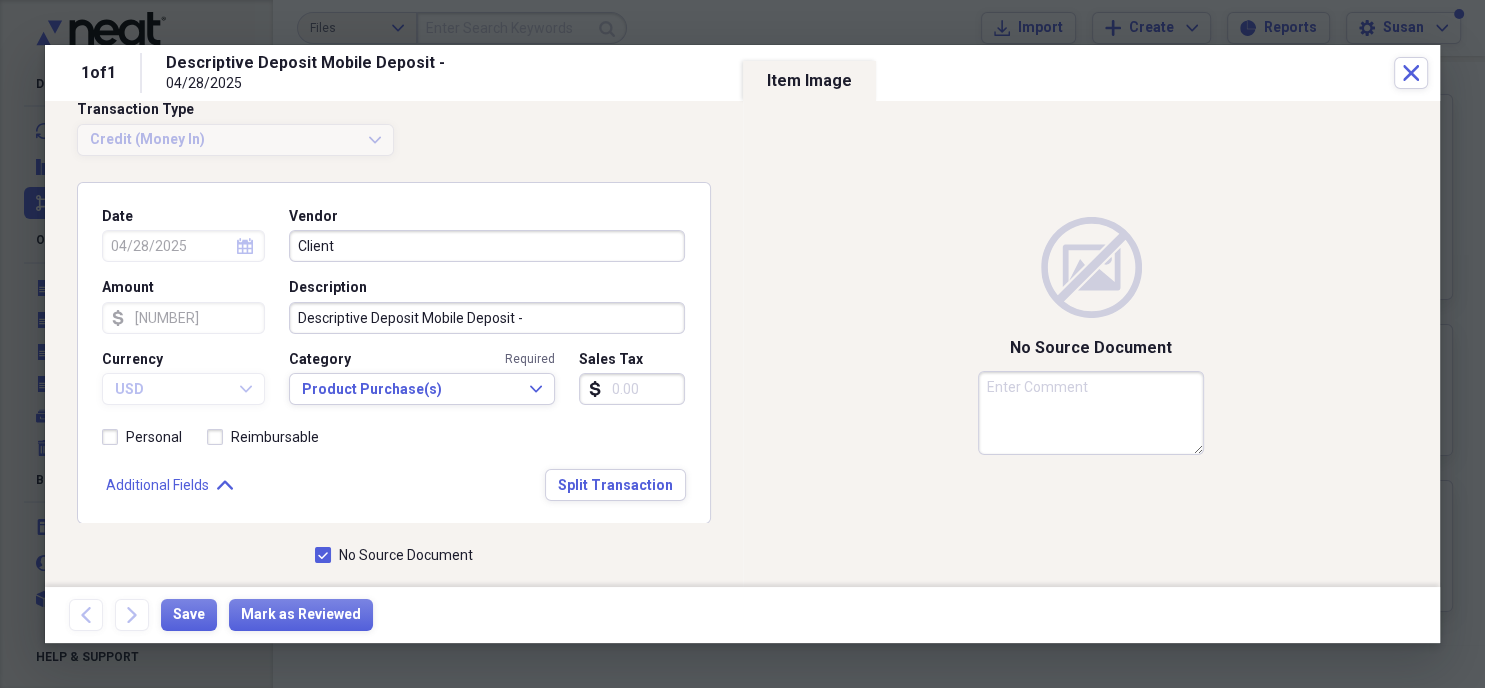 click on "Expand" 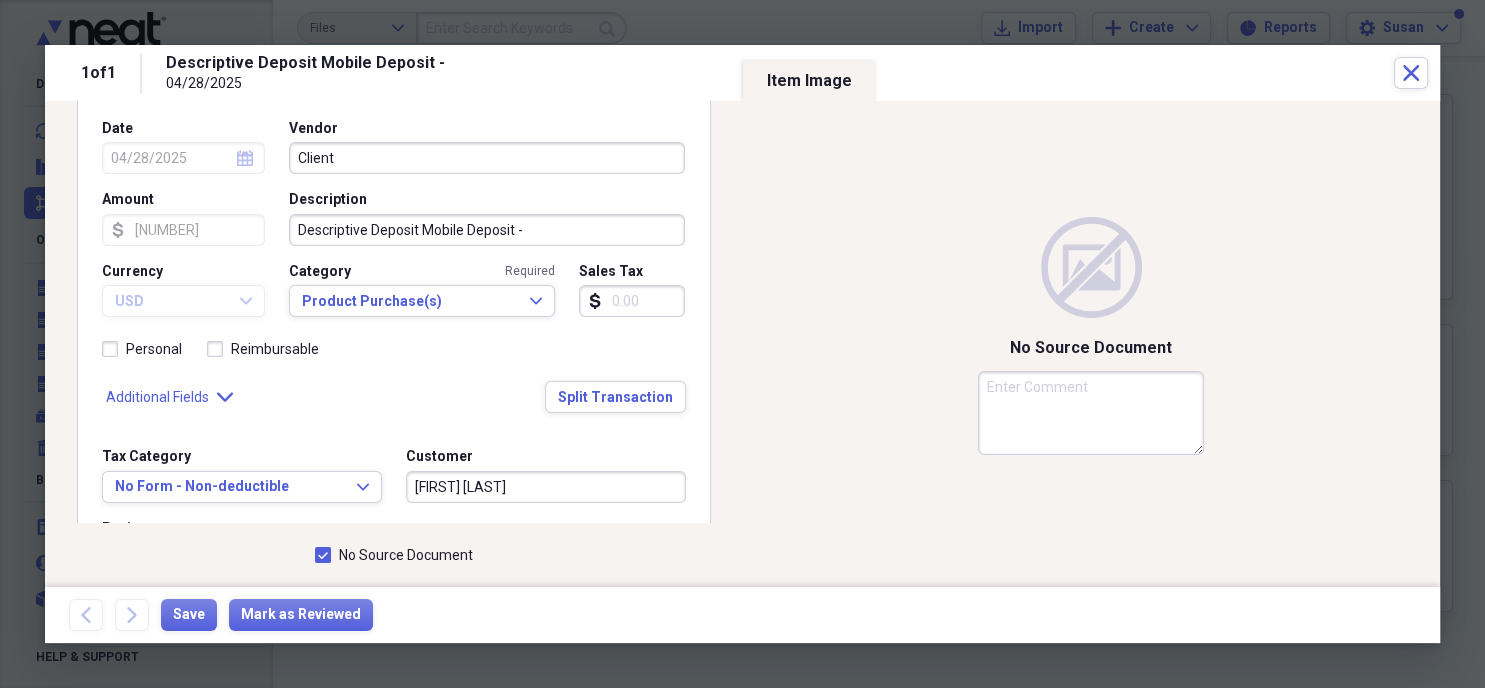 scroll, scrollTop: 256, scrollLeft: 0, axis: vertical 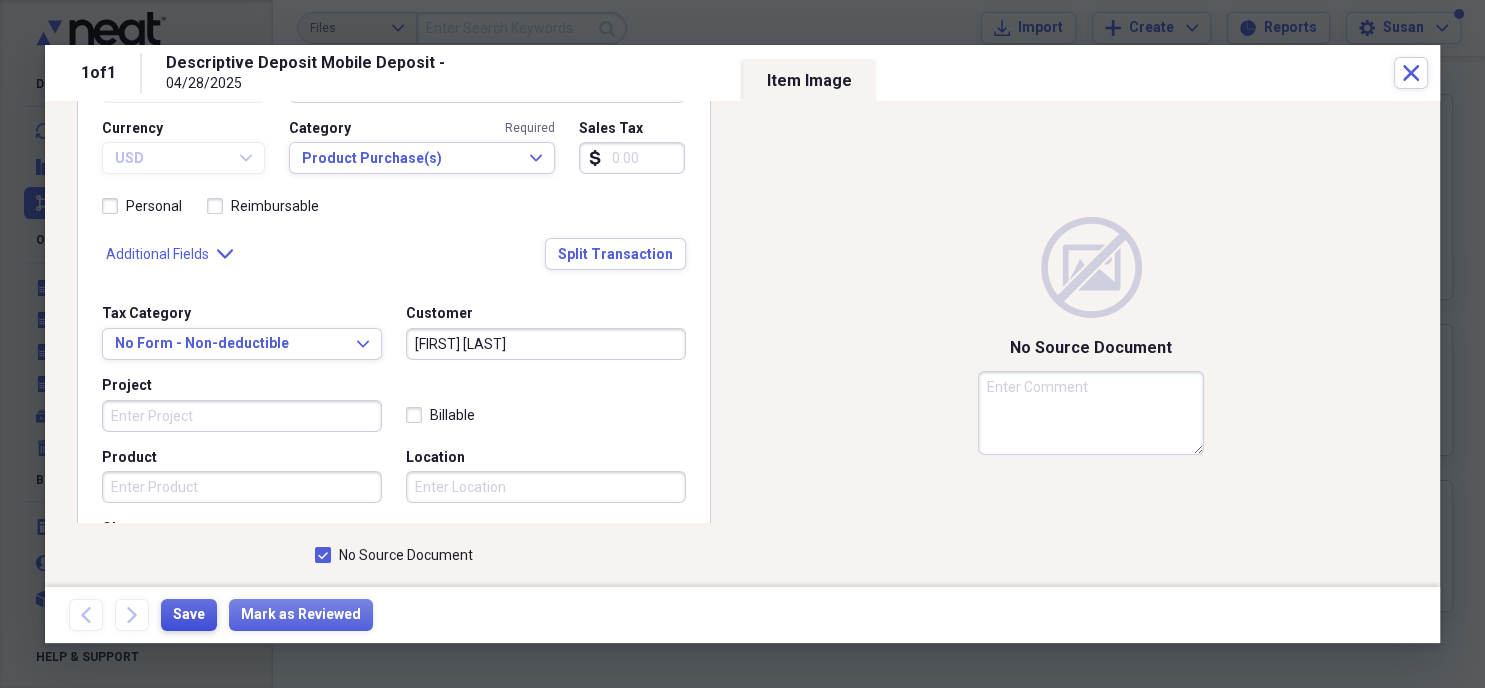 click on "Save" at bounding box center [189, 615] 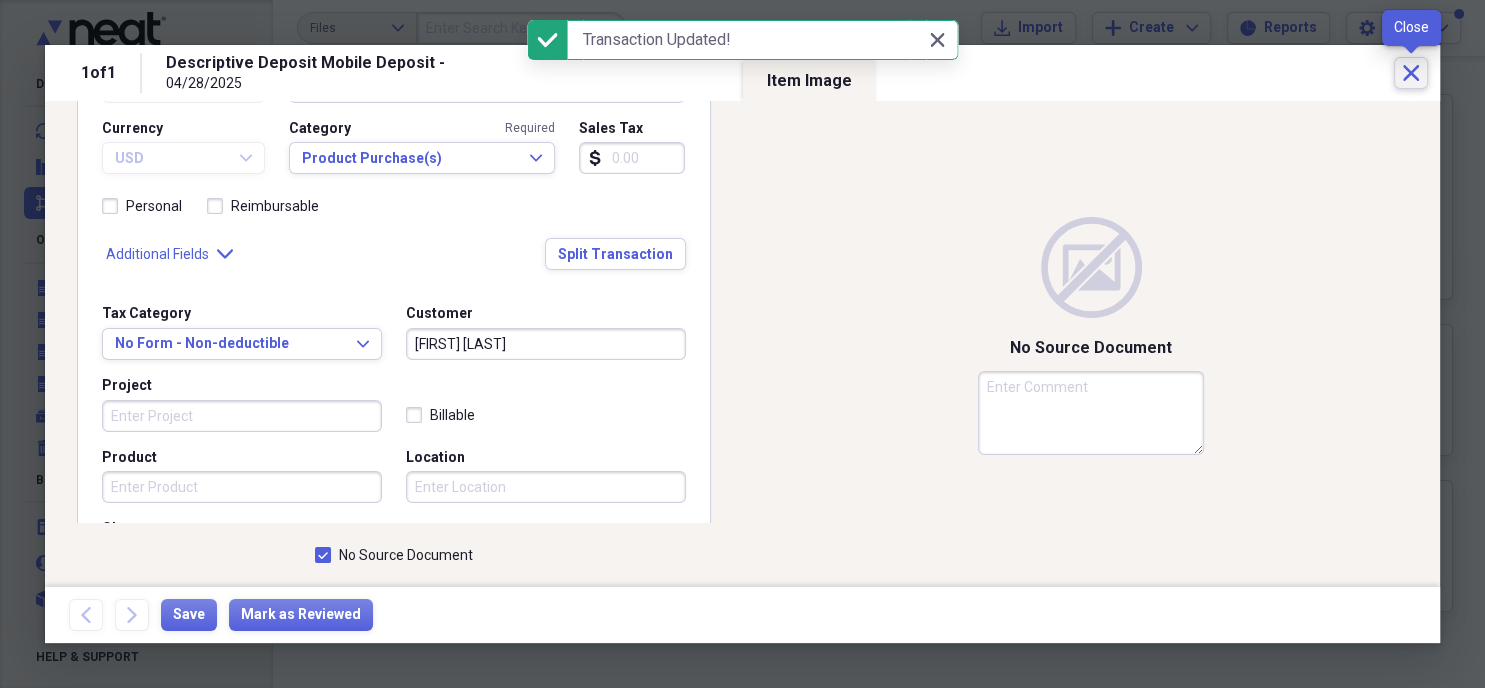 click on "Close" at bounding box center (1411, 73) 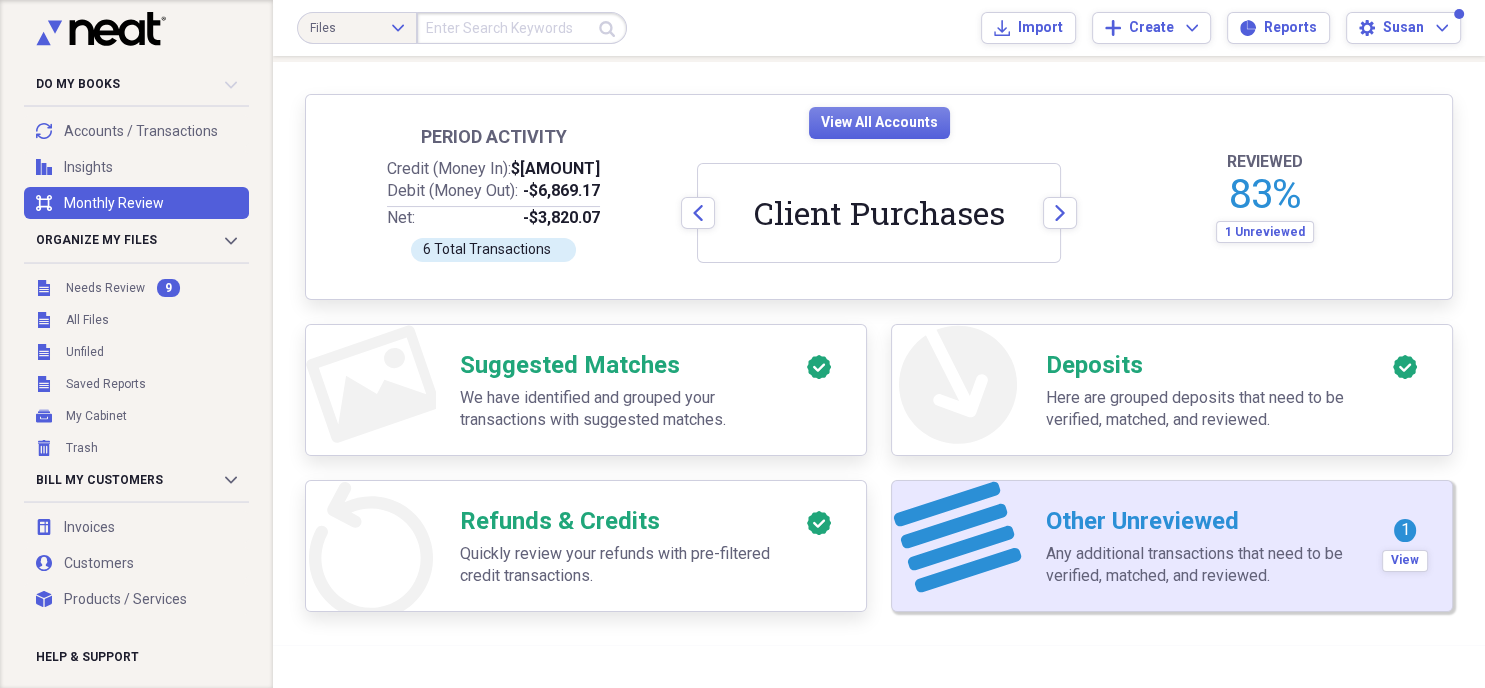 click on "Any additional transactions that need to be verified, matched, and reviewed." at bounding box center (1202, 565) 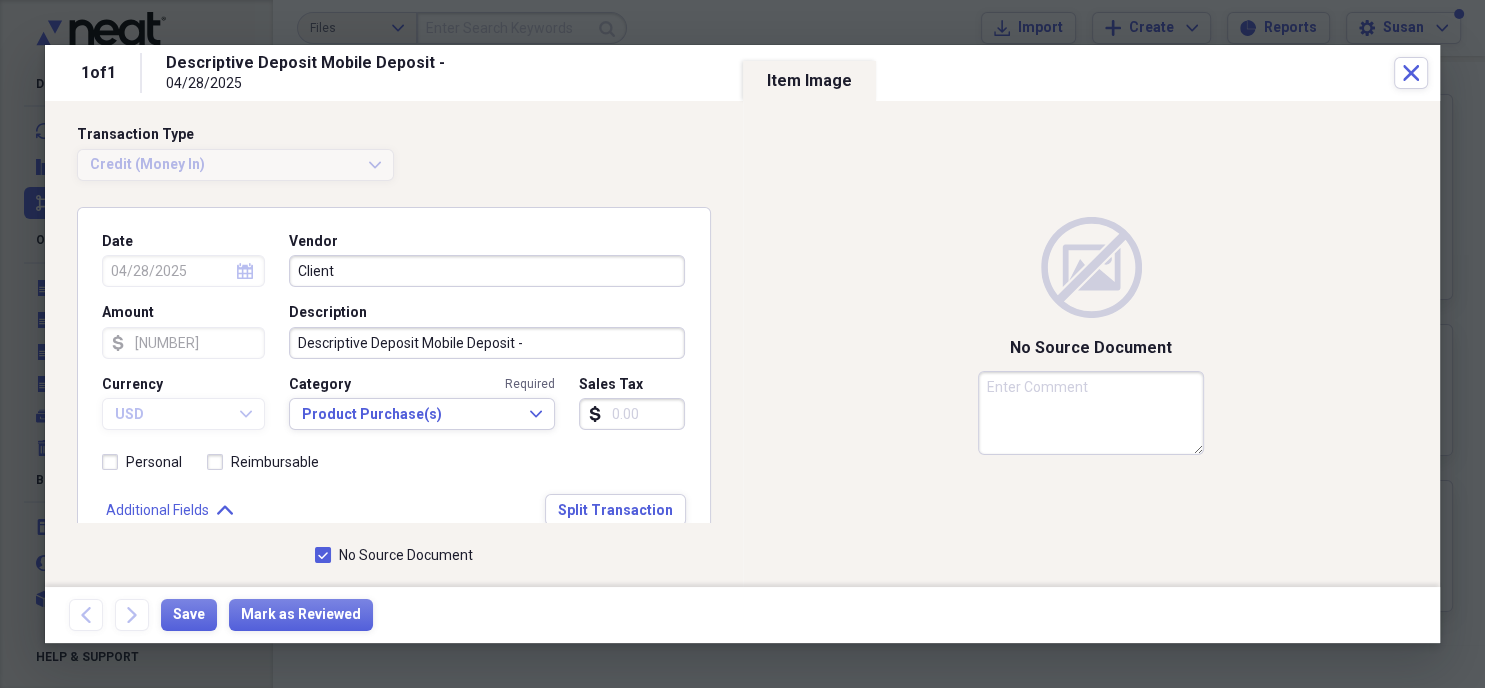 scroll, scrollTop: 25, scrollLeft: 0, axis: vertical 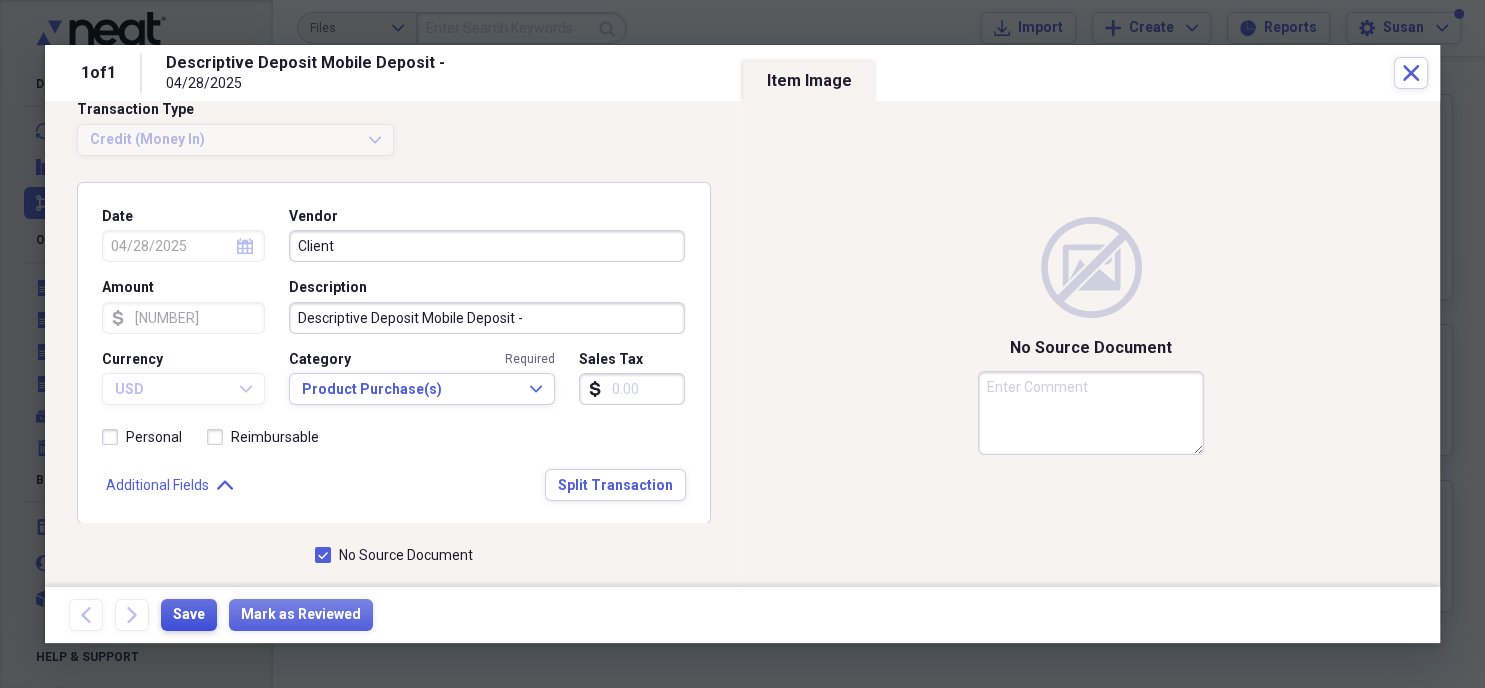 click on "Save" at bounding box center (189, 615) 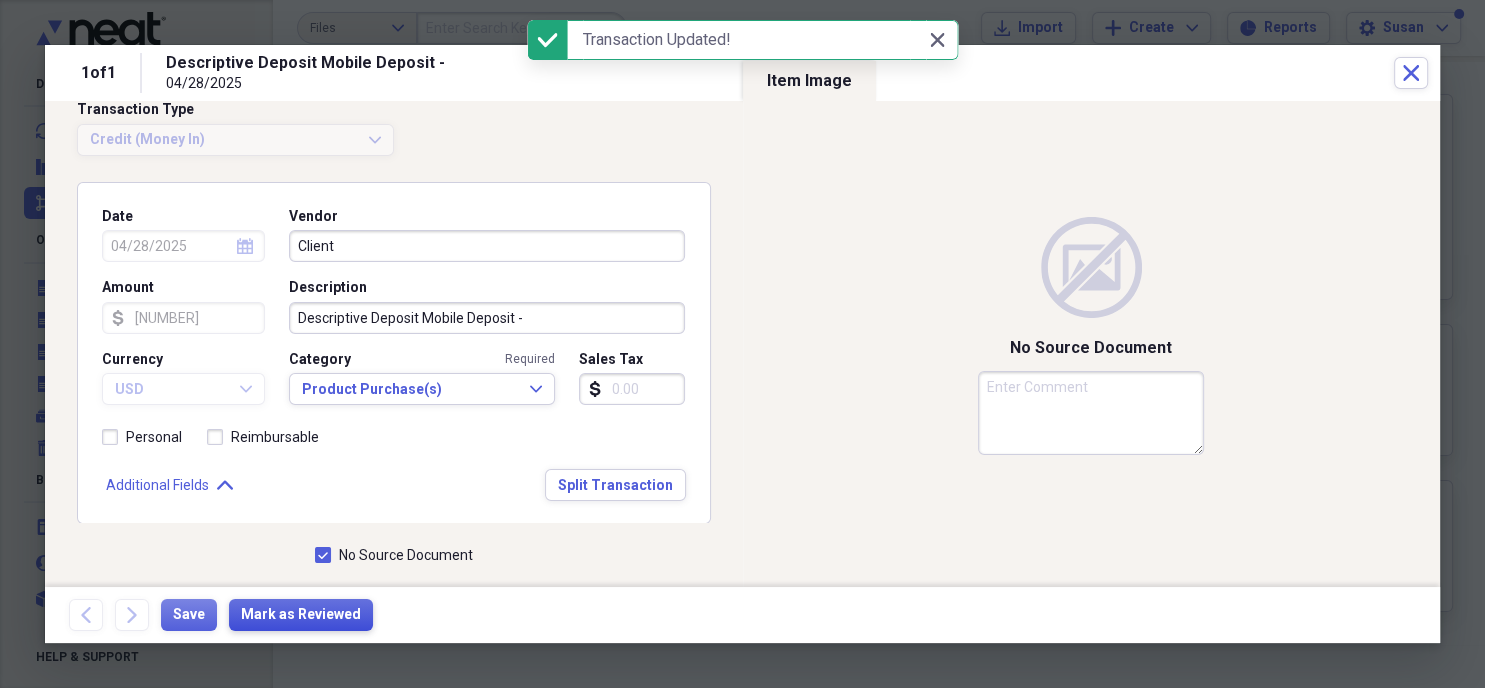 click on "Mark as Reviewed" at bounding box center (301, 615) 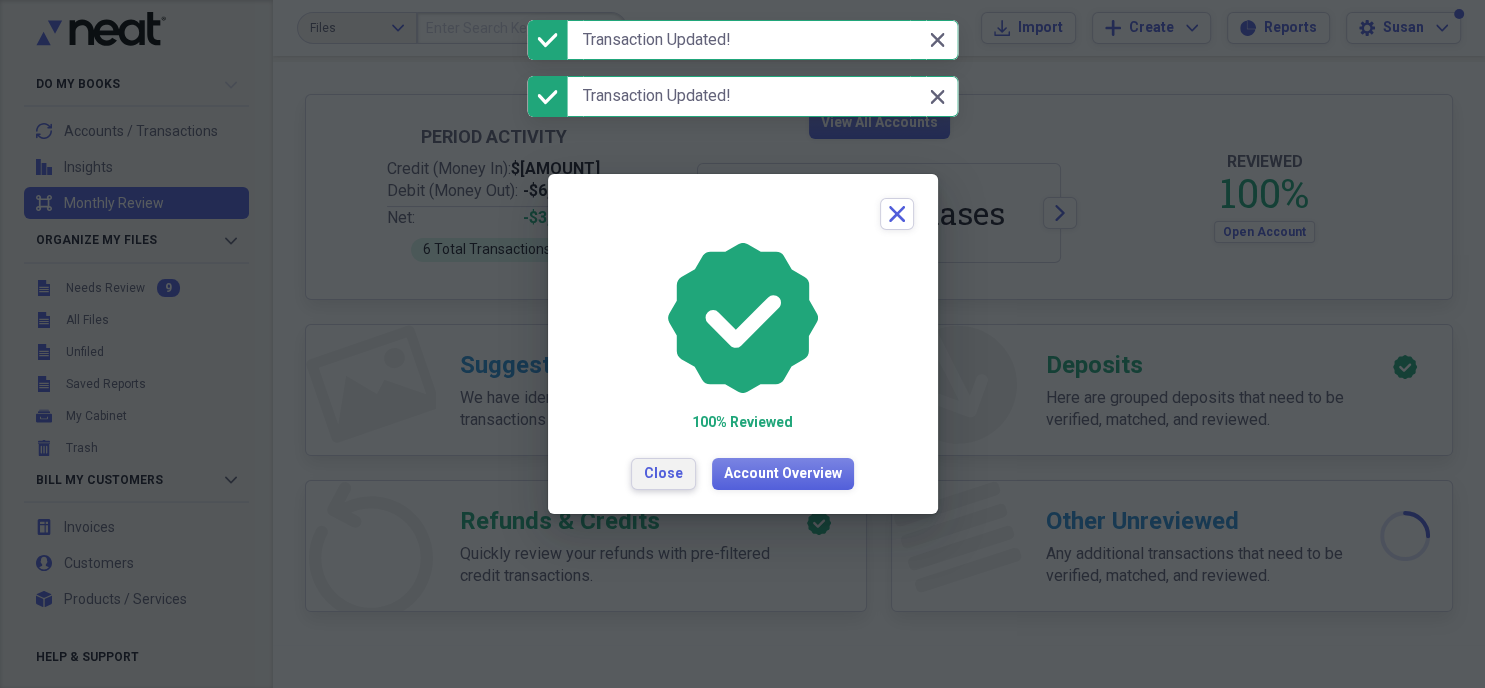 click on "Close" at bounding box center [663, 474] 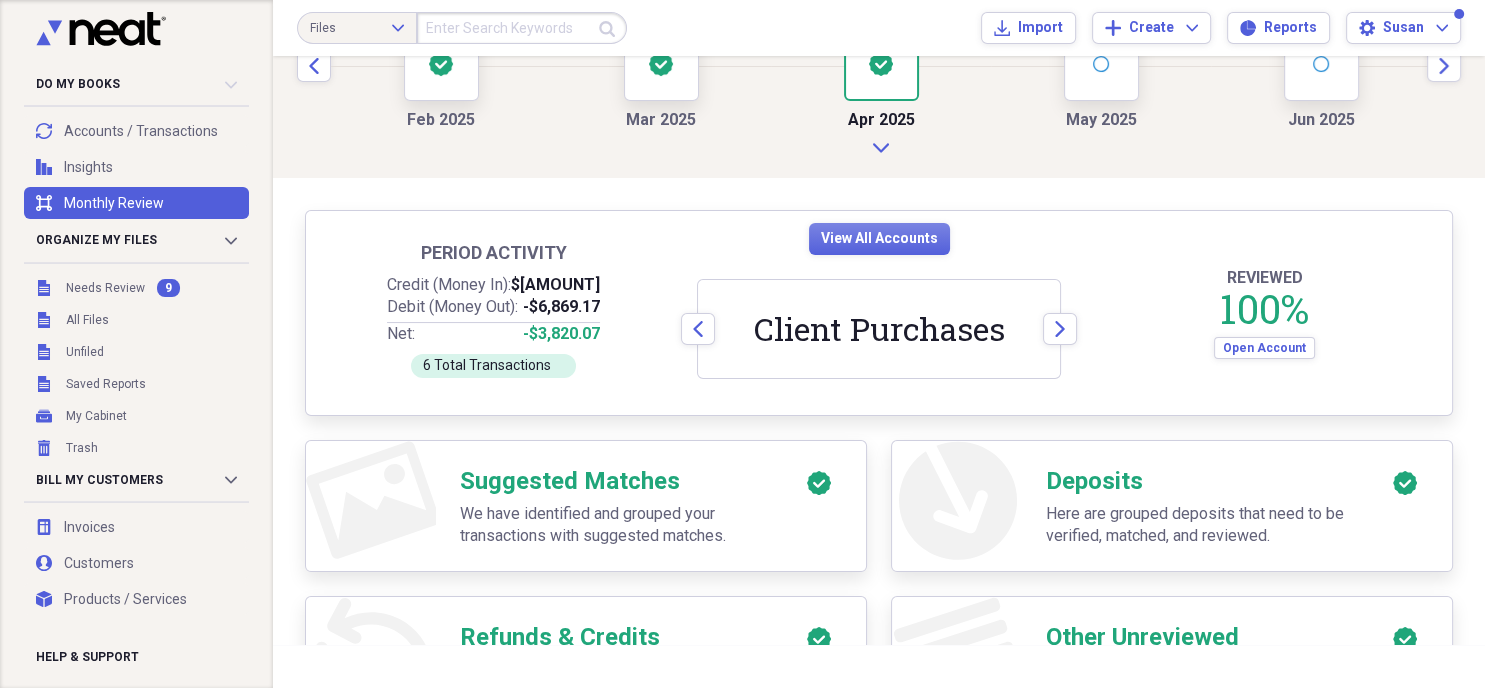 scroll, scrollTop: 45, scrollLeft: 0, axis: vertical 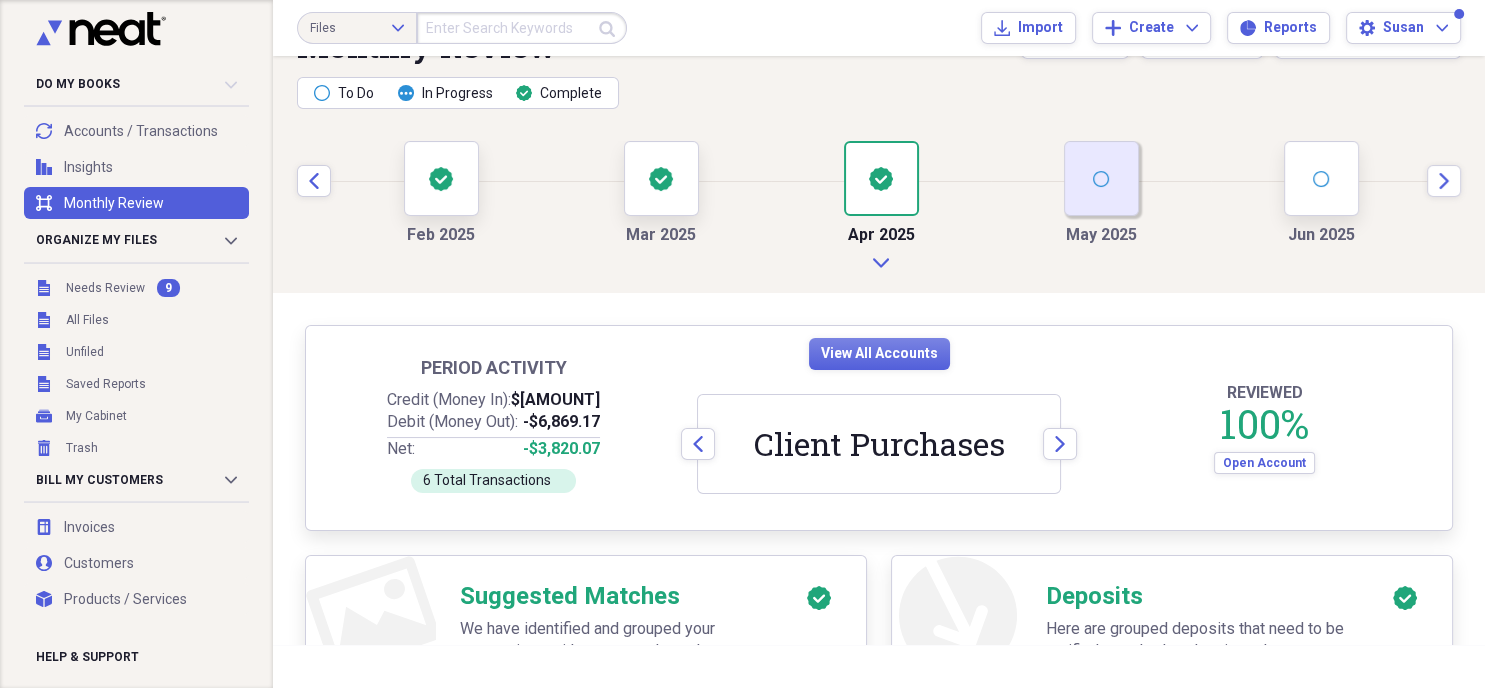 click on "open" at bounding box center (1101, 178) 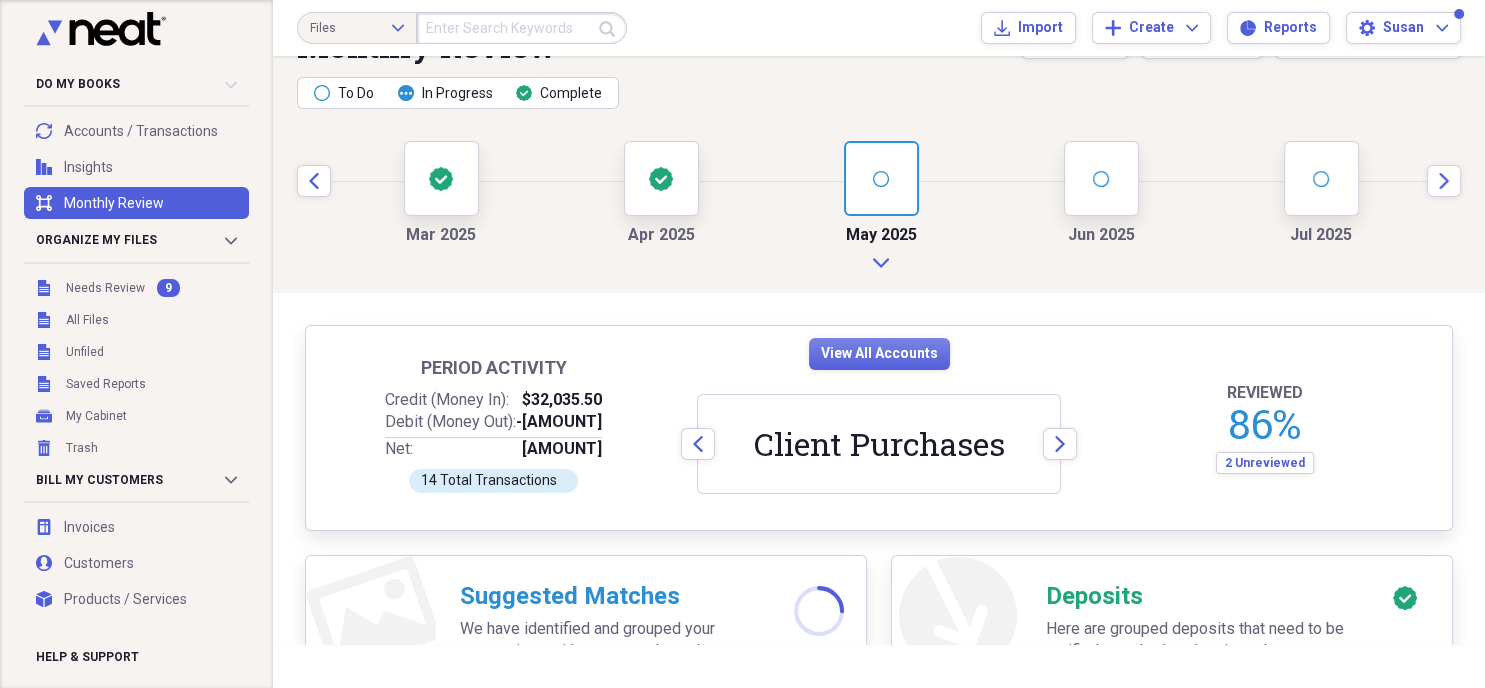 scroll, scrollTop: 230, scrollLeft: 0, axis: vertical 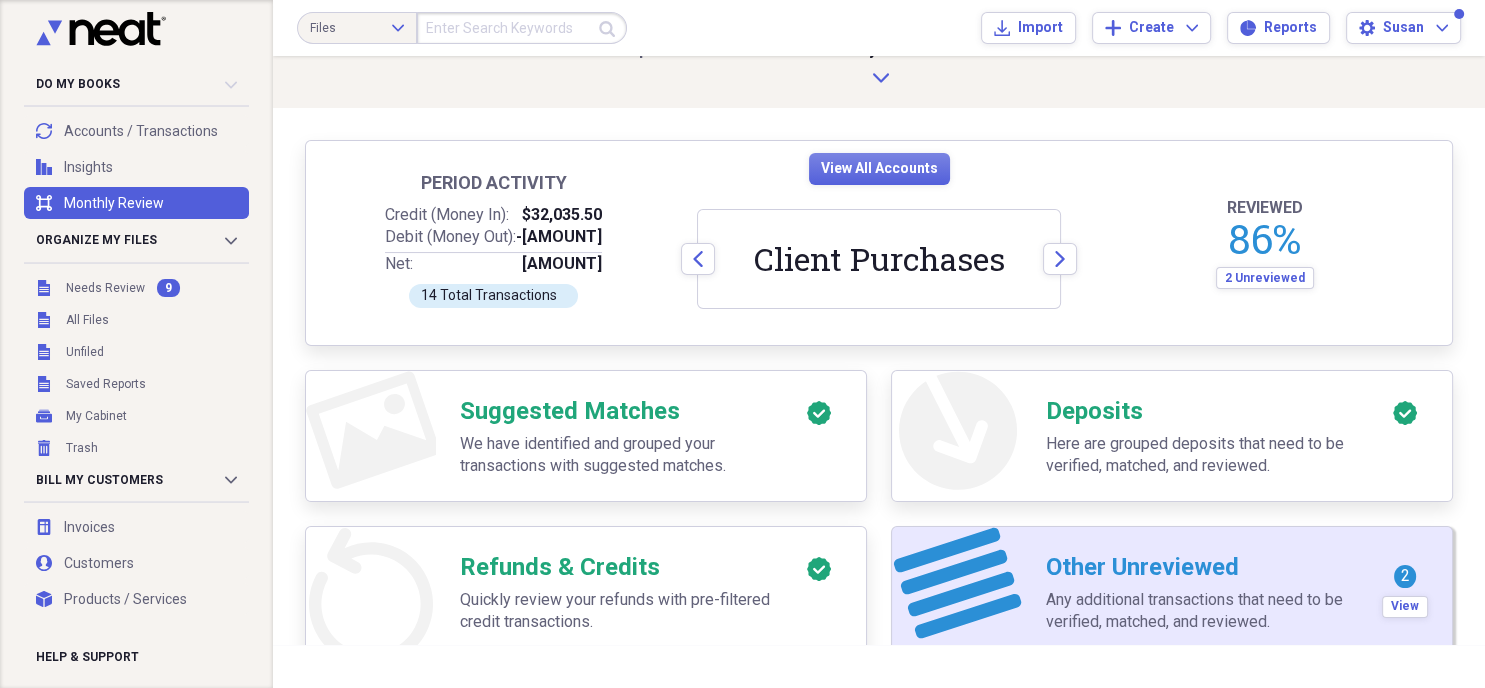 click on "Any additional transactions that need to be verified, matched, and reviewed." at bounding box center (1202, 611) 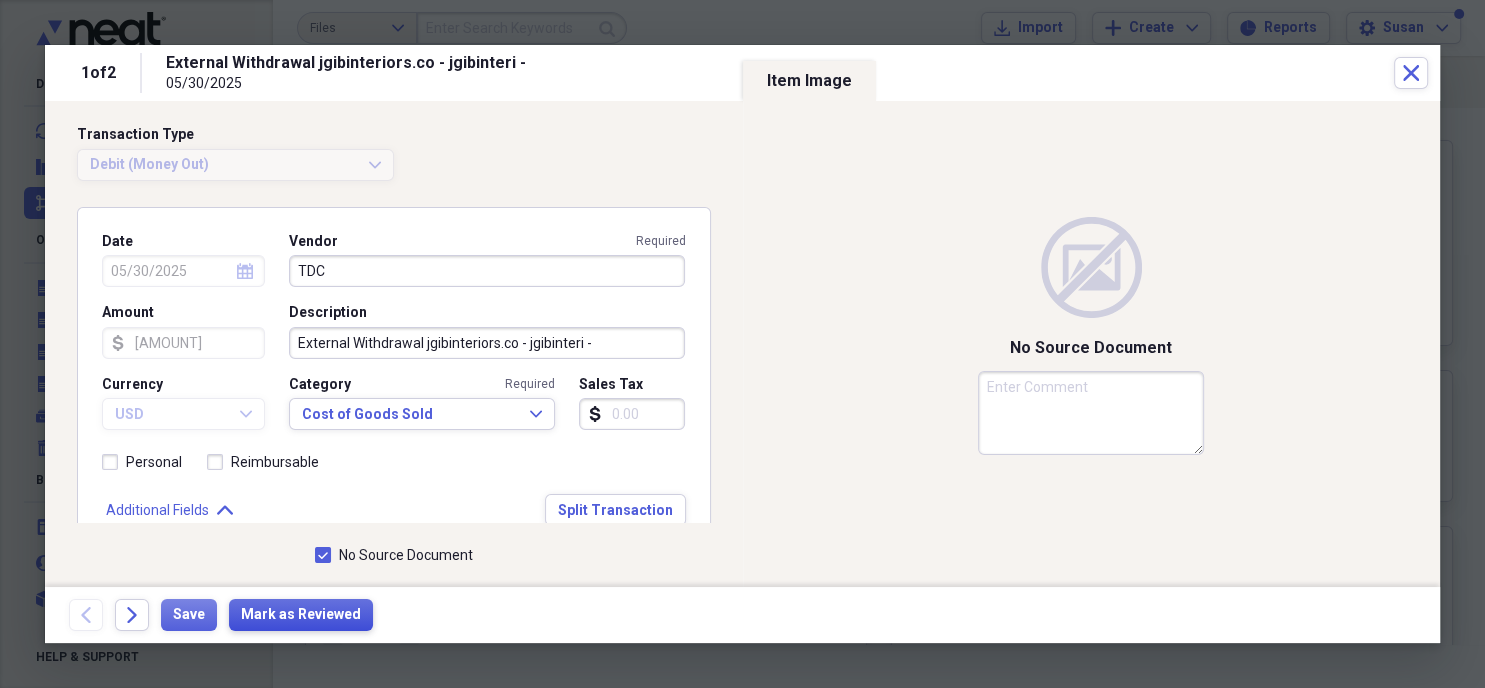click on "Mark as Reviewed" at bounding box center (301, 615) 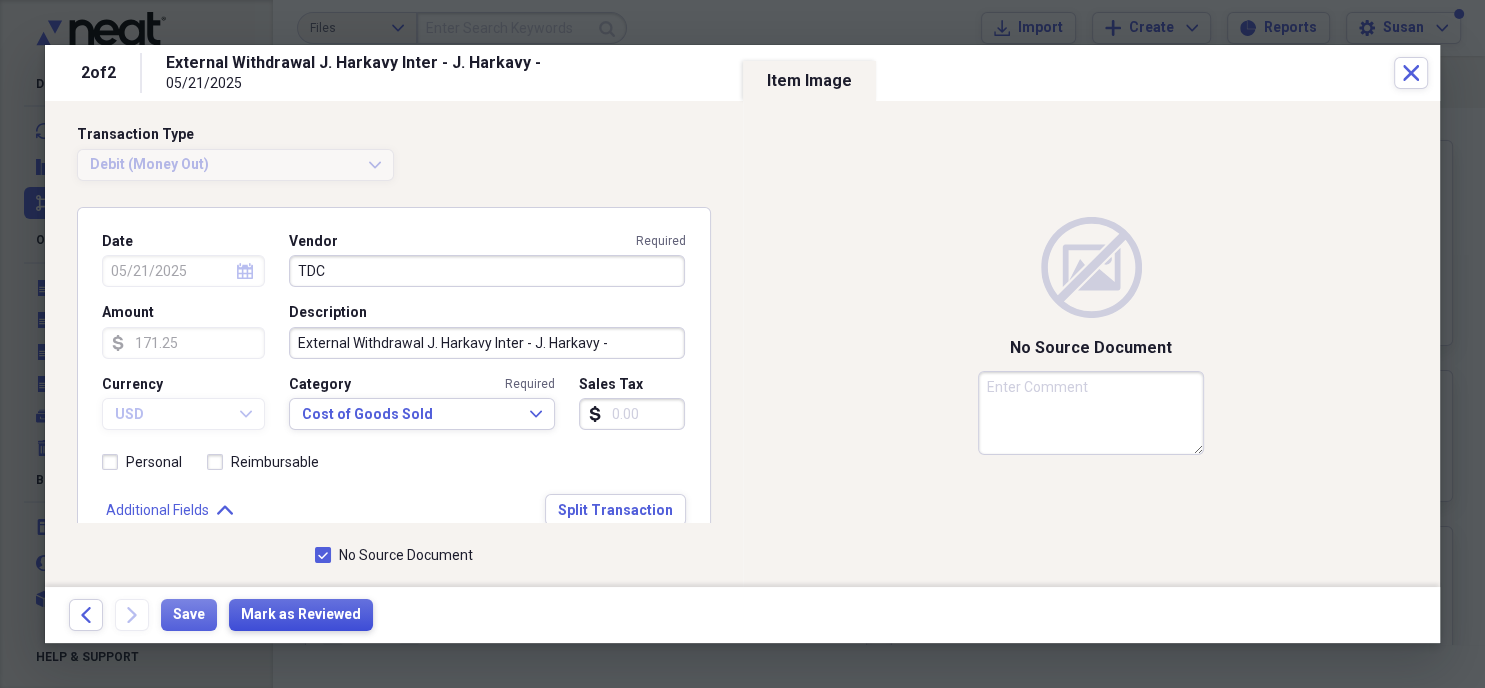 click on "Mark as Reviewed" at bounding box center (301, 615) 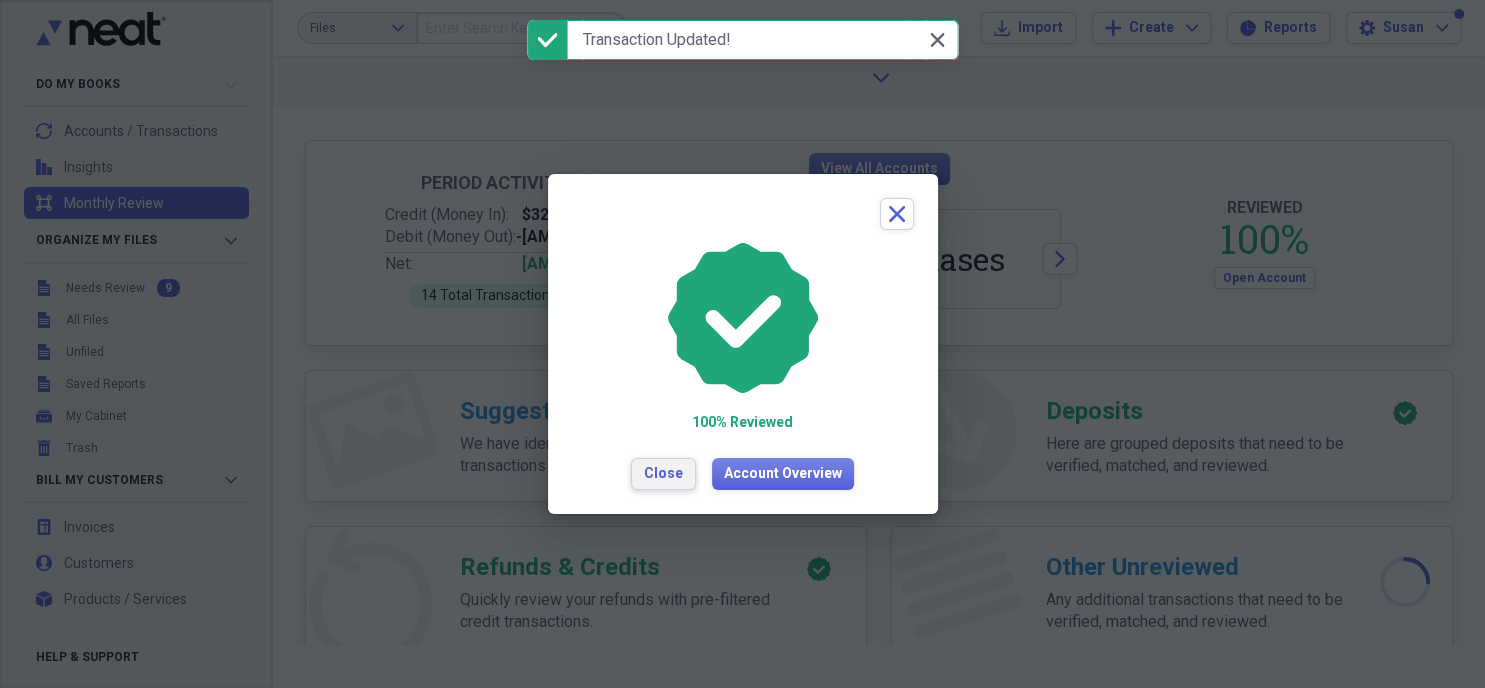 click on "Close" at bounding box center [663, 474] 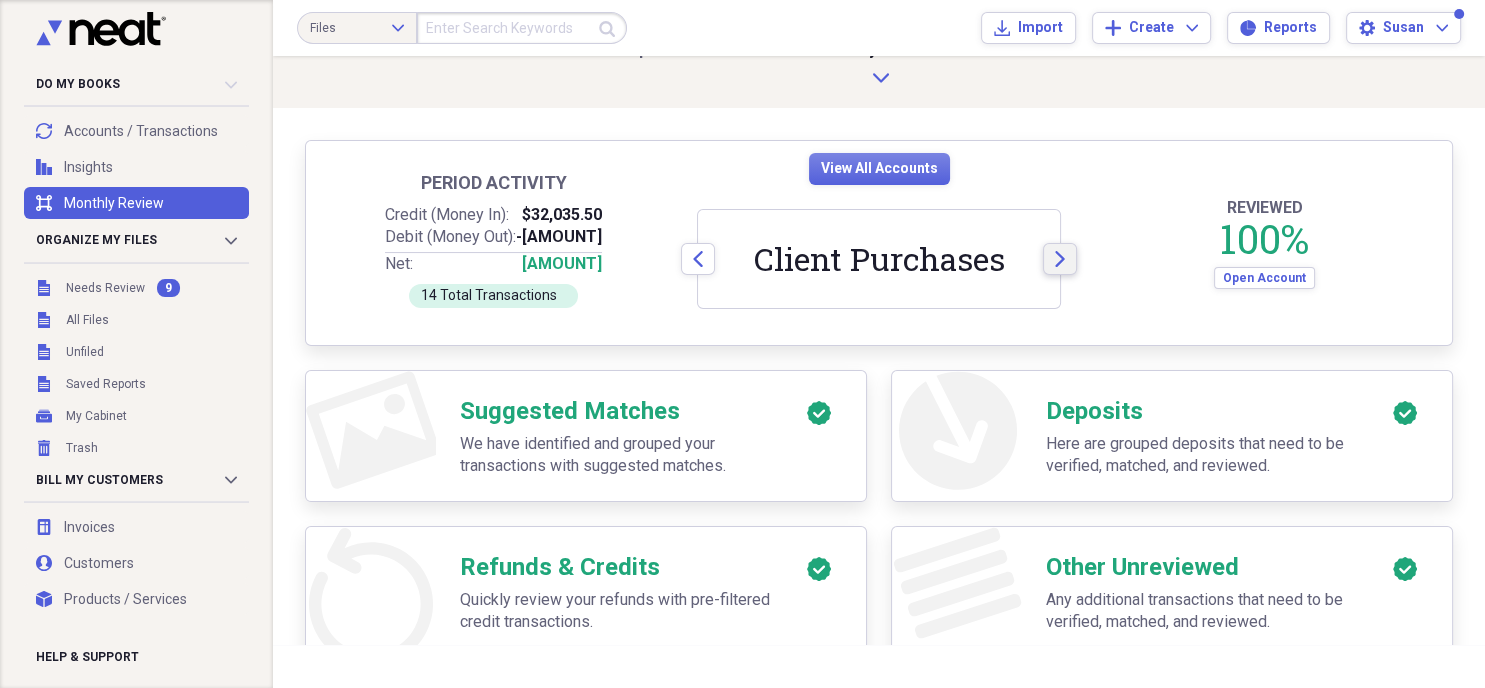 click on "Arrow" 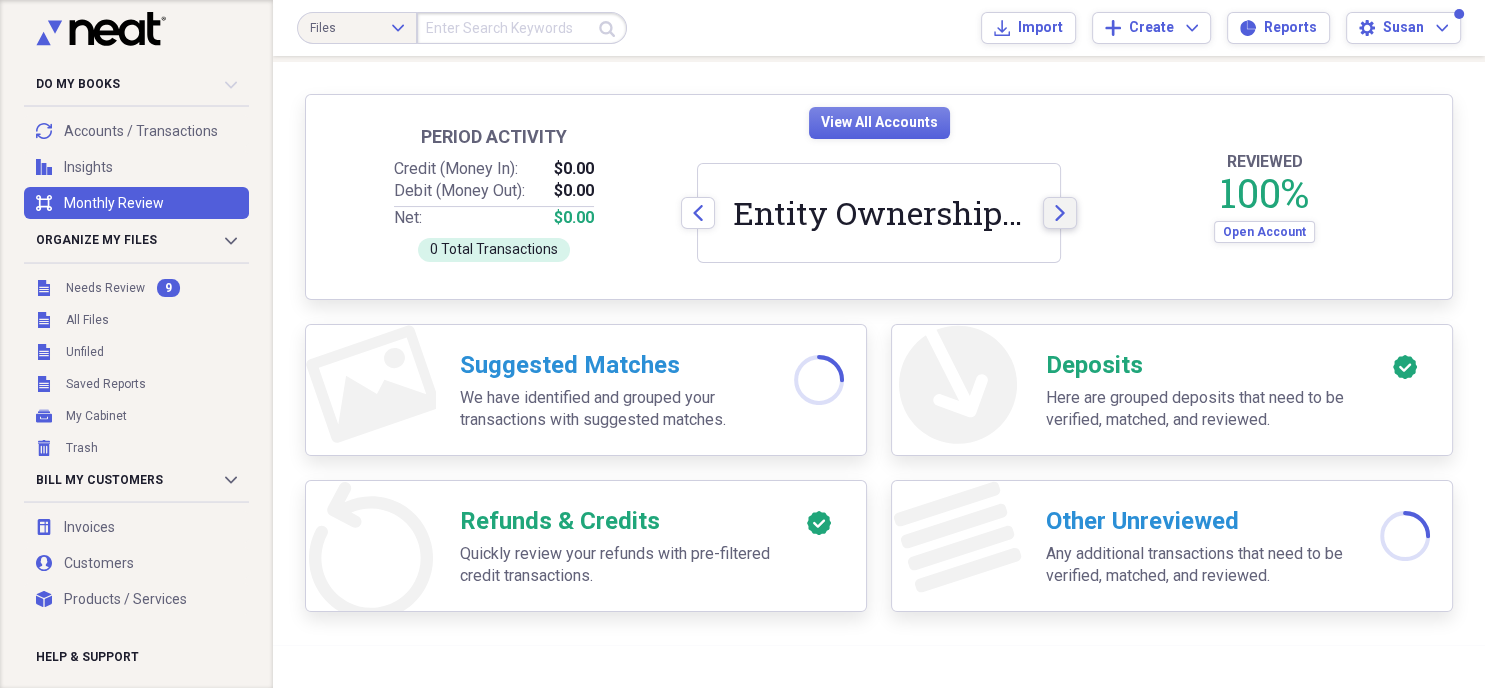 scroll, scrollTop: 0, scrollLeft: 0, axis: both 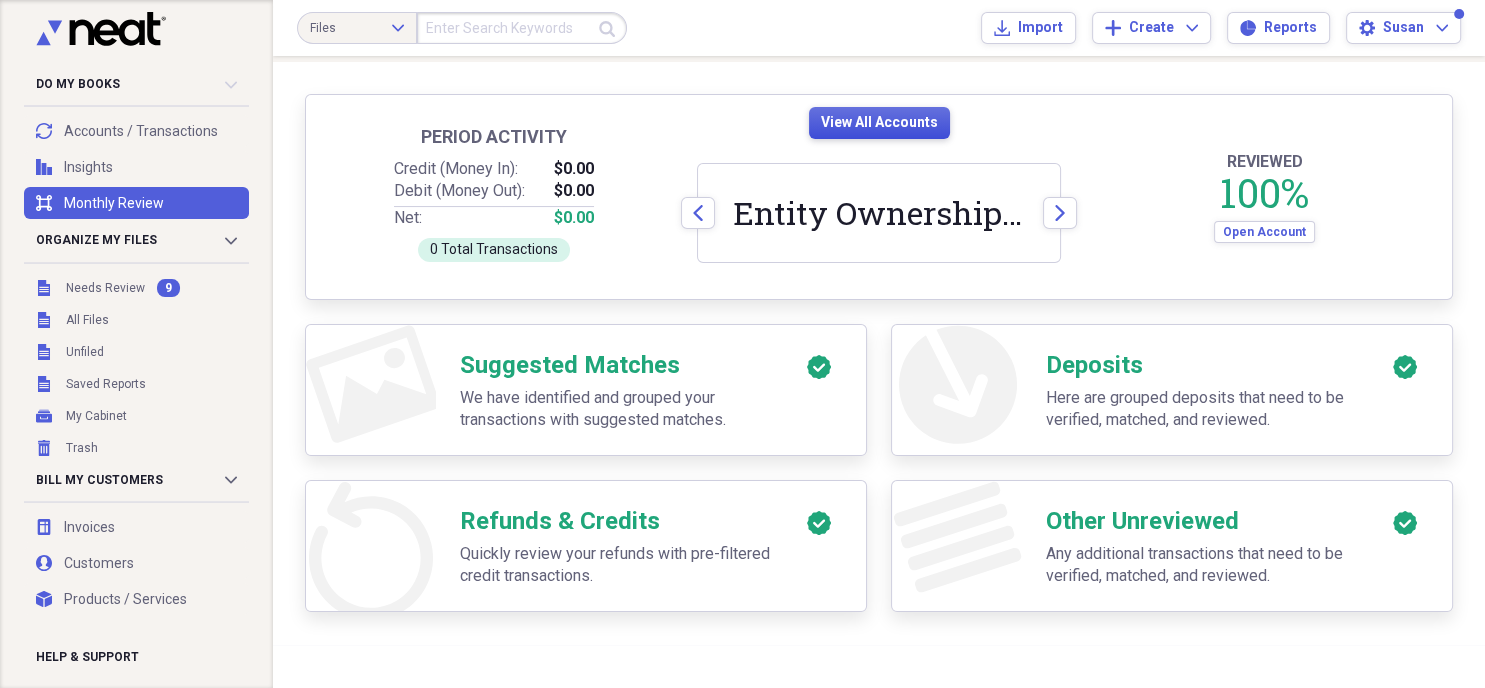 click on "View All Accounts" at bounding box center (879, 123) 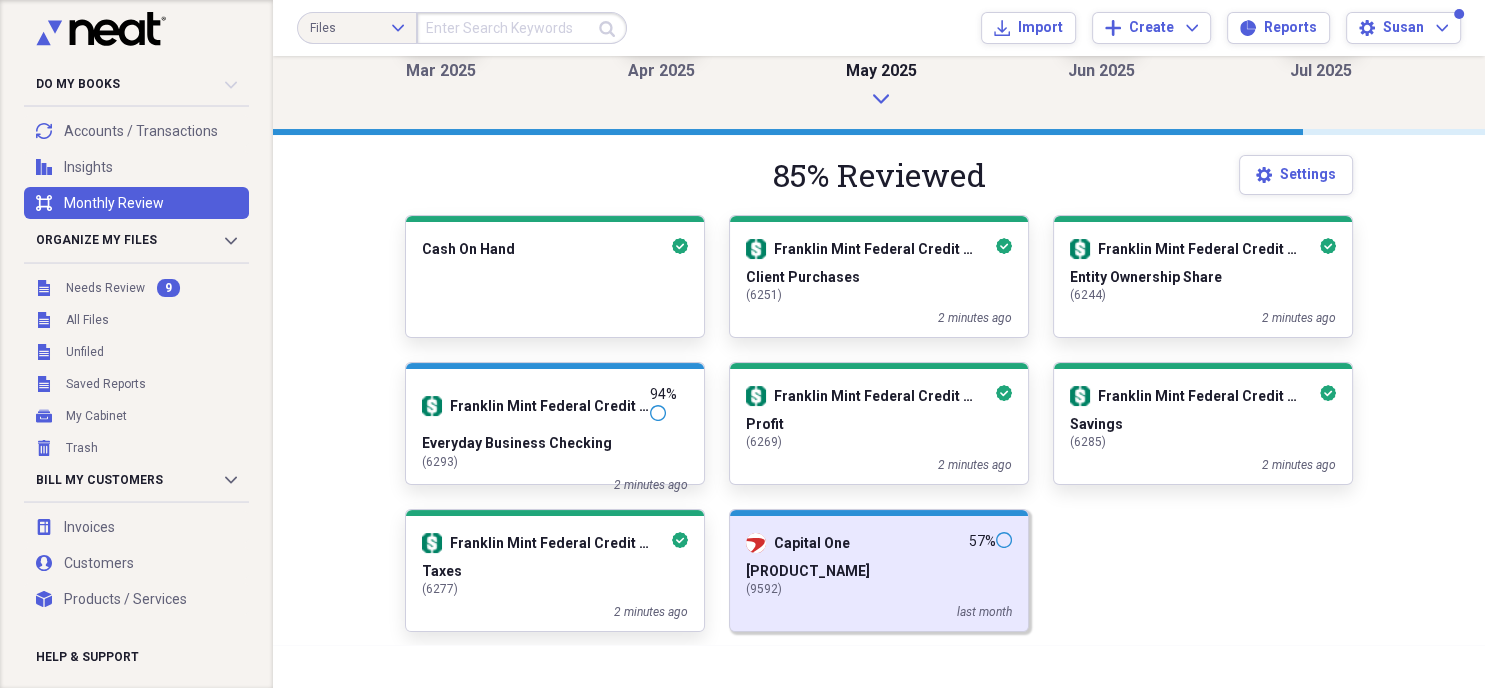 click on "last month" at bounding box center [879, 612] 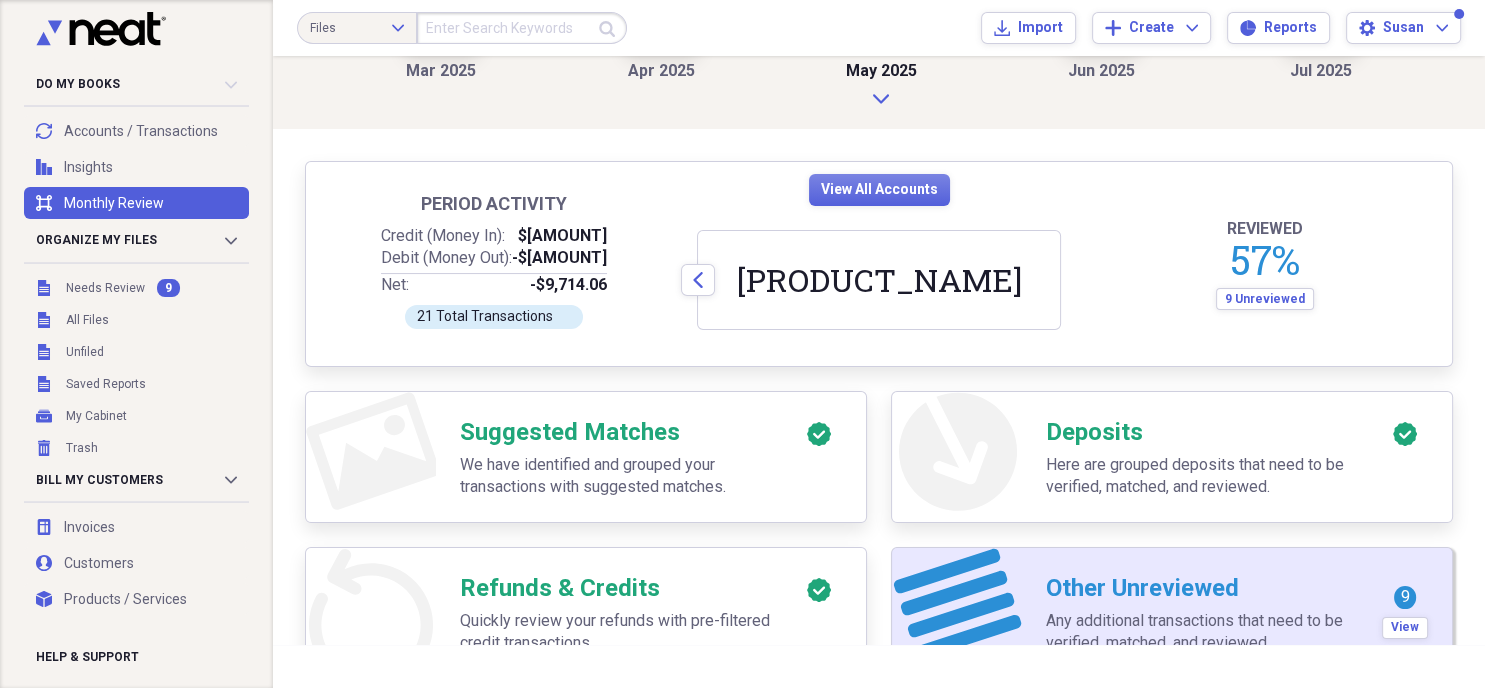 click on "Any additional transactions that need to be verified, matched, and reviewed." at bounding box center [1202, 632] 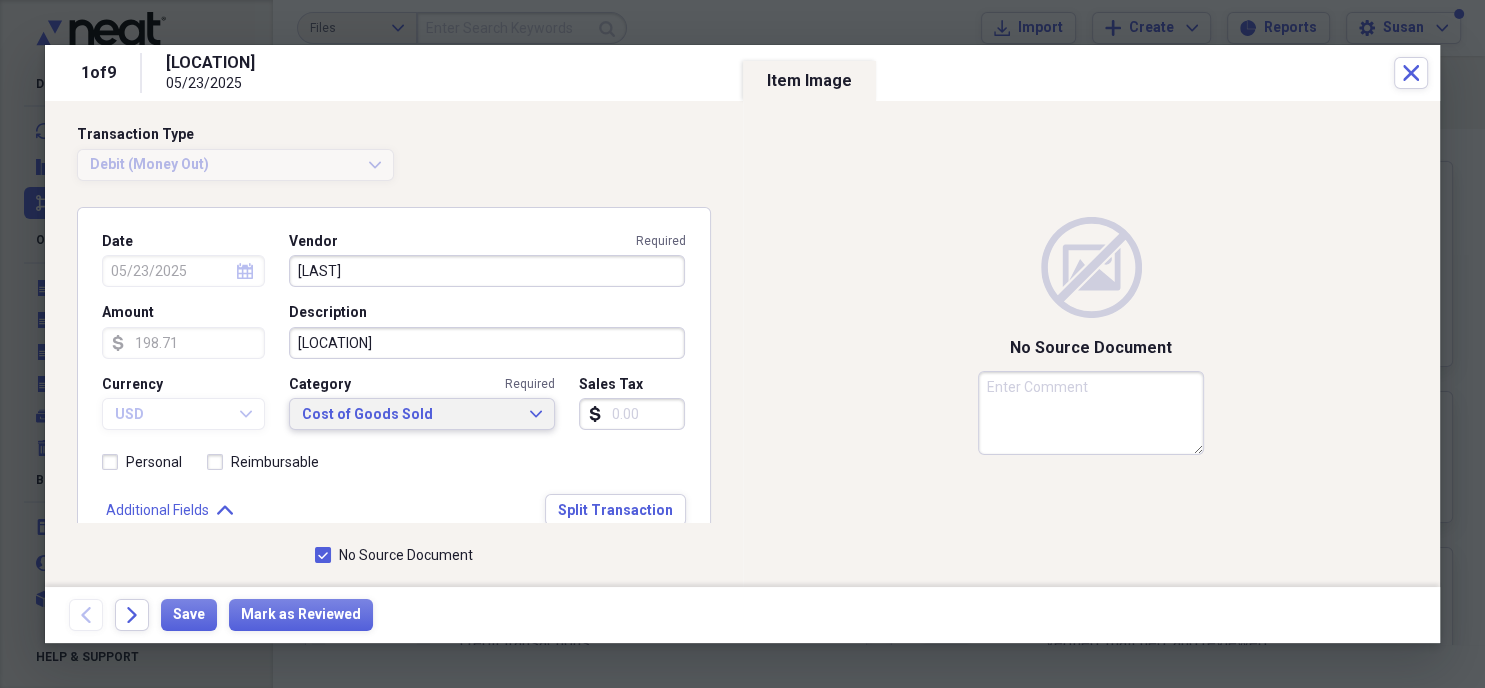 click on "Cost of Goods Sold" at bounding box center [410, 415] 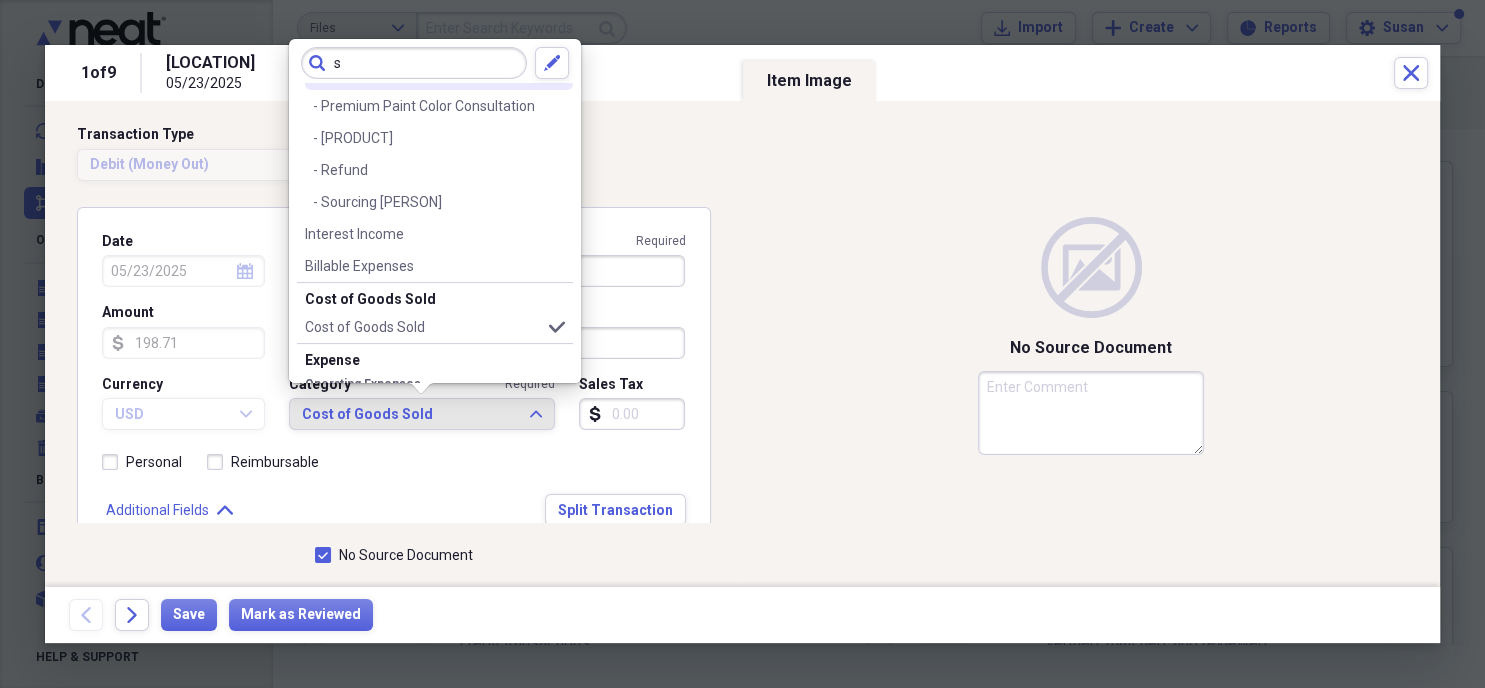 scroll, scrollTop: 0, scrollLeft: 0, axis: both 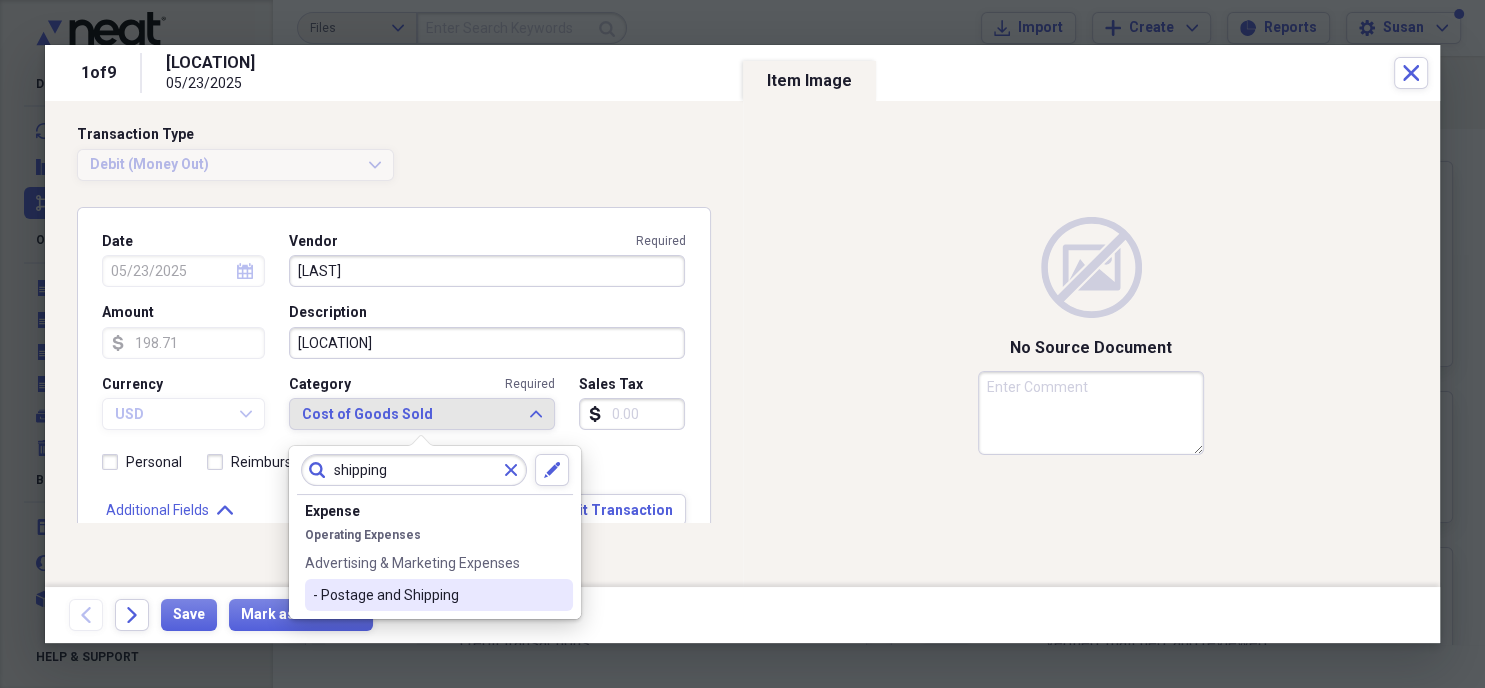 type on "shipping" 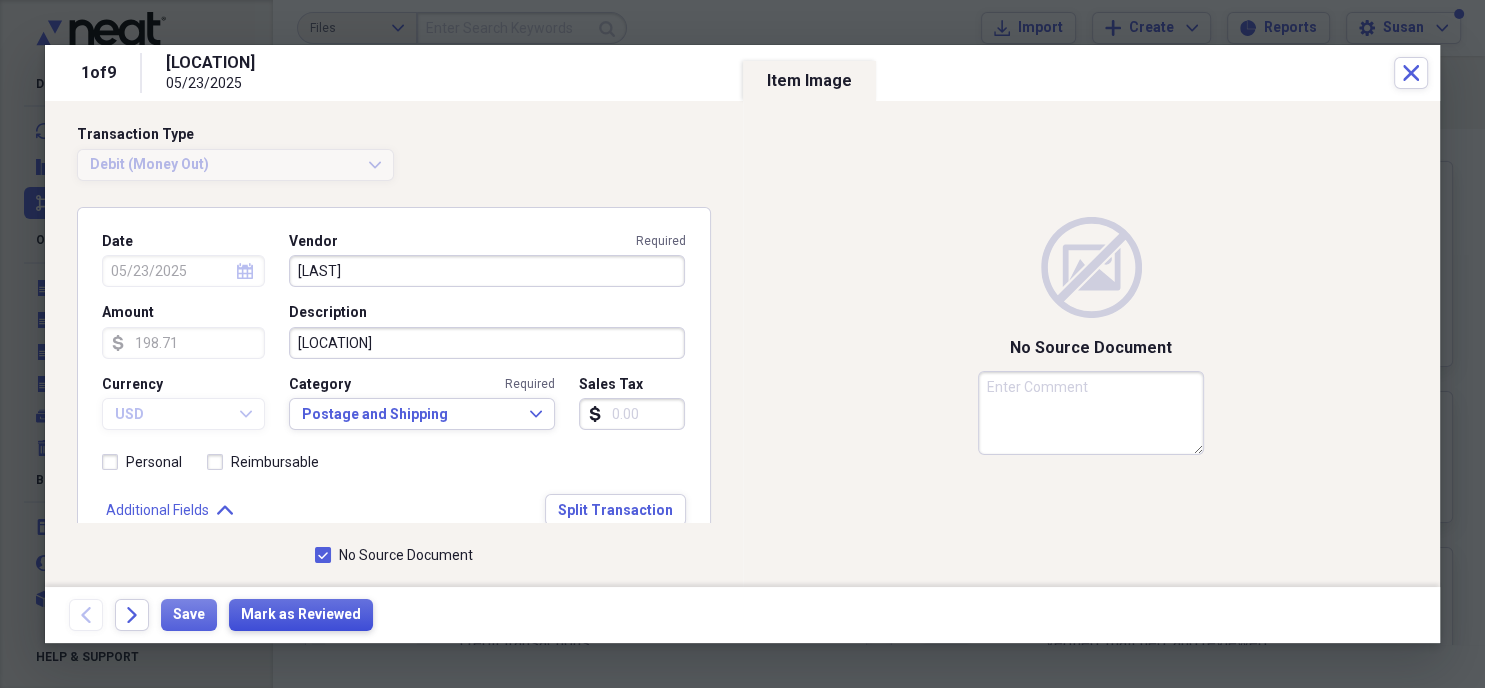click on "Mark as Reviewed" at bounding box center (301, 615) 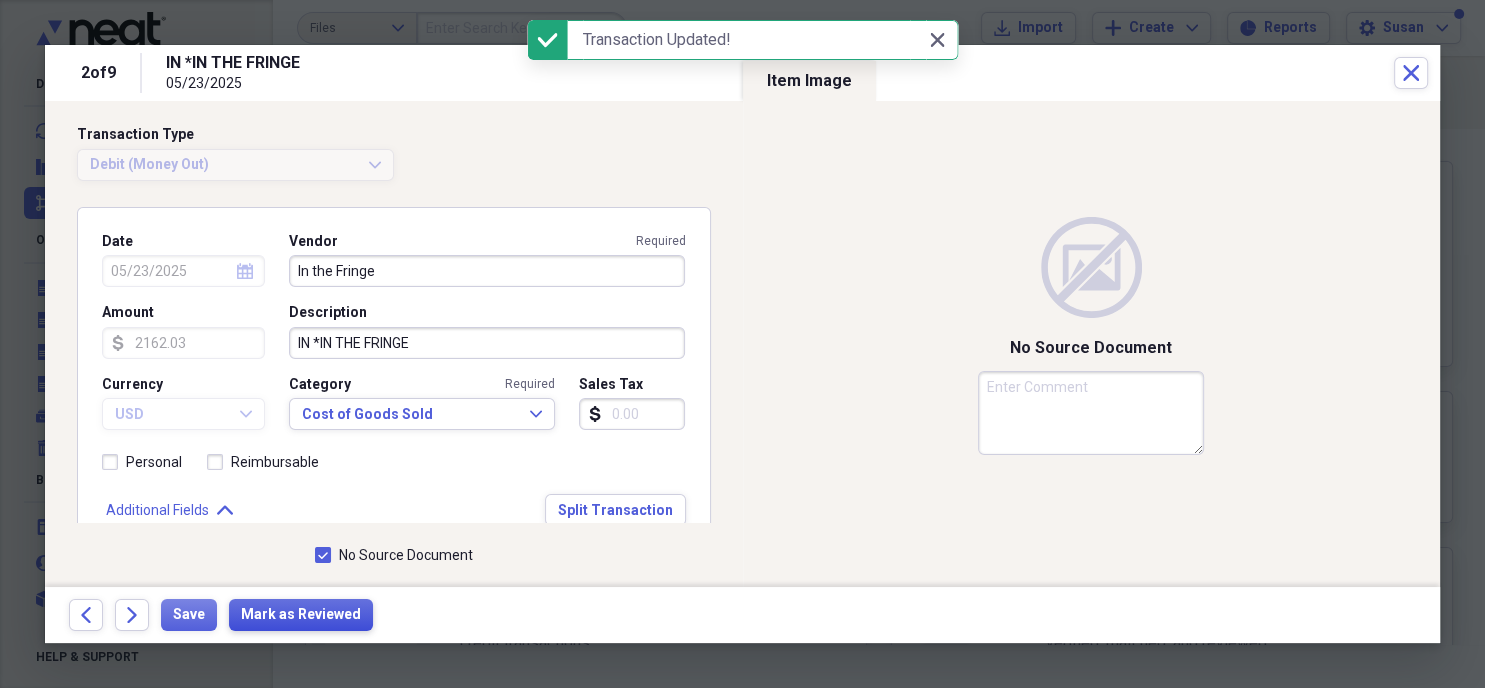 click on "Mark as Reviewed" at bounding box center [301, 615] 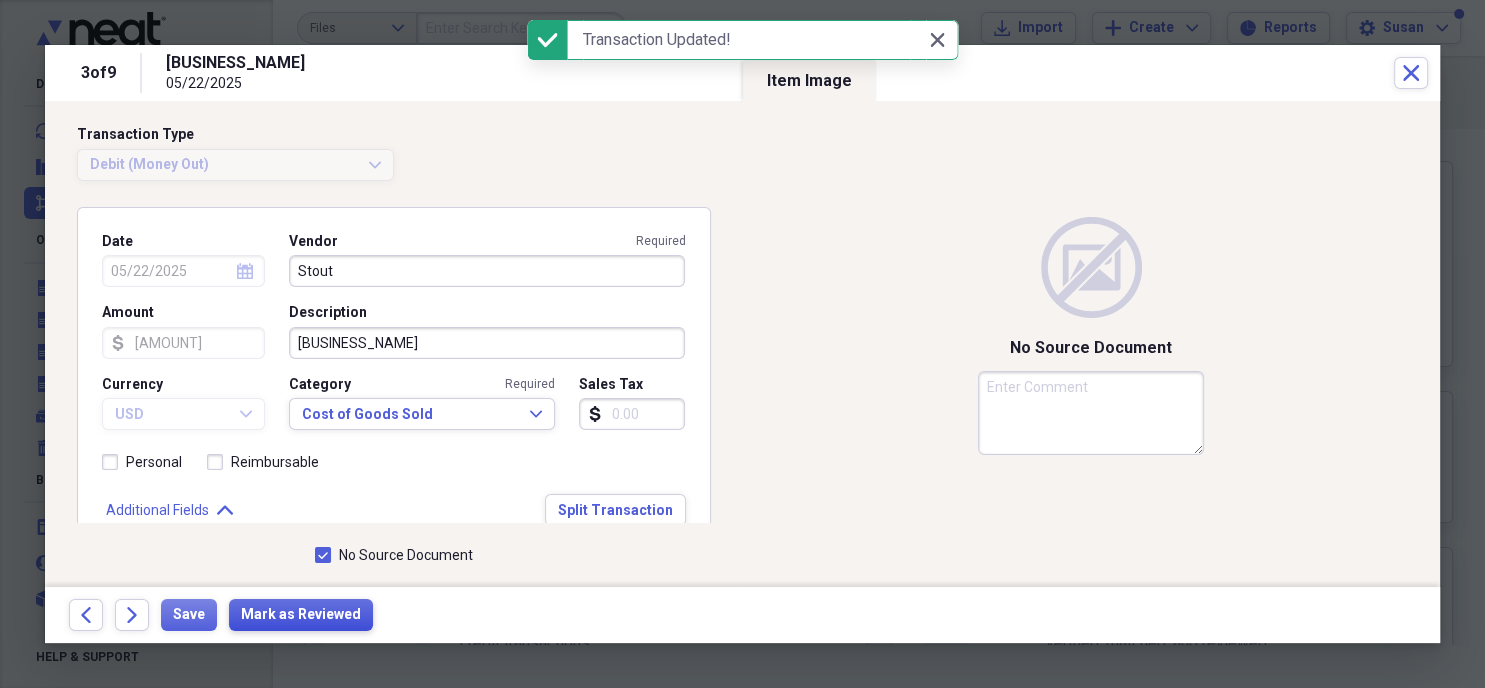 click on "Mark as Reviewed" at bounding box center (301, 615) 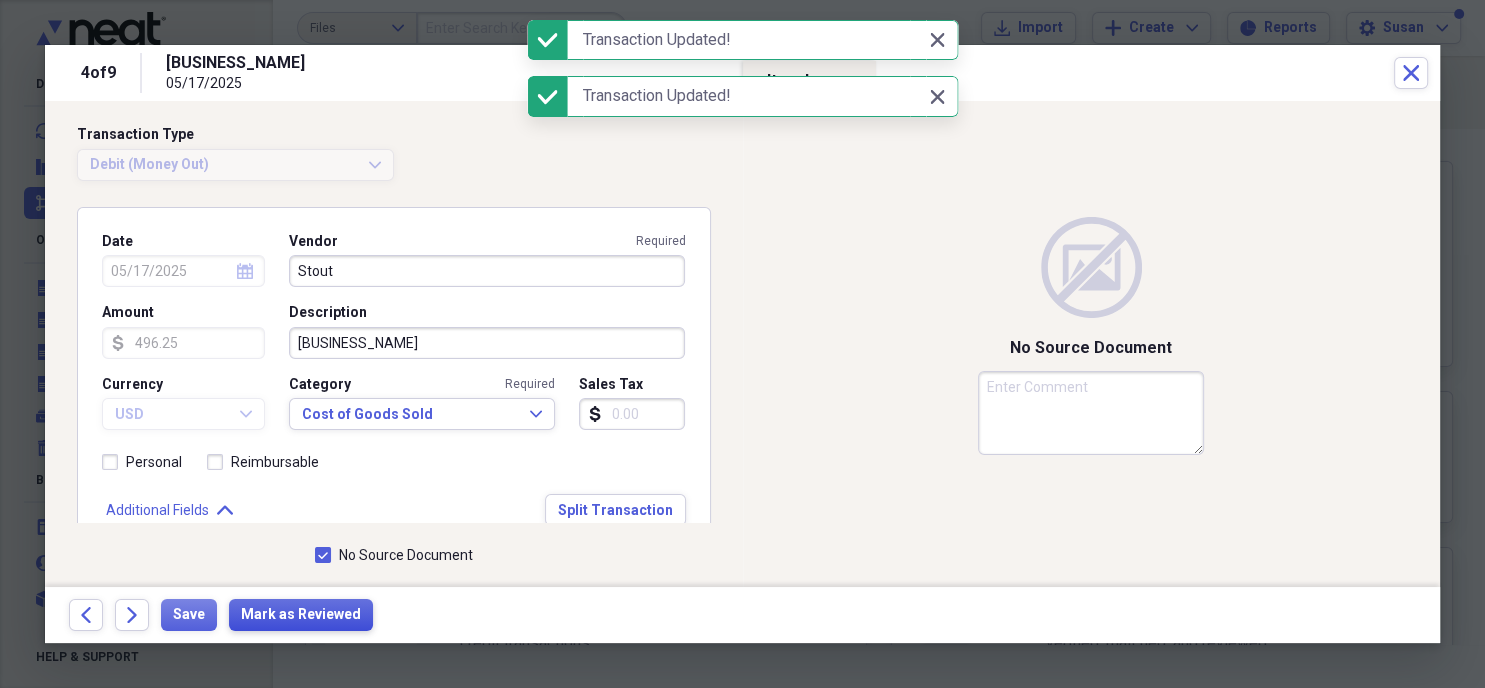 click on "Mark as Reviewed" at bounding box center [301, 615] 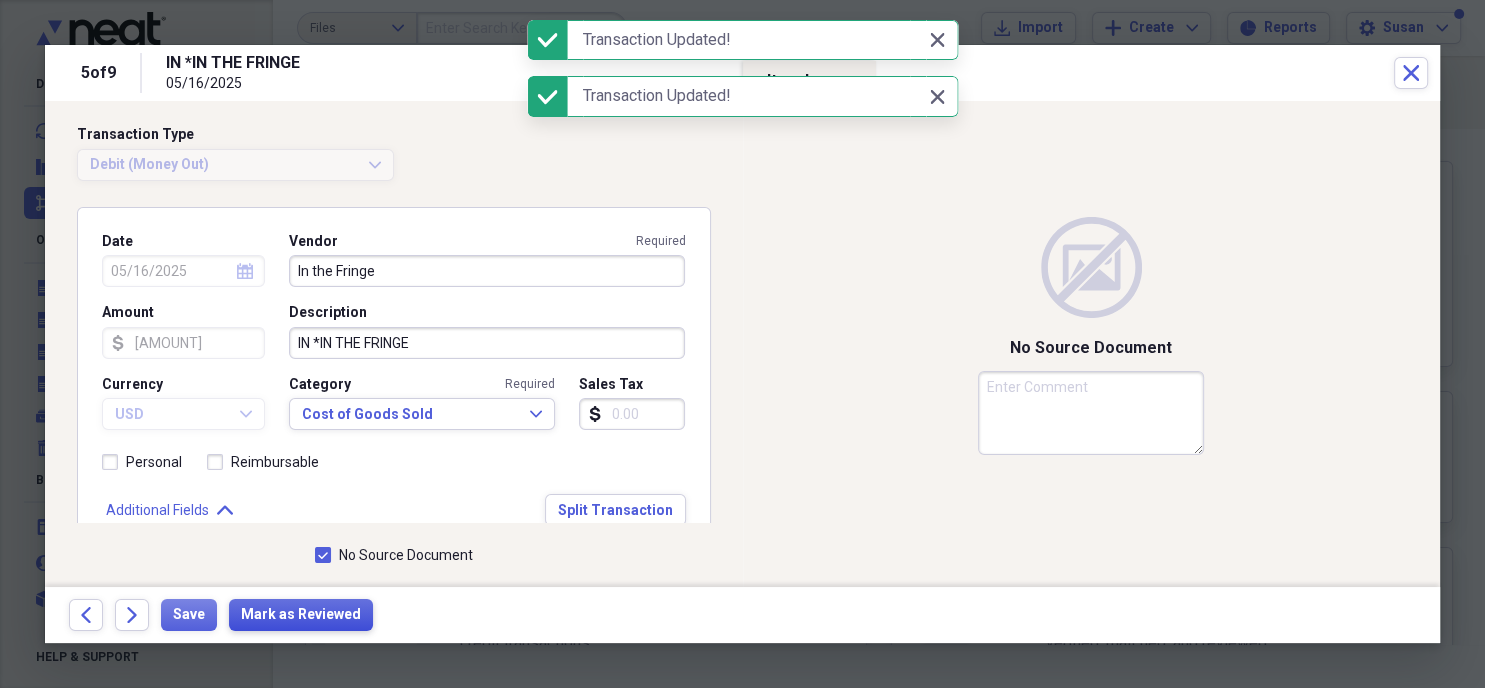click on "Mark as Reviewed" at bounding box center (301, 615) 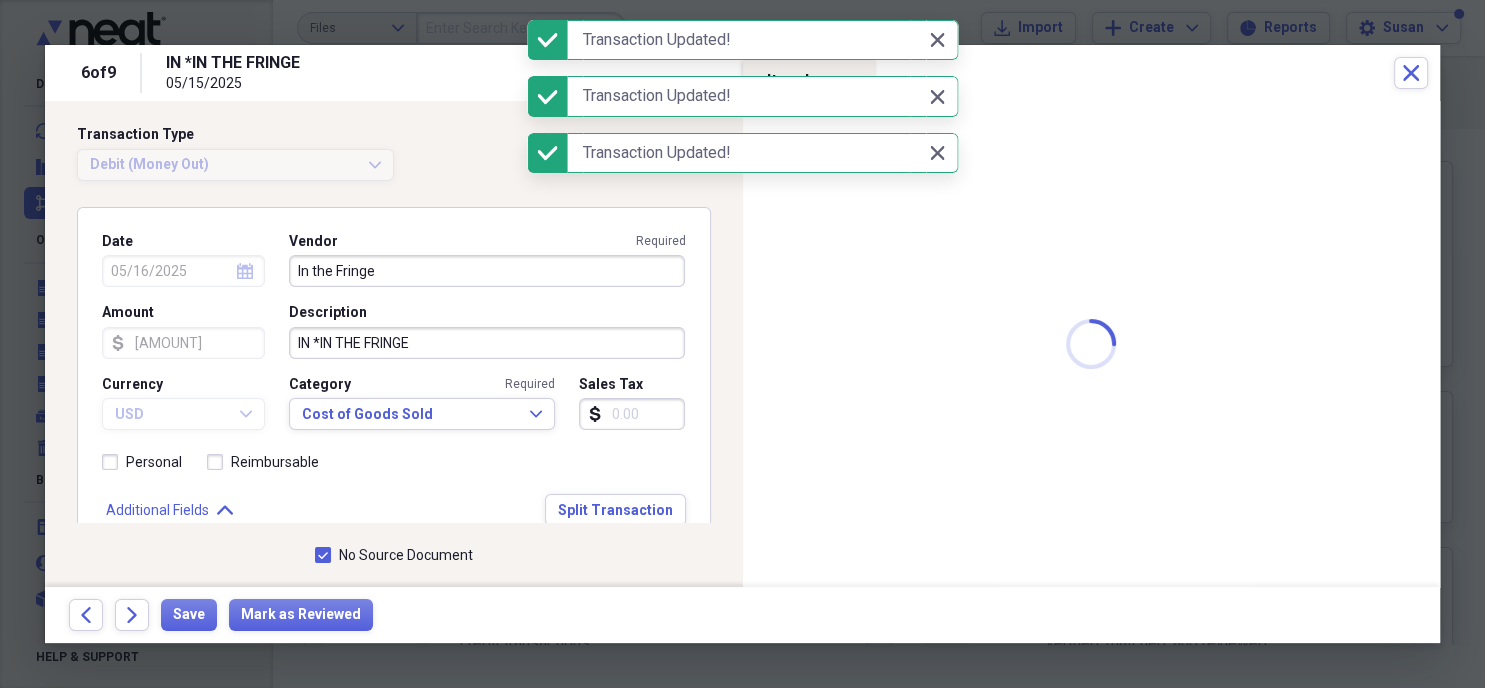 type on "05/15/2025" 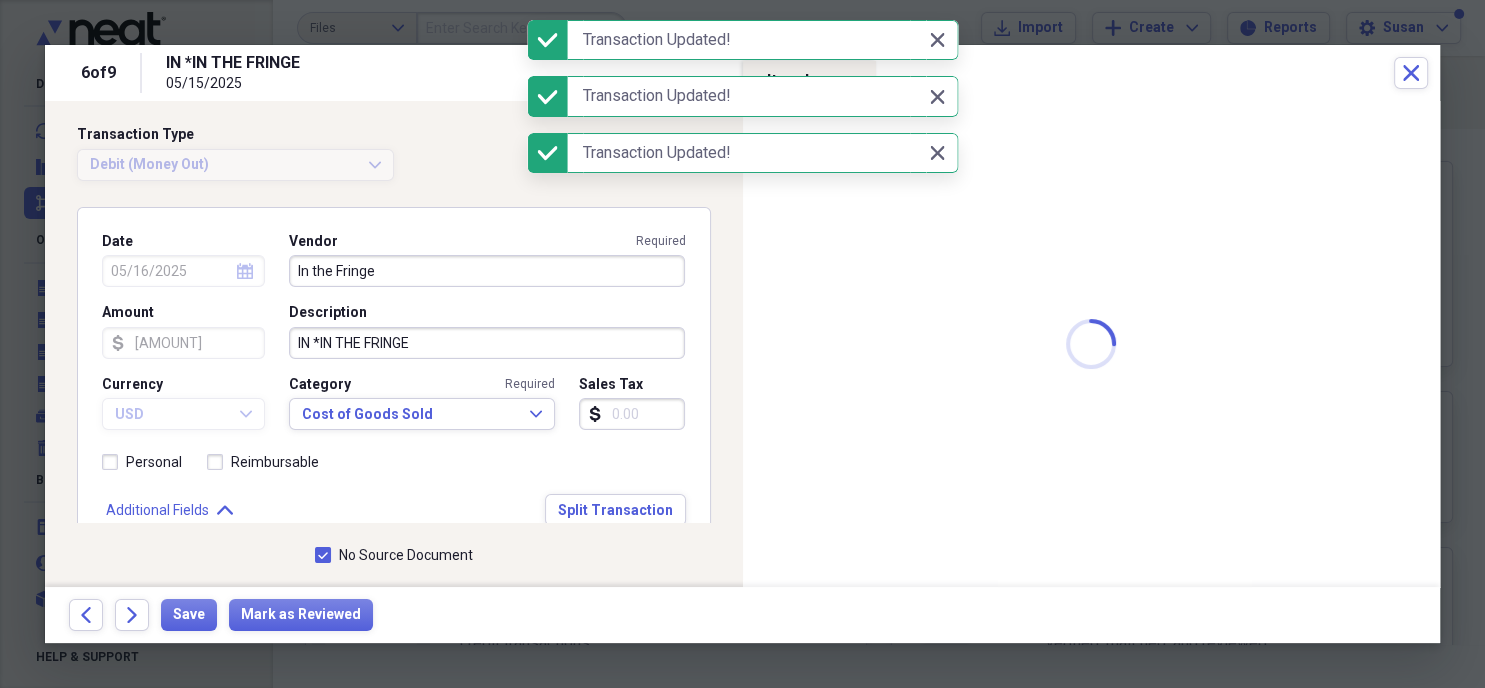 type on "301.79" 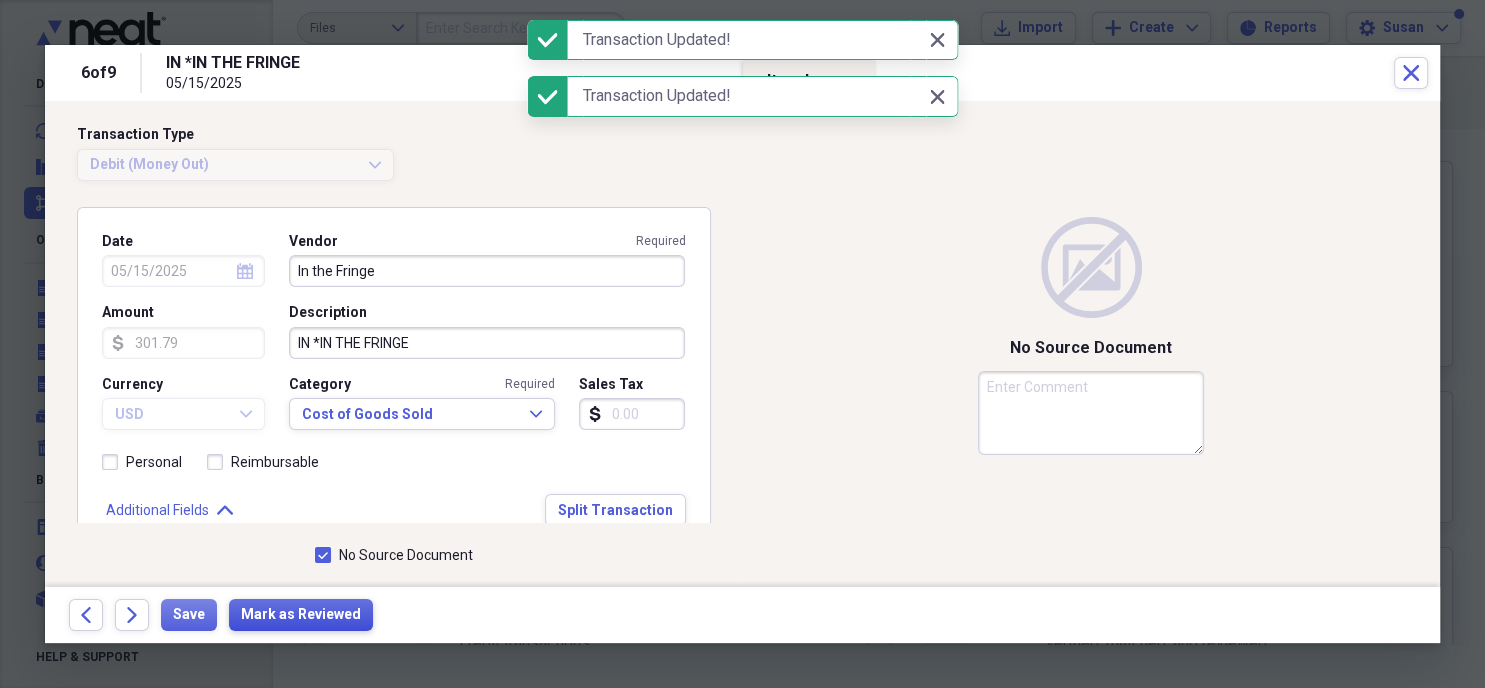 click on "Mark as Reviewed" at bounding box center (301, 615) 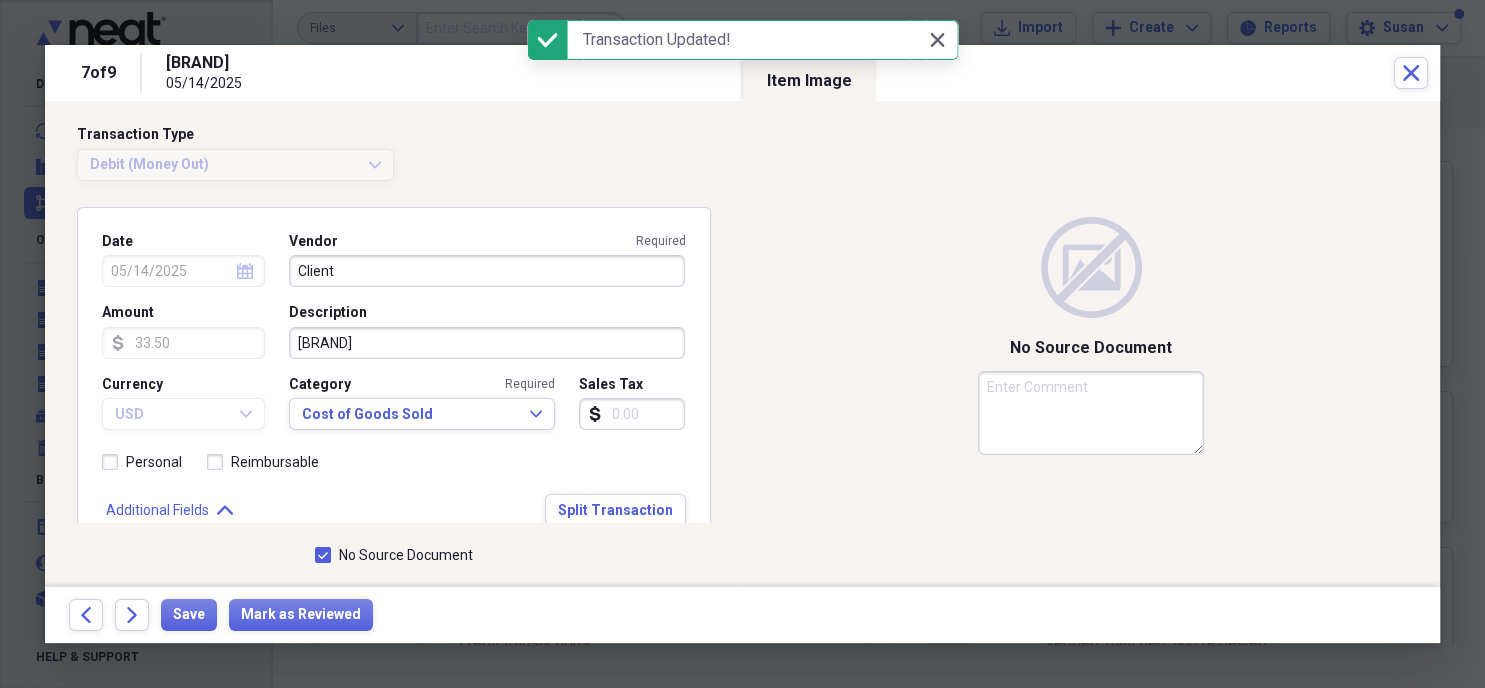 click on "Client" at bounding box center [487, 271] 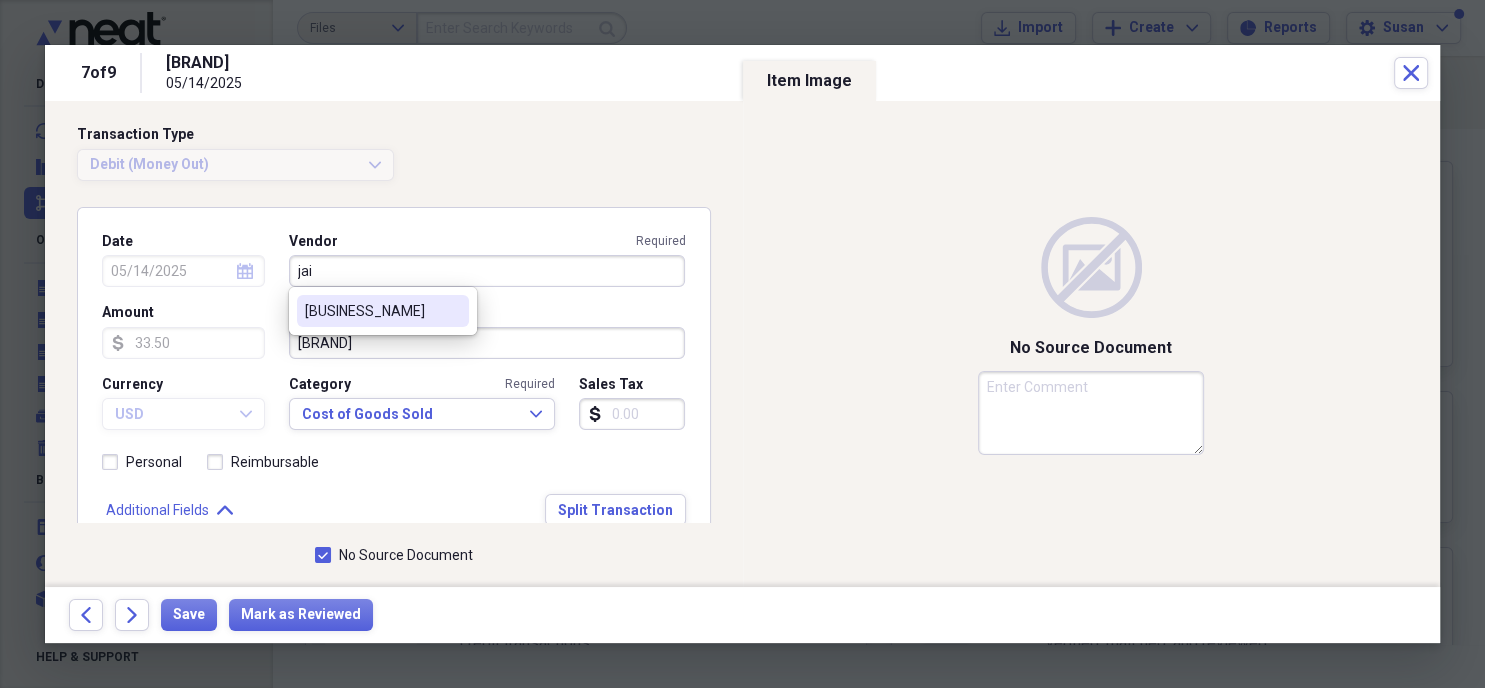 click on "[BUSINESS_NAME]" at bounding box center [371, 311] 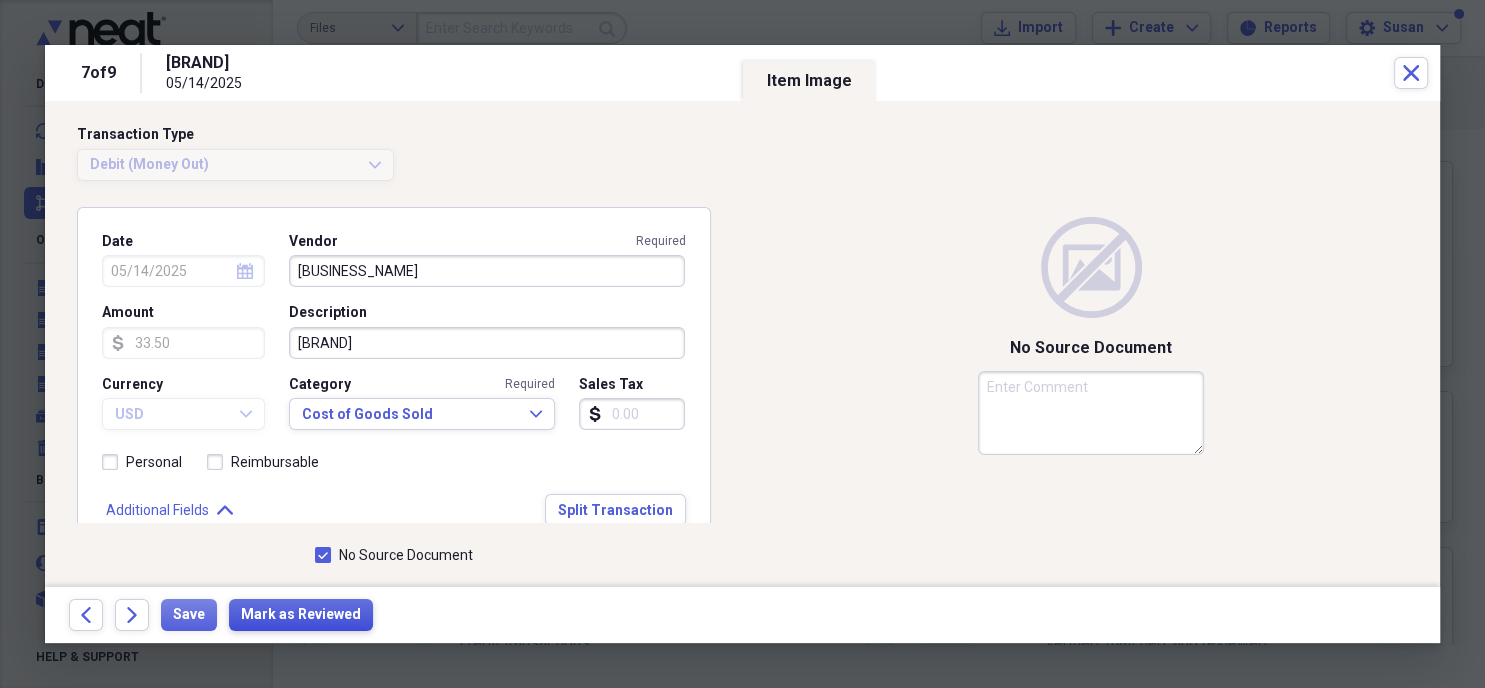 click on "Mark as Reviewed" at bounding box center [301, 615] 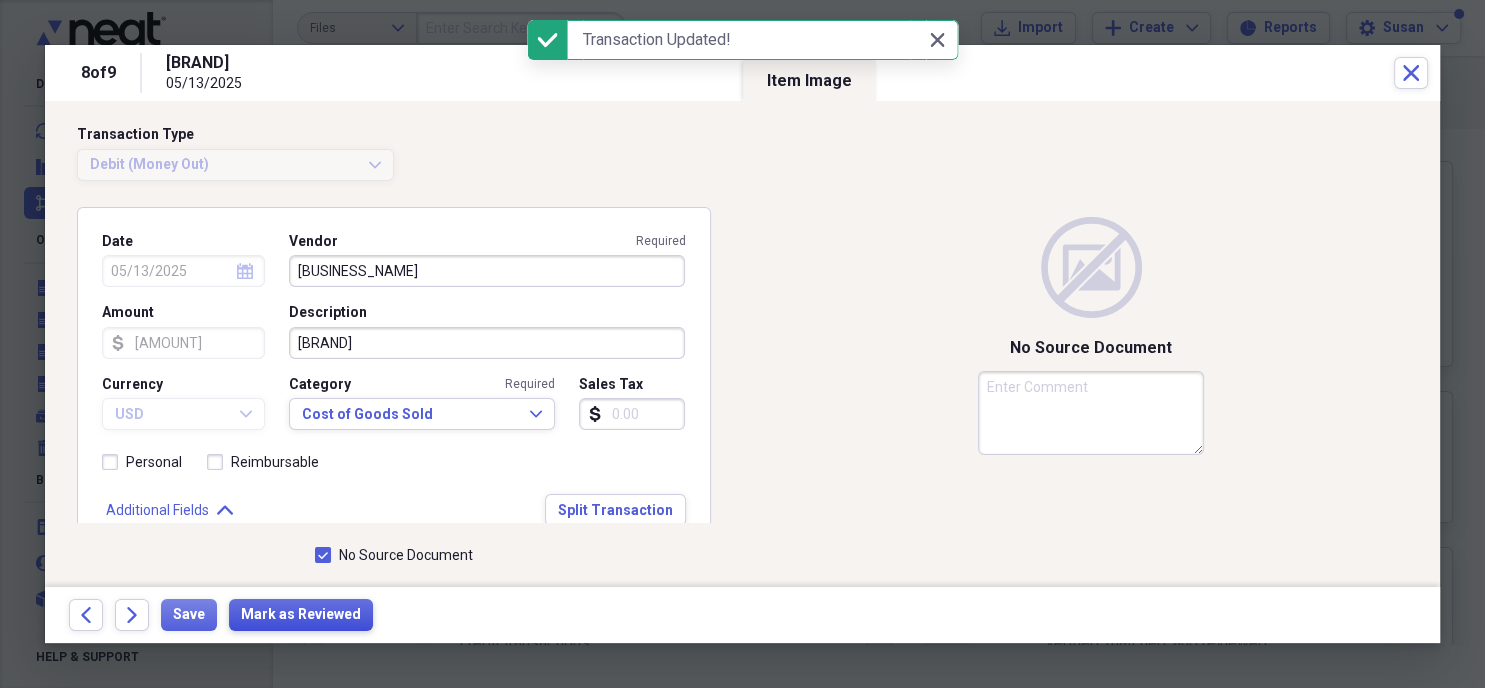 click on "Mark as Reviewed" at bounding box center [301, 615] 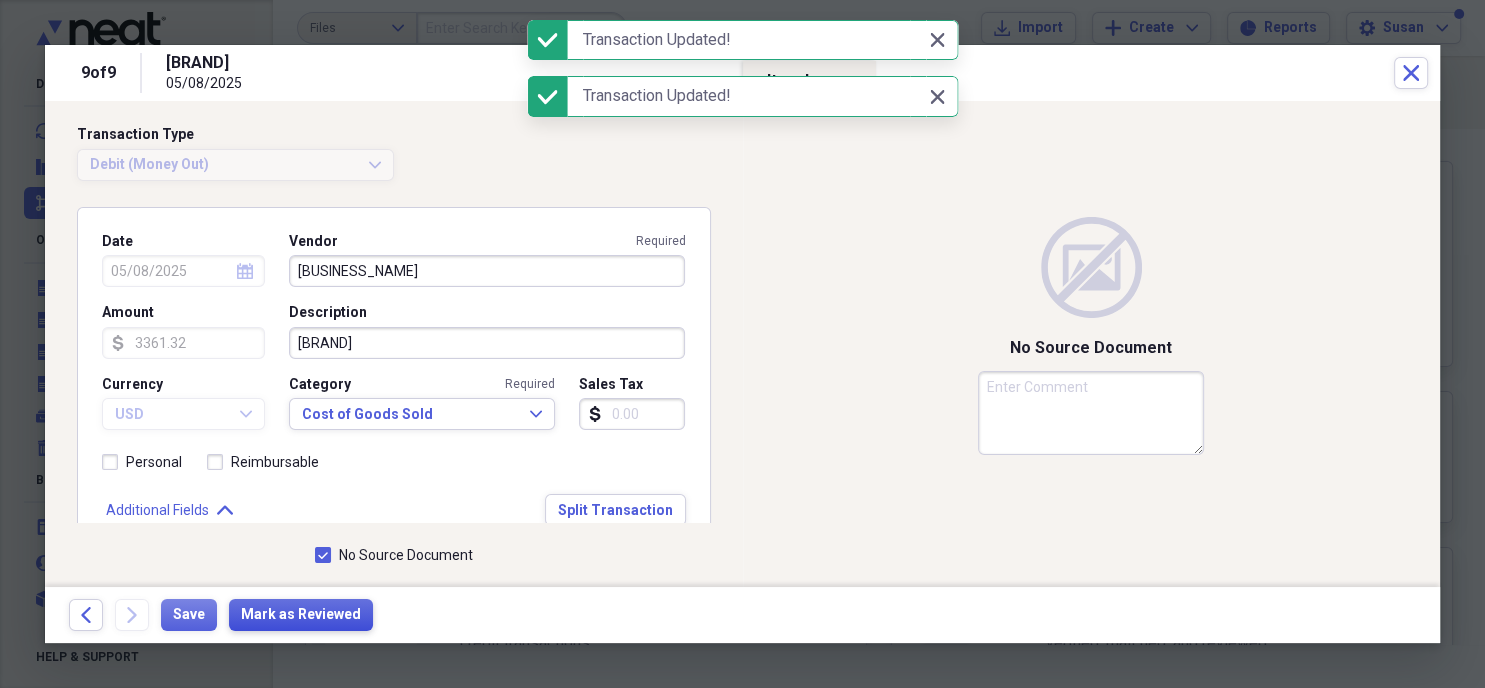 click on "Mark as Reviewed" at bounding box center (301, 615) 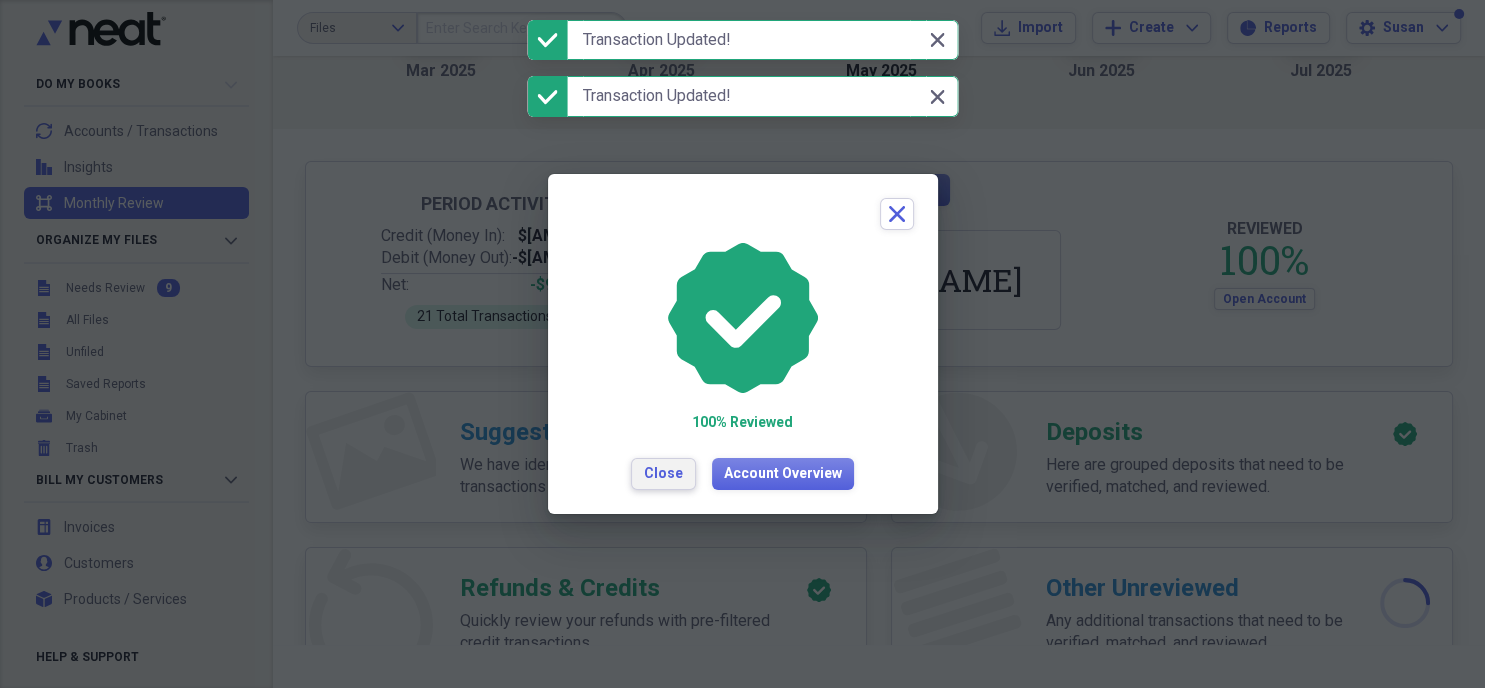 click on "Close" at bounding box center [663, 474] 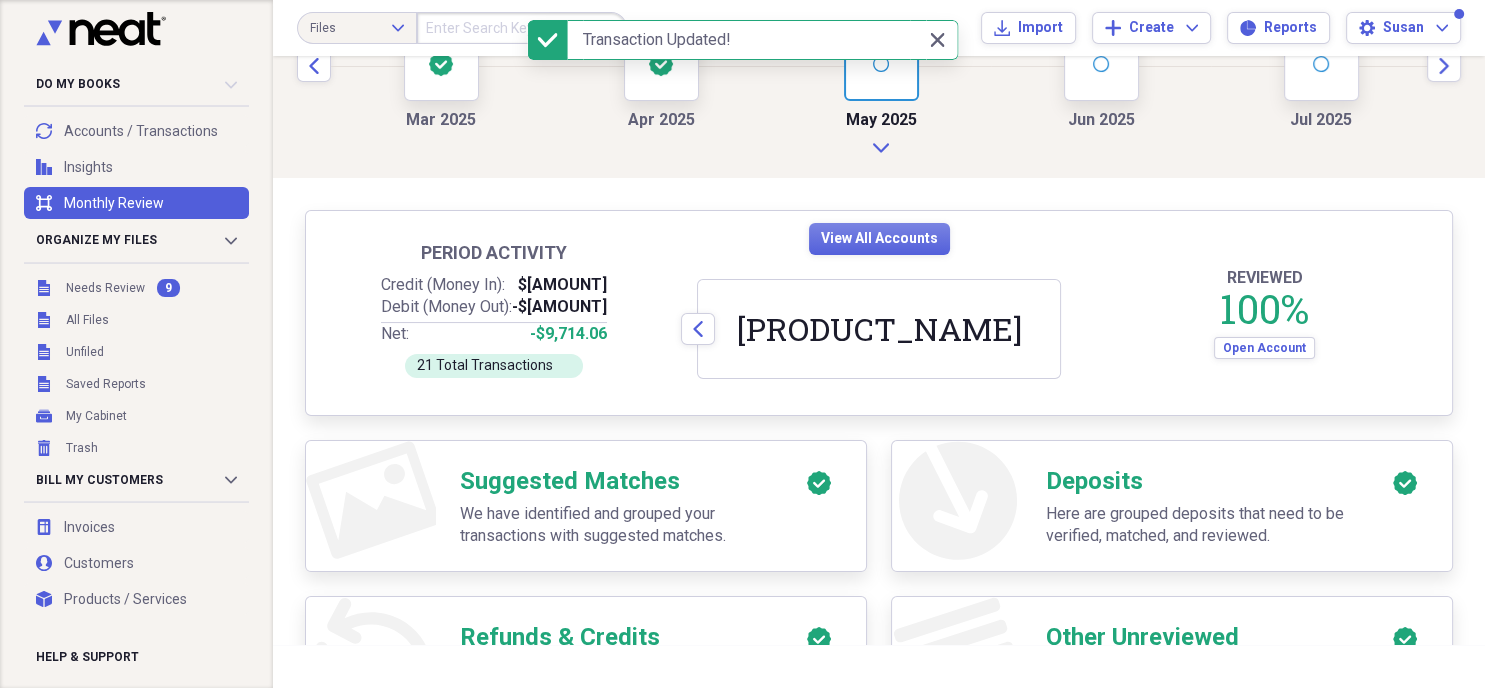 scroll, scrollTop: 0, scrollLeft: 0, axis: both 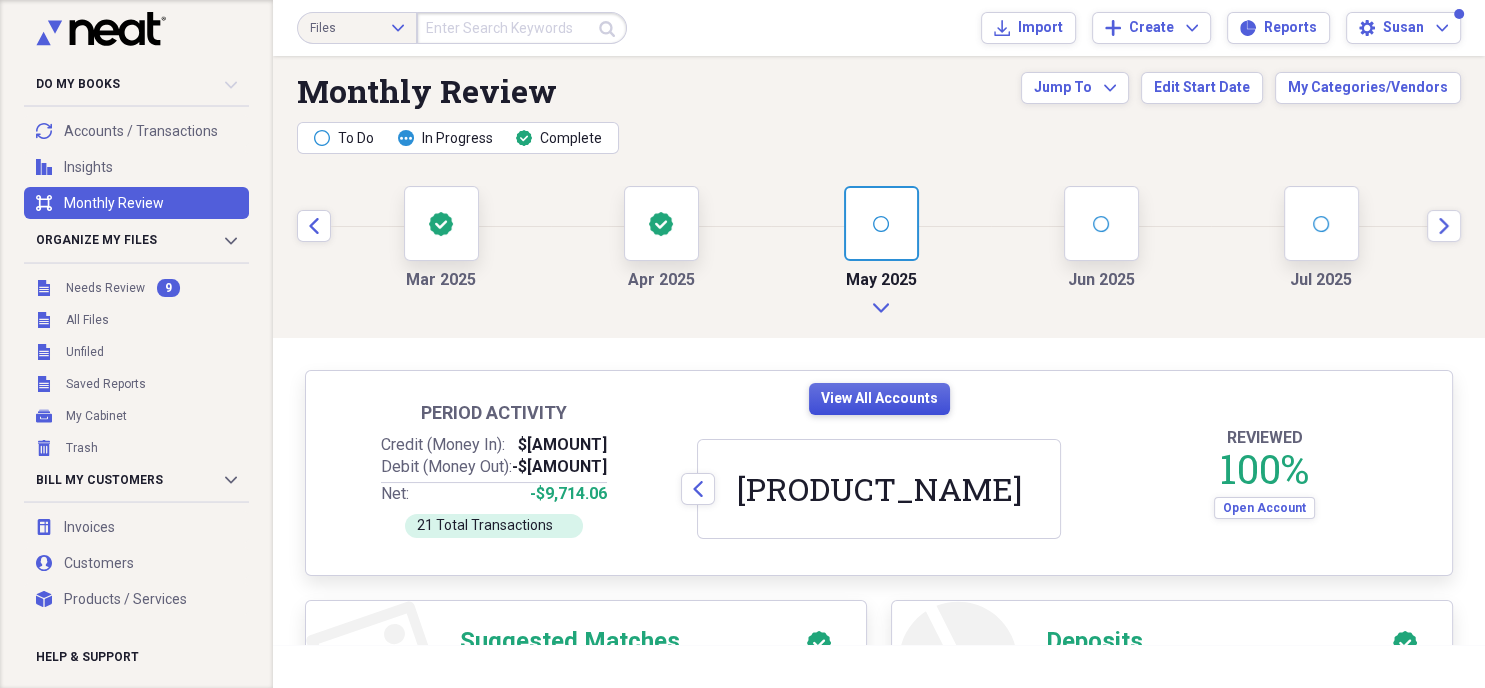 click on "View All Accounts" at bounding box center [879, 399] 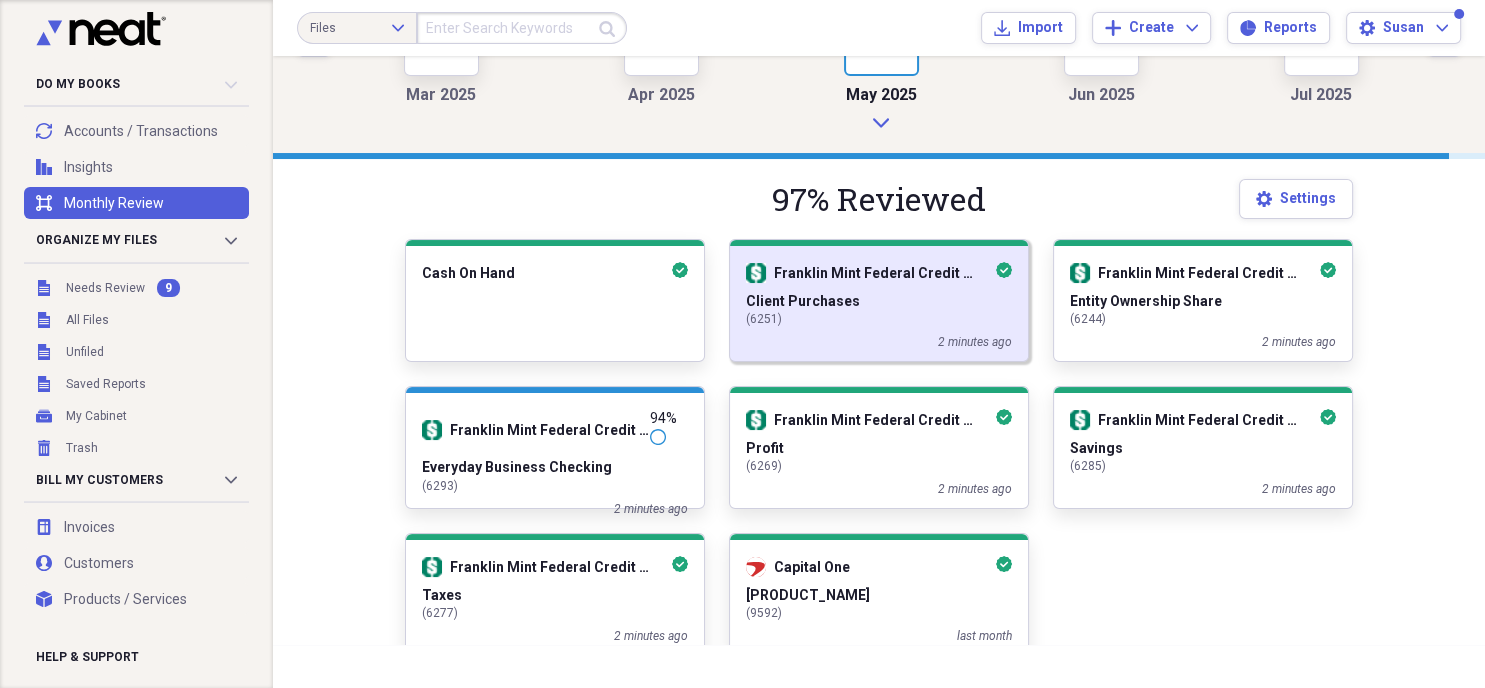 scroll, scrollTop: 209, scrollLeft: 0, axis: vertical 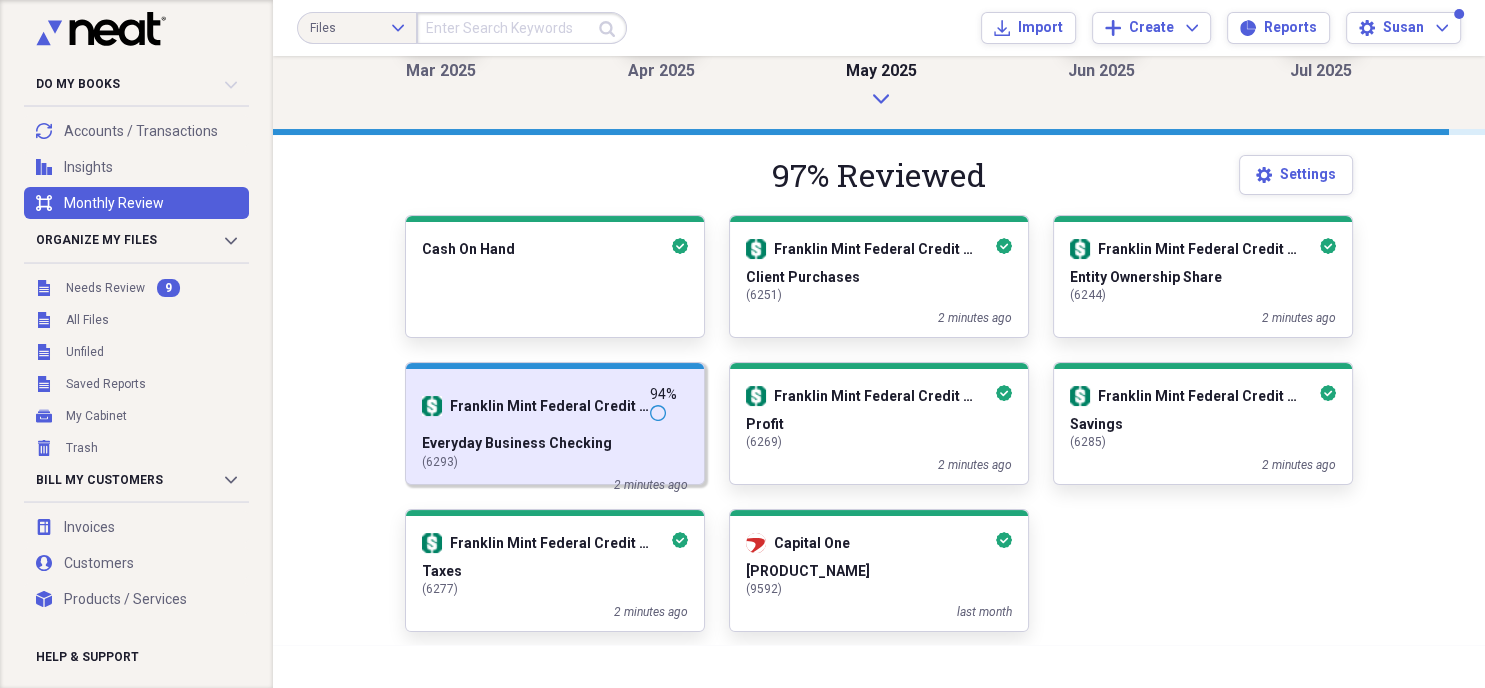 click on "( 6293 )" at bounding box center (555, 462) 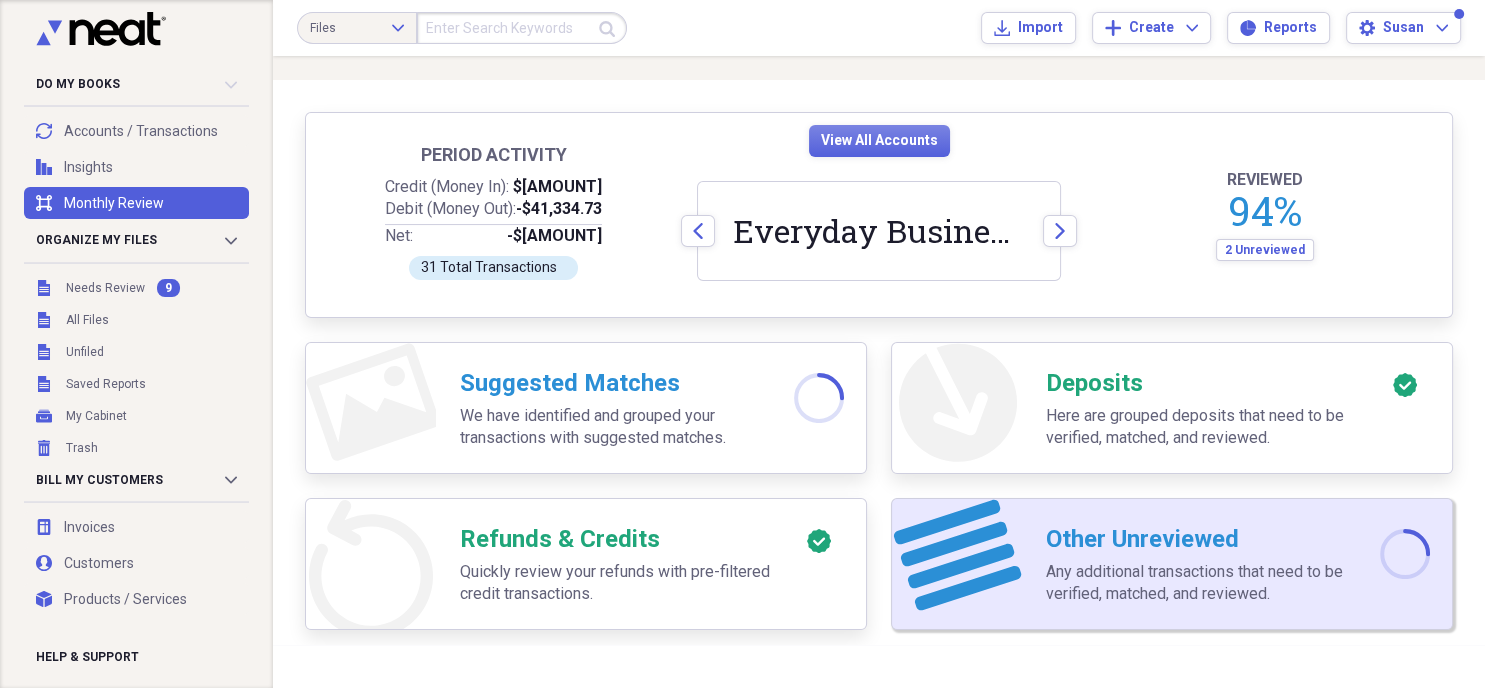 scroll, scrollTop: 276, scrollLeft: 0, axis: vertical 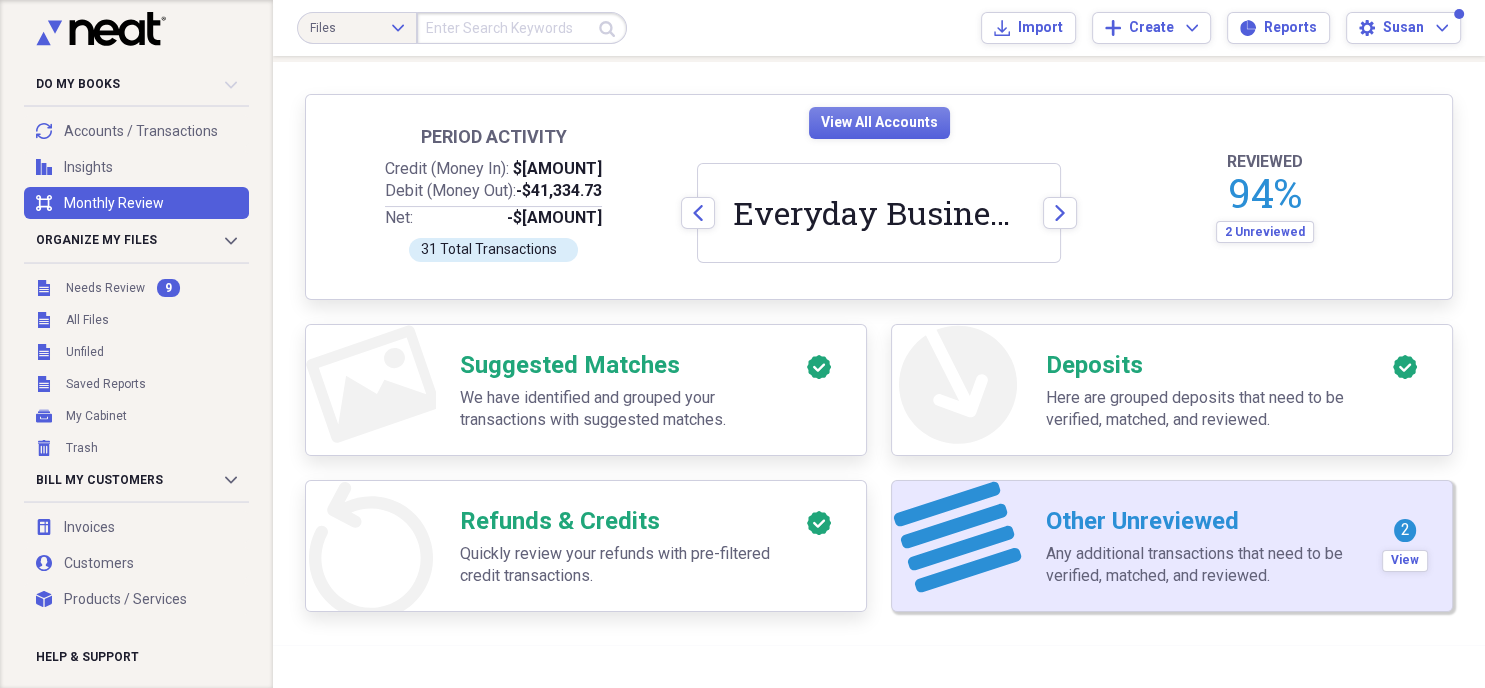 click on "Any additional transactions that need to be verified, matched, and reviewed." at bounding box center (1202, 565) 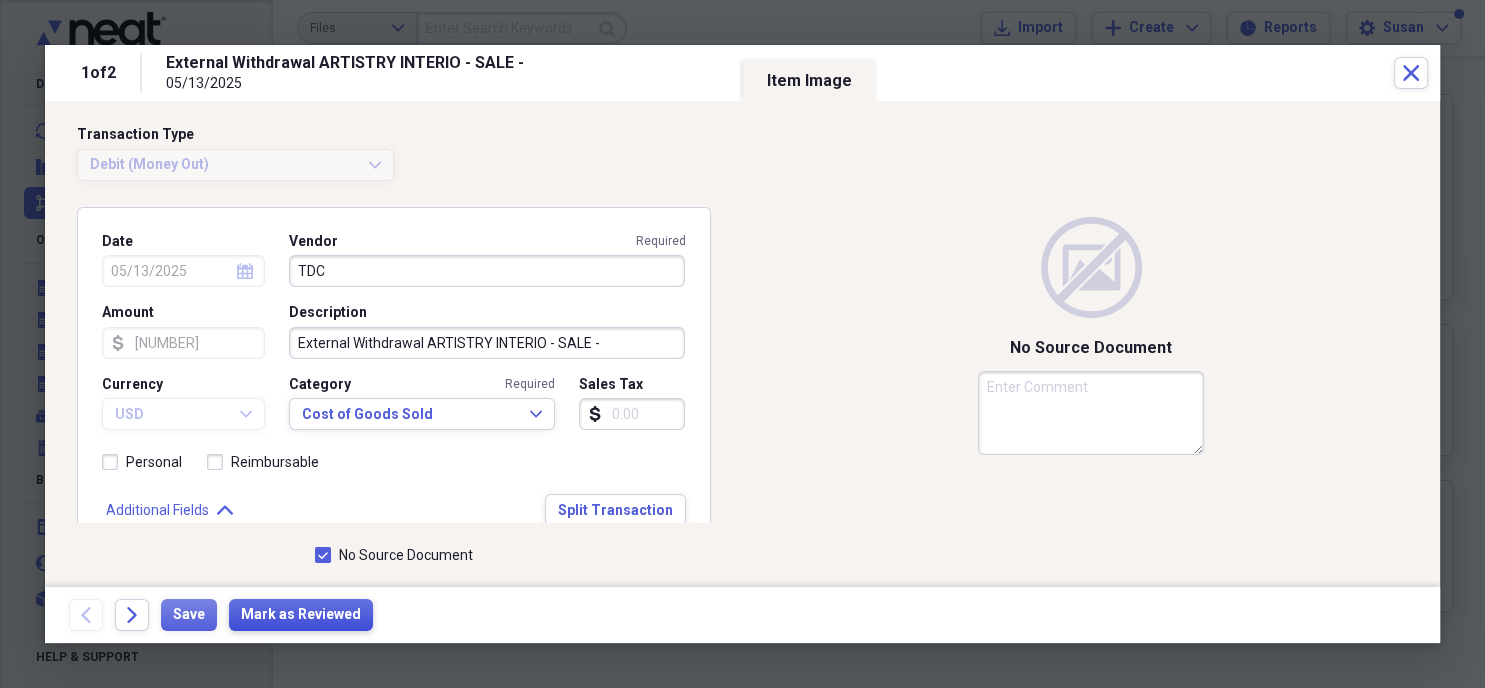 click on "Mark as Reviewed" at bounding box center [301, 615] 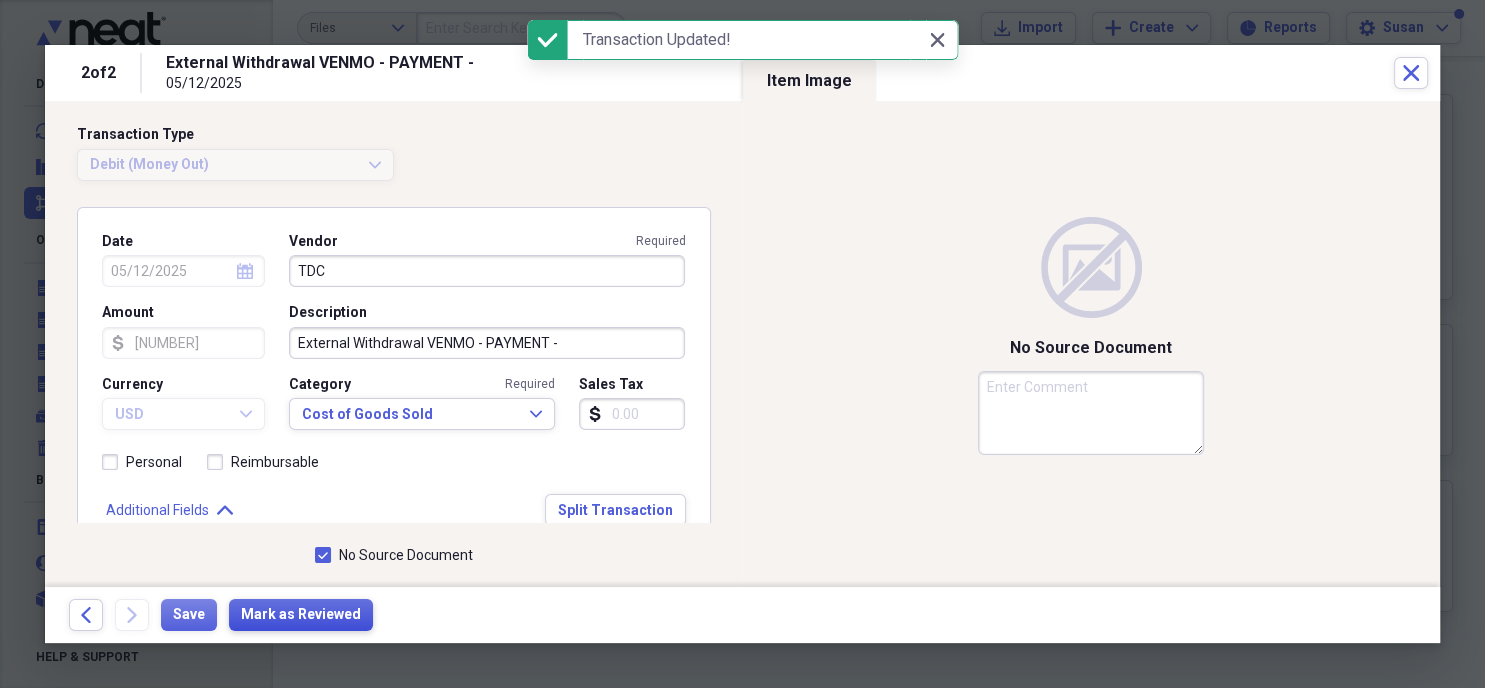 click on "Mark as Reviewed" at bounding box center (301, 615) 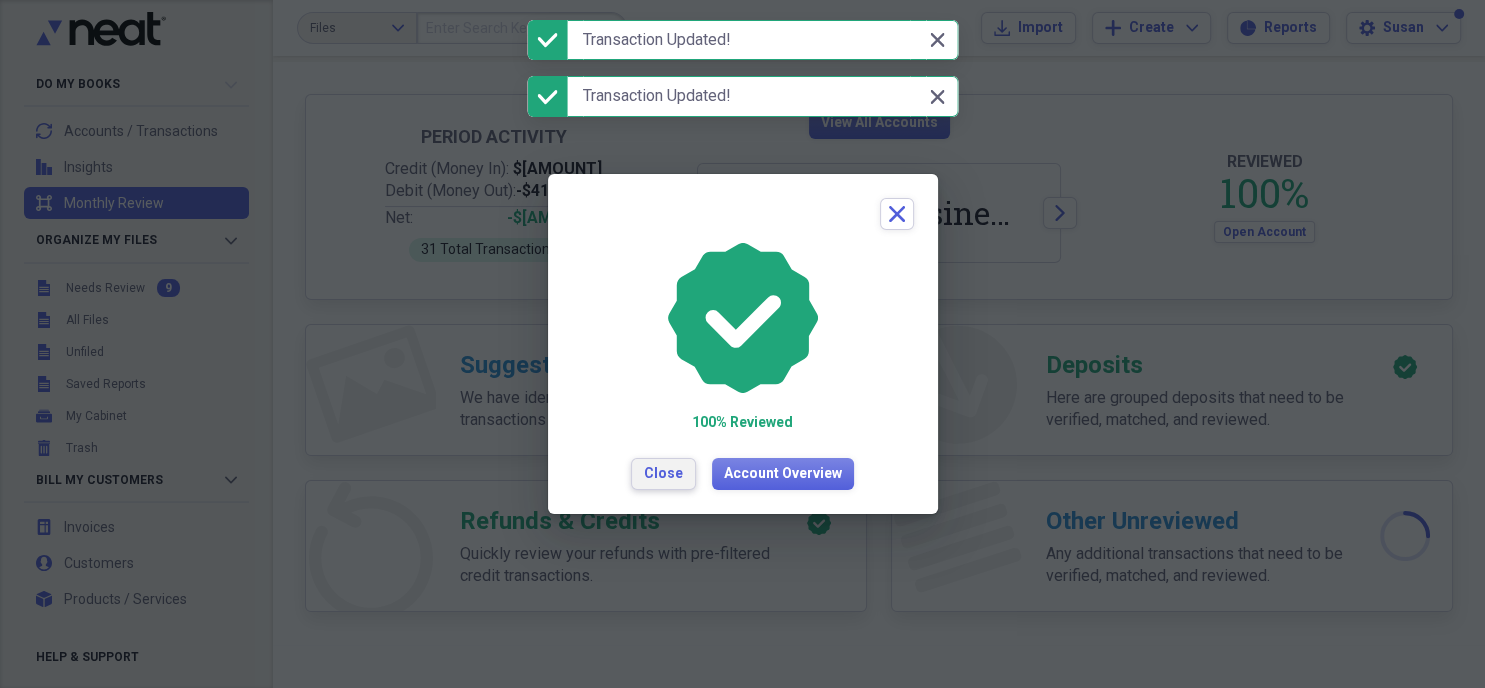 click on "Close" at bounding box center [663, 474] 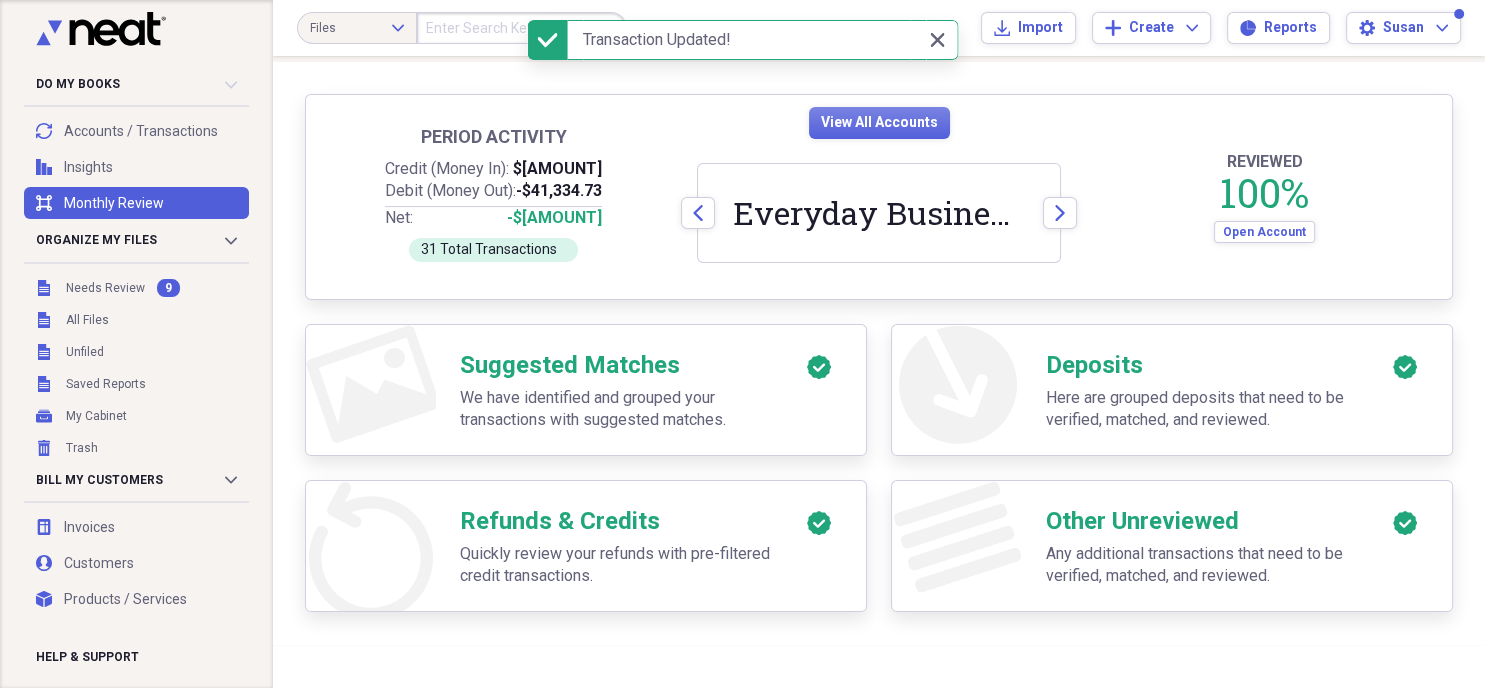 scroll, scrollTop: 0, scrollLeft: 0, axis: both 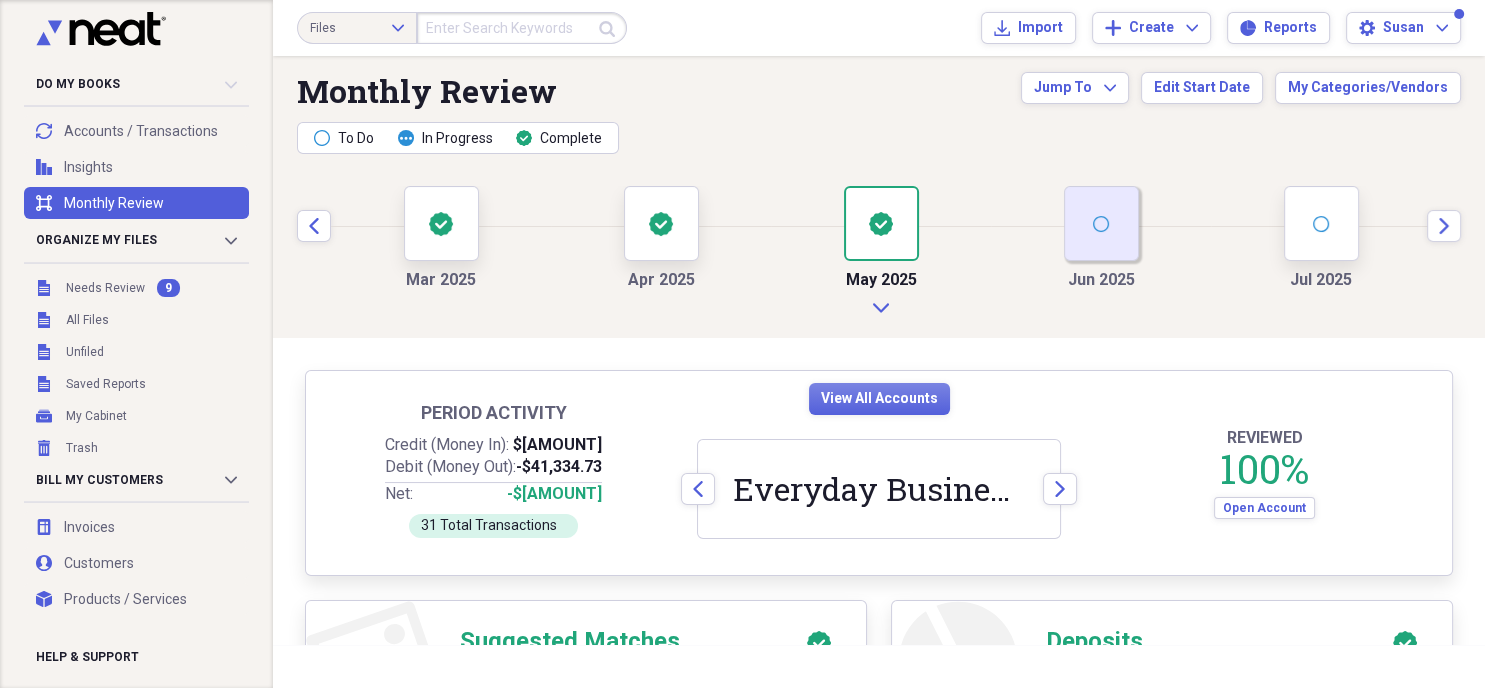 click on "open" at bounding box center [1101, 223] 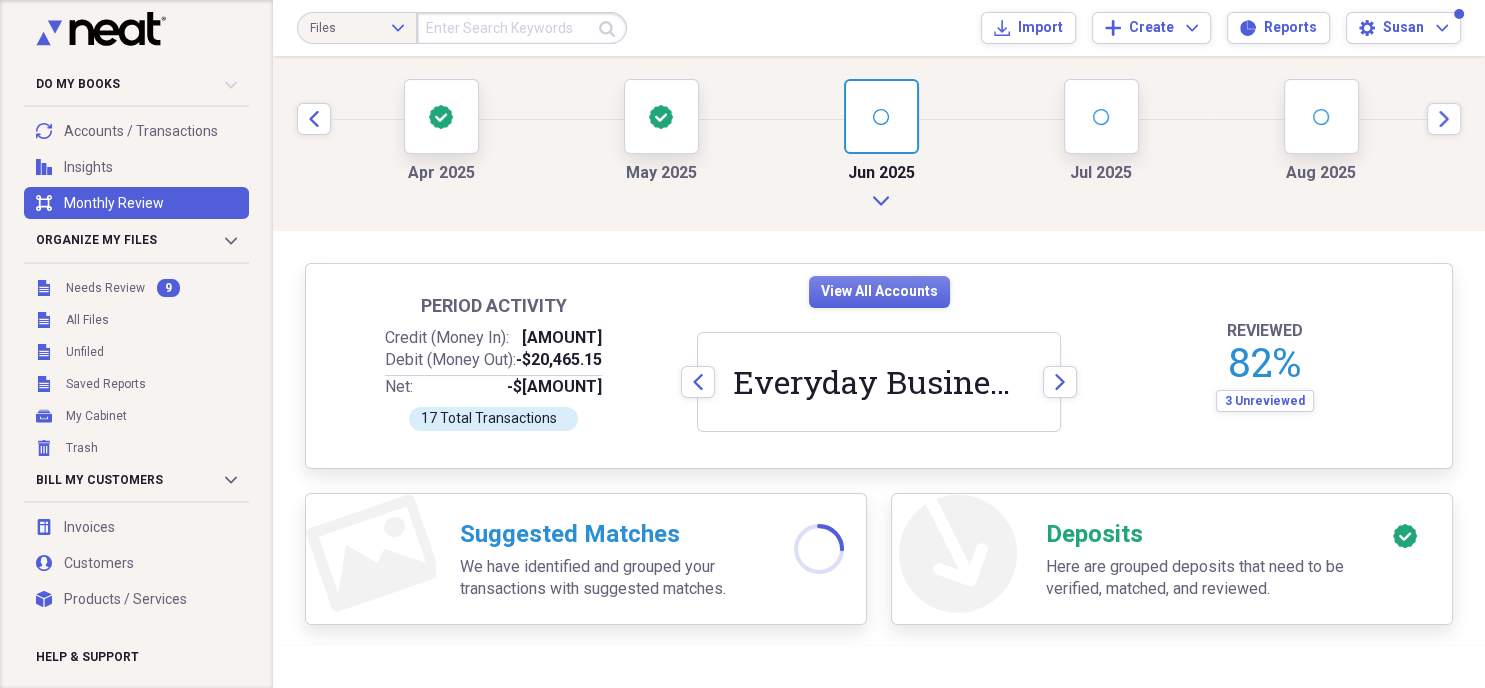 scroll, scrollTop: 230, scrollLeft: 0, axis: vertical 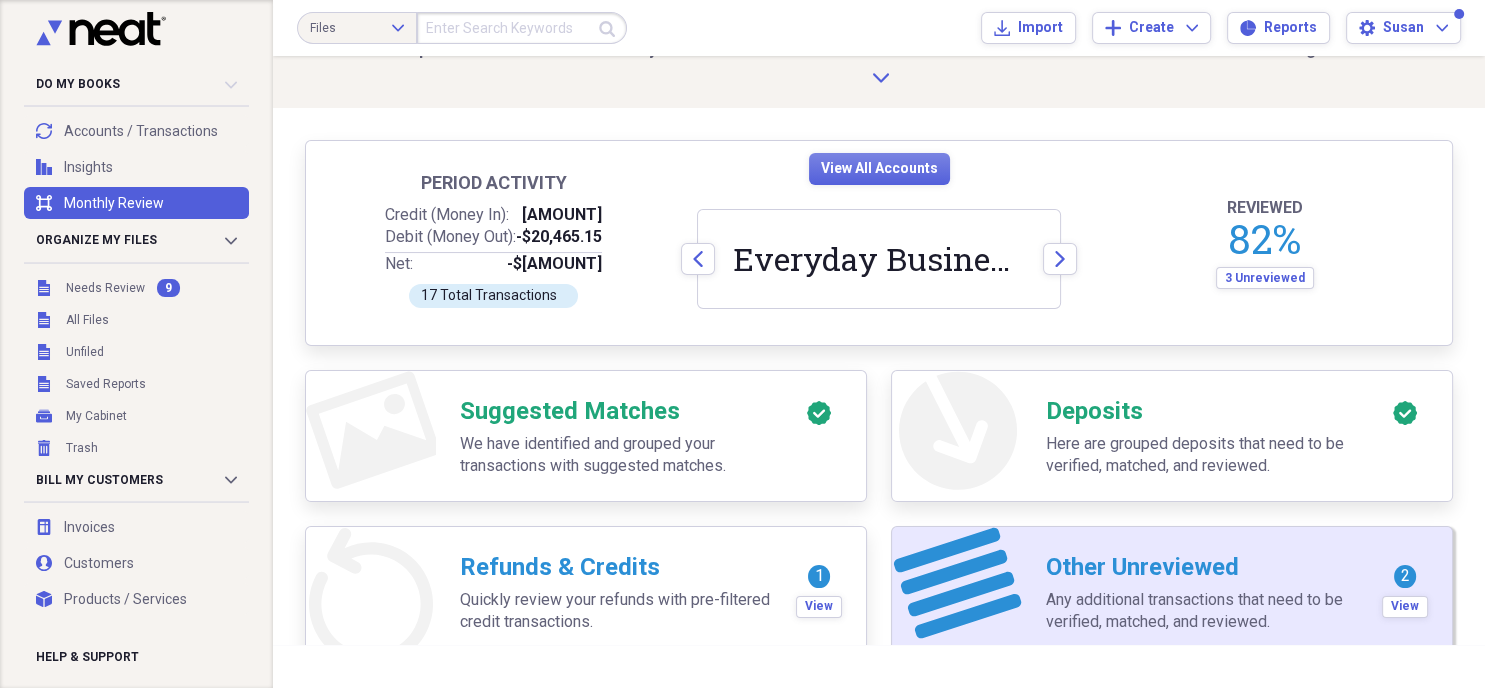 click on "Any additional transactions that need to be verified, matched, and reviewed." at bounding box center (1202, 611) 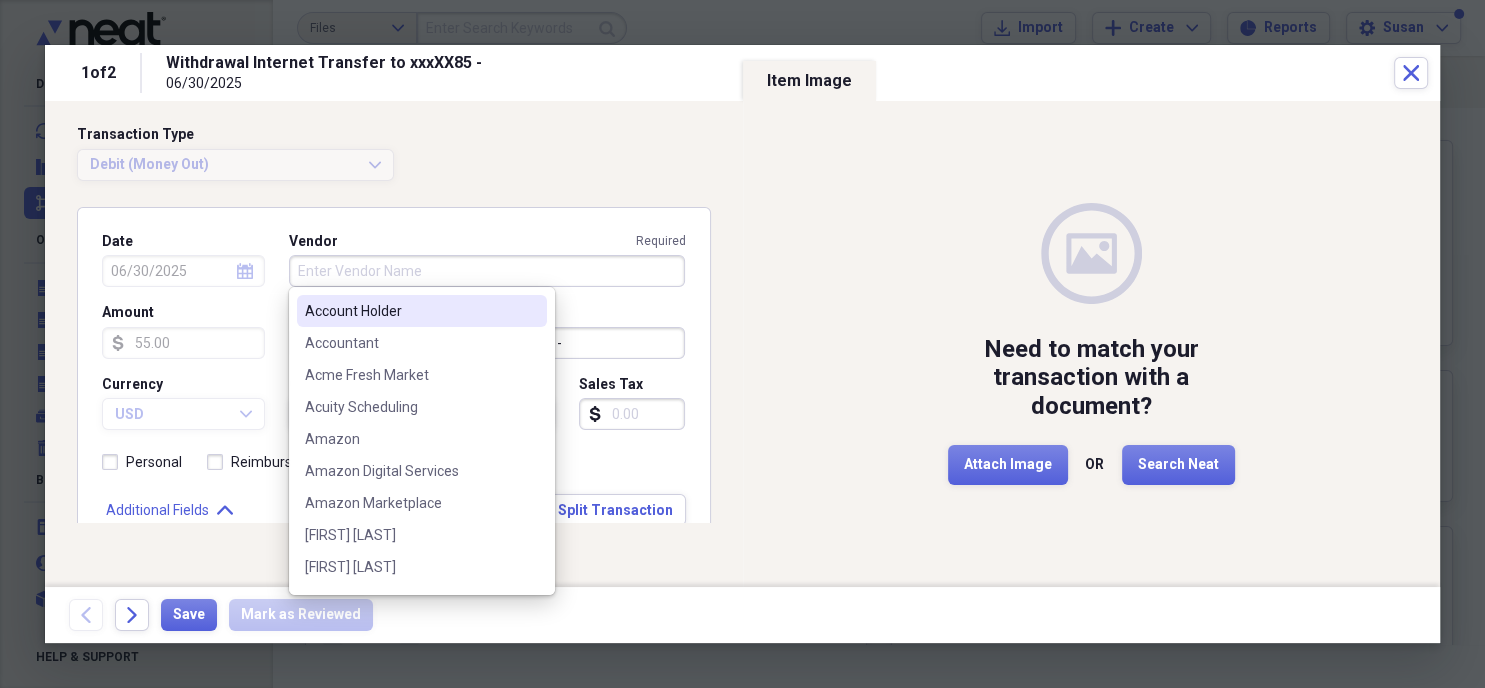 click on "Vendor Required" at bounding box center [487, 271] 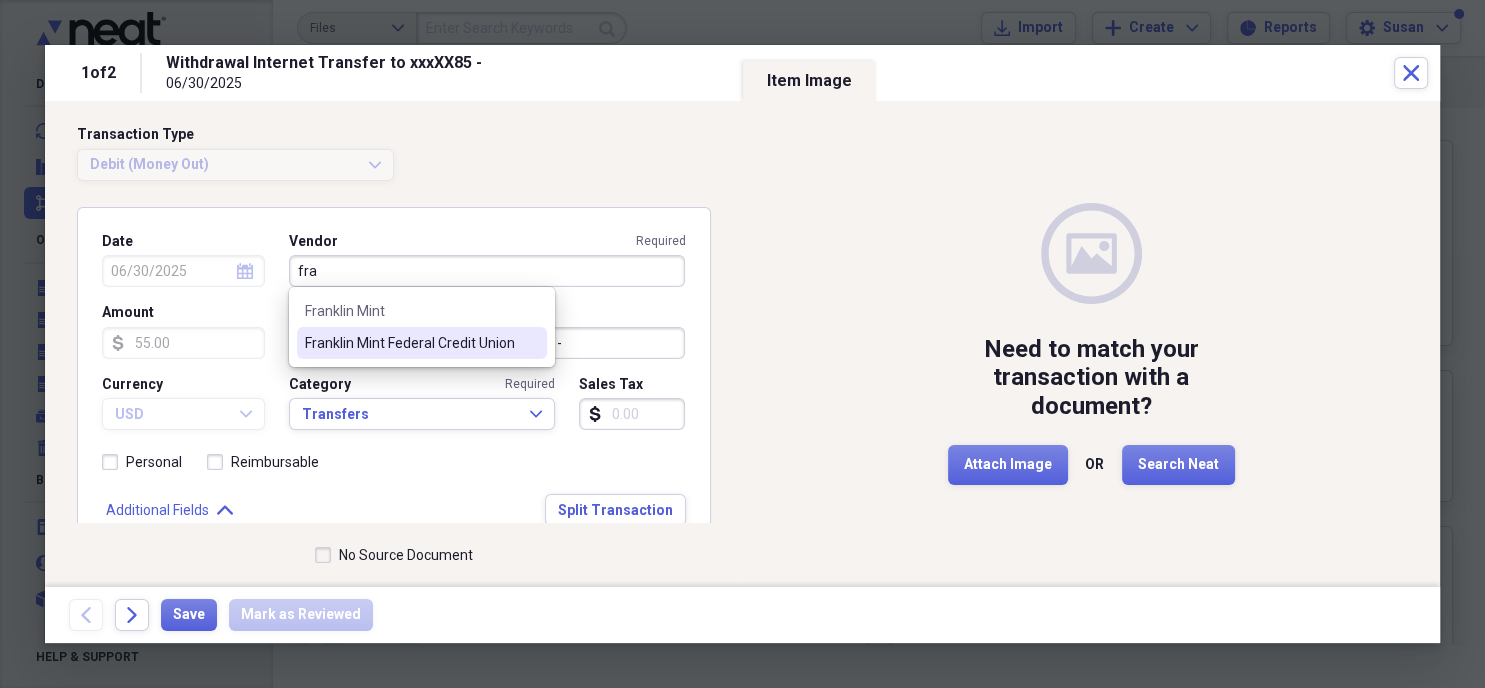 click on "Franklin Mint Federal Credit Union" at bounding box center [410, 343] 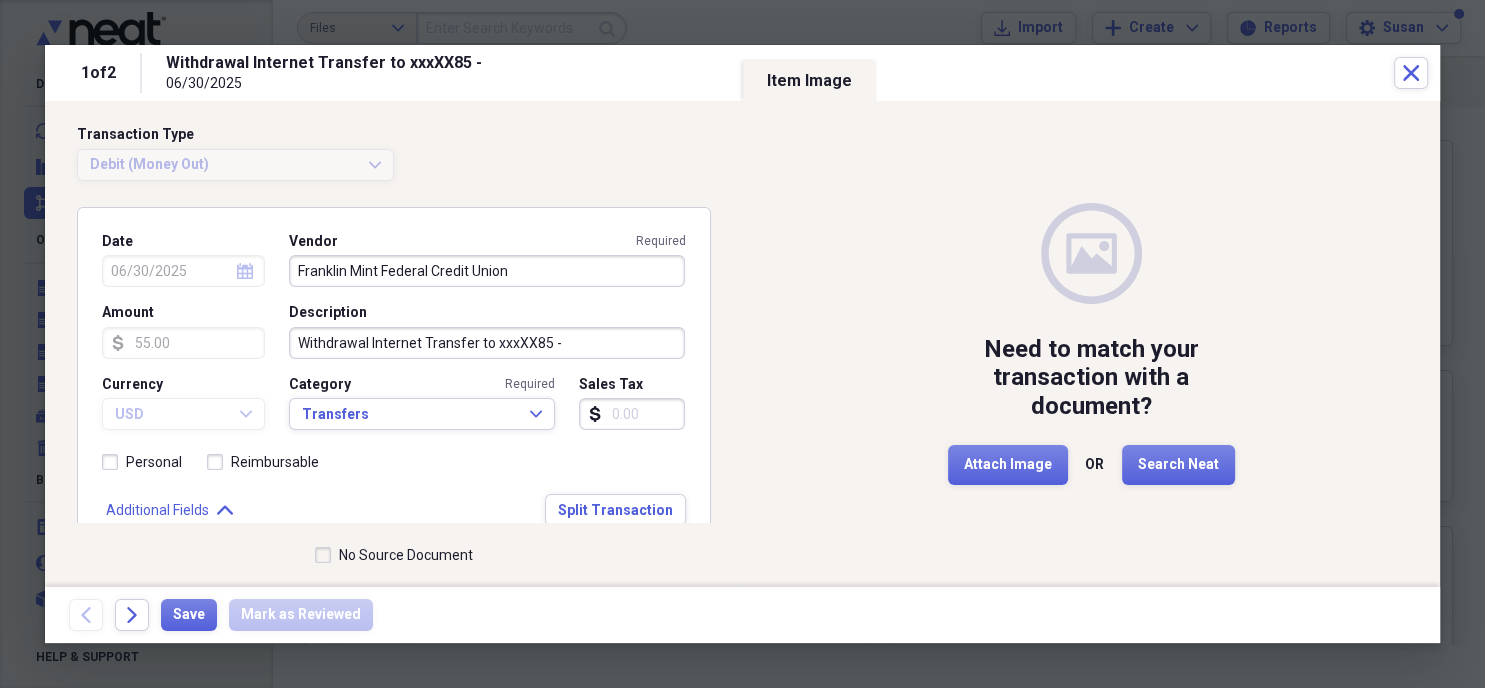 click on "No Source Document" at bounding box center (394, 555) 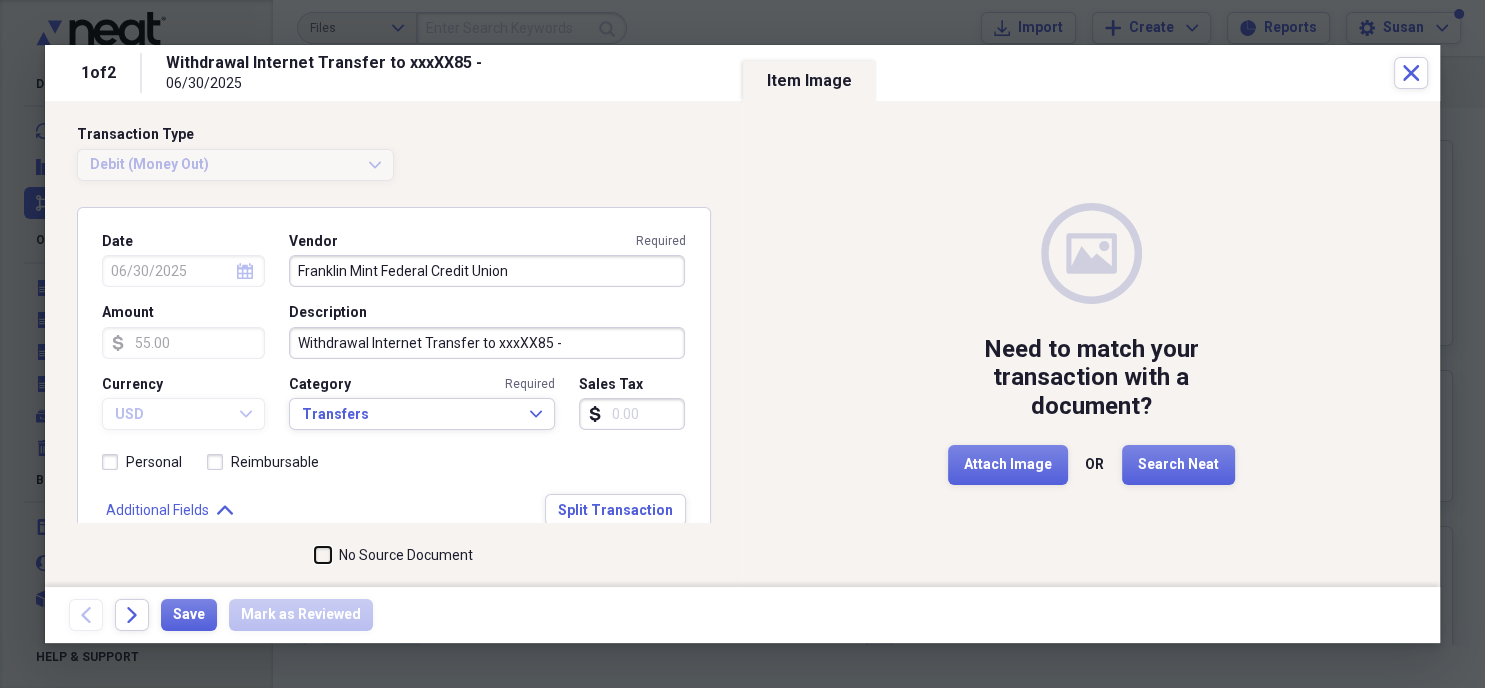 click on "No Source Document" at bounding box center [315, 555] 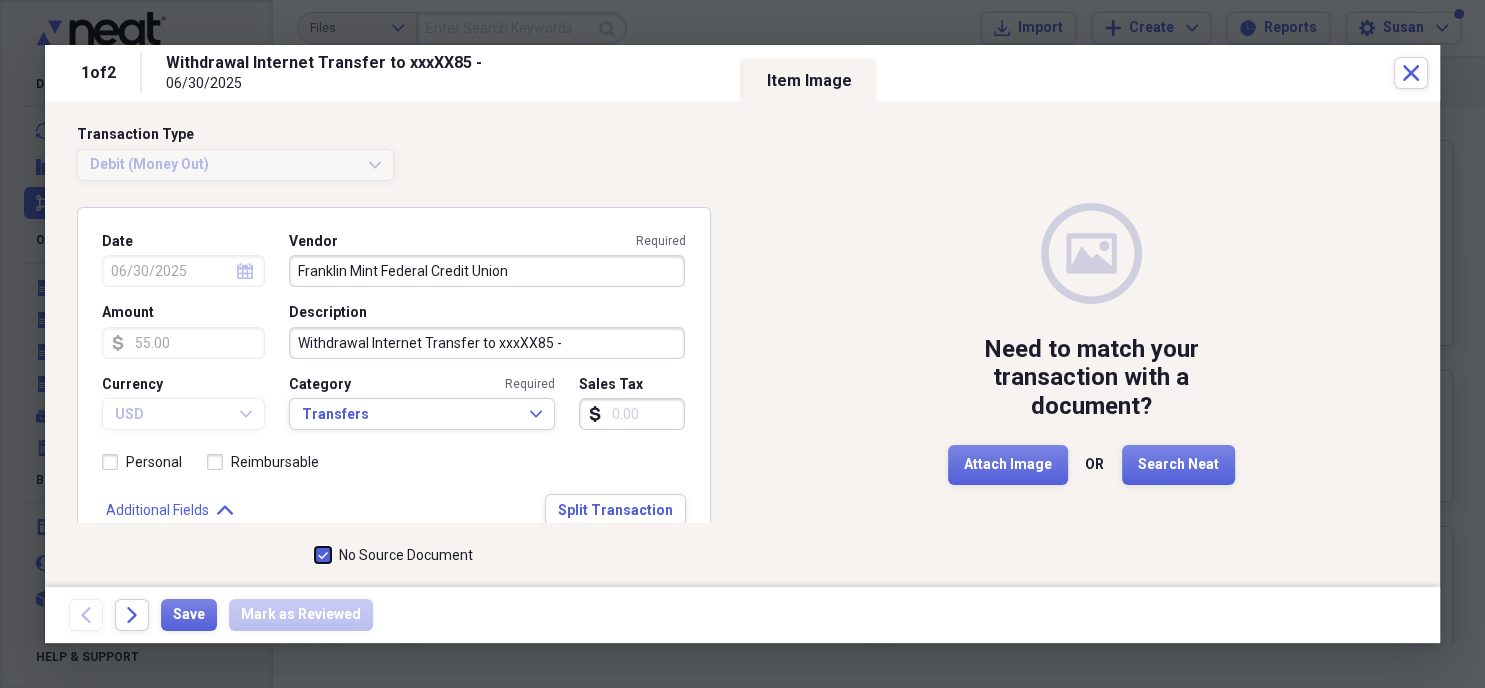 checkbox on "true" 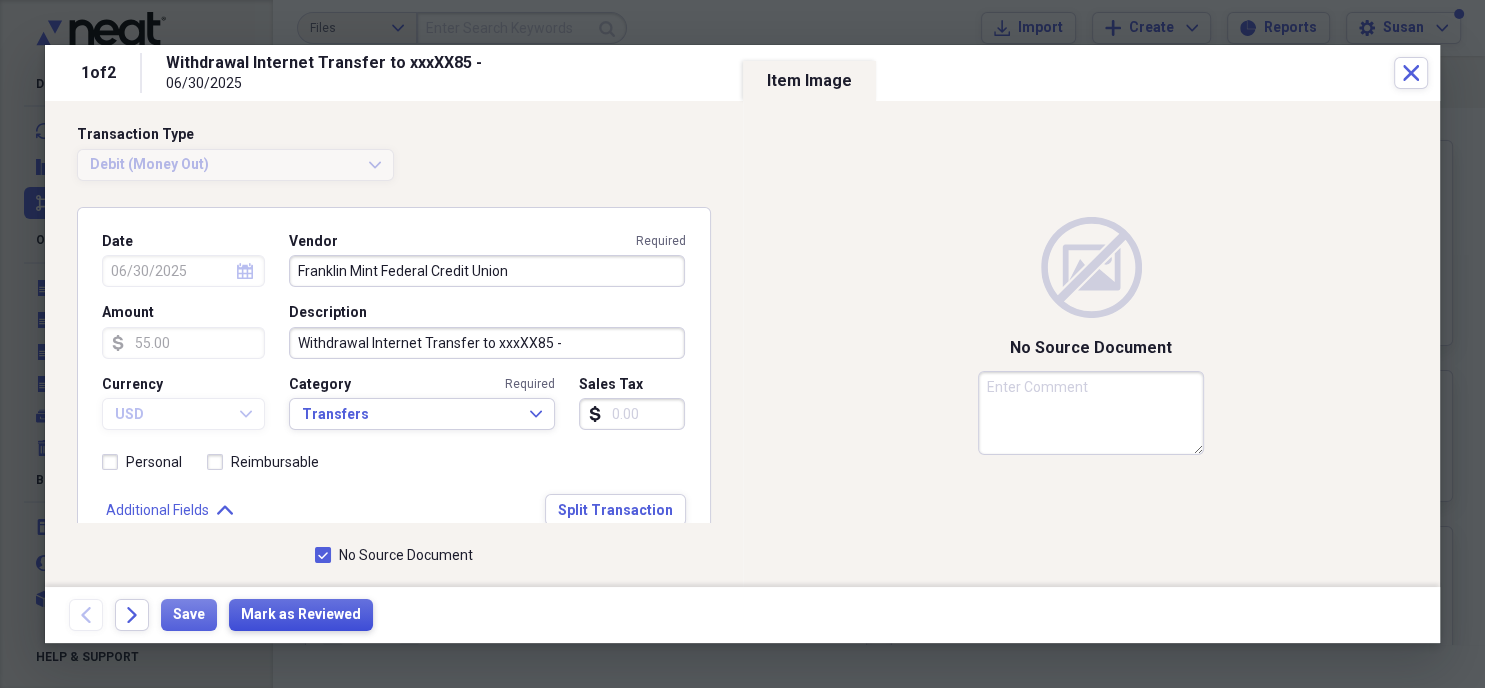 click on "Mark as Reviewed" at bounding box center [301, 615] 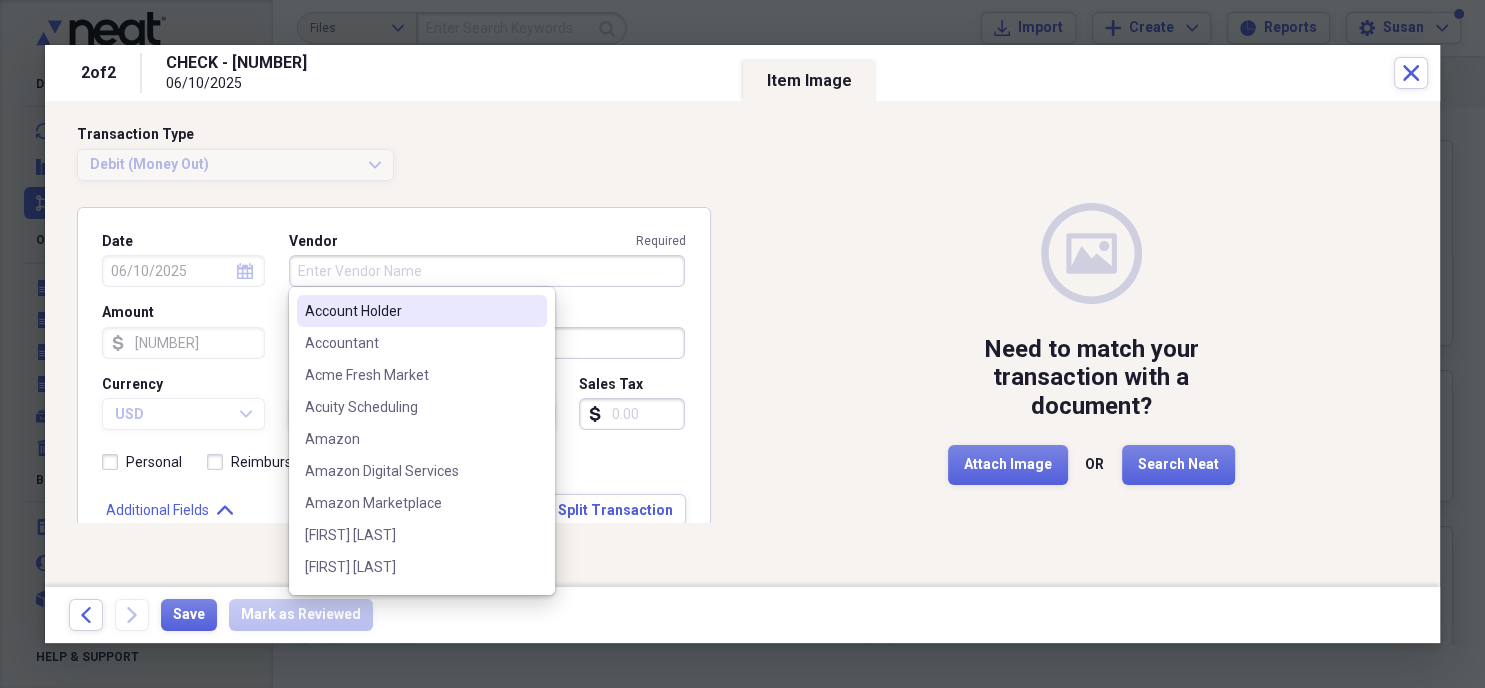click on "Vendor Required" at bounding box center (487, 271) 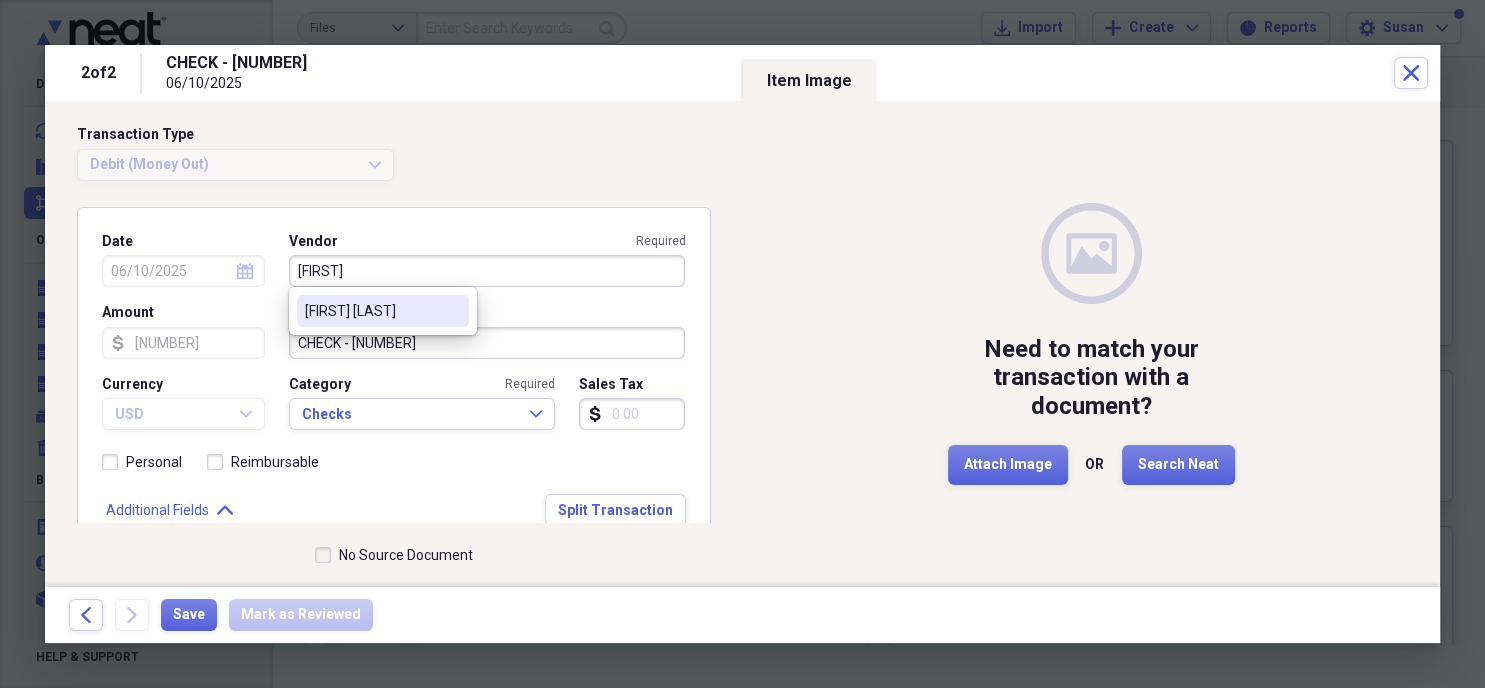 click on "[FIRST] [LAST]" at bounding box center (383, 311) 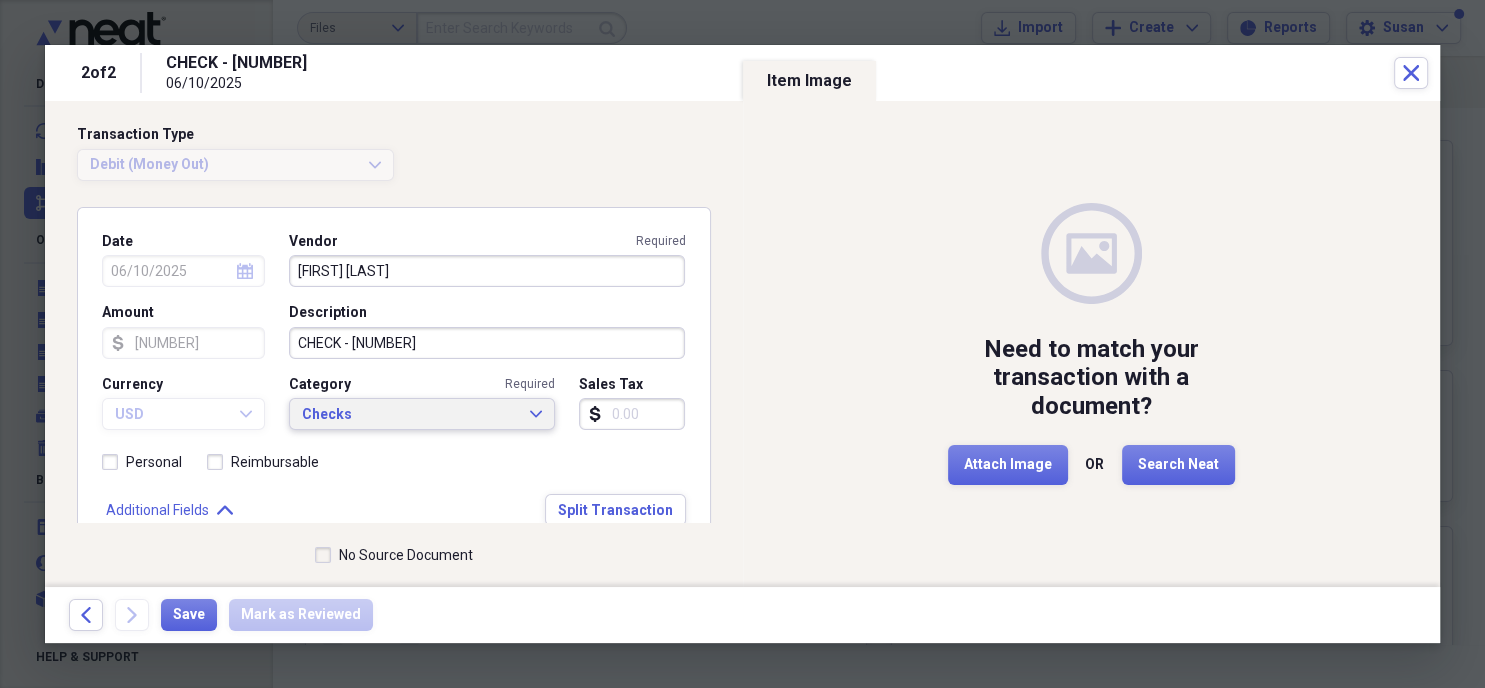 click on "Checks" at bounding box center [410, 415] 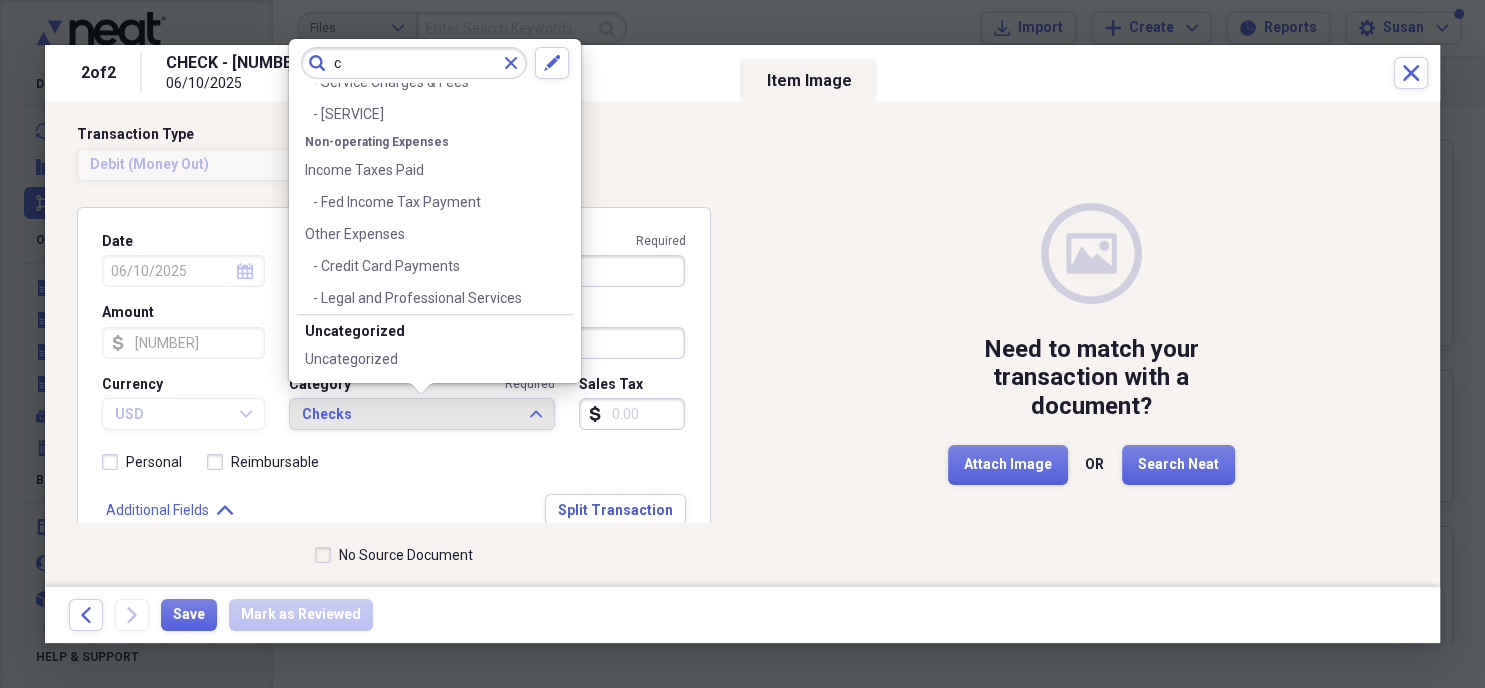 scroll, scrollTop: 0, scrollLeft: 0, axis: both 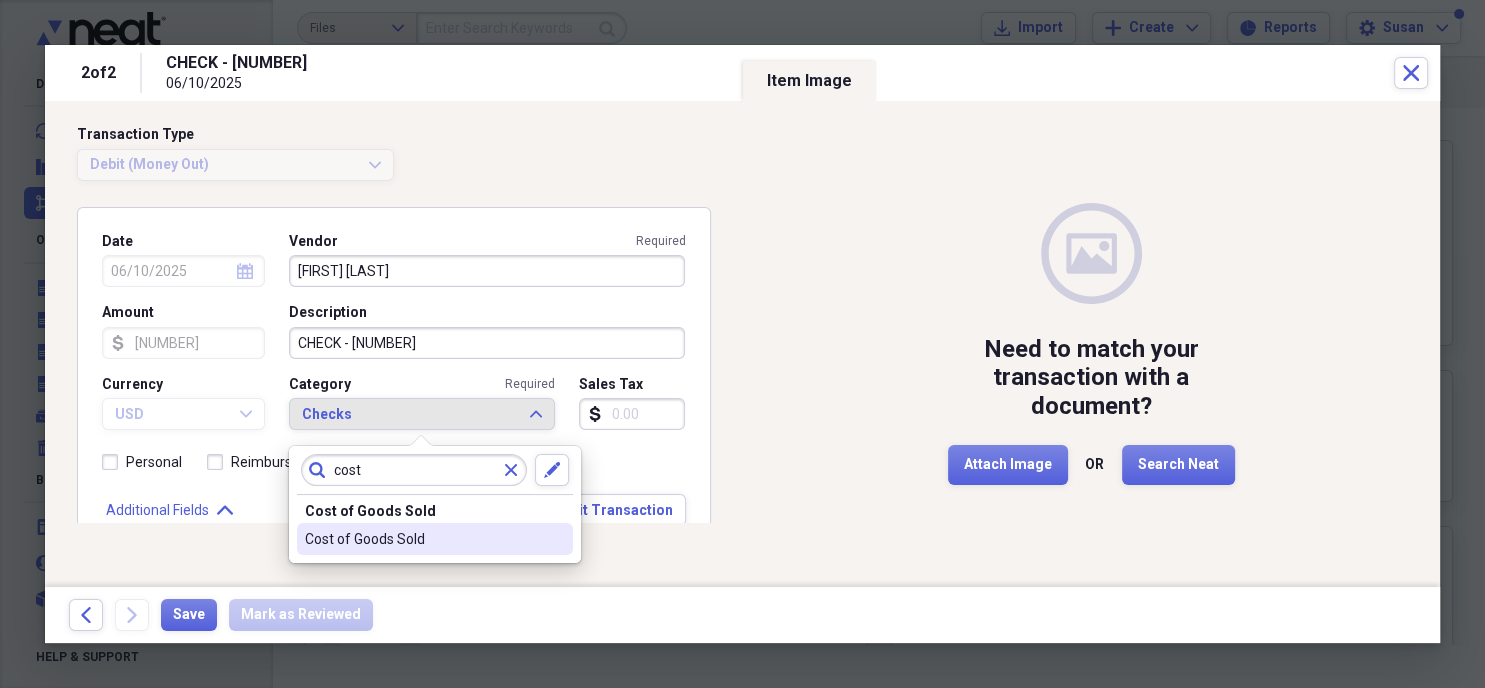 type on "cost" 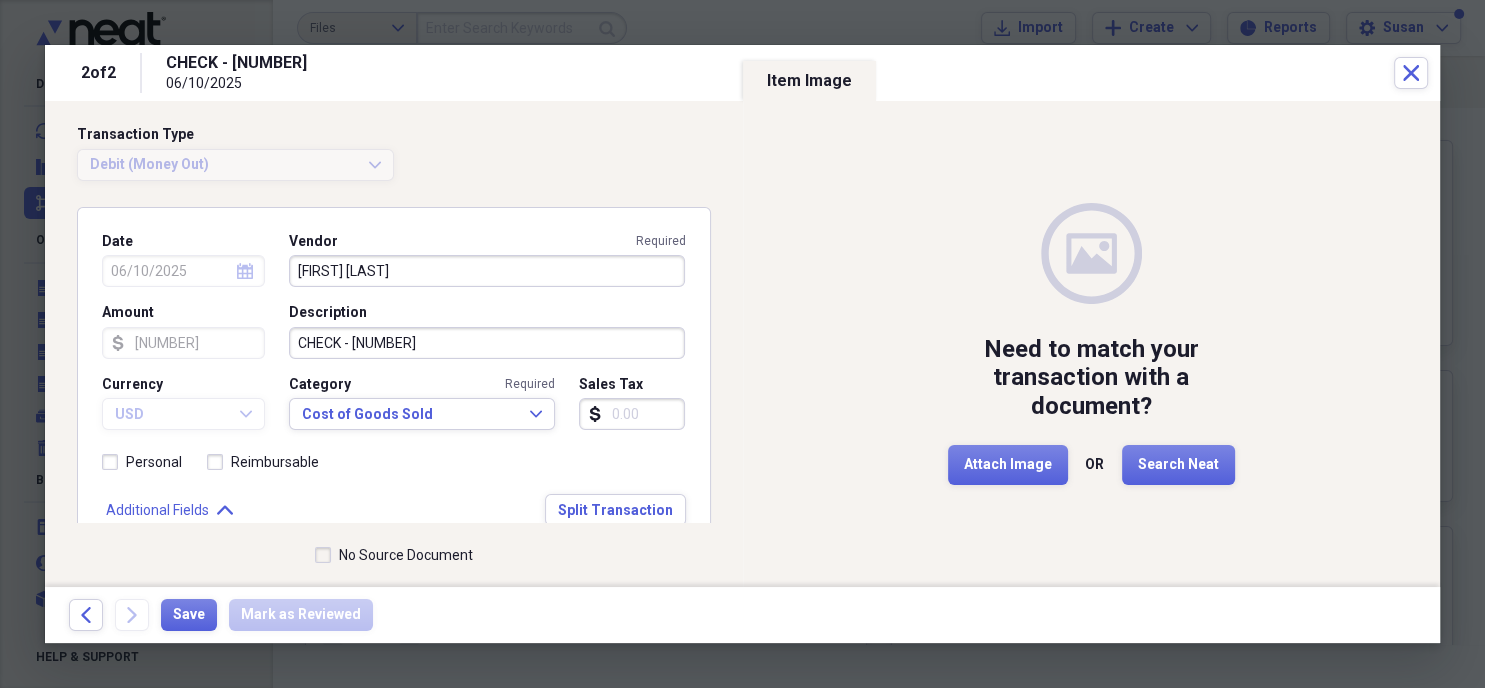click on "No Source Document" at bounding box center [394, 555] 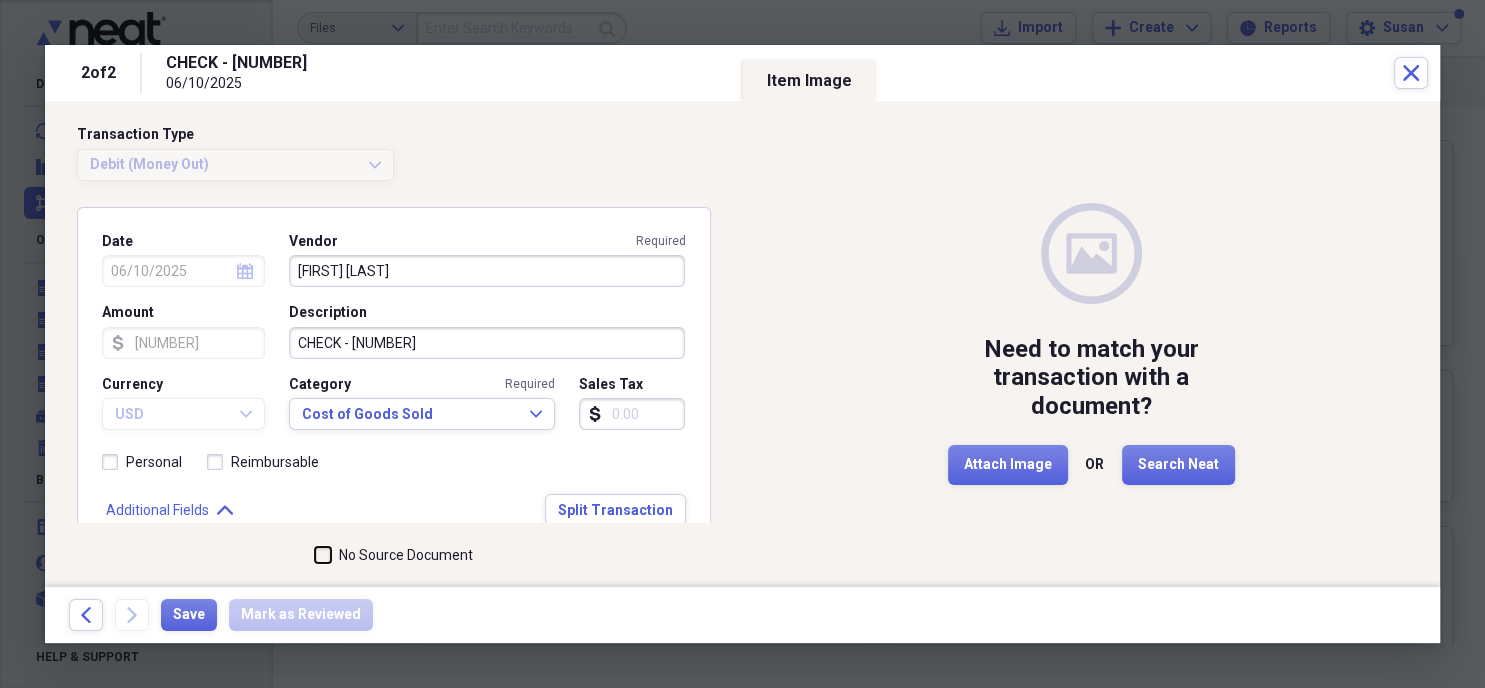 click on "No Source Document" at bounding box center (315, 555) 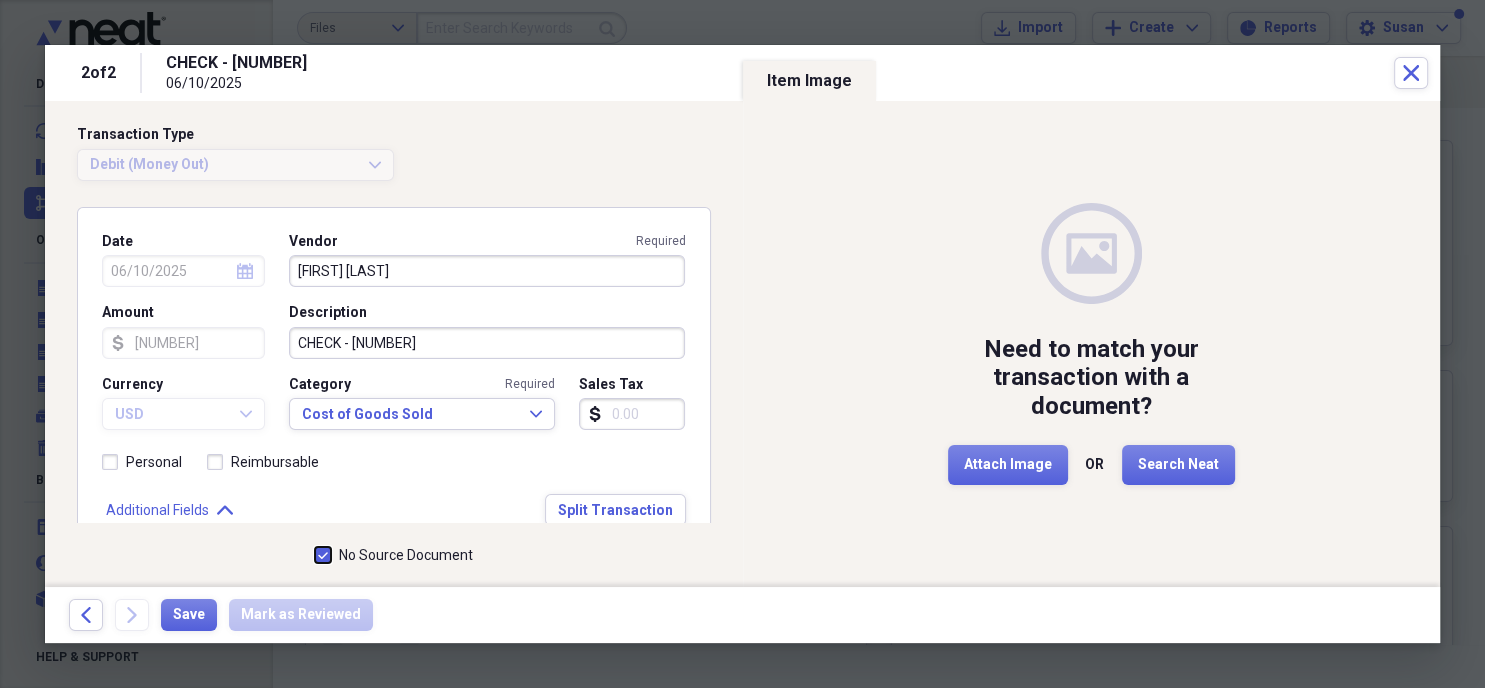 checkbox on "true" 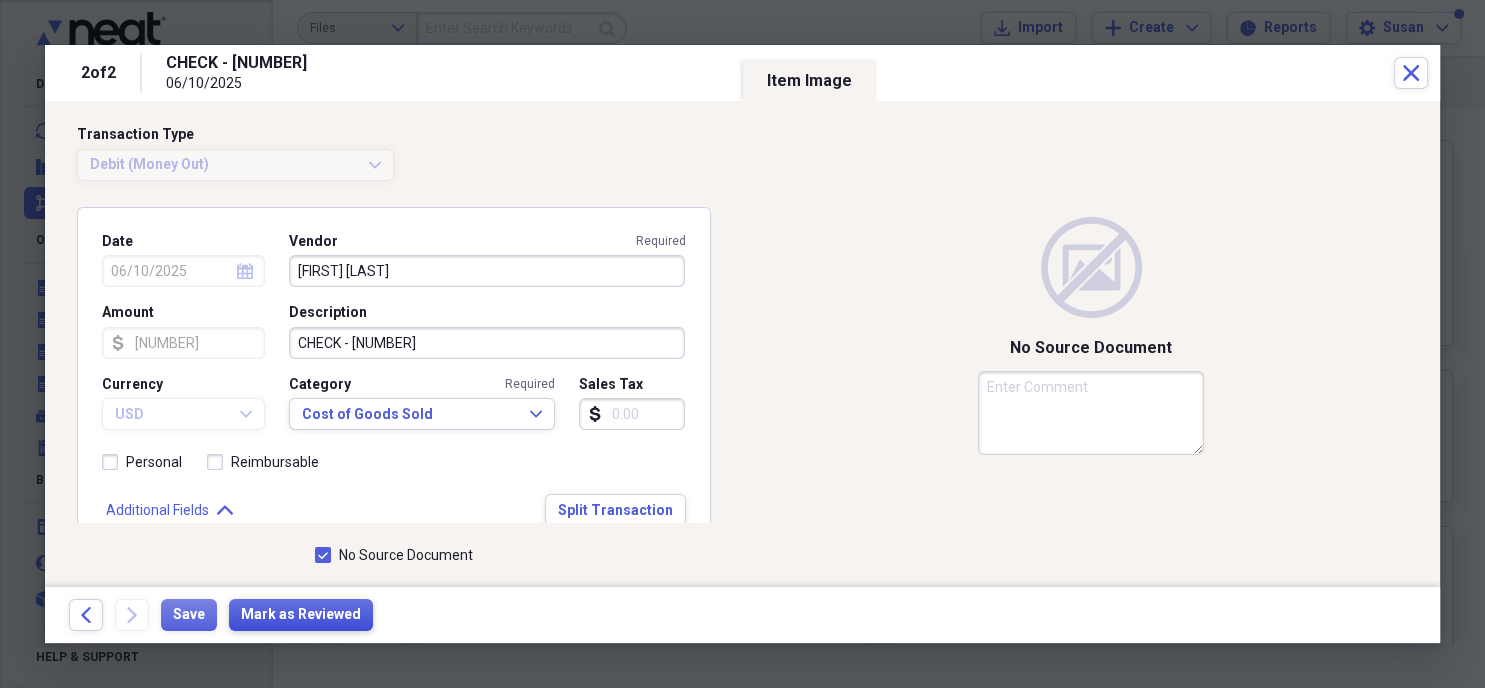click on "Mark as Reviewed" at bounding box center (301, 615) 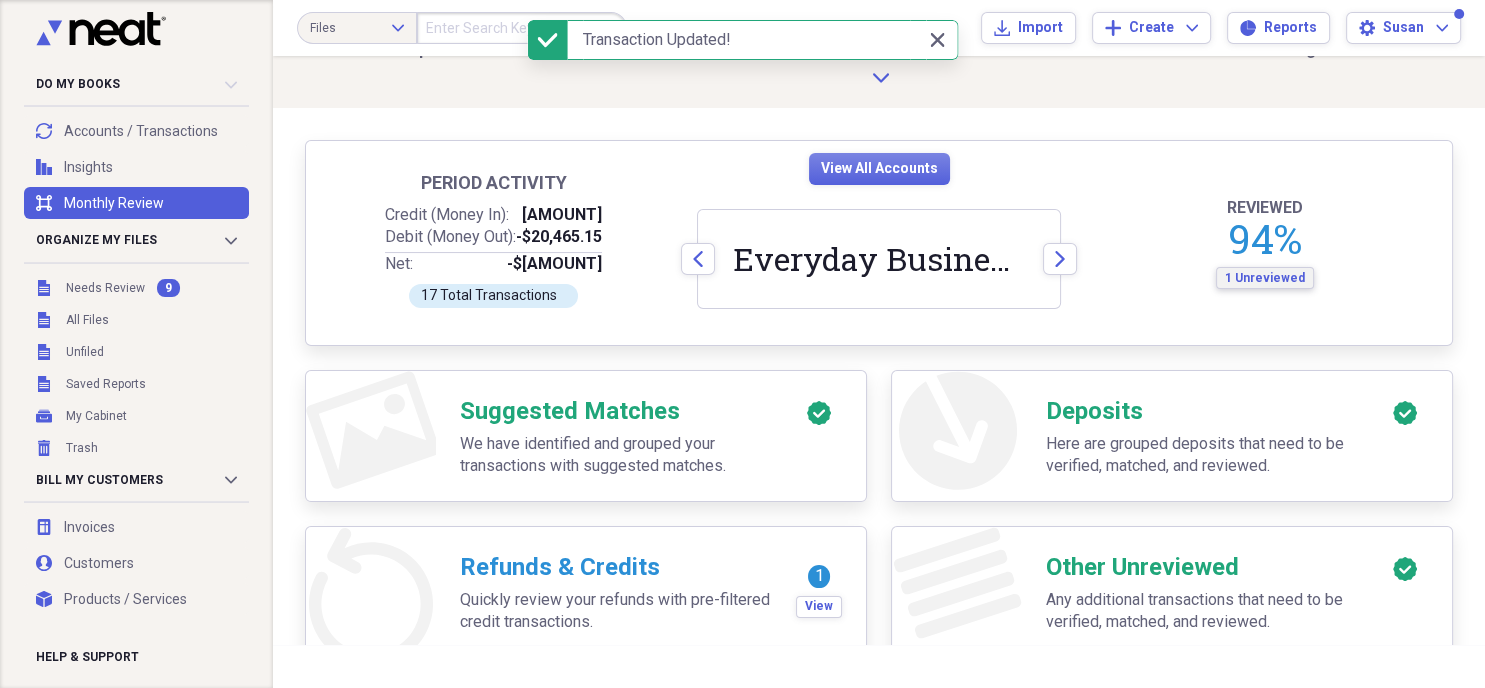 click on "1 Unreviewed" at bounding box center (1265, 278) 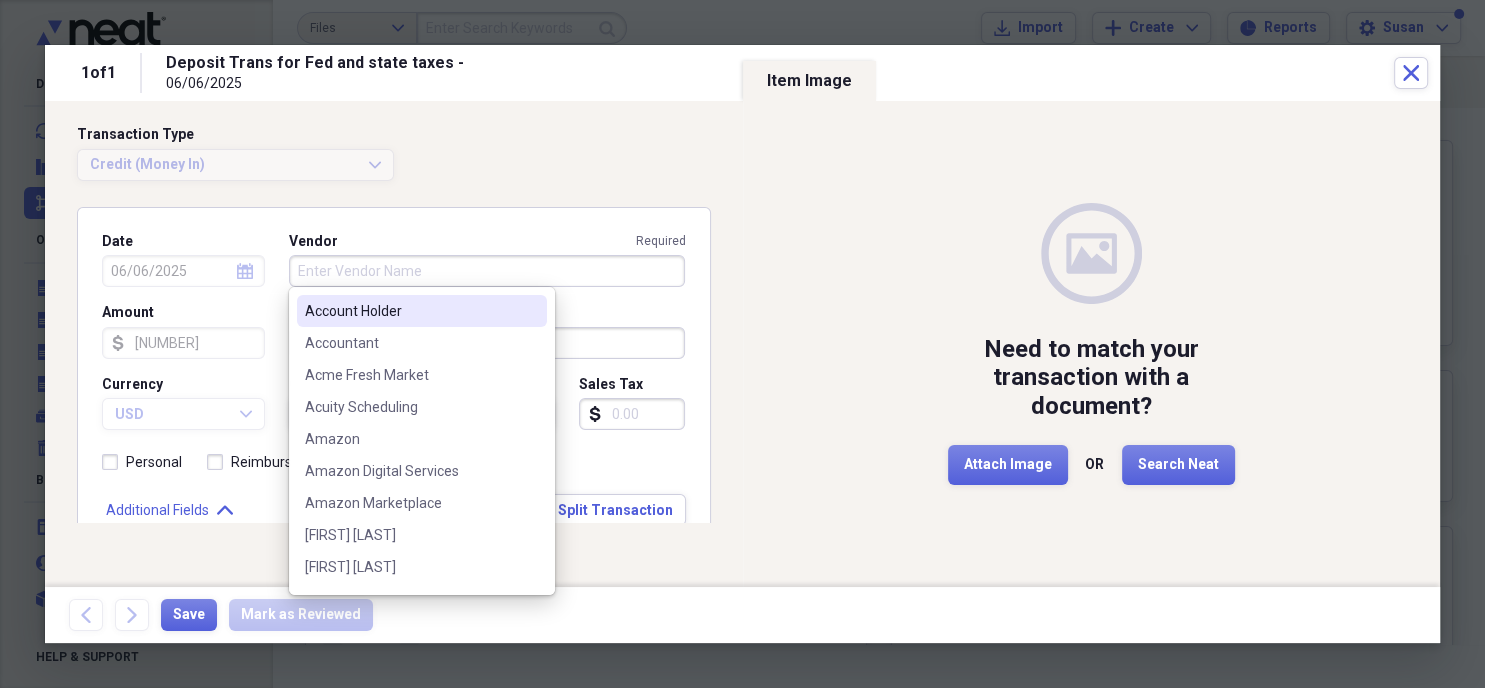 click on "Vendor Required" at bounding box center (487, 271) 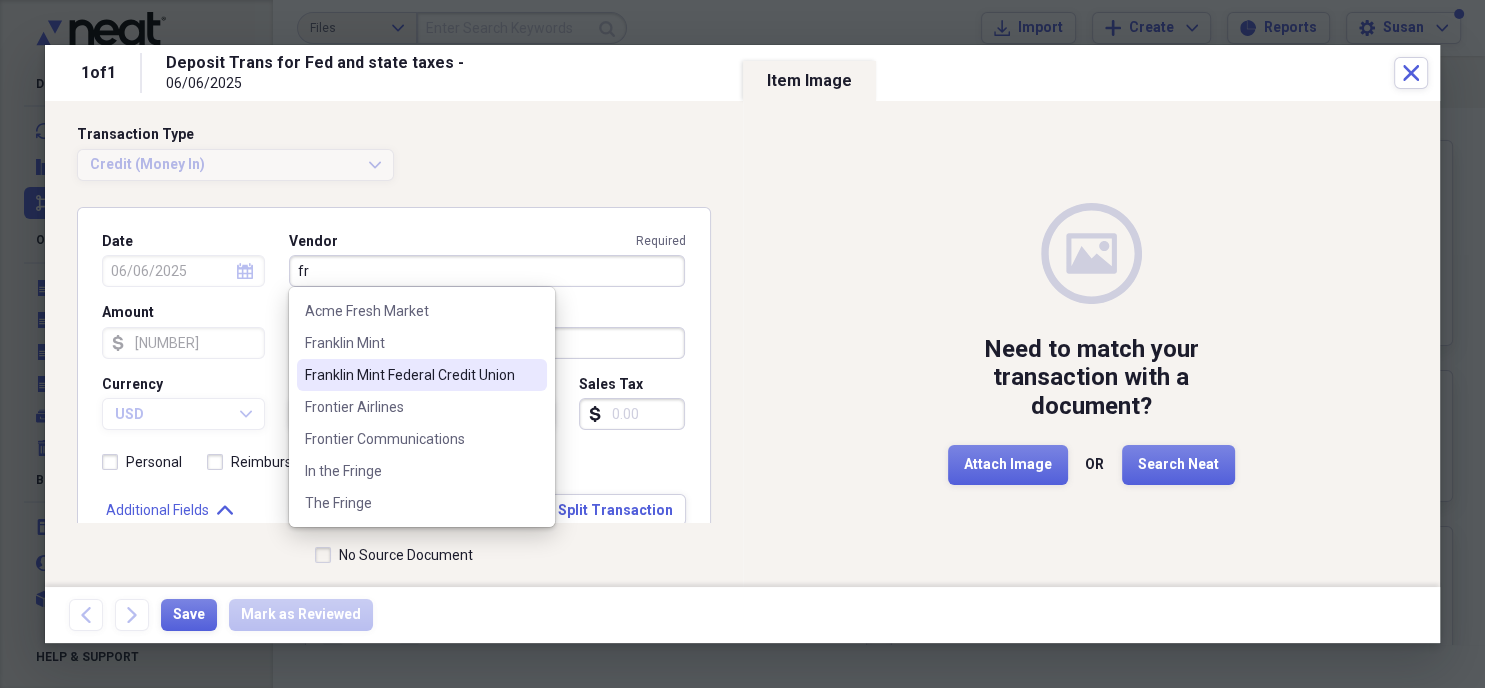 click on "Franklin Mint Federal Credit Union" at bounding box center [410, 375] 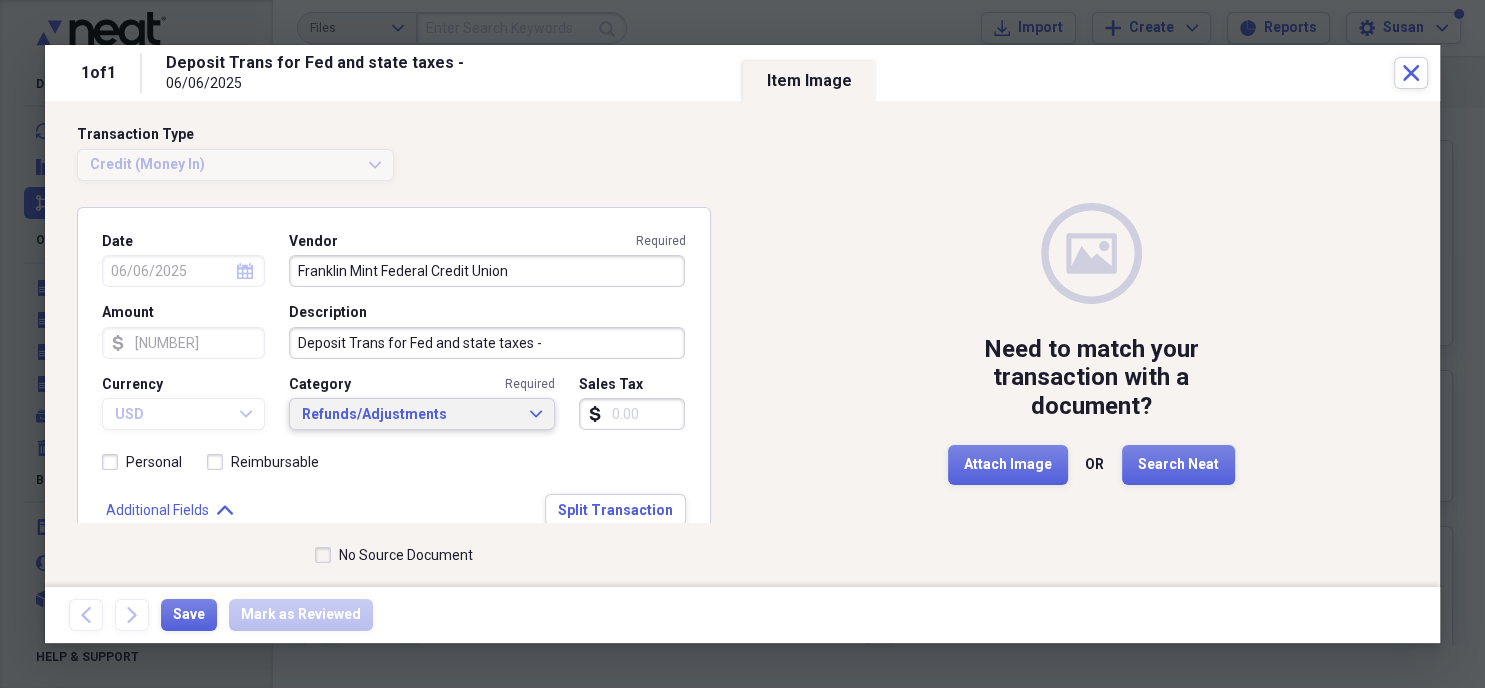 click on "Refunds/Adjustments" at bounding box center (410, 415) 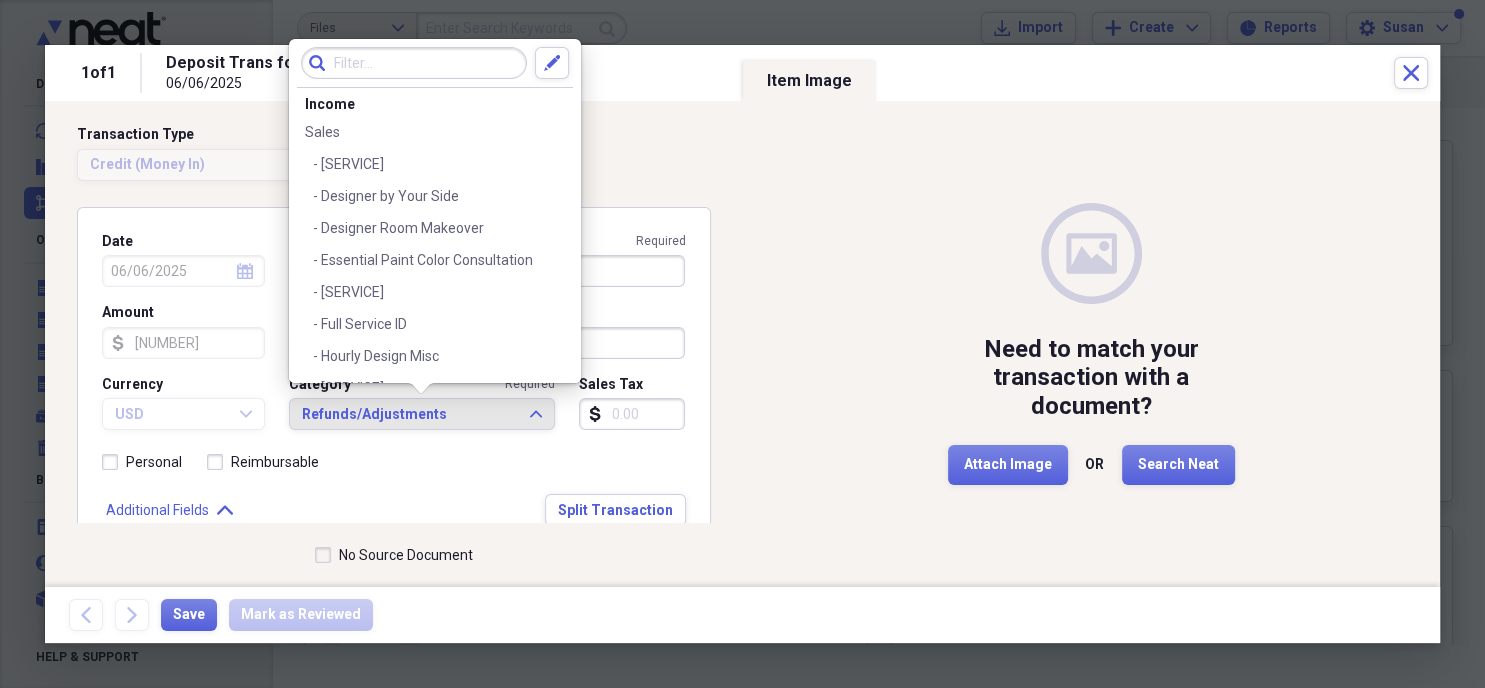 scroll, scrollTop: 2182, scrollLeft: 0, axis: vertical 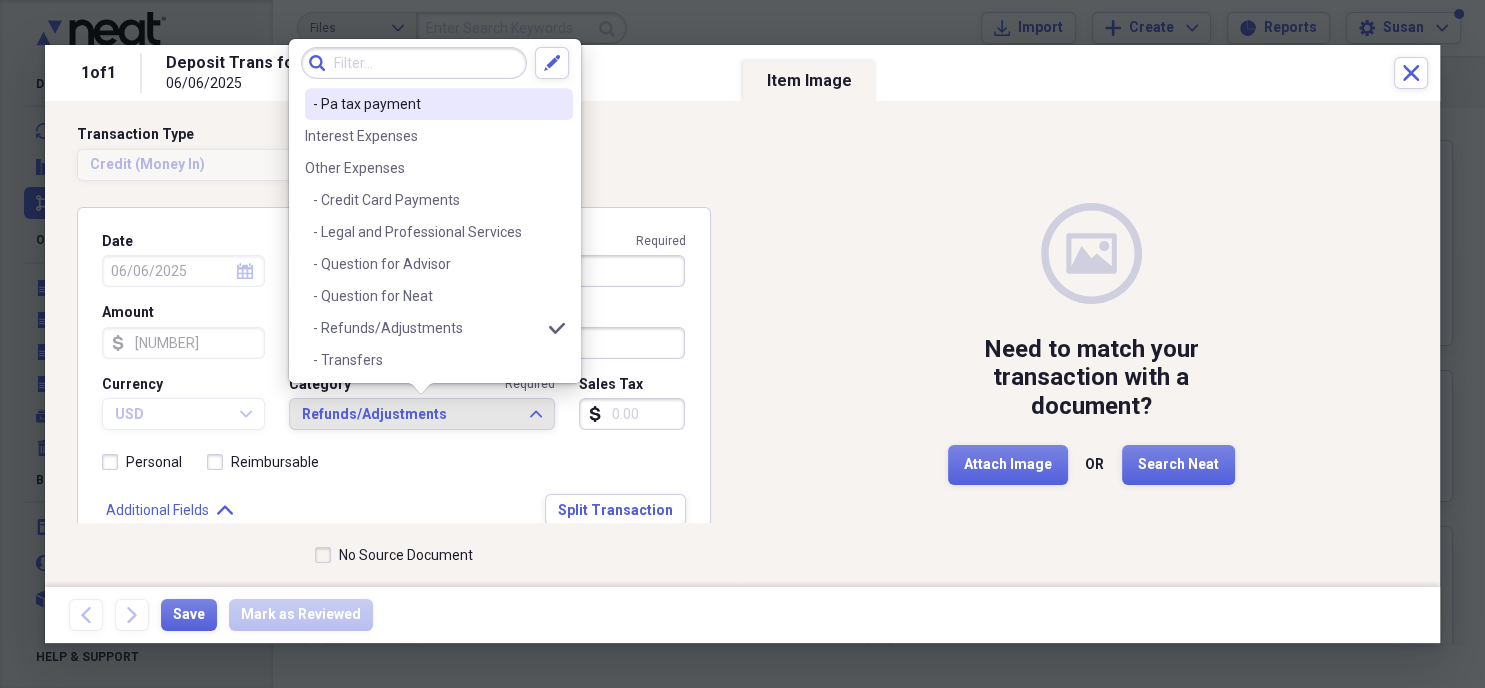 click at bounding box center (414, 63) 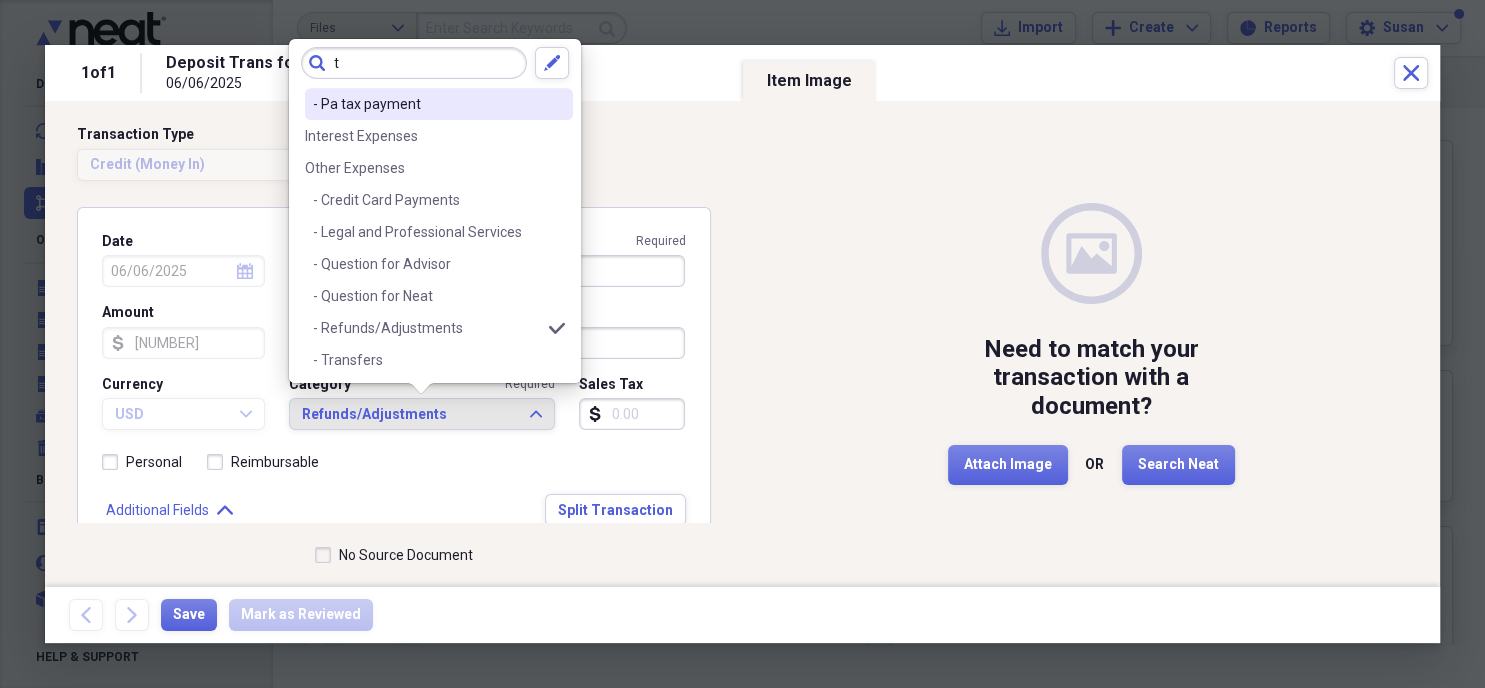 scroll, scrollTop: 0, scrollLeft: 0, axis: both 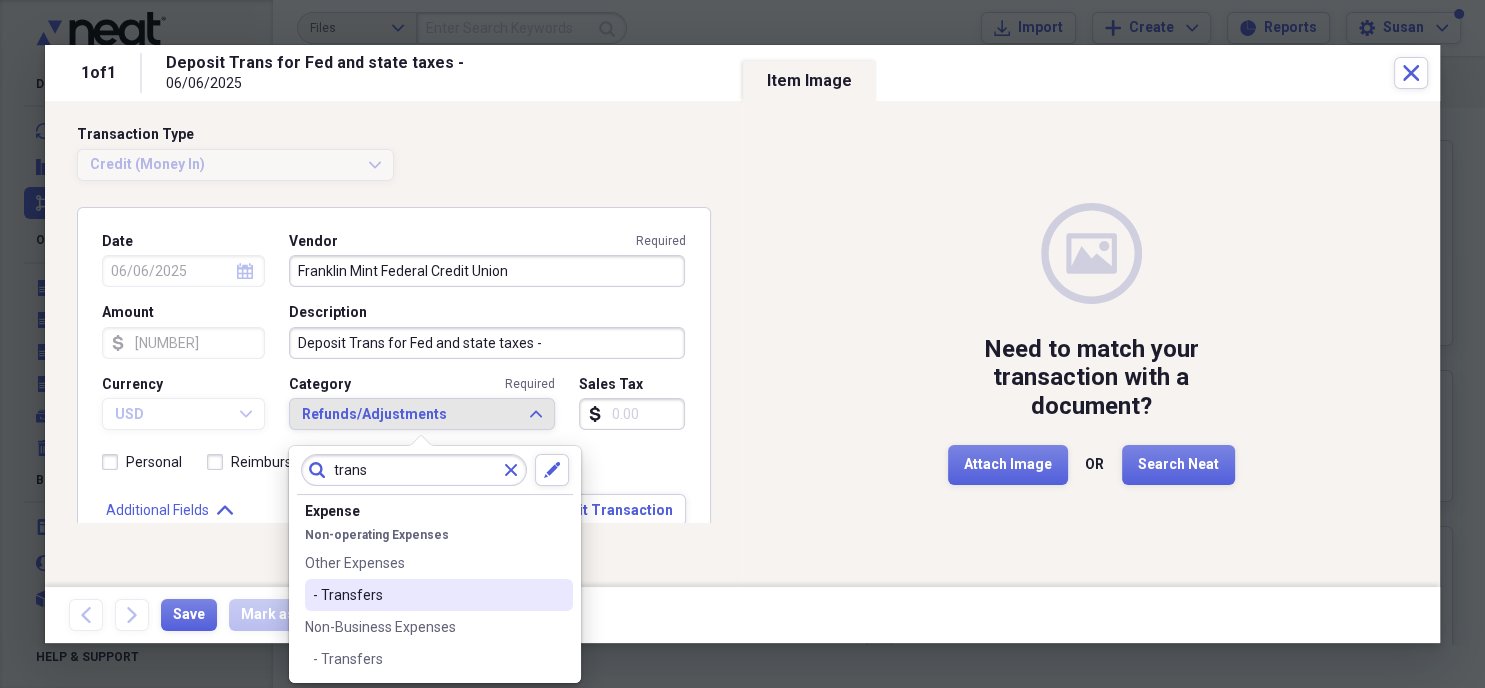 type on "trans" 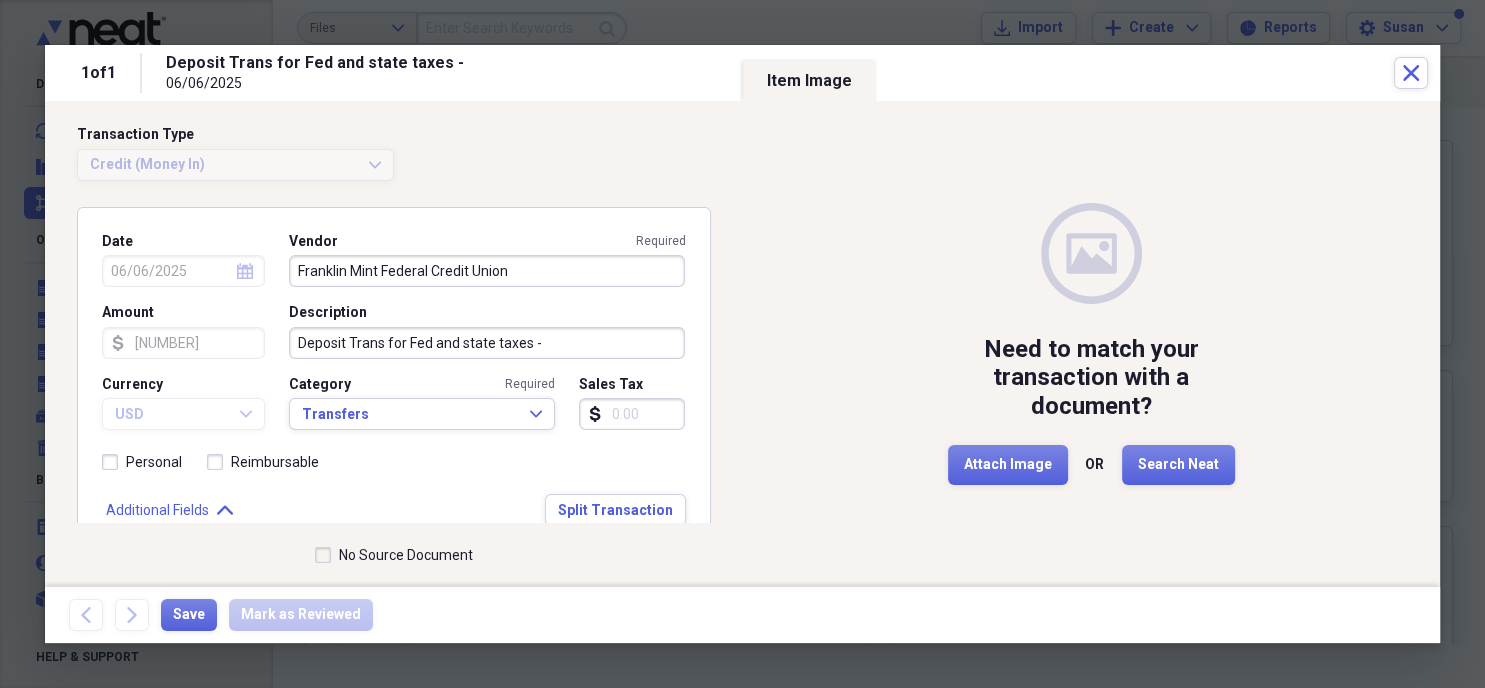click on "Personal Reimbursable" at bounding box center (394, 470) 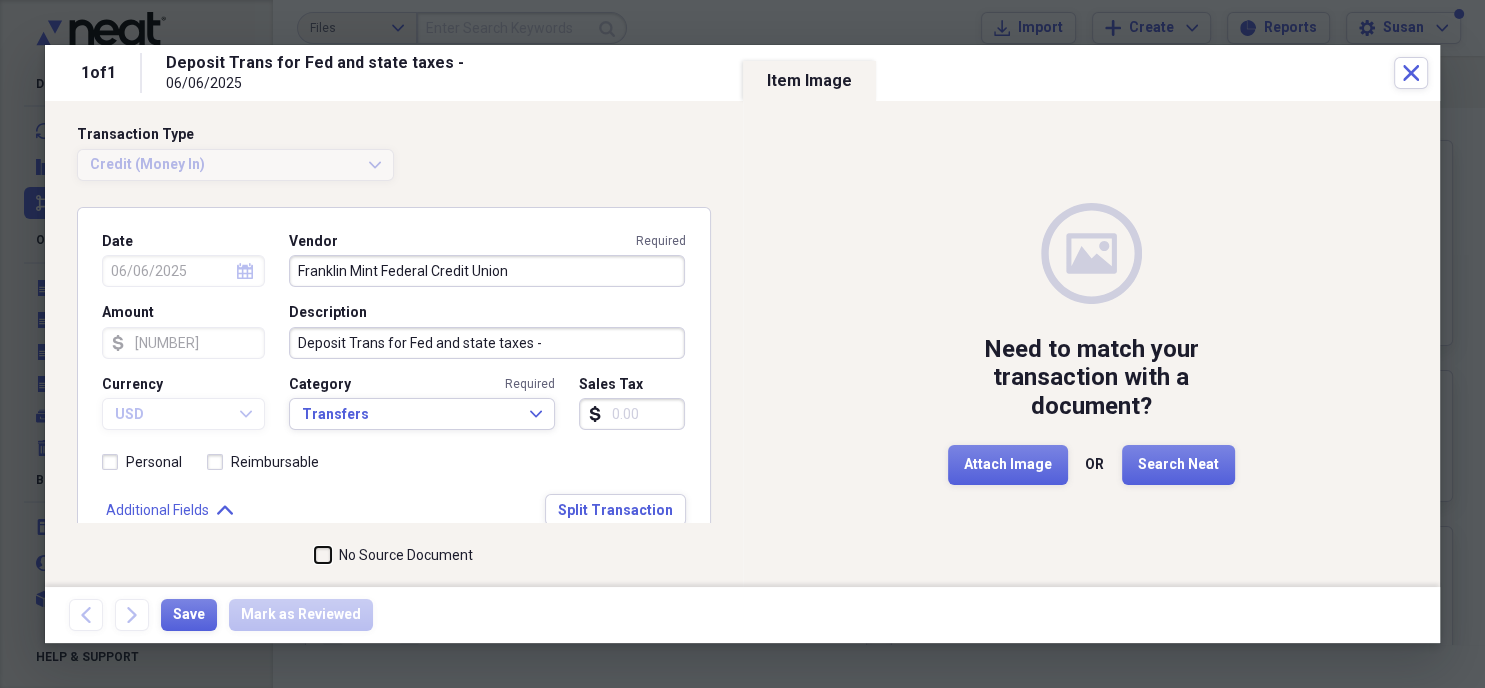 click on "No Source Document" at bounding box center (315, 555) 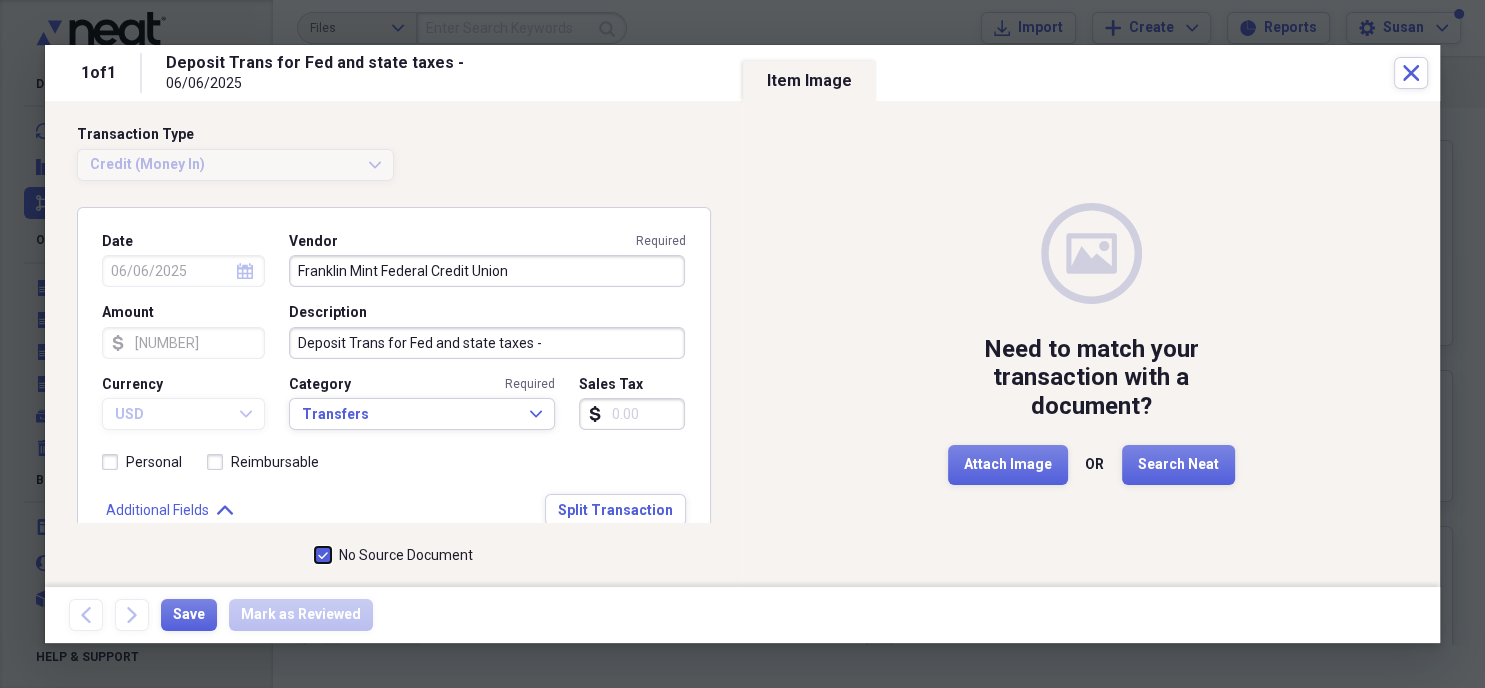 checkbox on "true" 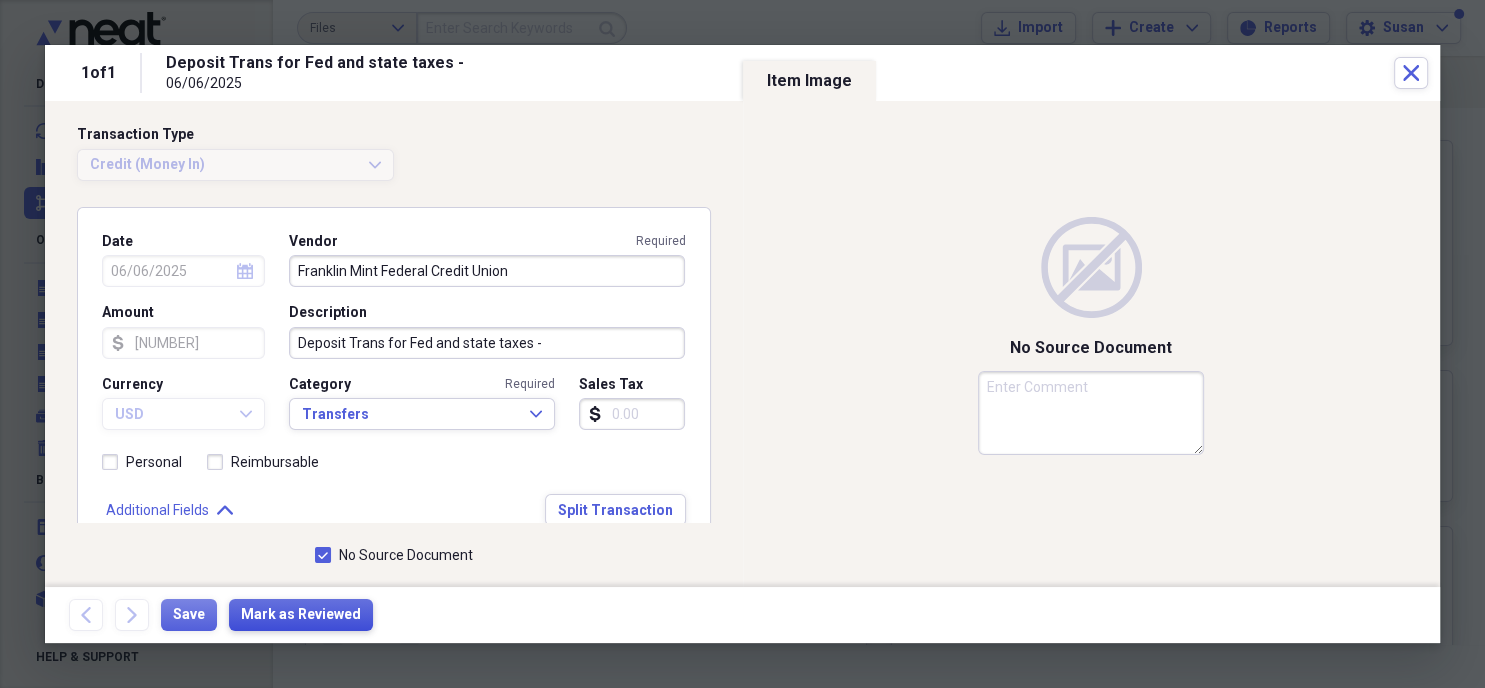 click on "Mark as Reviewed" at bounding box center (301, 615) 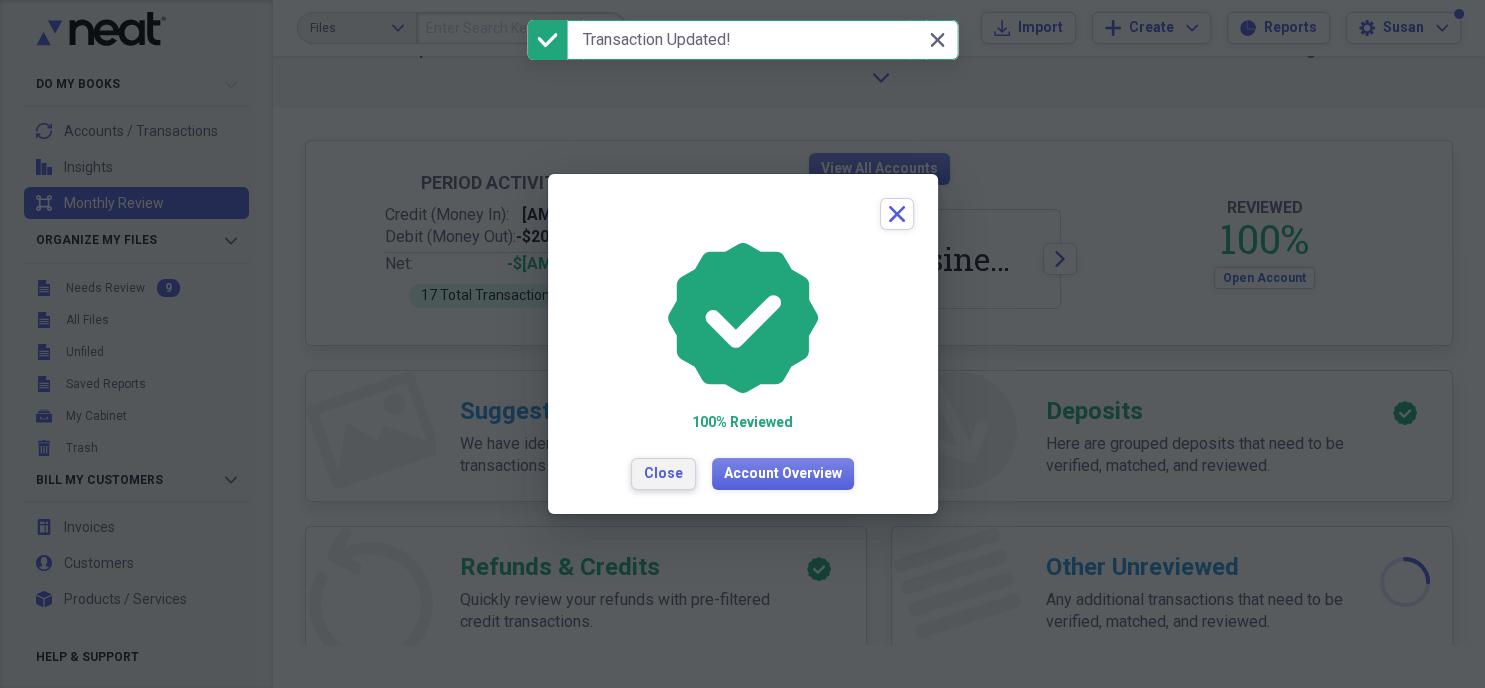 click on "Close" at bounding box center (663, 474) 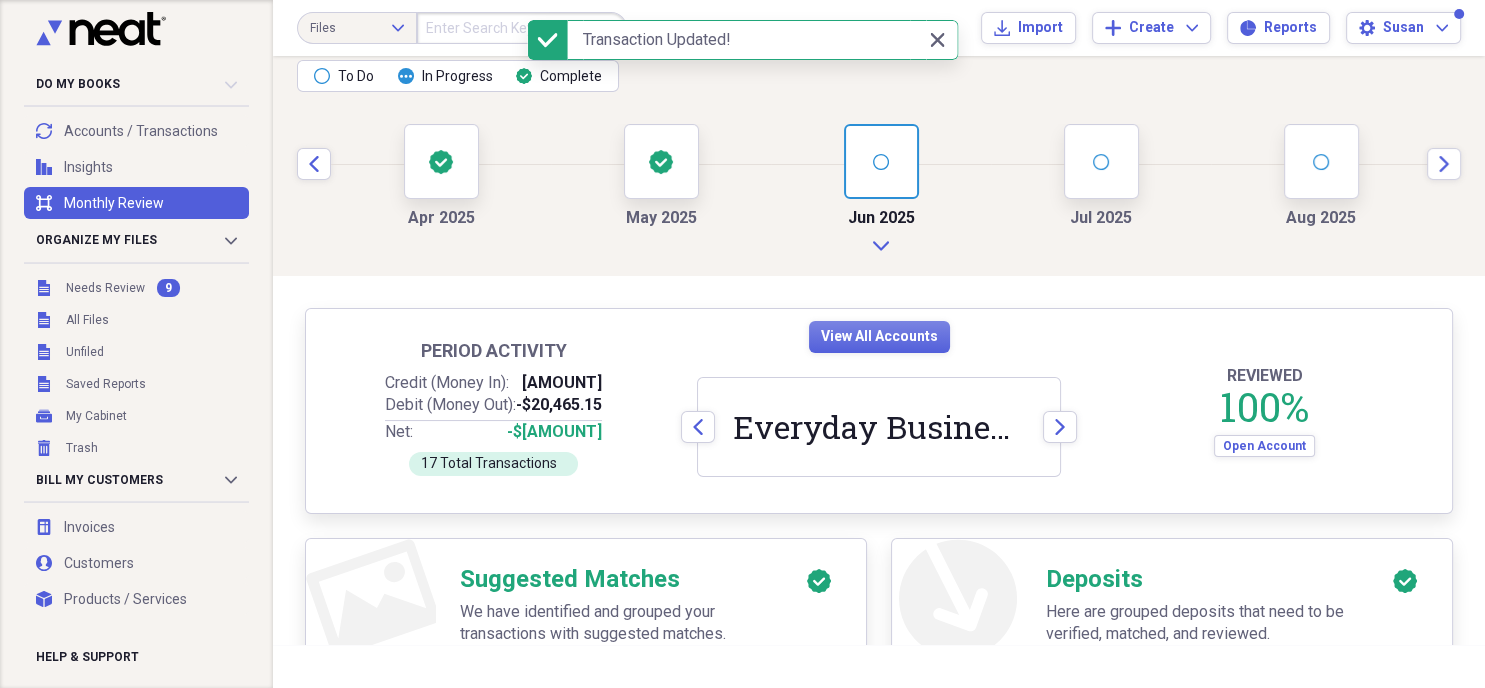 scroll, scrollTop: 0, scrollLeft: 0, axis: both 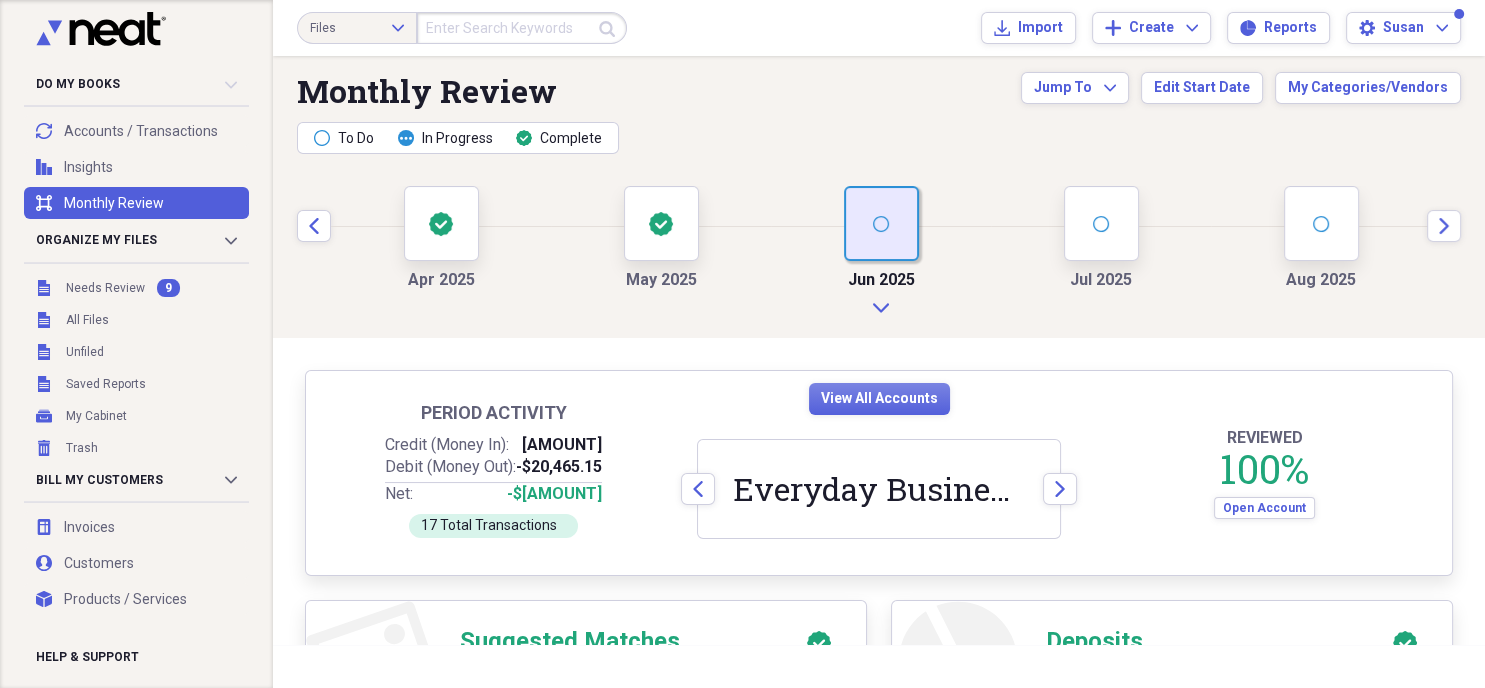click on "open" at bounding box center (881, 223) 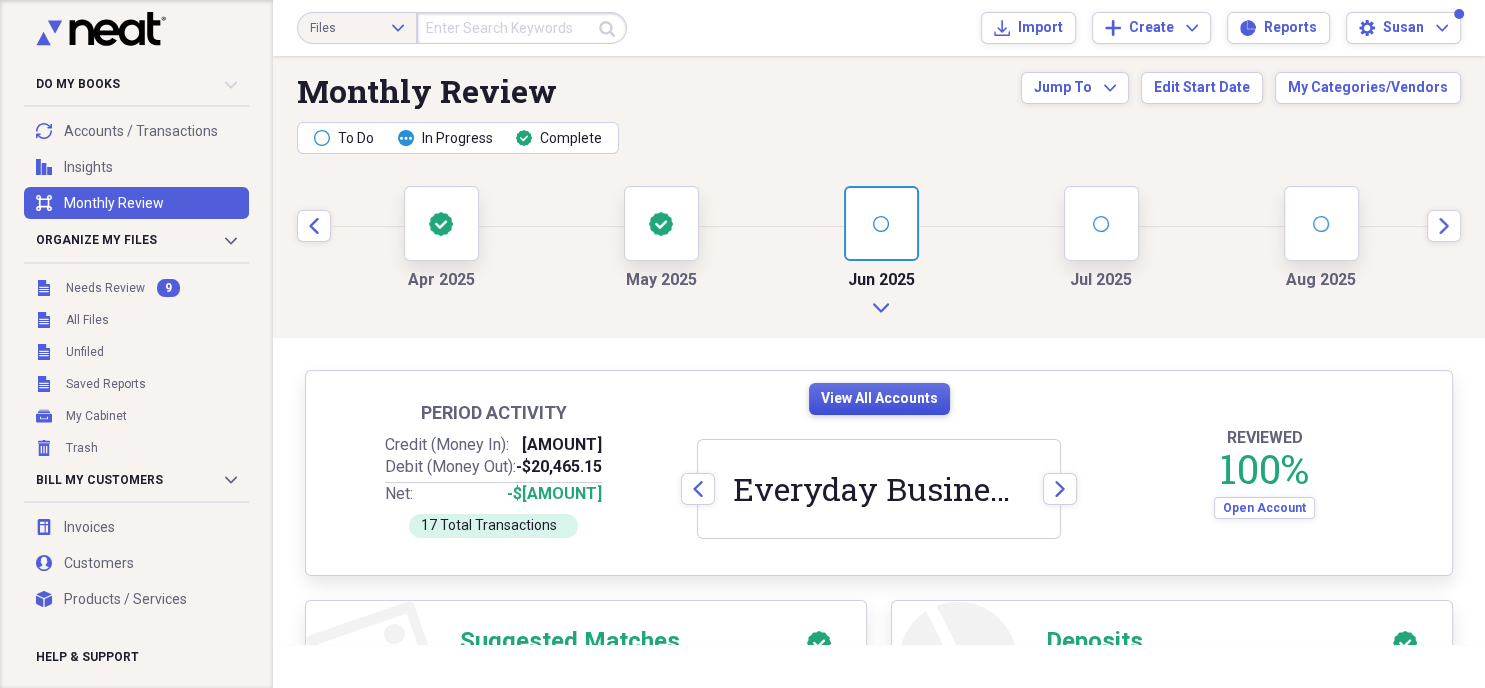 click on "View All Accounts" at bounding box center (879, 399) 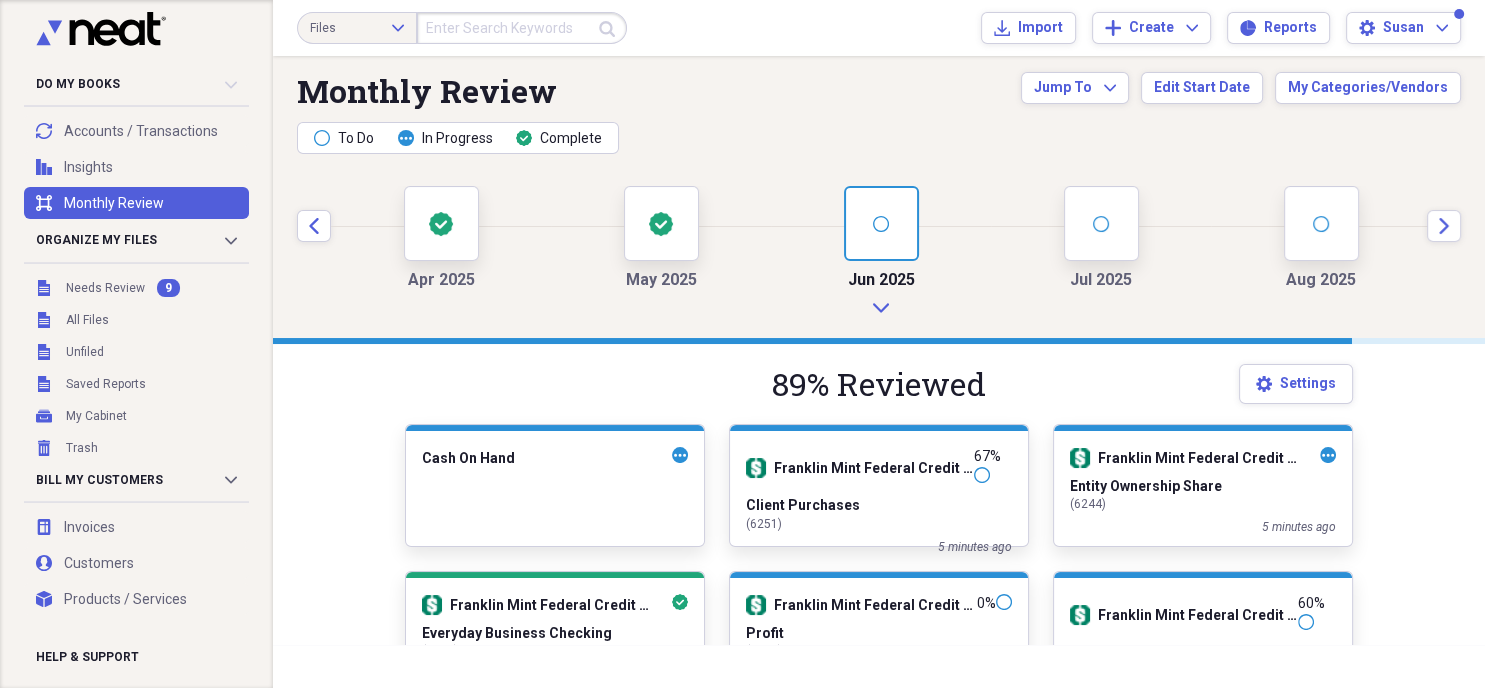 scroll, scrollTop: 115, scrollLeft: 0, axis: vertical 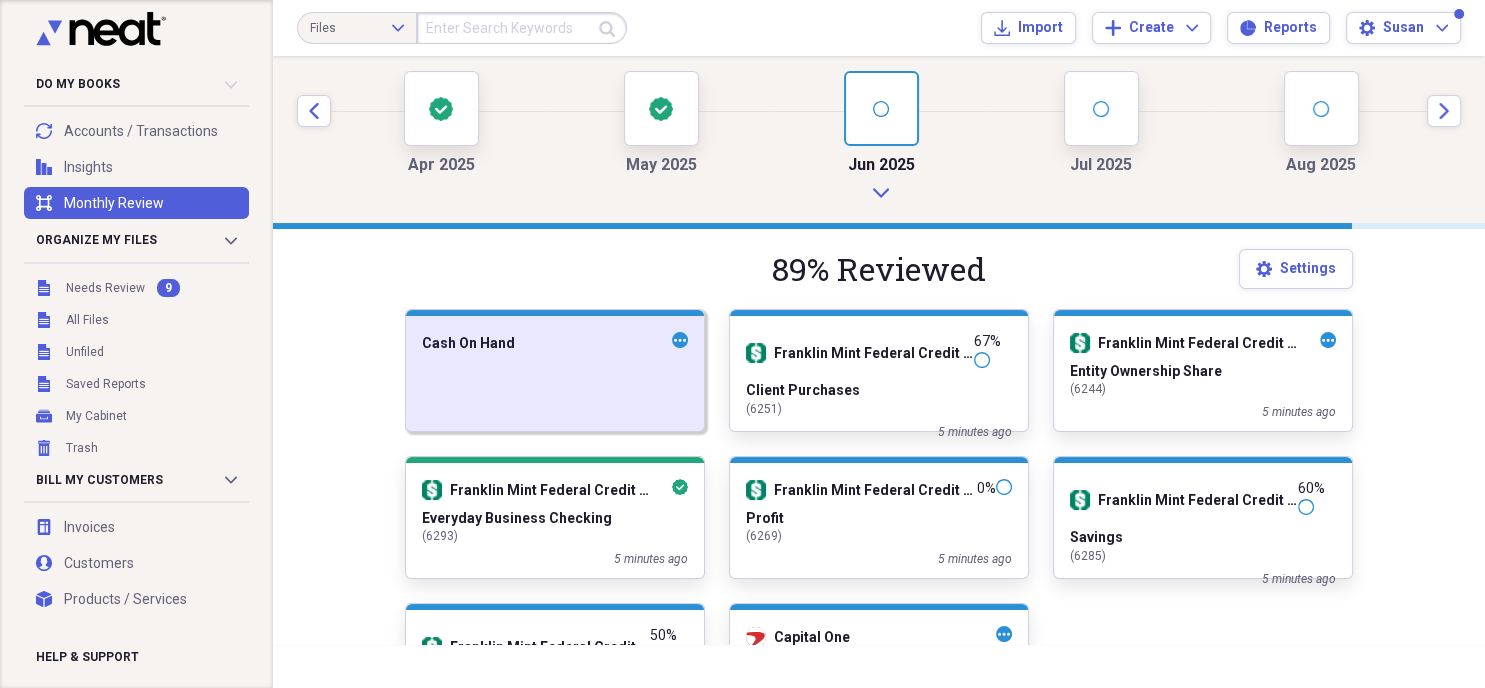 click at bounding box center [555, 372] 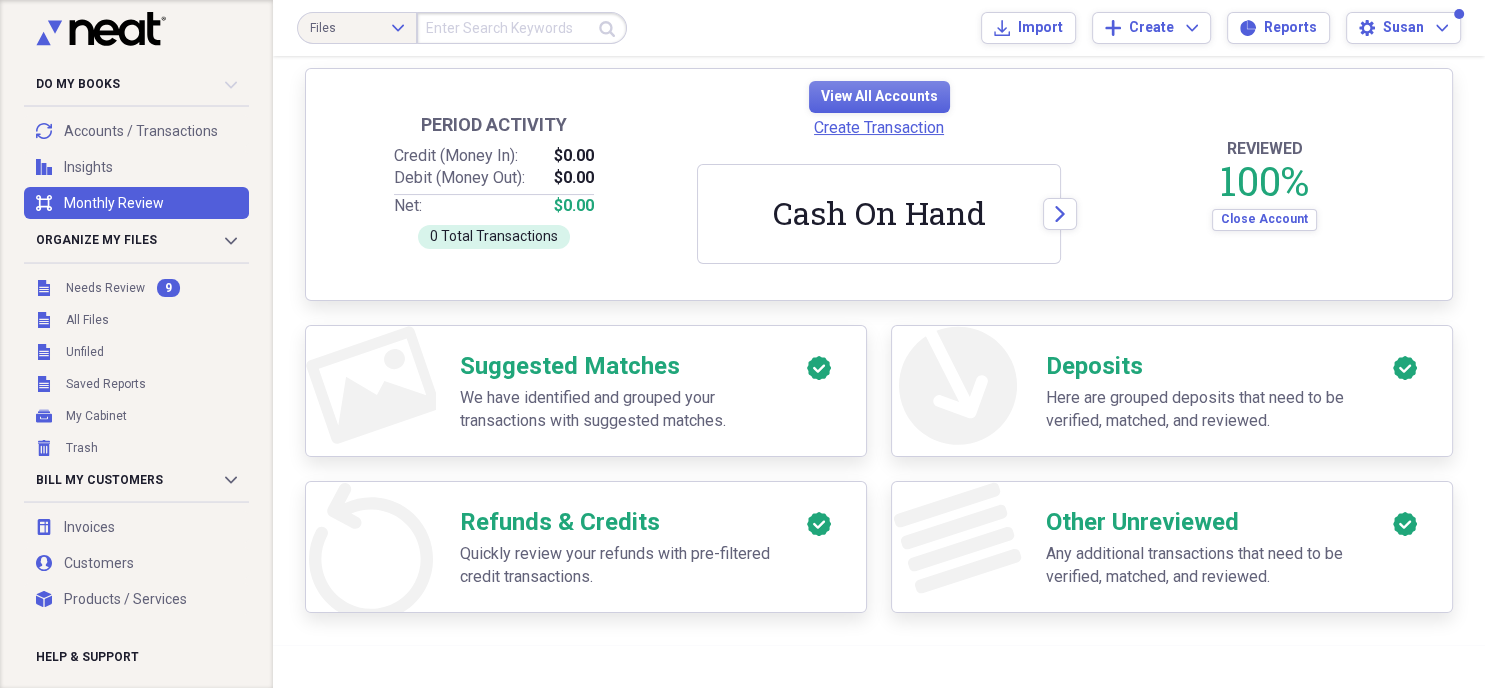 scroll, scrollTop: 302, scrollLeft: 0, axis: vertical 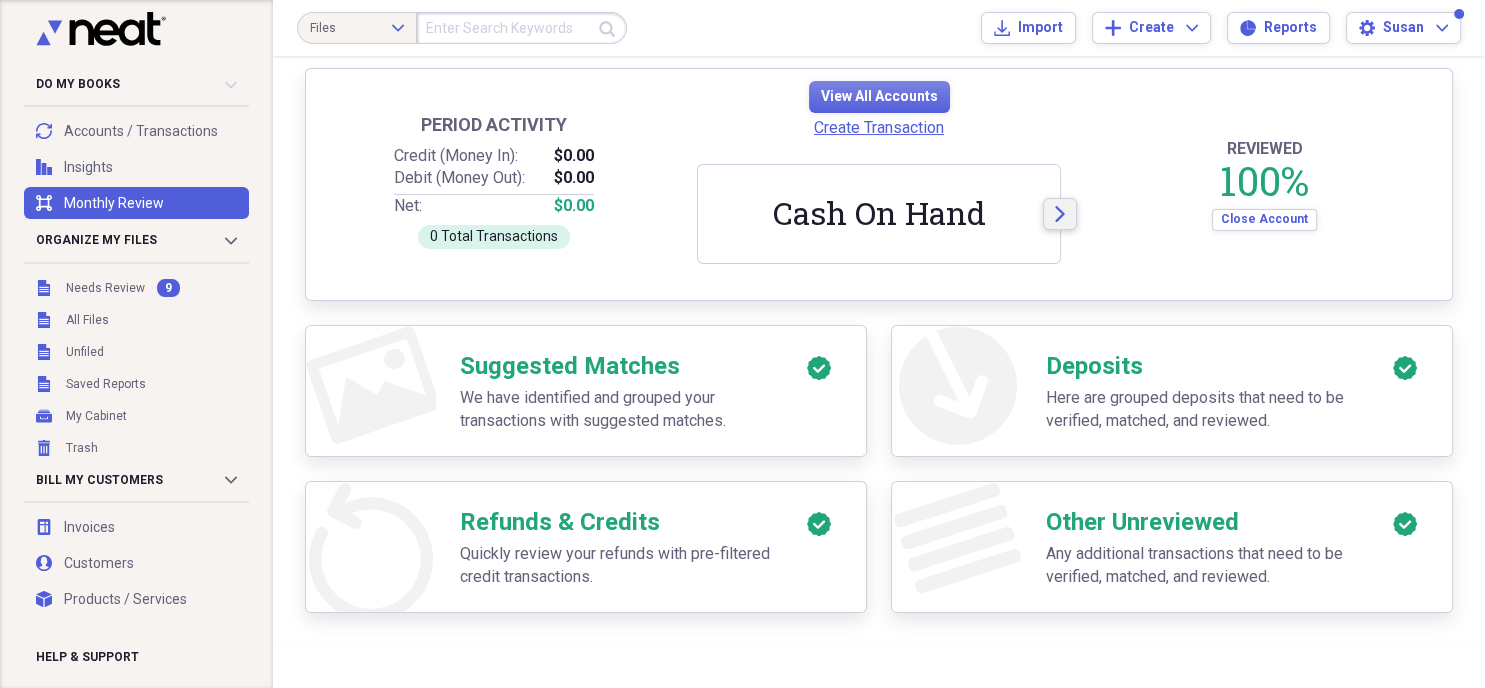 click on "Arrow" at bounding box center (1060, 214) 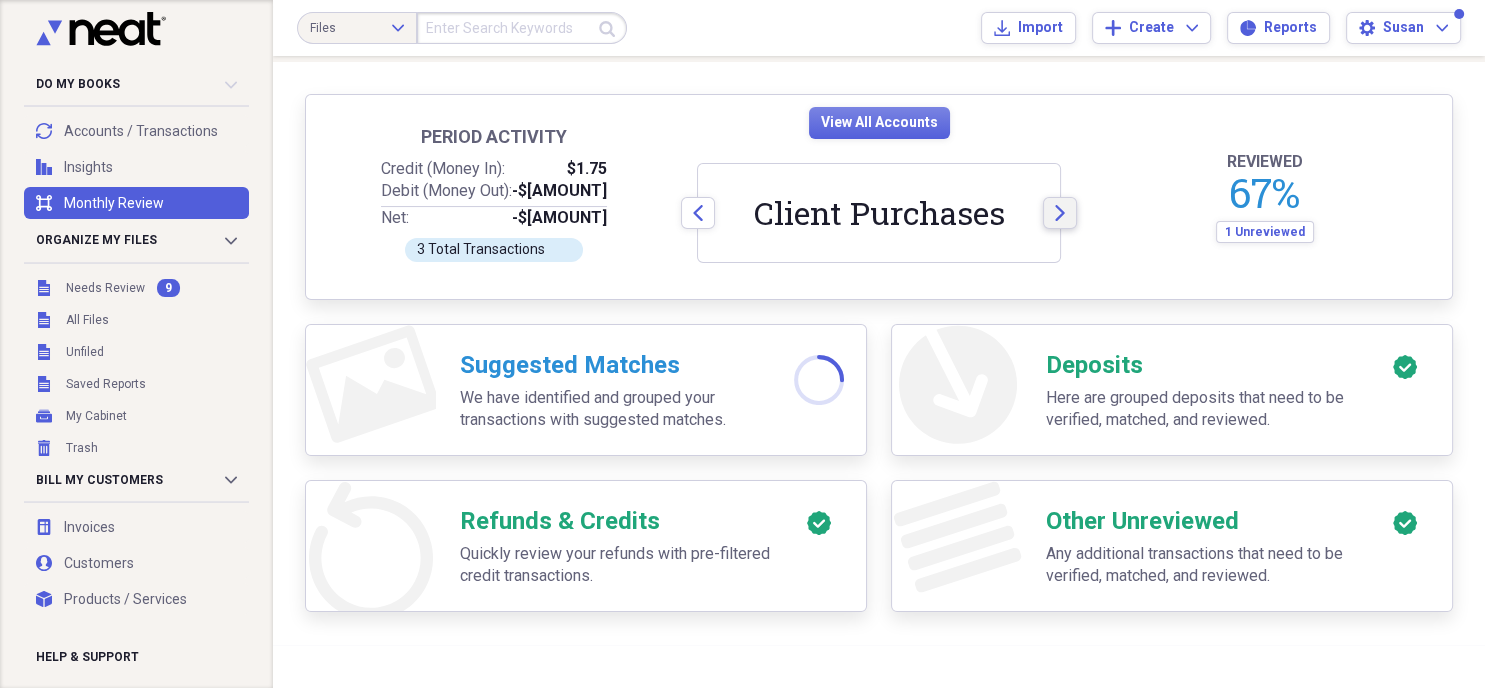 scroll, scrollTop: 276, scrollLeft: 0, axis: vertical 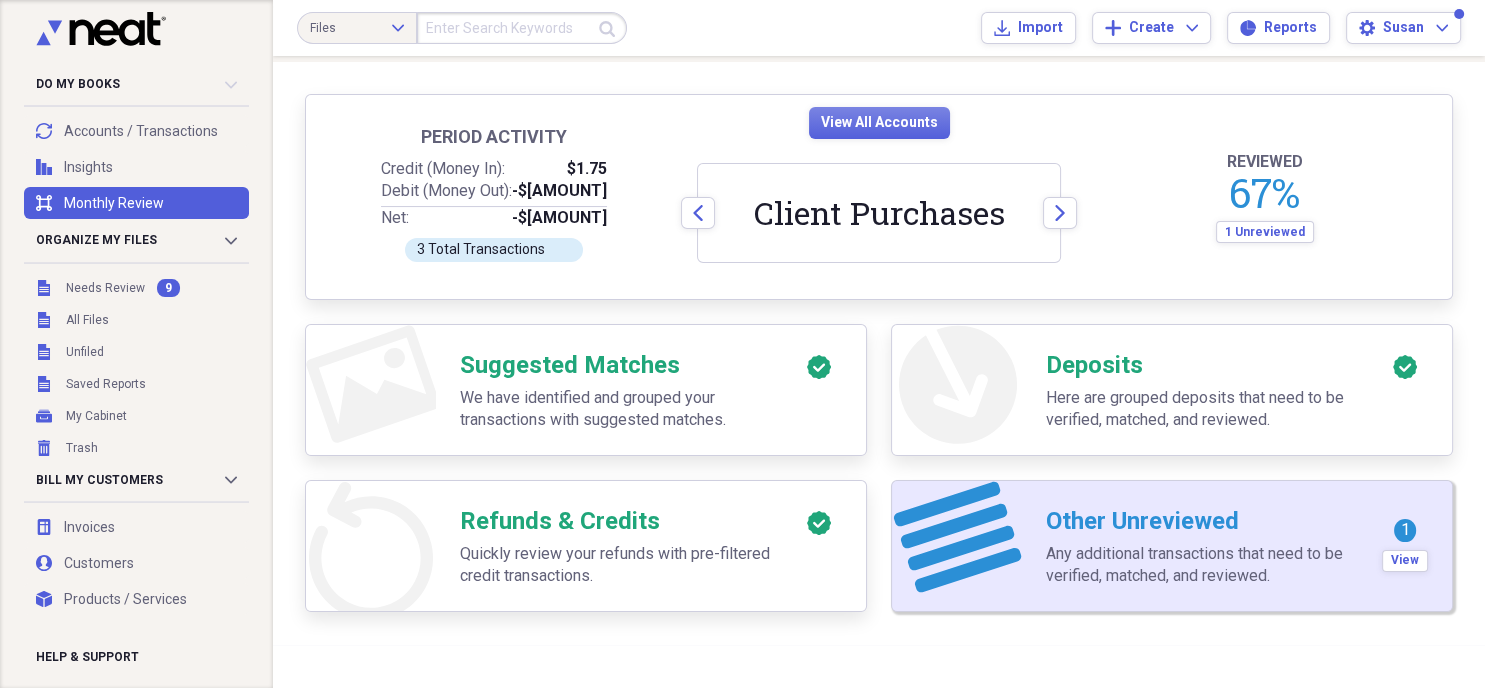 click on "Any additional transactions that need to be verified, matched, and reviewed." at bounding box center (1202, 565) 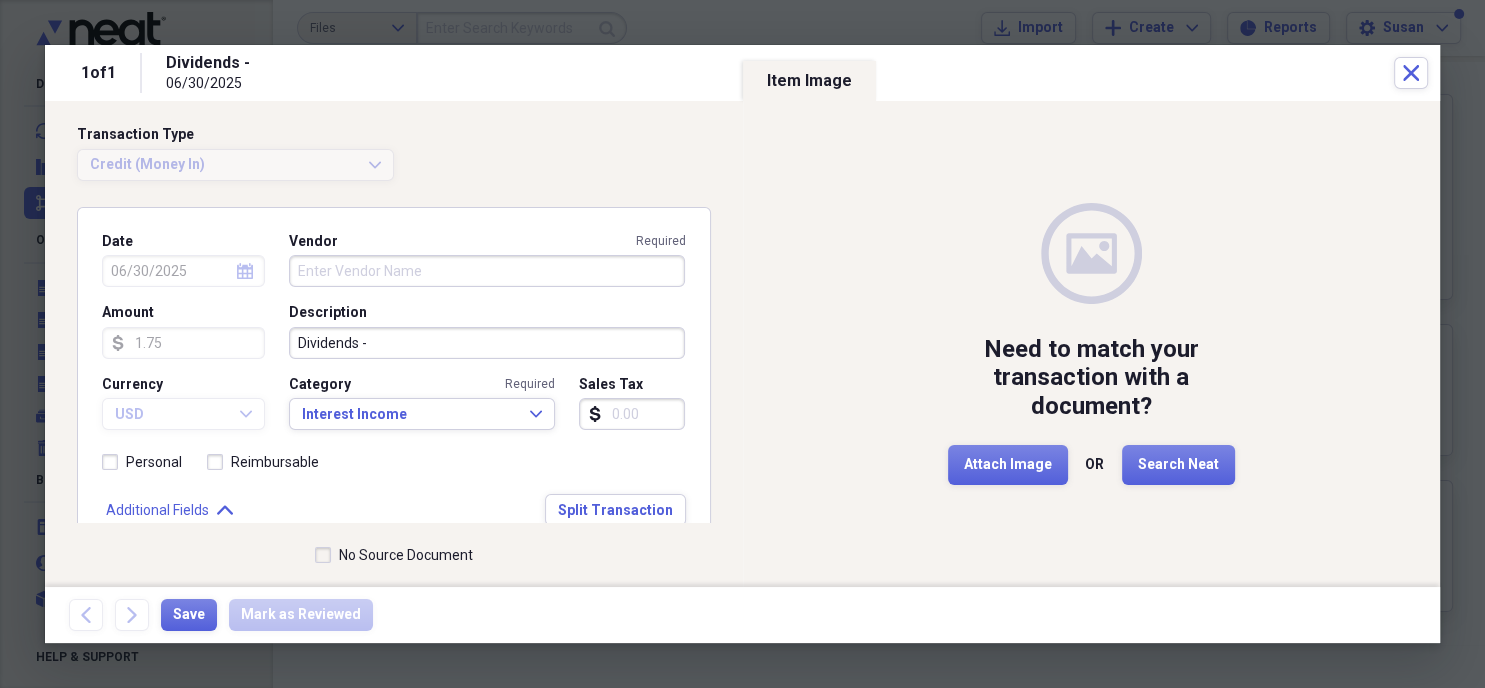 click on "Vendor Required" at bounding box center [487, 271] 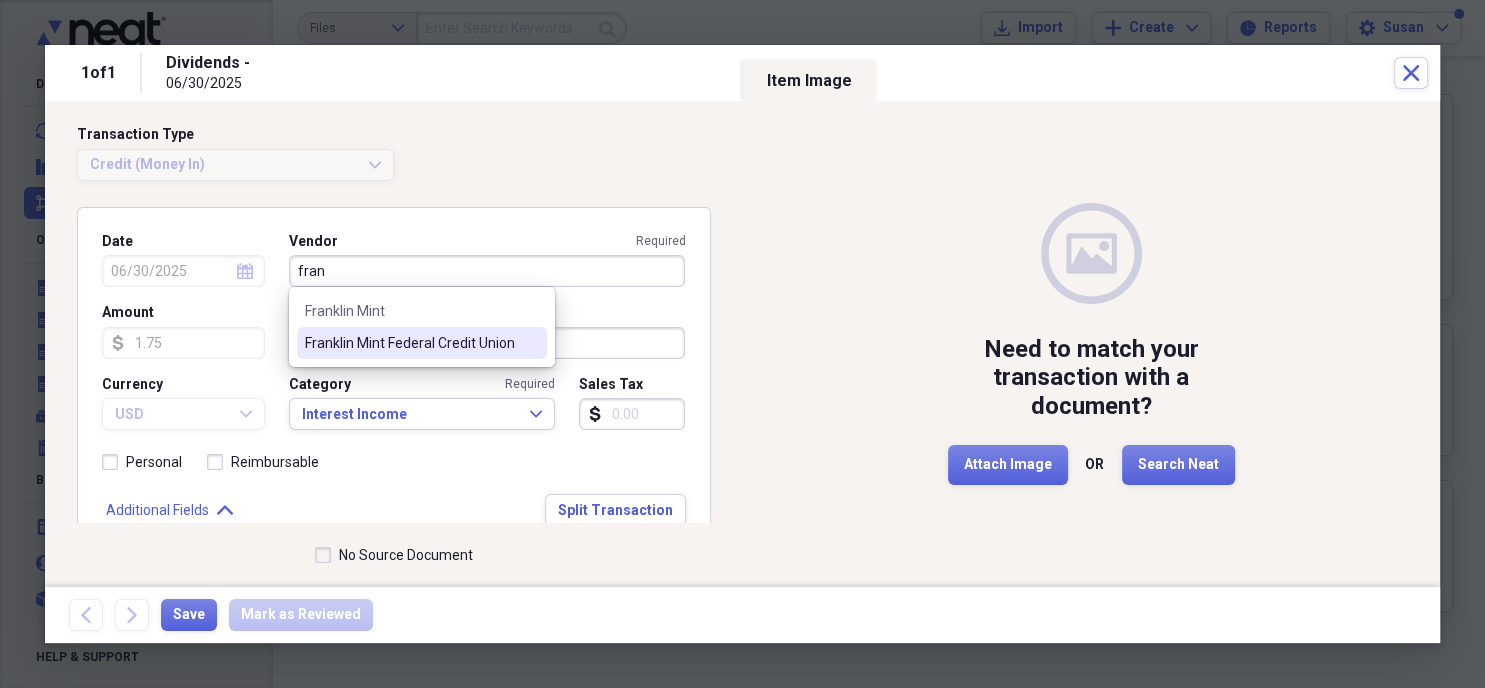 click on "Franklin Mint Federal Credit Union" at bounding box center [410, 343] 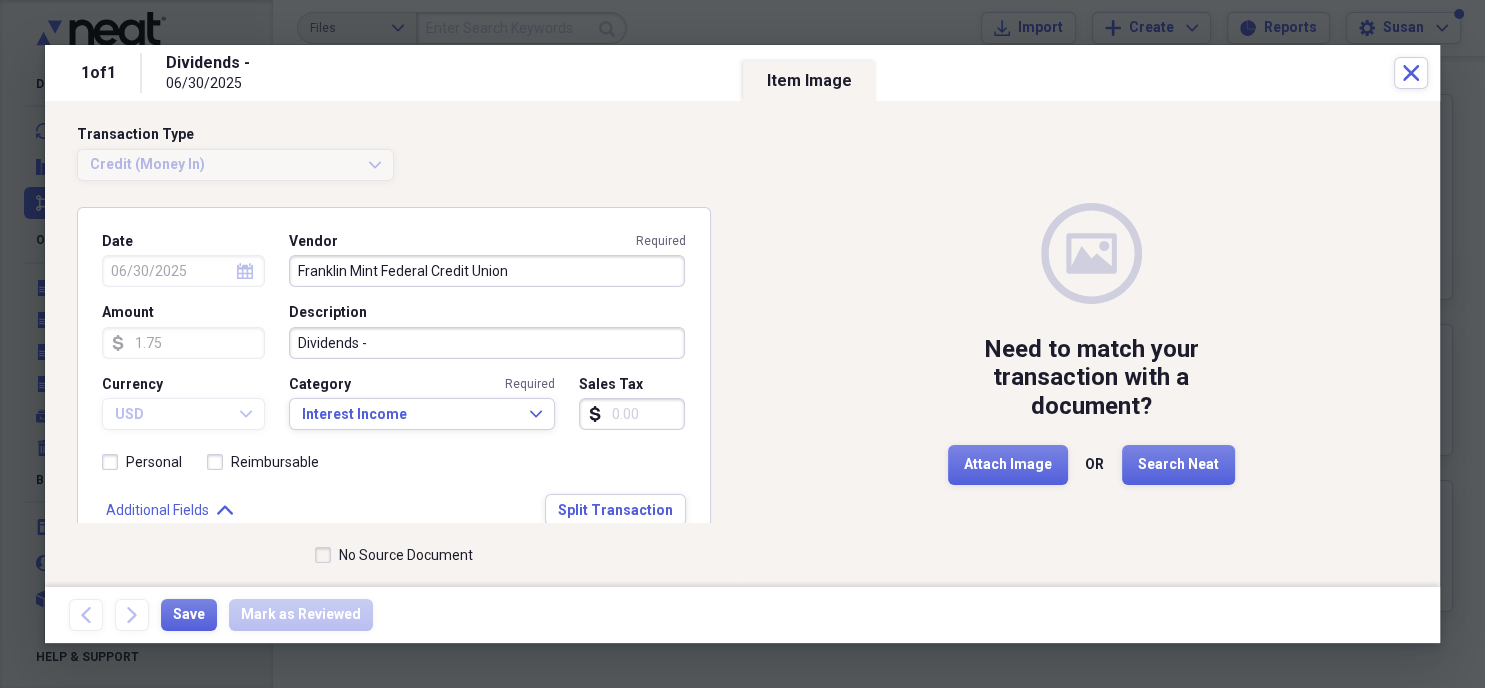 click on "No Source Document" at bounding box center (394, 555) 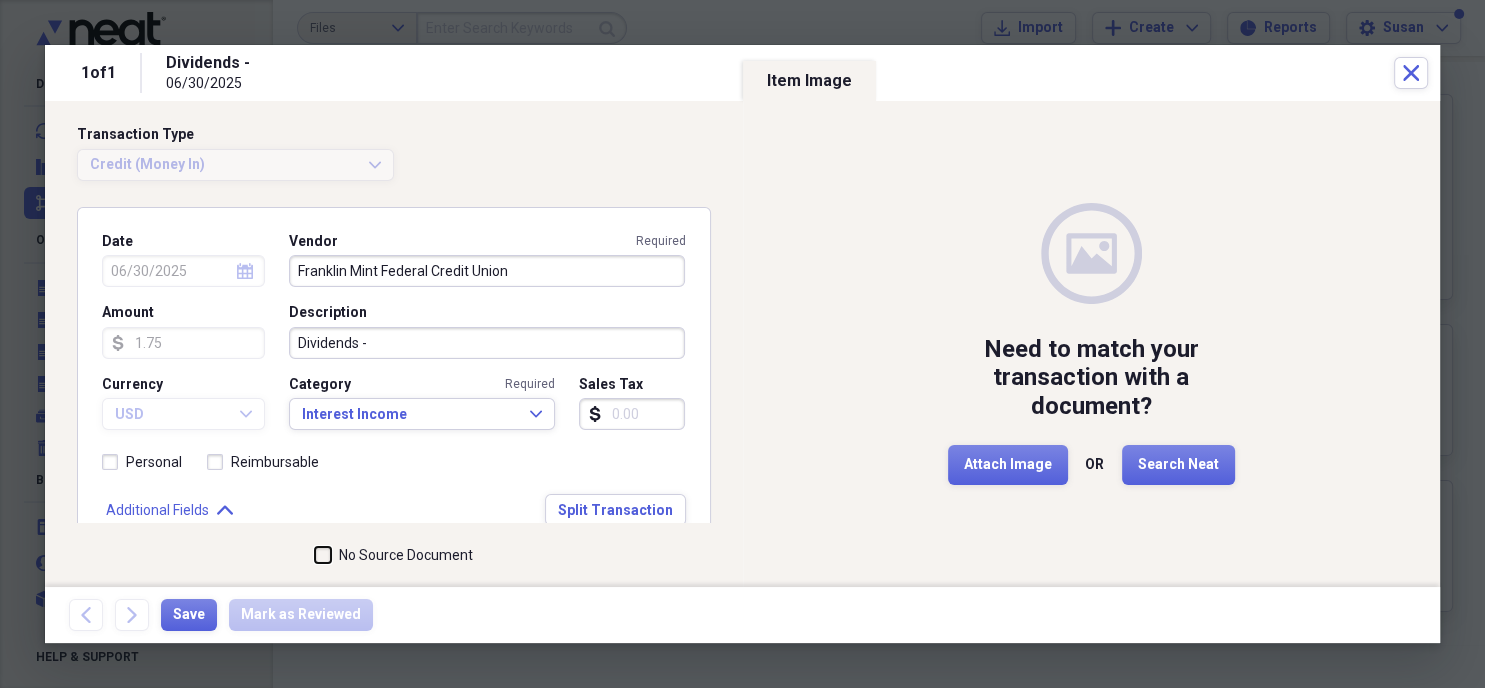 click on "No Source Document" at bounding box center (315, 555) 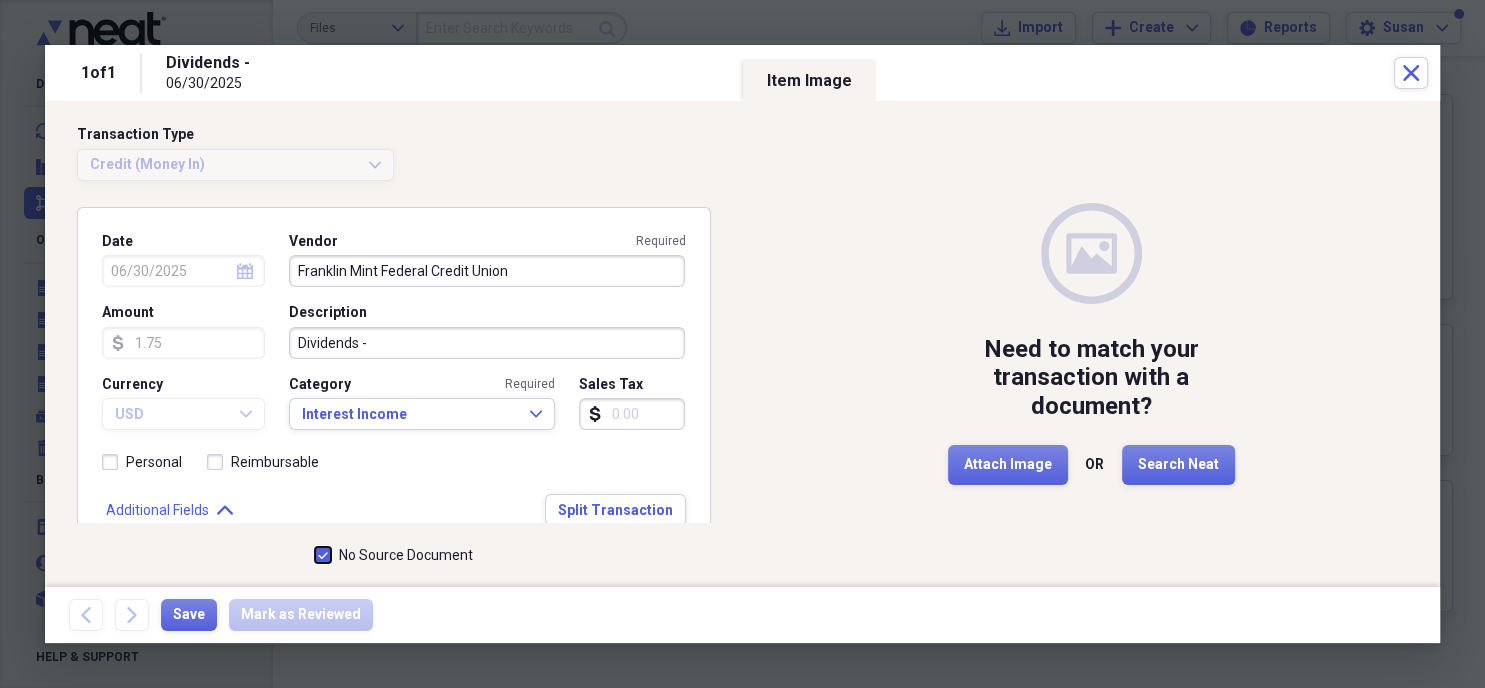 checkbox on "true" 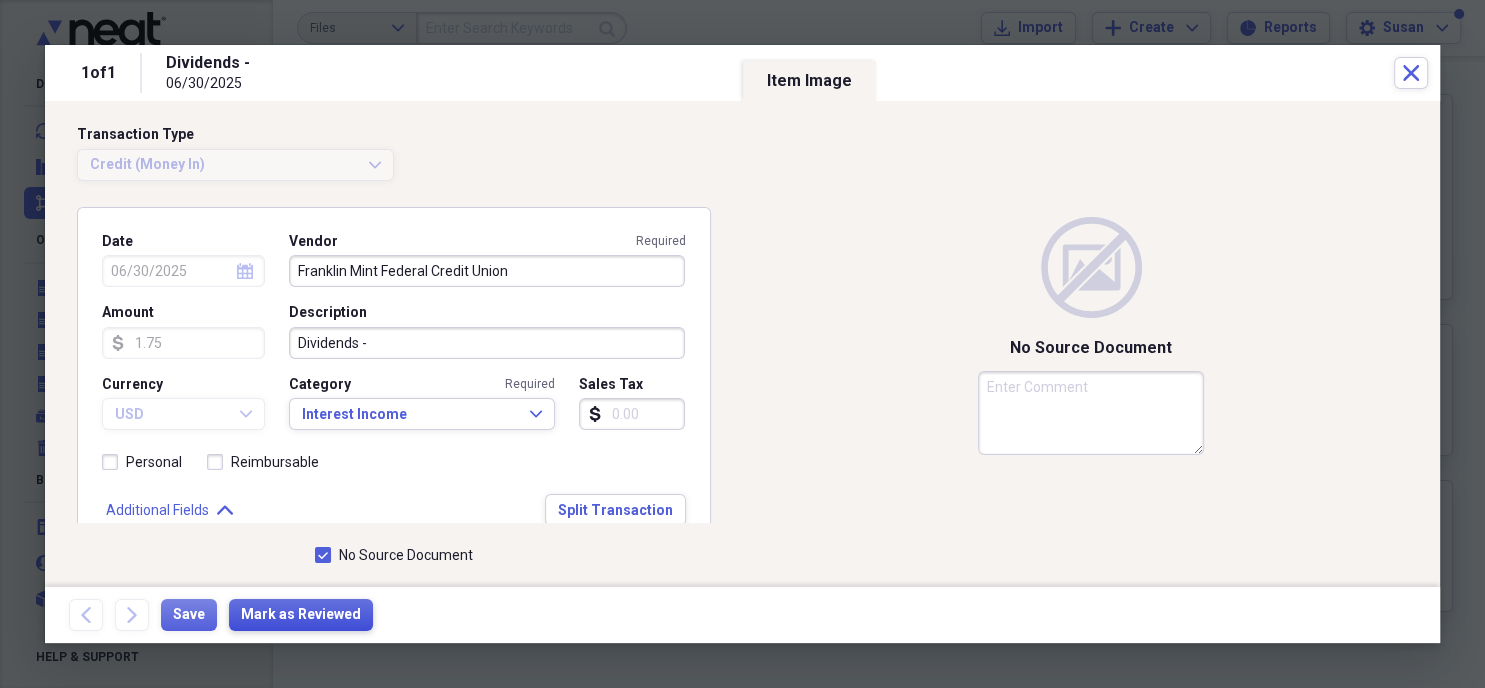 click on "Mark as Reviewed" at bounding box center [301, 615] 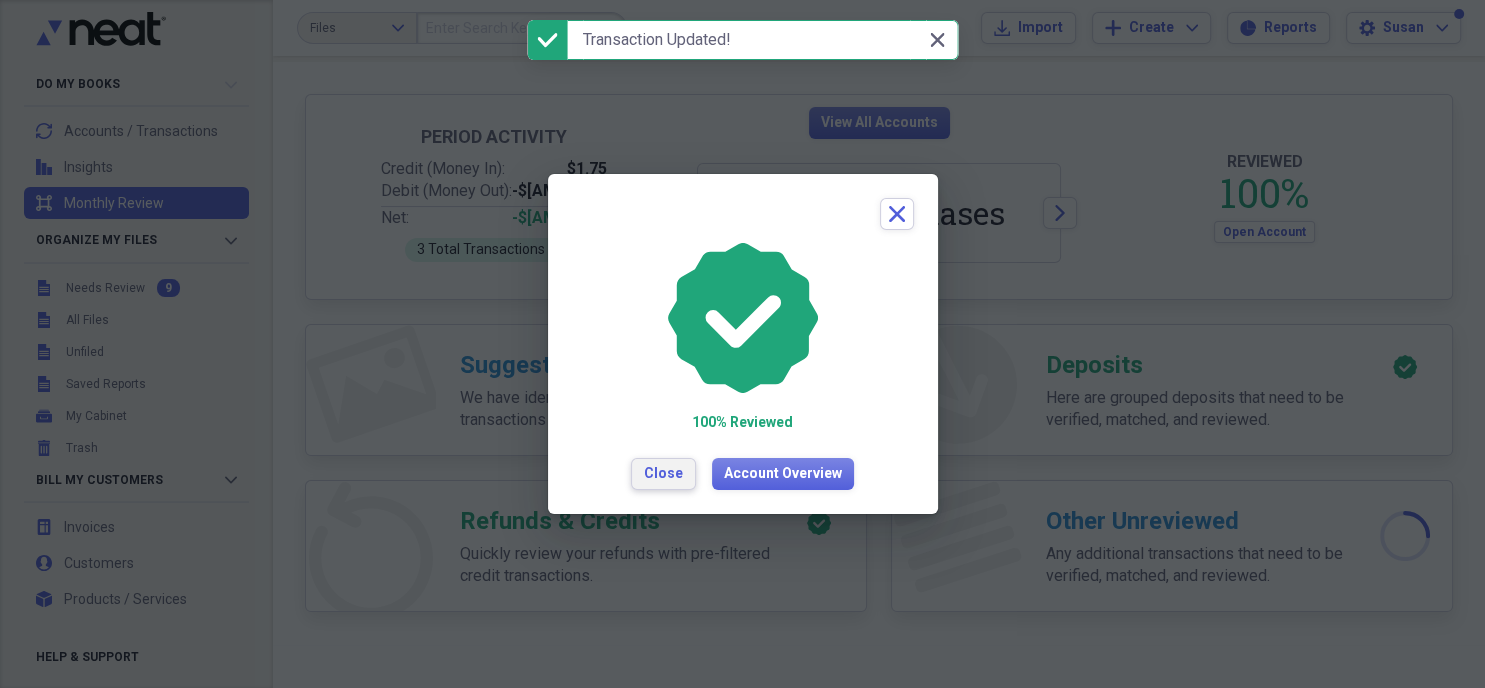click on "Close" at bounding box center [663, 474] 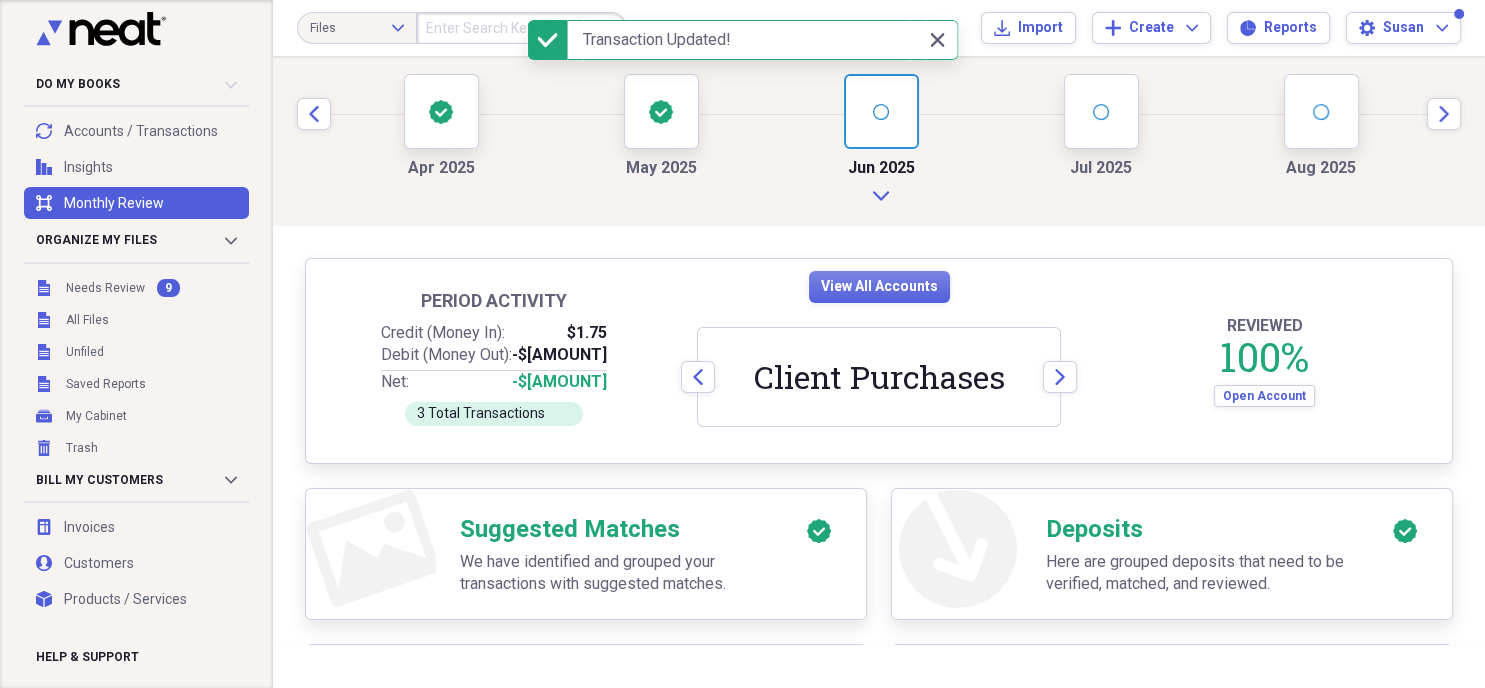 scroll, scrollTop: 45, scrollLeft: 0, axis: vertical 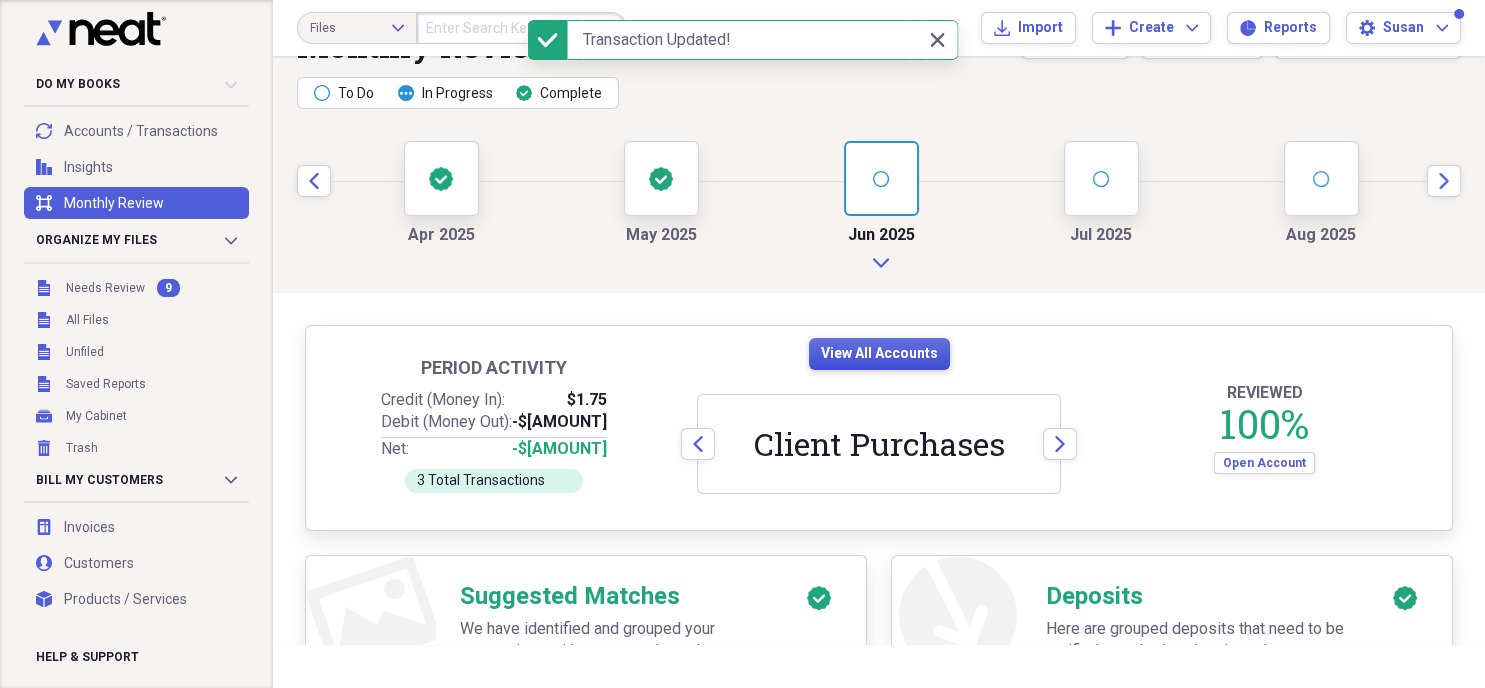 click on "View All Accounts" at bounding box center (879, 354) 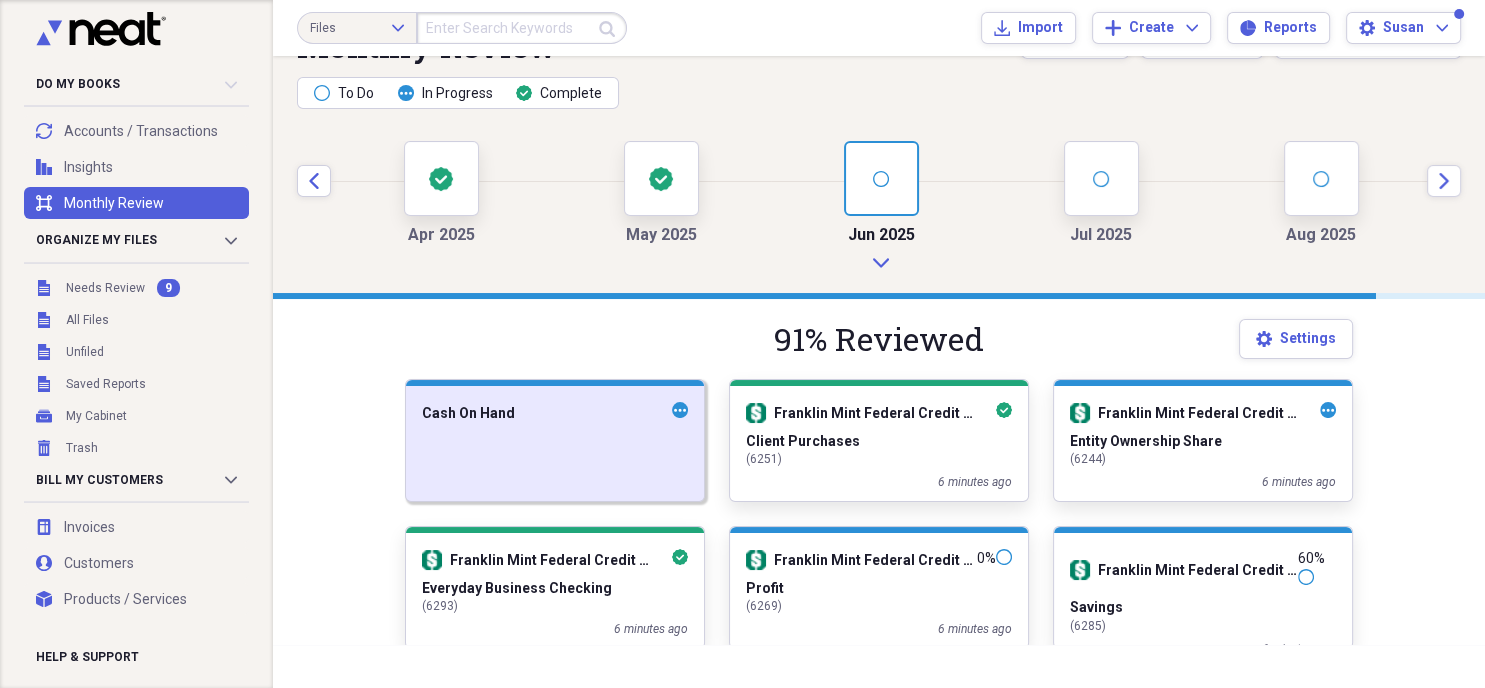 click at bounding box center [555, 442] 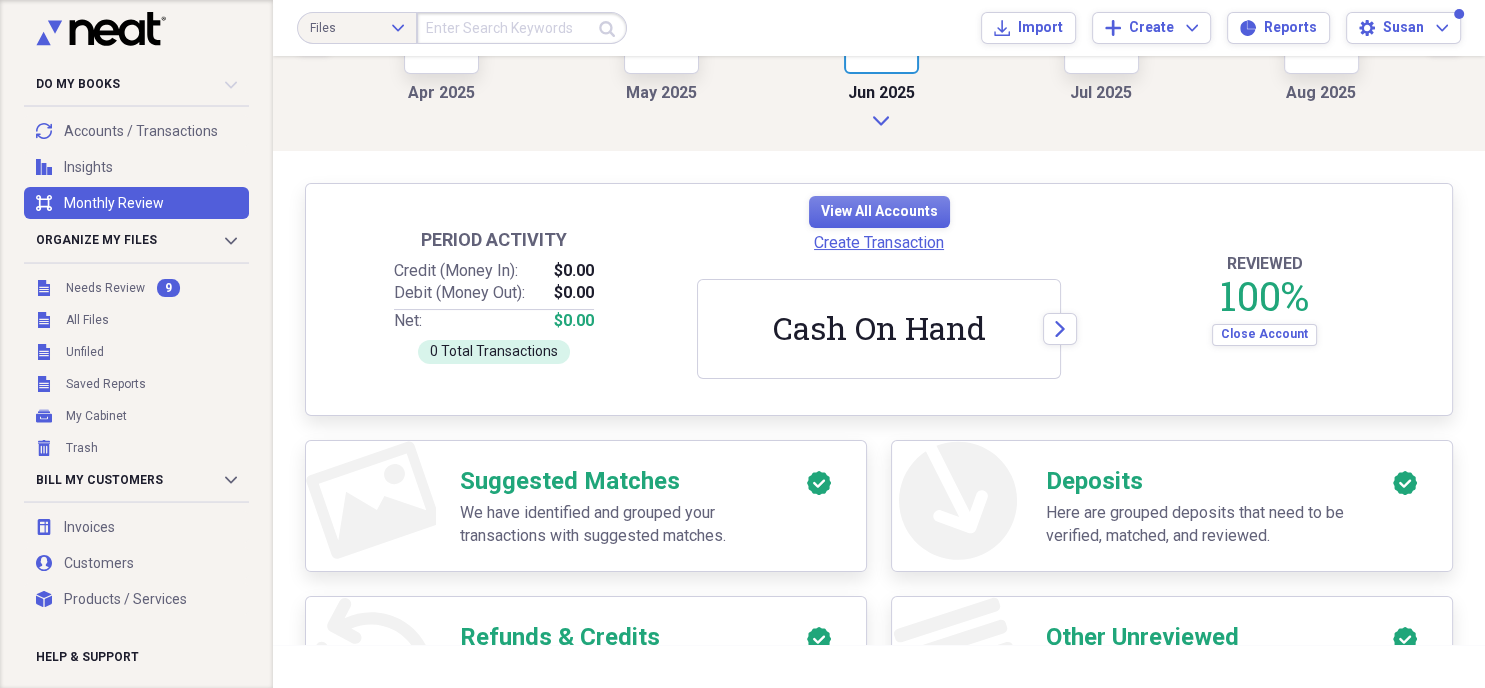 scroll, scrollTop: 302, scrollLeft: 0, axis: vertical 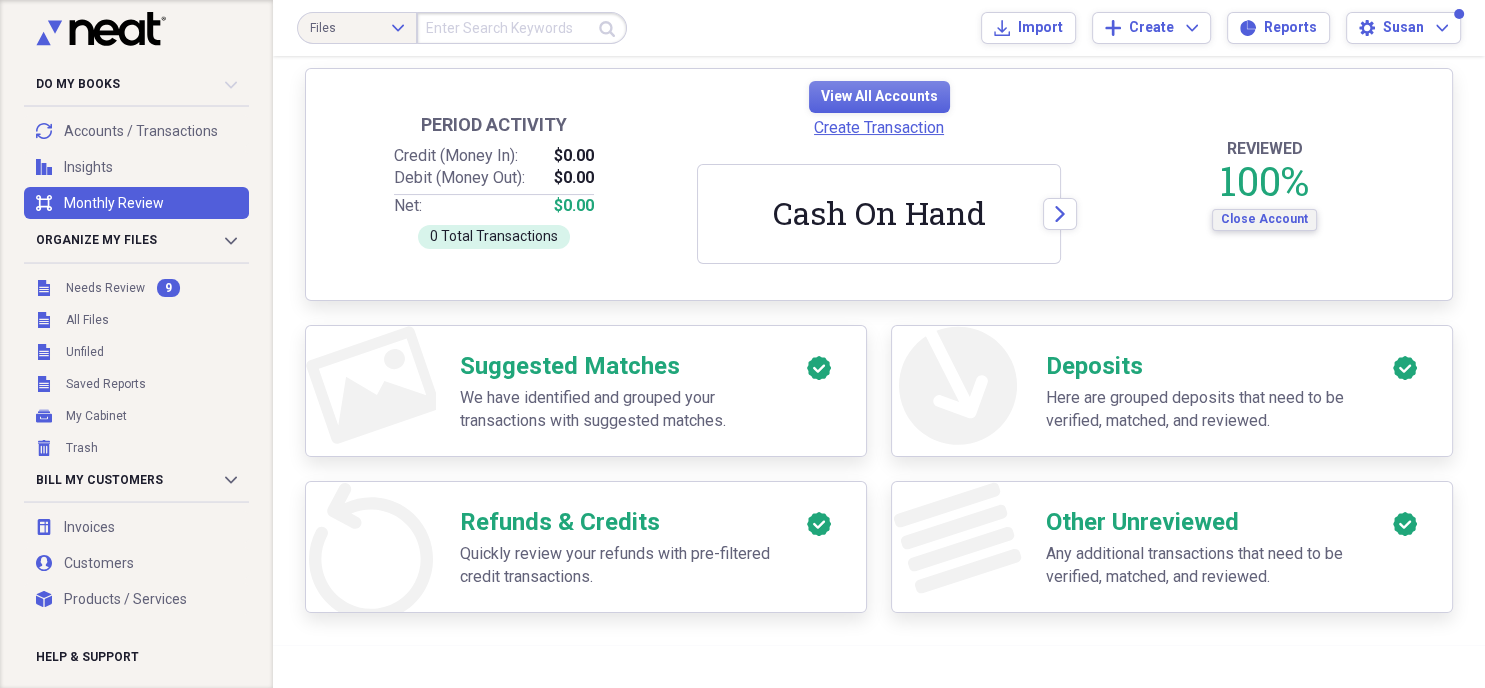 click on "Close Account" at bounding box center (1264, 219) 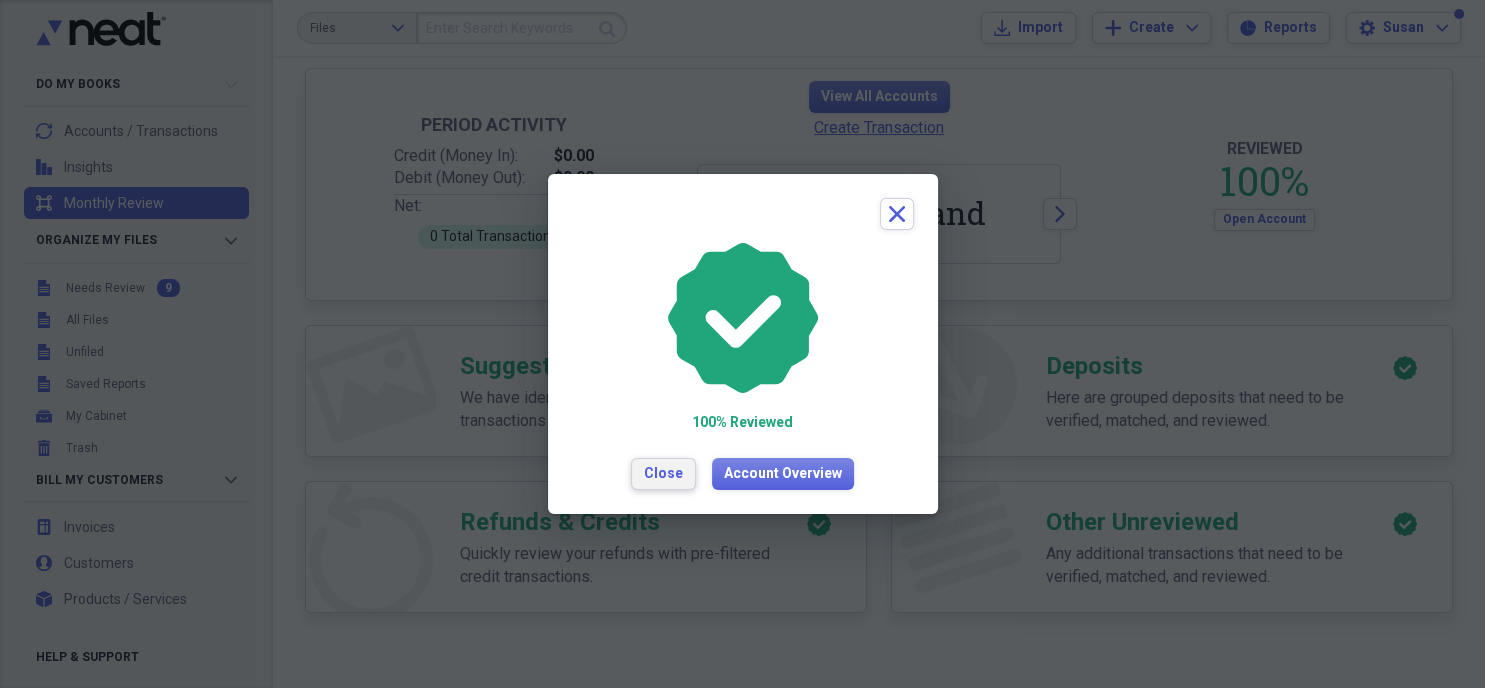 click on "Close" at bounding box center (663, 474) 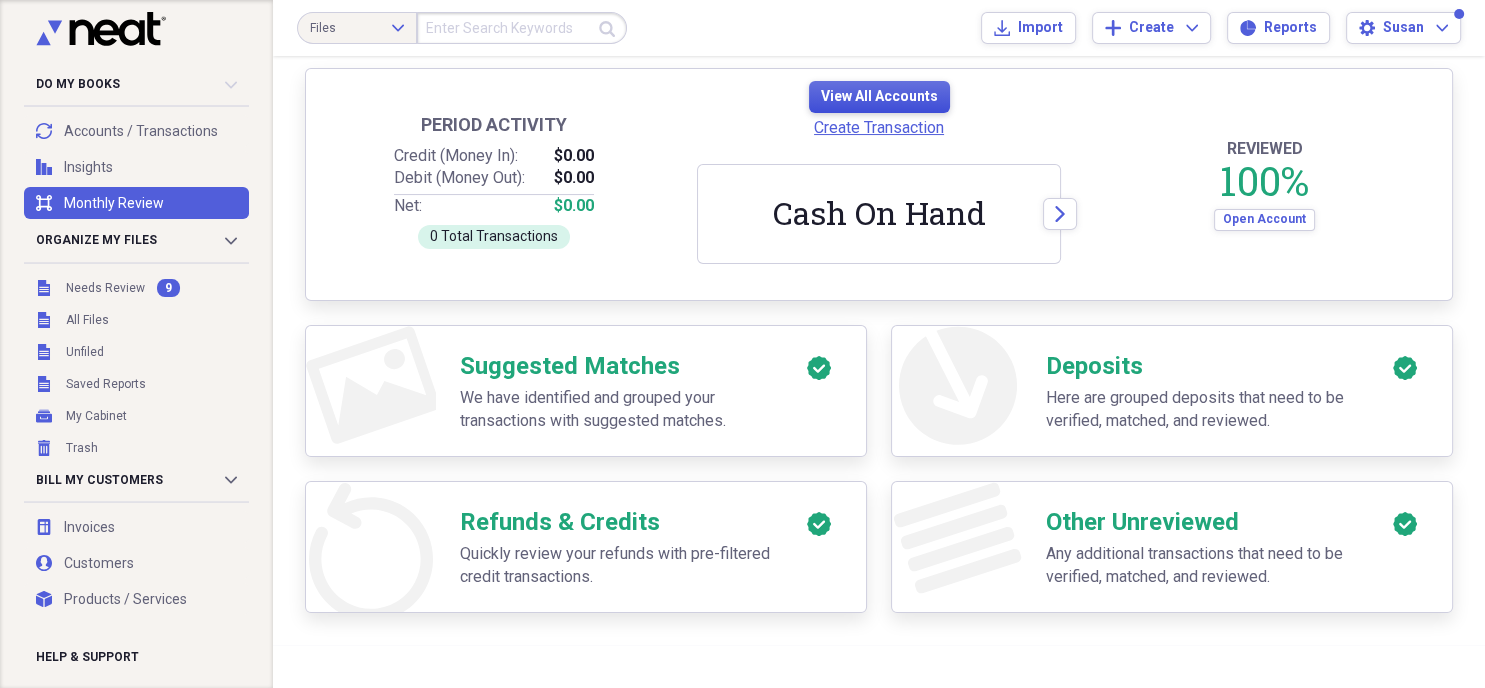 click on "View All Accounts" at bounding box center (879, 97) 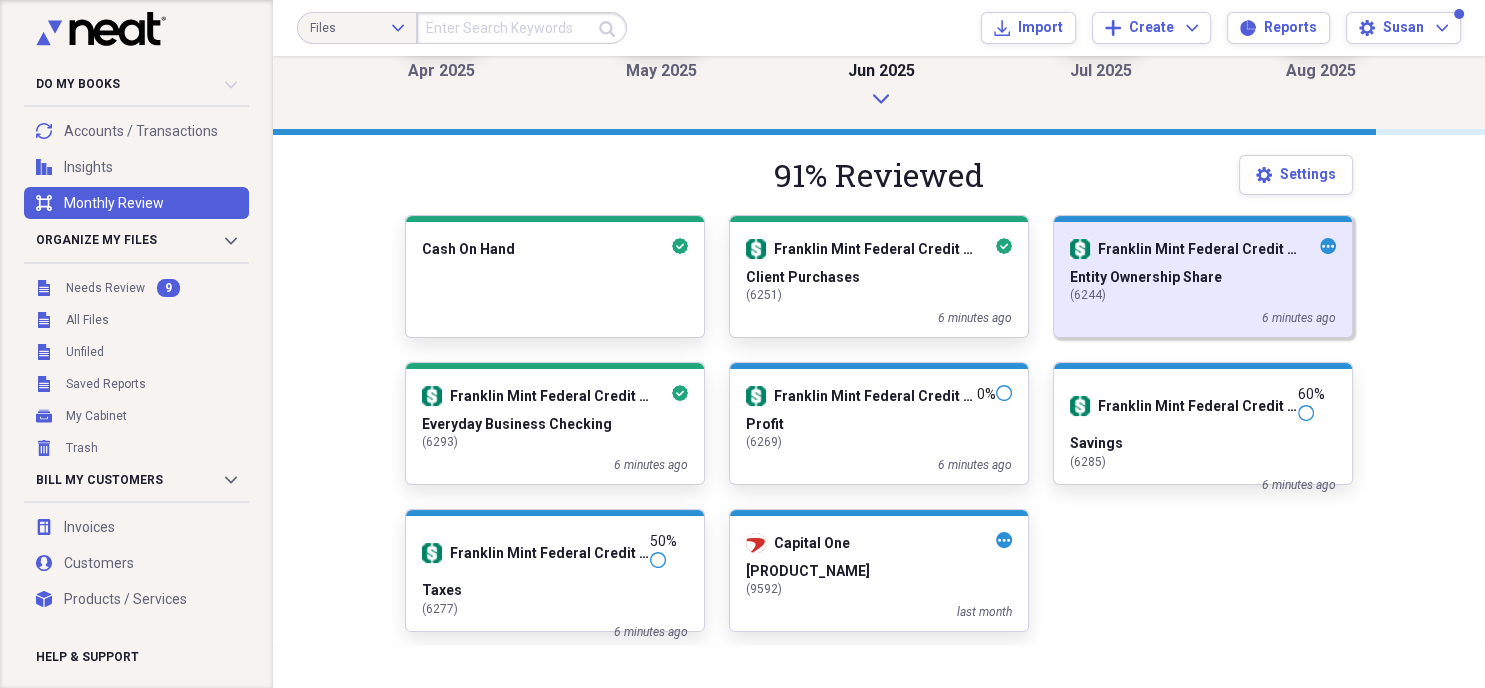 click on "( 6244 )" at bounding box center (1203, 295) 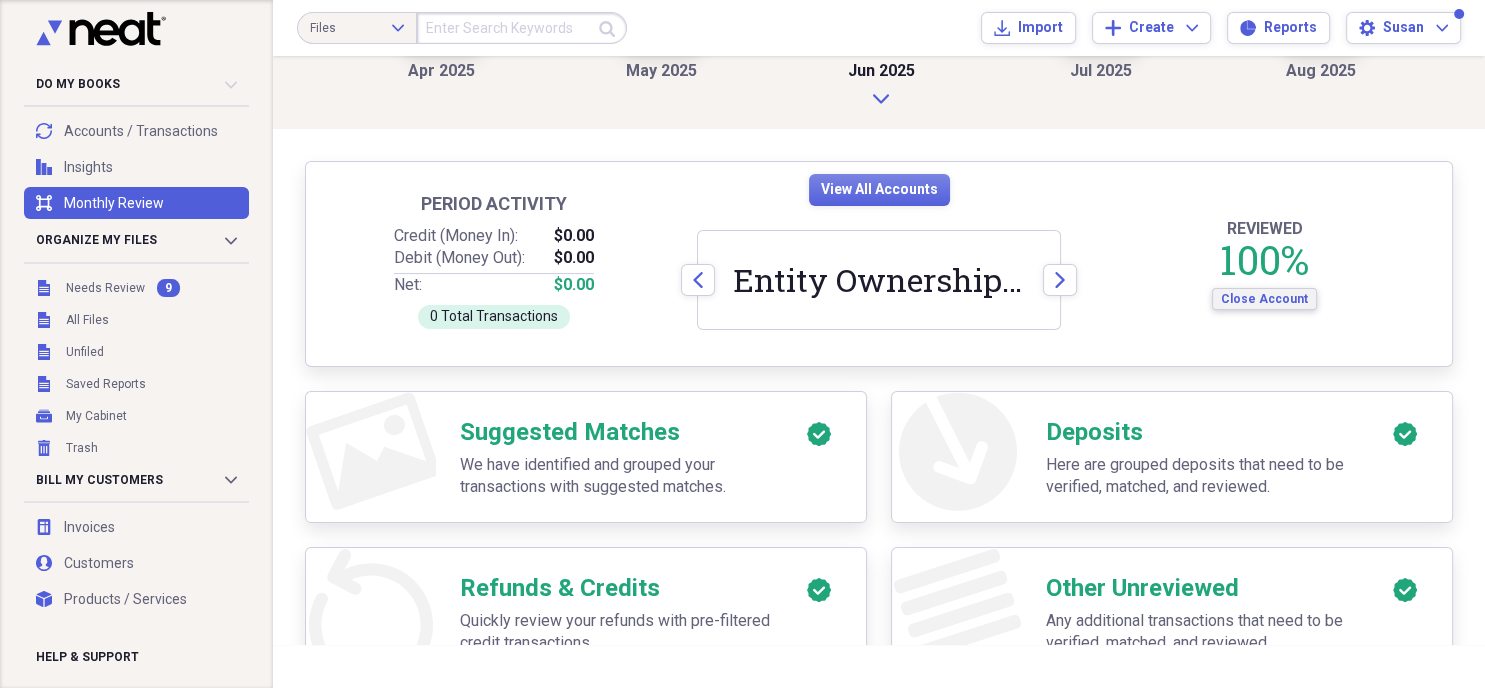 click on "Close Account" at bounding box center (1264, 299) 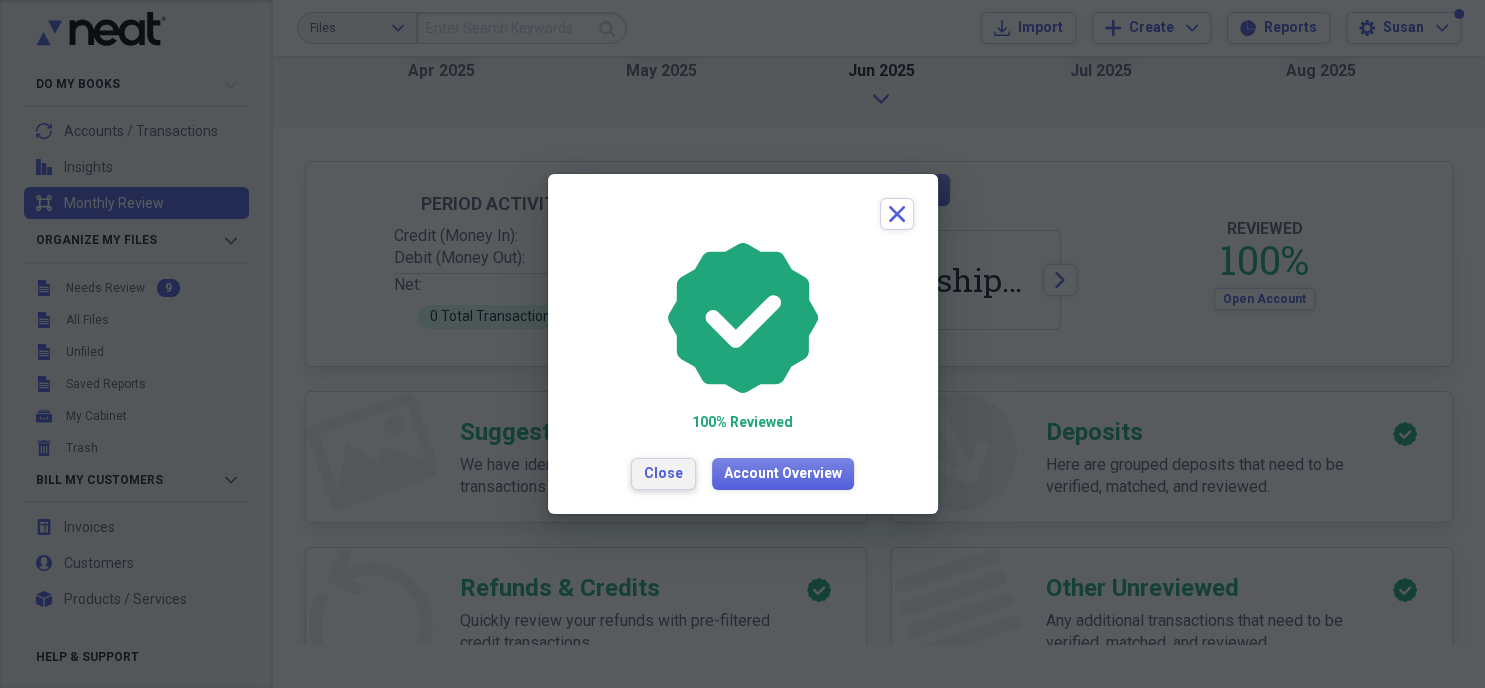 click on "Close" at bounding box center (663, 474) 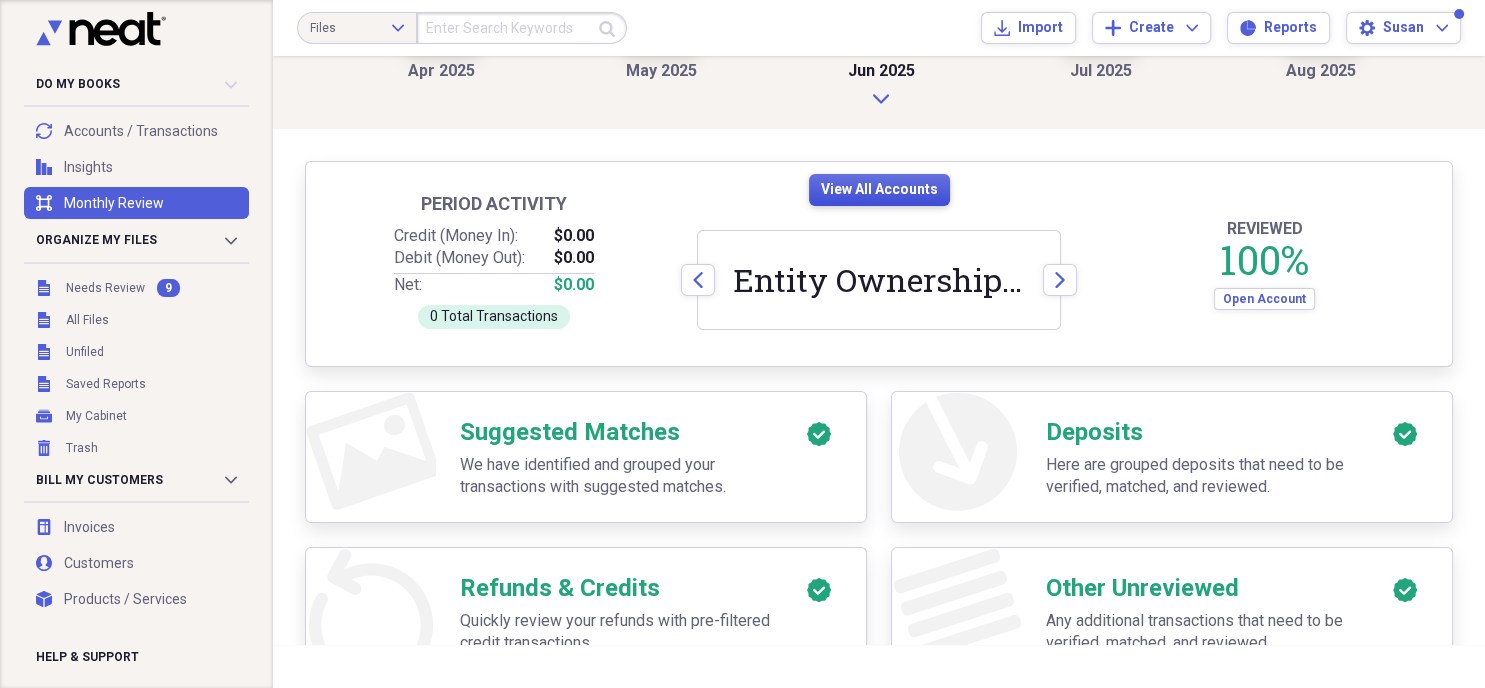 click on "View All Accounts" at bounding box center (879, 190) 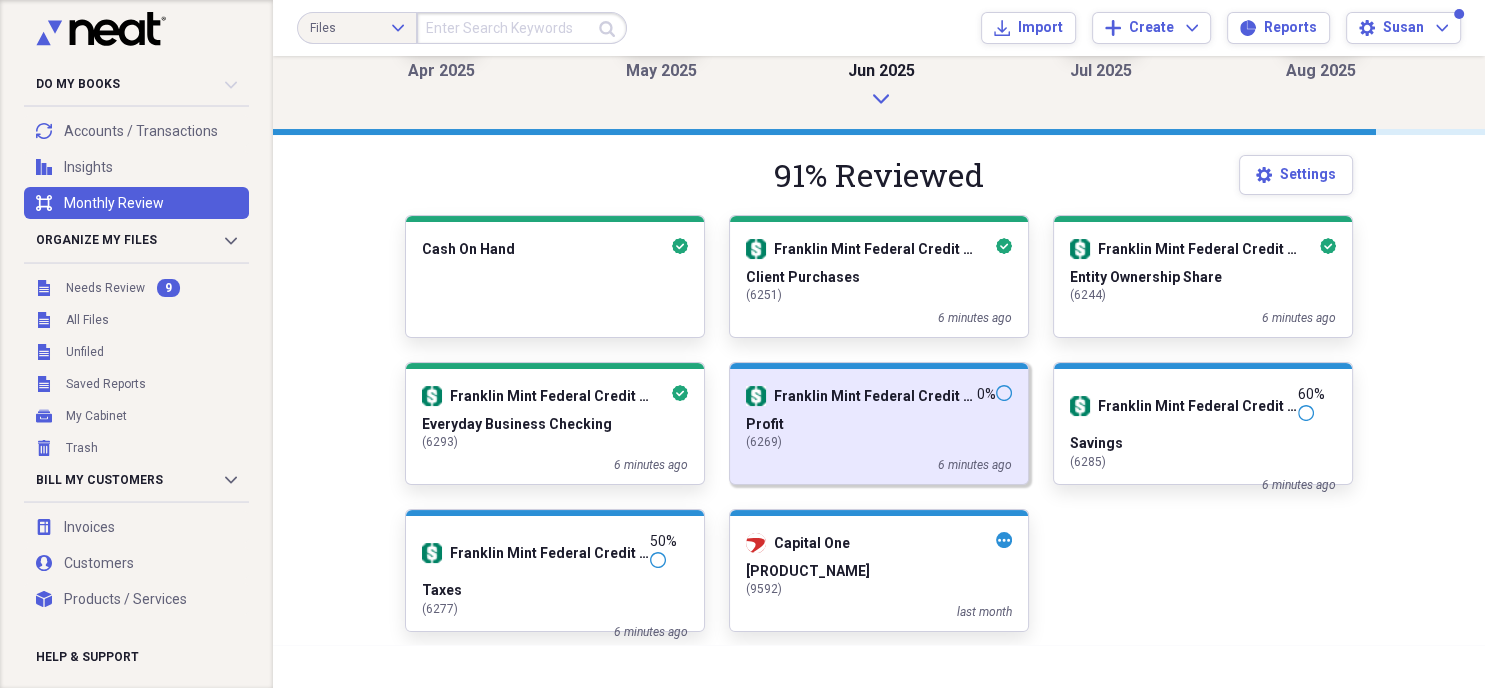 click on "( 6269 )" at bounding box center (879, 442) 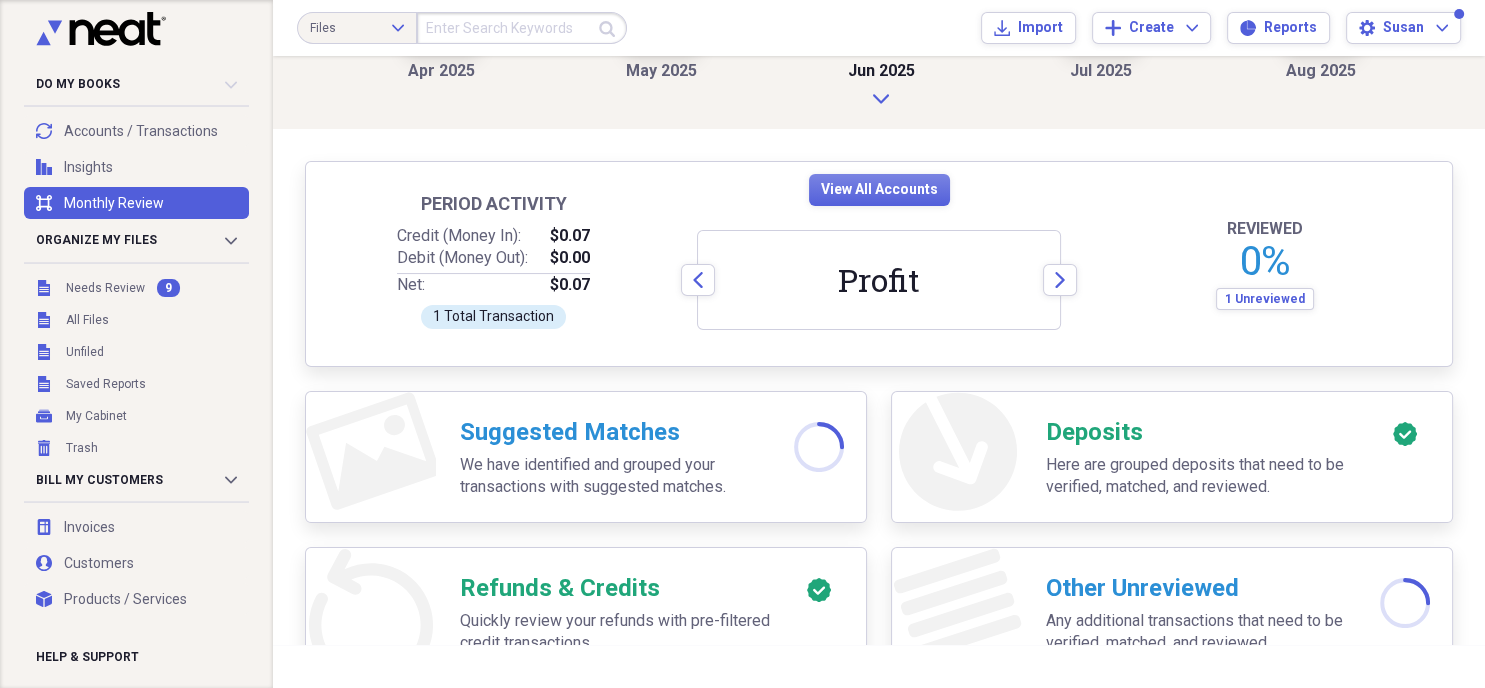 scroll, scrollTop: 276, scrollLeft: 0, axis: vertical 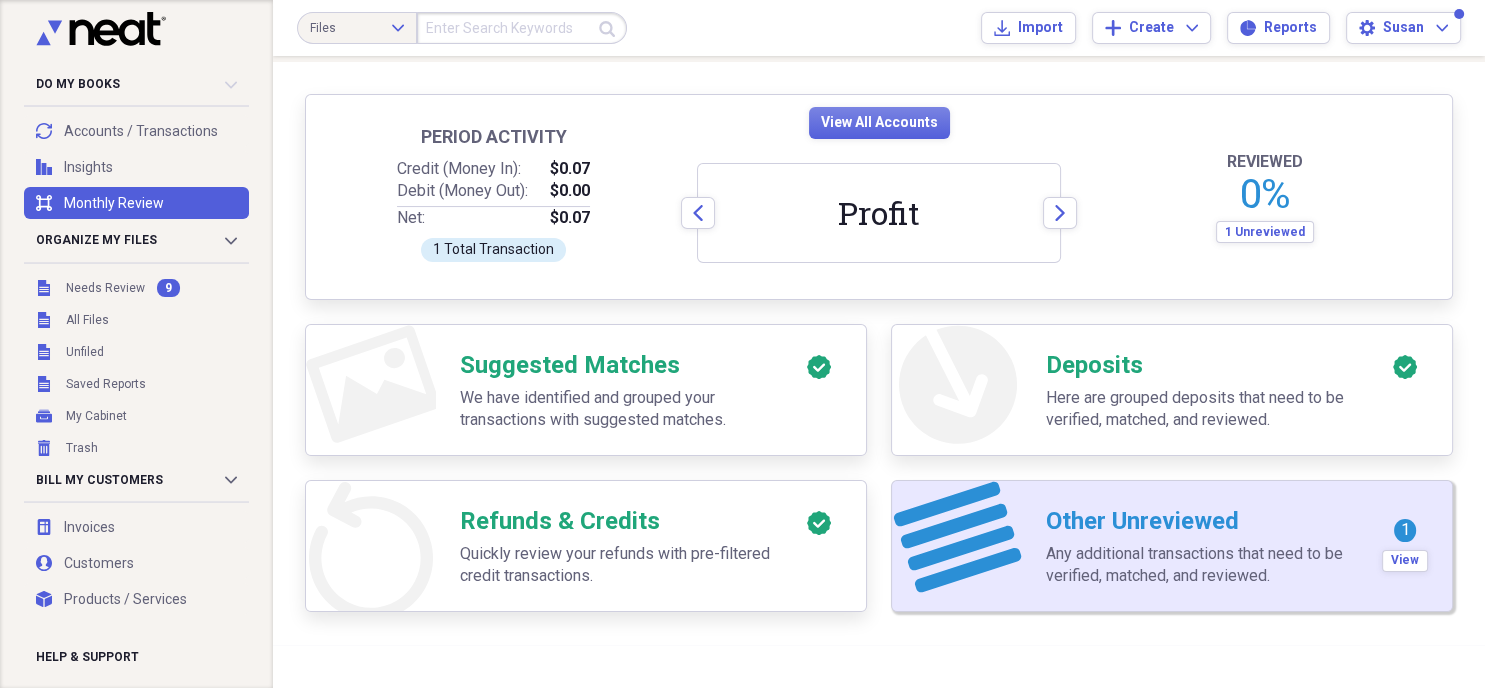 click on "Any additional transactions that need to be verified, matched, and reviewed." at bounding box center (1202, 565) 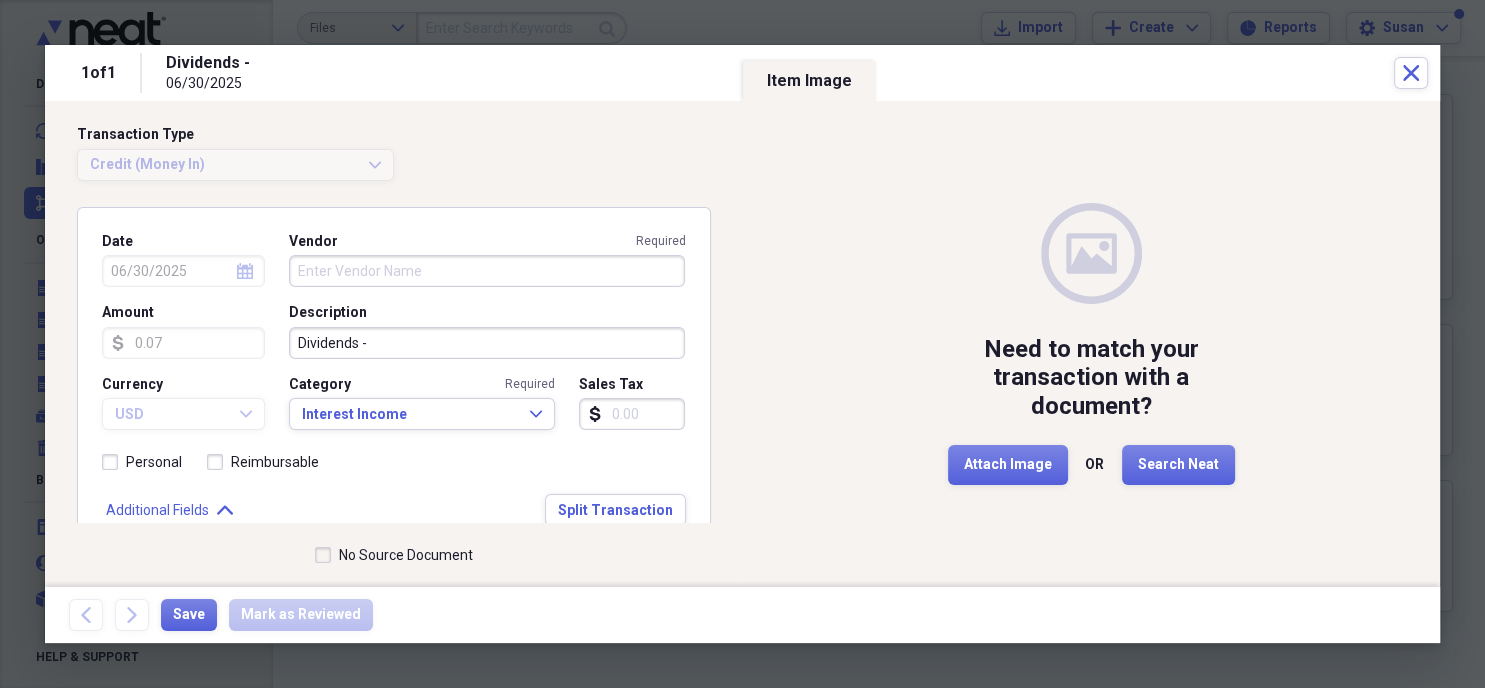 click on "Vendor Required" at bounding box center (487, 271) 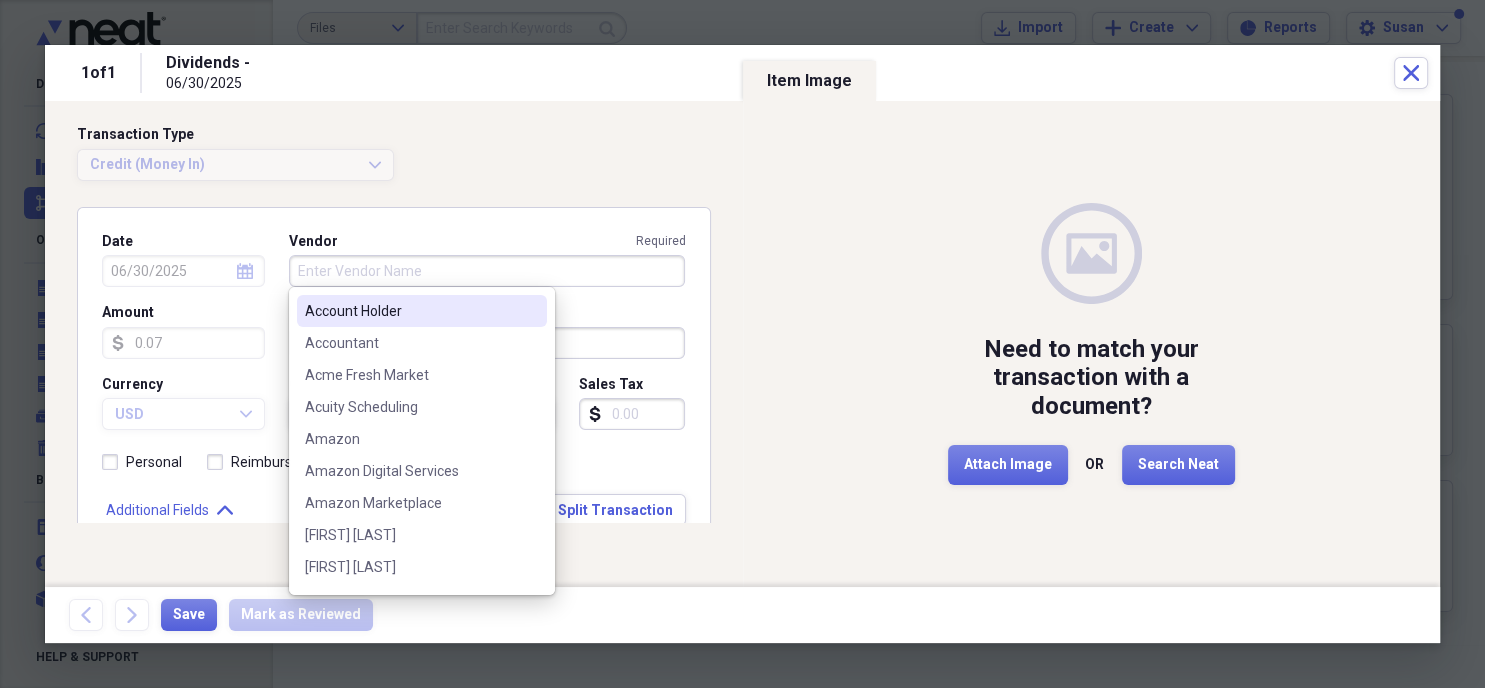 click on "Date [DATE] calendar Calendar Vendor Required Amount dollar-sign [NUMBER] Description Dividends - Currency USD Expand Category Required Interest Income Expand Sales Tax dollar-sign Personal Reimbursable Additional Fields Expand Split Transaction" at bounding box center (394, 378) 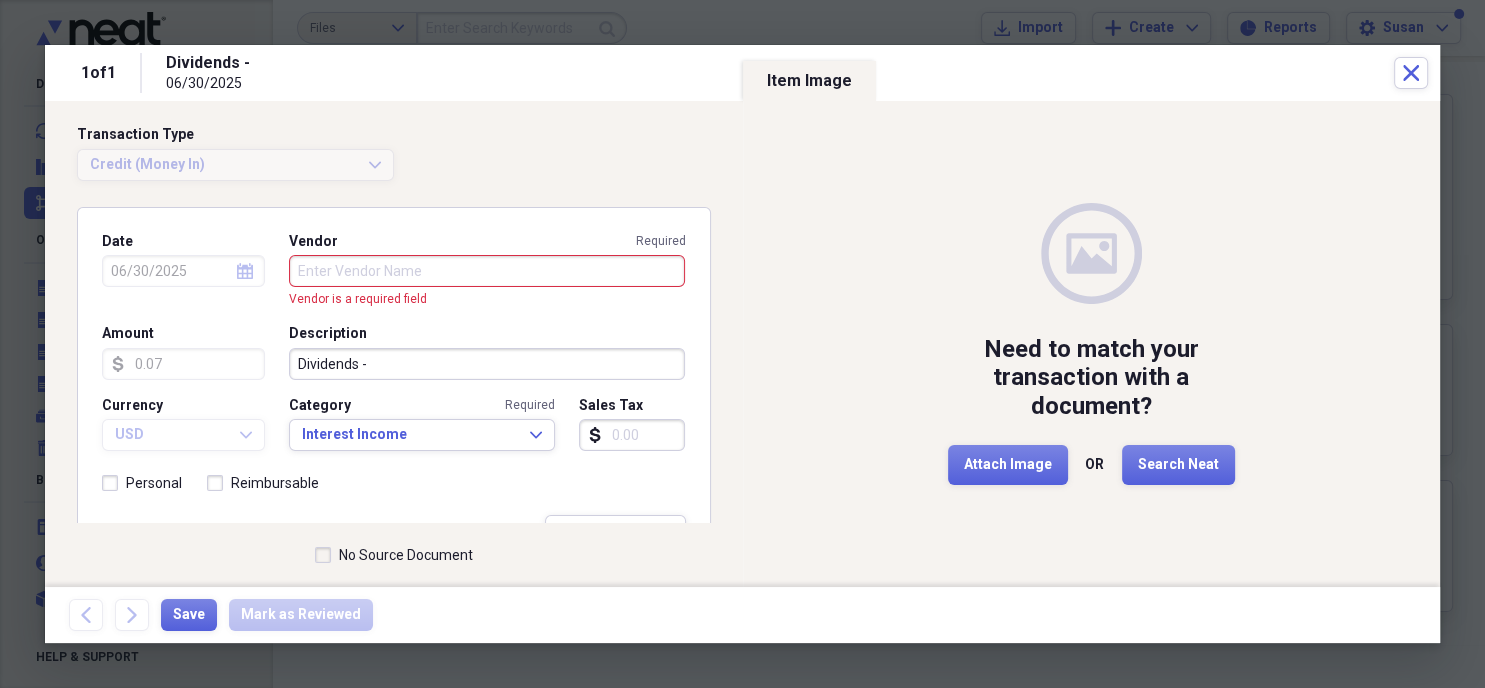 click on "Vendor Required" at bounding box center (487, 271) 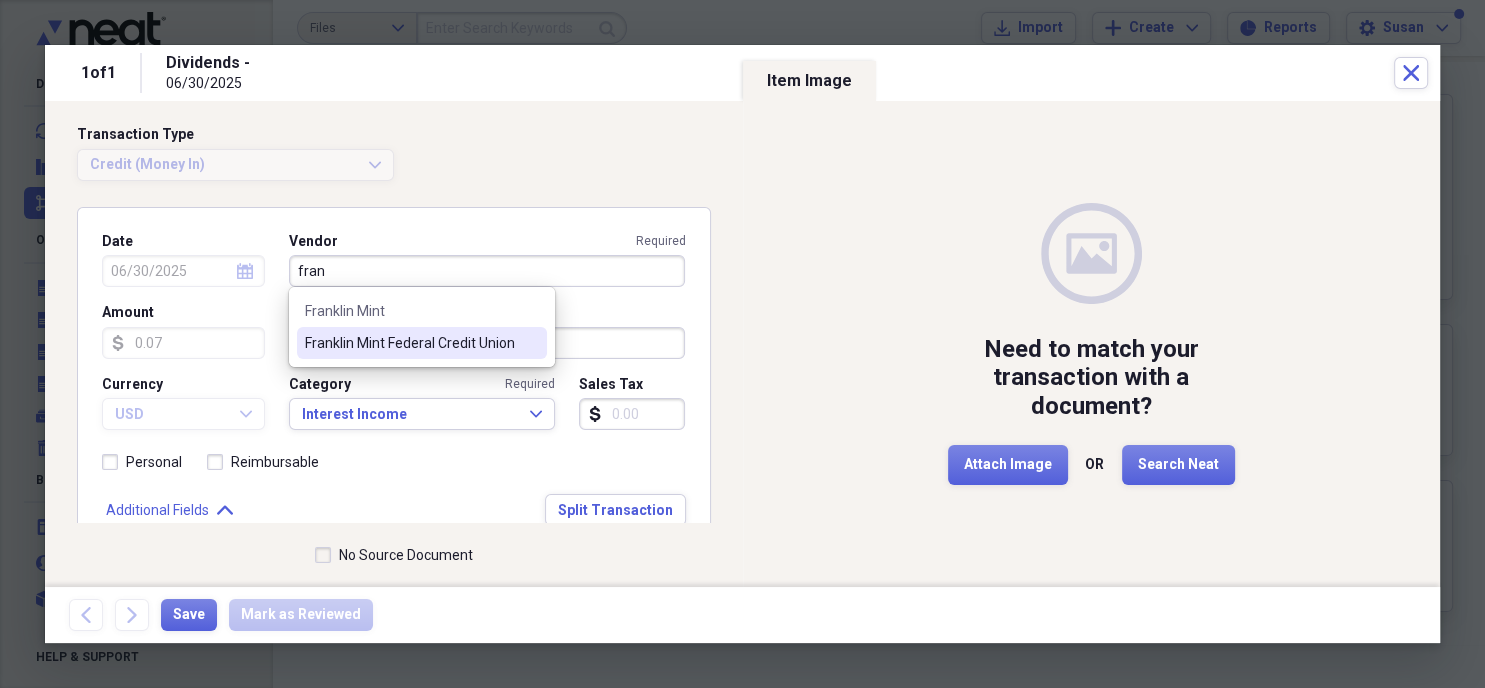 click on "Franklin Mint Federal Credit Union" at bounding box center [410, 343] 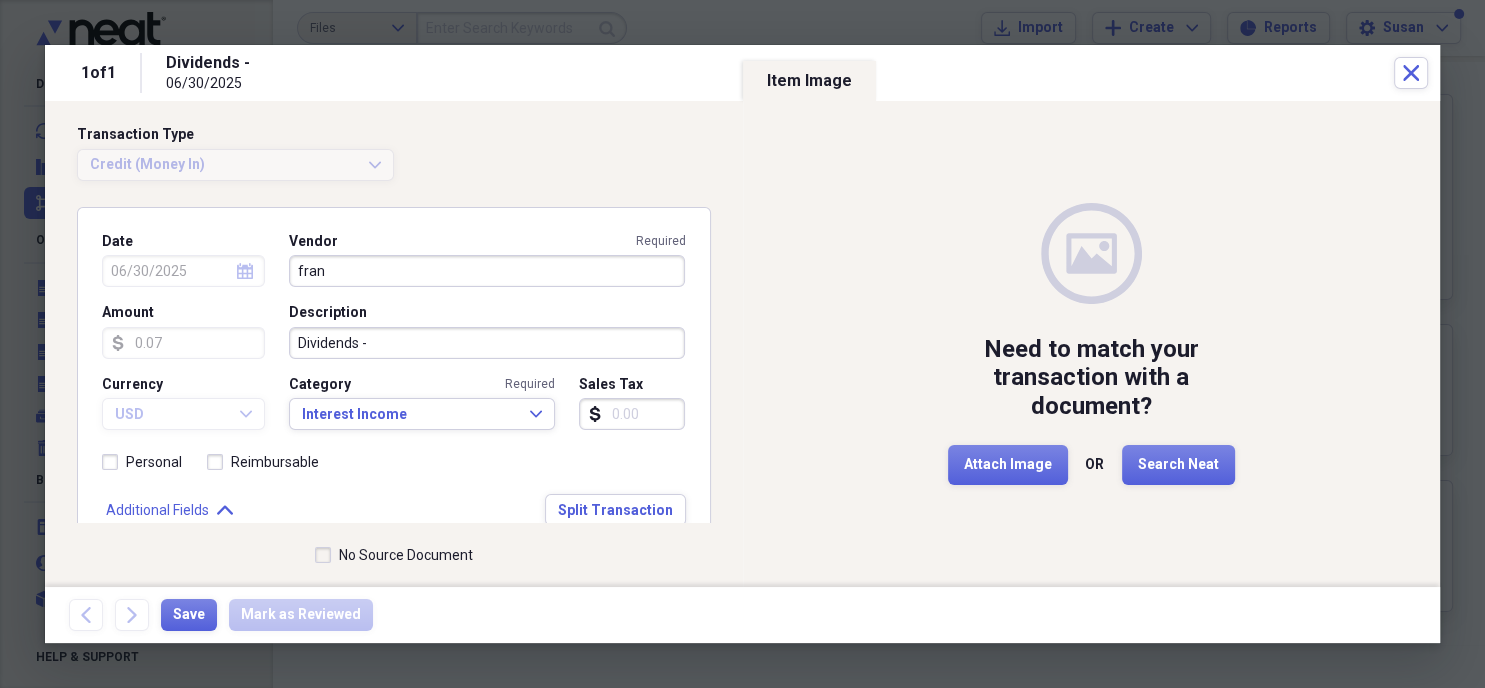type on "Franklin Mint Federal Credit Union" 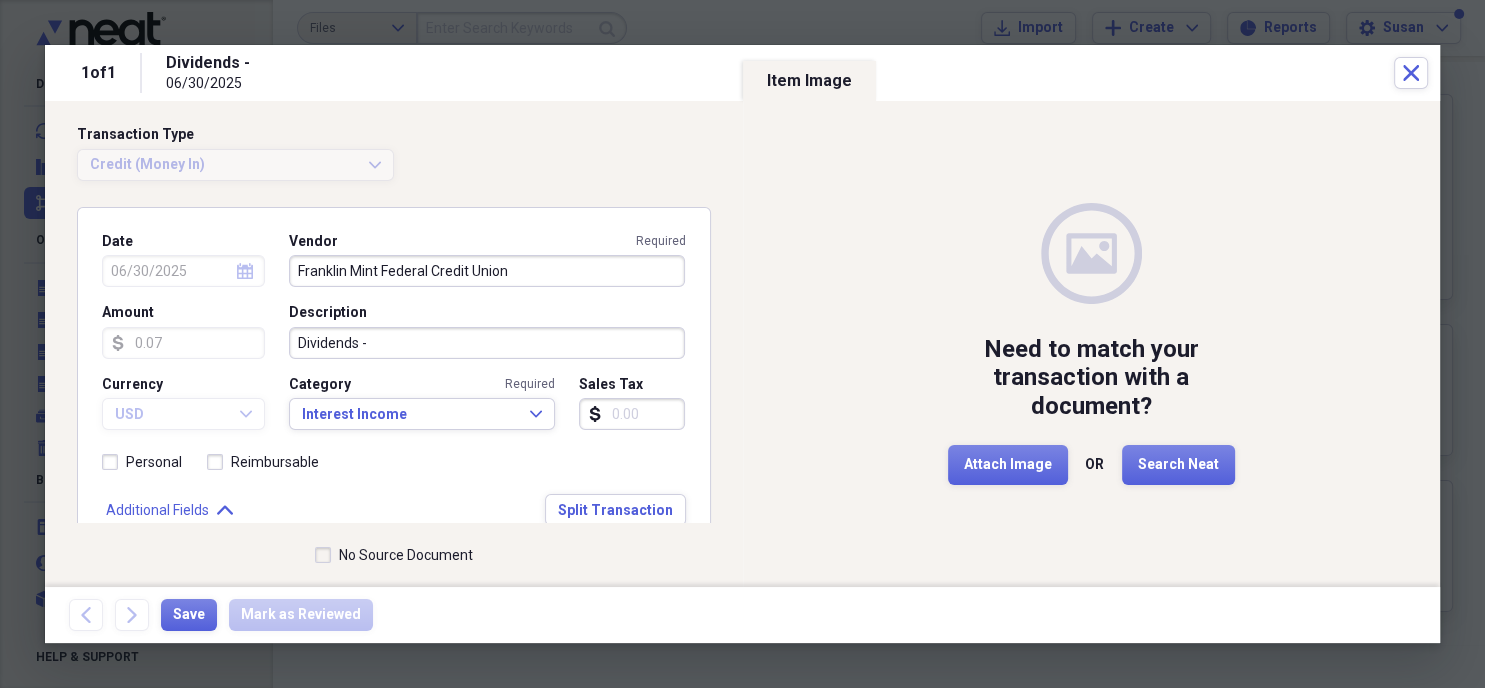 click on "No Source Document" at bounding box center [394, 555] 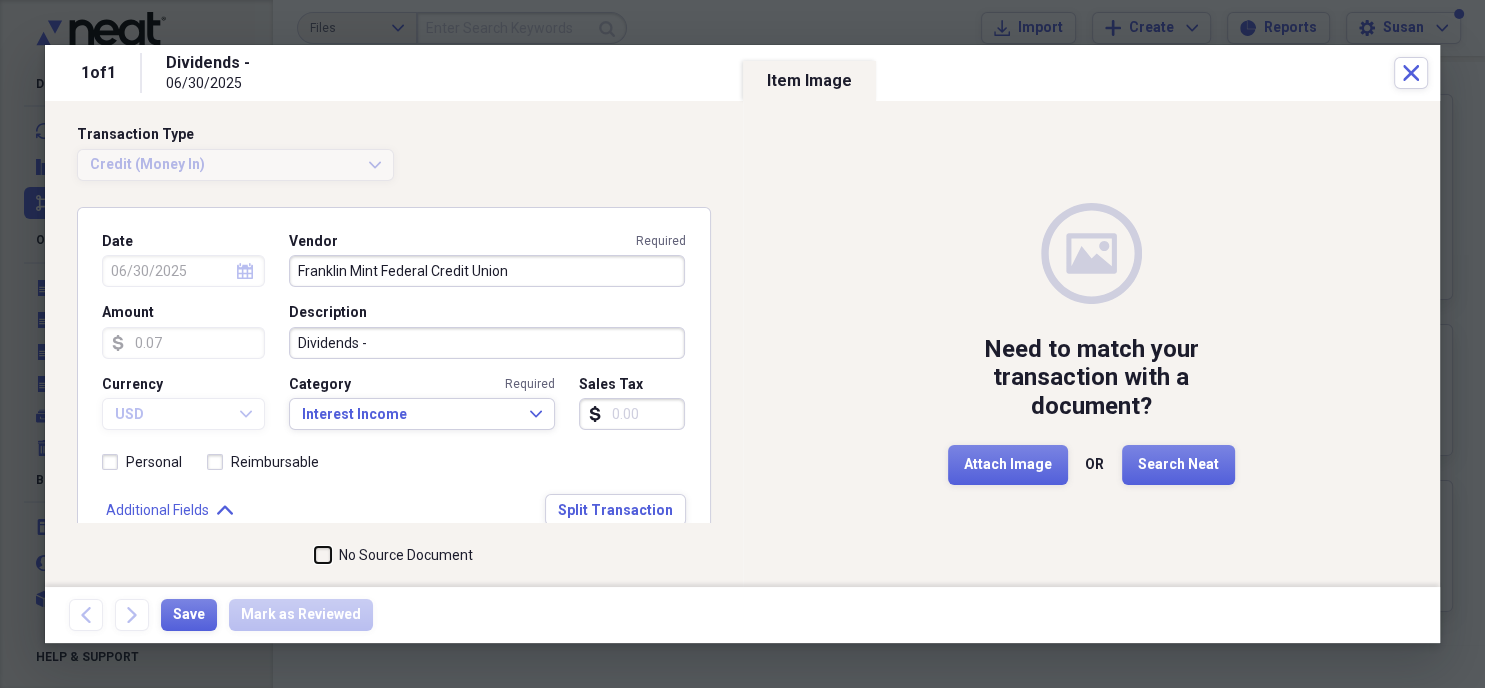 click on "No Source Document" at bounding box center (315, 555) 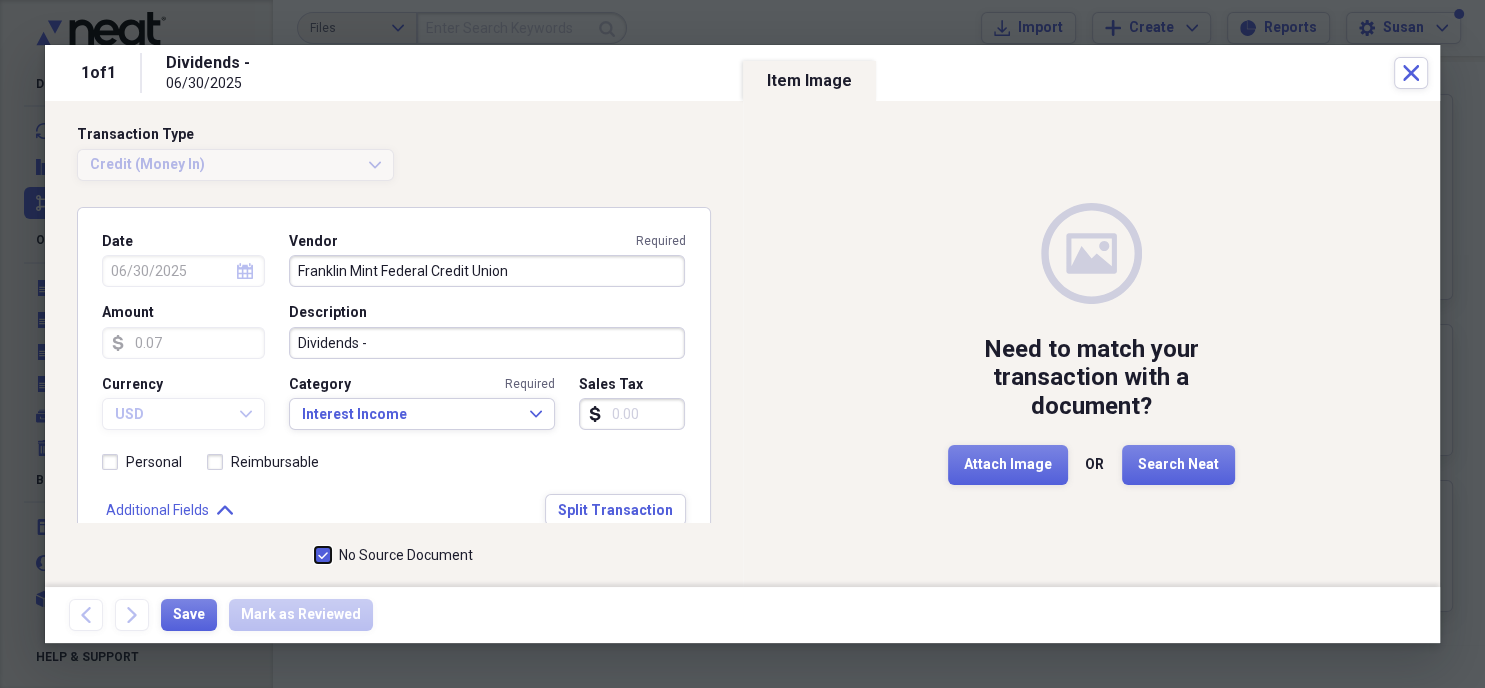 checkbox on "true" 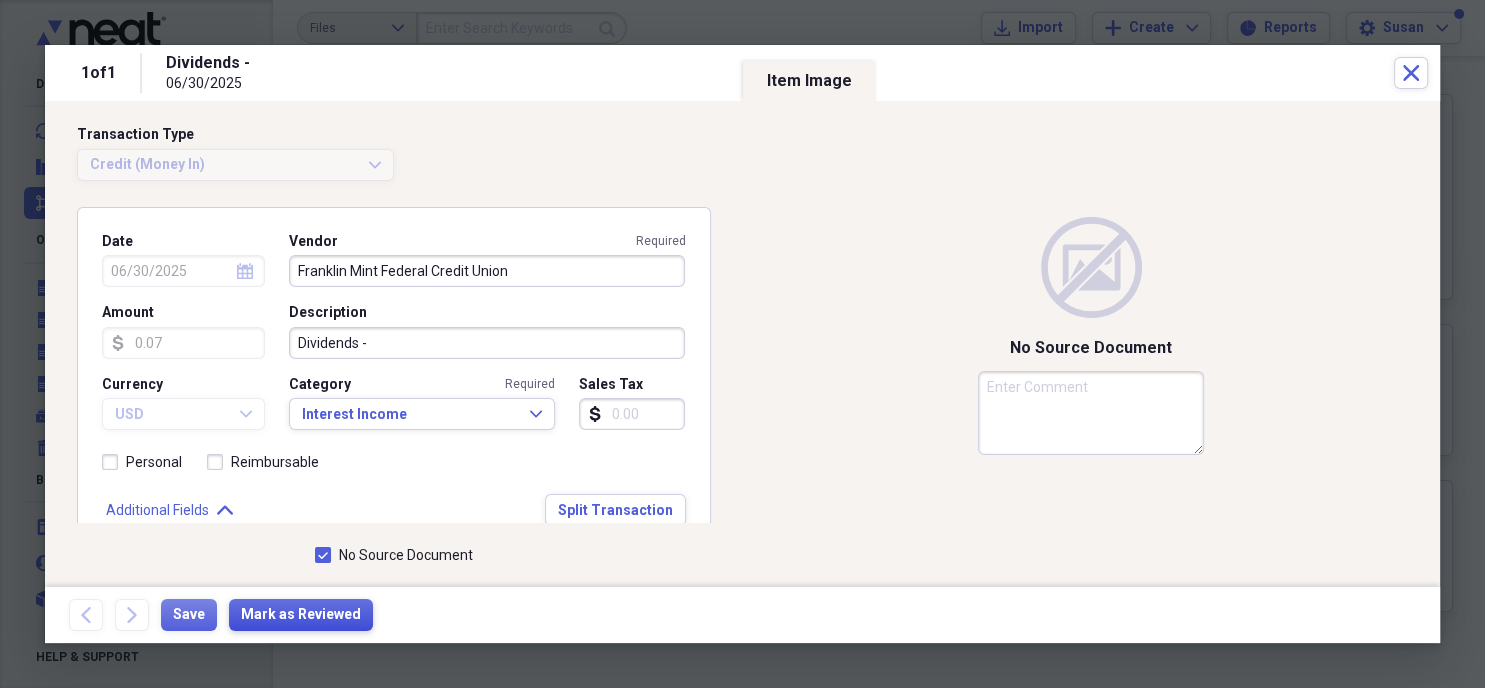click on "Mark as Reviewed" at bounding box center (301, 615) 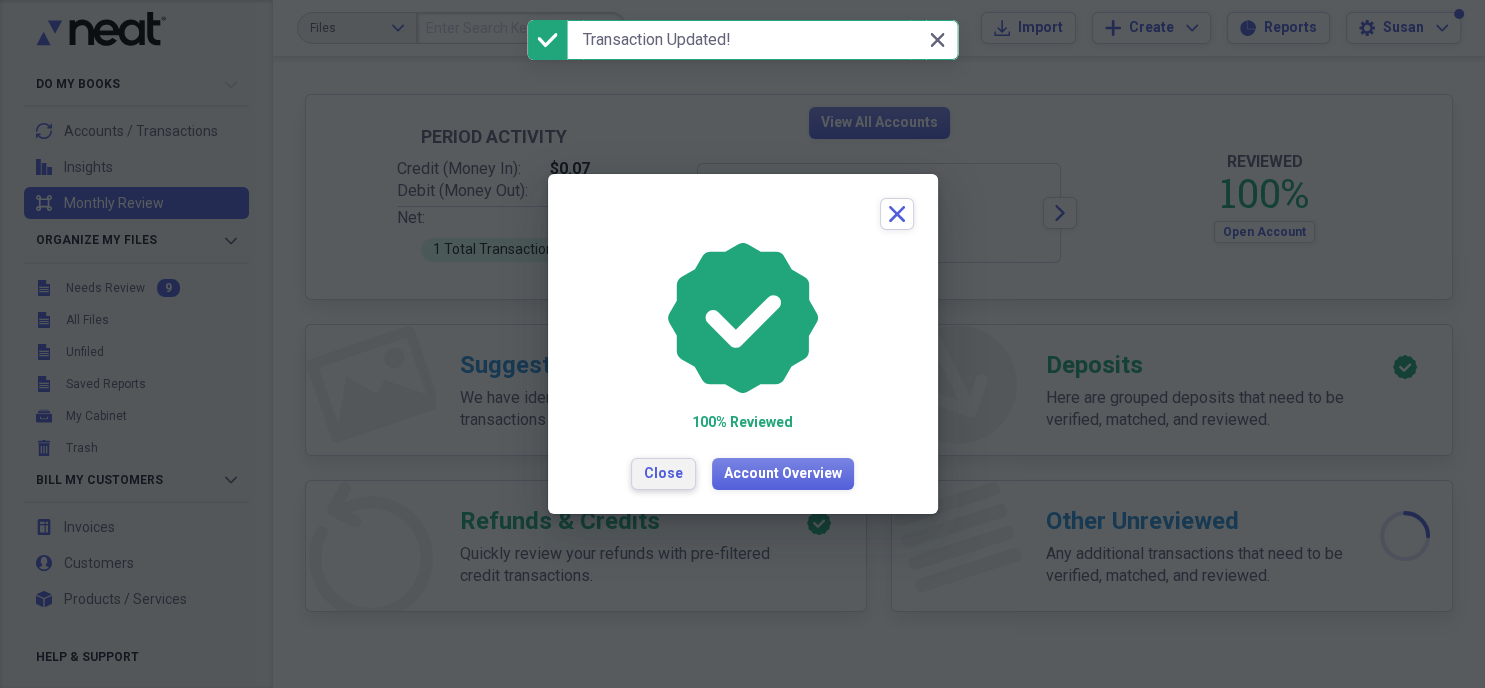 click on "Close" at bounding box center (663, 474) 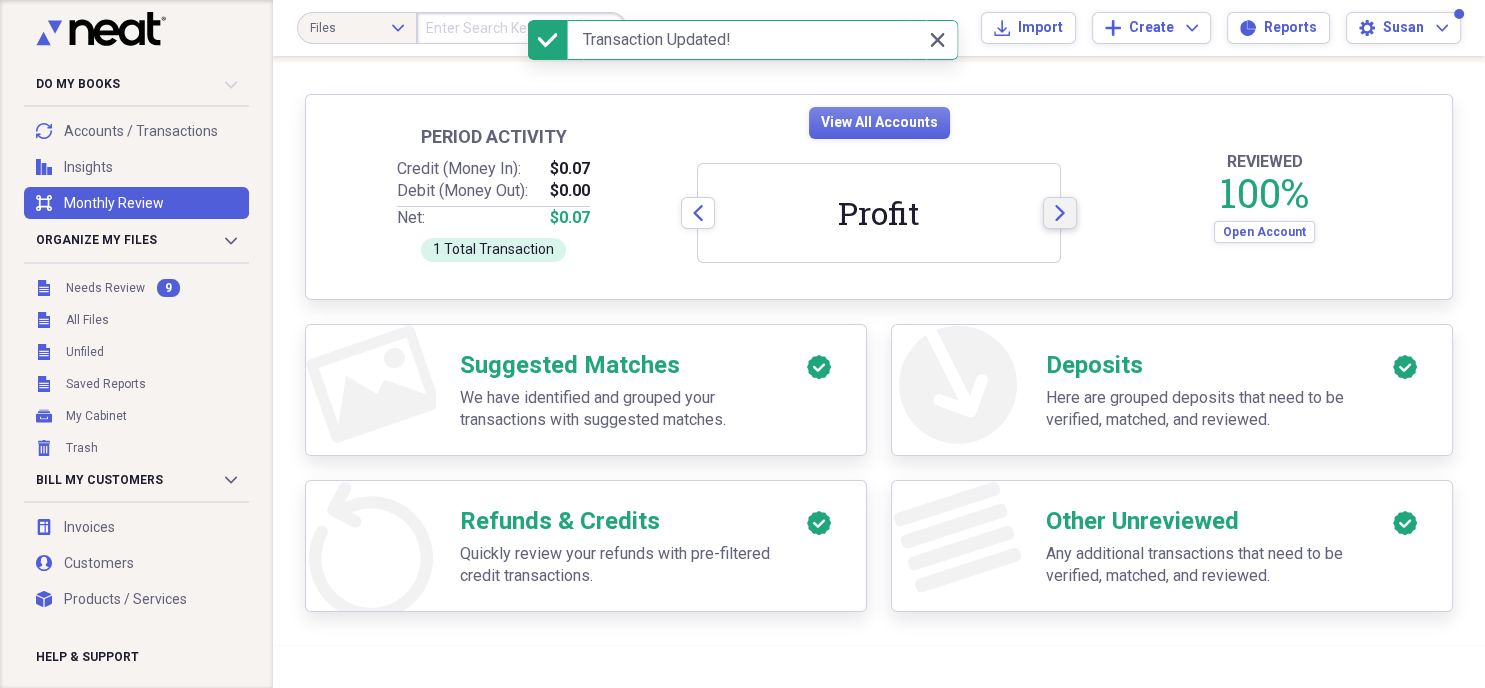 click on "Arrow" 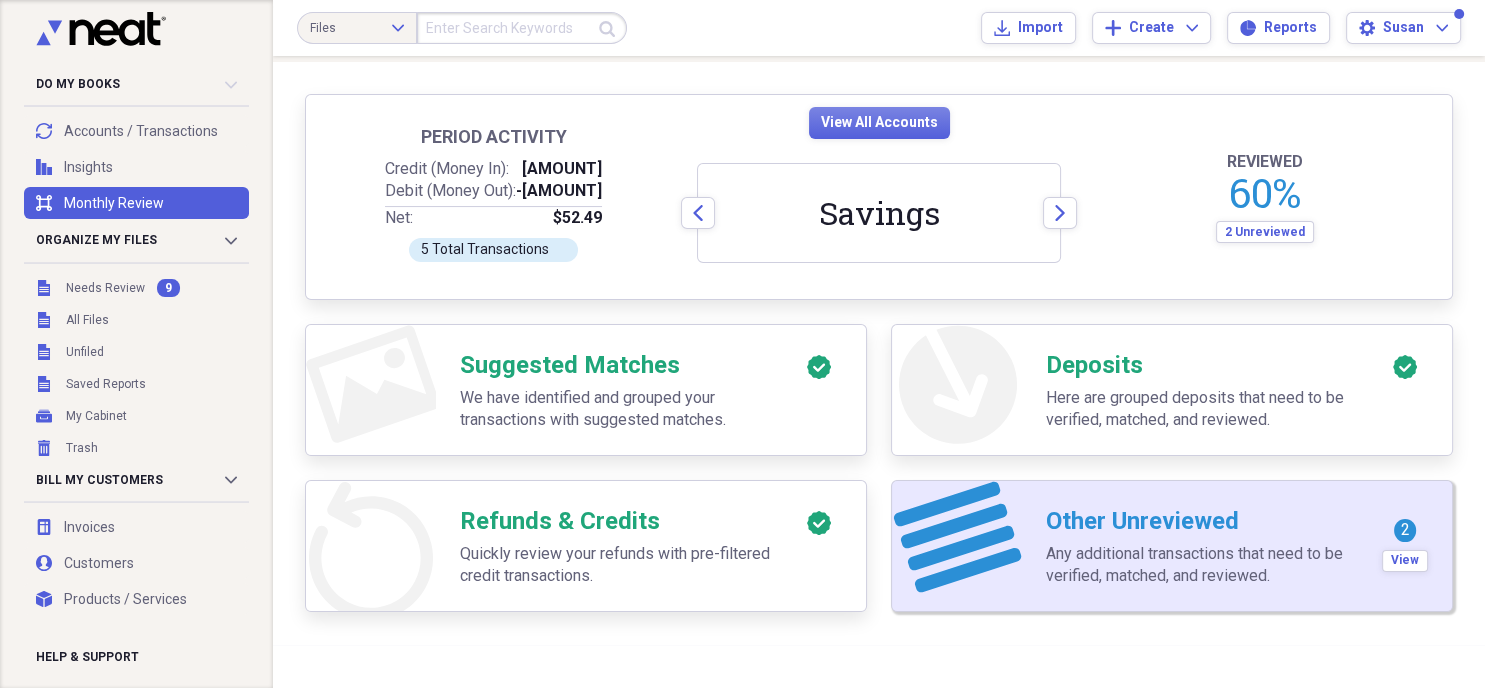 click on "Any additional transactions that need to be verified, matched, and reviewed." at bounding box center (1202, 565) 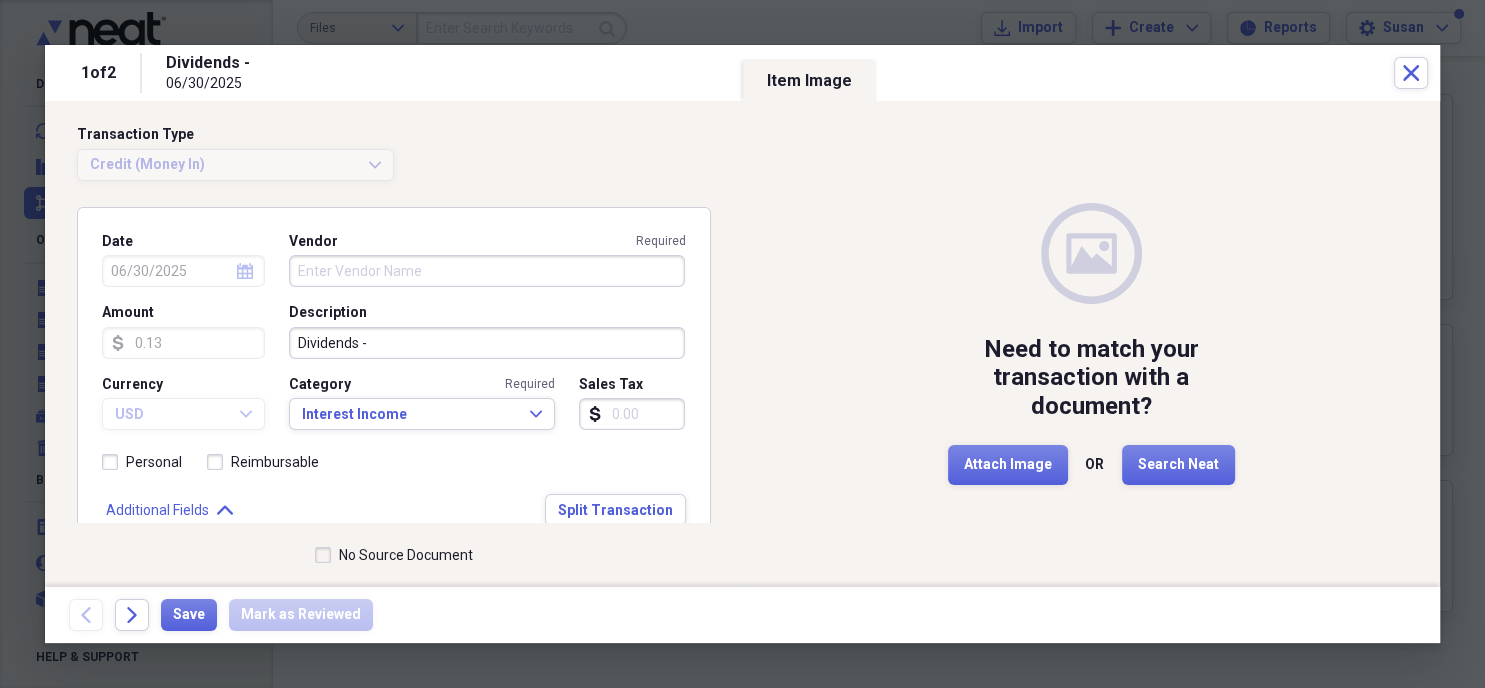 click on "Vendor Required" at bounding box center (487, 271) 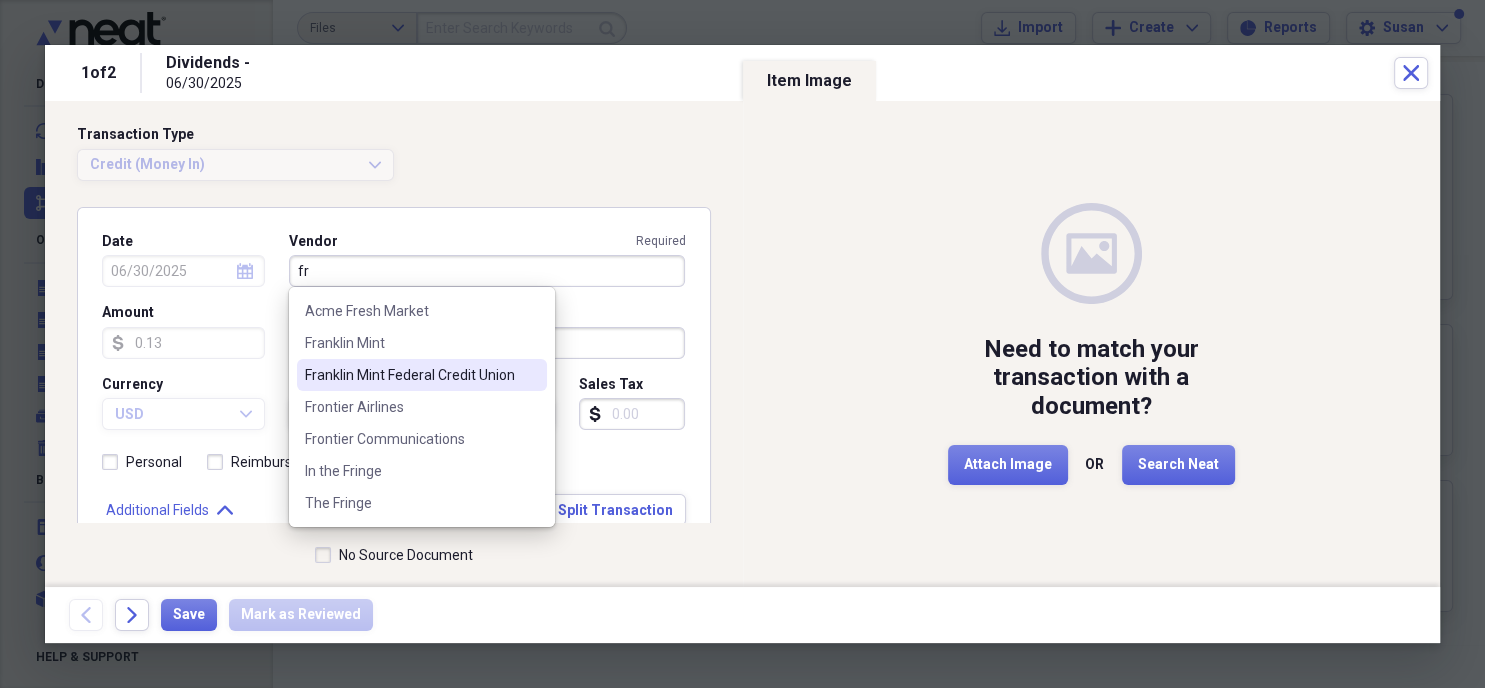 click on "Franklin Mint Federal Credit Union" at bounding box center (422, 375) 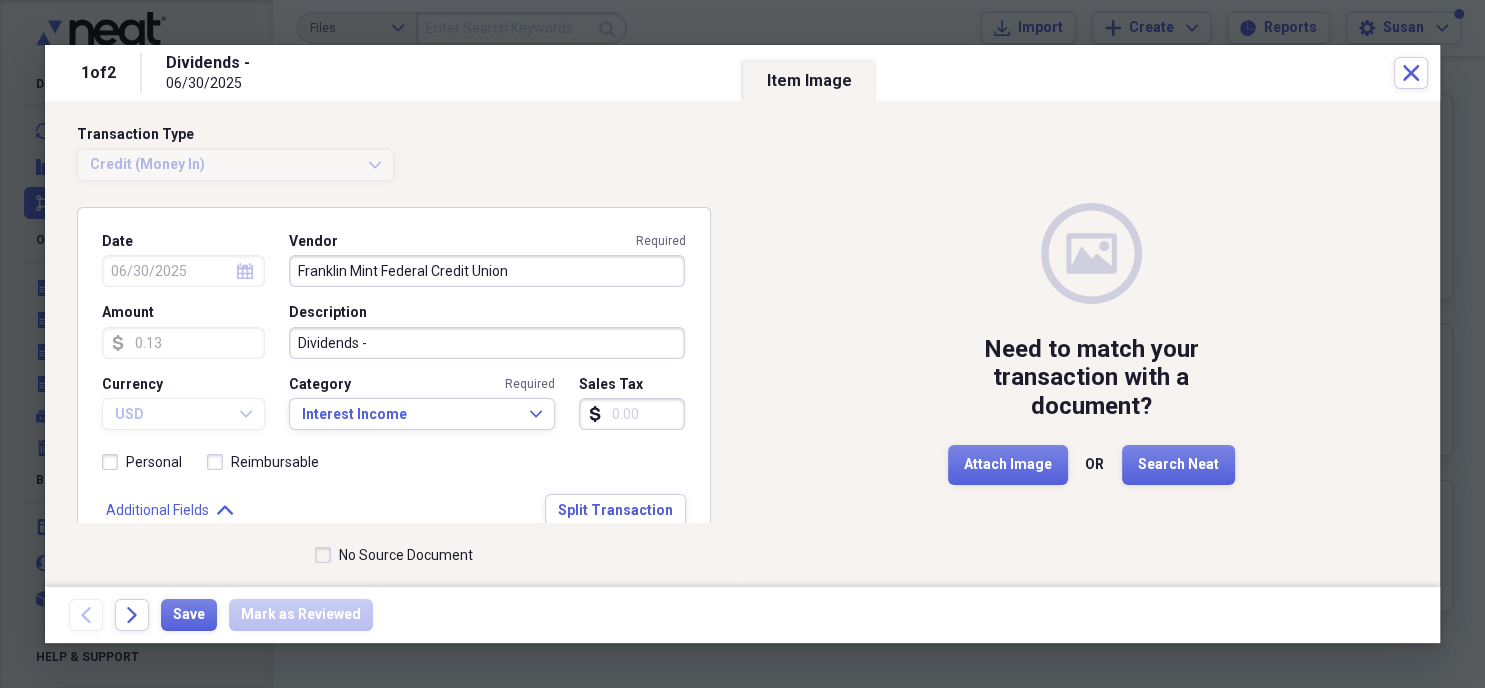 click on "No Source Document" at bounding box center (394, 555) 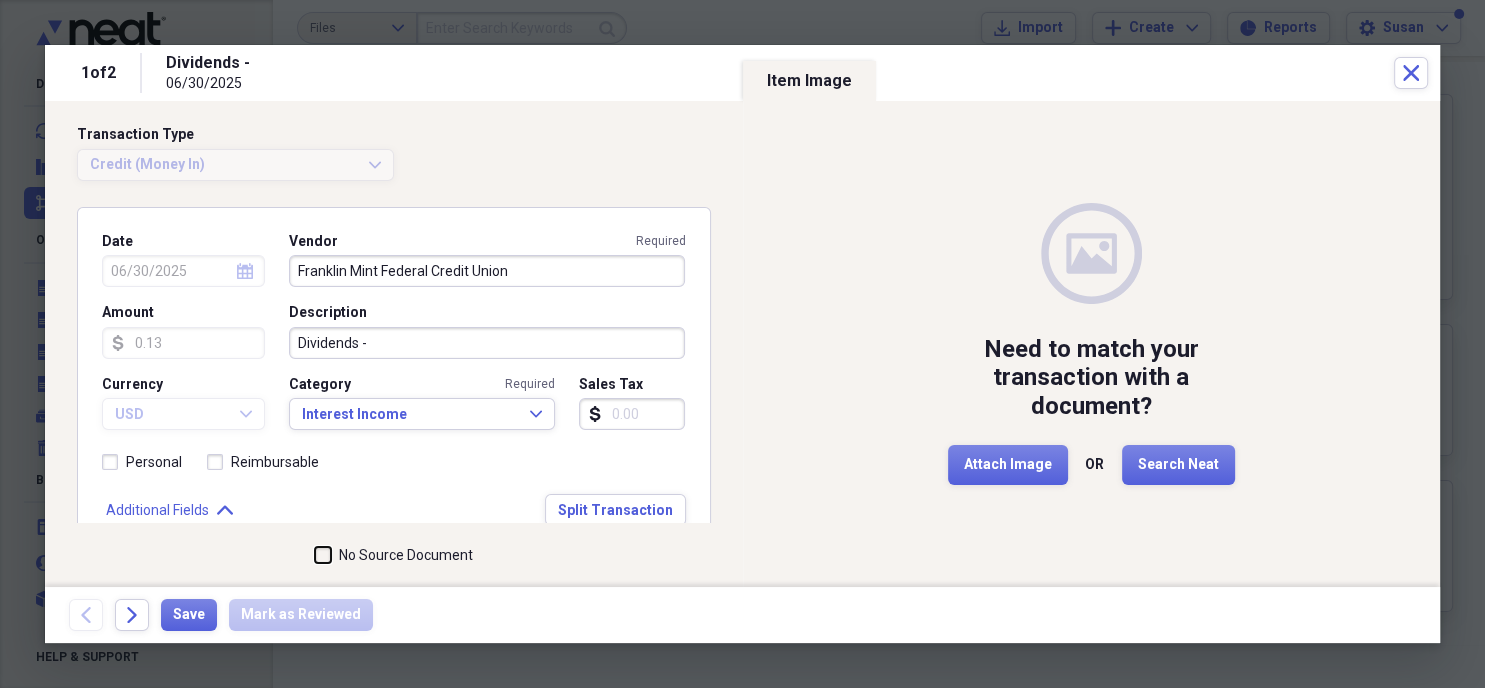 click on "No Source Document" at bounding box center (315, 555) 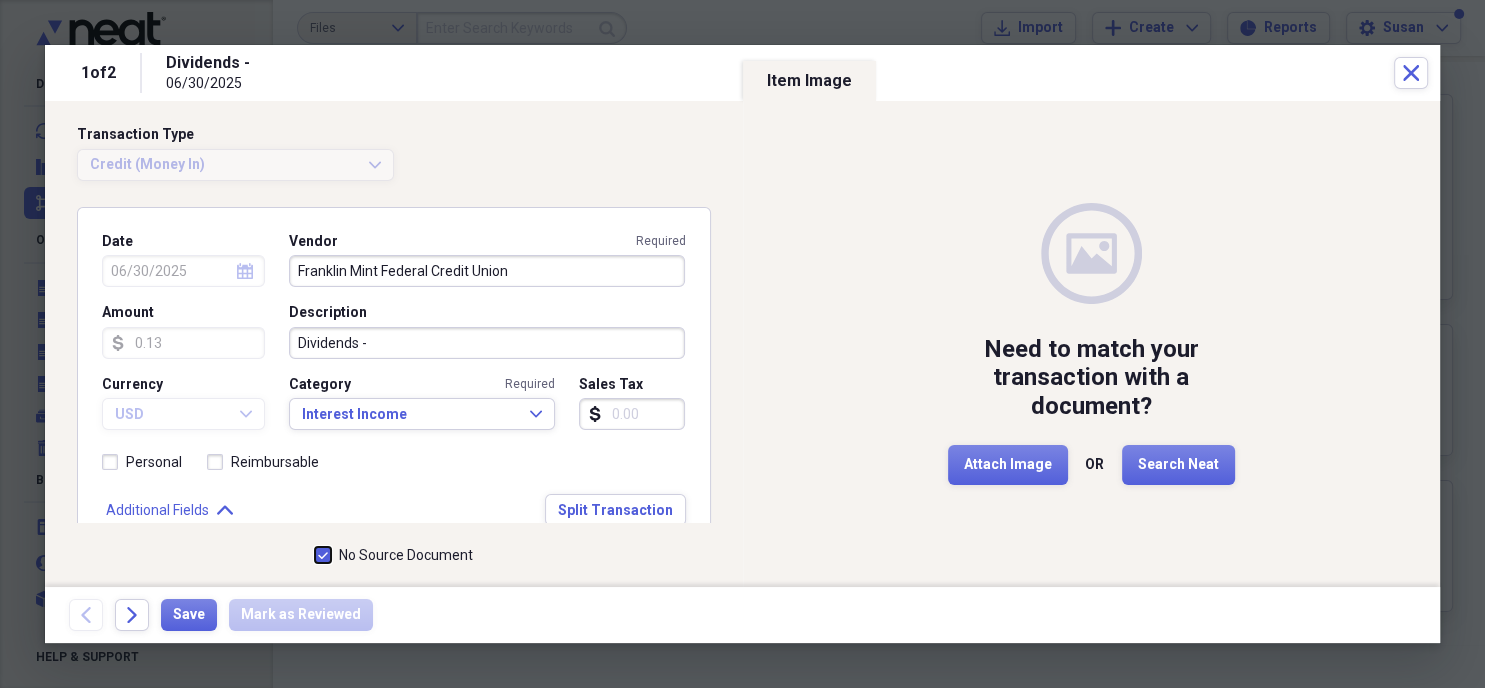 checkbox on "true" 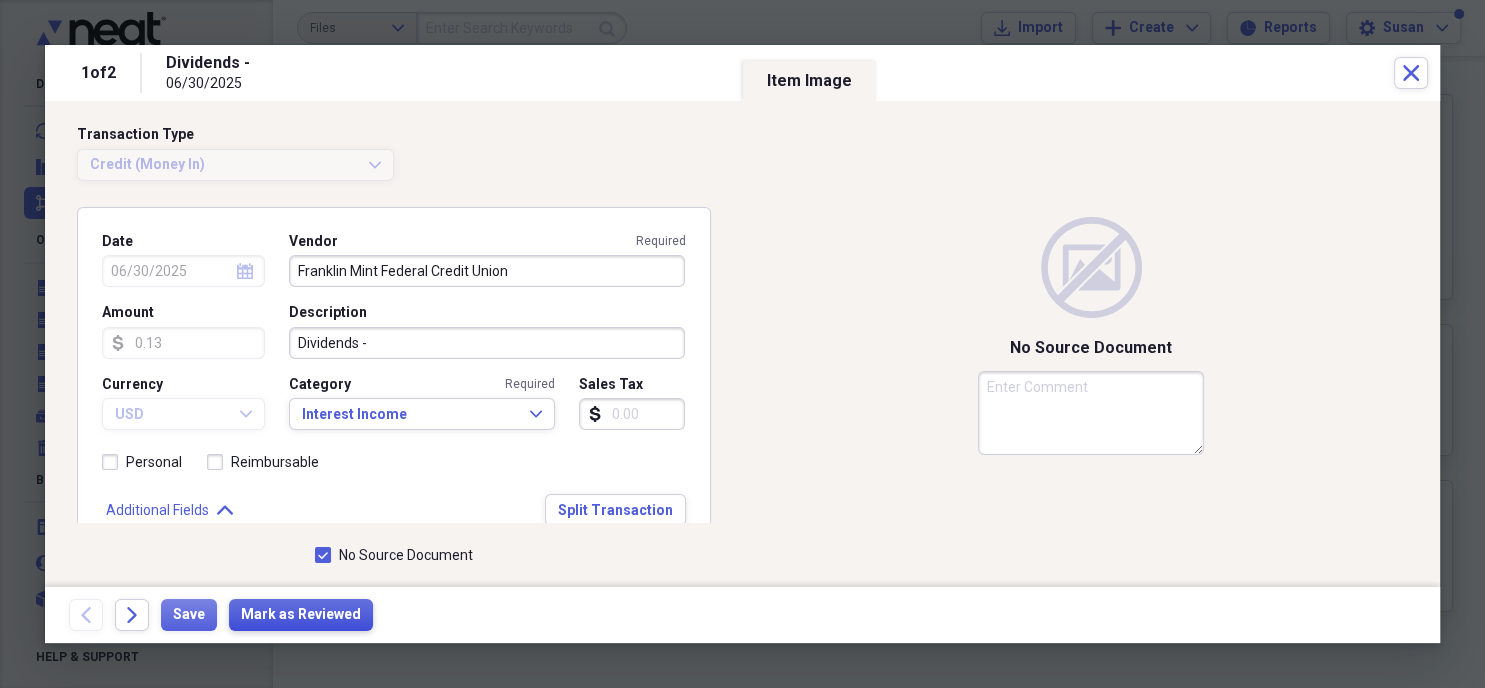 click on "Mark as Reviewed" at bounding box center [301, 615] 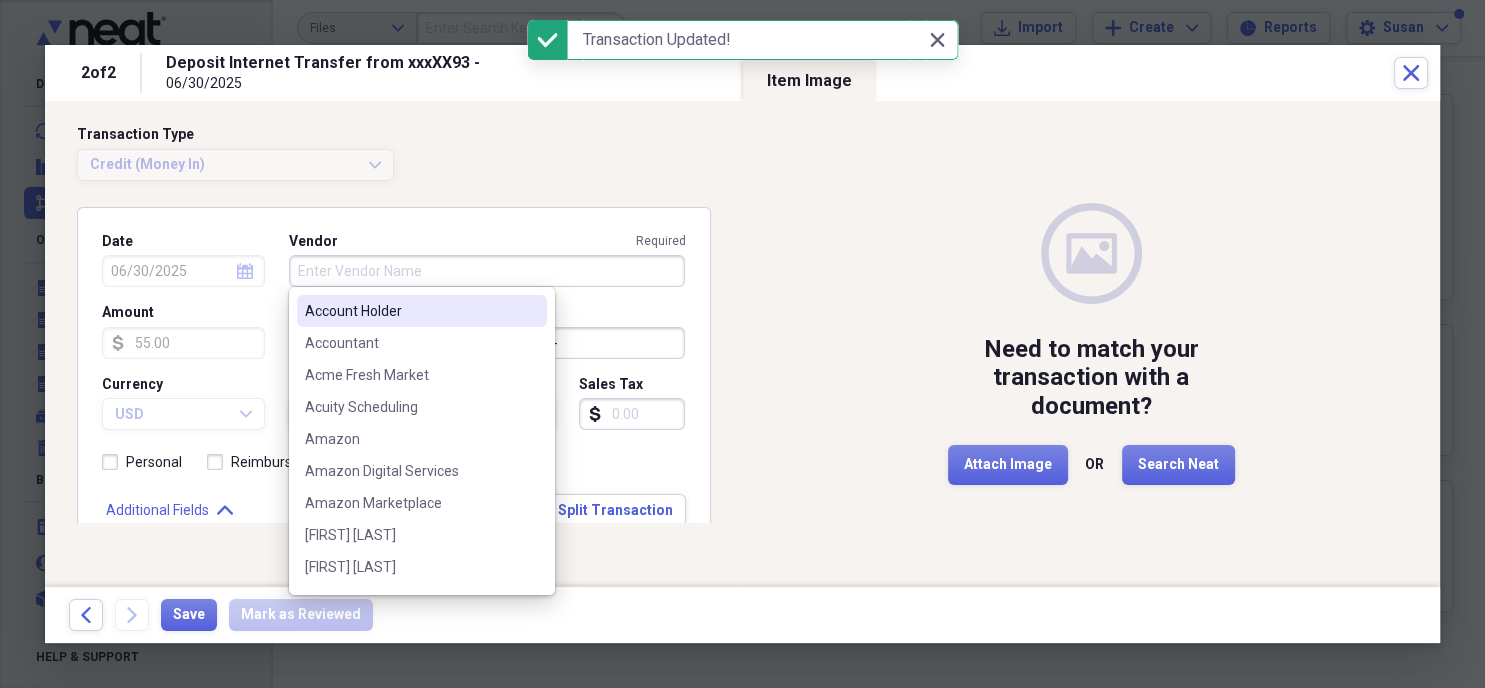 click on "Vendor Required" at bounding box center (487, 271) 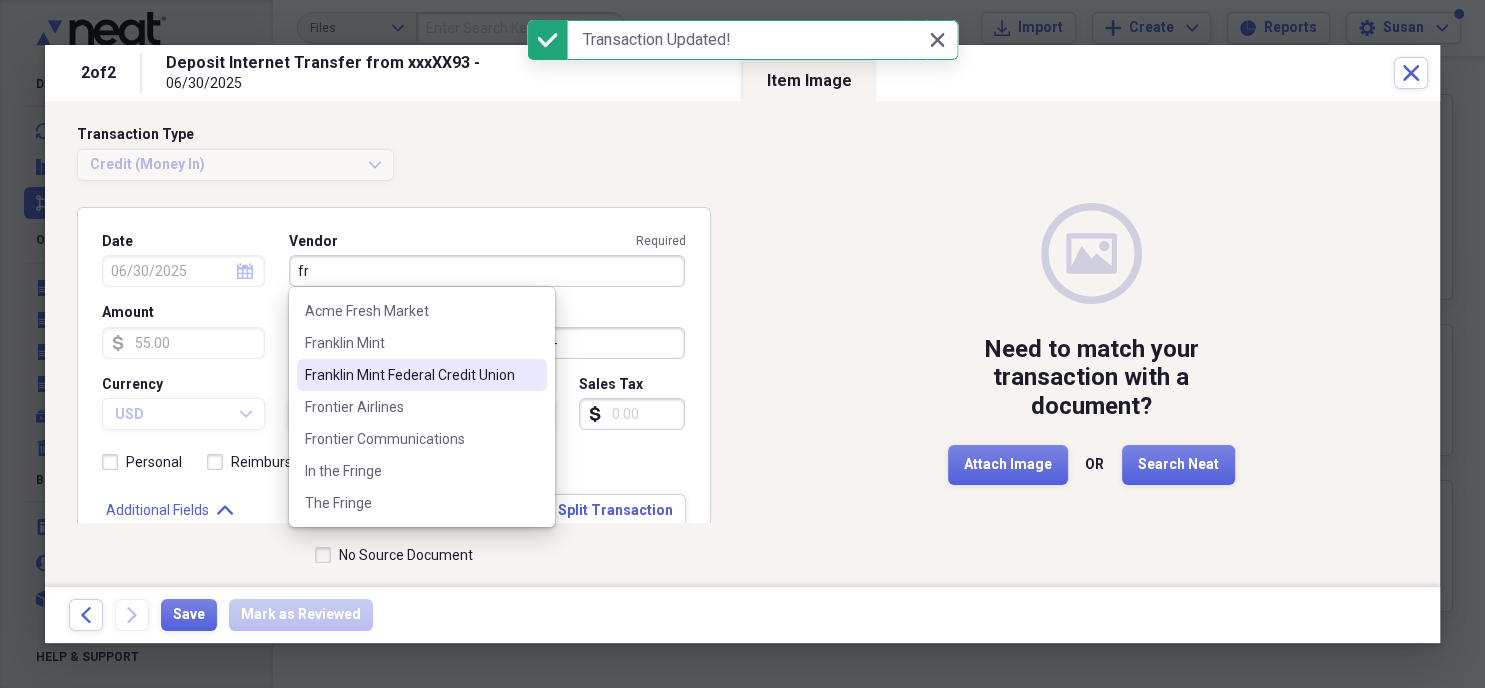 click on "Franklin Mint Federal Credit Union" at bounding box center [410, 375] 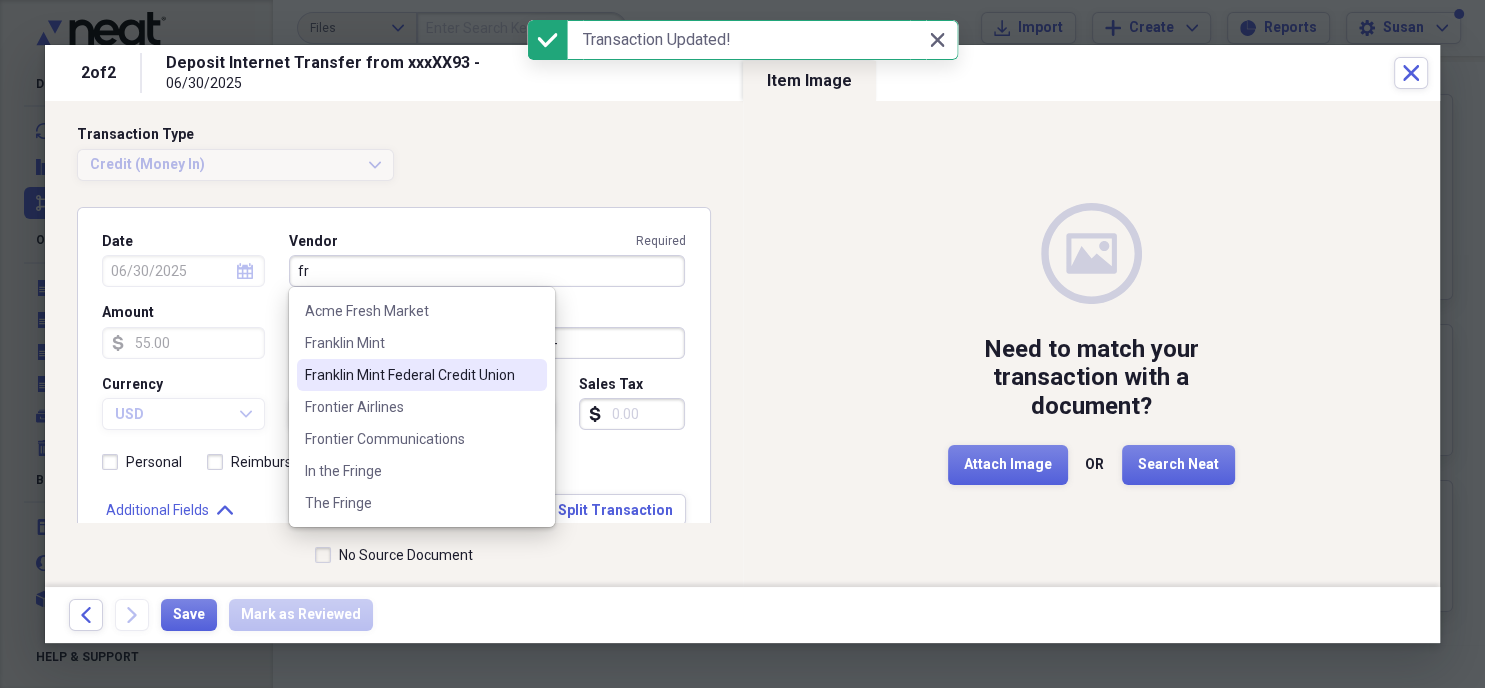 type on "Franklin Mint Federal Credit Union" 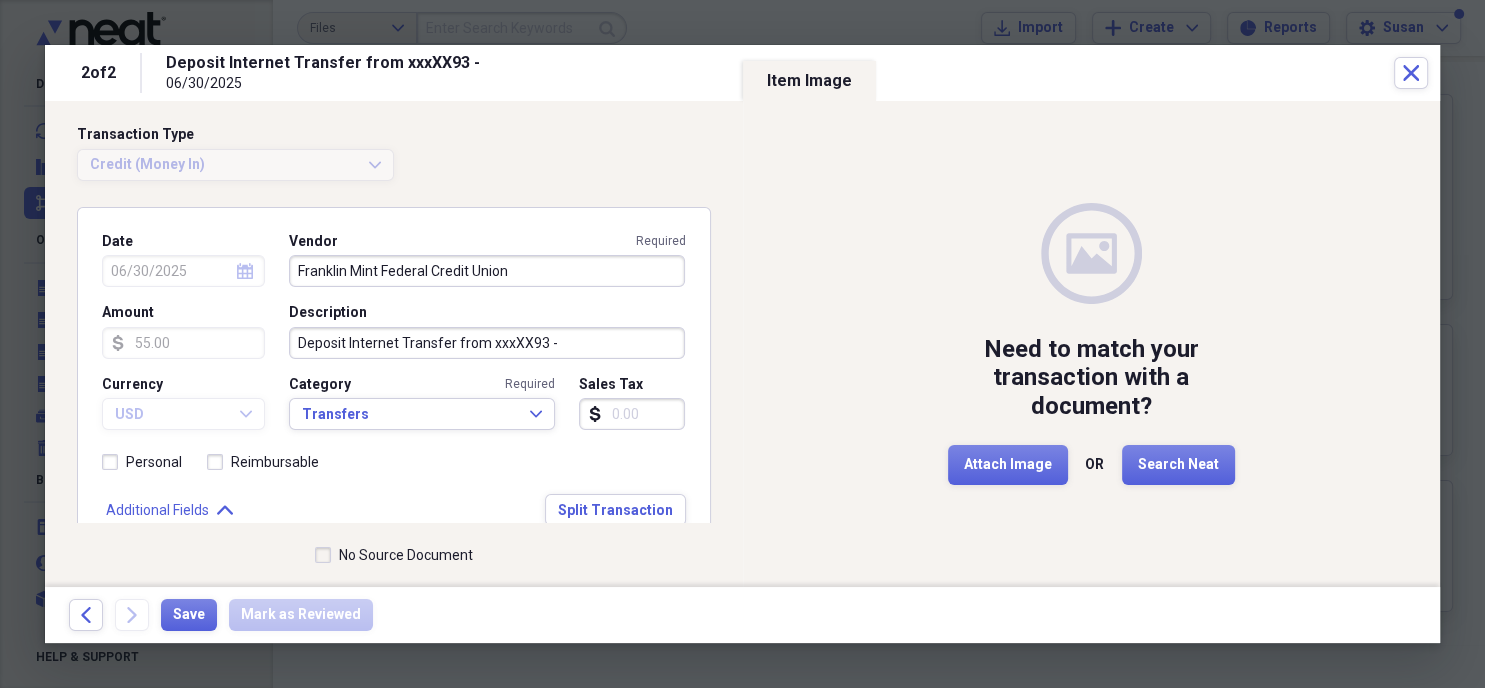 click on "No Source Document" at bounding box center [394, 555] 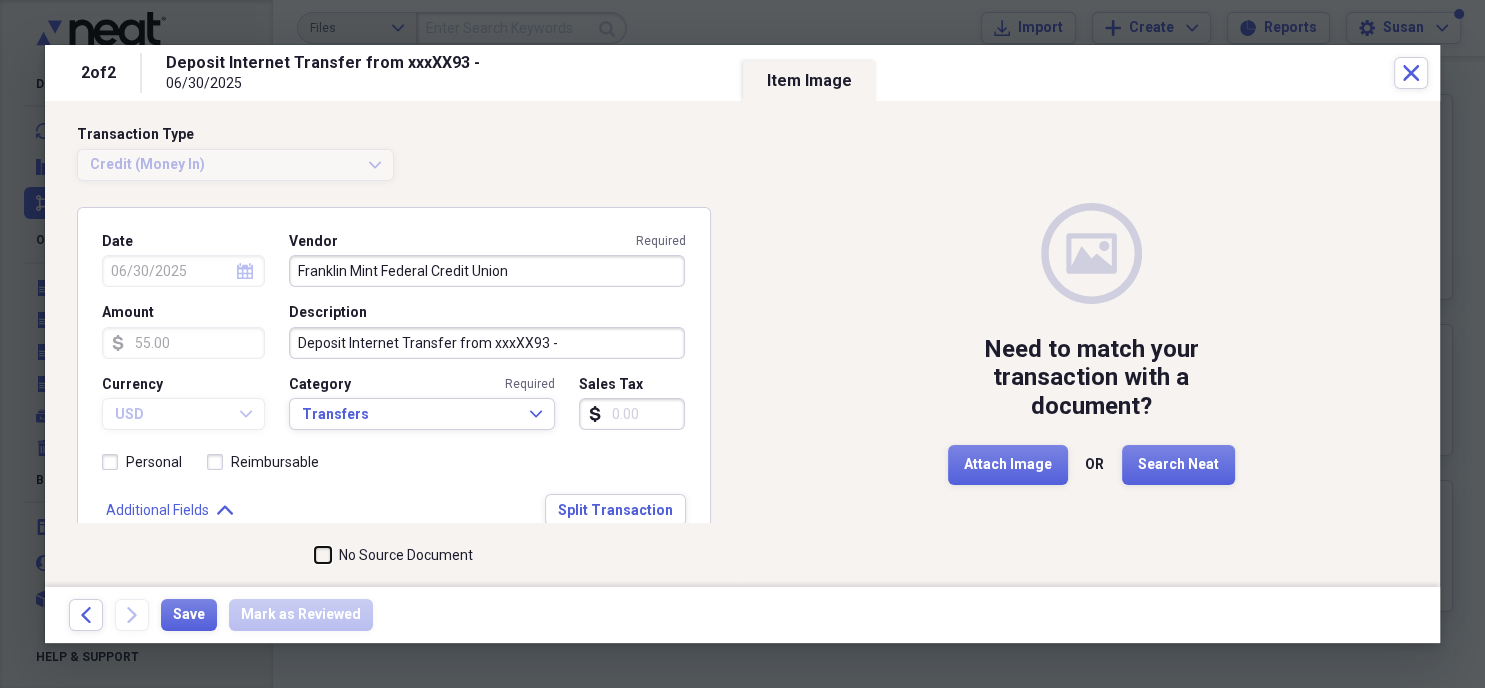 click on "No Source Document" at bounding box center (315, 555) 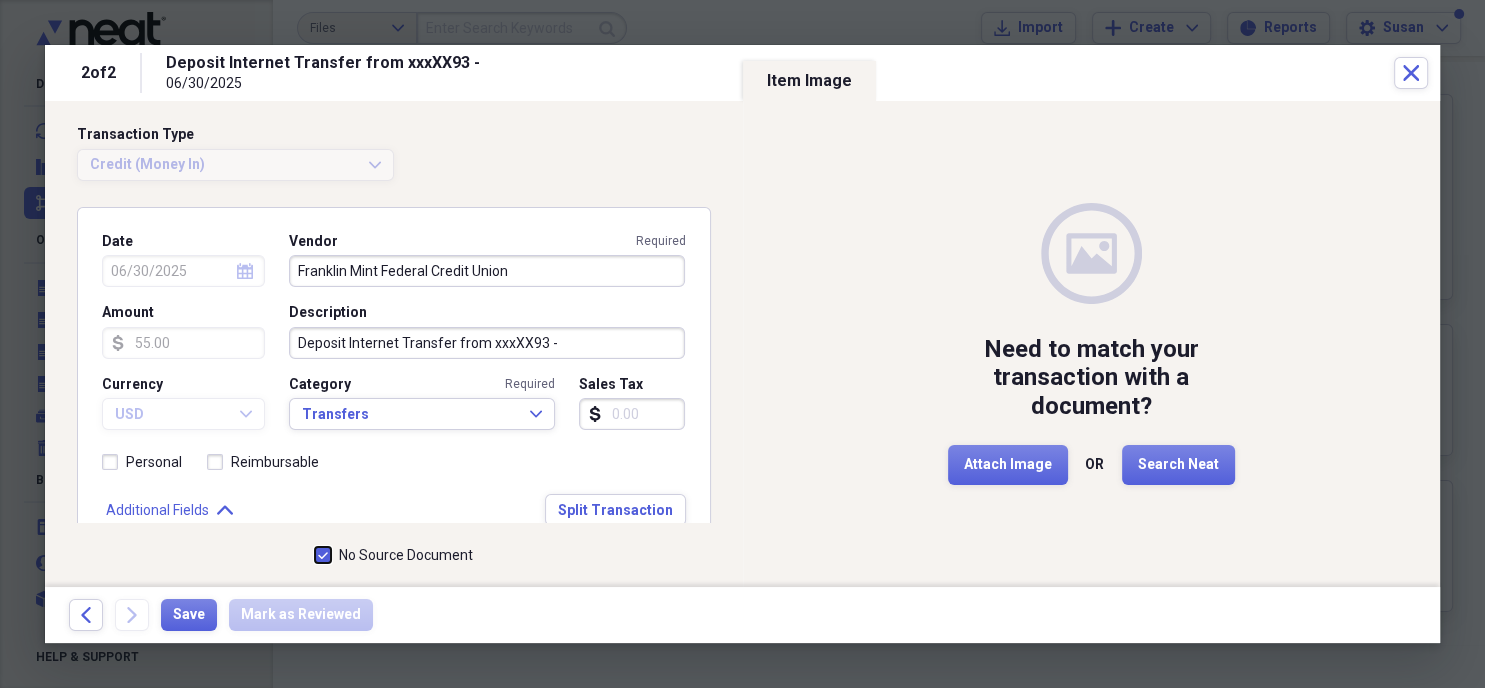 checkbox on "true" 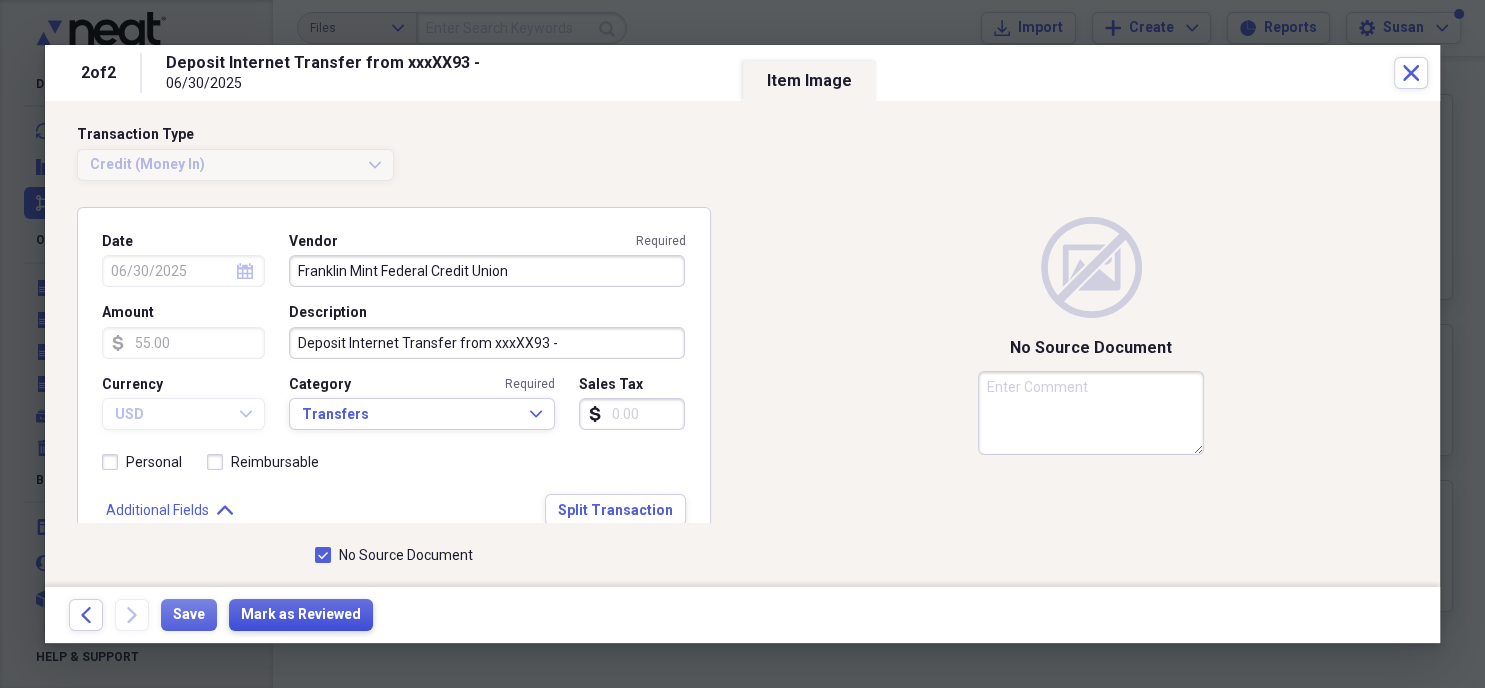click on "Mark as Reviewed" at bounding box center [301, 615] 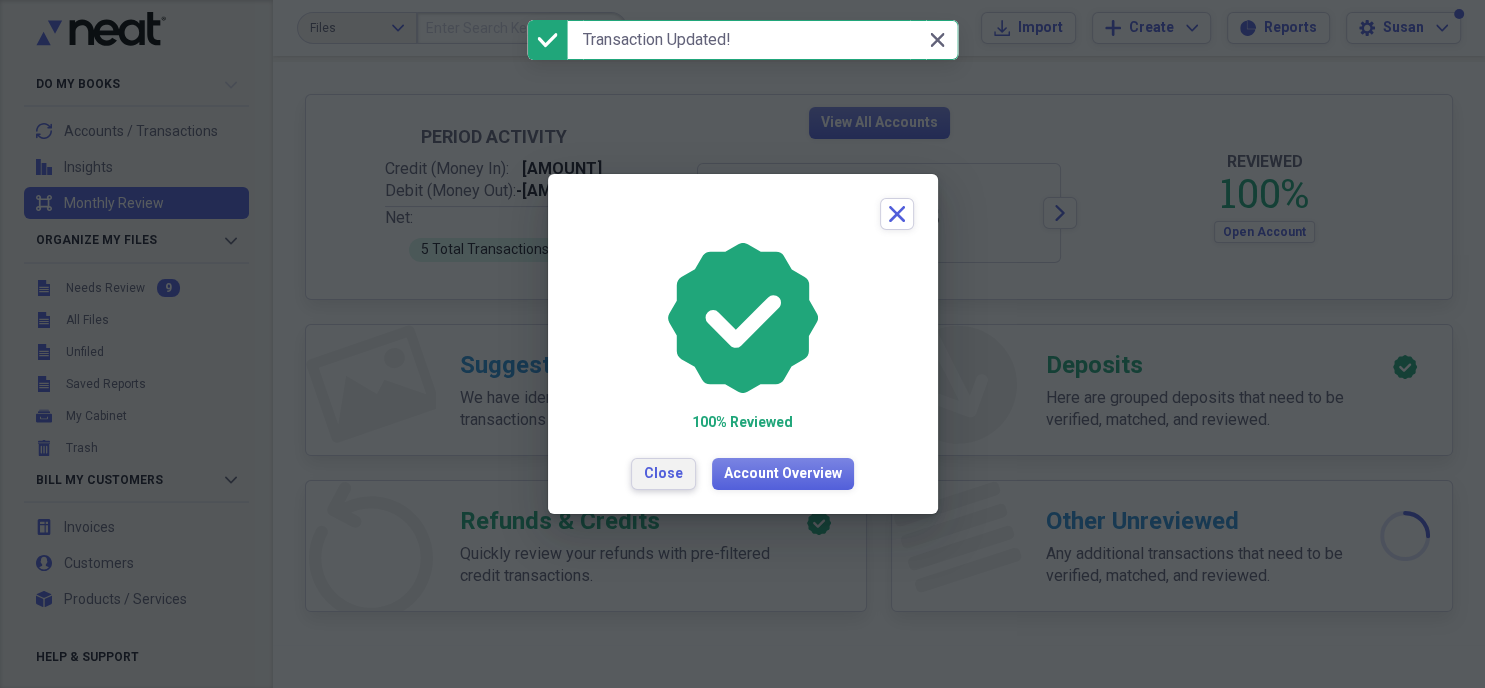 click on "Close" at bounding box center [663, 474] 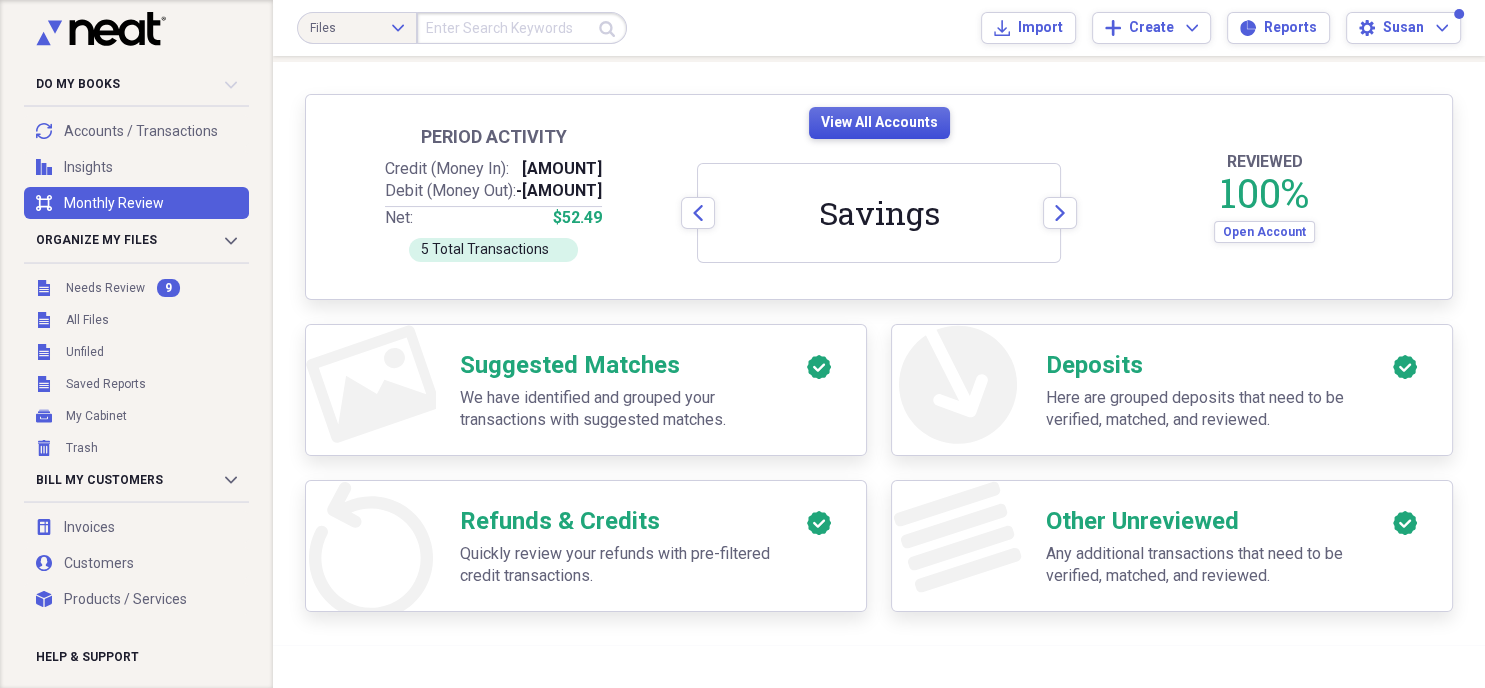 click on "View All Accounts" at bounding box center [879, 123] 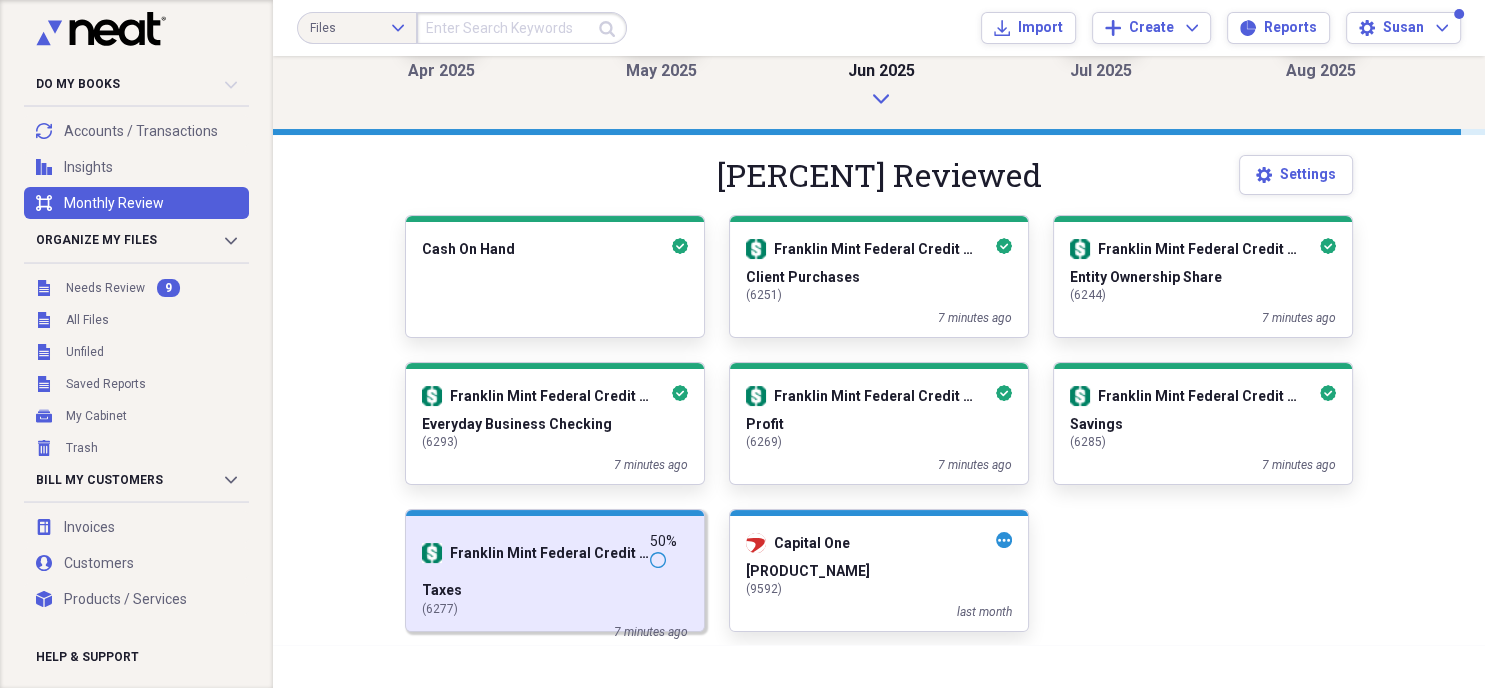 click on "Taxes" at bounding box center [555, 591] 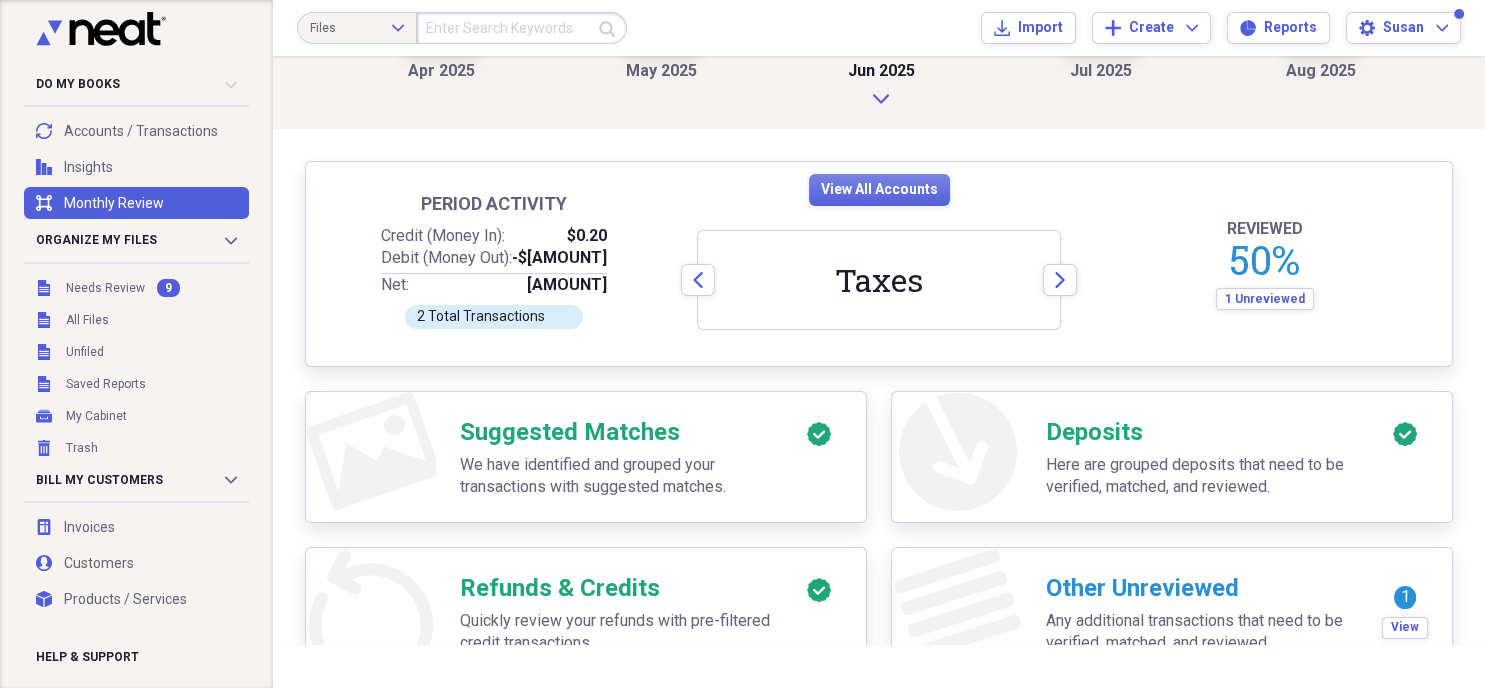 scroll, scrollTop: 276, scrollLeft: 0, axis: vertical 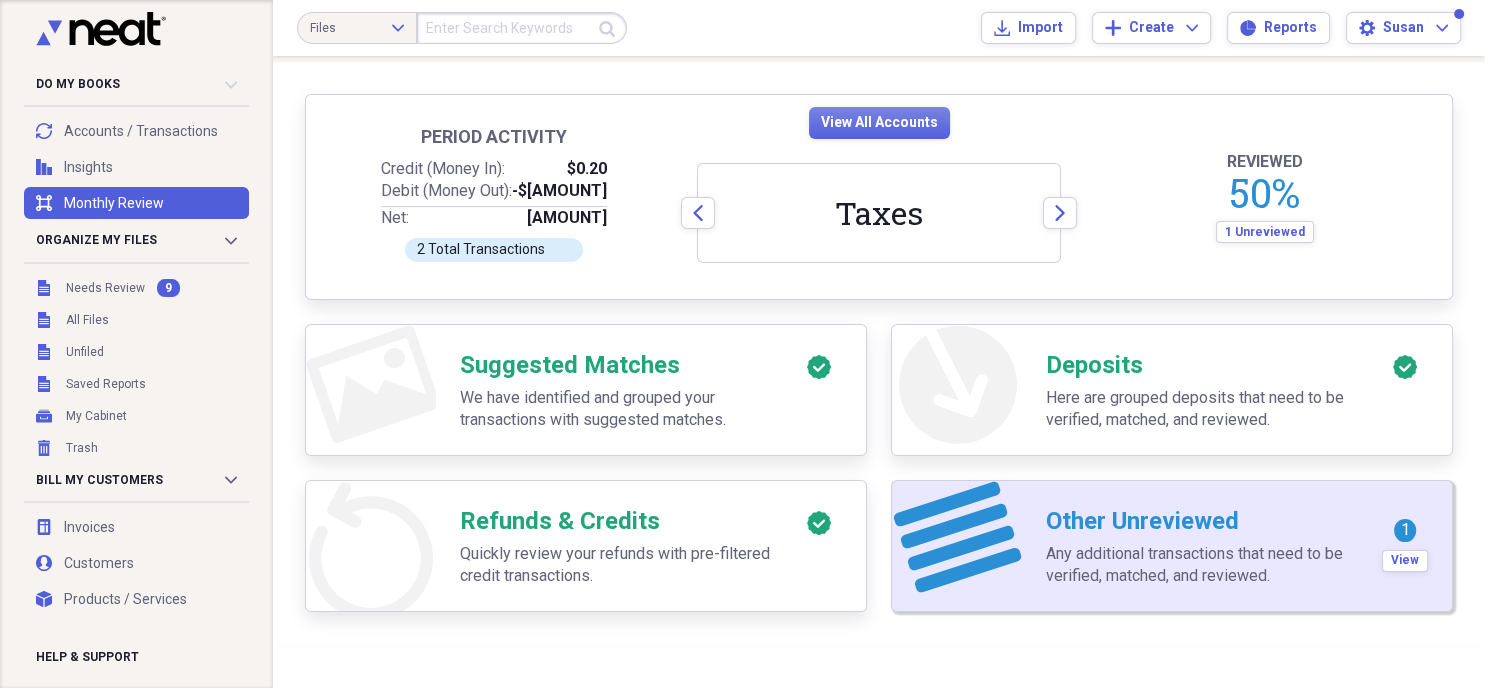 click on "Other Unreviewed" at bounding box center [1142, 521] 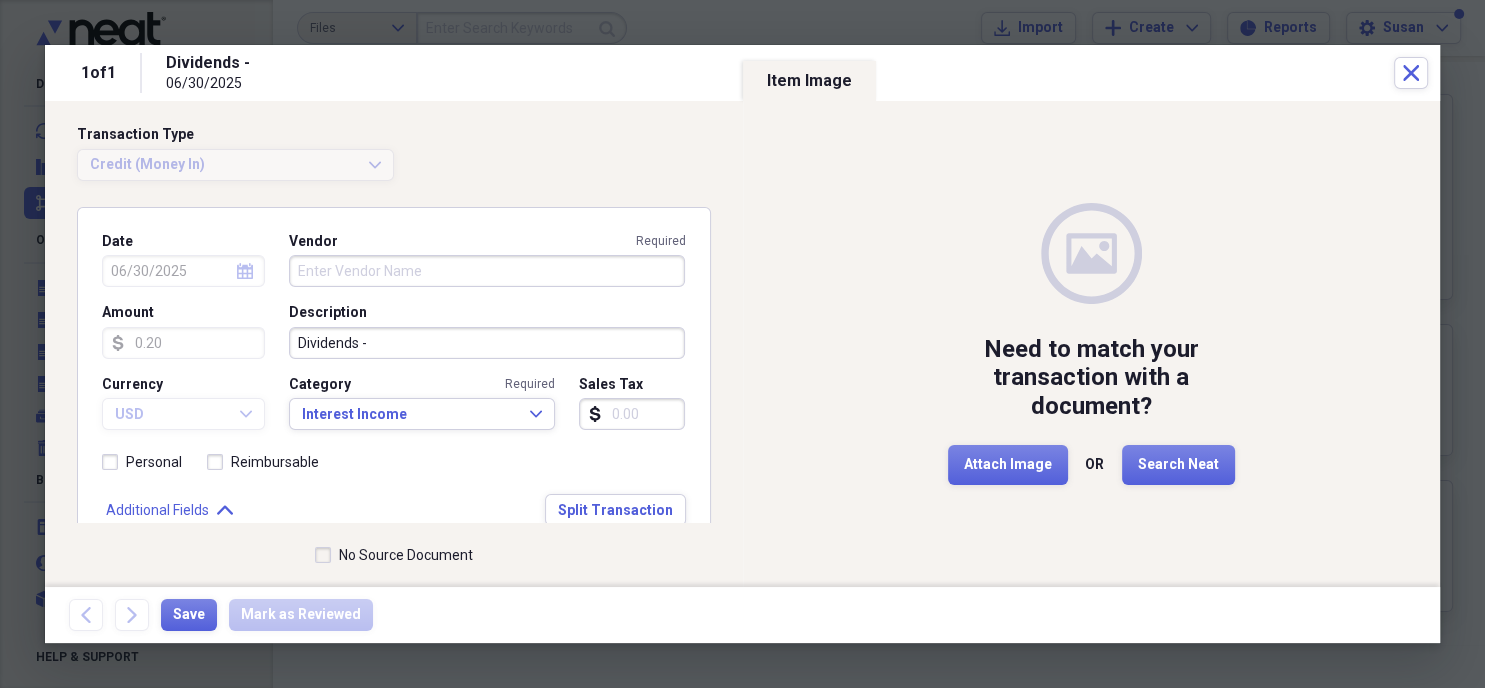 click on "Vendor Required" at bounding box center (487, 271) 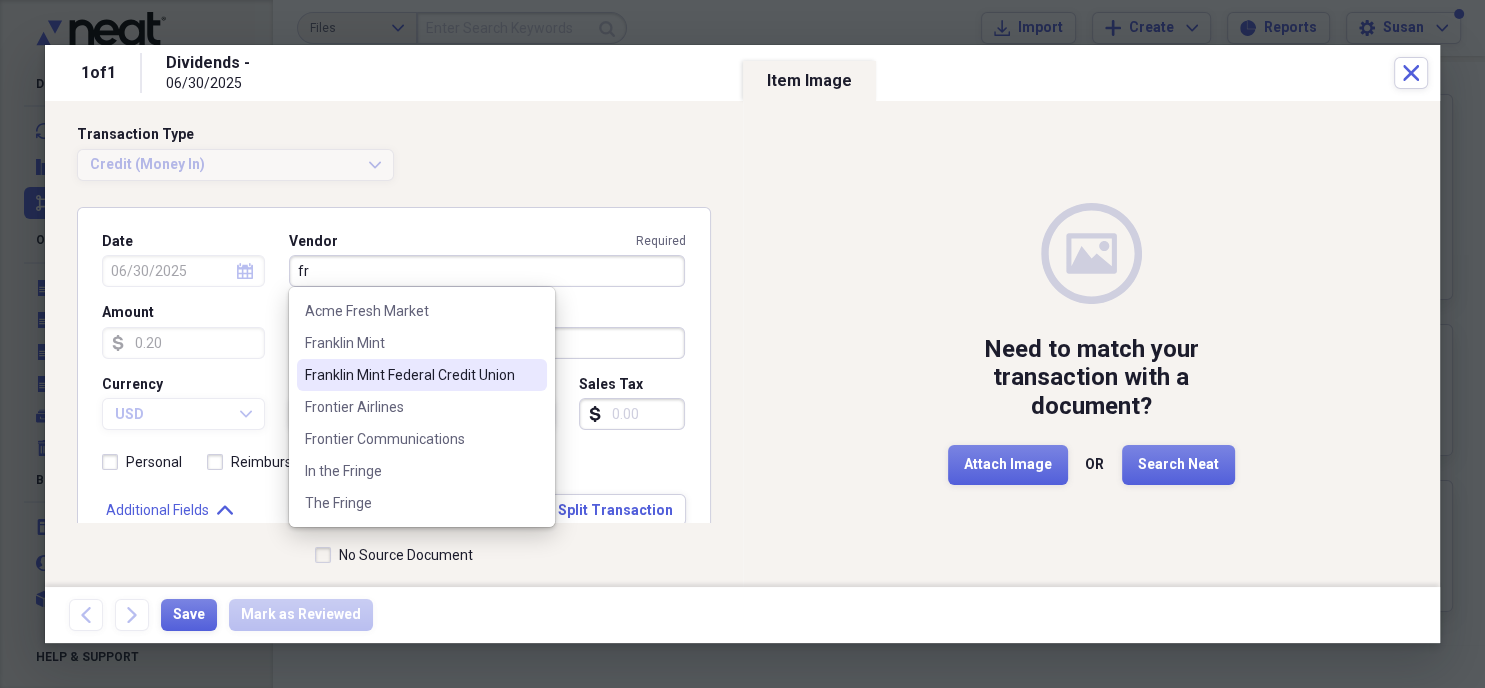 click on "Franklin Mint Federal Credit Union" at bounding box center (410, 375) 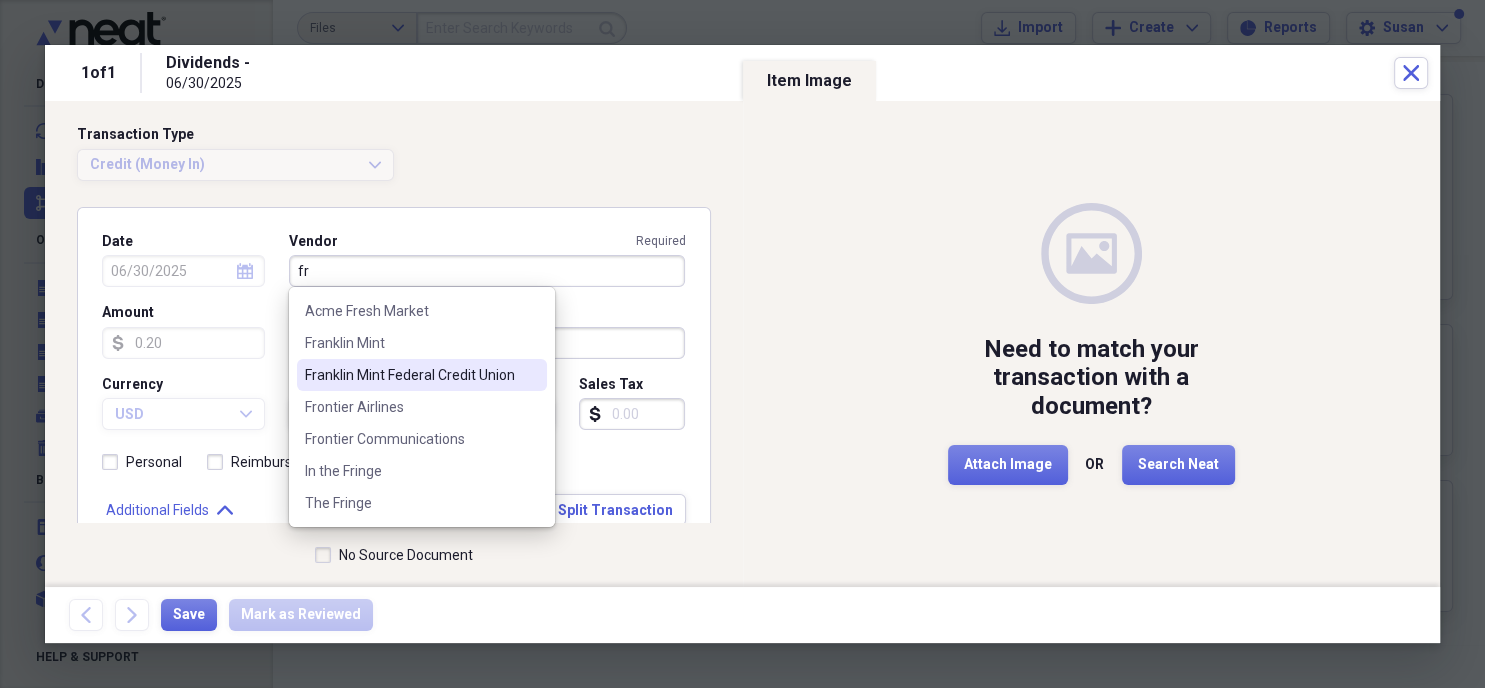 type on "Franklin Mint Federal Credit Union" 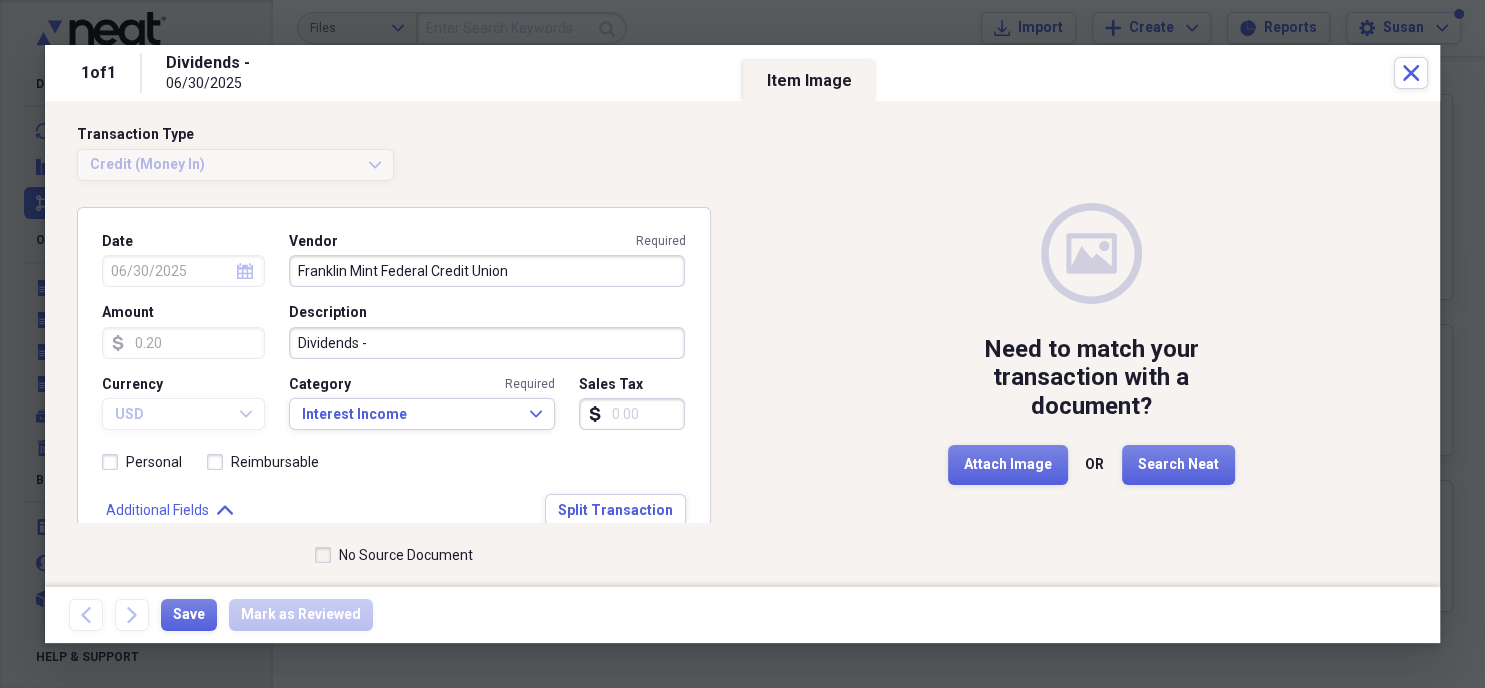 click on "No Source Document" at bounding box center [394, 555] 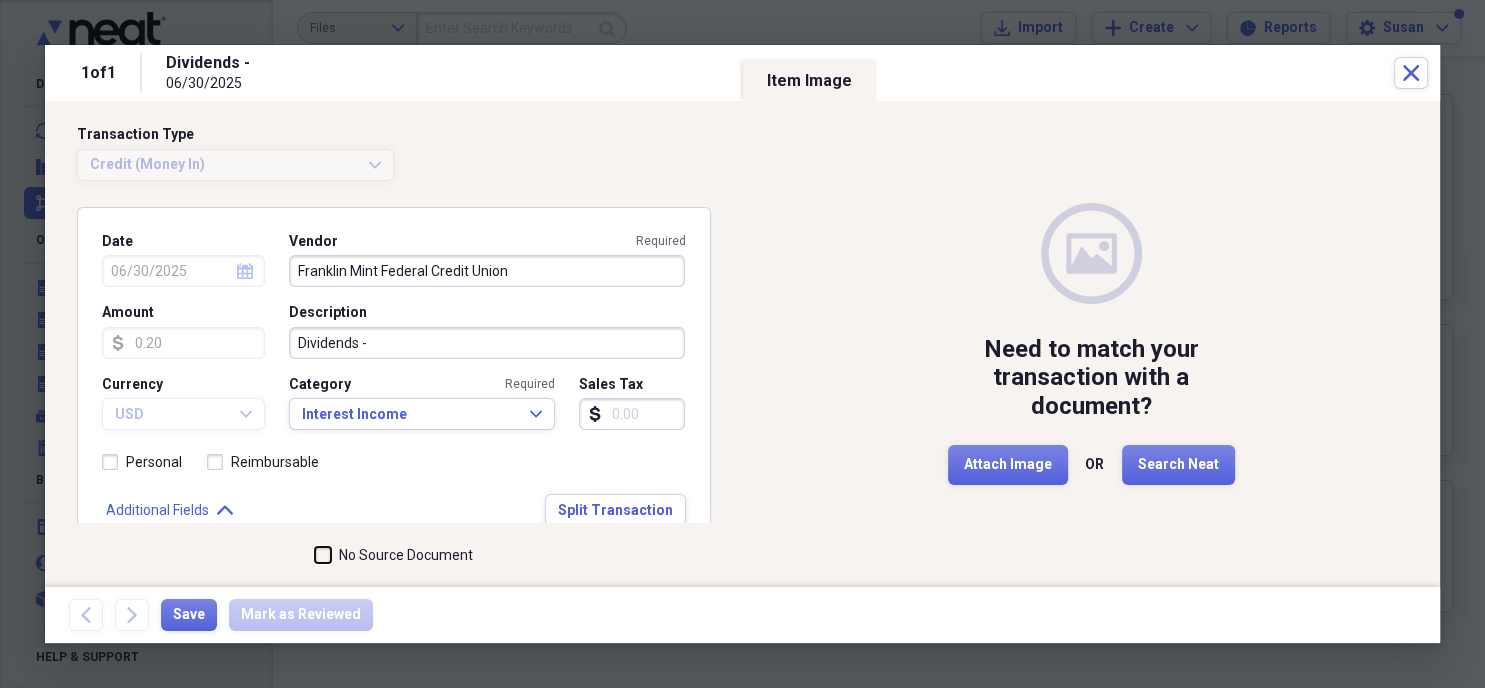 click on "No Source Document" at bounding box center [315, 555] 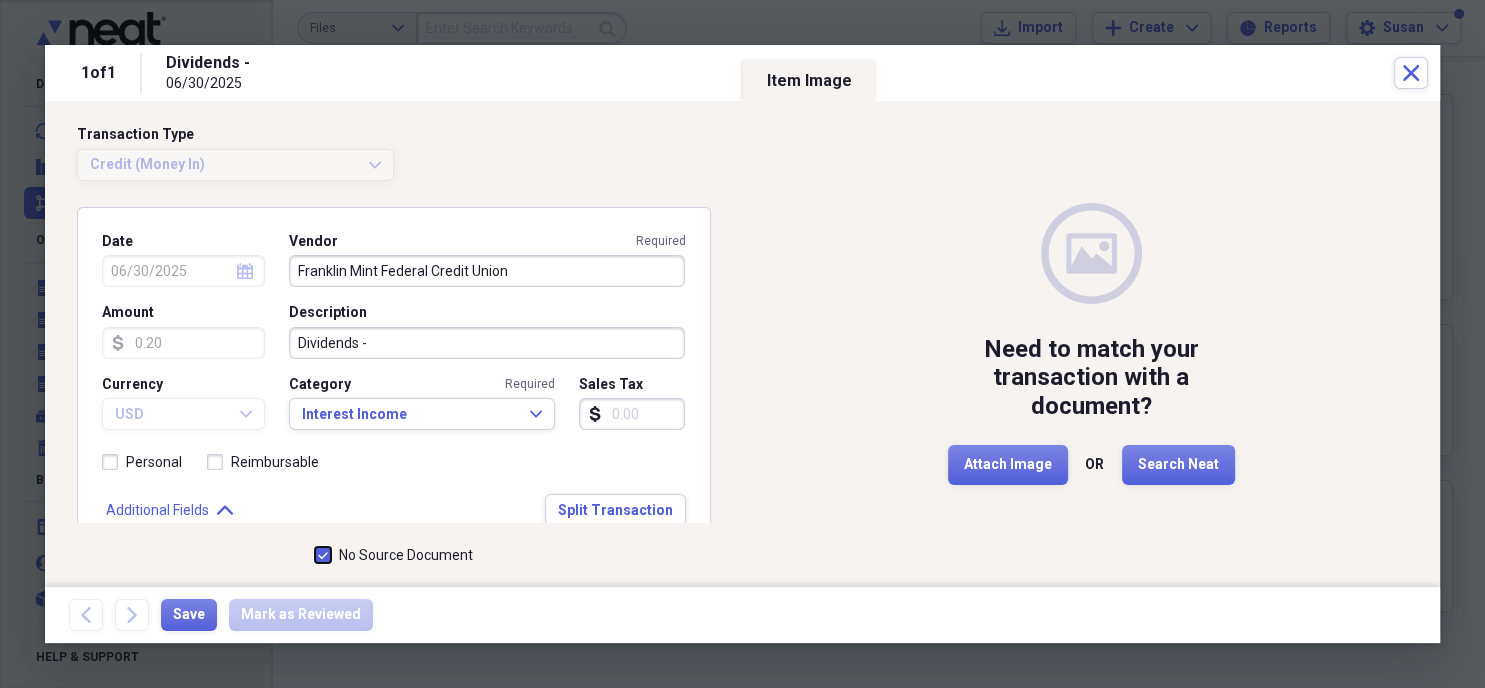 checkbox on "true" 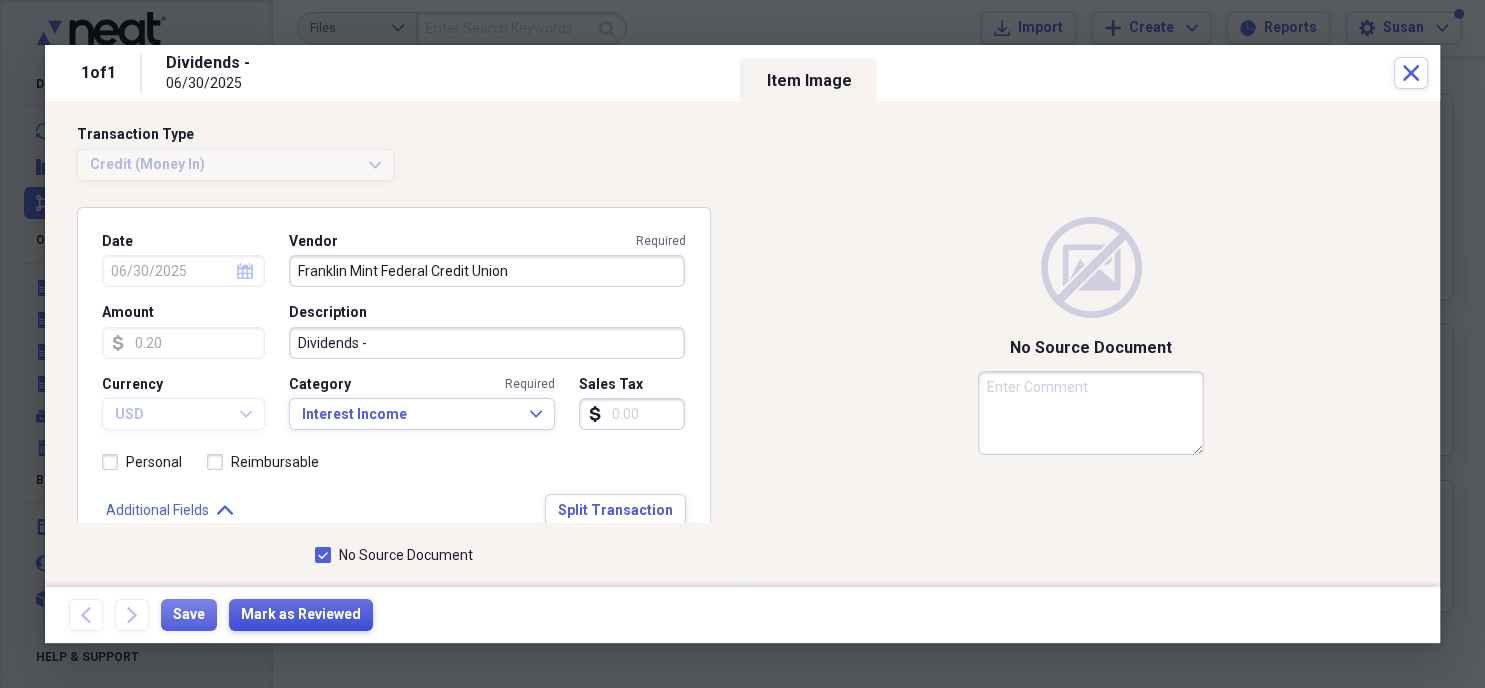 click on "Mark as Reviewed" at bounding box center (301, 615) 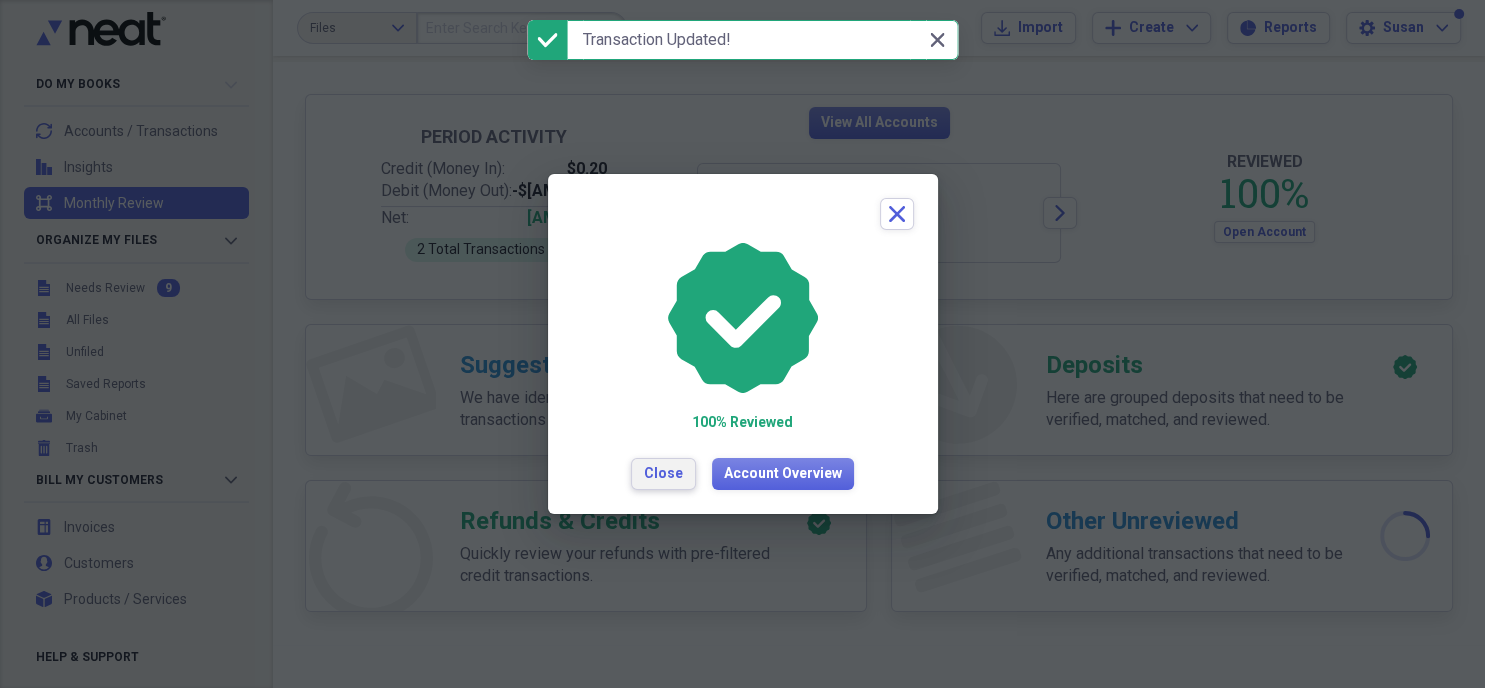click on "Close" at bounding box center [663, 474] 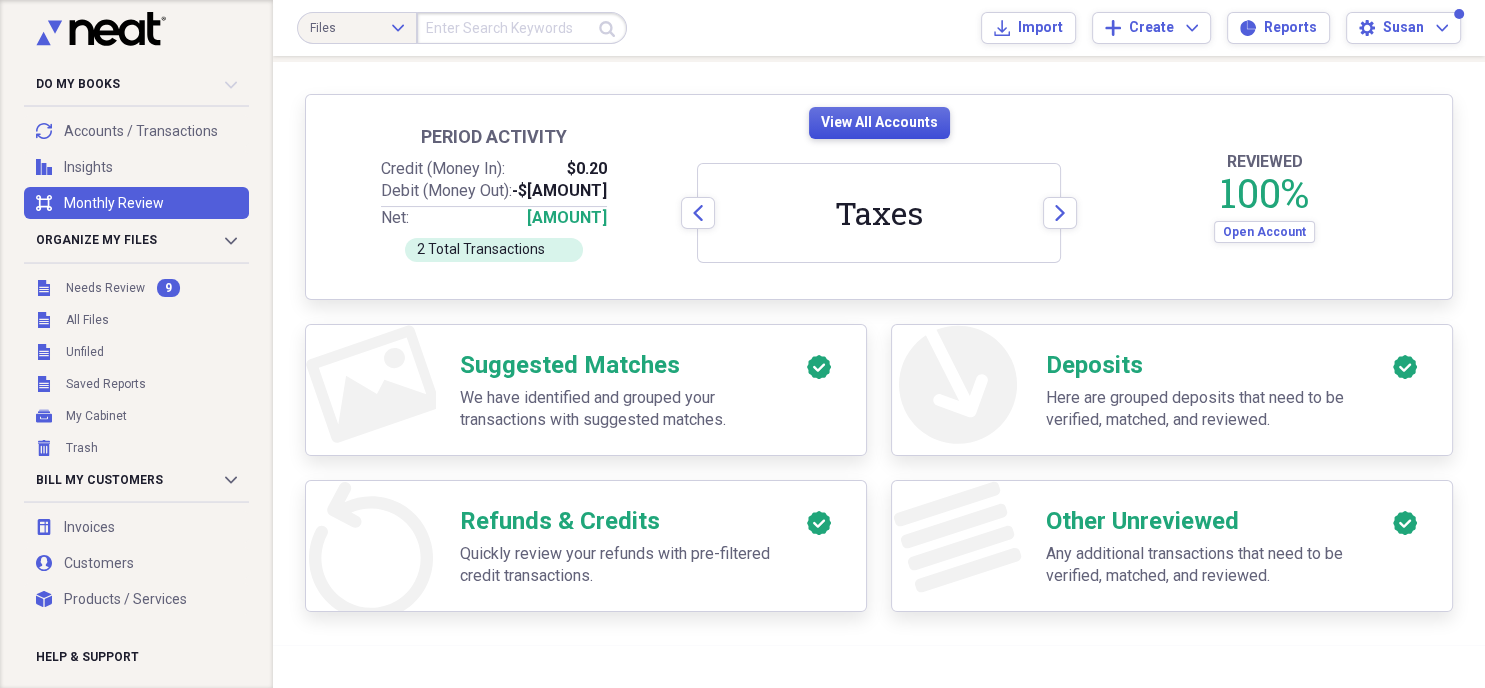 click on "View All Accounts" at bounding box center (879, 123) 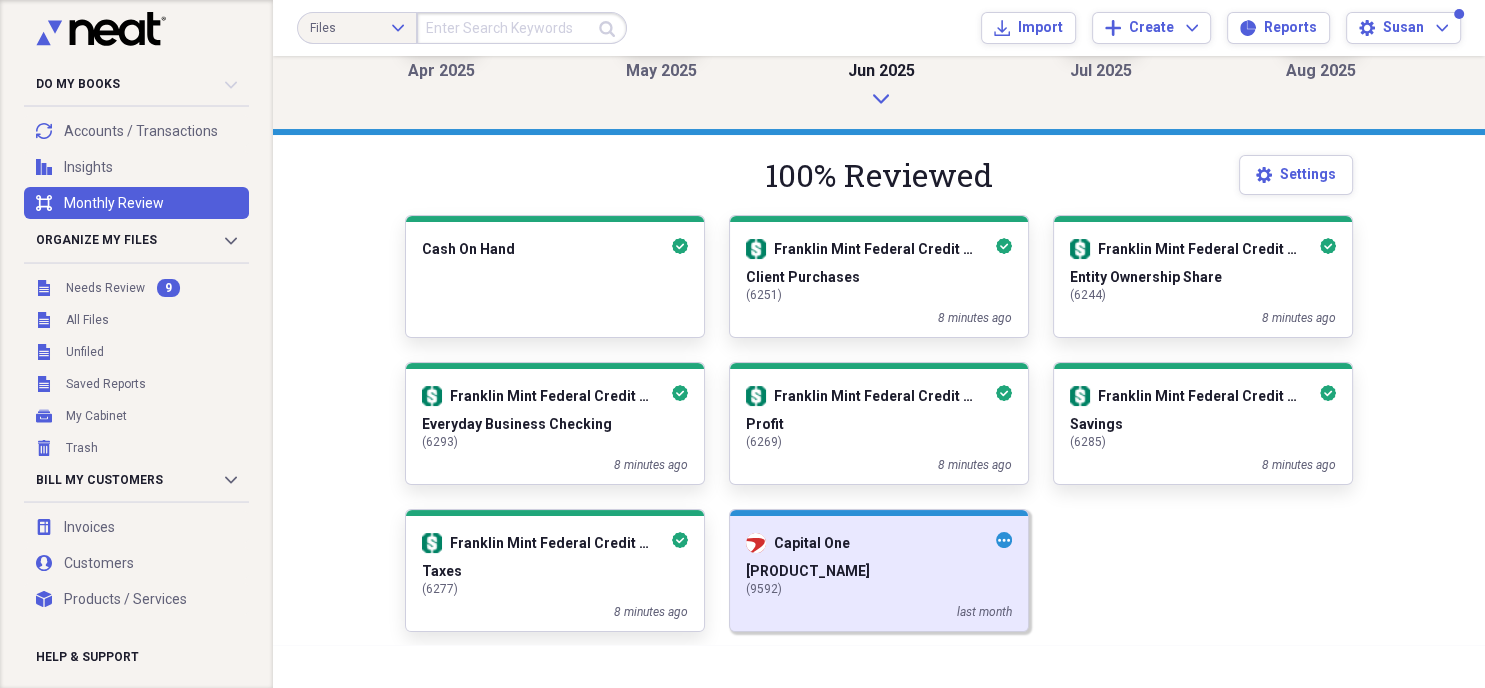 click on "[PRODUCT_NAME]" at bounding box center [879, 572] 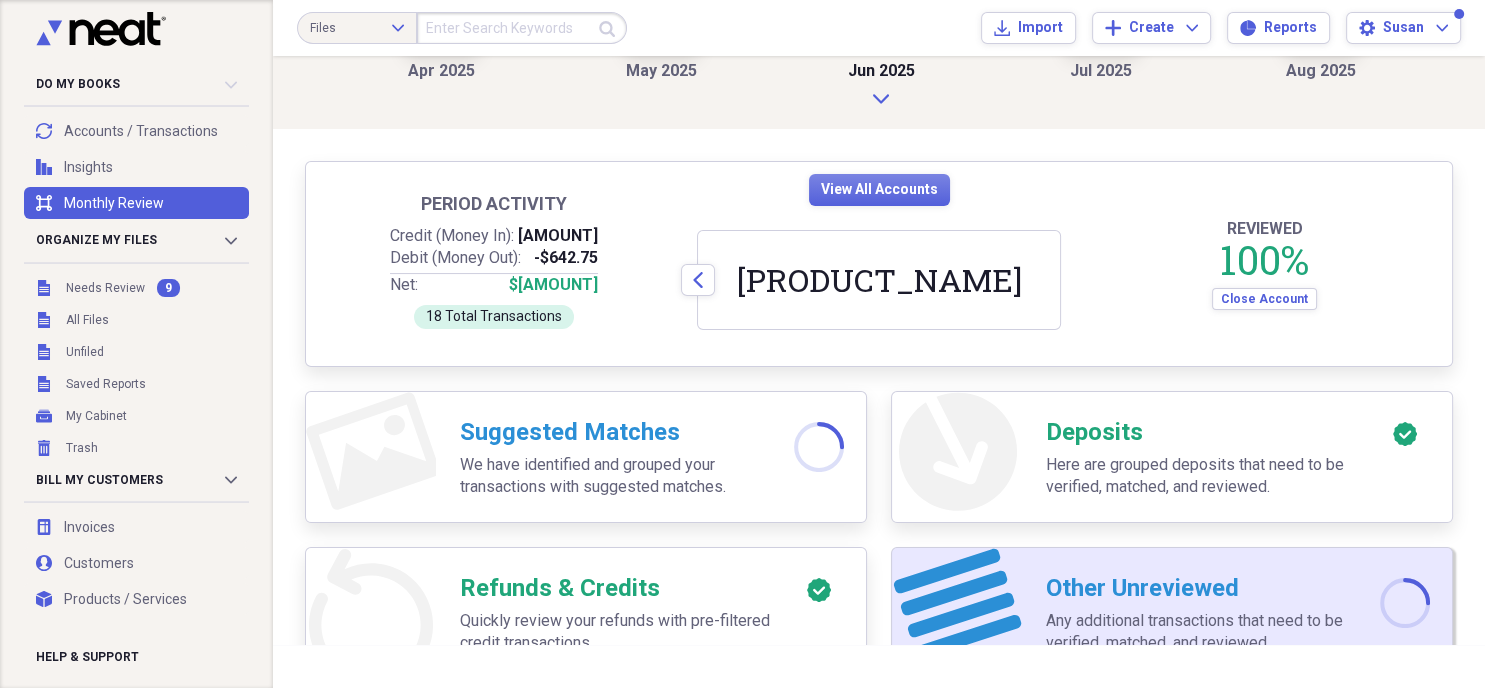 scroll, scrollTop: 276, scrollLeft: 0, axis: vertical 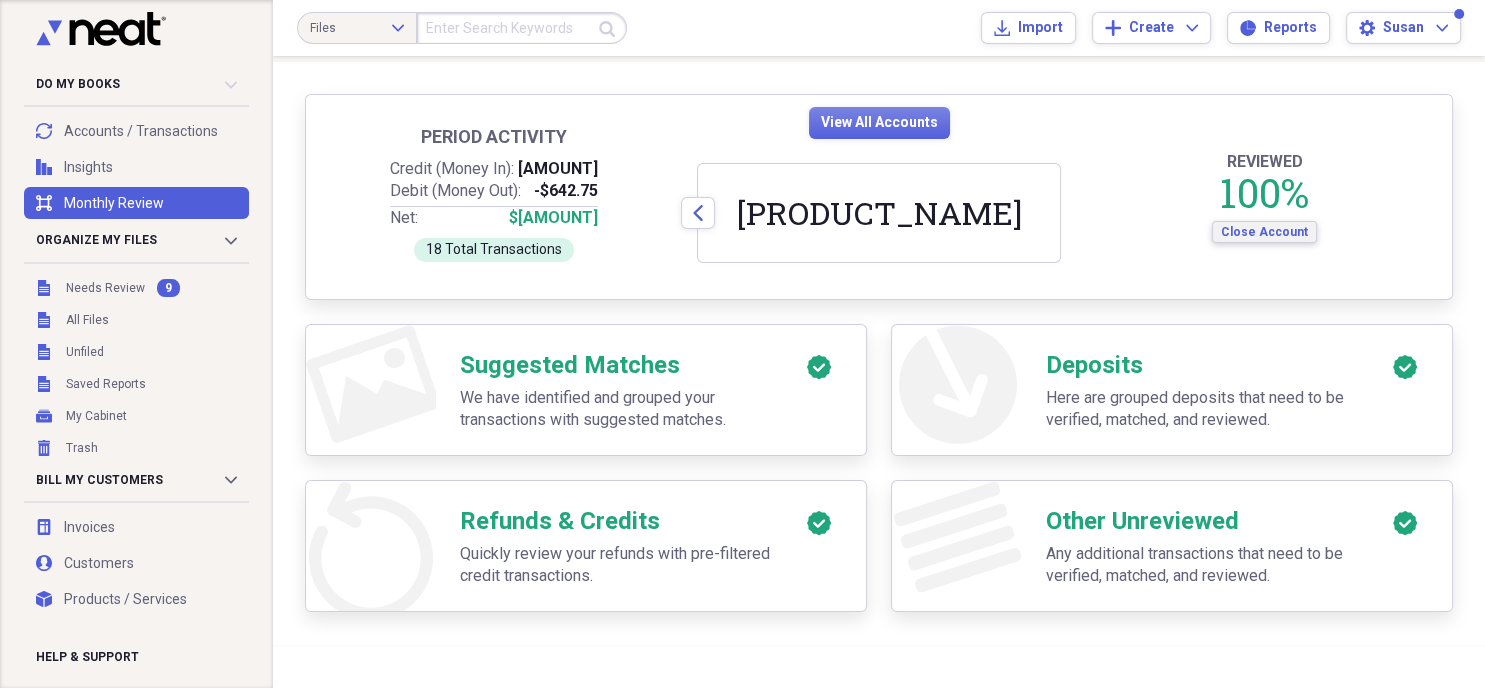 click on "Close Account" at bounding box center (1264, 232) 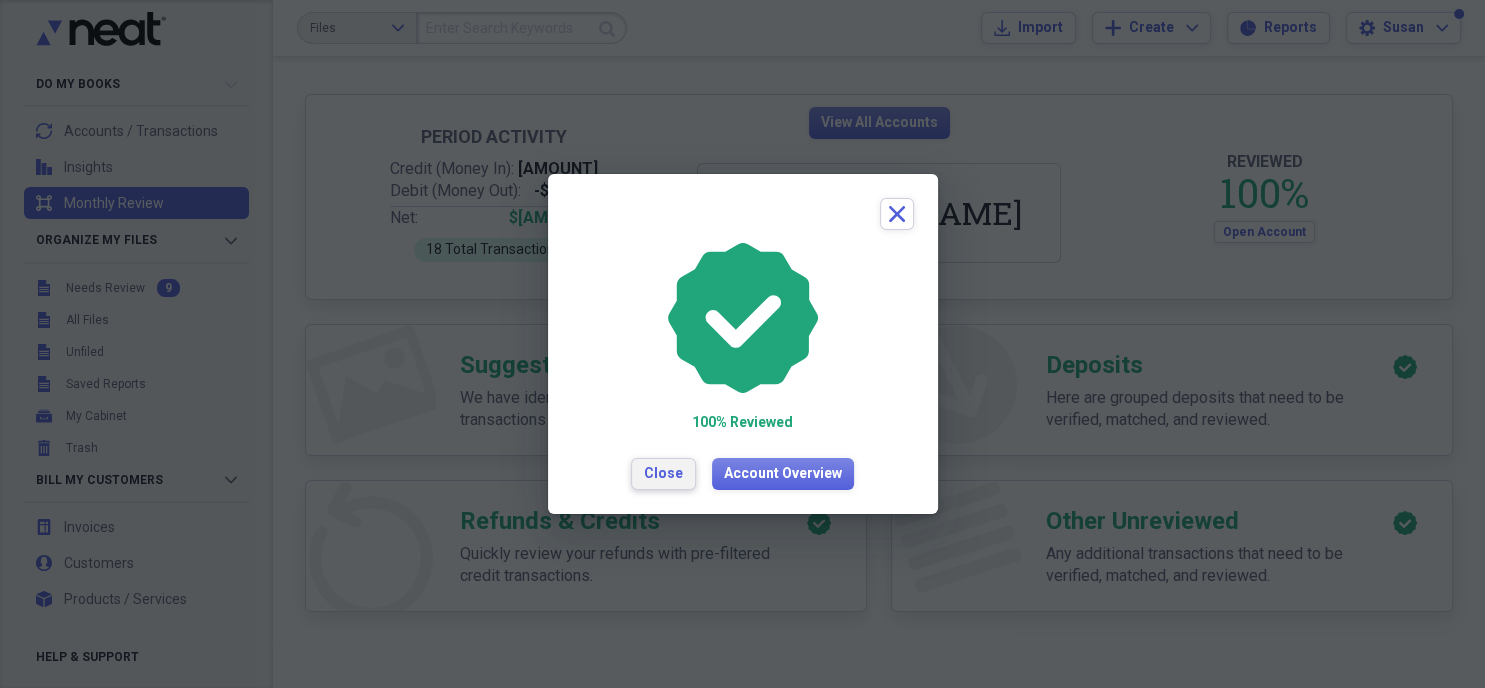 click on "Close" at bounding box center [663, 474] 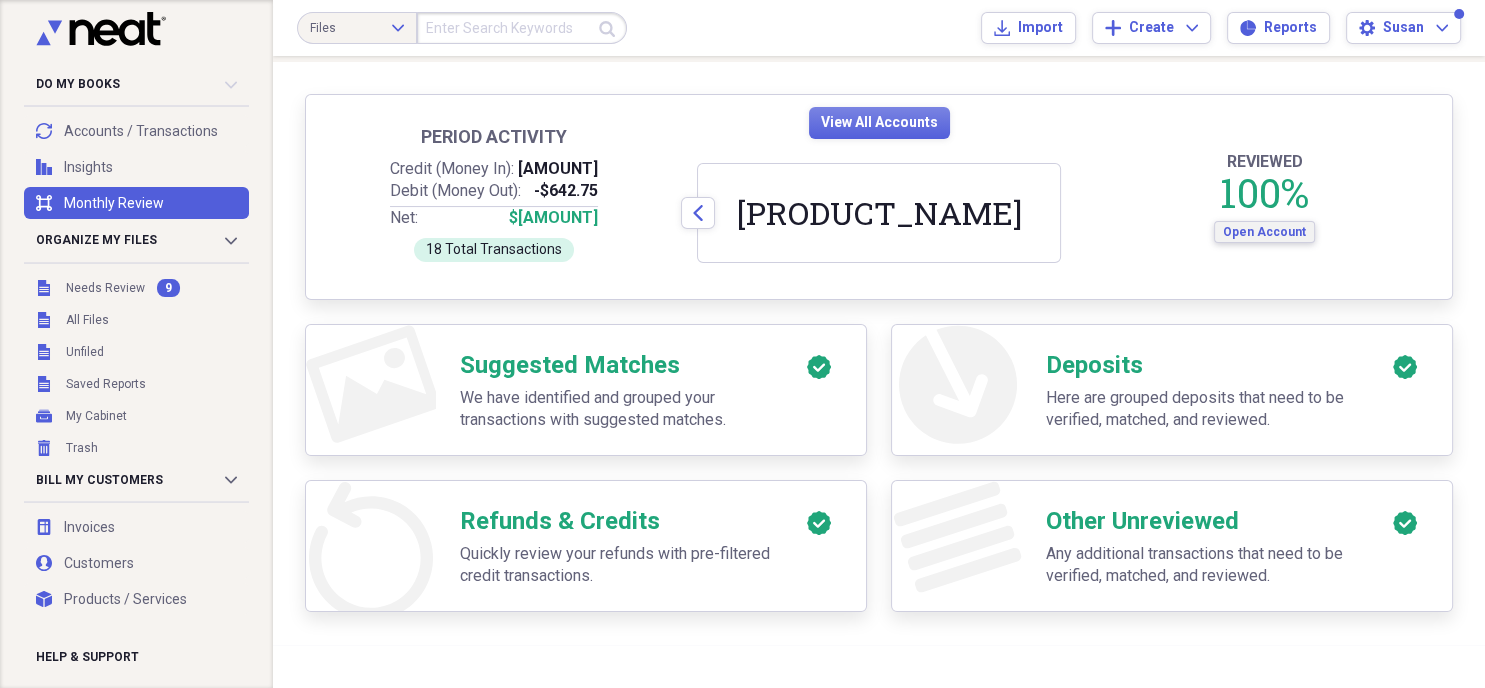 scroll, scrollTop: 0, scrollLeft: 0, axis: both 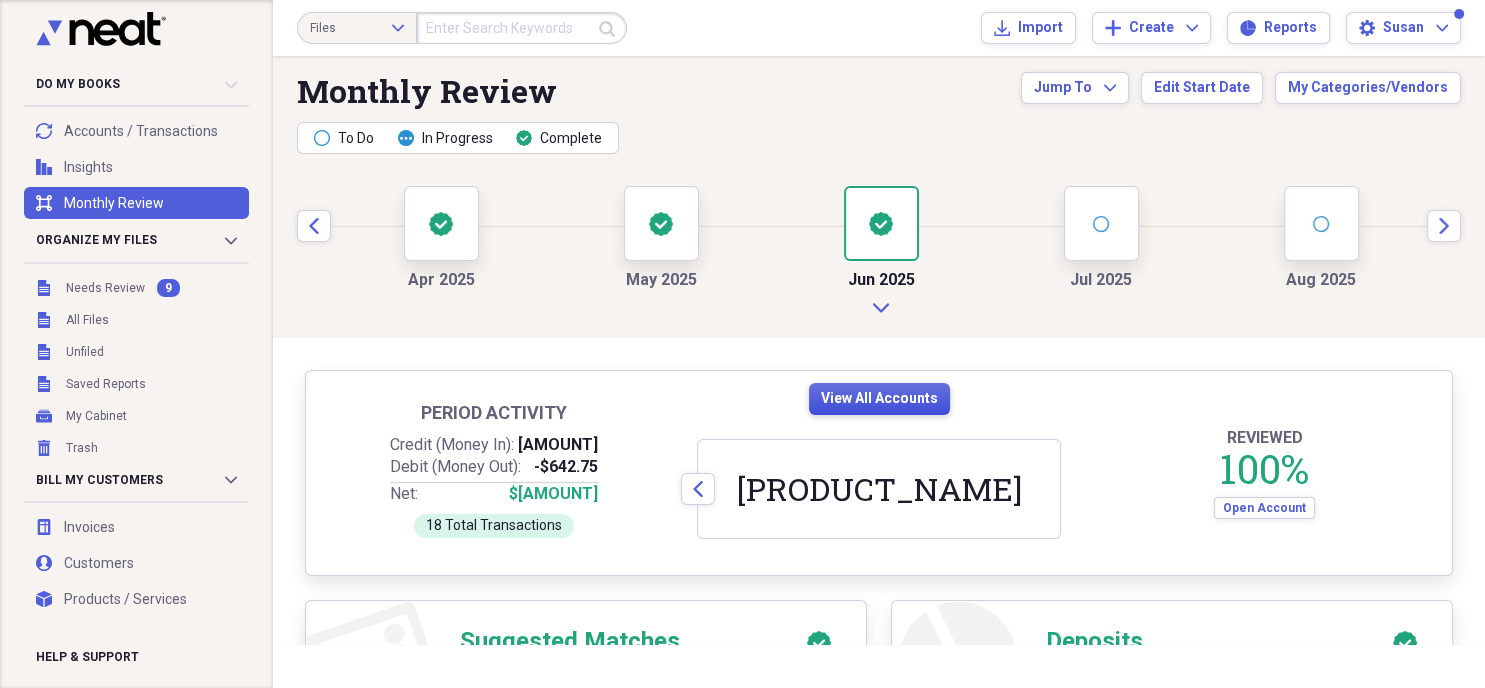 click on "View All Accounts" at bounding box center (879, 399) 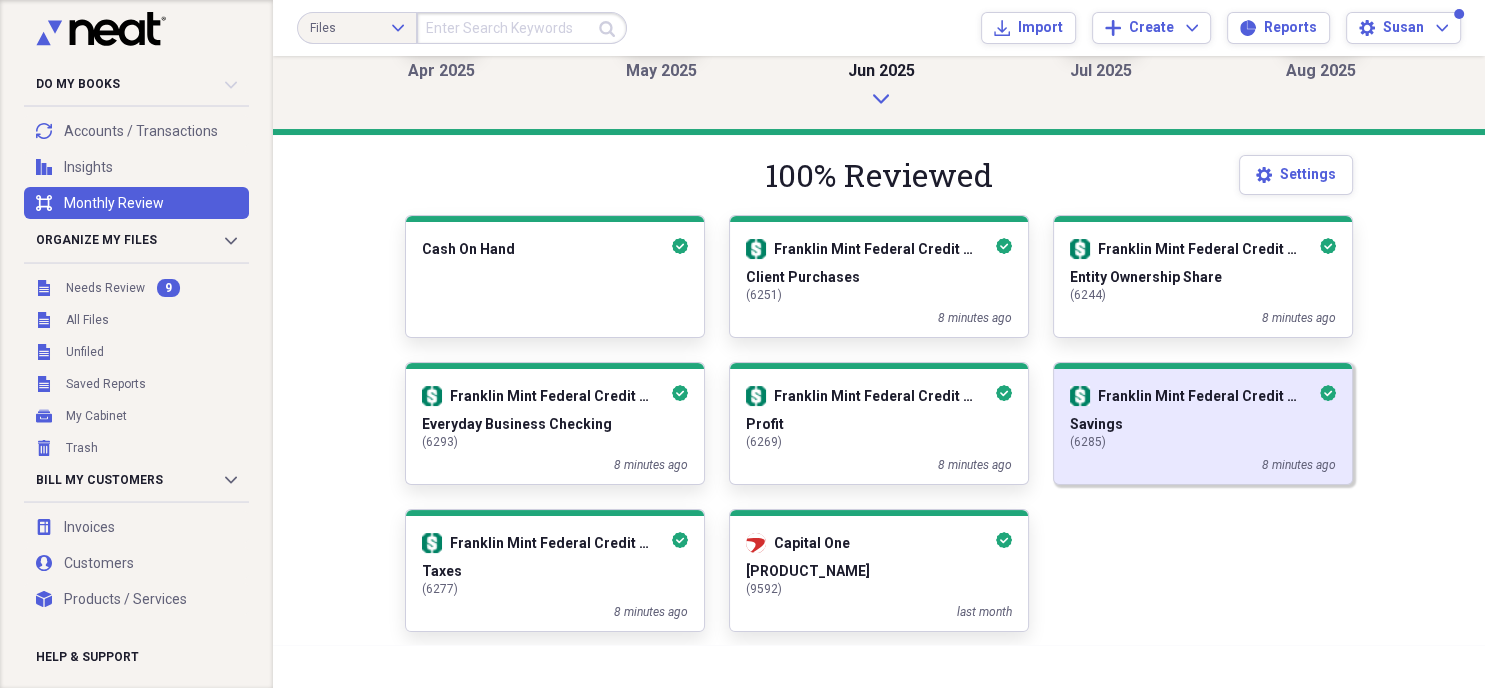 scroll, scrollTop: 0, scrollLeft: 0, axis: both 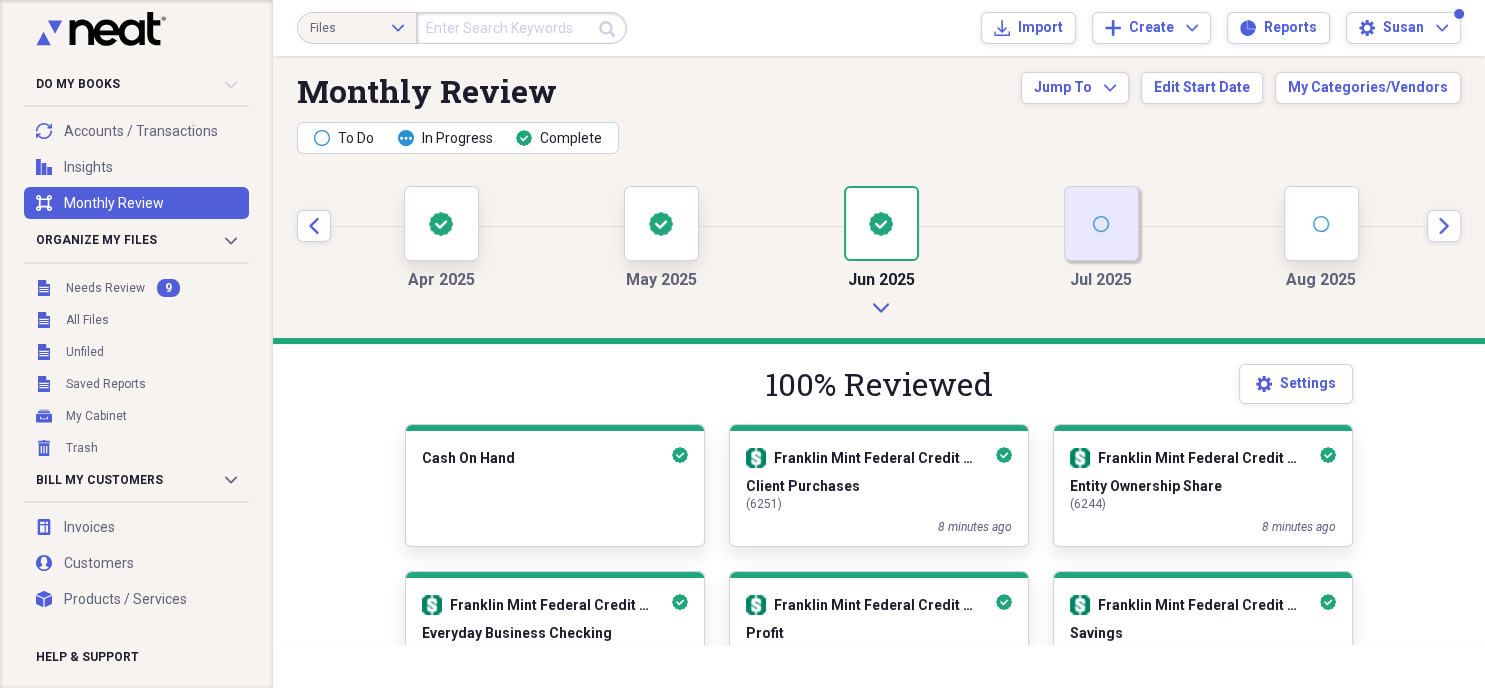 click on "open" at bounding box center (1101, 223) 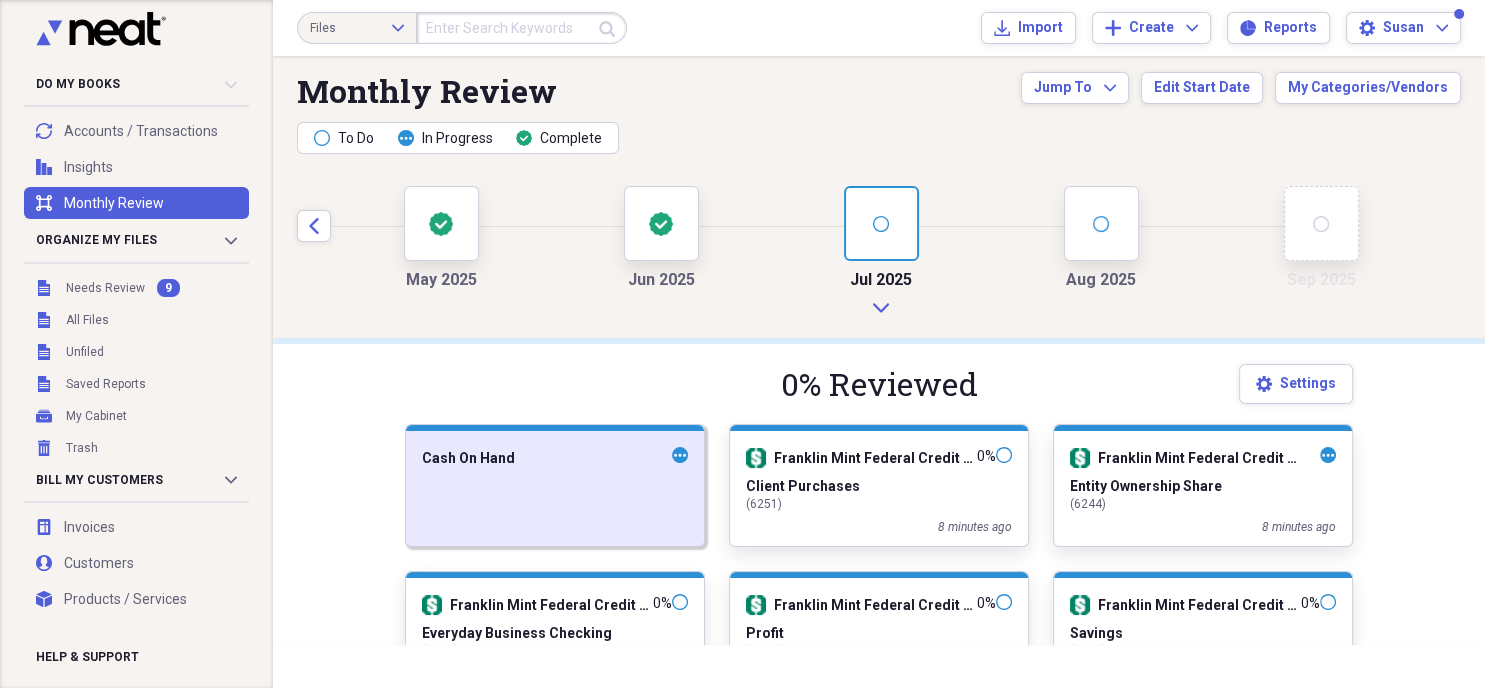 click at bounding box center [555, 504] 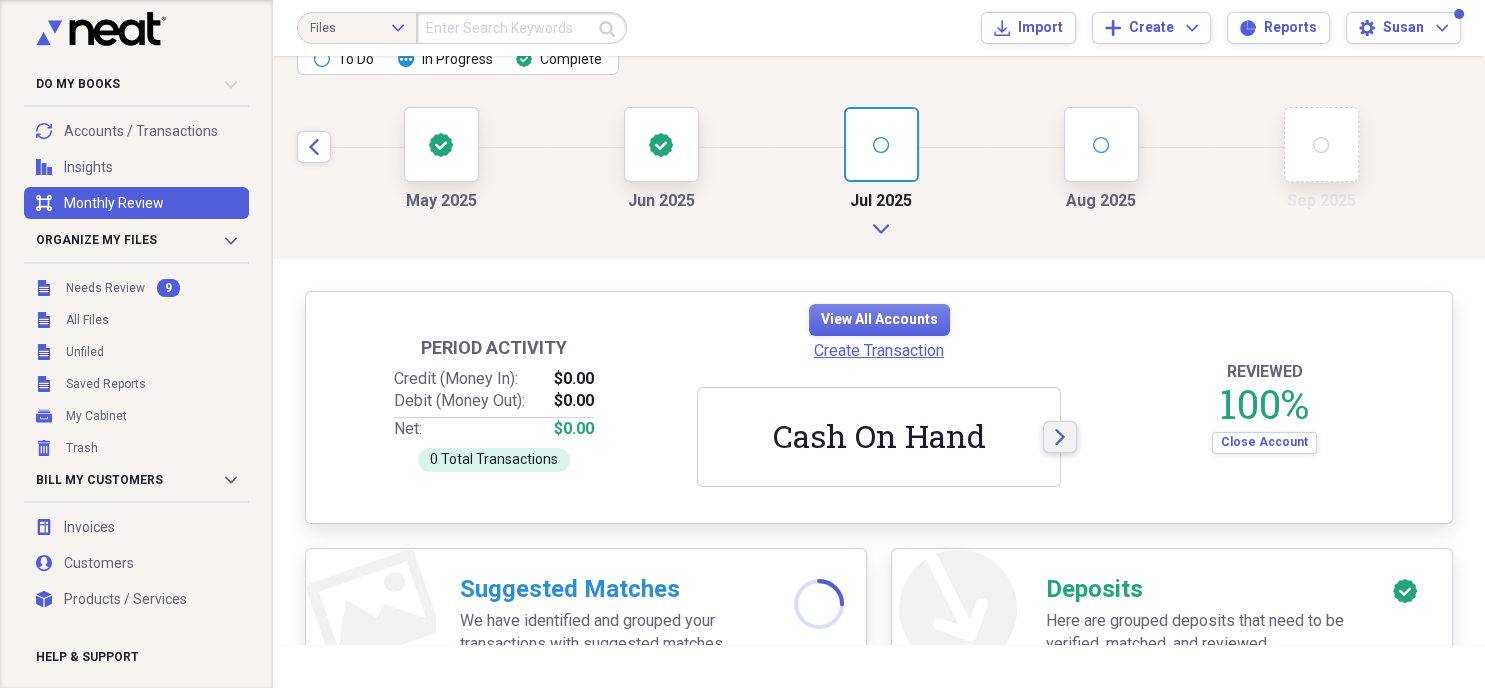 scroll, scrollTop: 302, scrollLeft: 0, axis: vertical 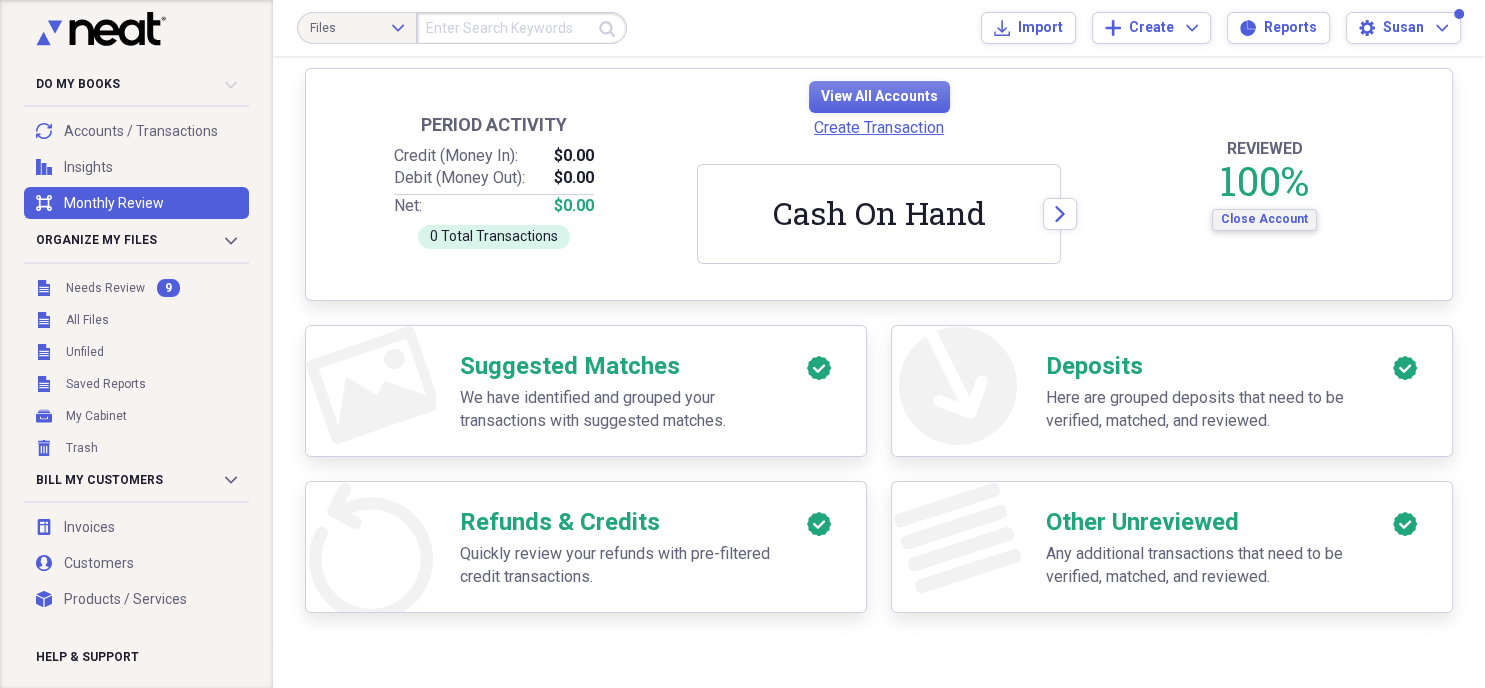 click on "Close Account" at bounding box center (1264, 219) 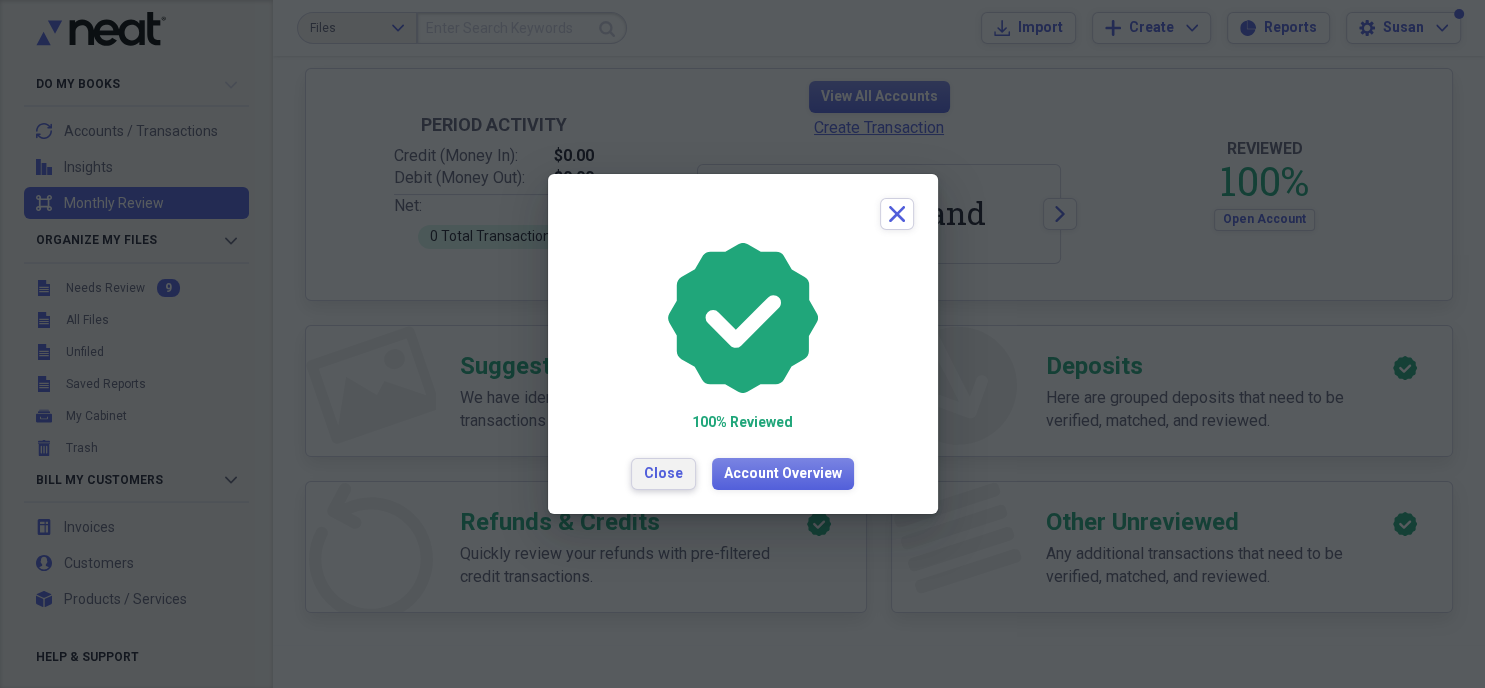 click on "Close" at bounding box center [663, 474] 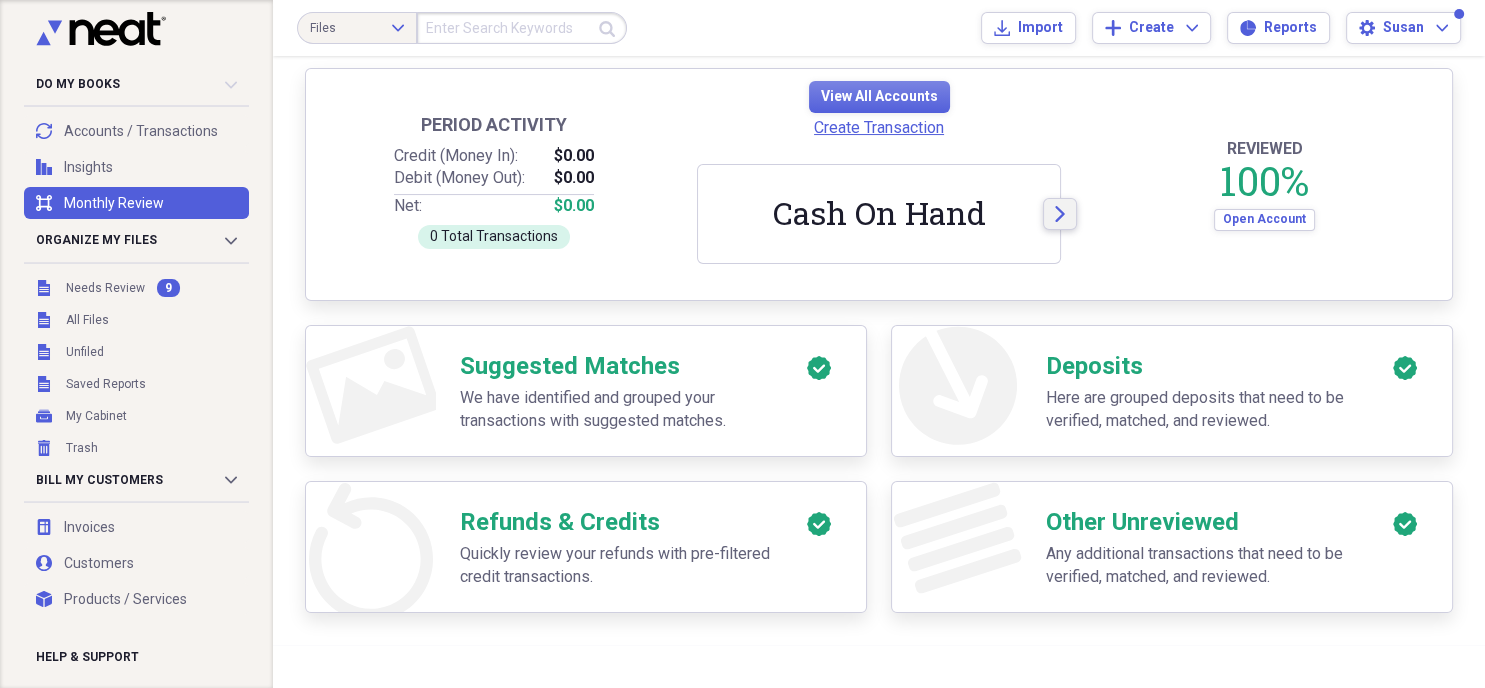 click on "Arrow" 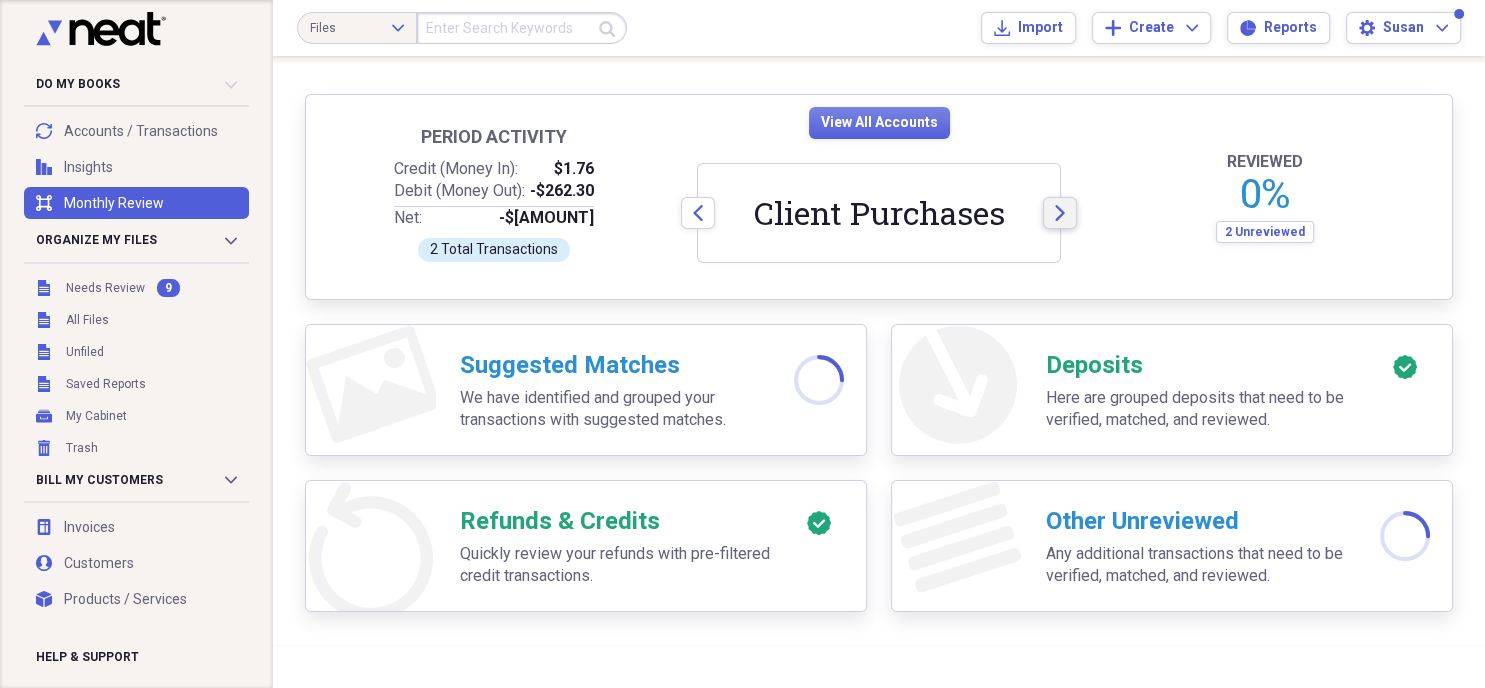 scroll, scrollTop: 276, scrollLeft: 0, axis: vertical 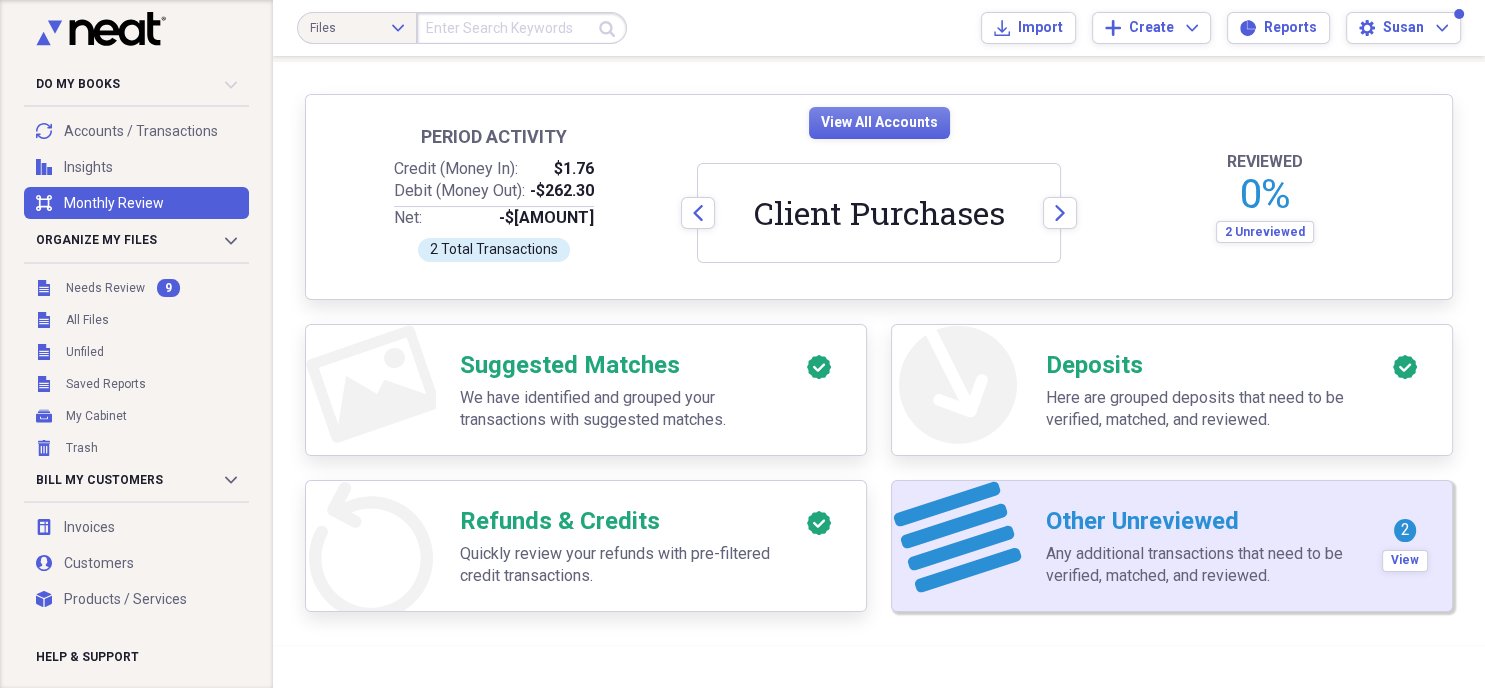 click on "Any additional transactions that need to be verified, matched, and reviewed." at bounding box center (1202, 565) 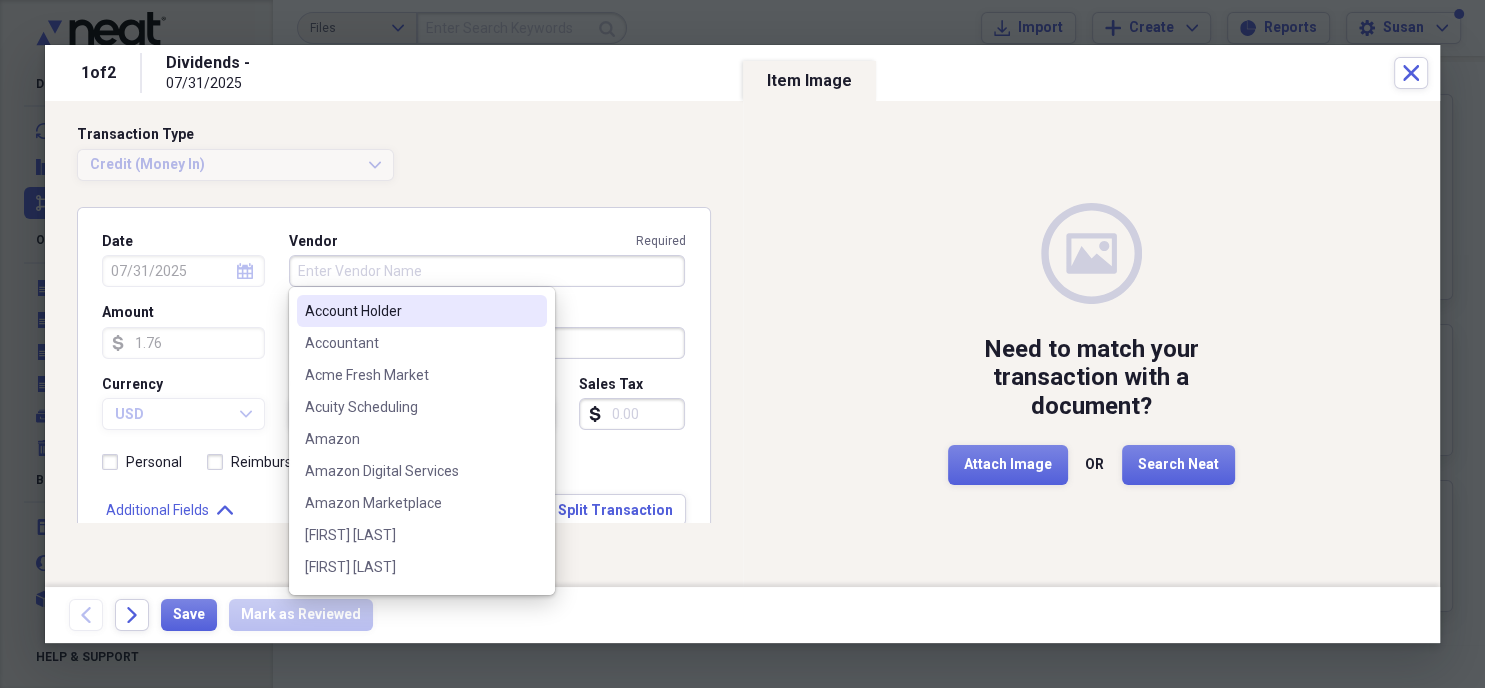 click on "Vendor Required" at bounding box center (487, 271) 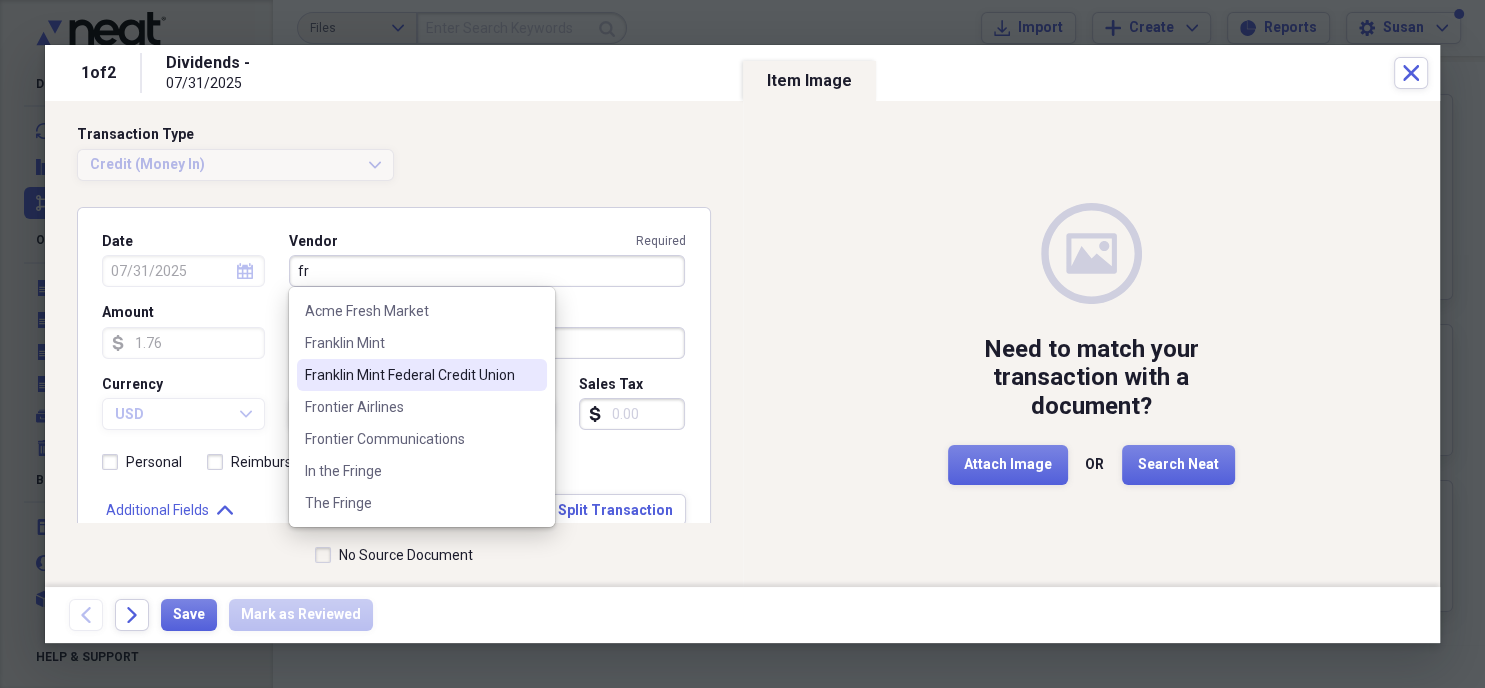click on "Franklin Mint Federal Credit Union" at bounding box center [410, 375] 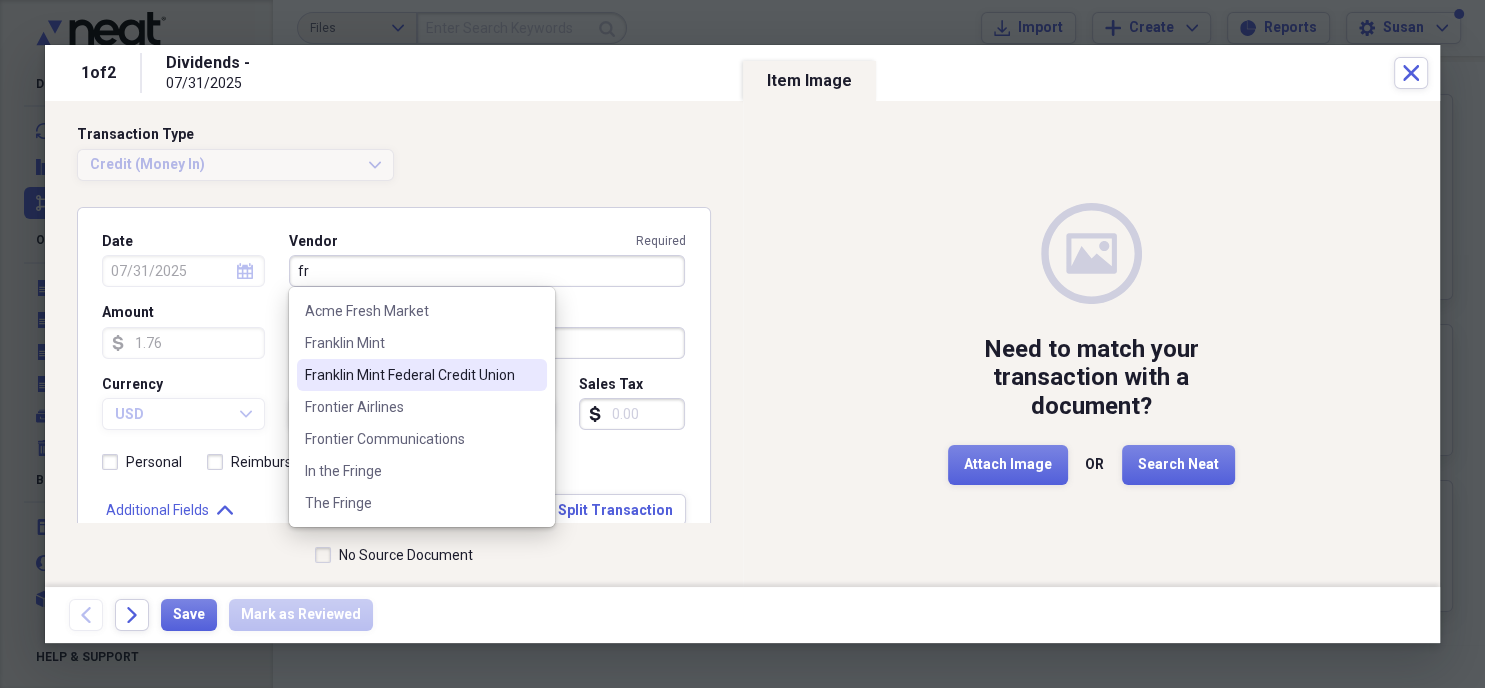 type on "Franklin Mint Federal Credit Union" 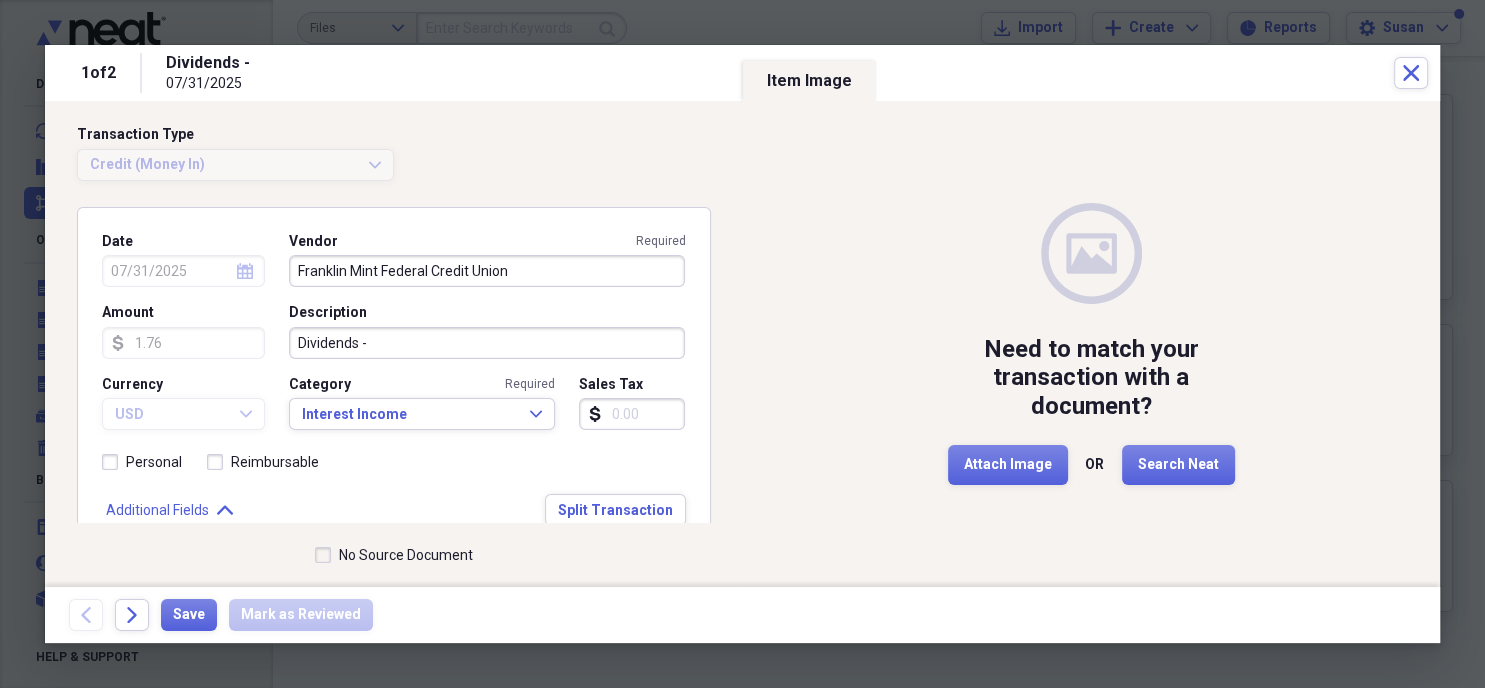 click on "No Source Document" at bounding box center [394, 555] 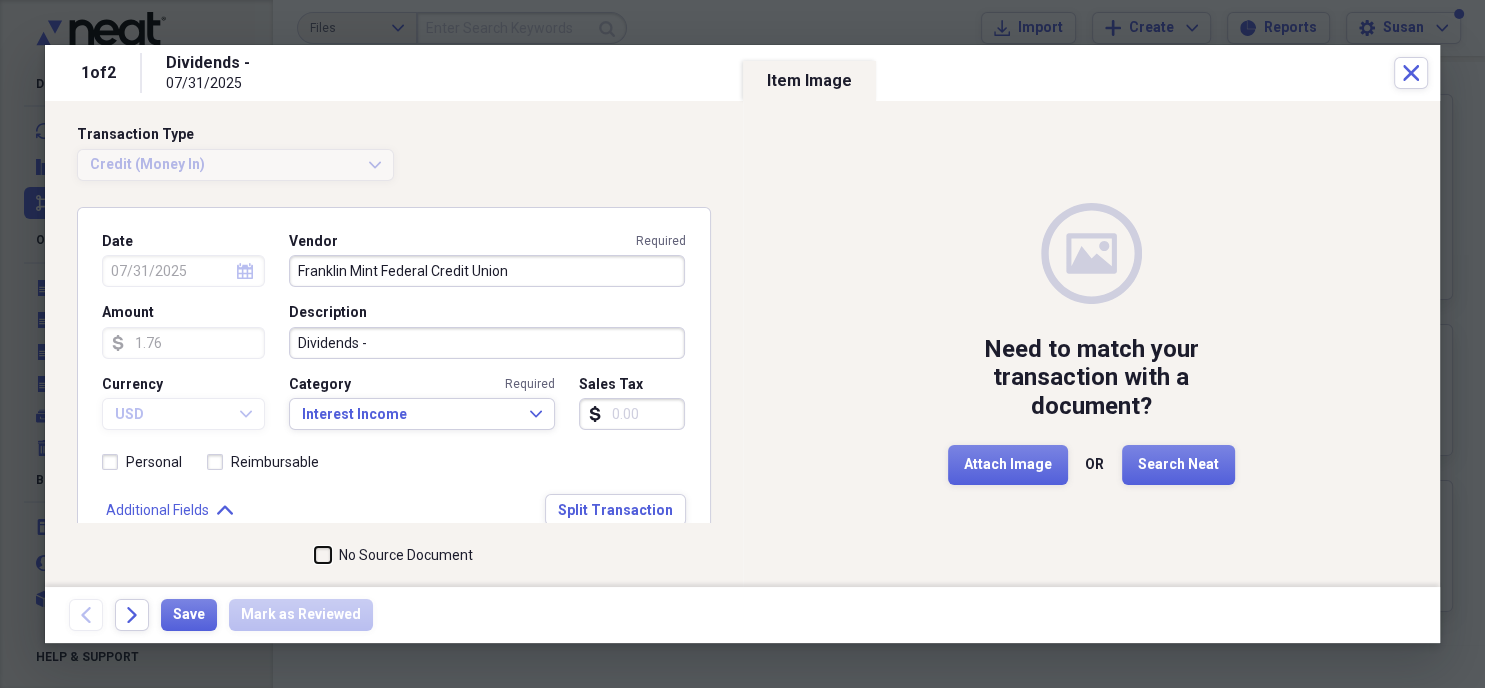 click on "No Source Document" at bounding box center (315, 555) 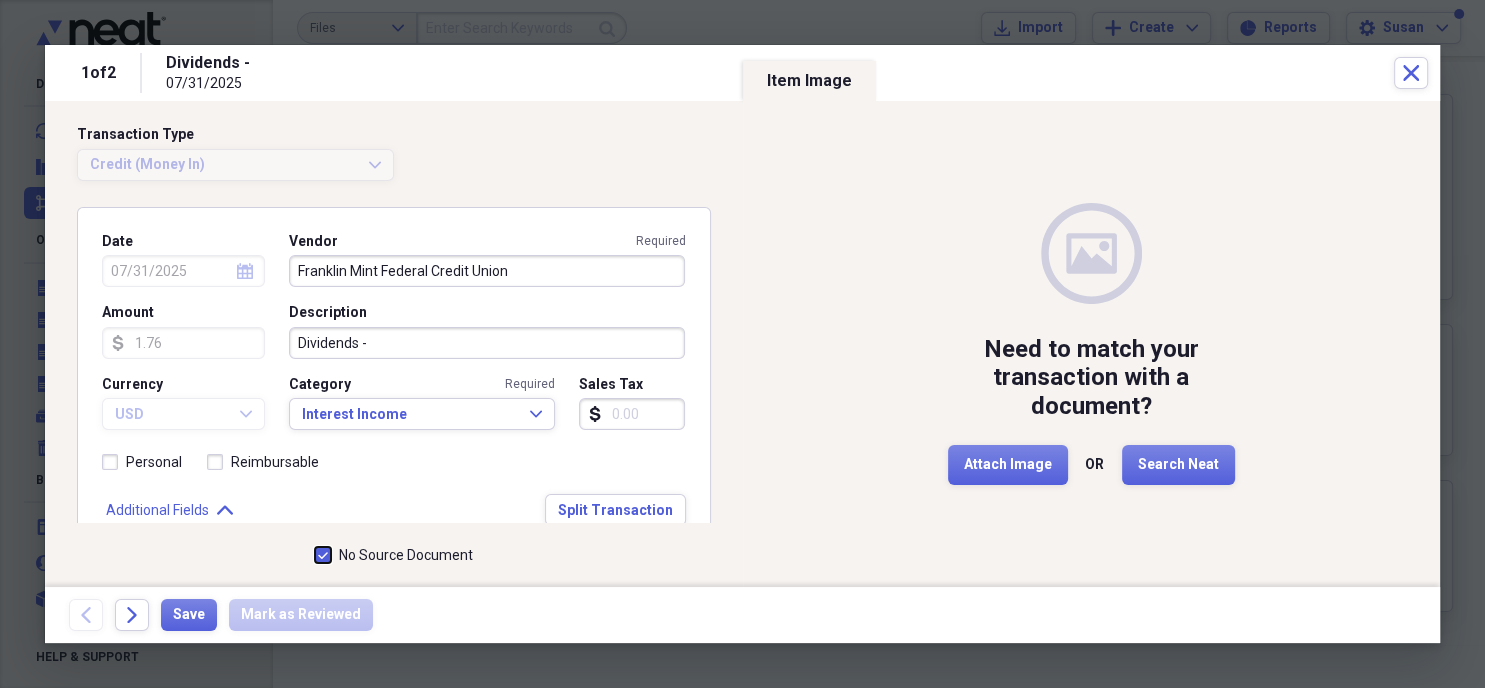 checkbox on "true" 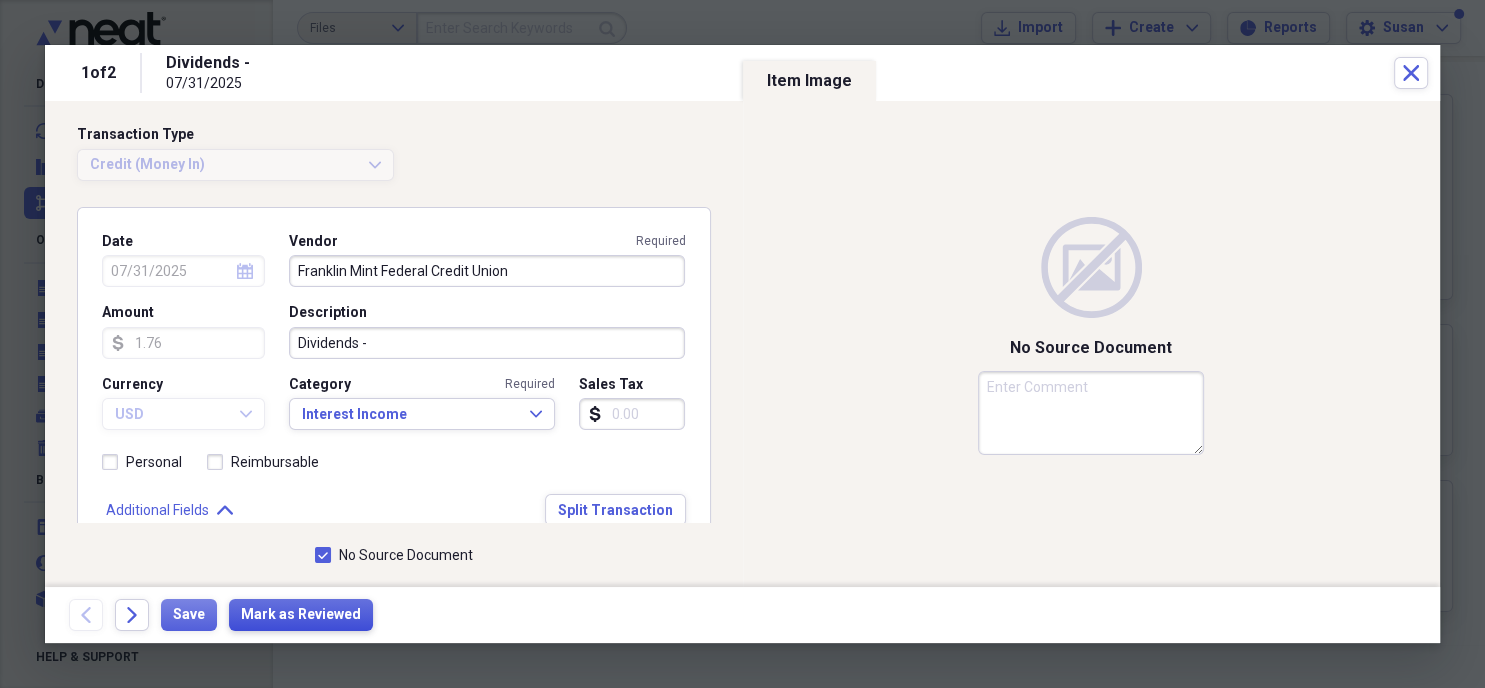 click on "Mark as Reviewed" at bounding box center (301, 615) 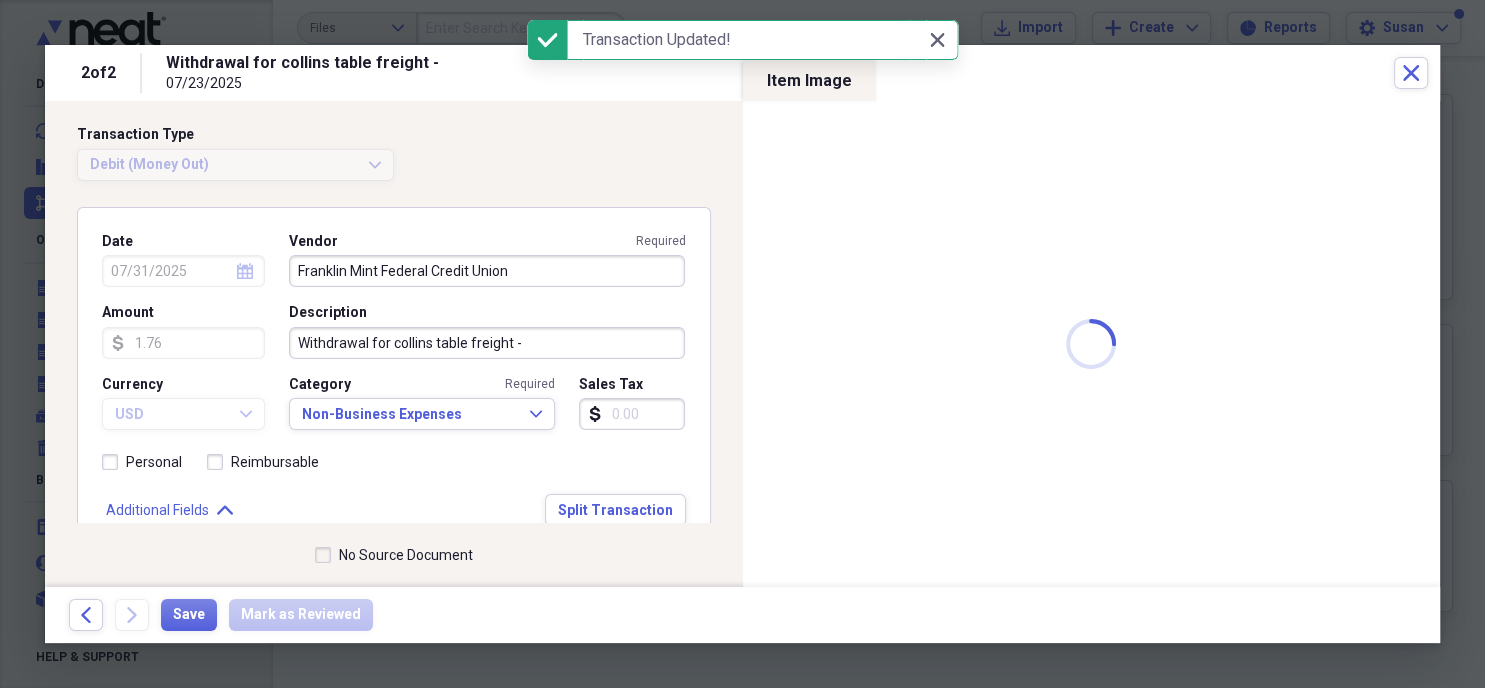 type on "07/23/2025" 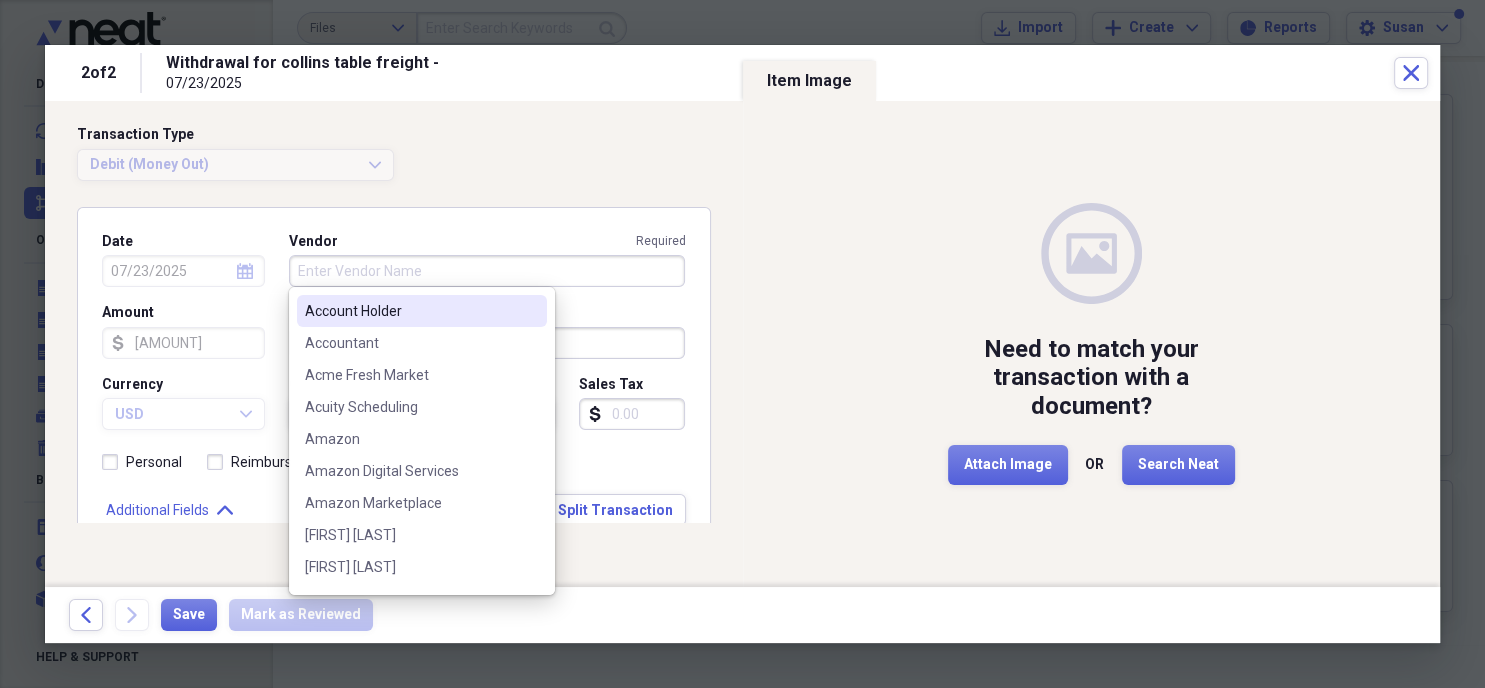 click on "Vendor Required" at bounding box center [487, 271] 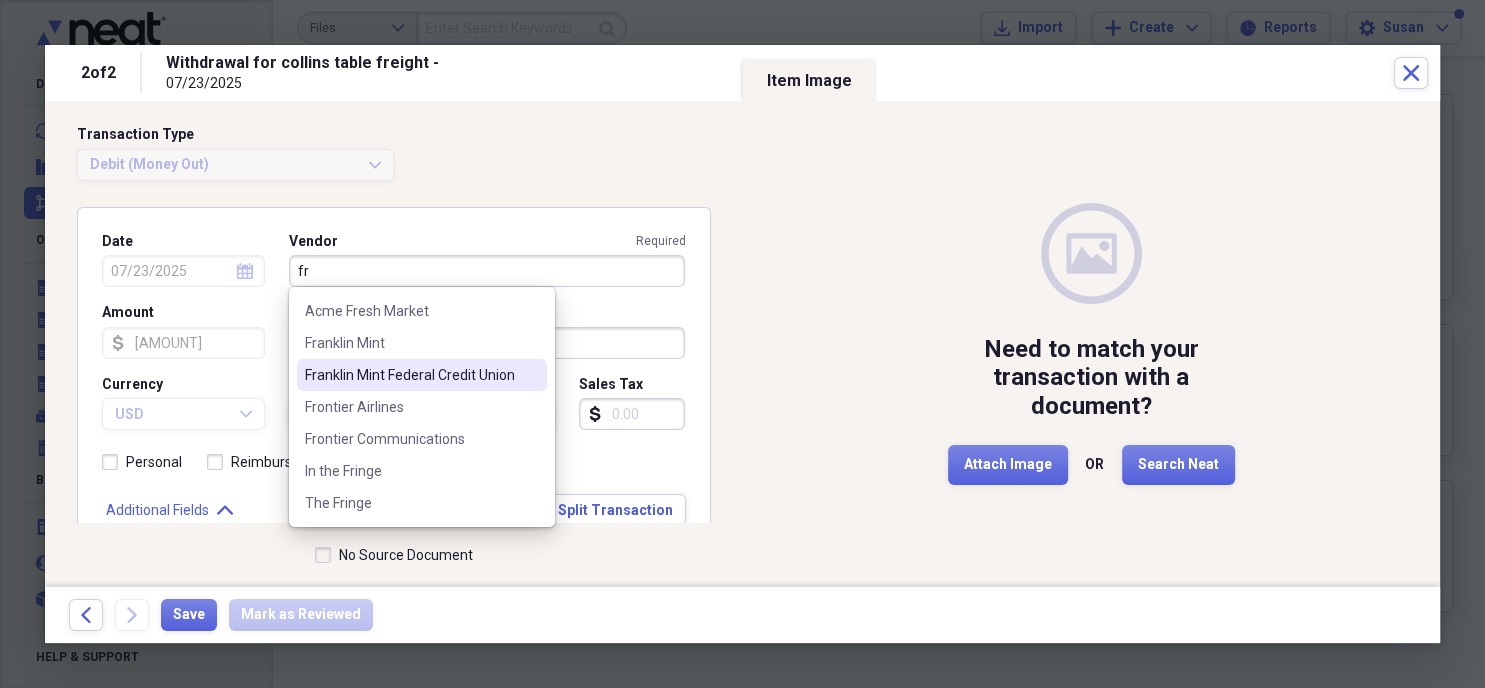 click on "Franklin Mint Federal Credit Union" at bounding box center (410, 375) 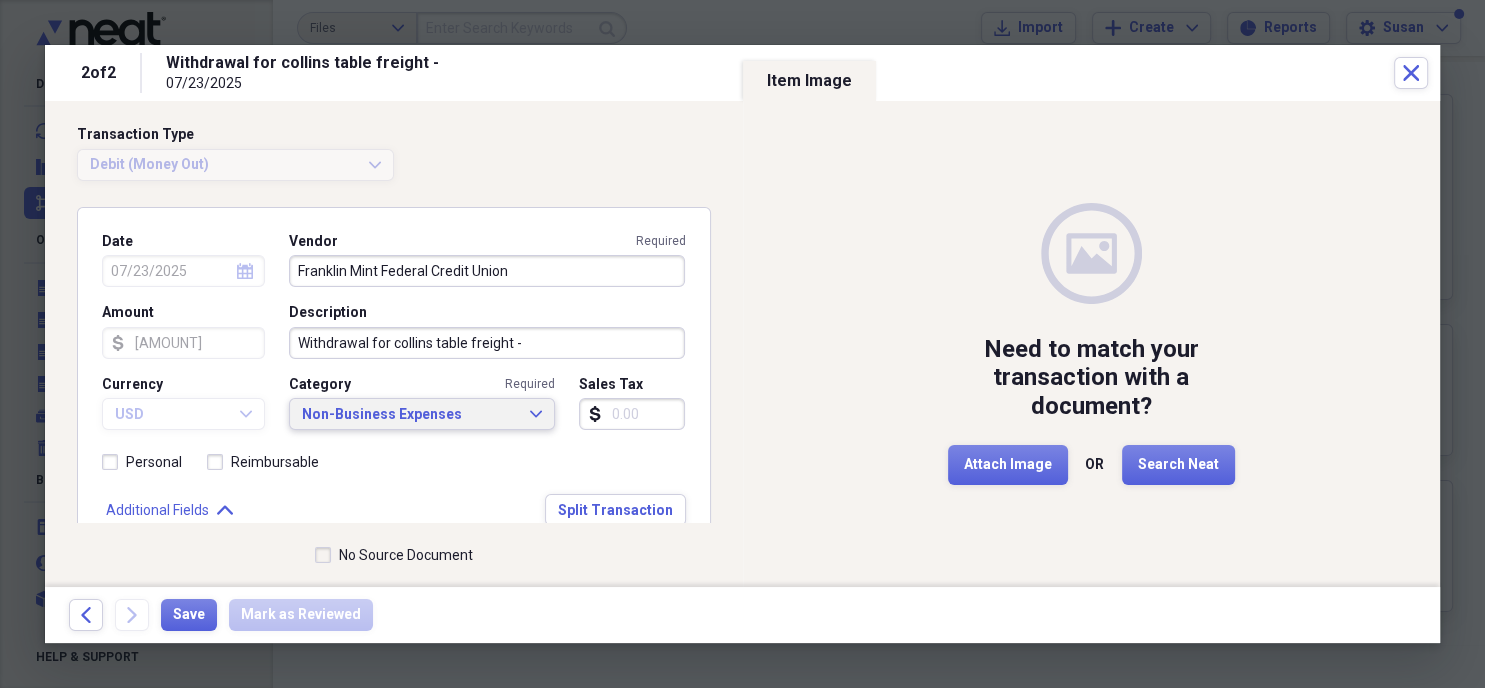 click on "Non-Business Expenses Expand" at bounding box center (422, 415) 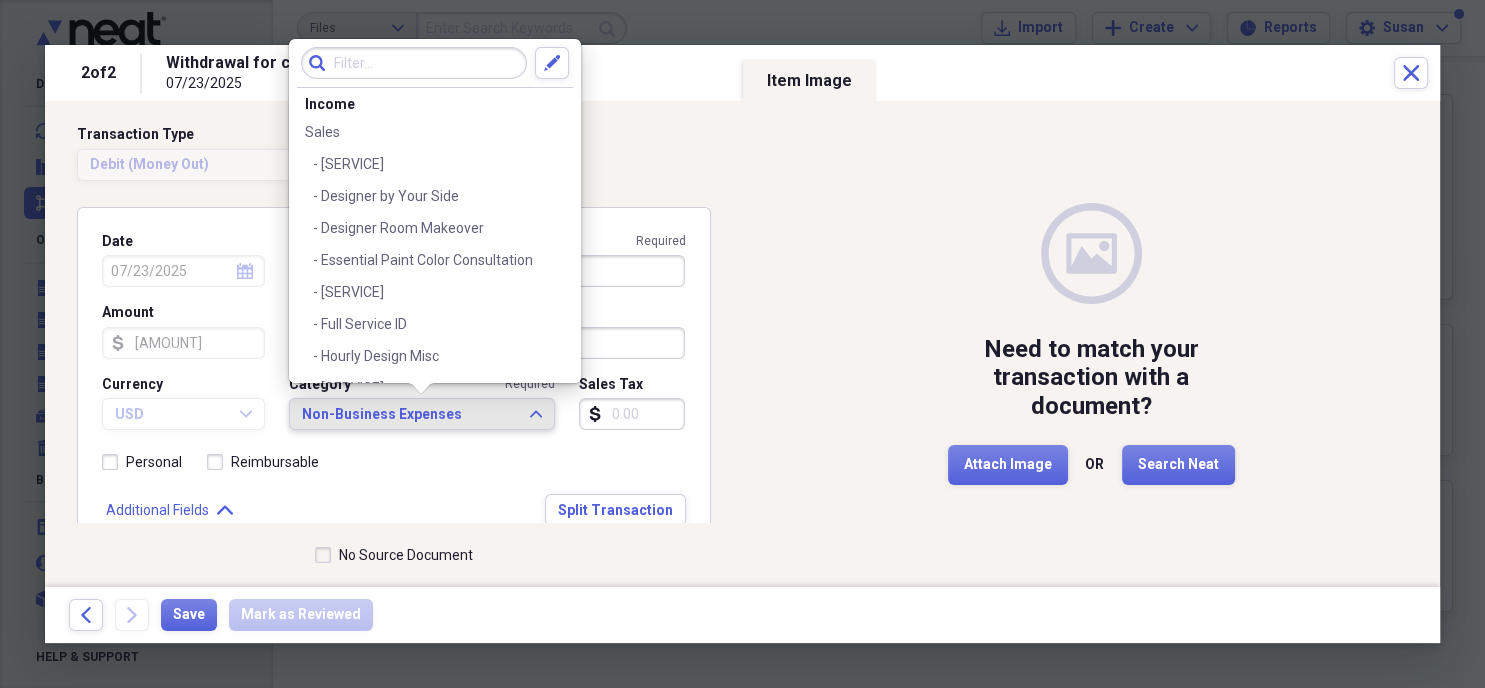 scroll, scrollTop: 2246, scrollLeft: 0, axis: vertical 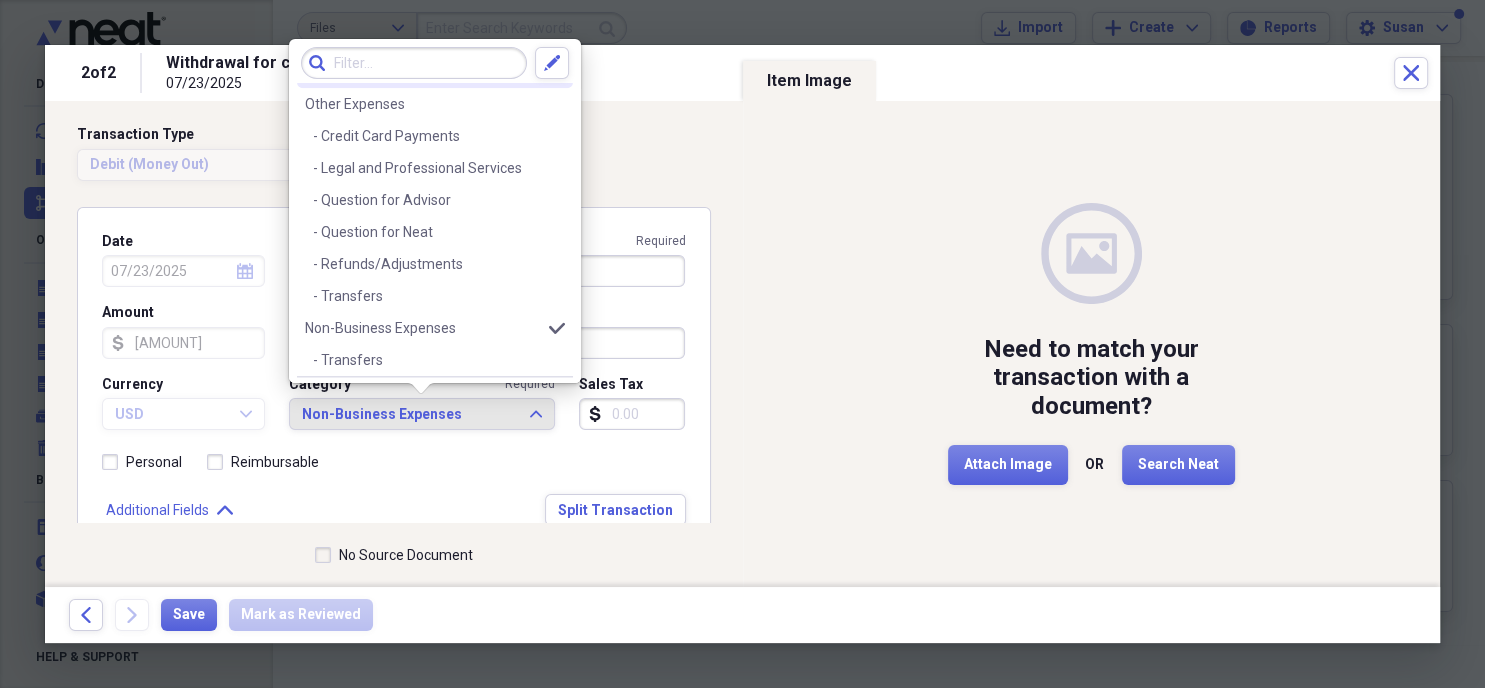 click at bounding box center (414, 63) 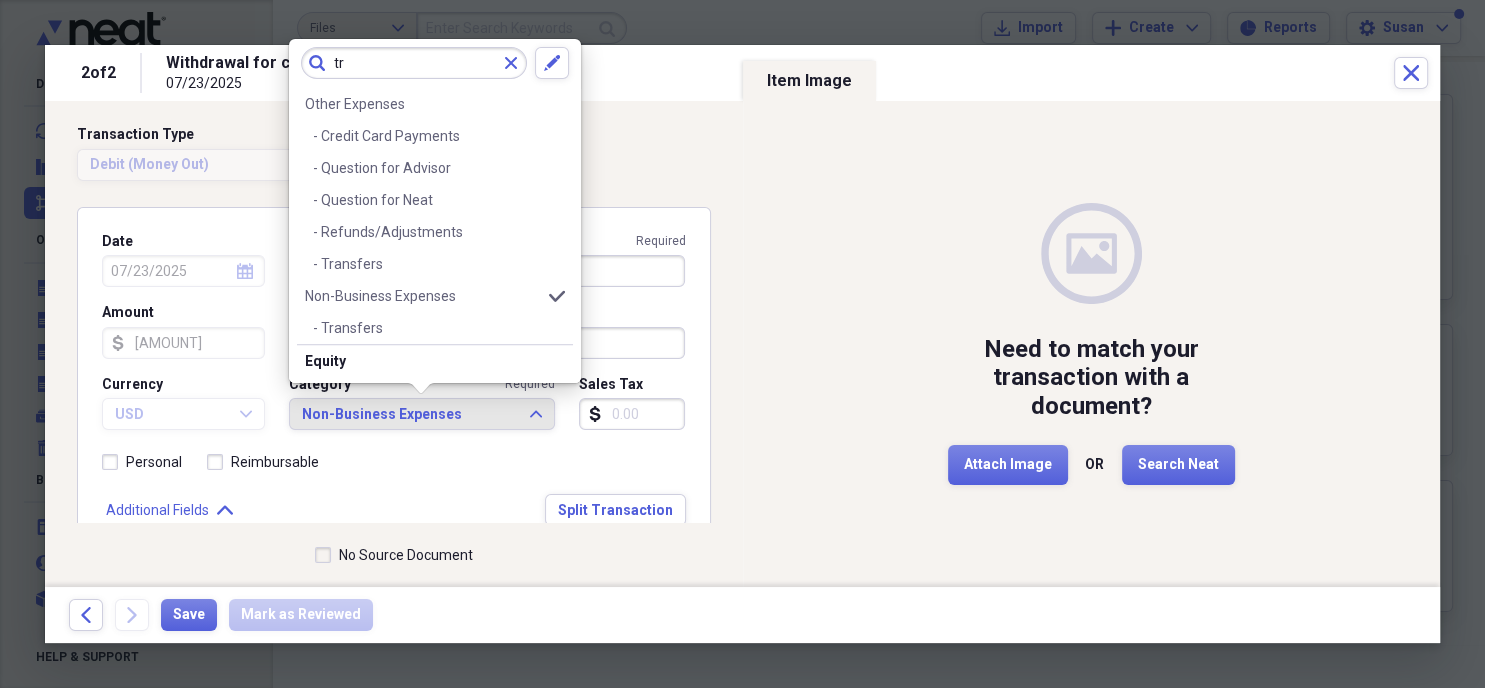 scroll, scrollTop: 0, scrollLeft: 0, axis: both 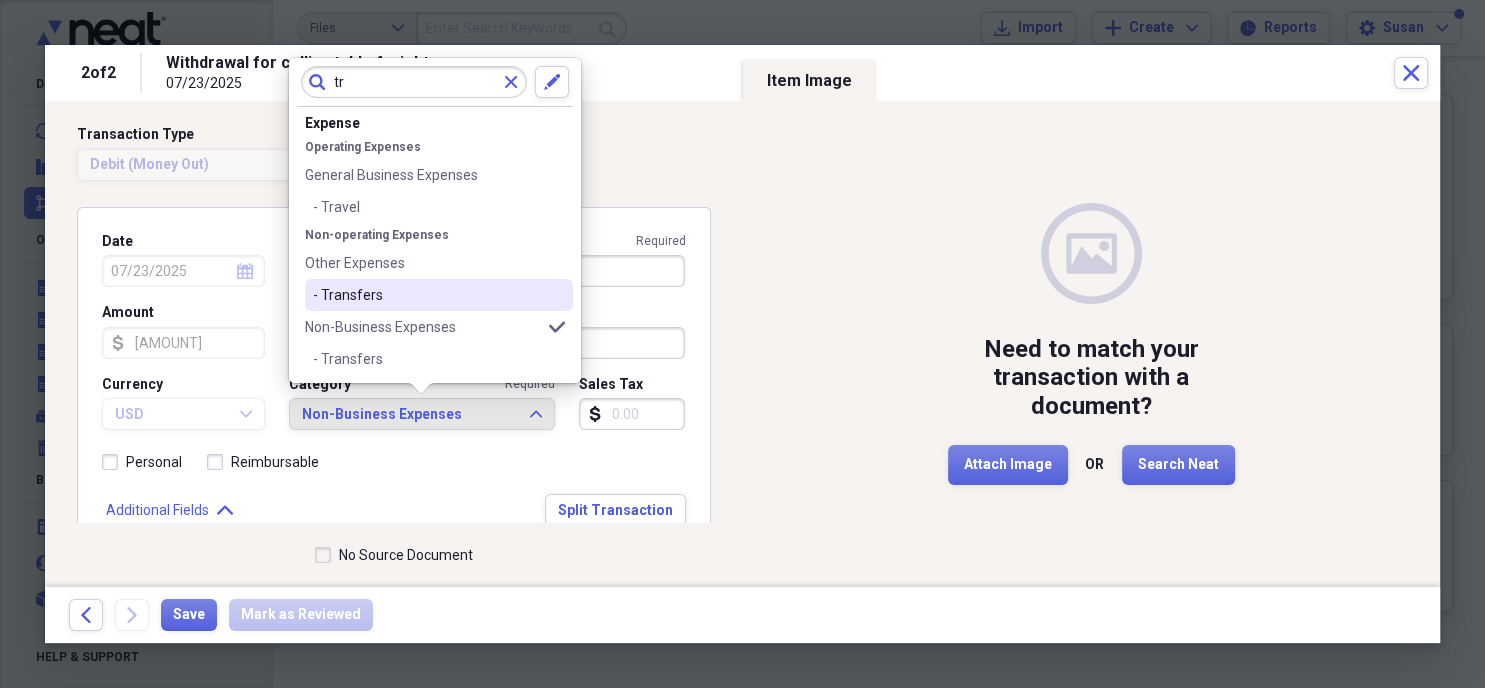type on "tr" 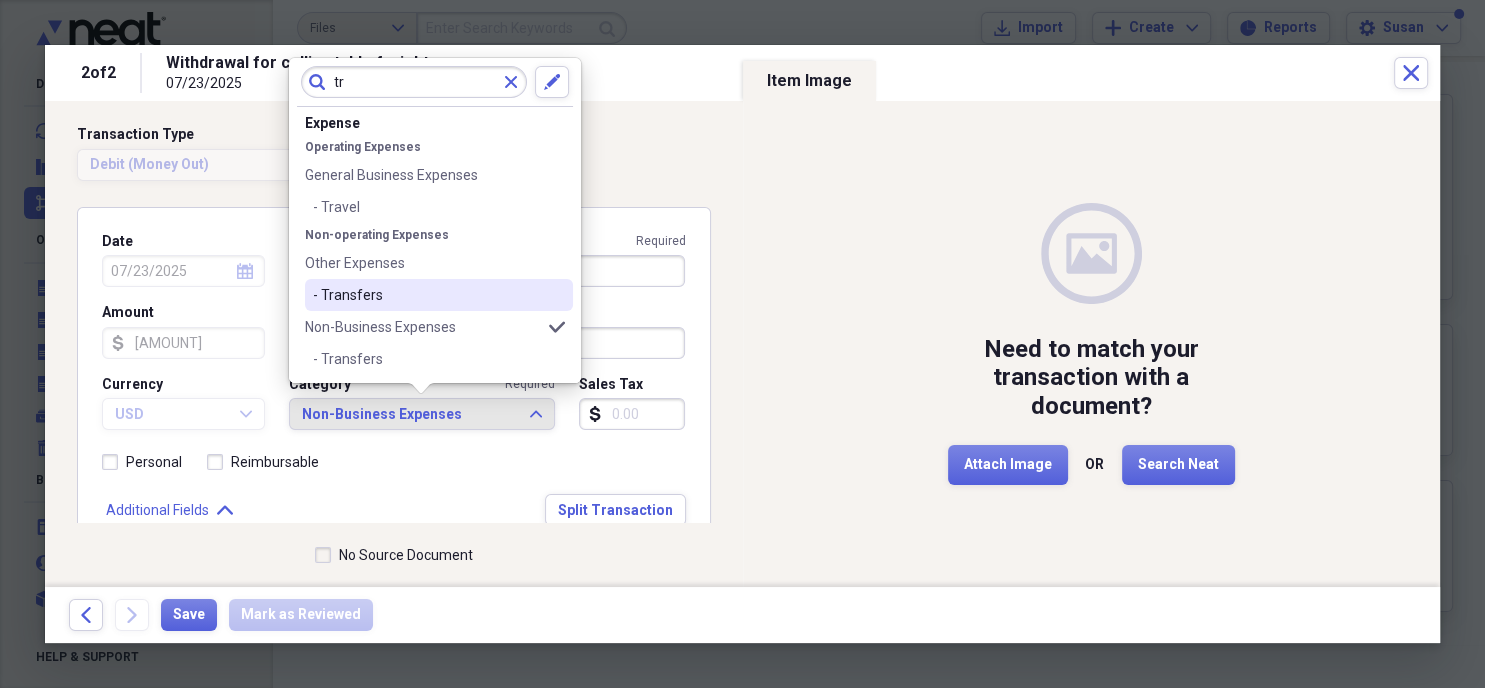 click on "- Transfers" at bounding box center [427, 295] 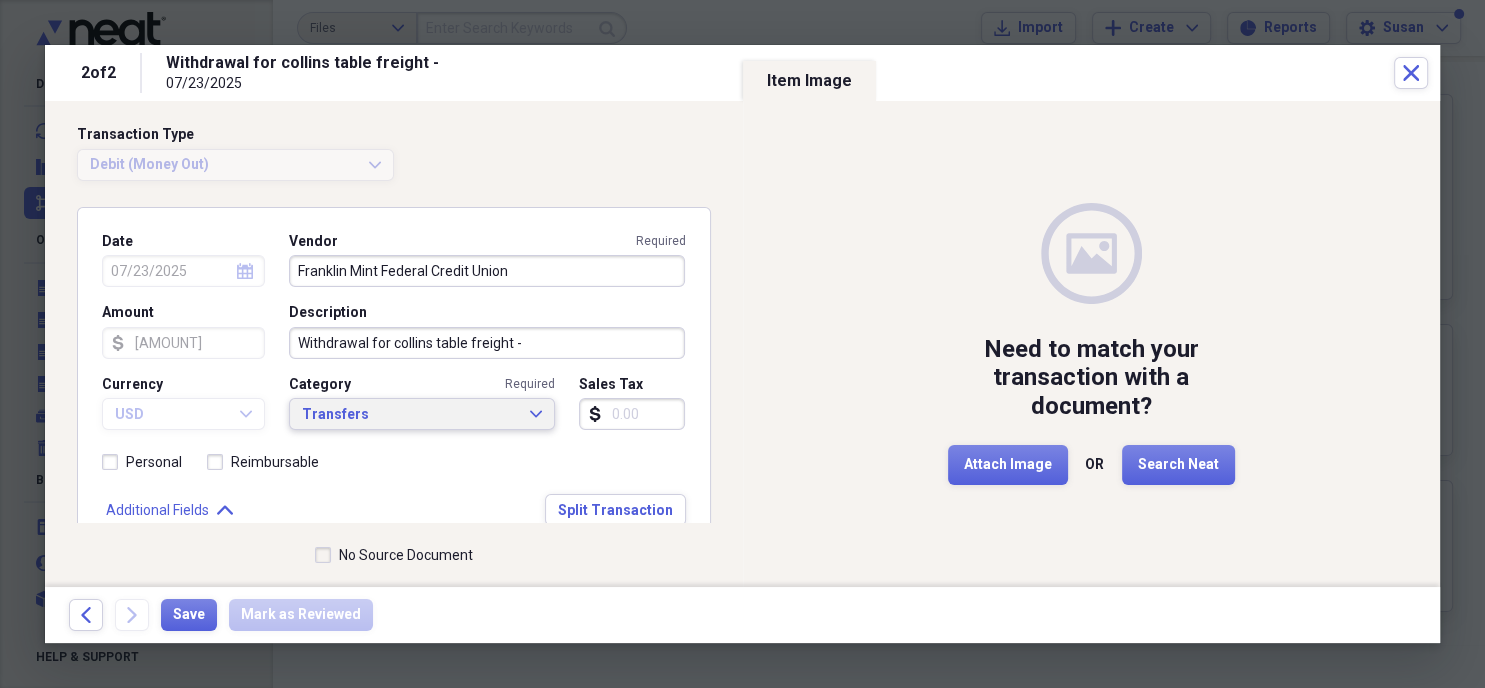 click on "Transfers" at bounding box center (410, 415) 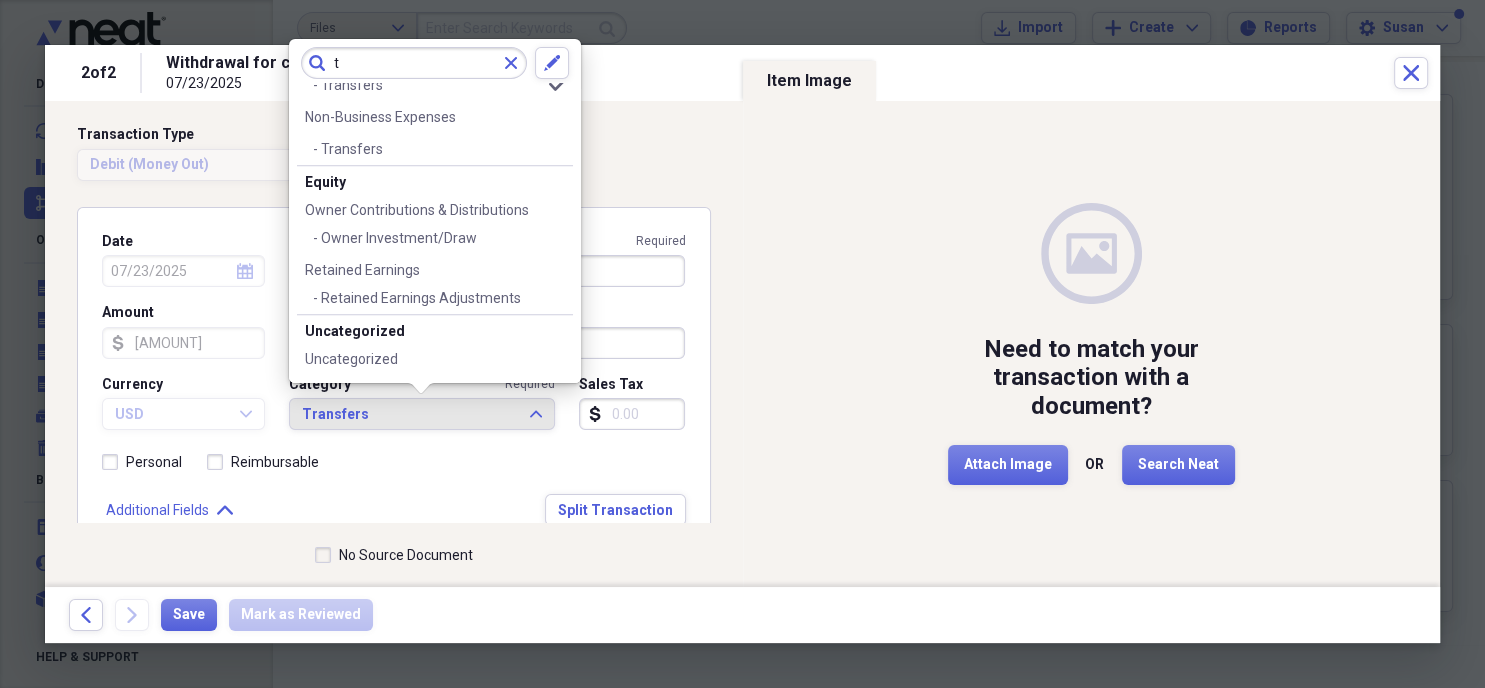 scroll, scrollTop: 0, scrollLeft: 0, axis: both 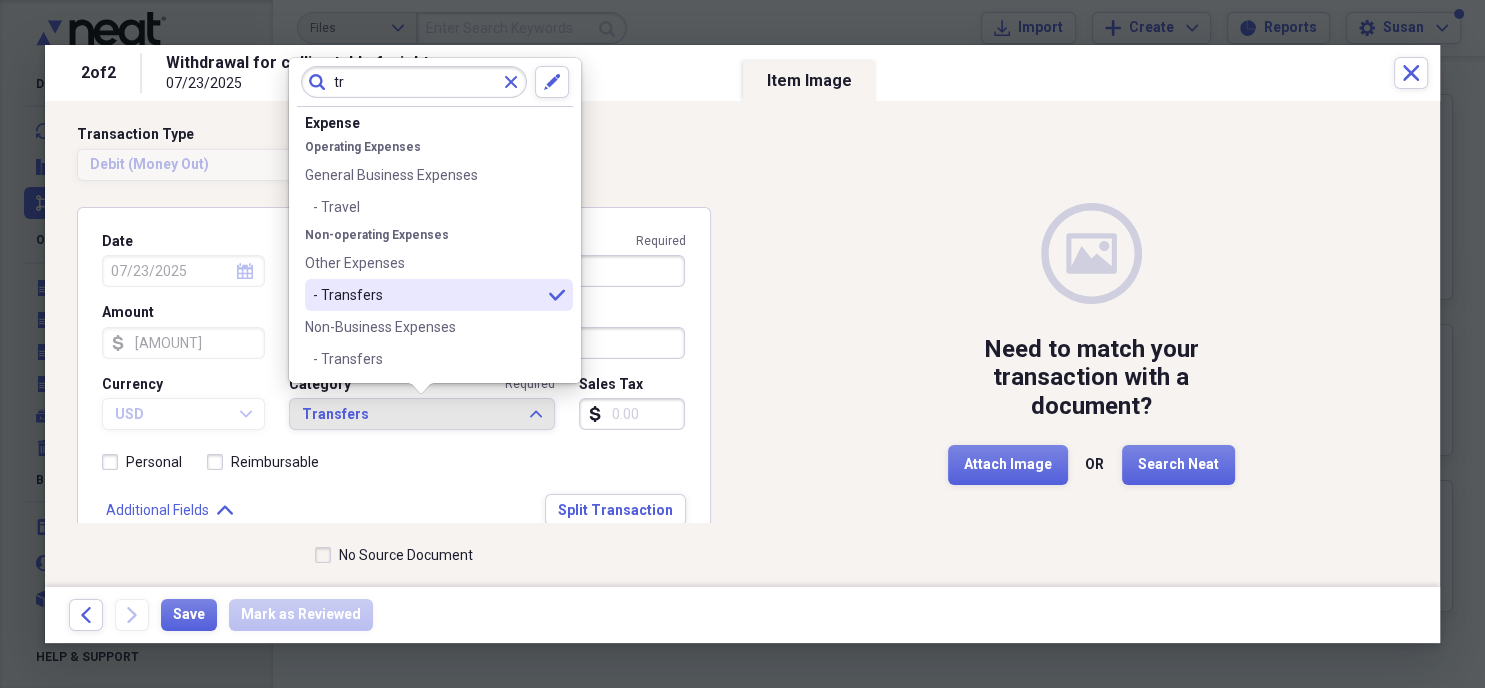 type on "tr" 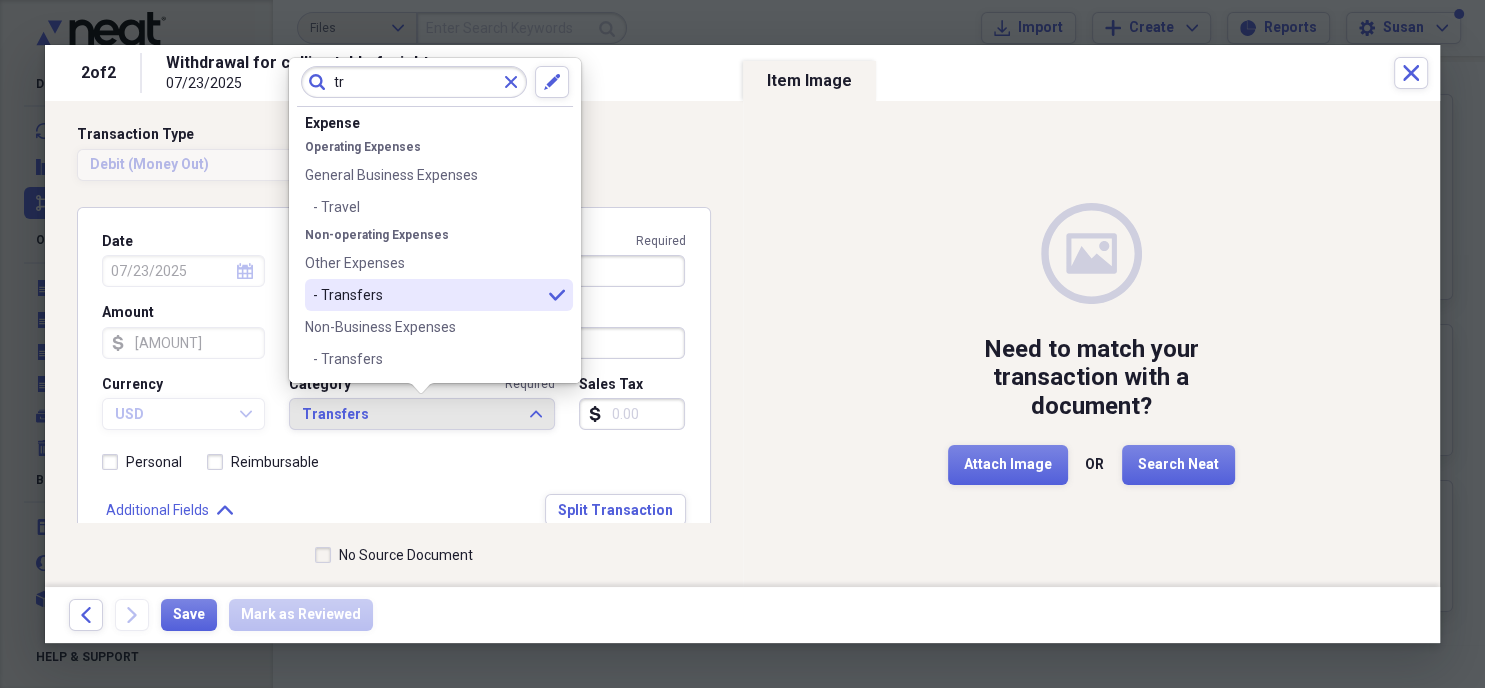 click on "- Transfers" at bounding box center (427, 295) 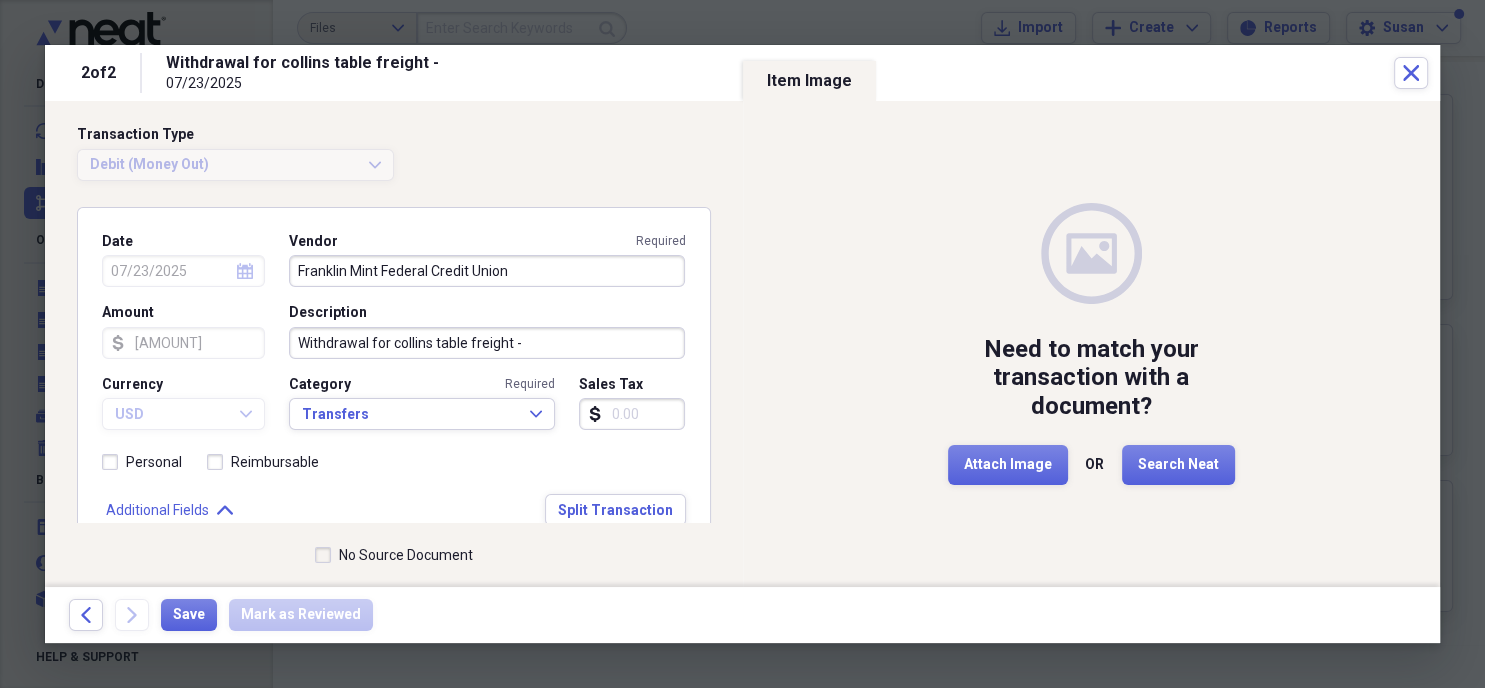 click on "No Source Document" at bounding box center (394, 555) 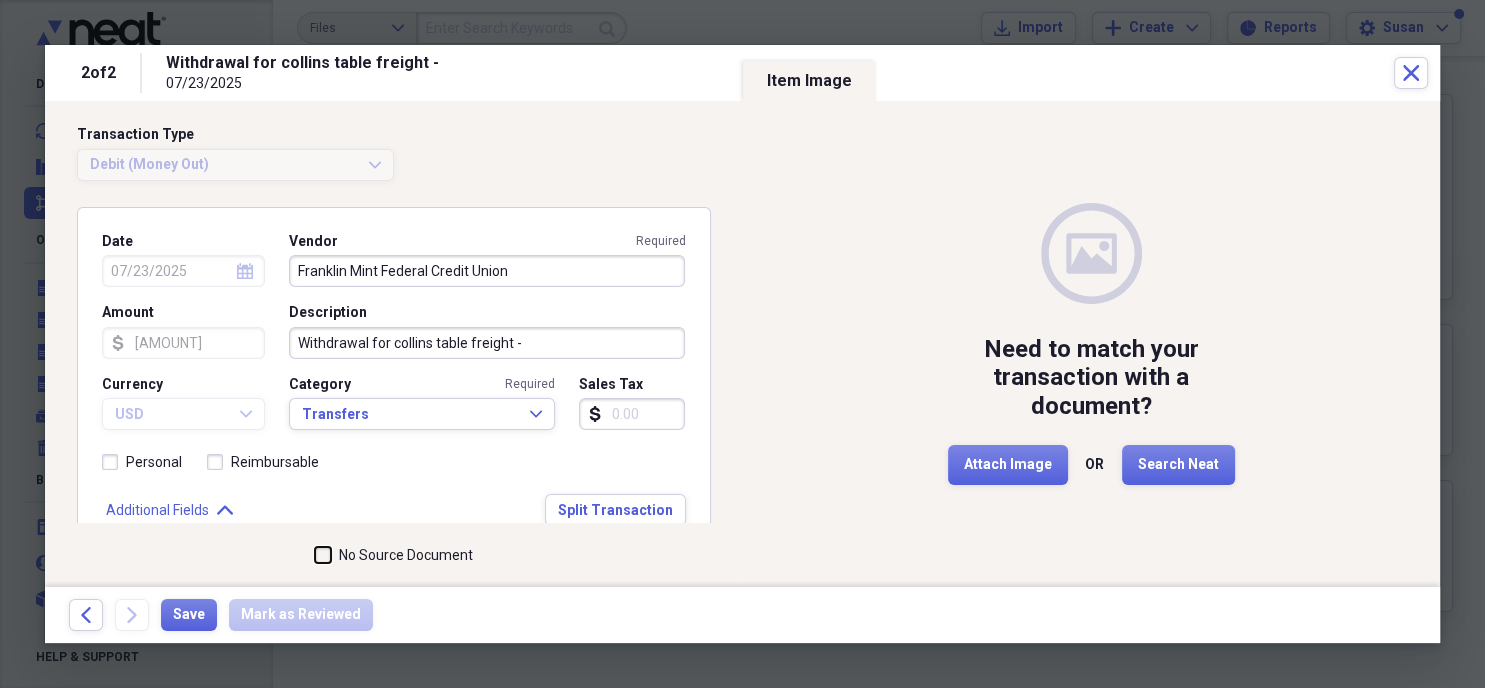 click on "No Source Document" at bounding box center (315, 555) 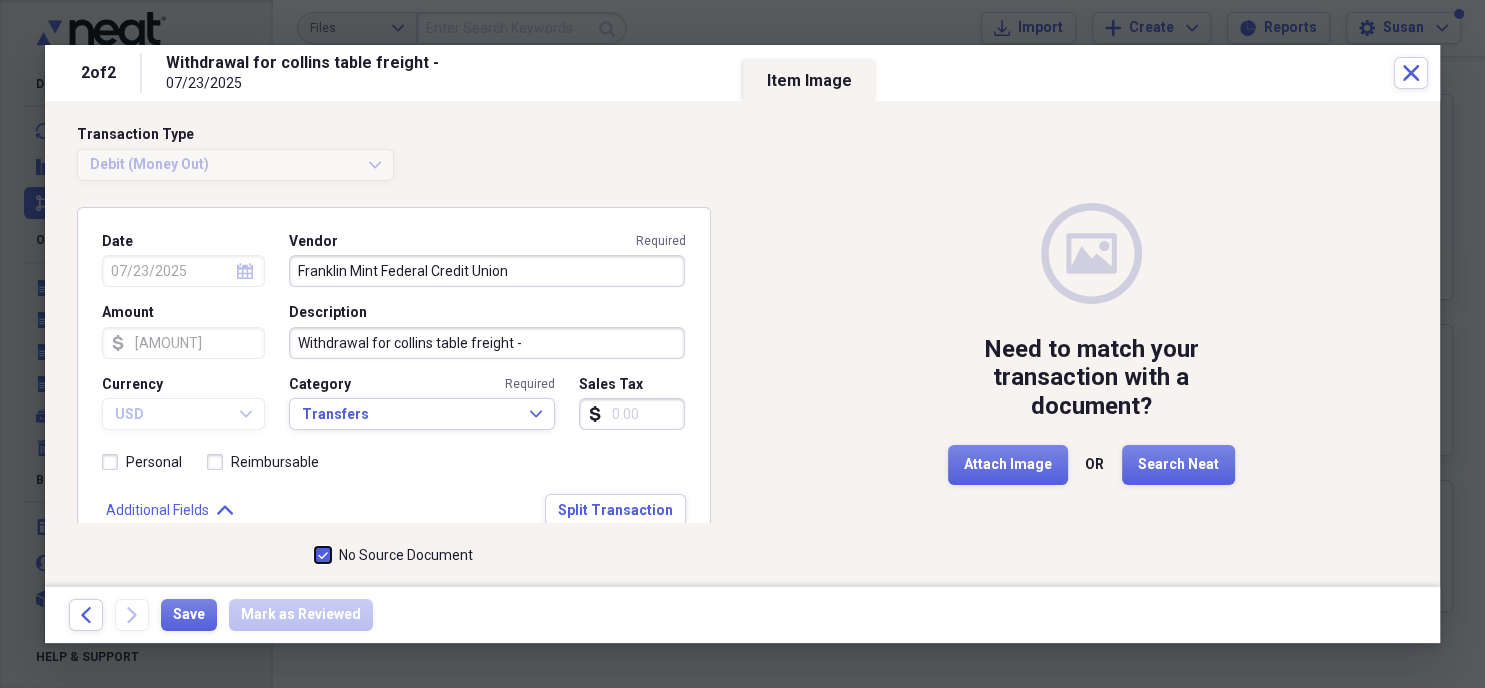 checkbox on "true" 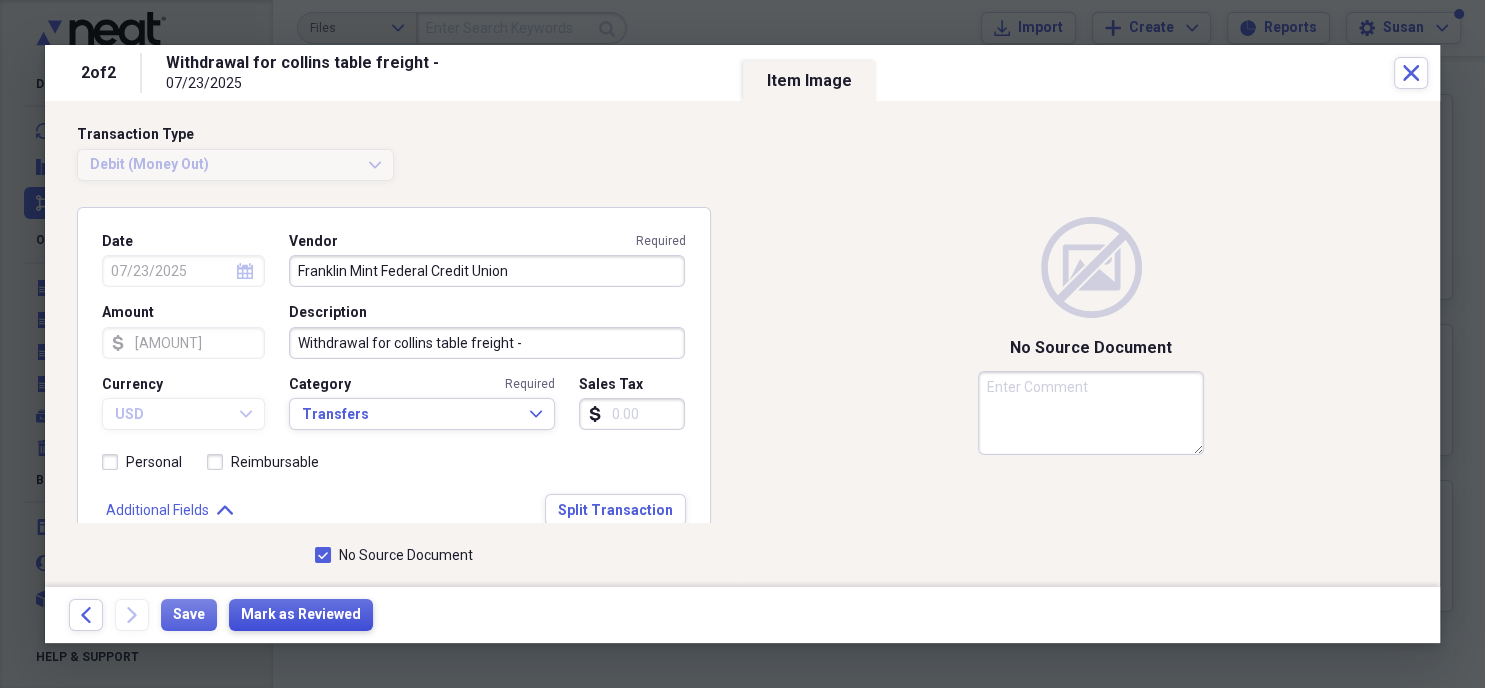 click on "Mark as Reviewed" at bounding box center [301, 615] 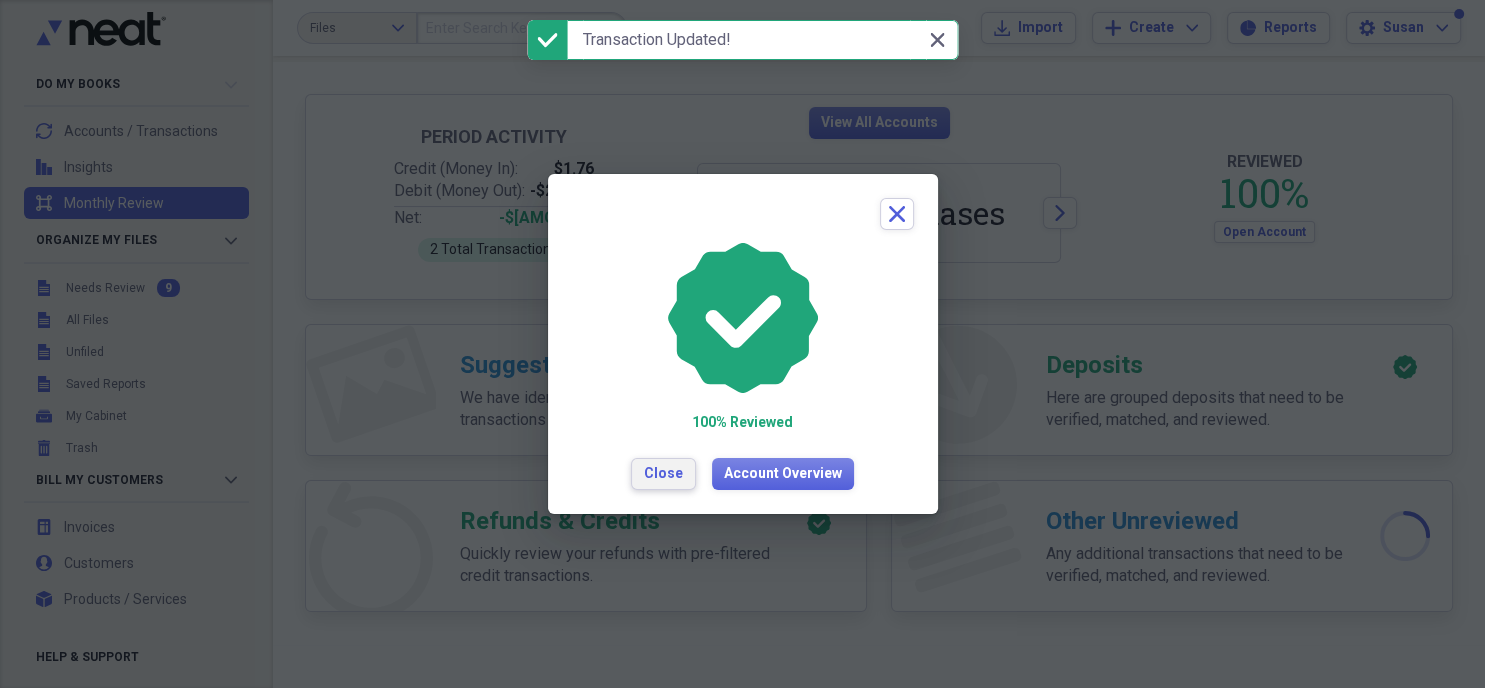 click on "Close" at bounding box center [663, 474] 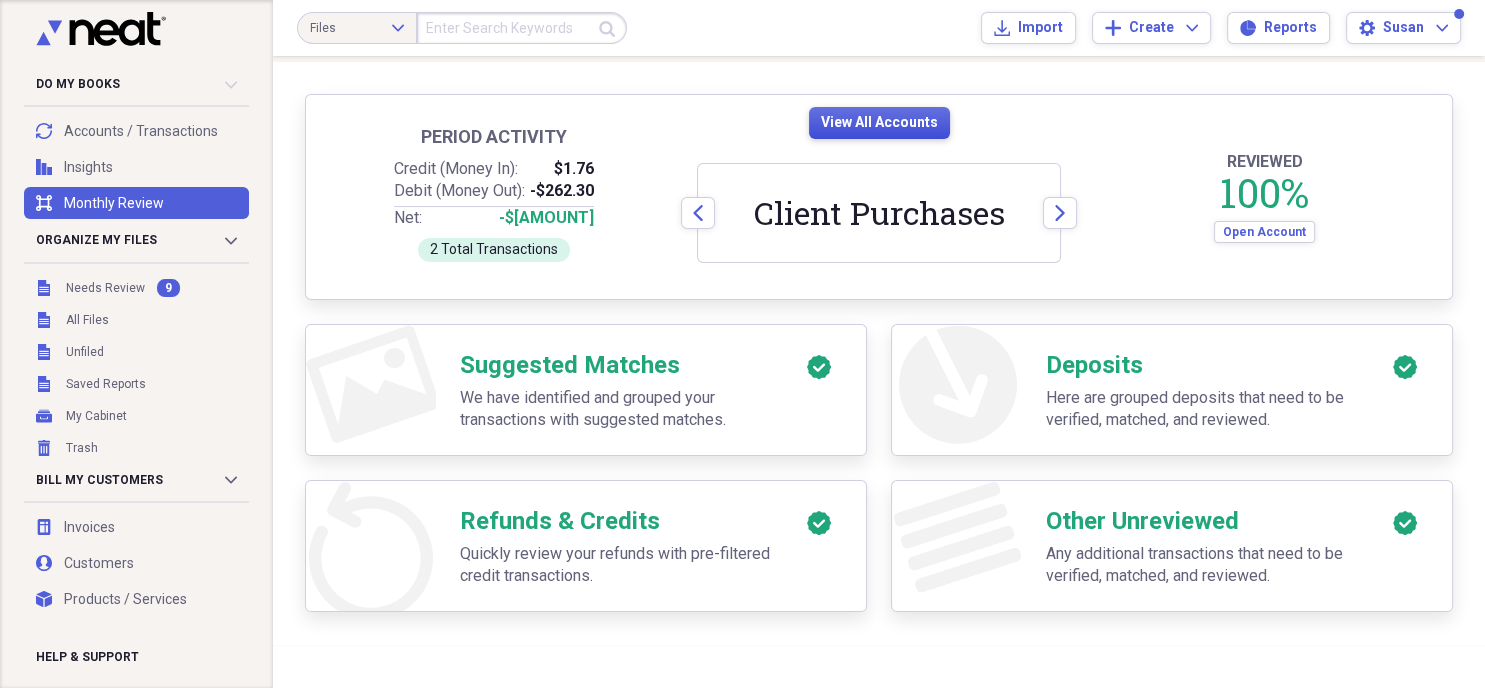 click on "View All Accounts" at bounding box center [879, 123] 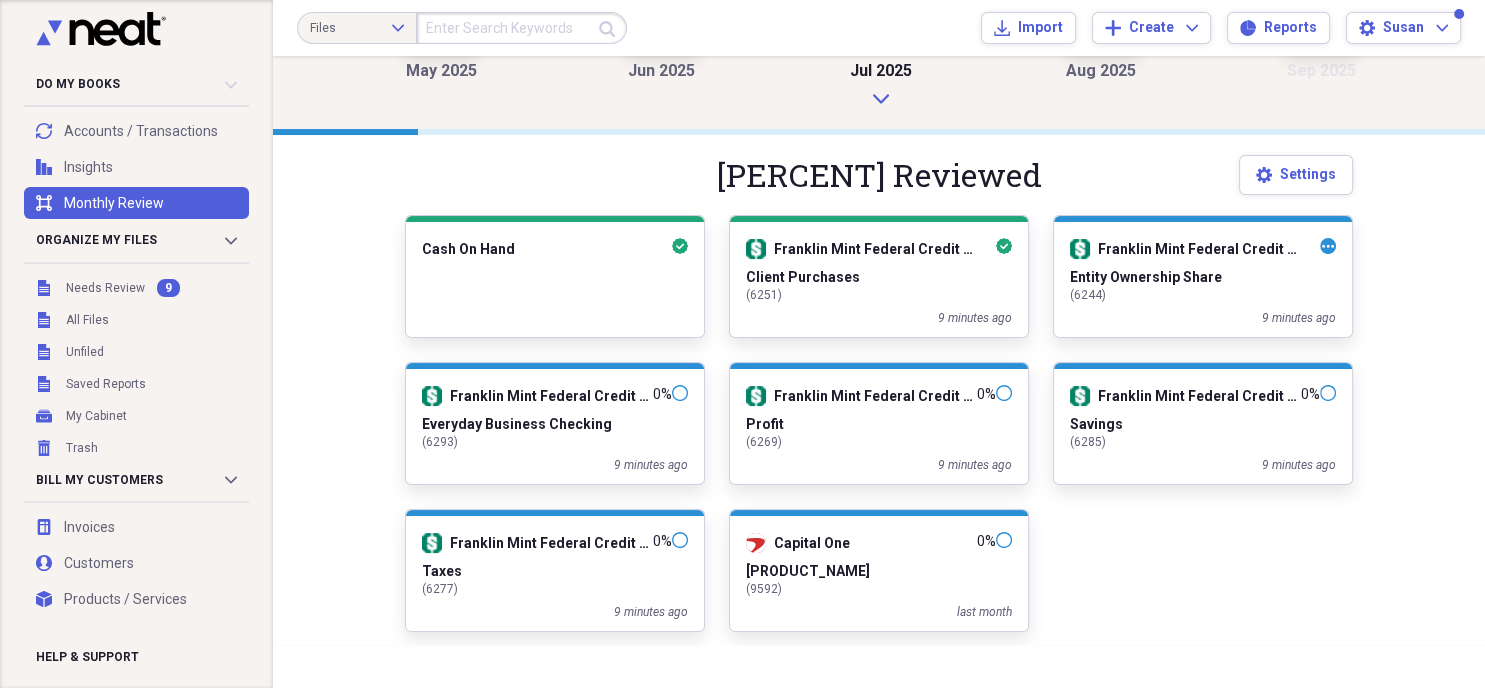 scroll, scrollTop: 209, scrollLeft: 0, axis: vertical 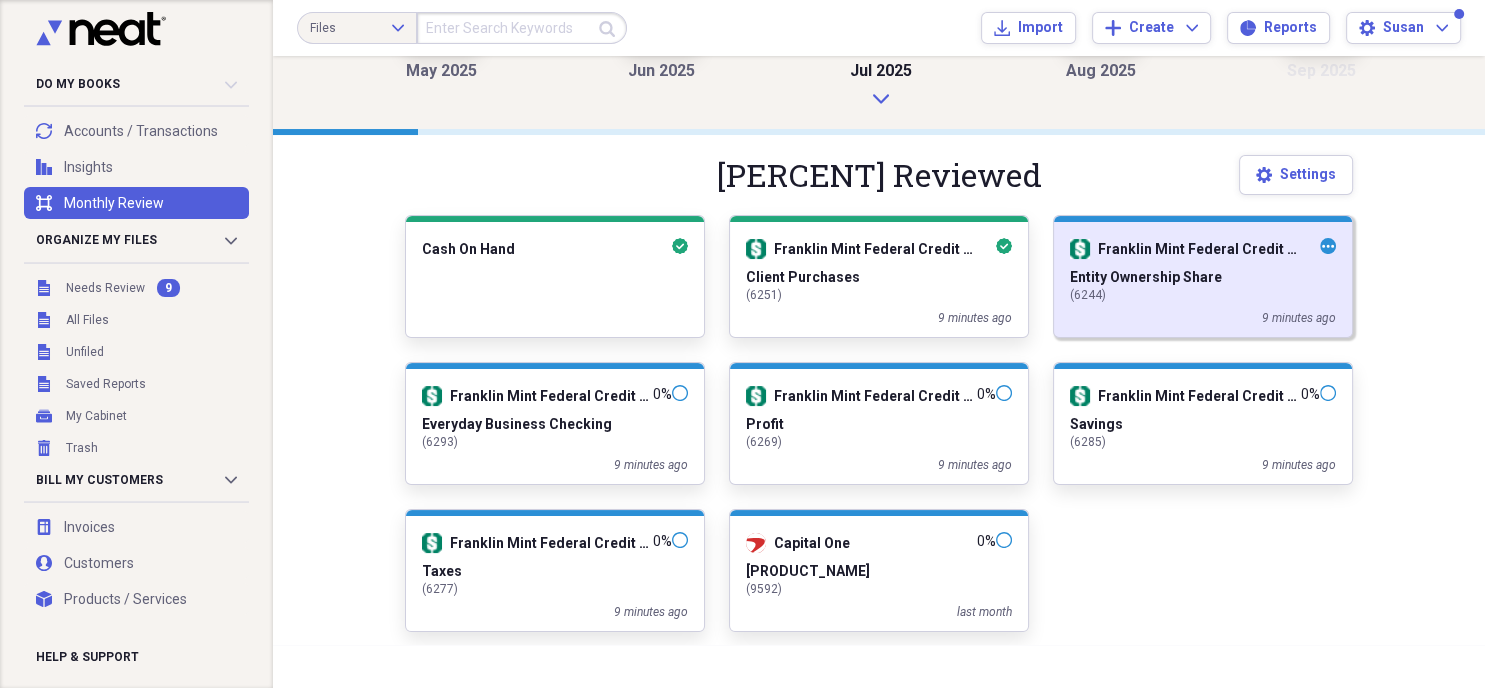 click on "9 minutes ago" at bounding box center [1203, 318] 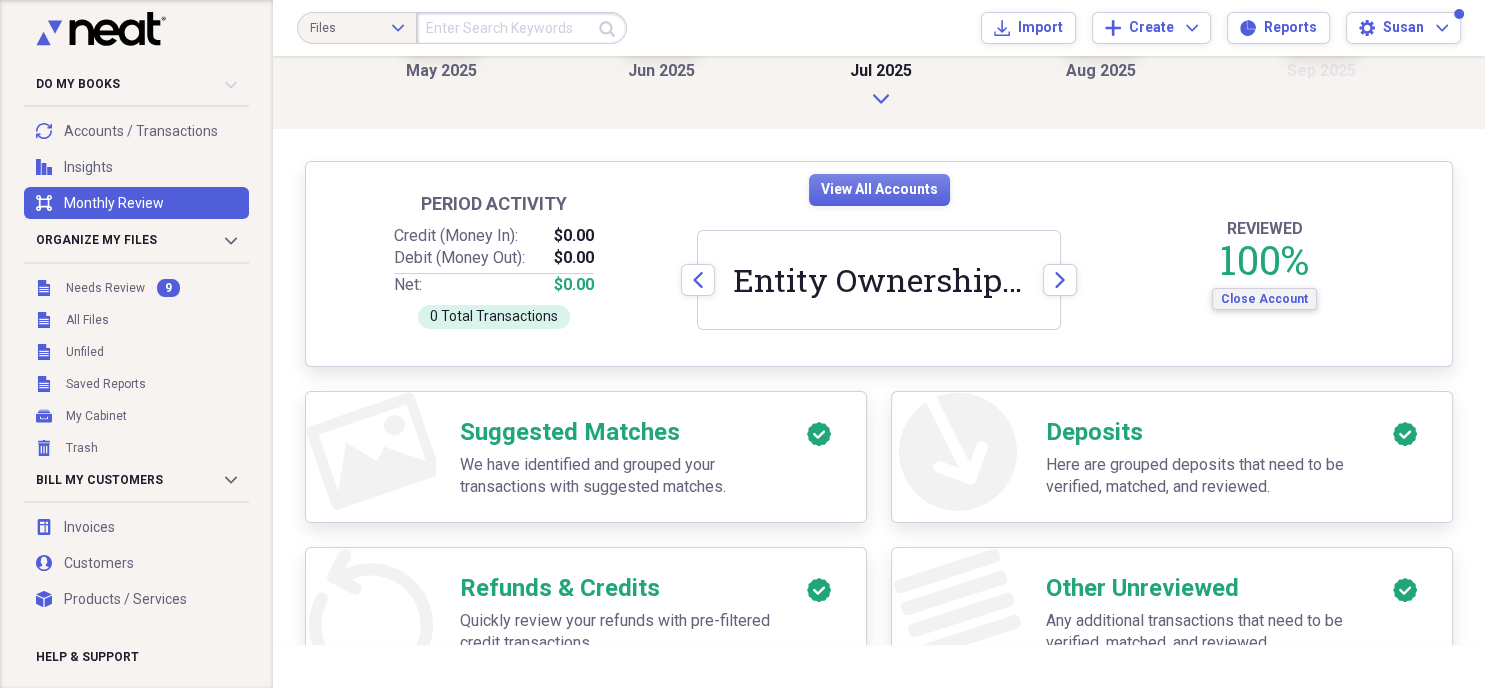 click on "Close Account" at bounding box center [1264, 299] 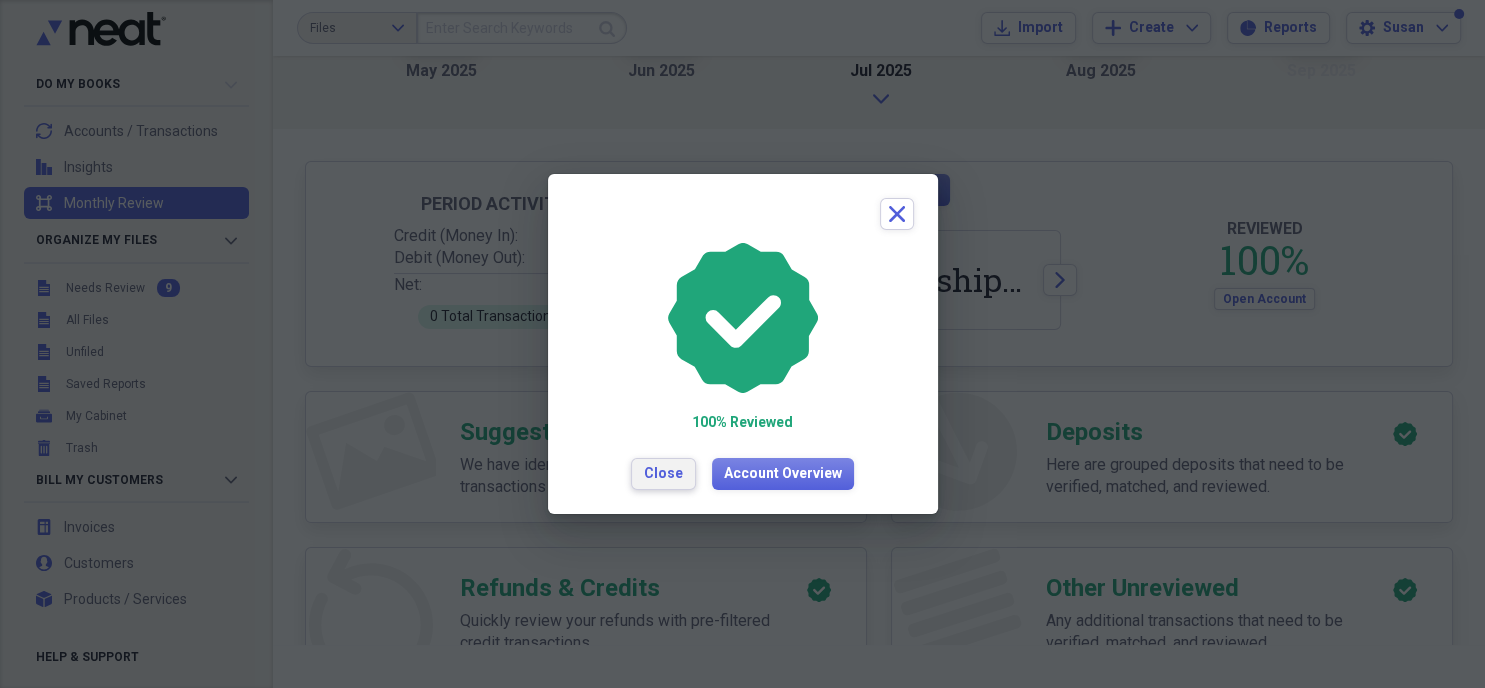 click on "Close" at bounding box center [663, 474] 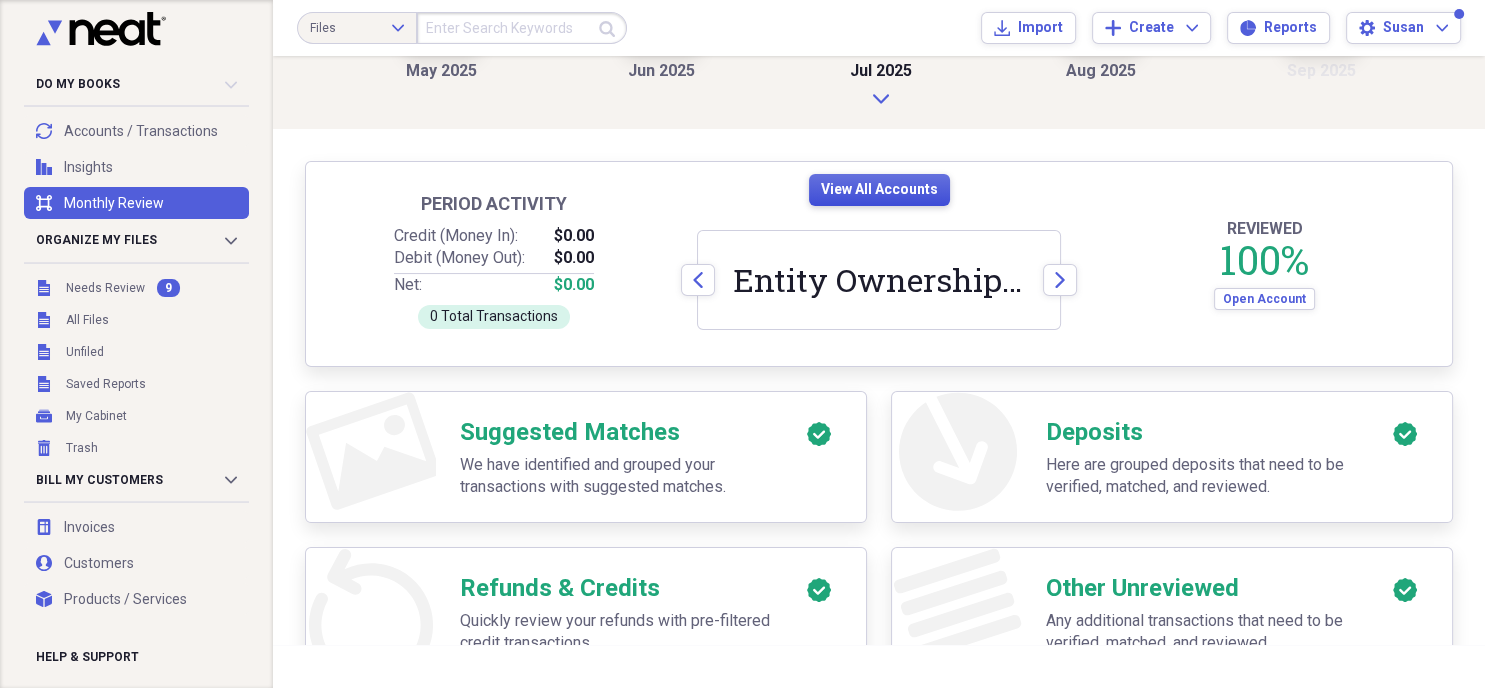 click on "View All Accounts" at bounding box center [879, 190] 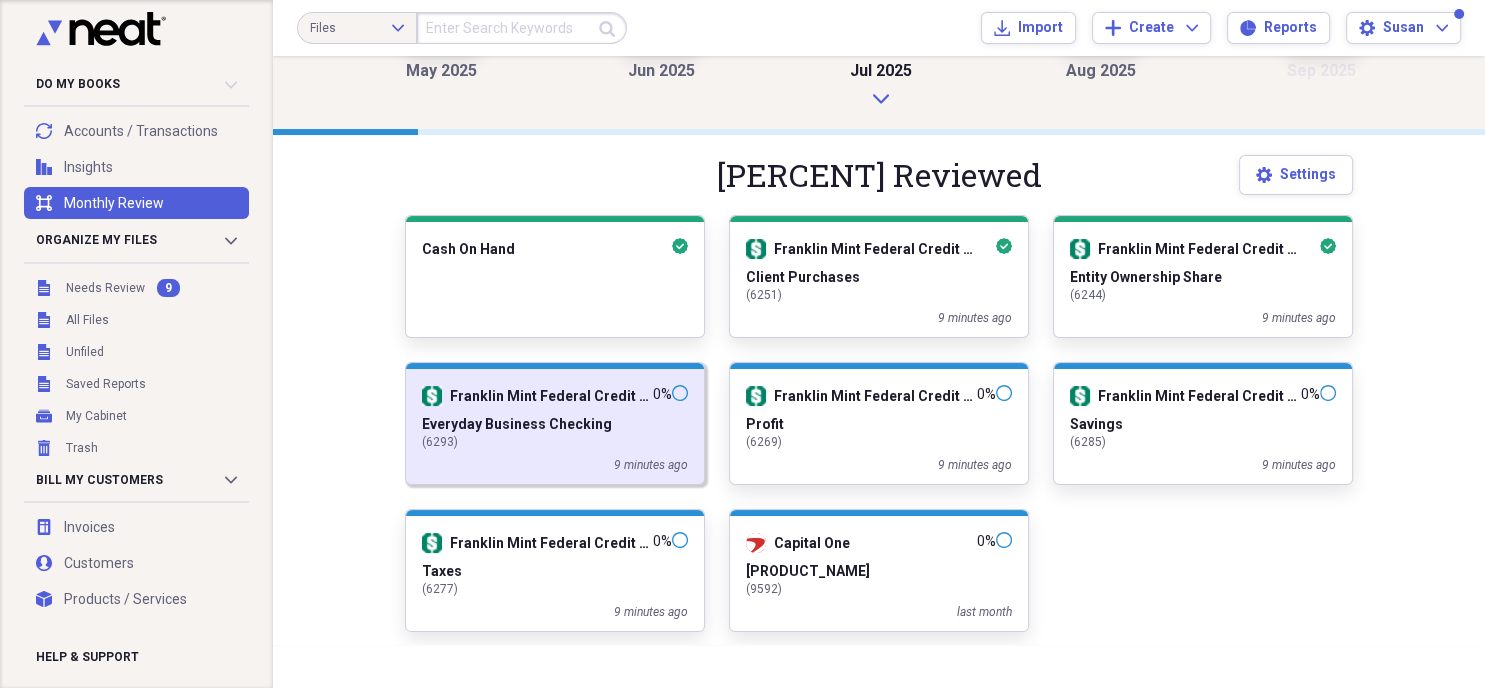 click on "Everyday Business Checking ( 6293 ) 9 minutes ago" at bounding box center [555, 445] 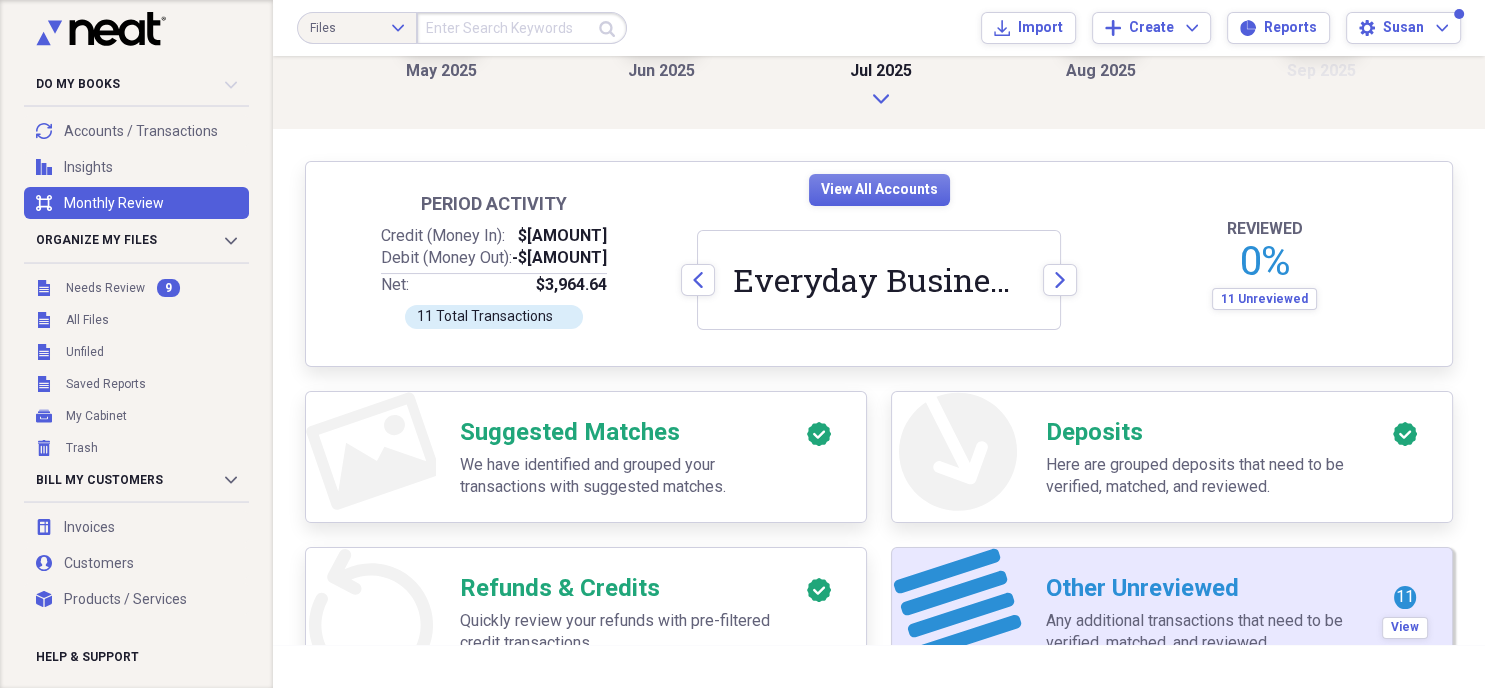 click on "Any additional transactions that need to be verified, matched, and reviewed." at bounding box center [1202, 632] 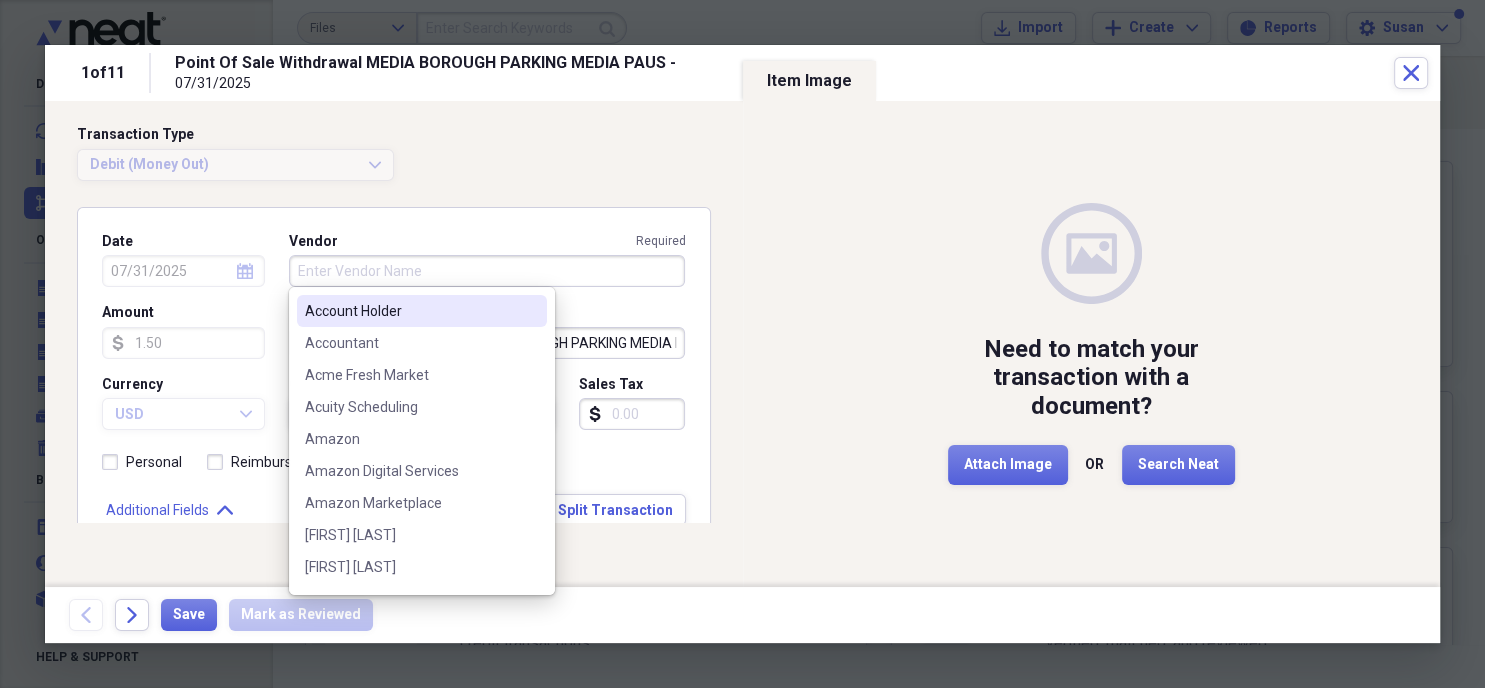 click on "Vendor Required" at bounding box center (487, 271) 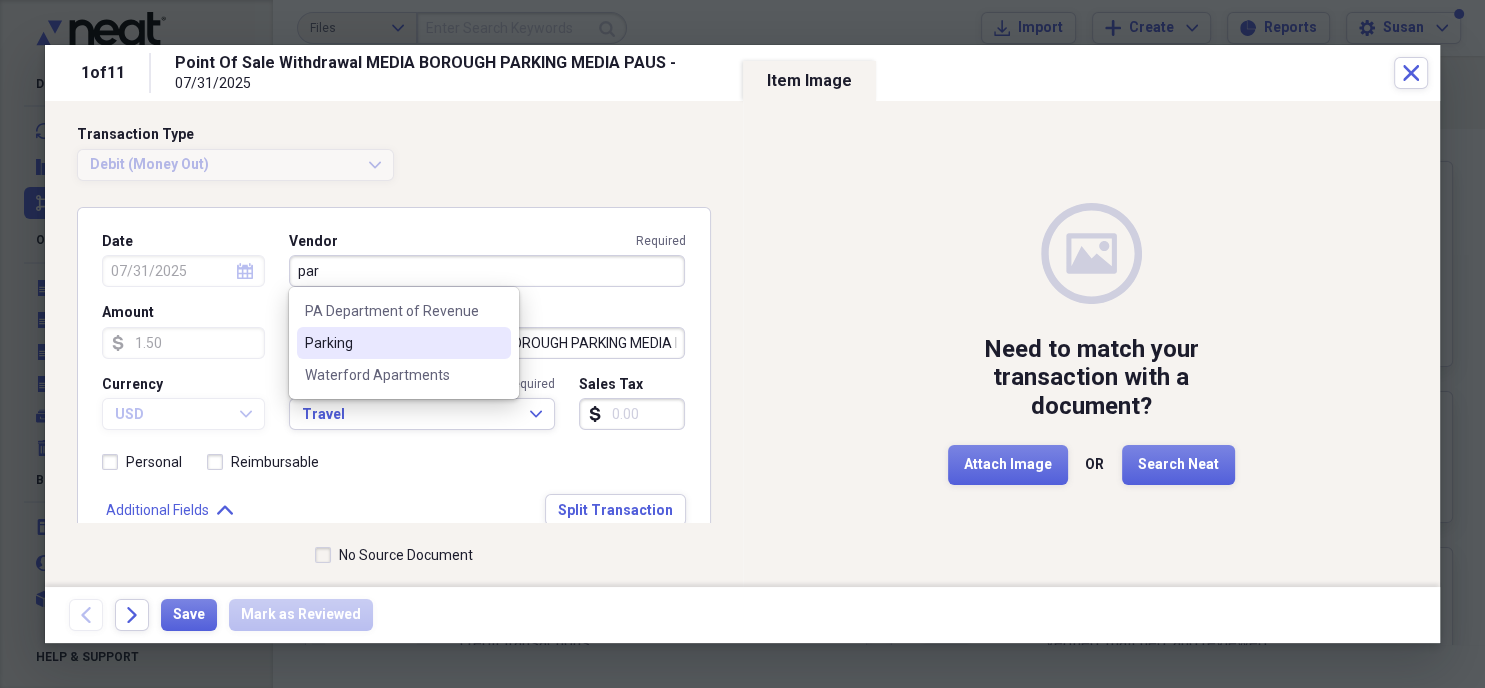 click on "Parking" at bounding box center (392, 343) 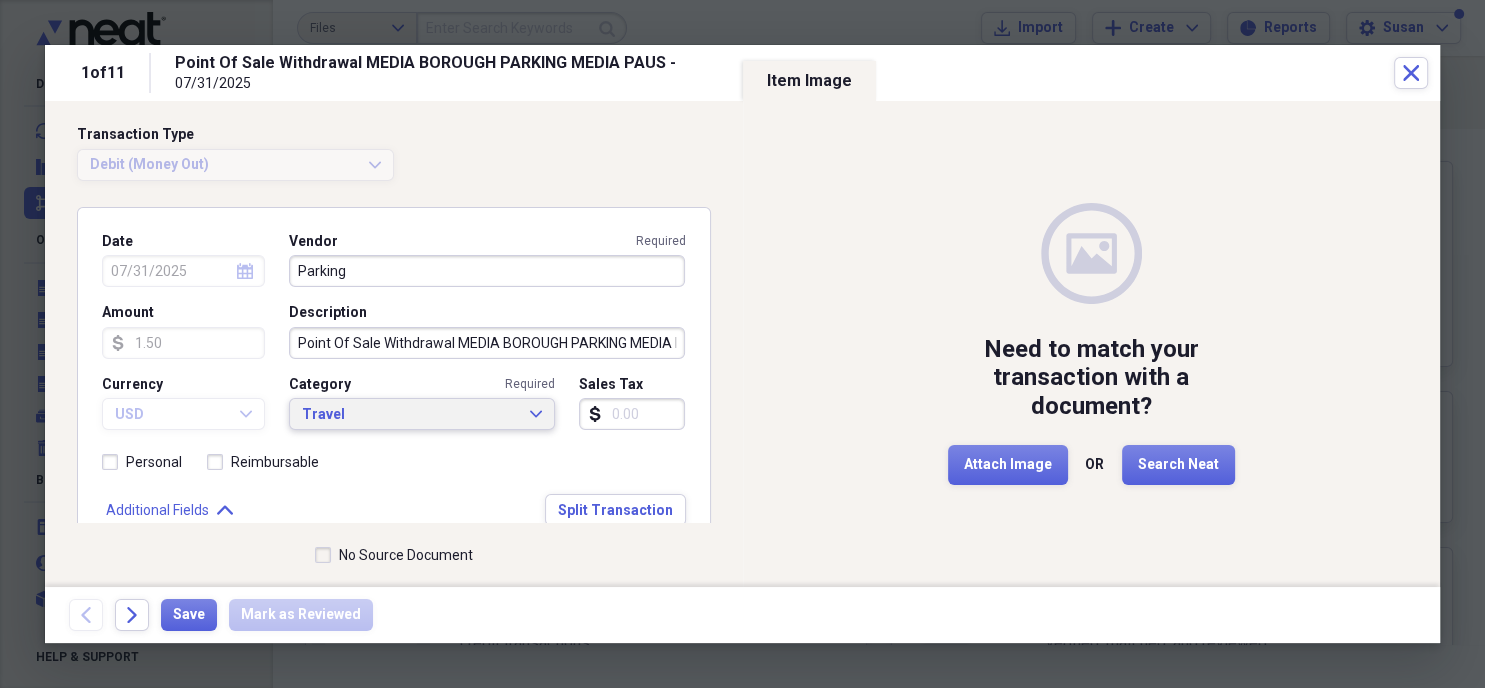 click on "Travel" at bounding box center (410, 415) 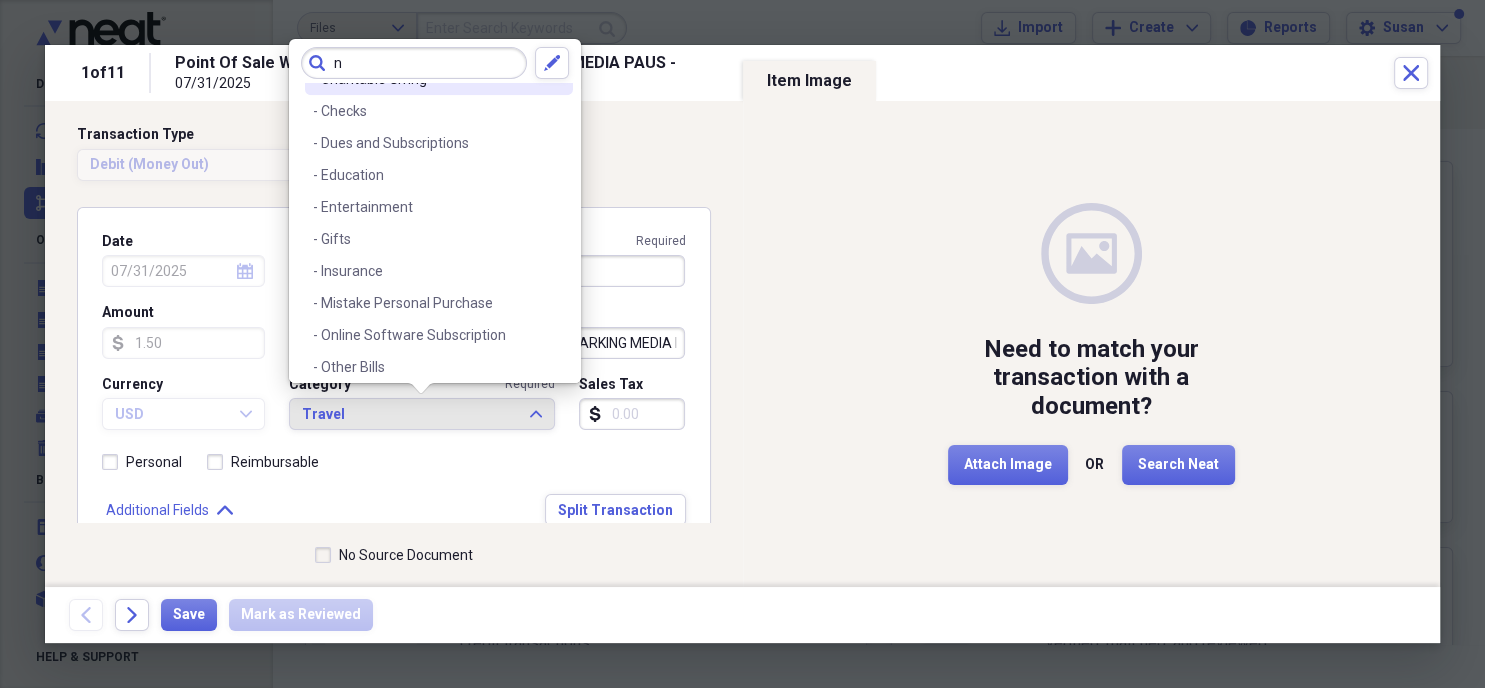 scroll, scrollTop: 0, scrollLeft: 0, axis: both 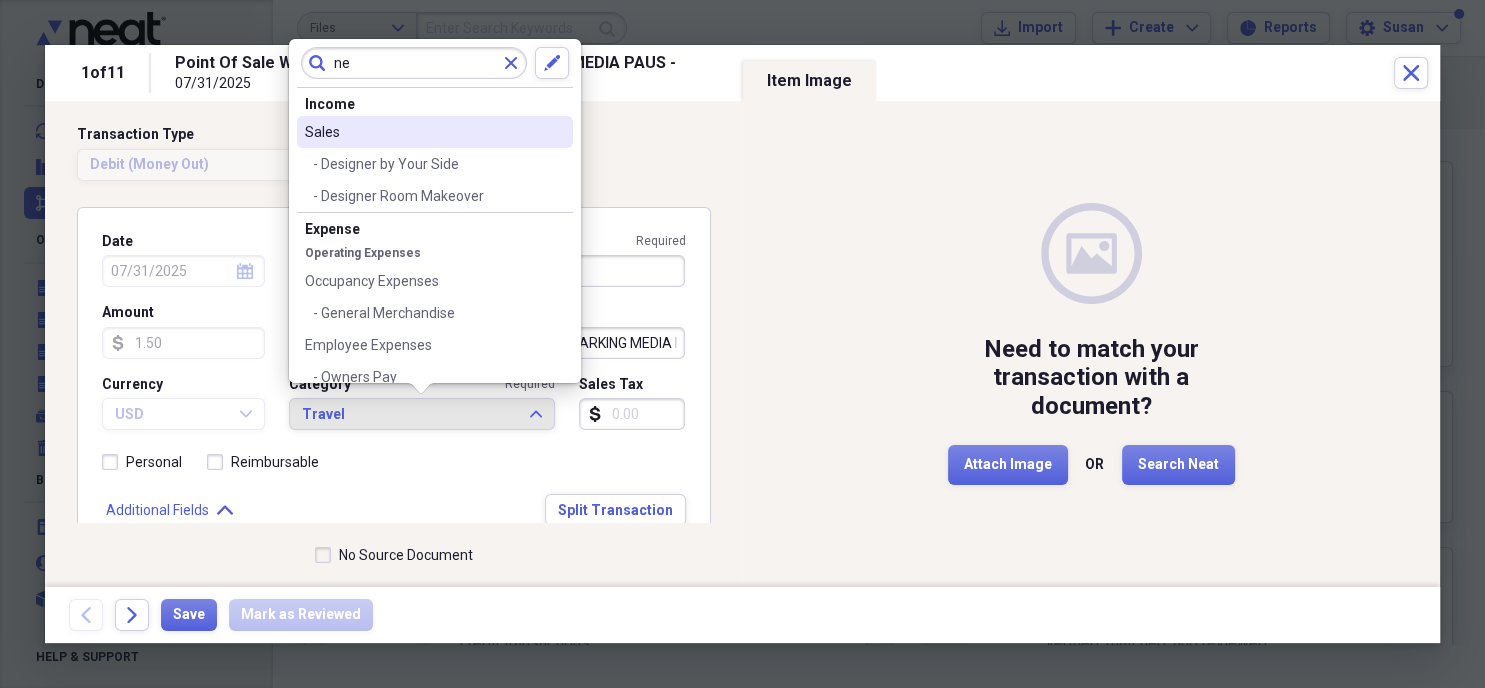 type on "n" 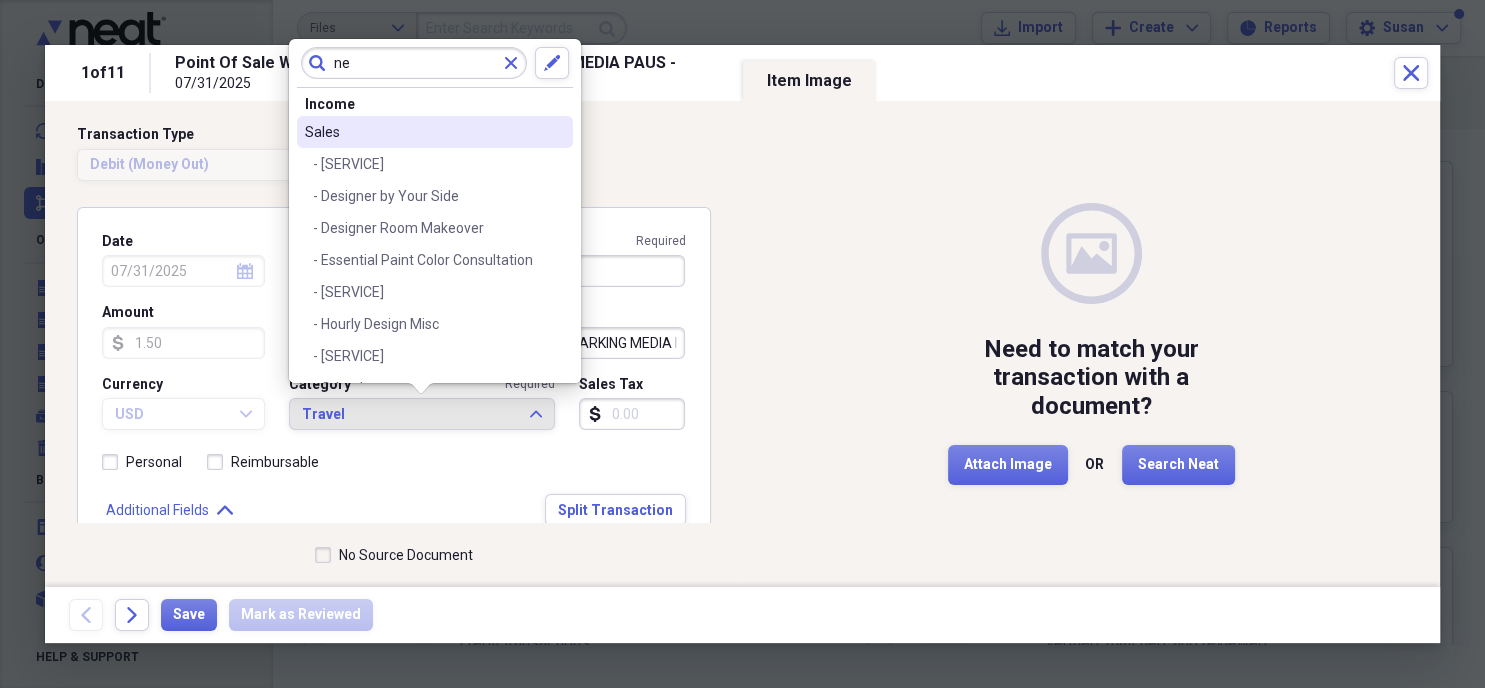 type on "n" 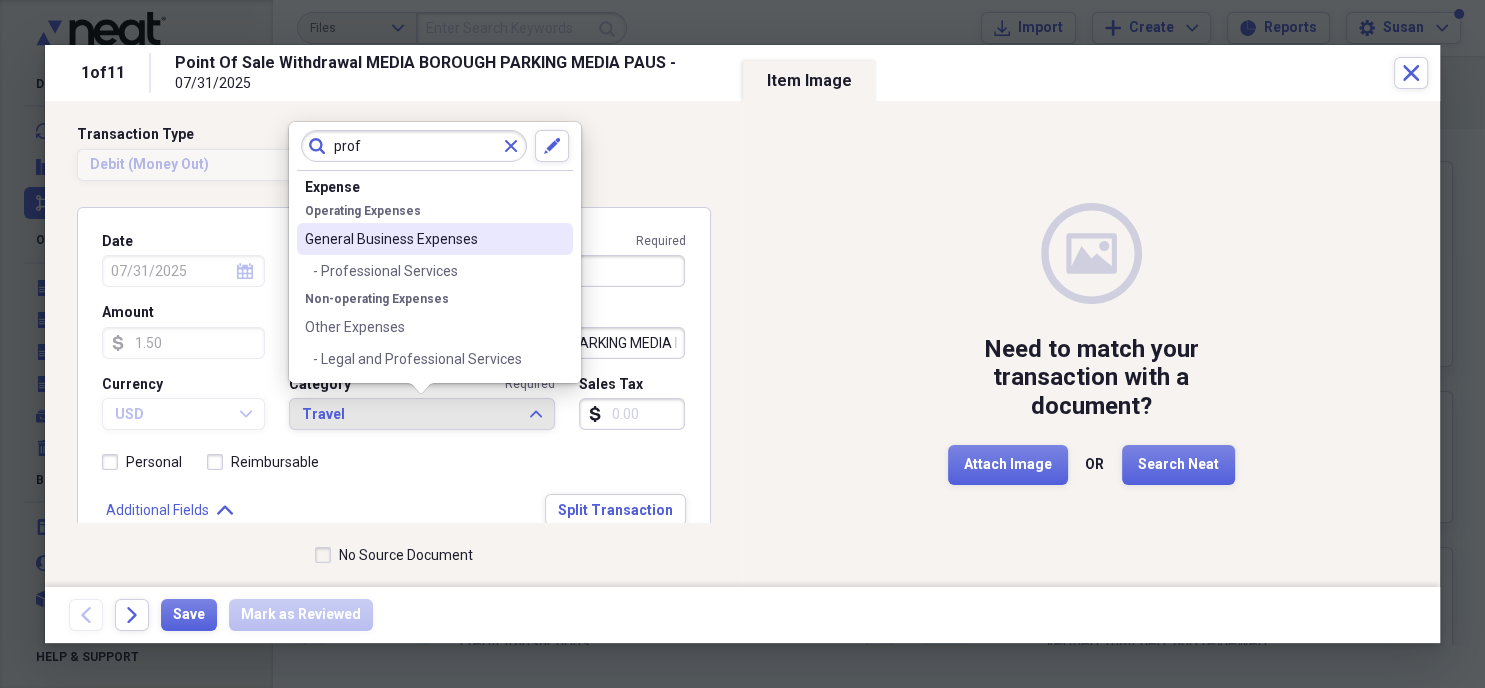 drag, startPoint x: 362, startPoint y: 141, endPoint x: 331, endPoint y: 144, distance: 31.144823 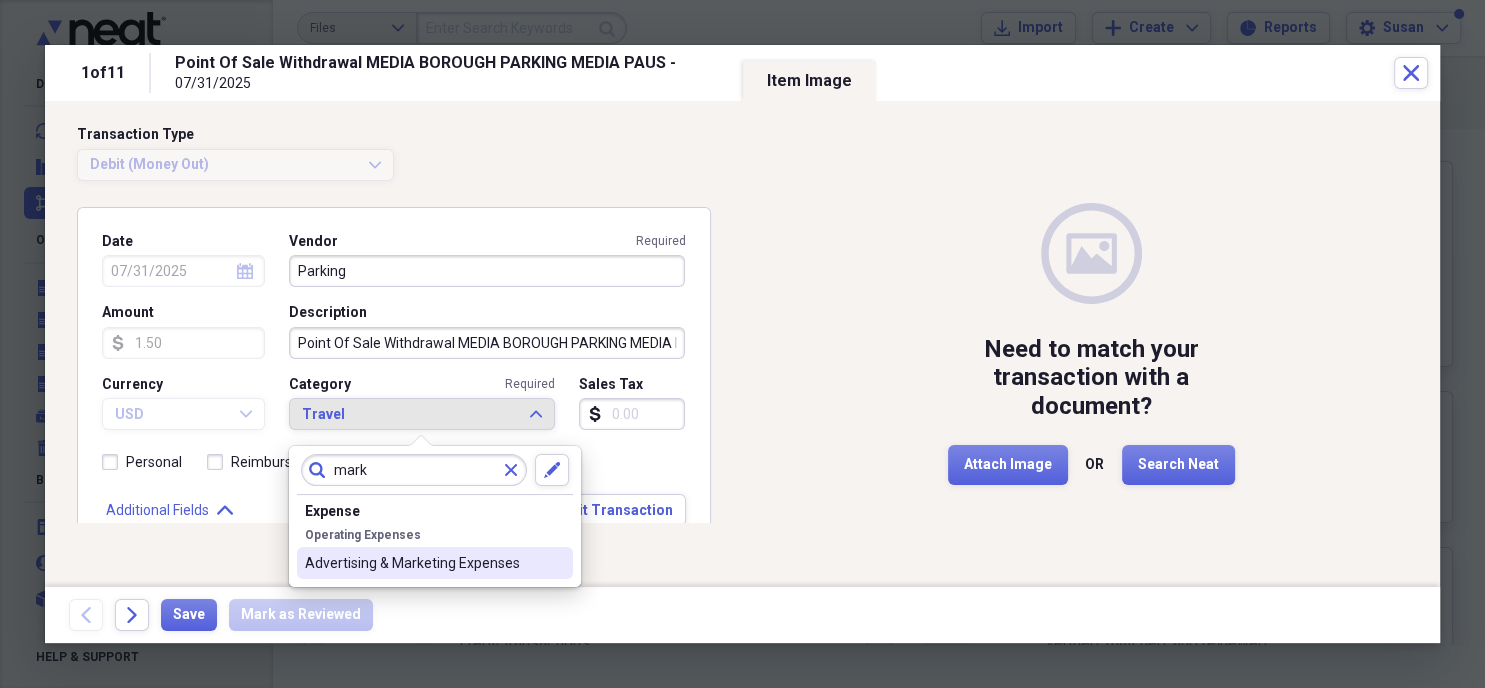 type on "mark" 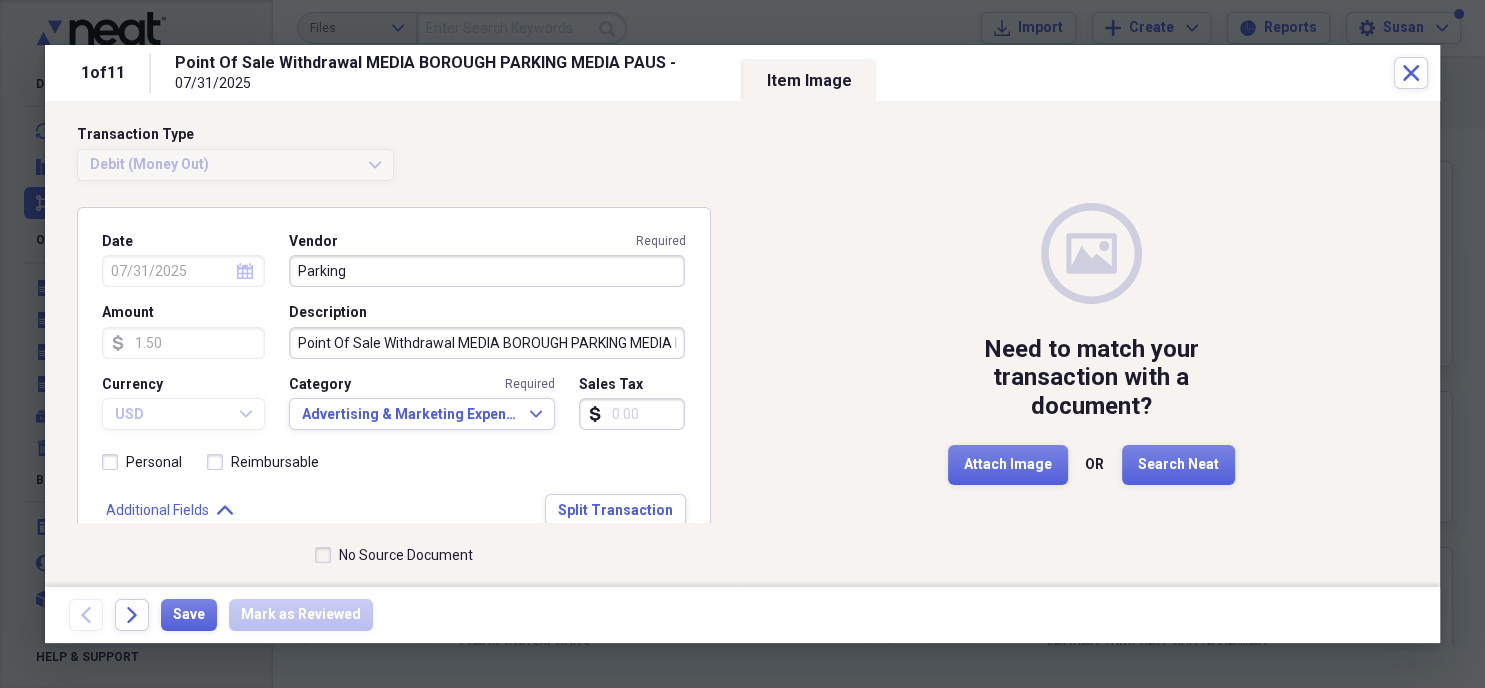 click 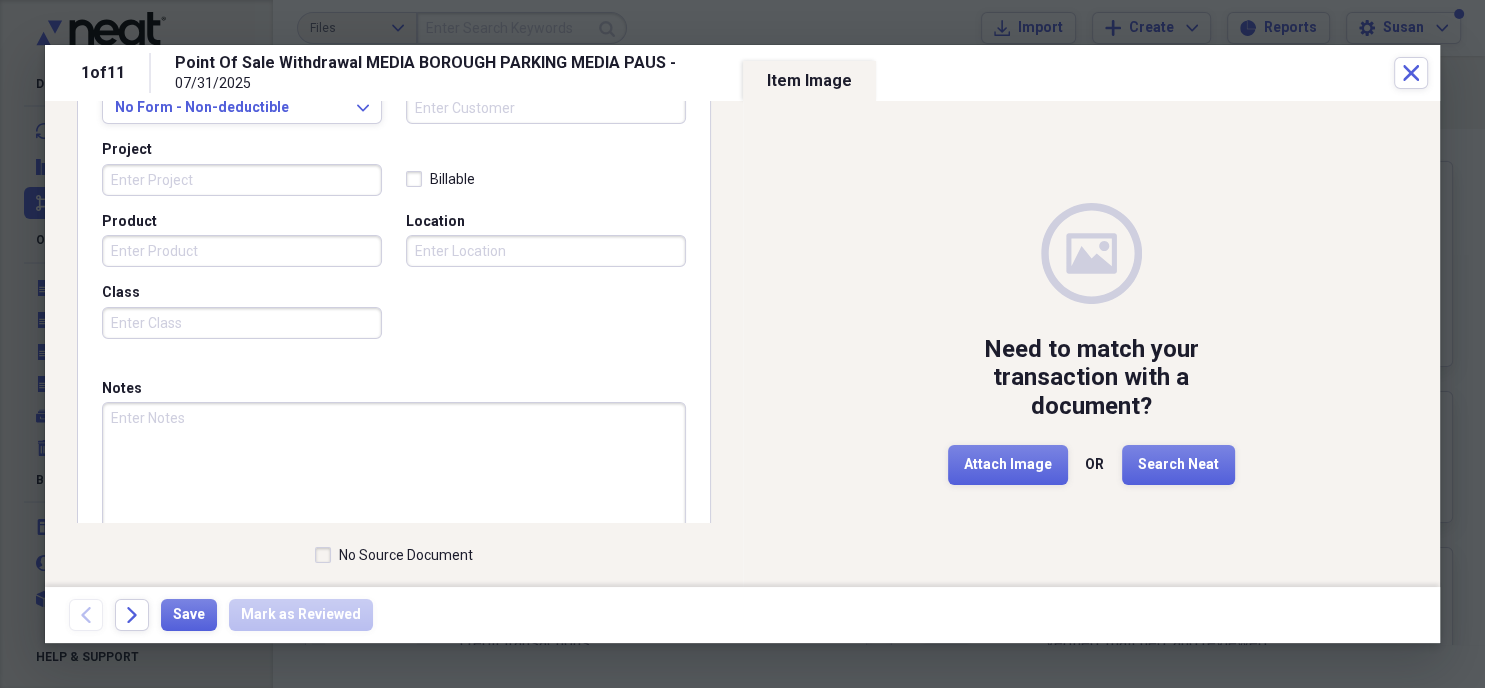 scroll, scrollTop: 539, scrollLeft: 0, axis: vertical 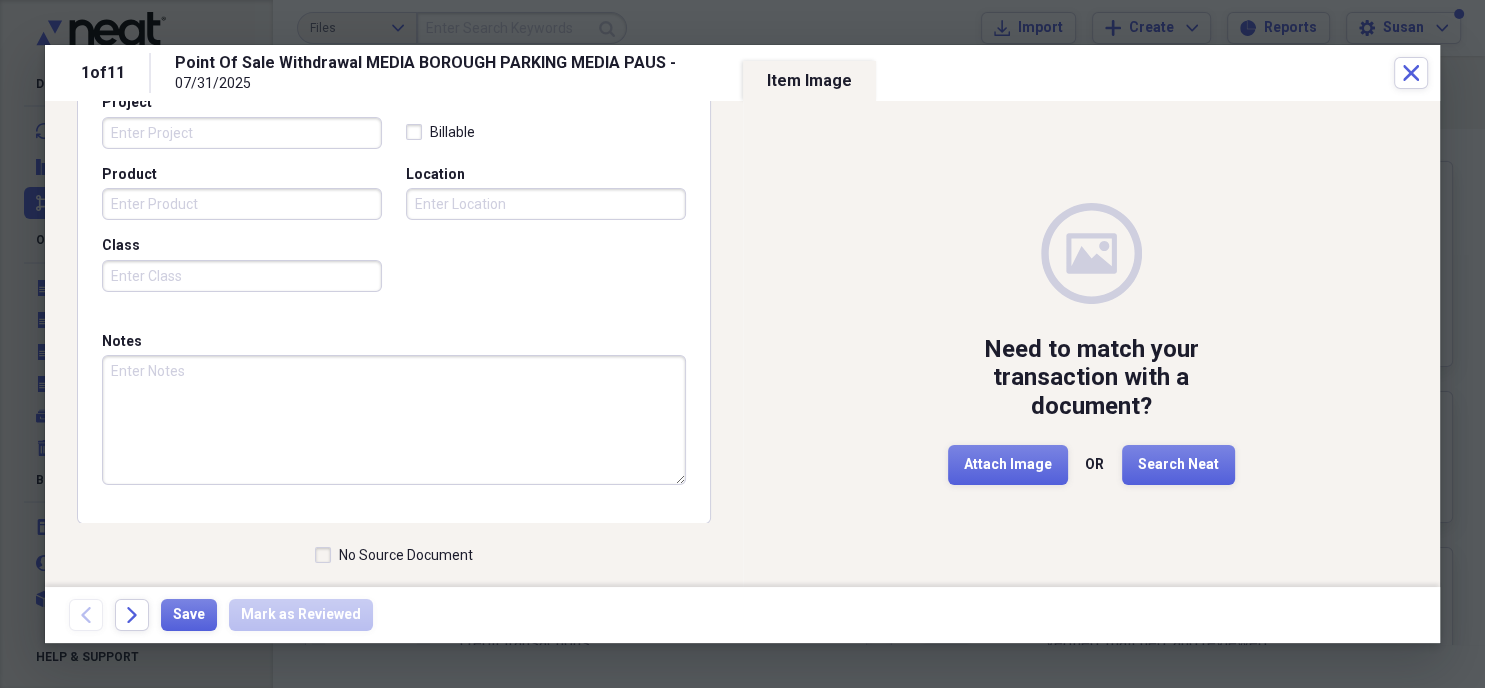 click on "Notes" at bounding box center (394, 420) 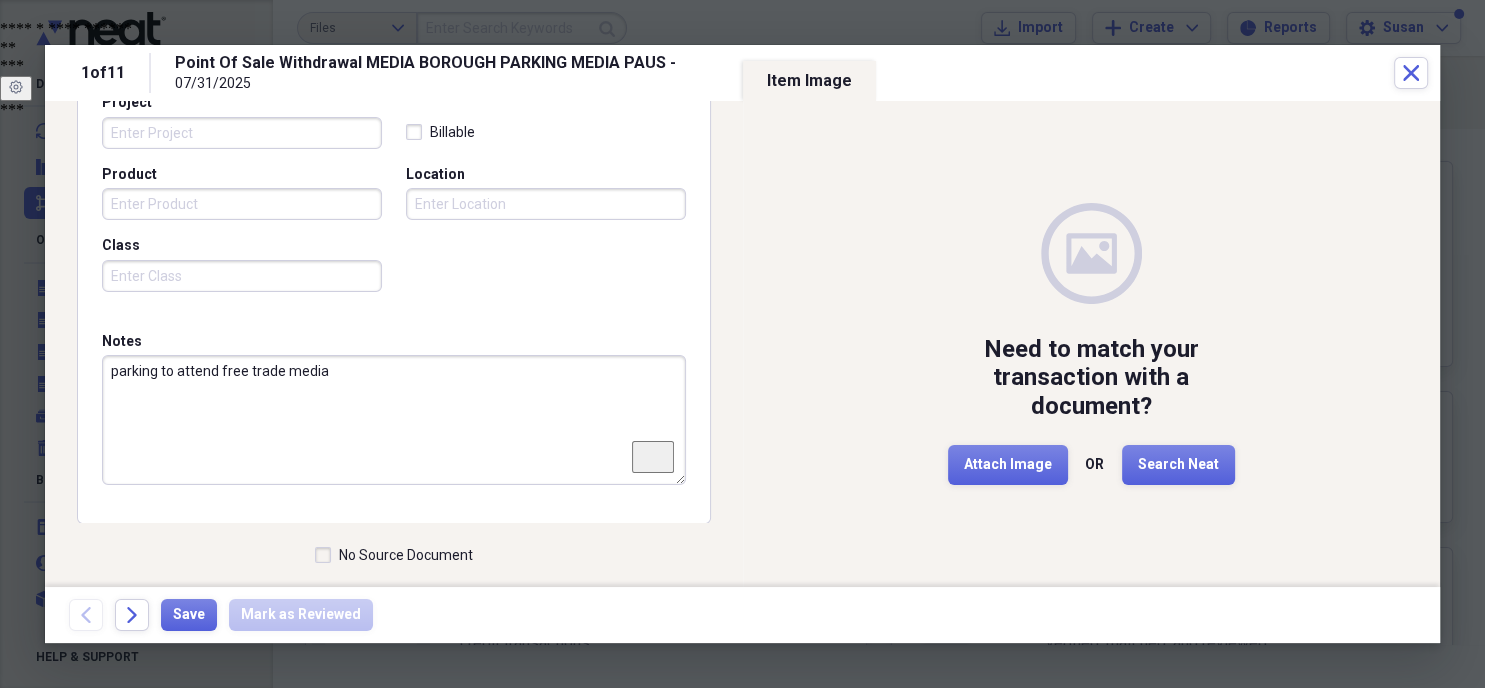 type on "parking to attend free trade media" 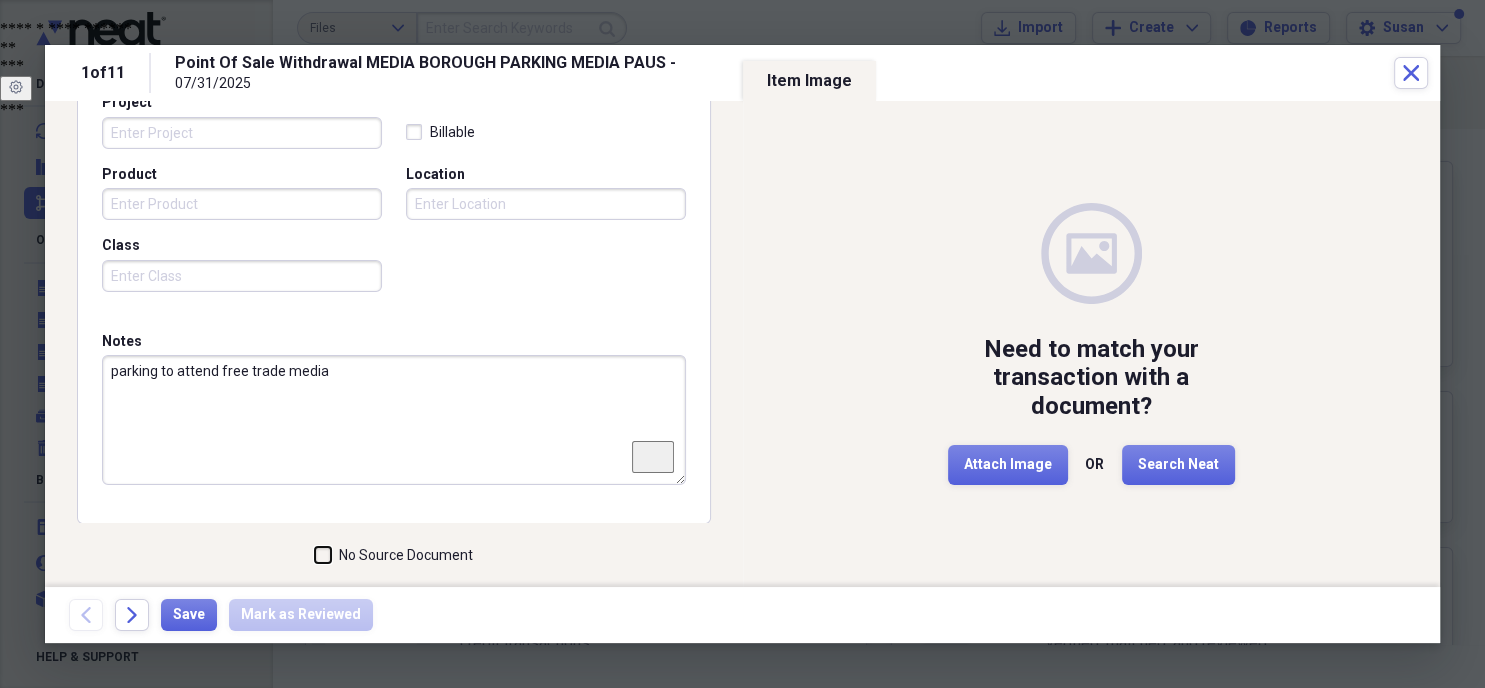 click on "No Source Document" at bounding box center (315, 555) 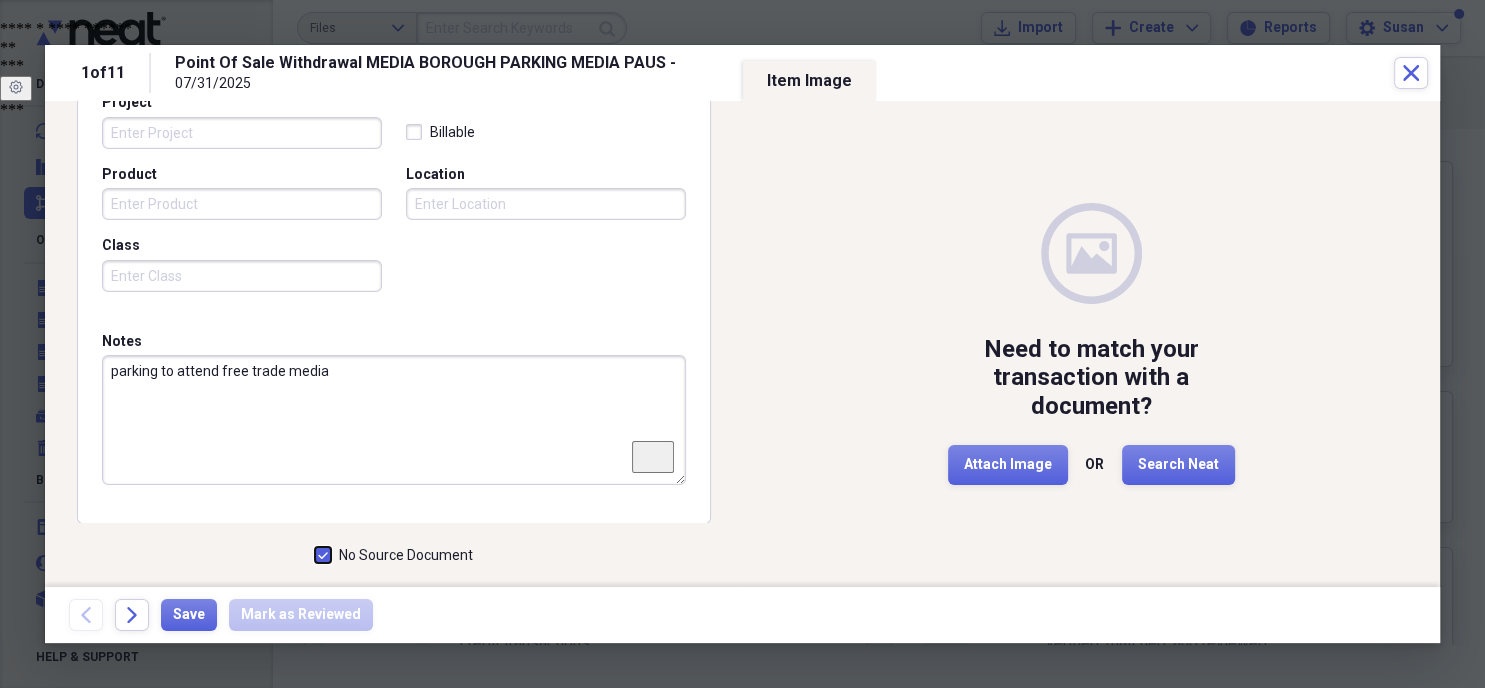 checkbox on "true" 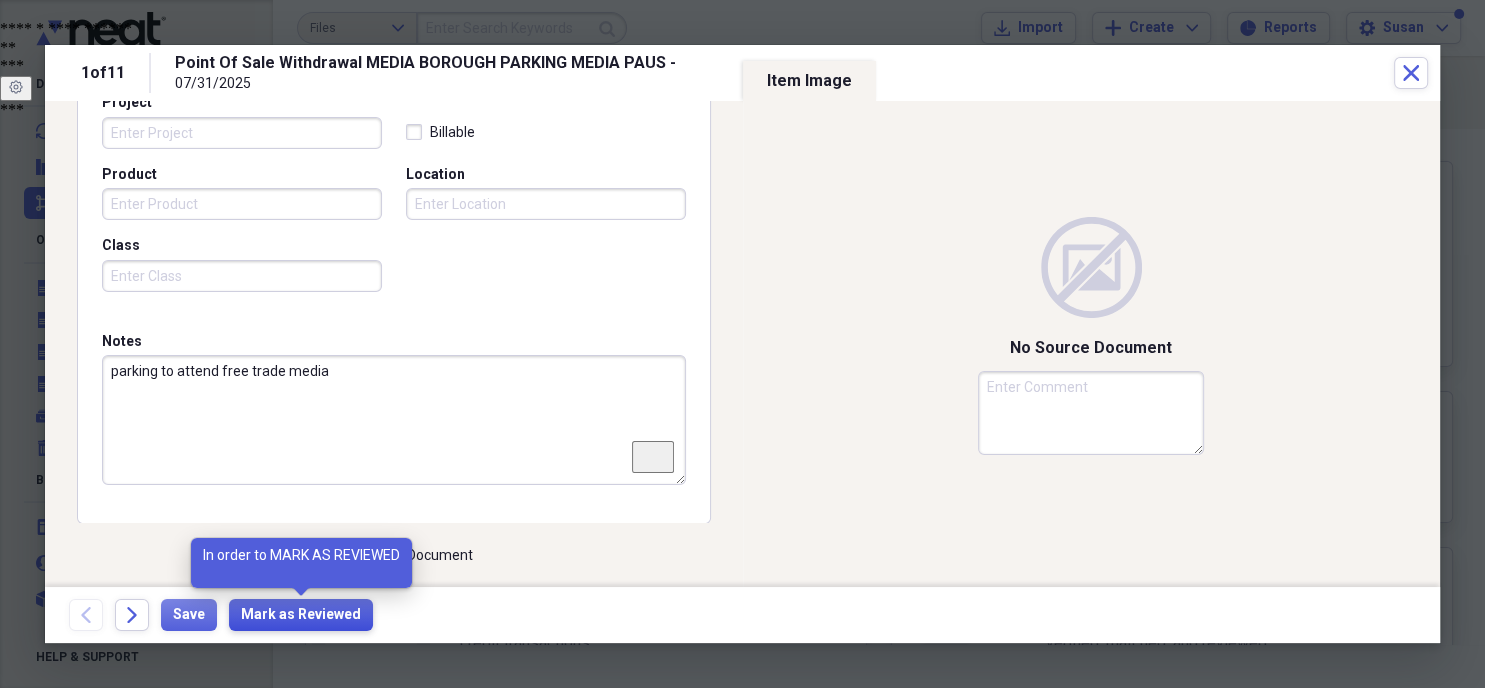 click on "Mark as Reviewed" at bounding box center (301, 615) 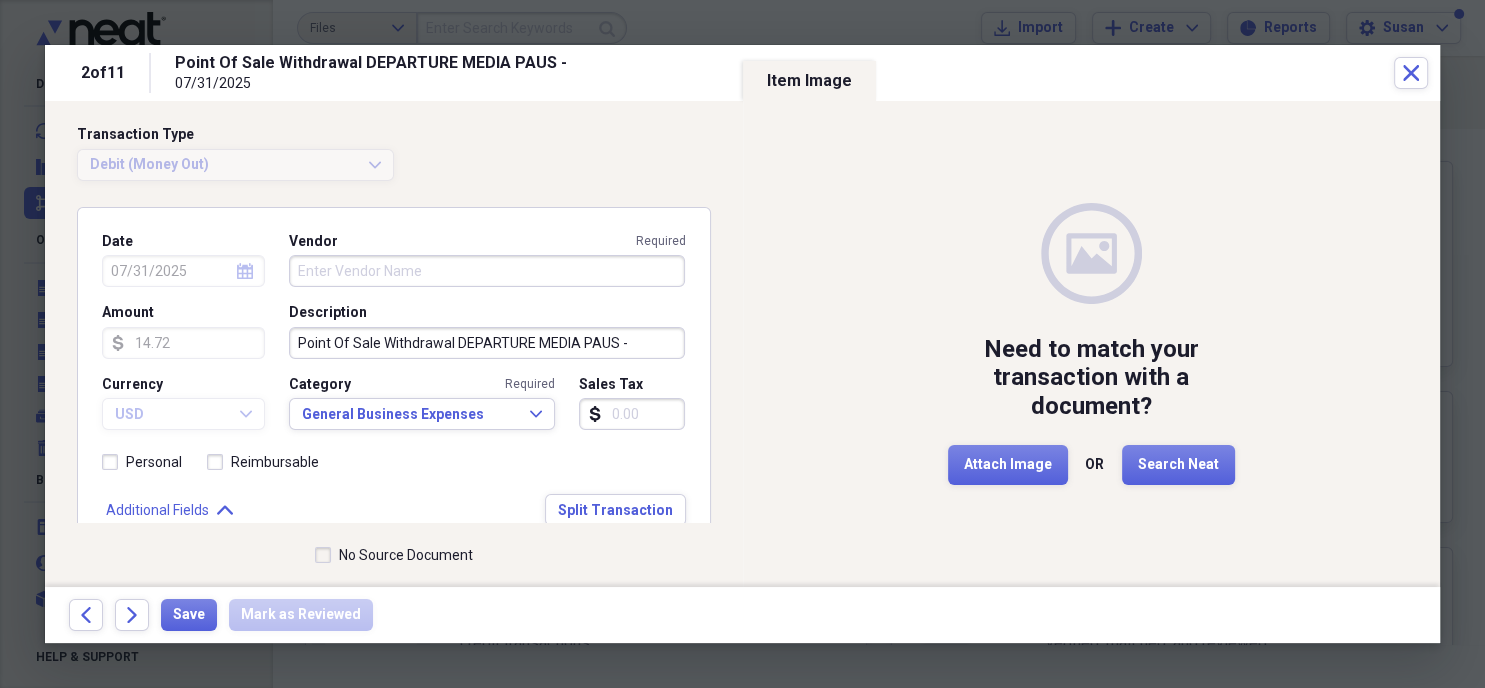 click on "Point Of Sale Withdrawal DEPARTURE MEDIA PAUS -" at bounding box center [487, 343] 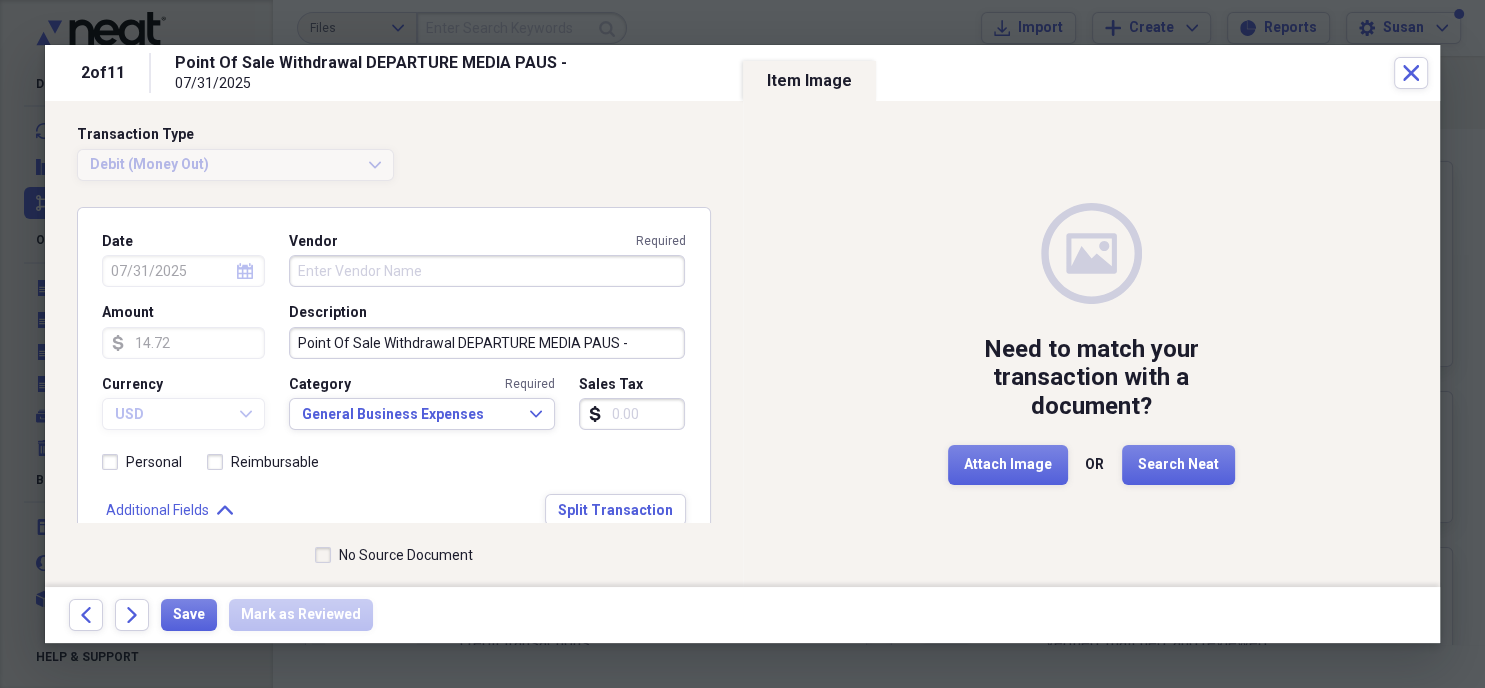 click on "Vendor Required" at bounding box center (487, 271) 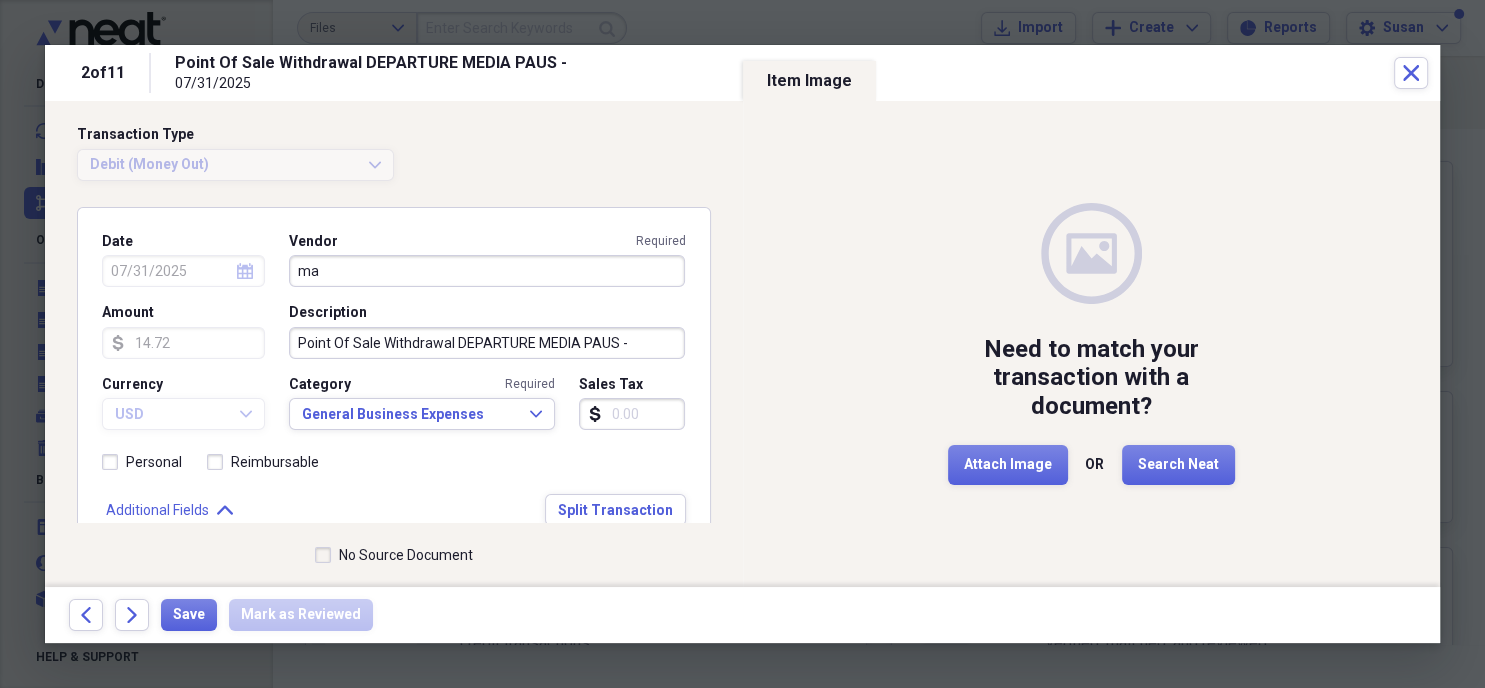 type on "m" 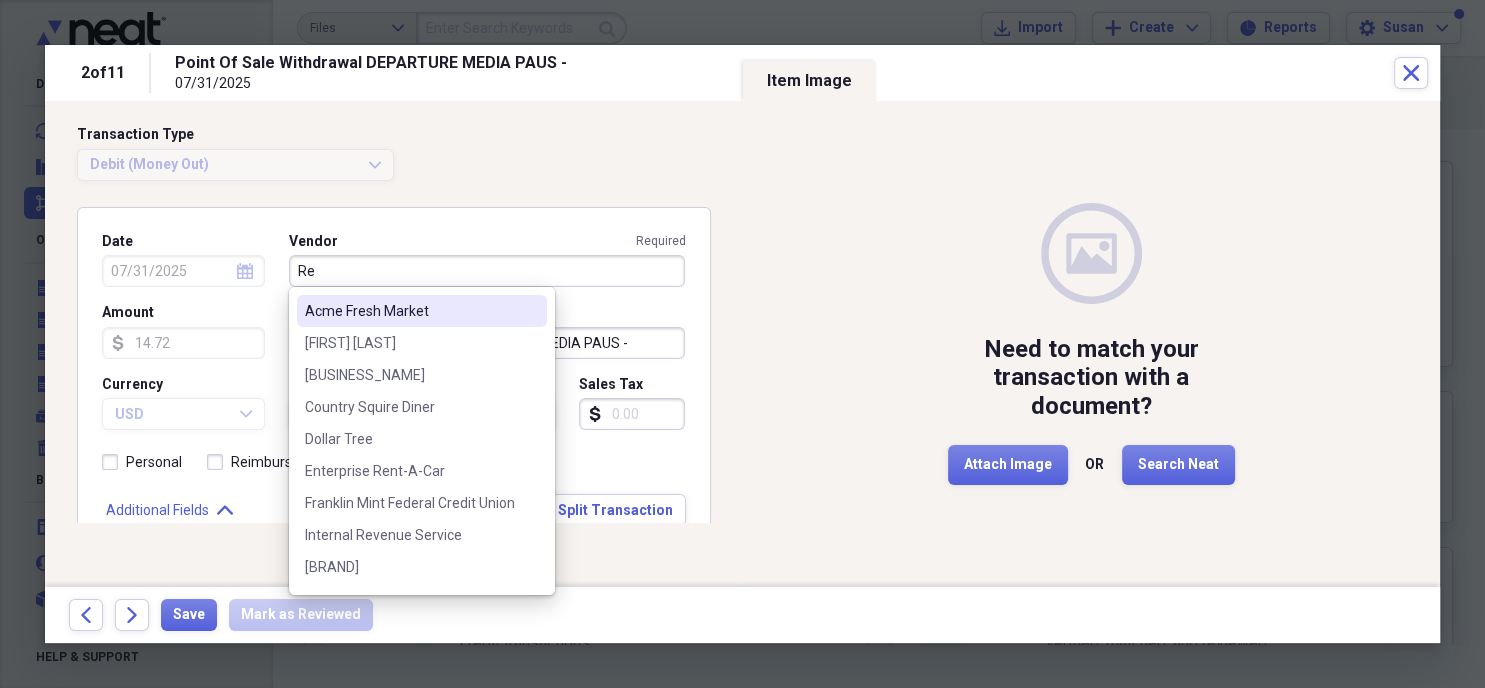 type on "R" 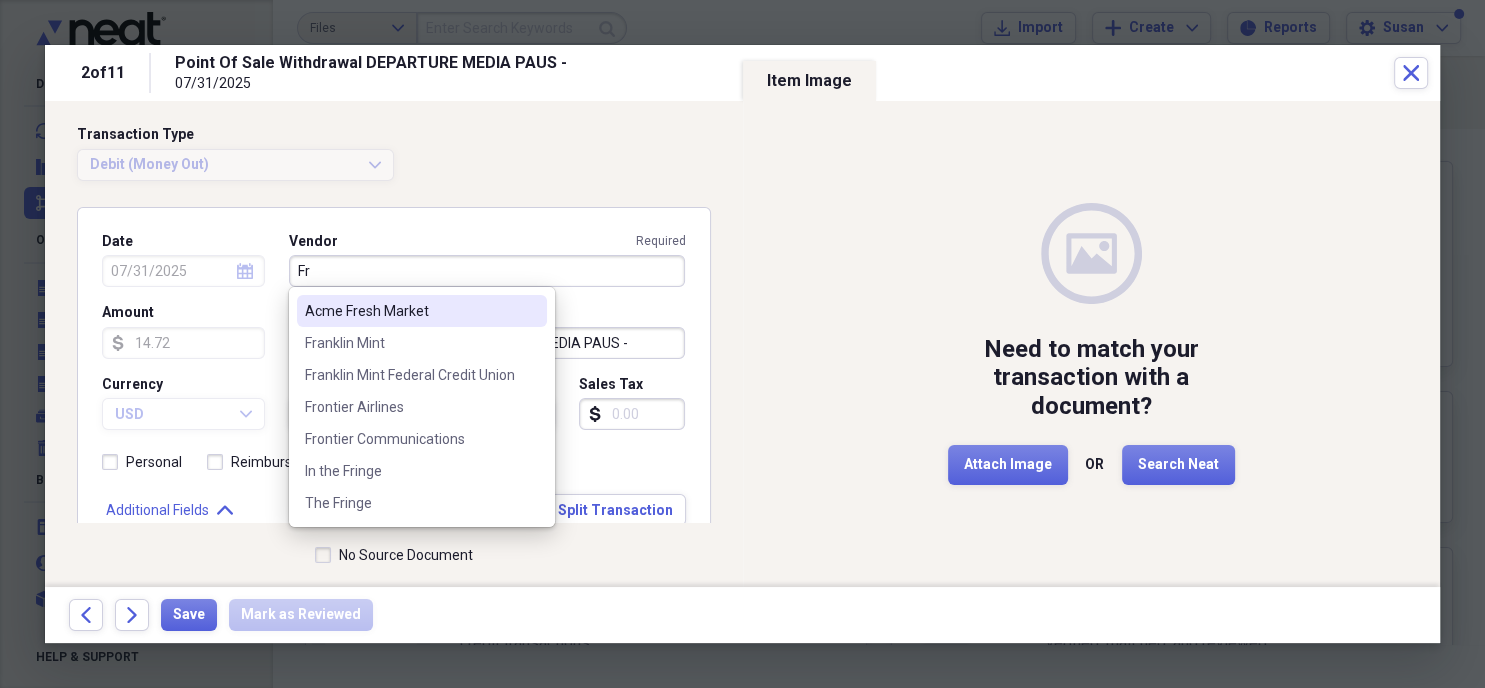 type on "F" 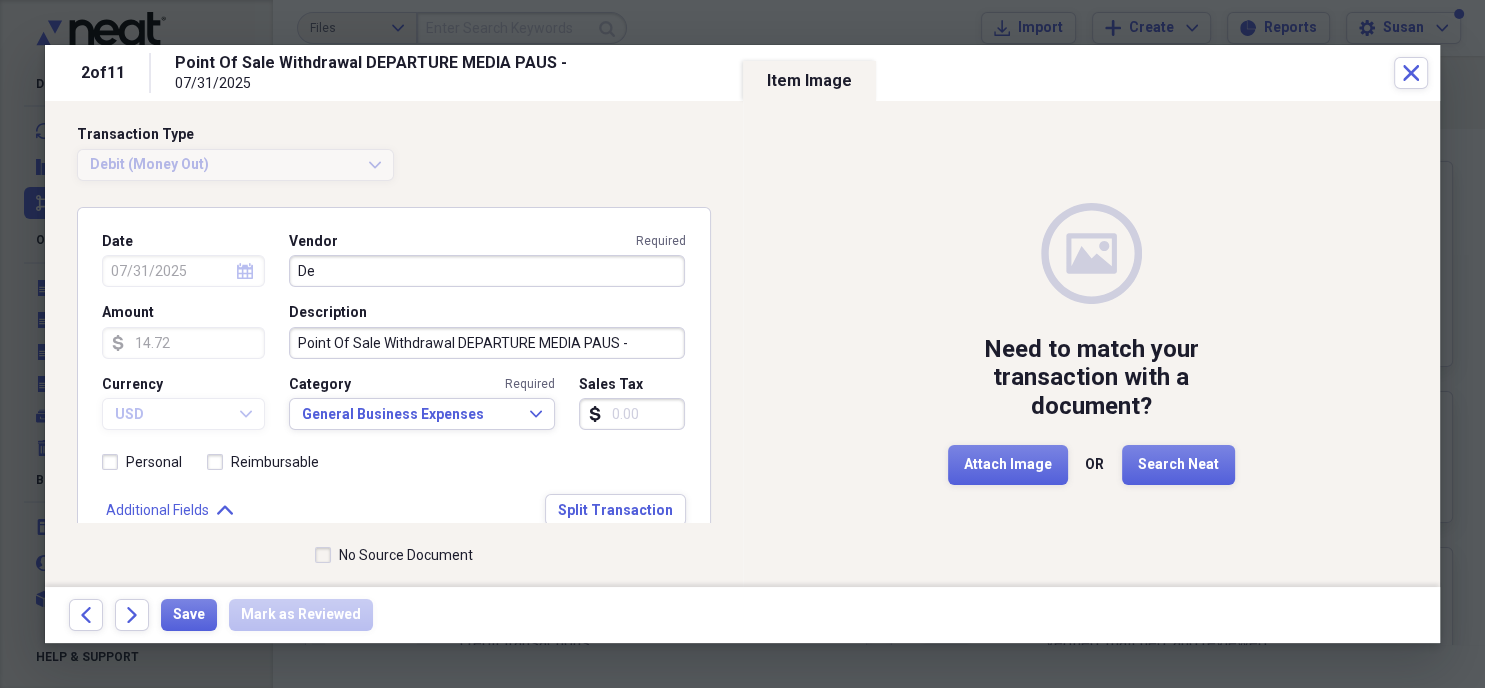 type on "D" 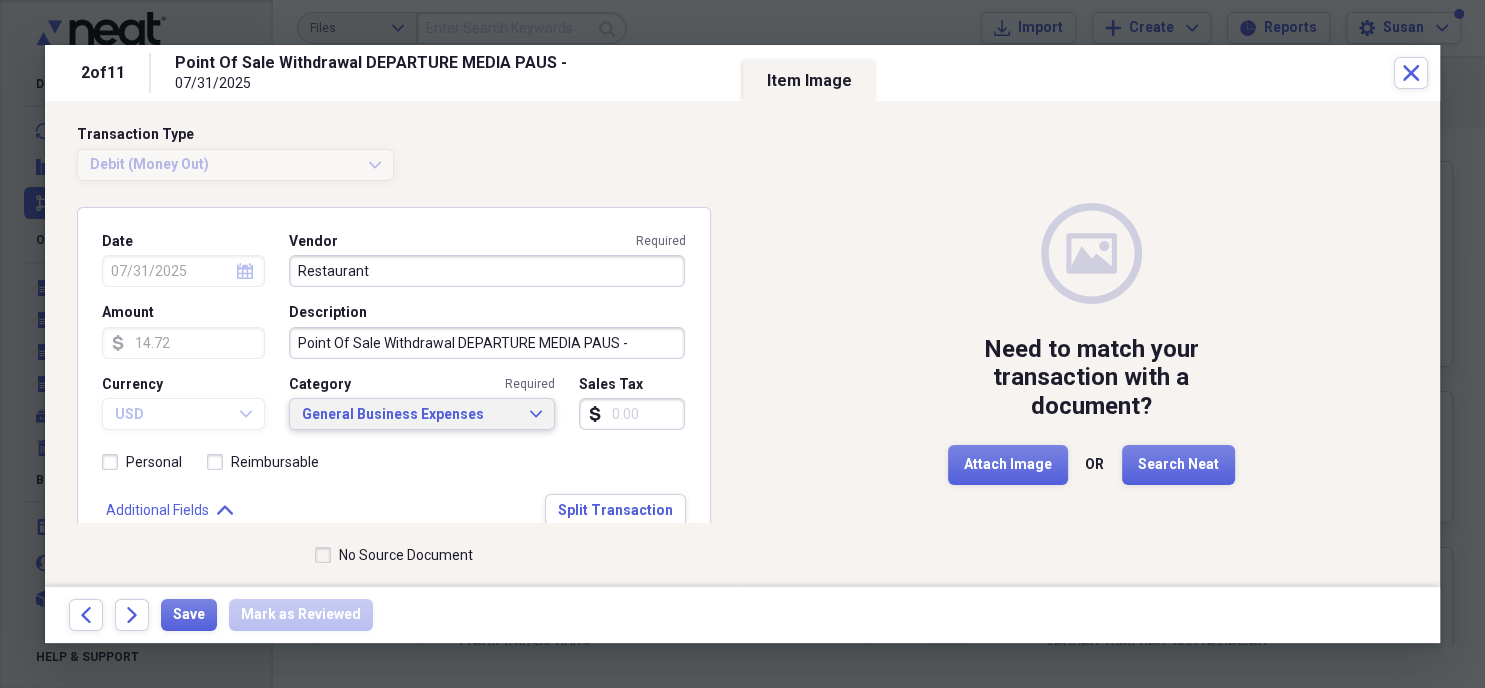 type on "Restaurant" 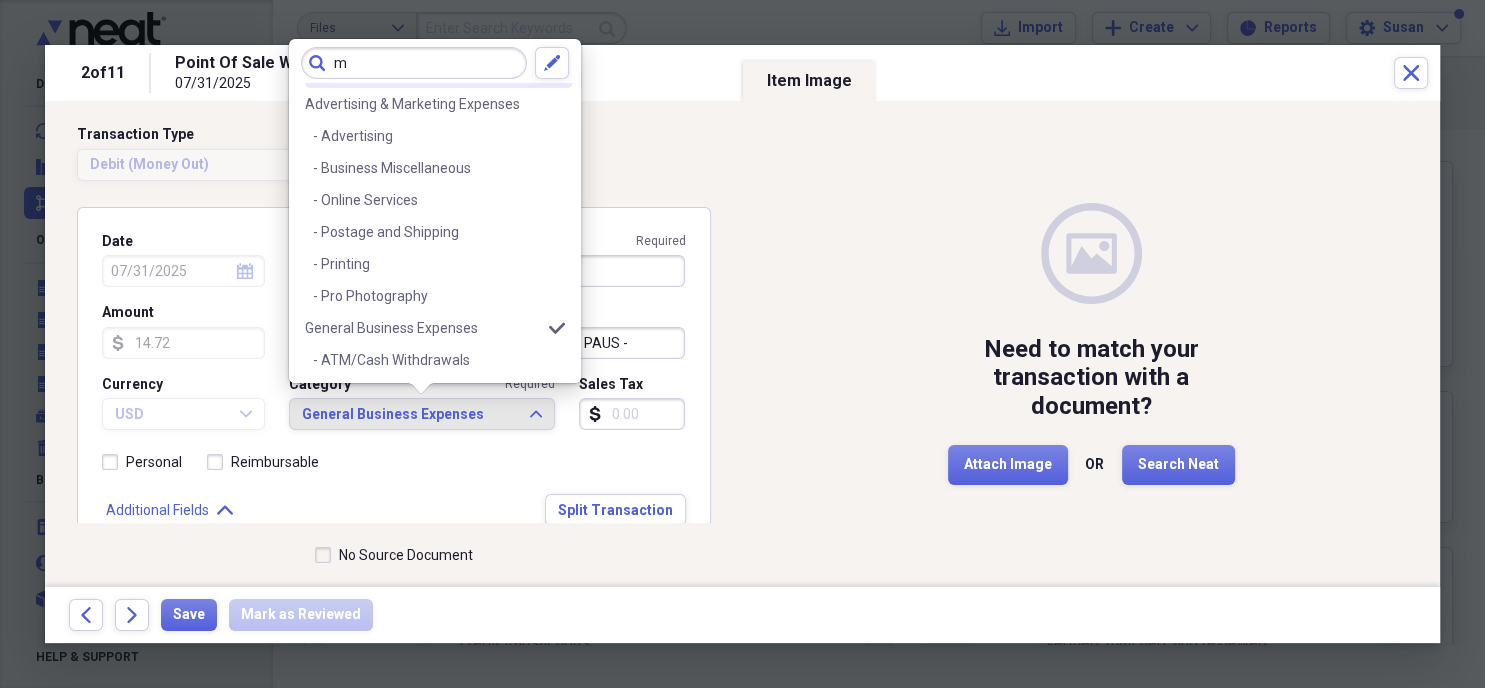scroll, scrollTop: 0, scrollLeft: 0, axis: both 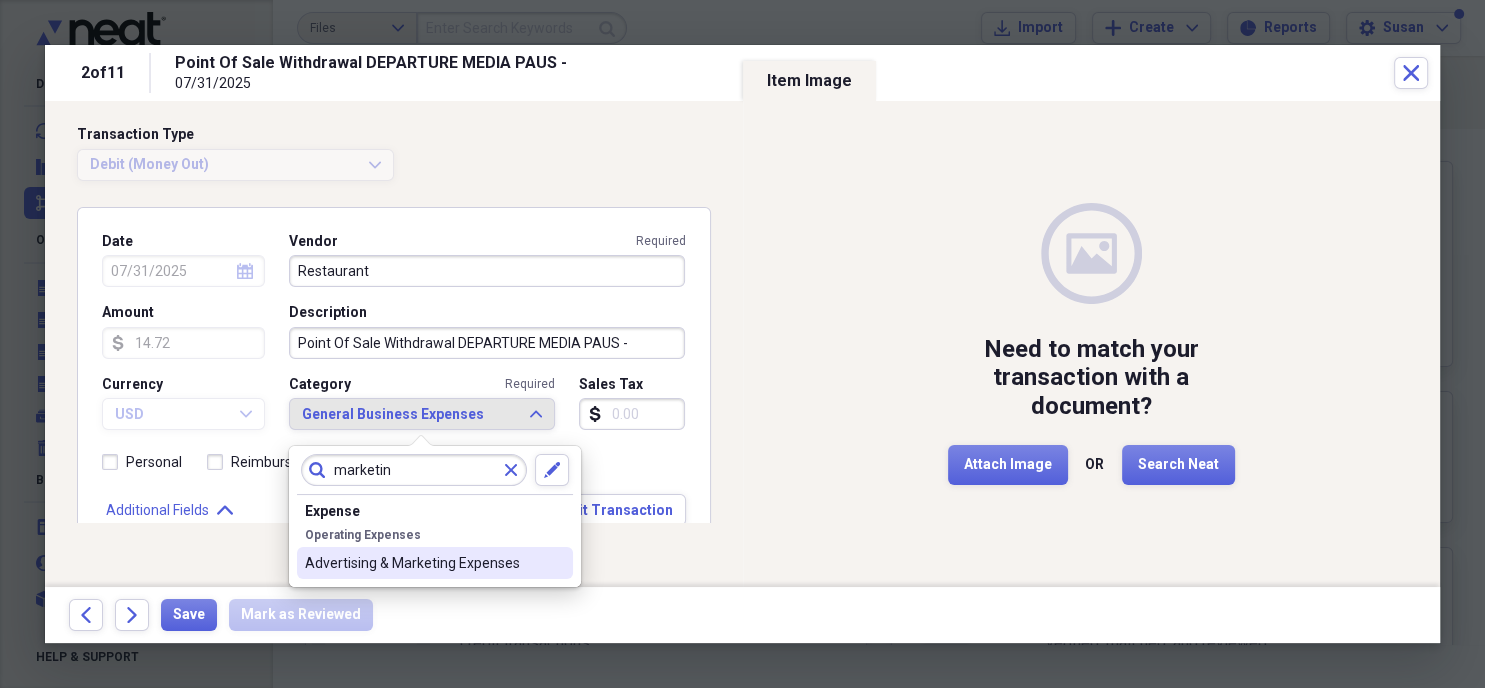 type on "marketin" 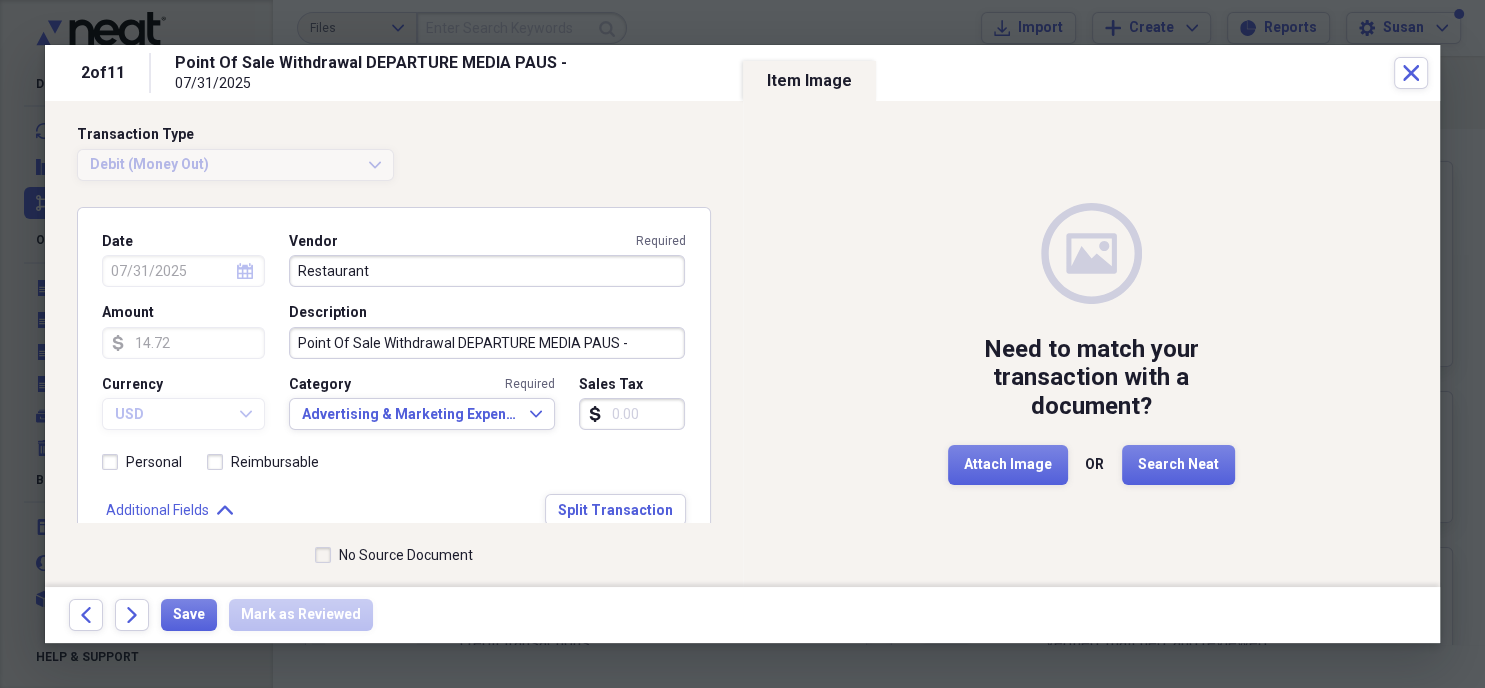 click on "No Source Document" at bounding box center (394, 555) 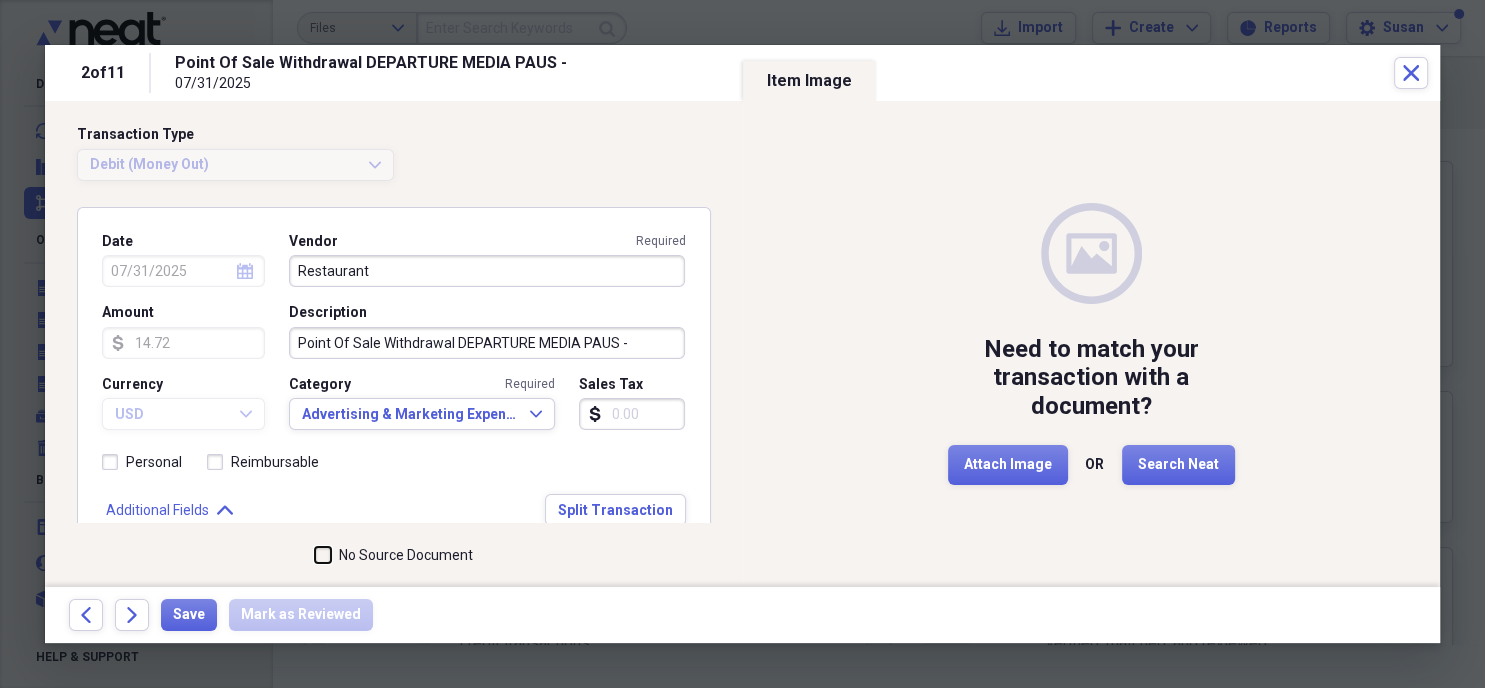 click on "No Source Document" at bounding box center [315, 555] 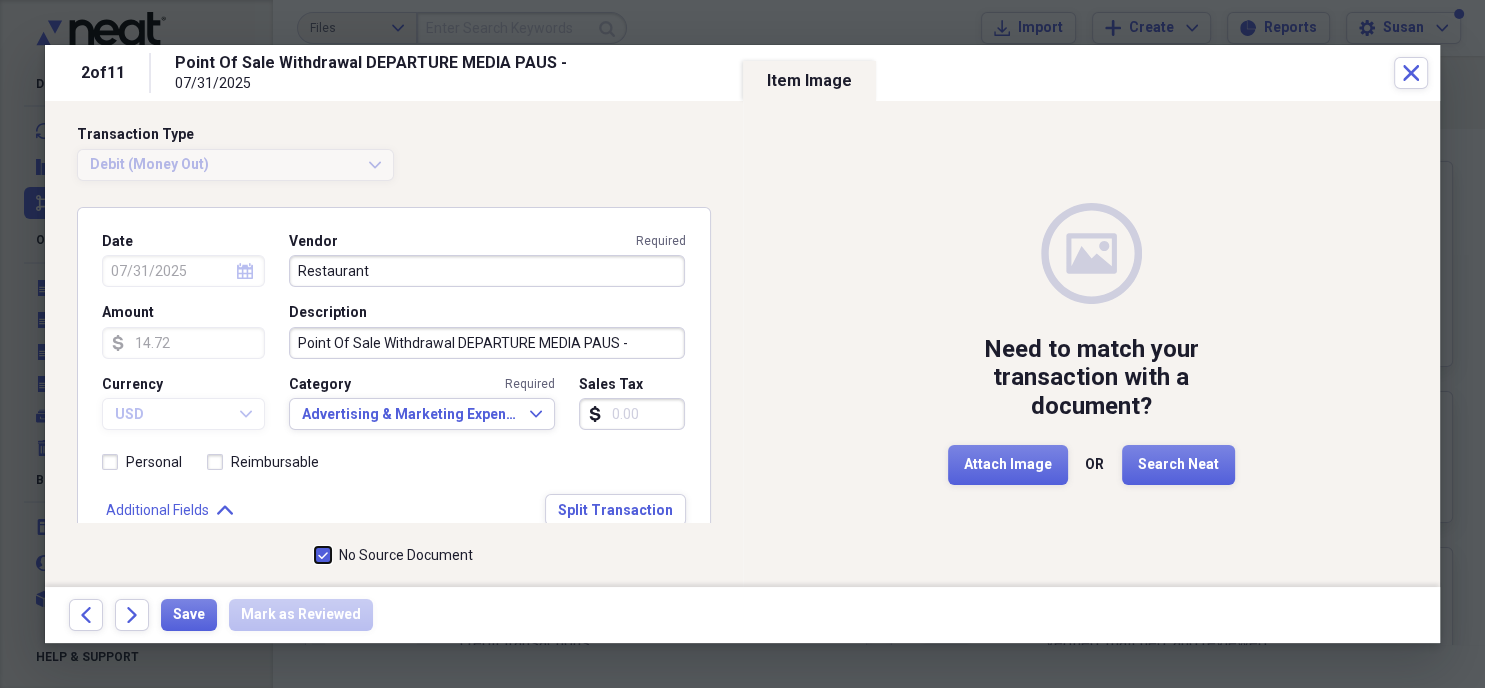 checkbox on "true" 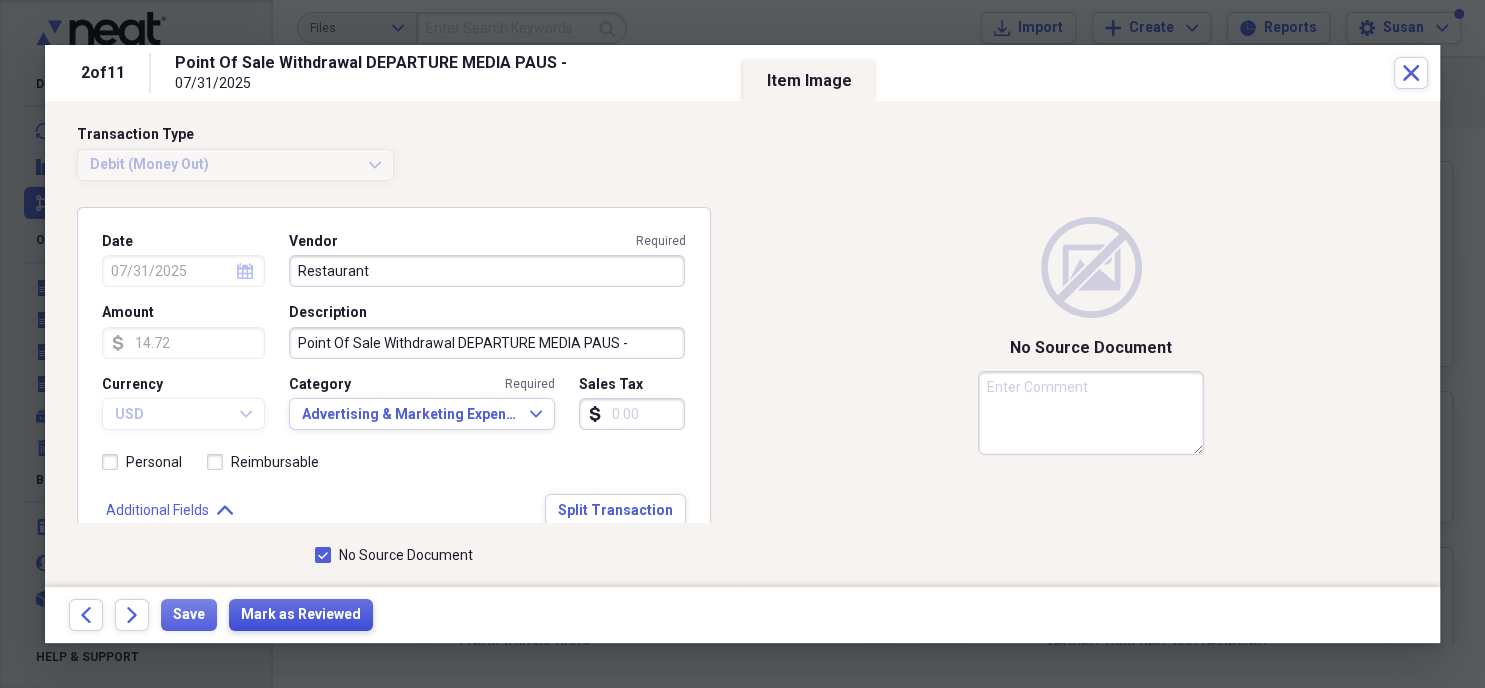 click on "Mark as Reviewed" at bounding box center (301, 615) 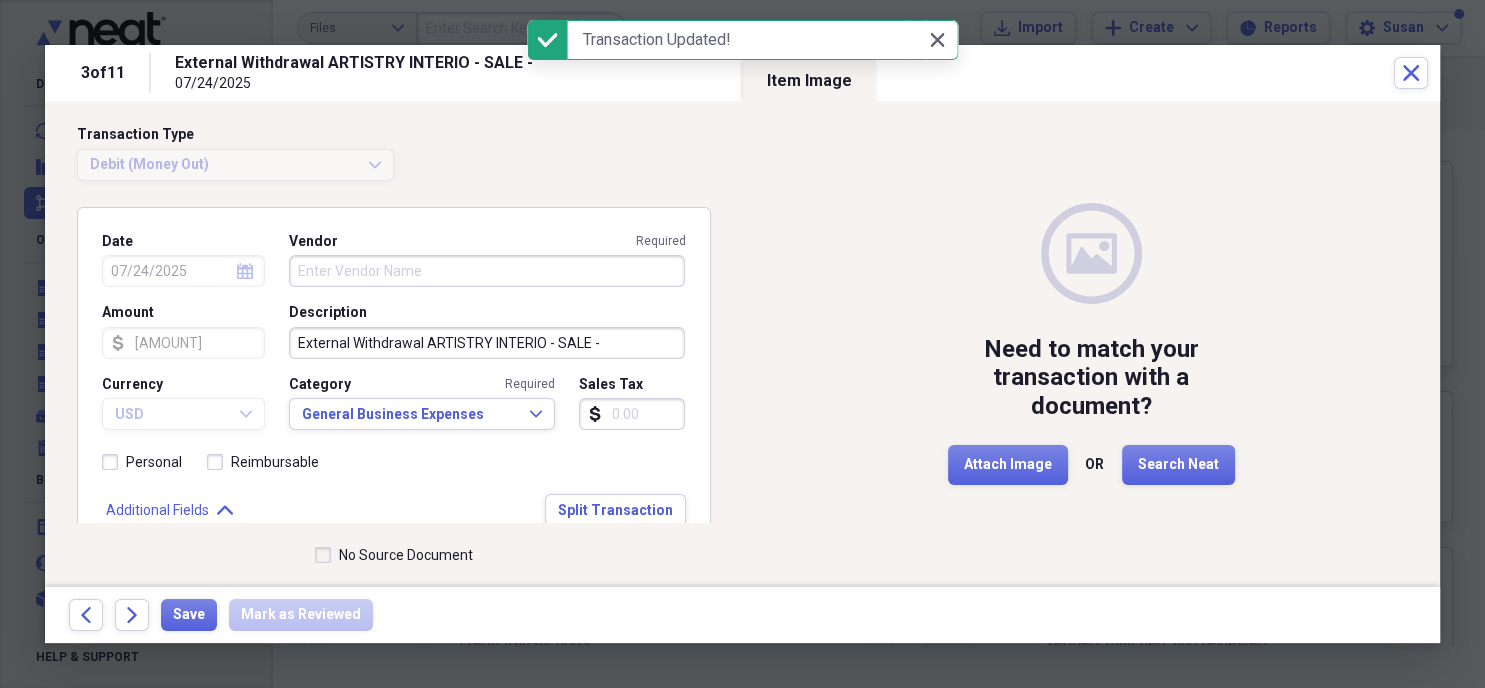 click on "Vendor Required" at bounding box center [487, 271] 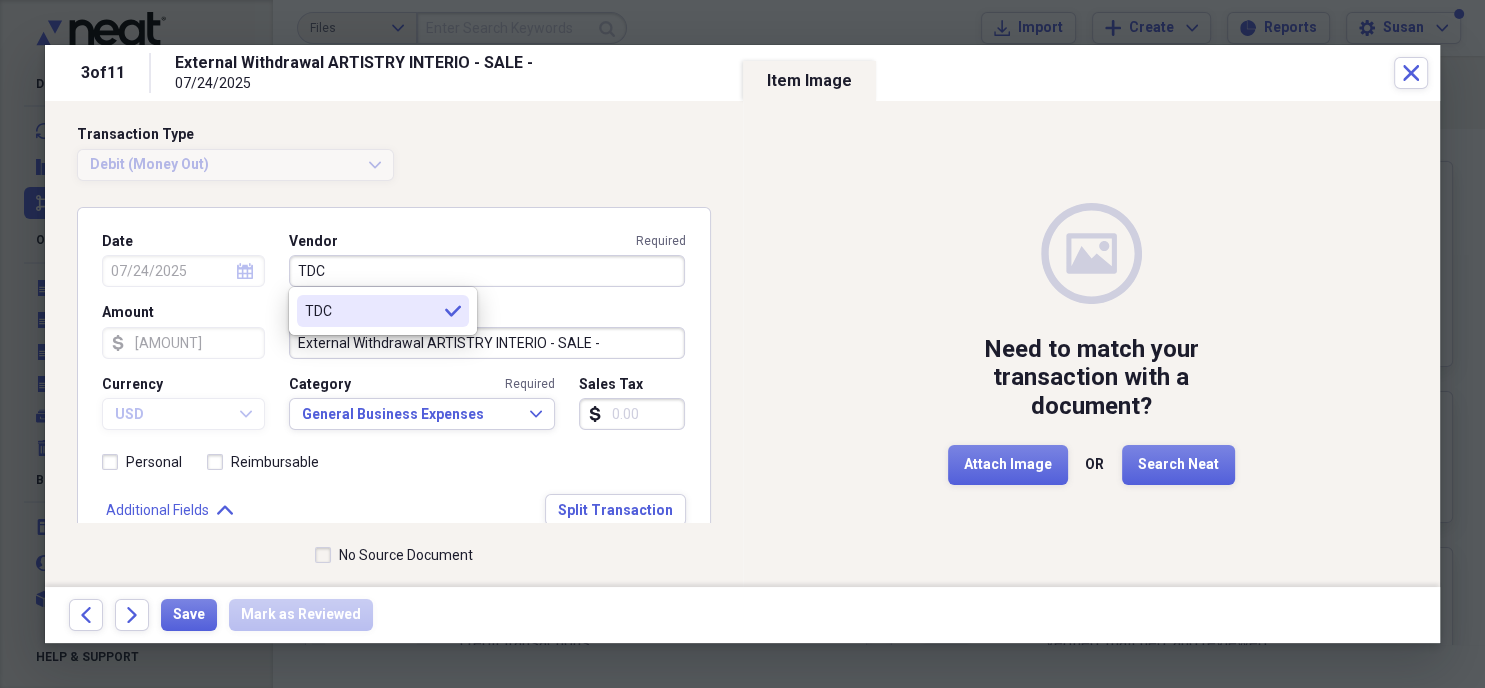 type on "TDC" 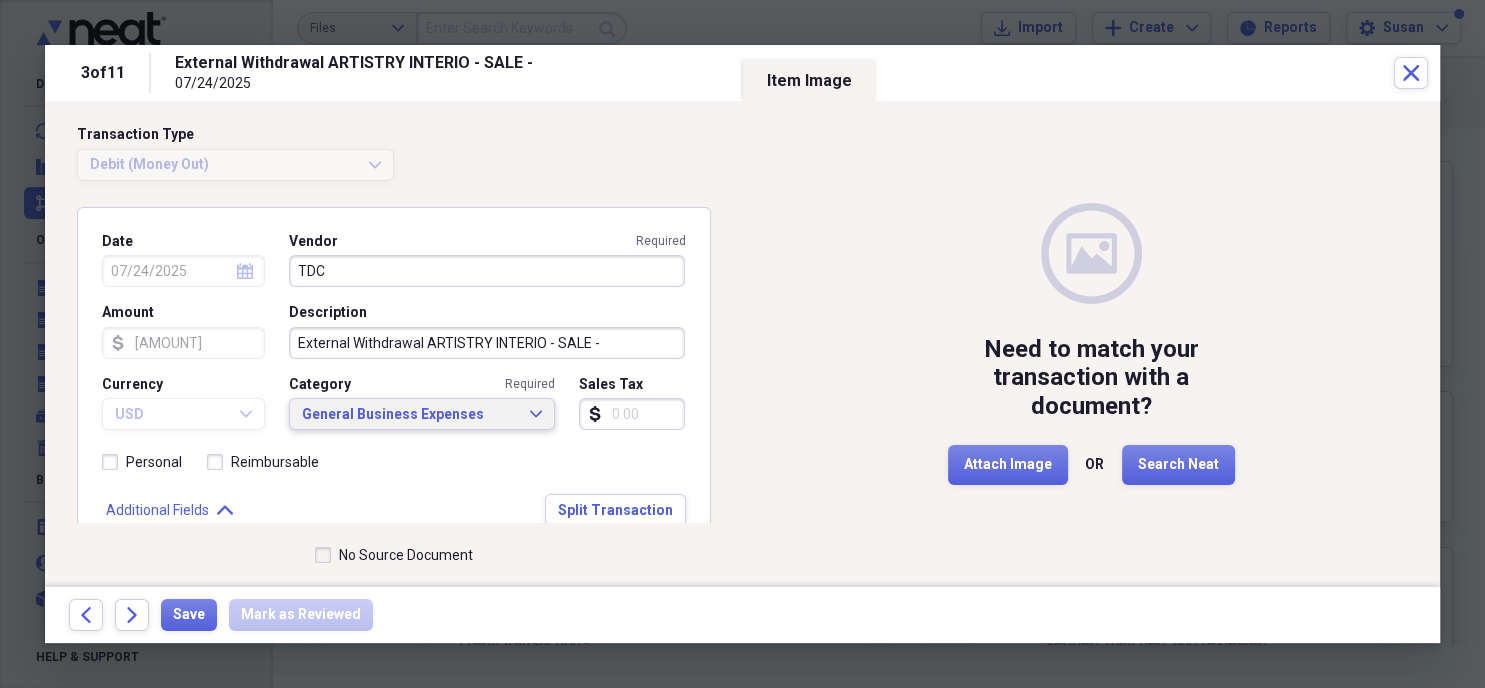 click on "General Business Expenses Expand" at bounding box center (422, 414) 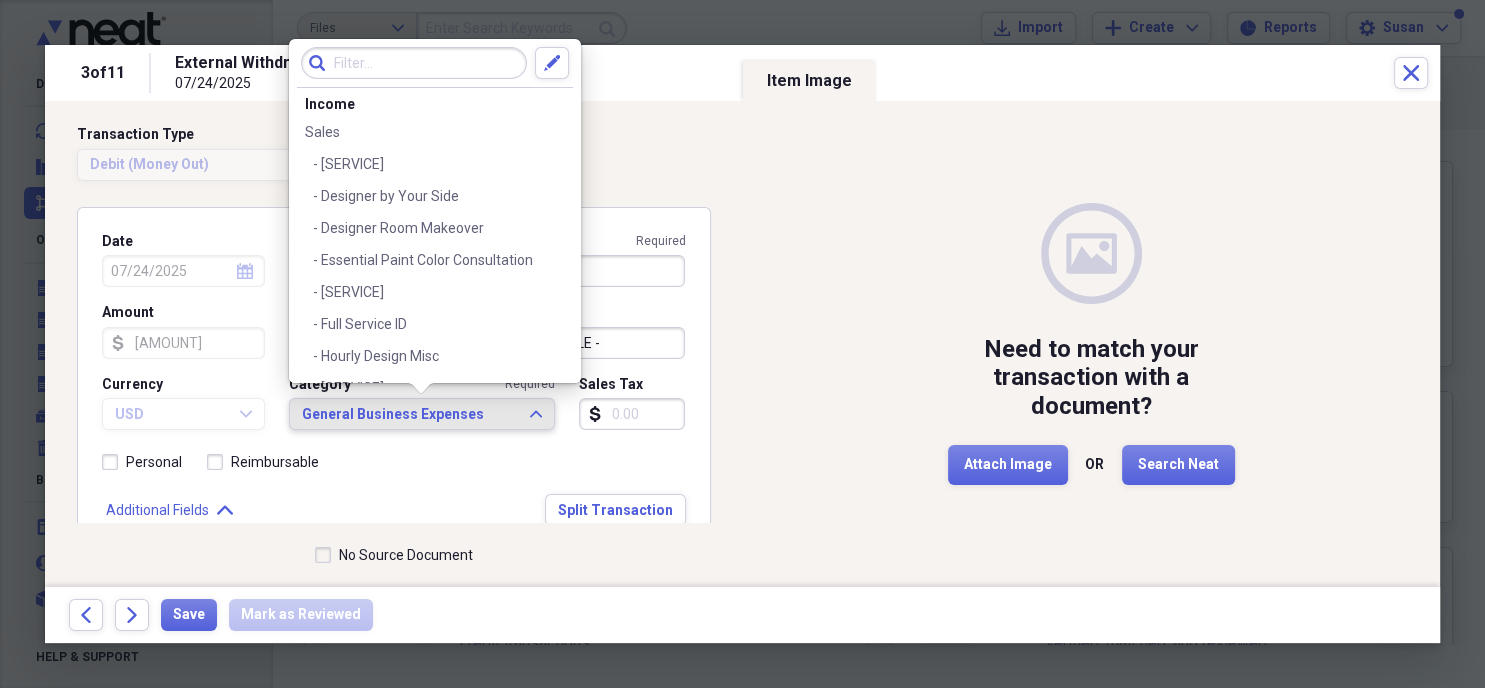 scroll, scrollTop: 1134, scrollLeft: 0, axis: vertical 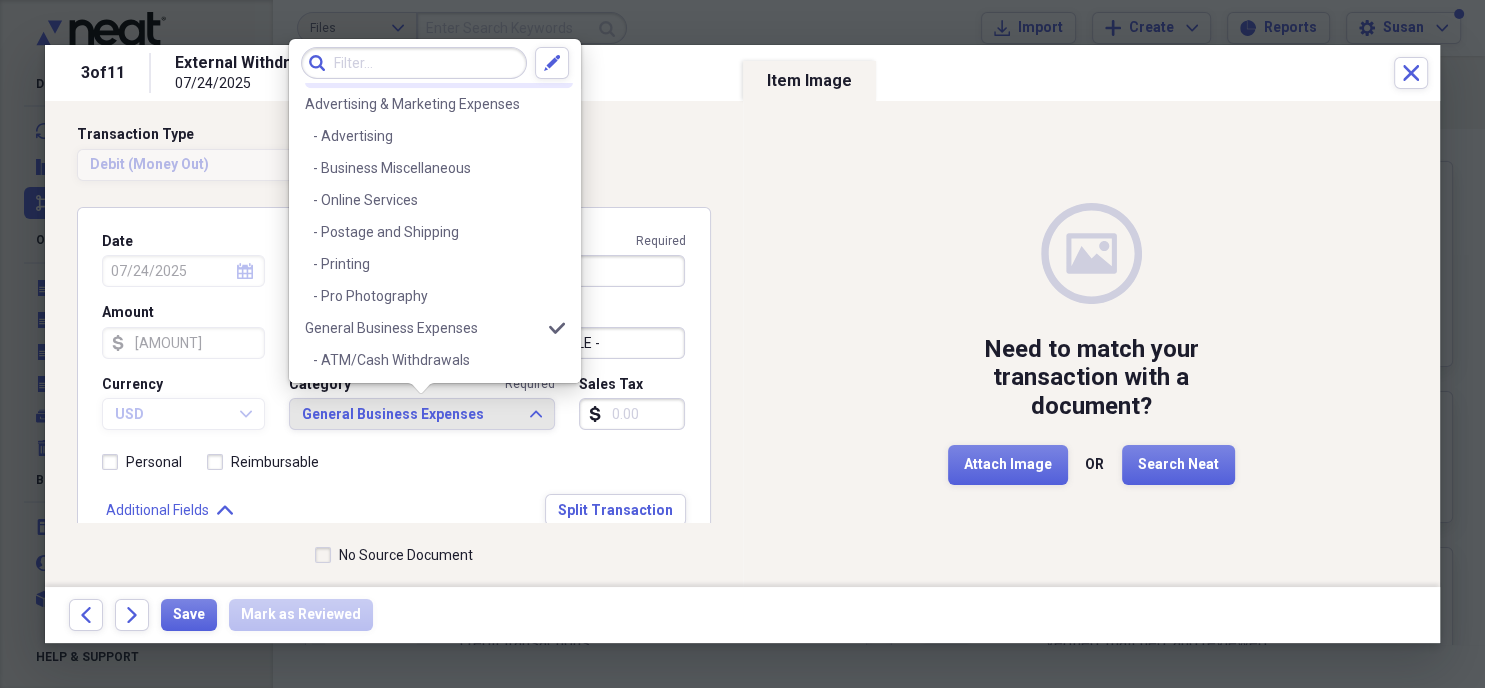 click at bounding box center (414, 63) 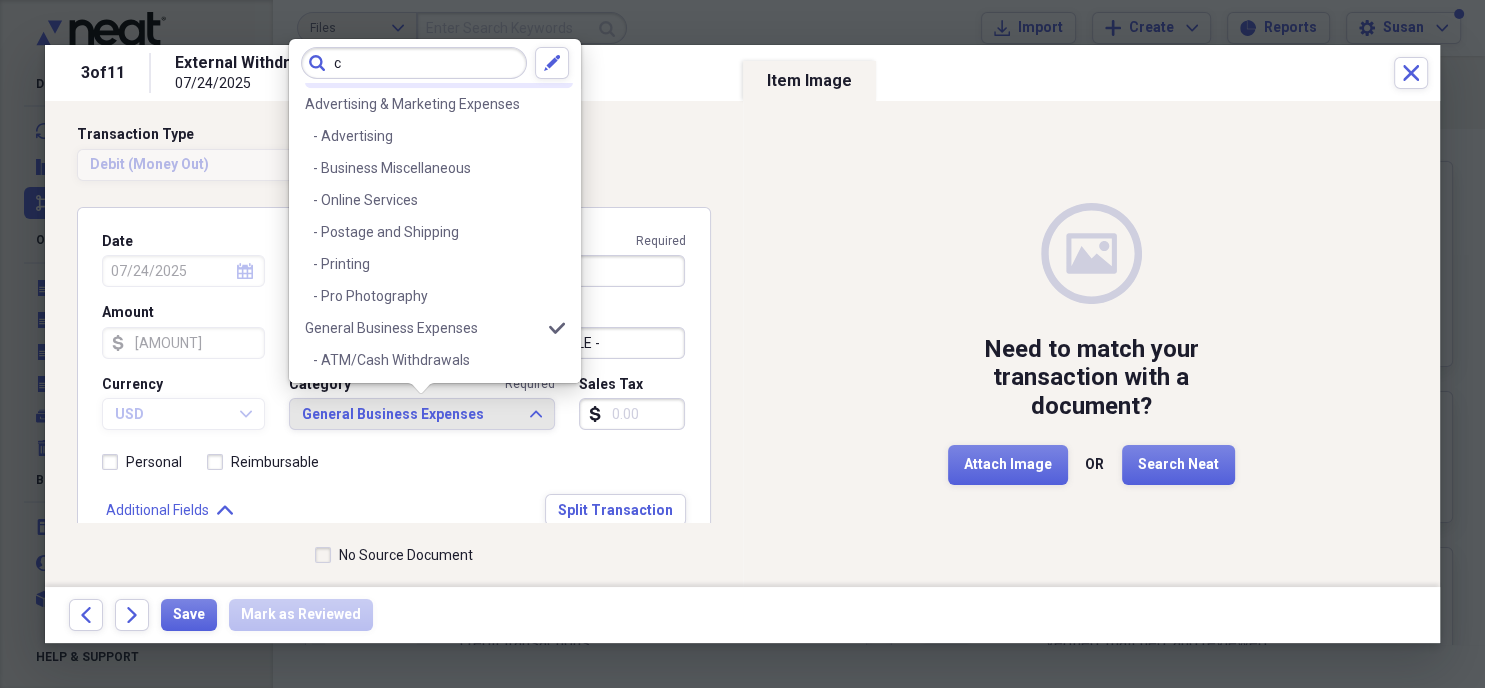 scroll, scrollTop: 0, scrollLeft: 0, axis: both 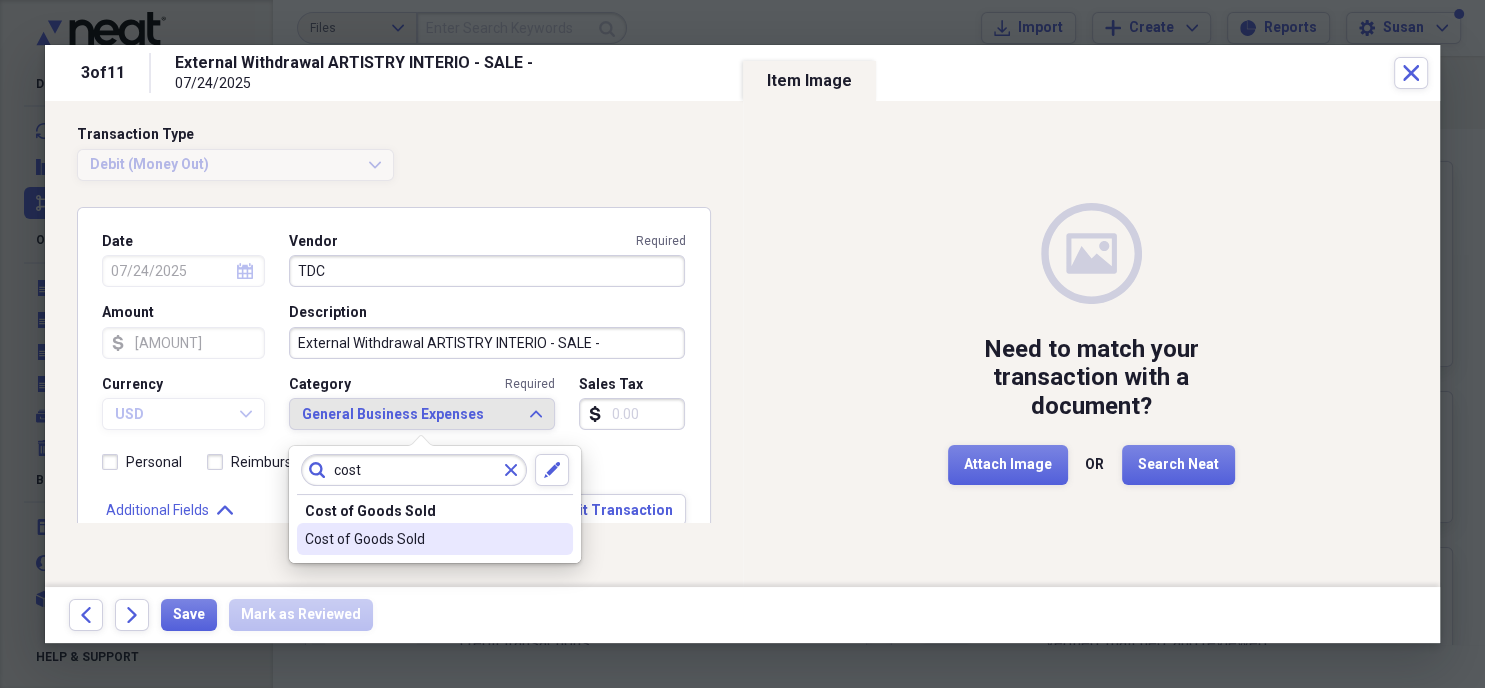 type on "cost" 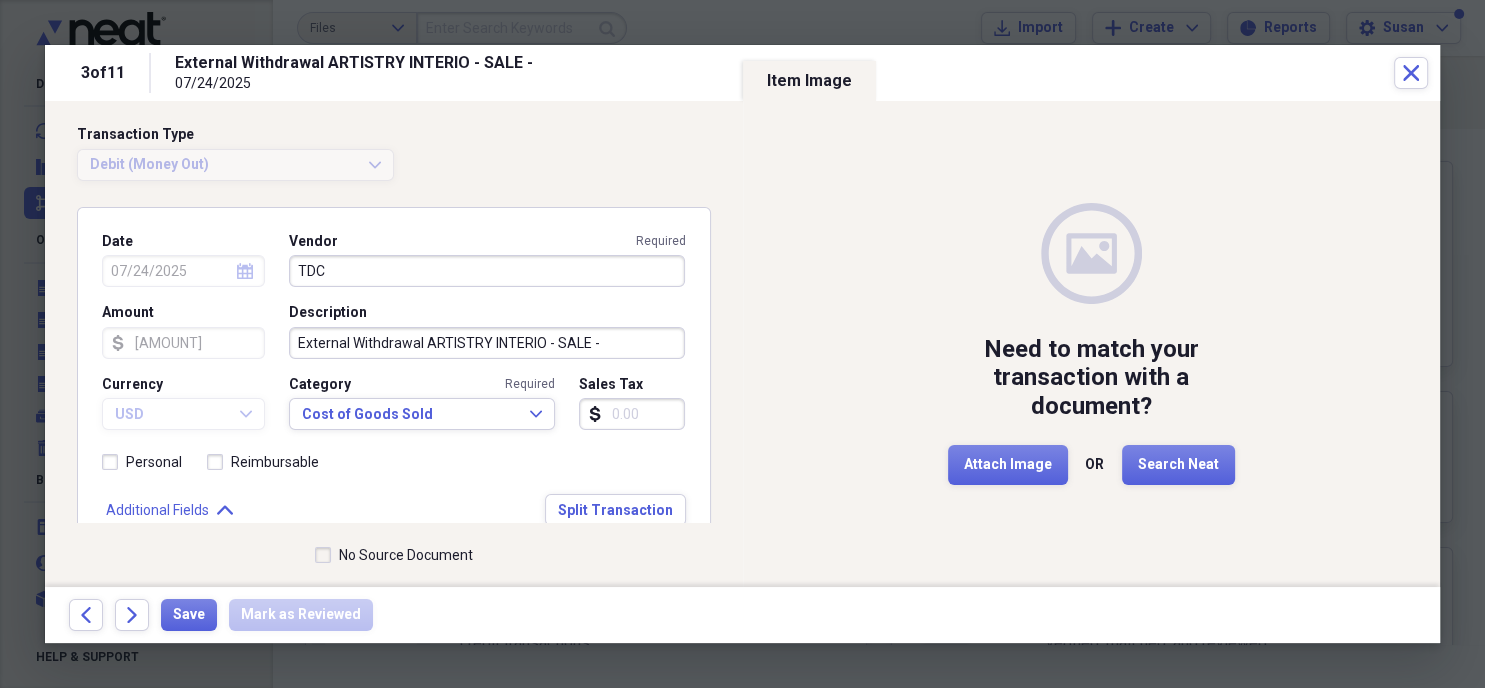 click on "No Source Document" at bounding box center (394, 555) 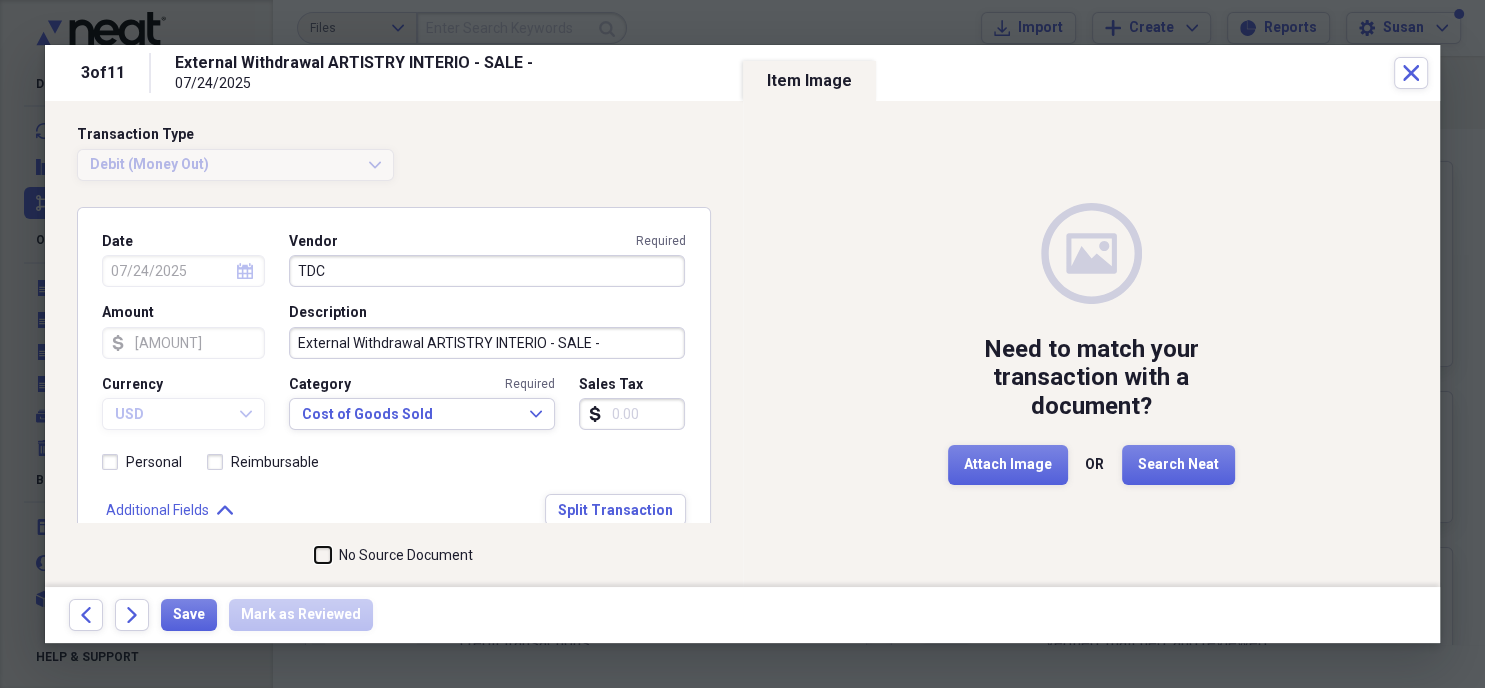 click on "No Source Document" at bounding box center (315, 555) 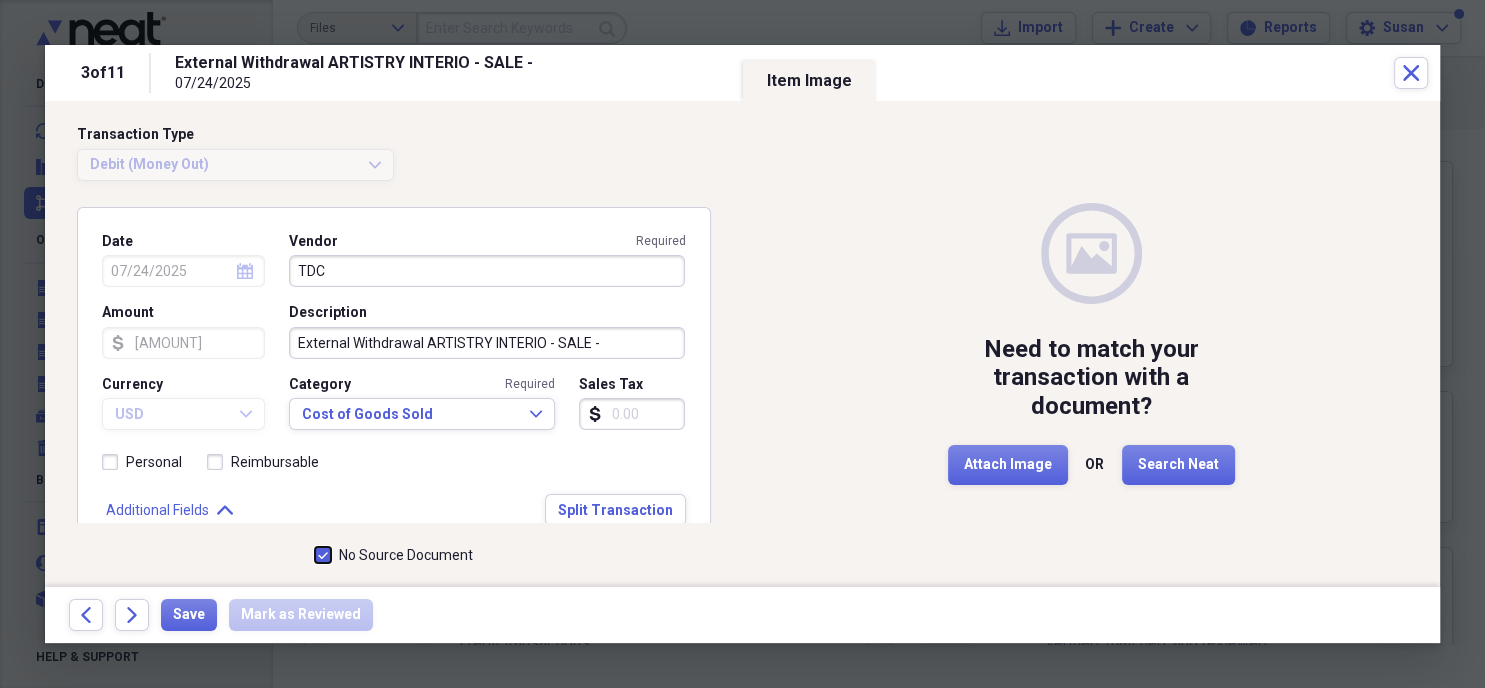 checkbox on "true" 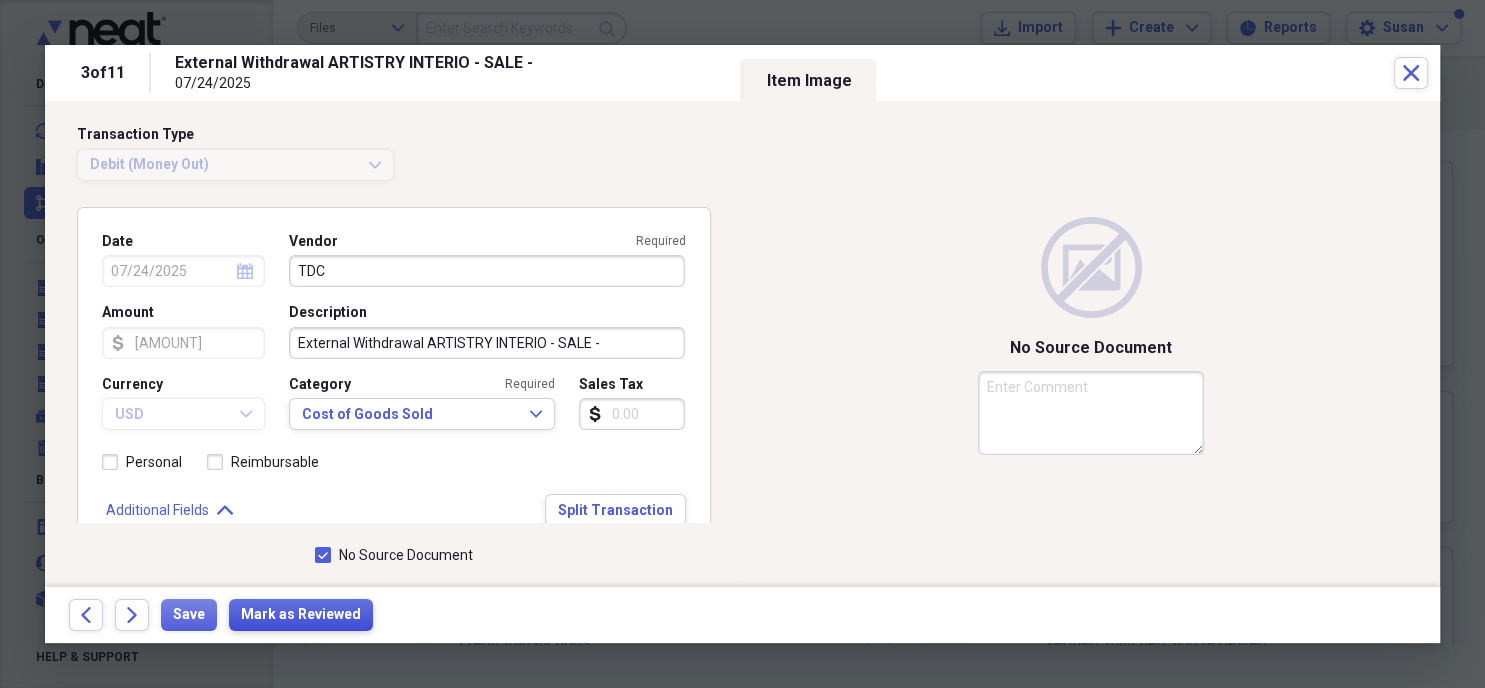 click on "Mark as Reviewed" at bounding box center (301, 615) 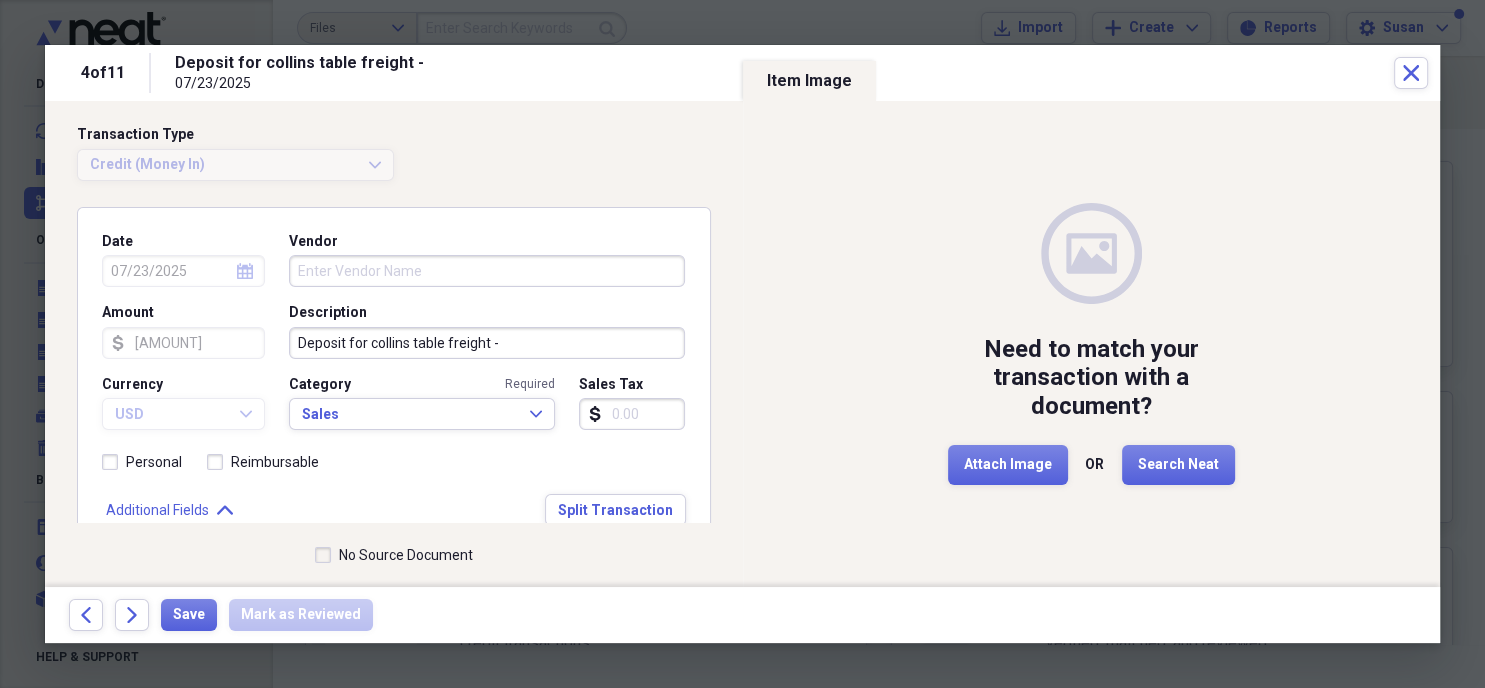 click on "Vendor" at bounding box center [487, 271] 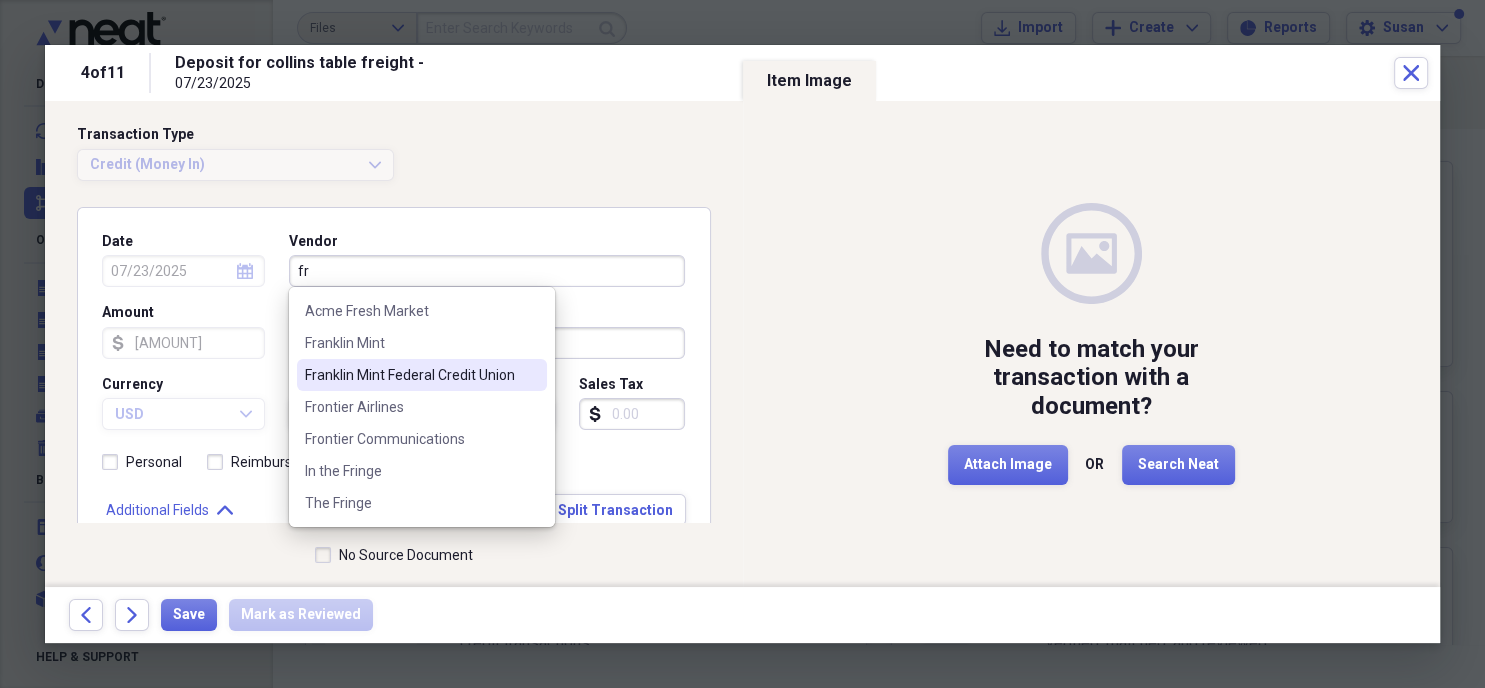 click on "Franklin Mint Federal Credit Union" at bounding box center [422, 375] 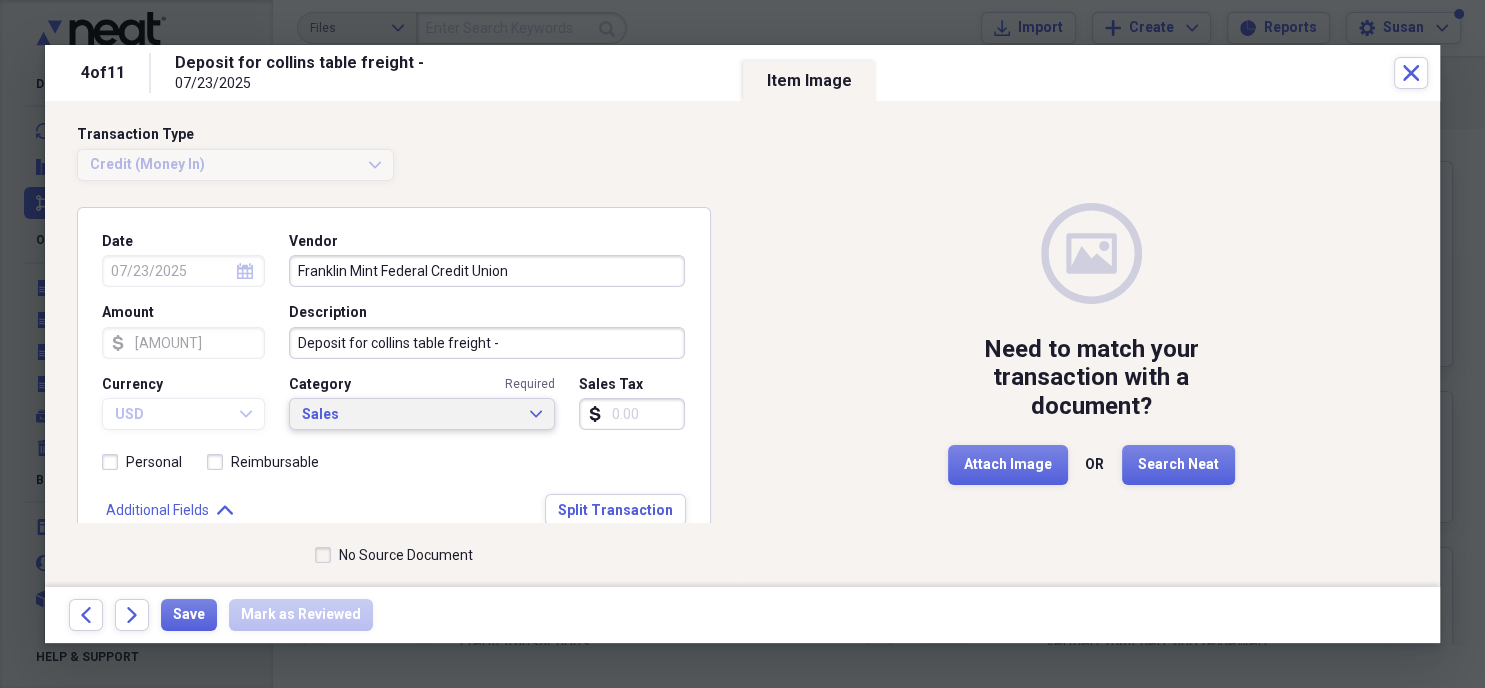 click on "Sales" at bounding box center (410, 415) 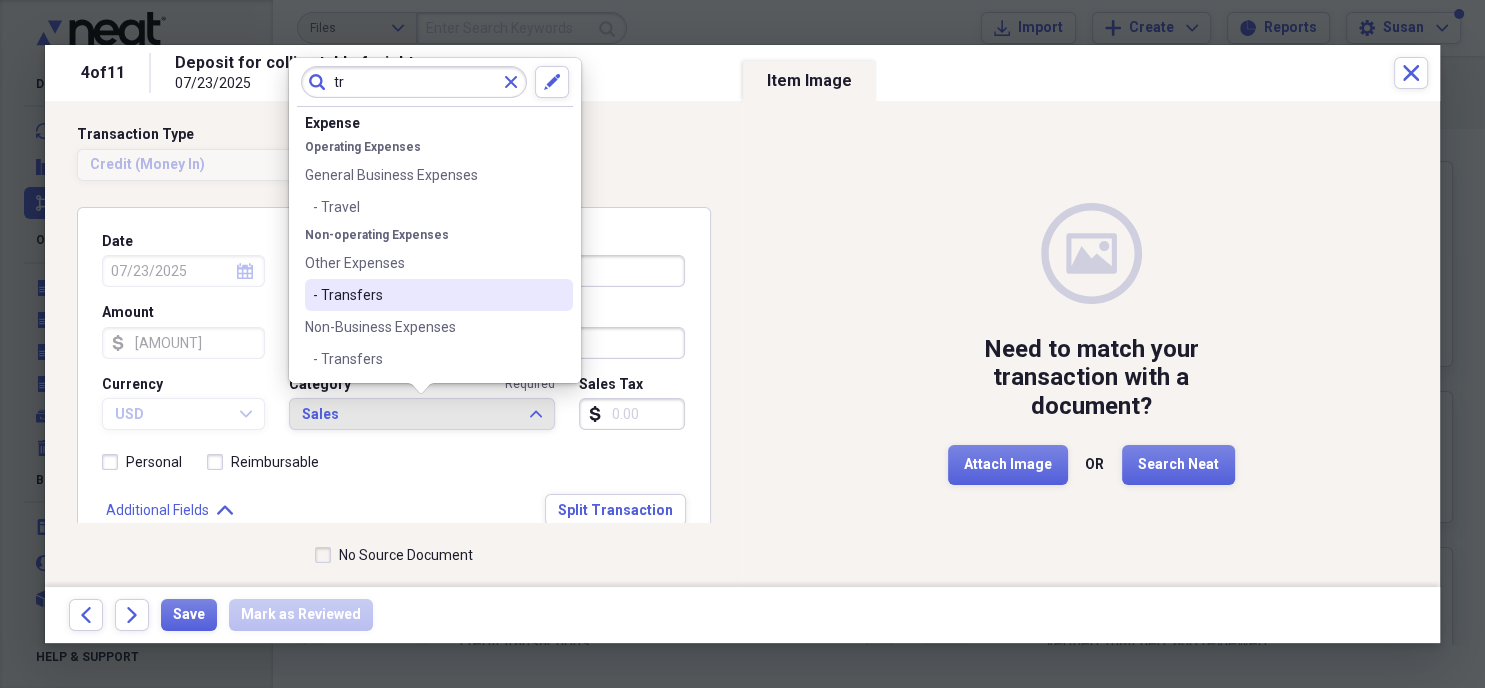 type on "tr" 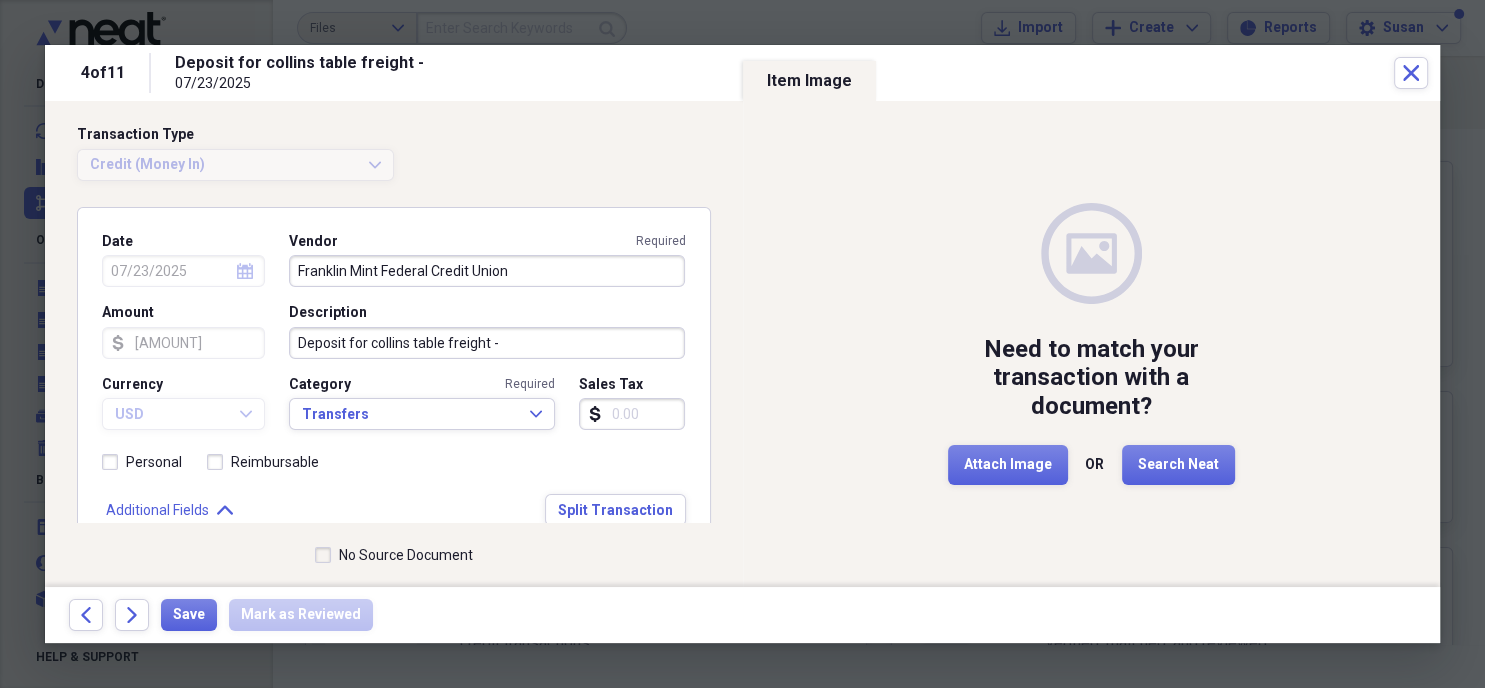 click on "No Source Document" at bounding box center [394, 555] 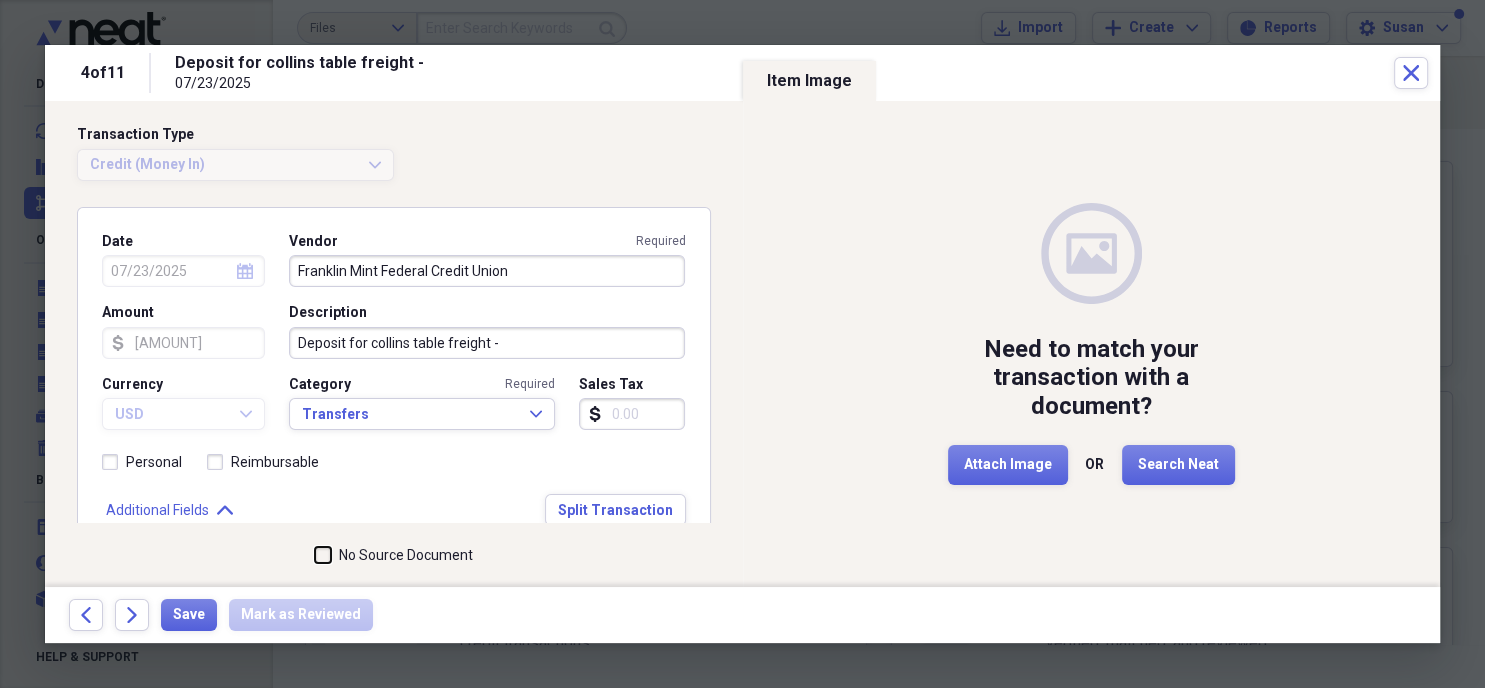 click on "No Source Document" at bounding box center [315, 555] 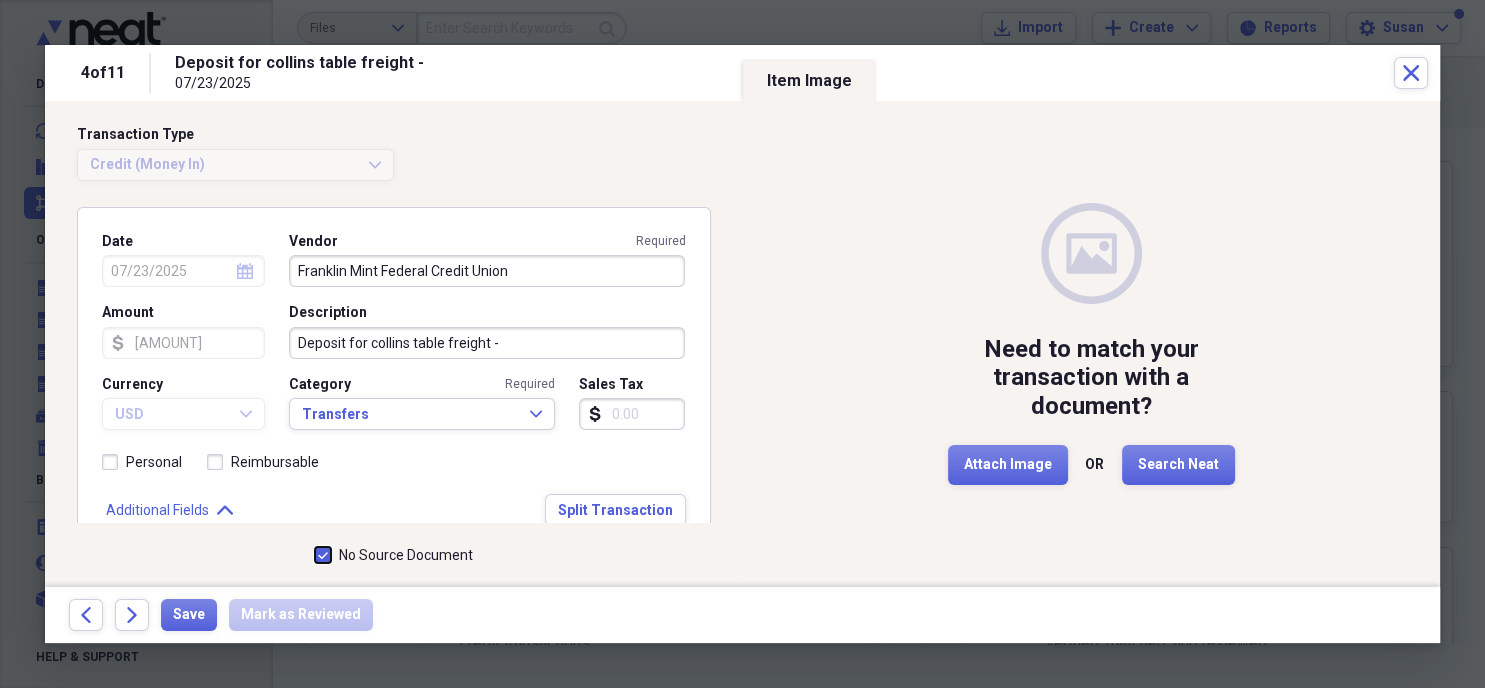 checkbox on "true" 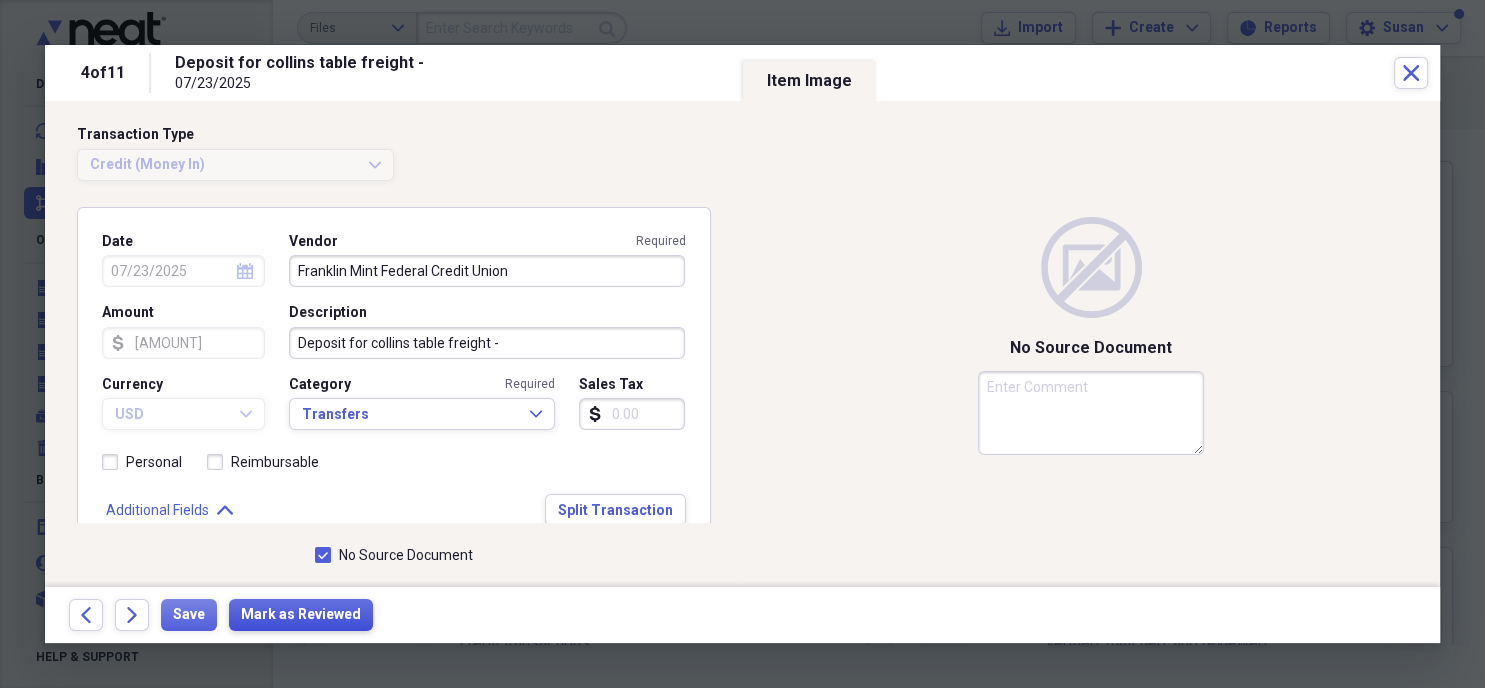 click on "Mark as Reviewed" at bounding box center (301, 615) 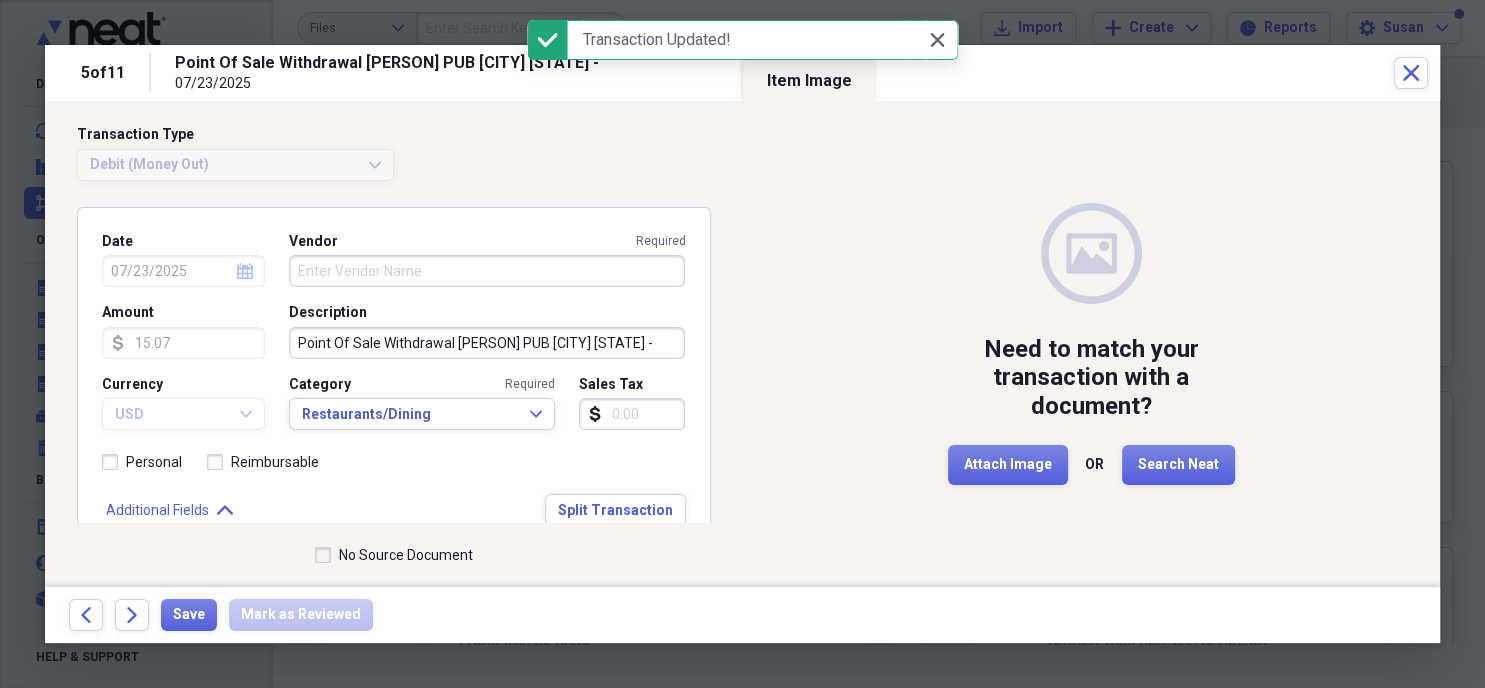 click on "Vendor Required" at bounding box center (487, 271) 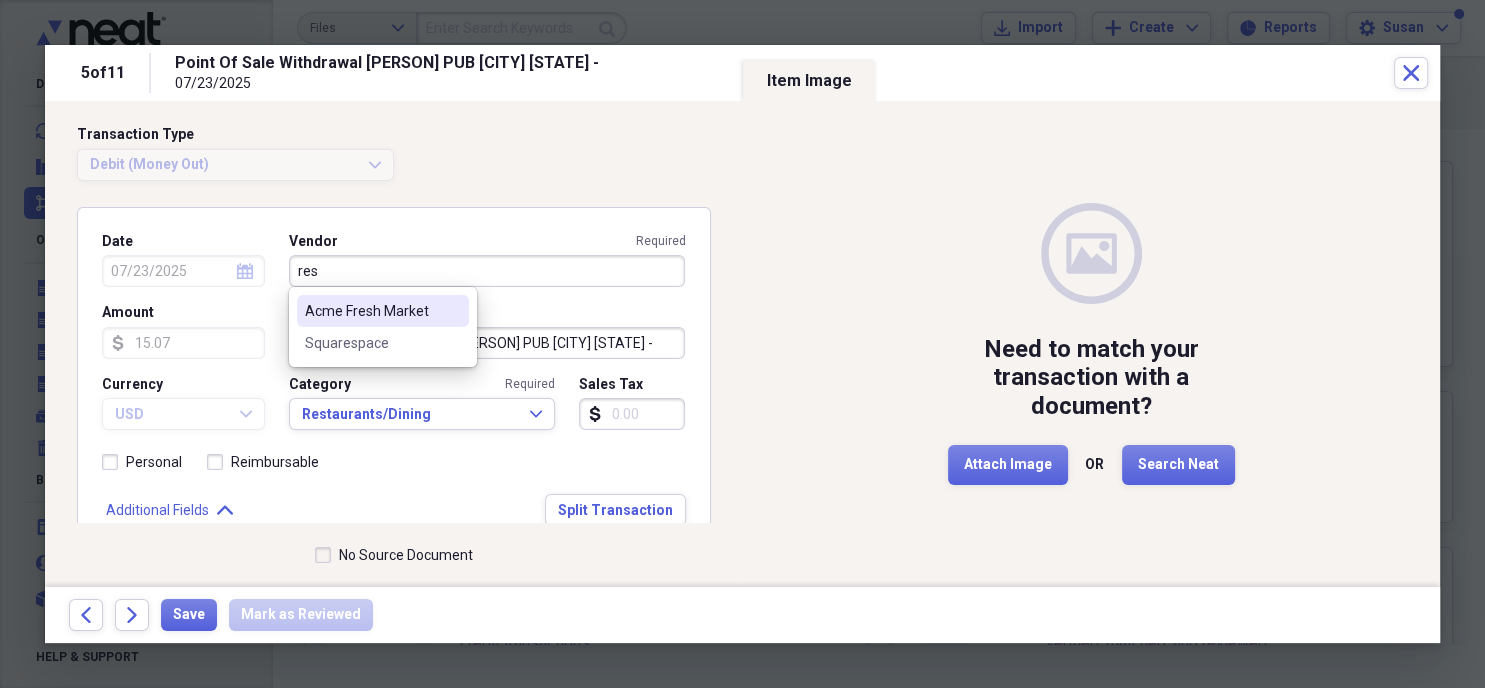 drag, startPoint x: 356, startPoint y: 277, endPoint x: 289, endPoint y: 279, distance: 67.02985 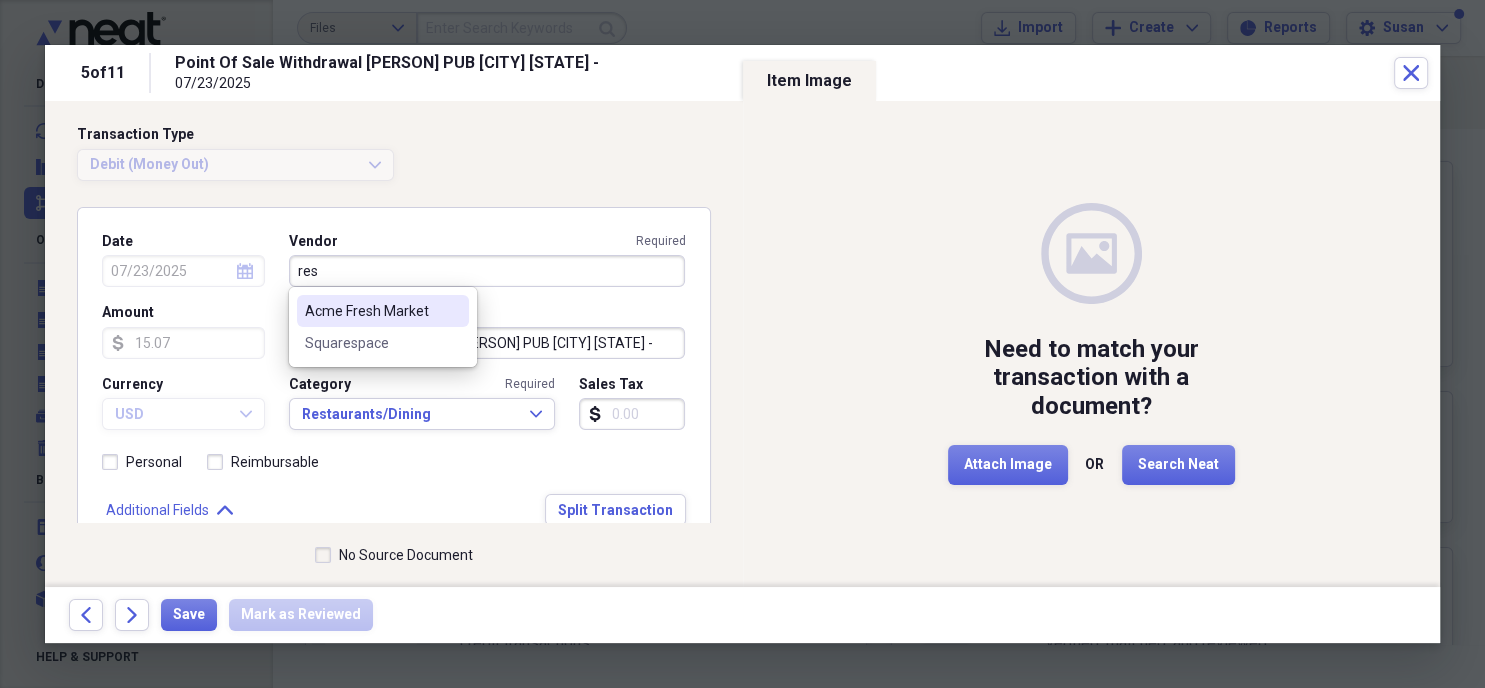 click on "res" at bounding box center [487, 271] 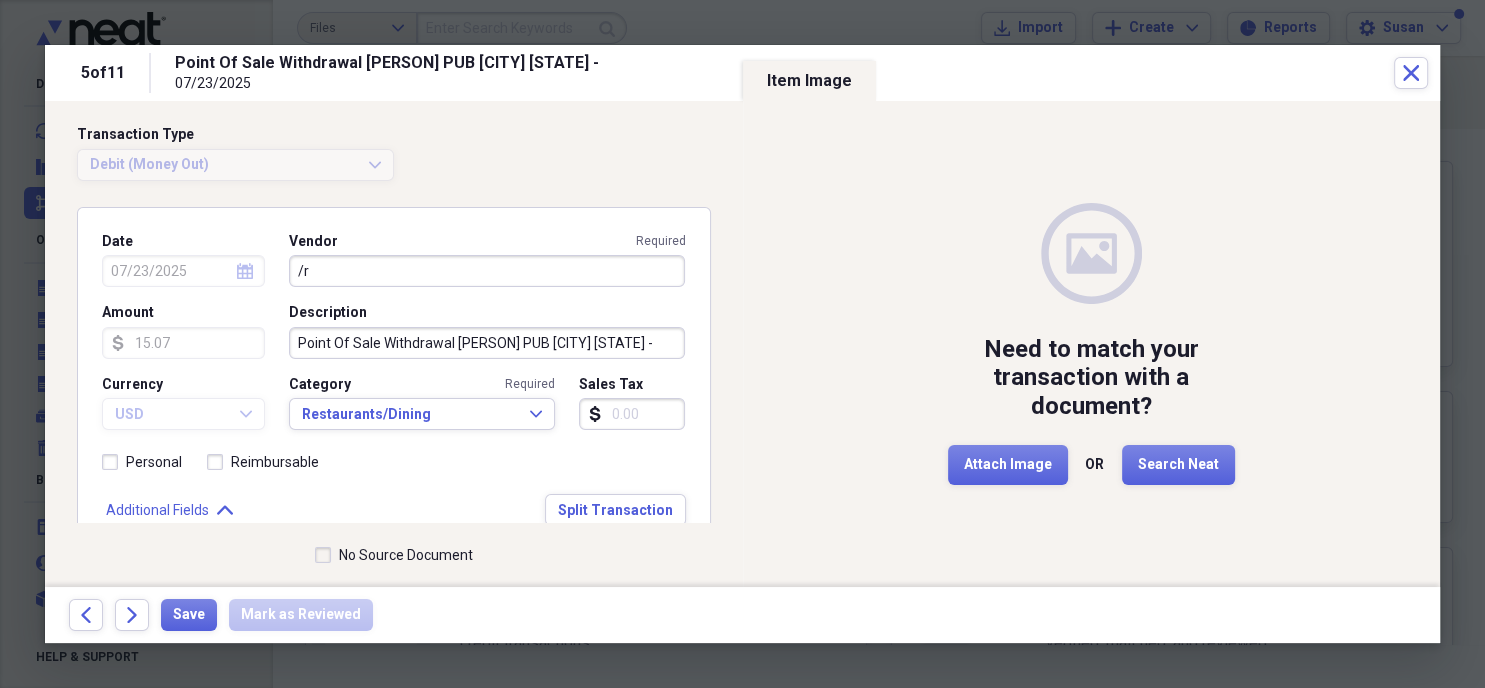 type on "/" 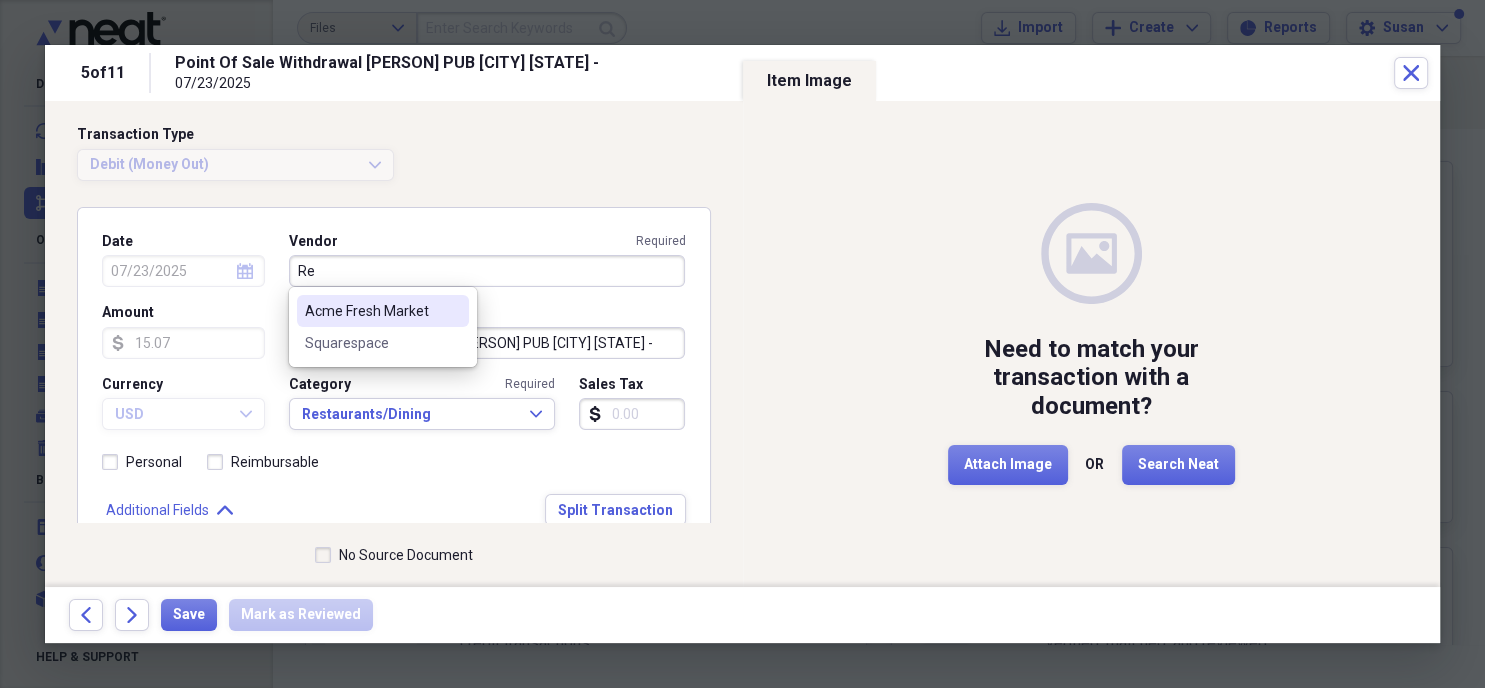 type on "R" 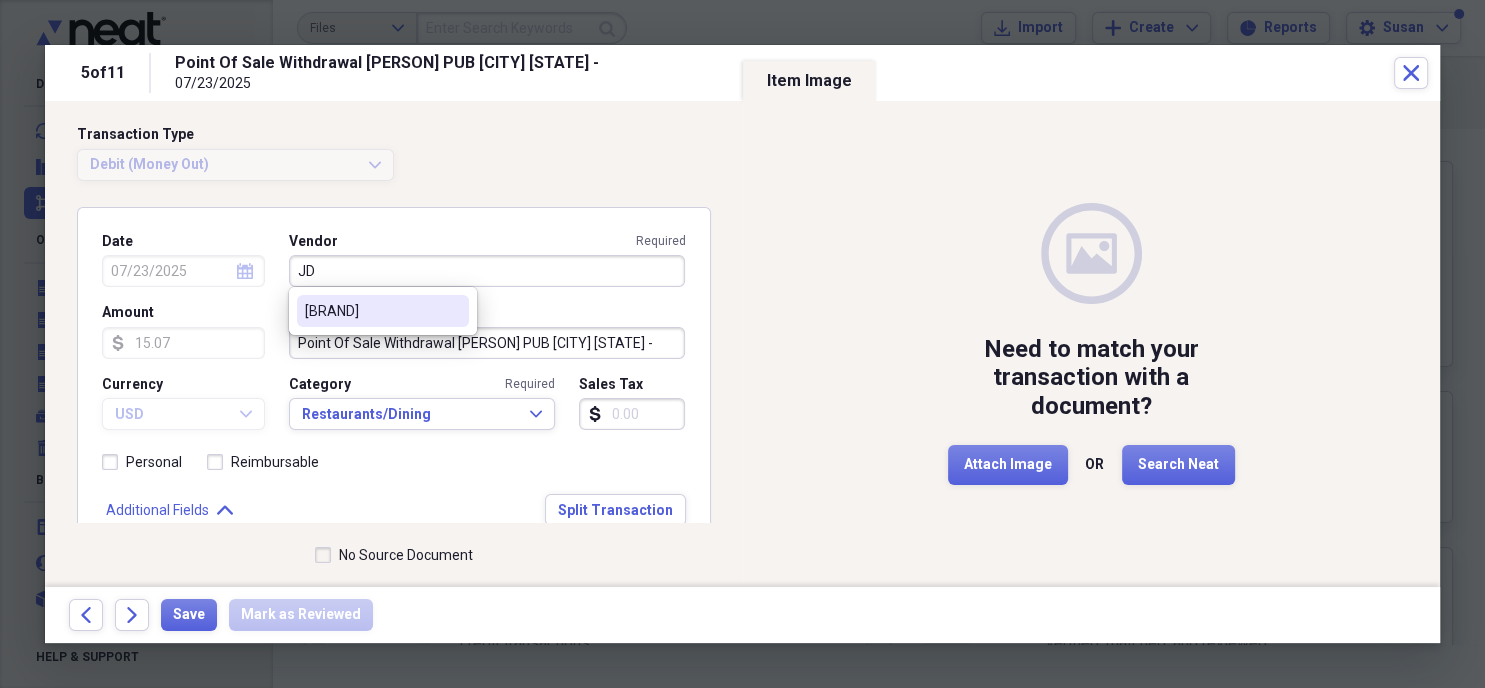 click on "[BRAND]" at bounding box center [383, 311] 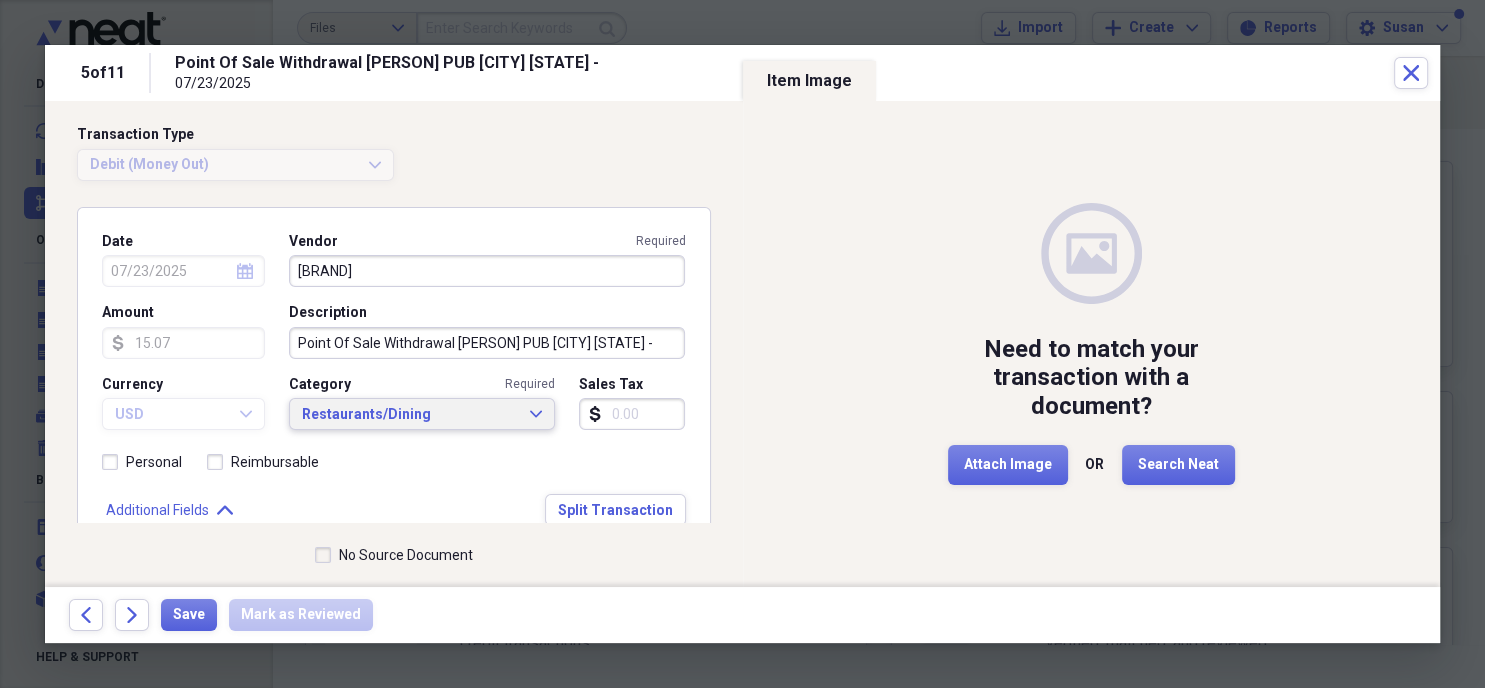 click on "Restaurants/Dining" at bounding box center [410, 415] 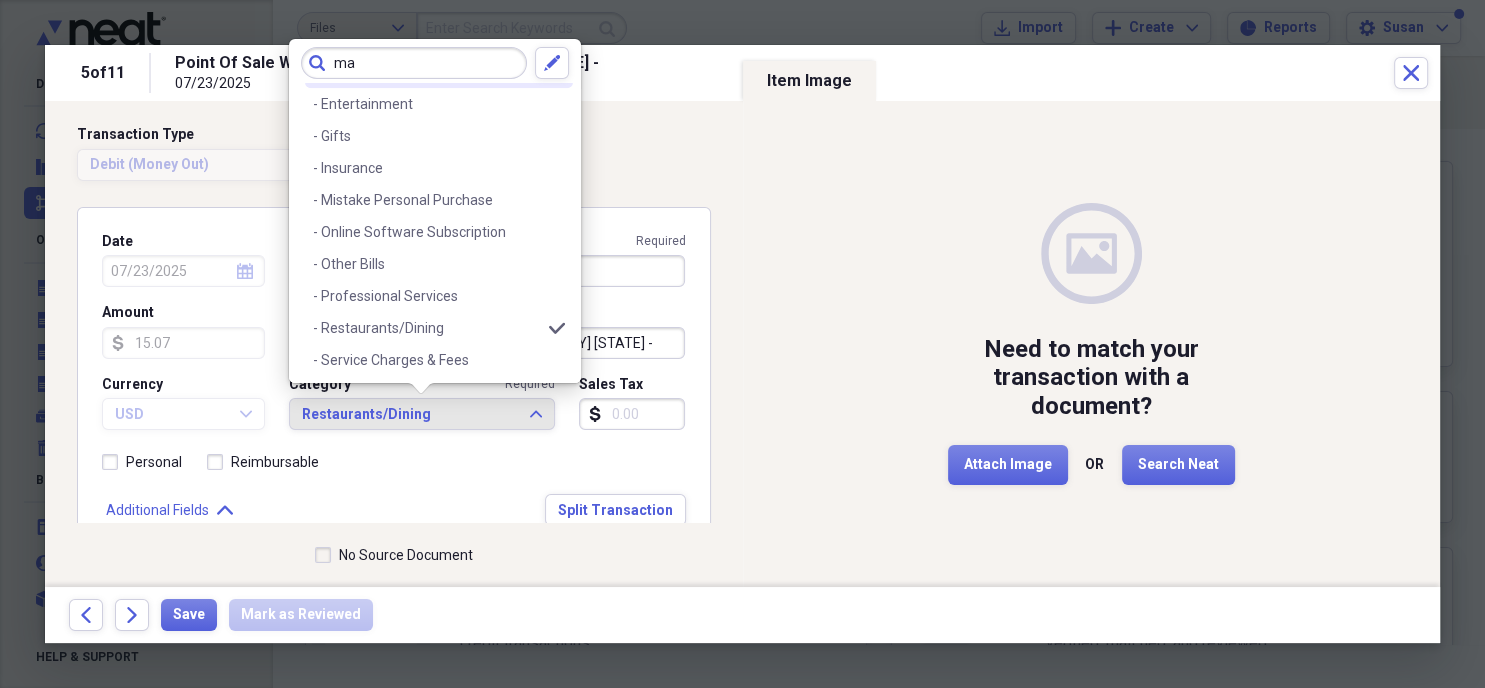 scroll, scrollTop: 0, scrollLeft: 0, axis: both 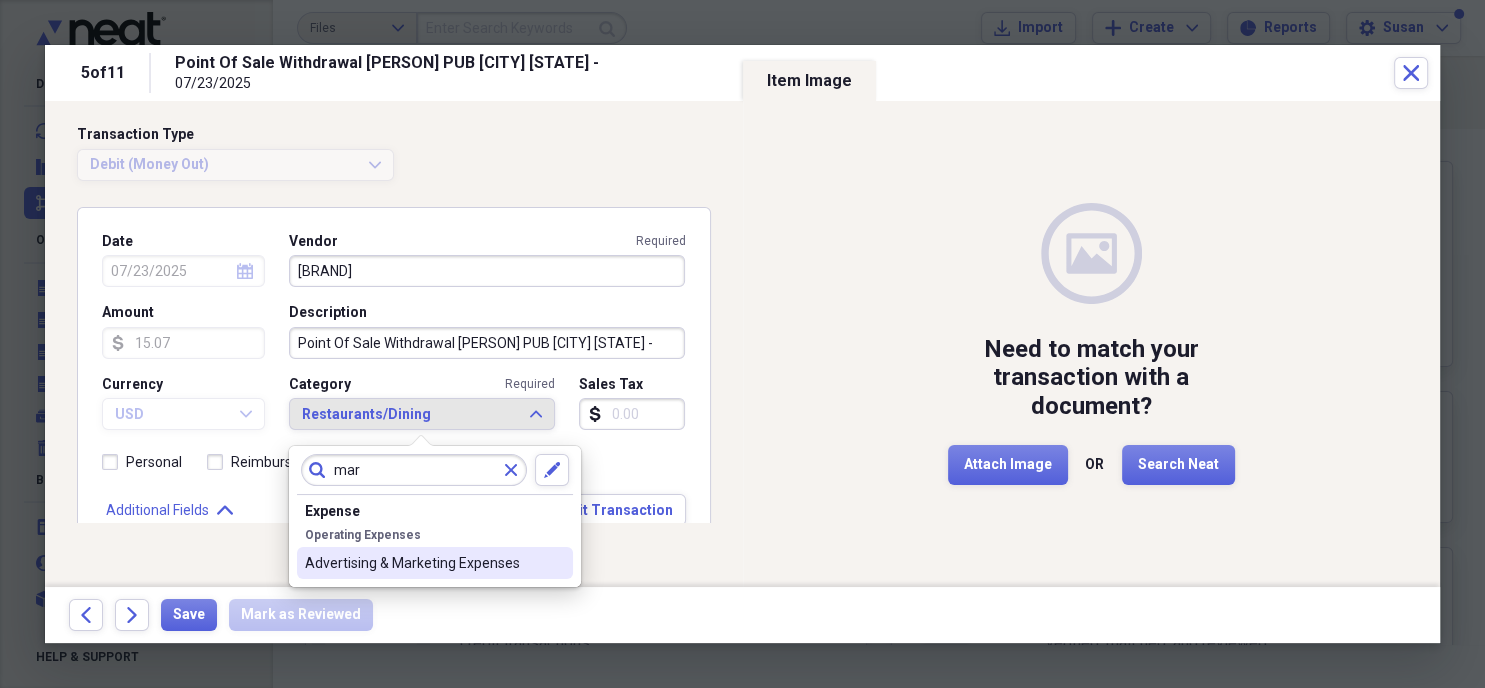 type on "mar" 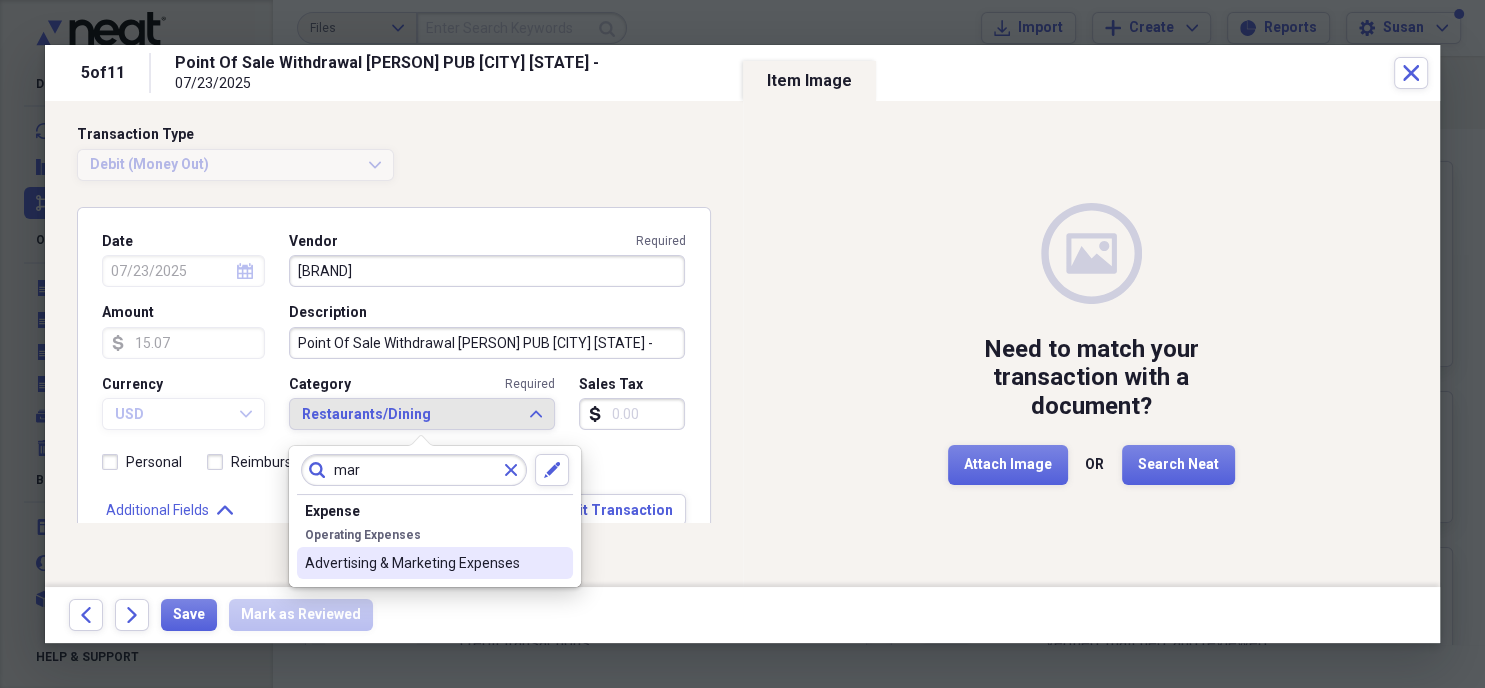 click on "Advertising & Marketing Expenses" at bounding box center [423, 563] 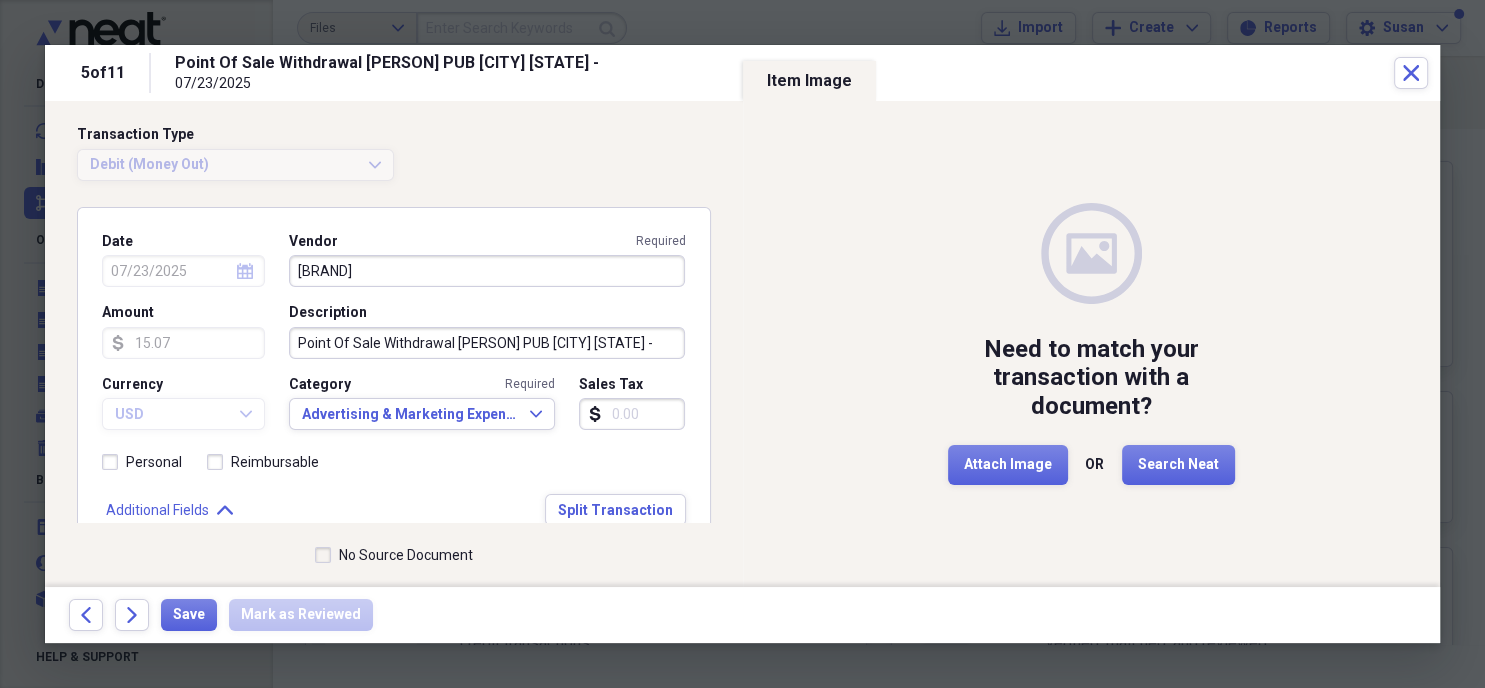 click on "No Source Document" at bounding box center [394, 555] 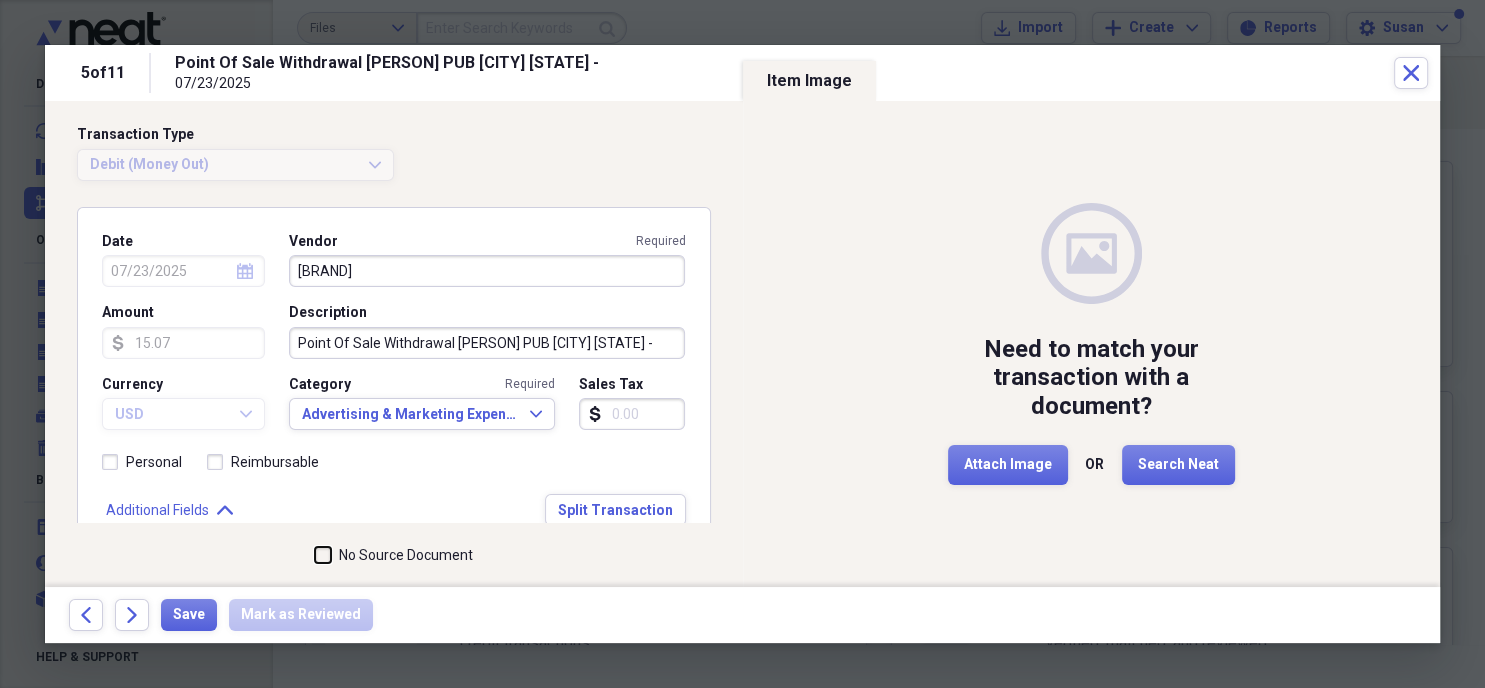 click on "No Source Document" at bounding box center (315, 555) 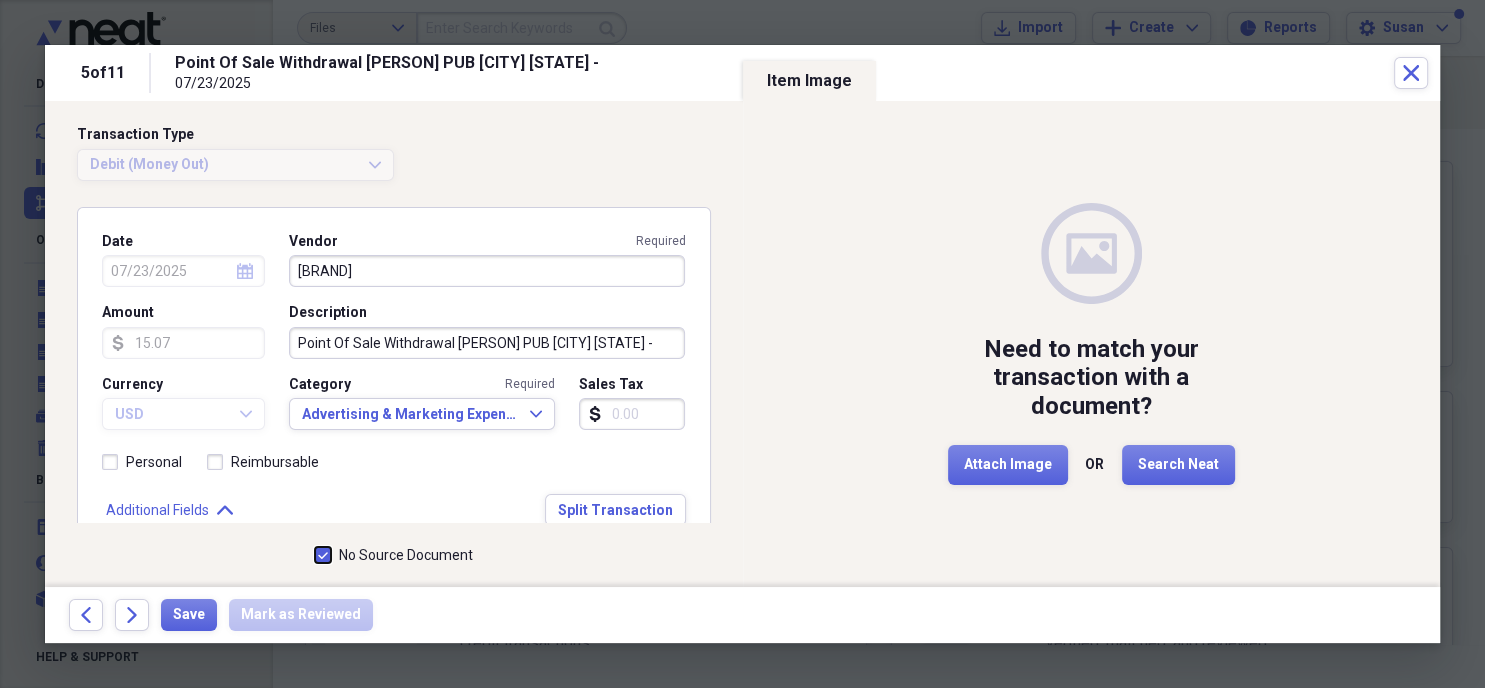 checkbox on "true" 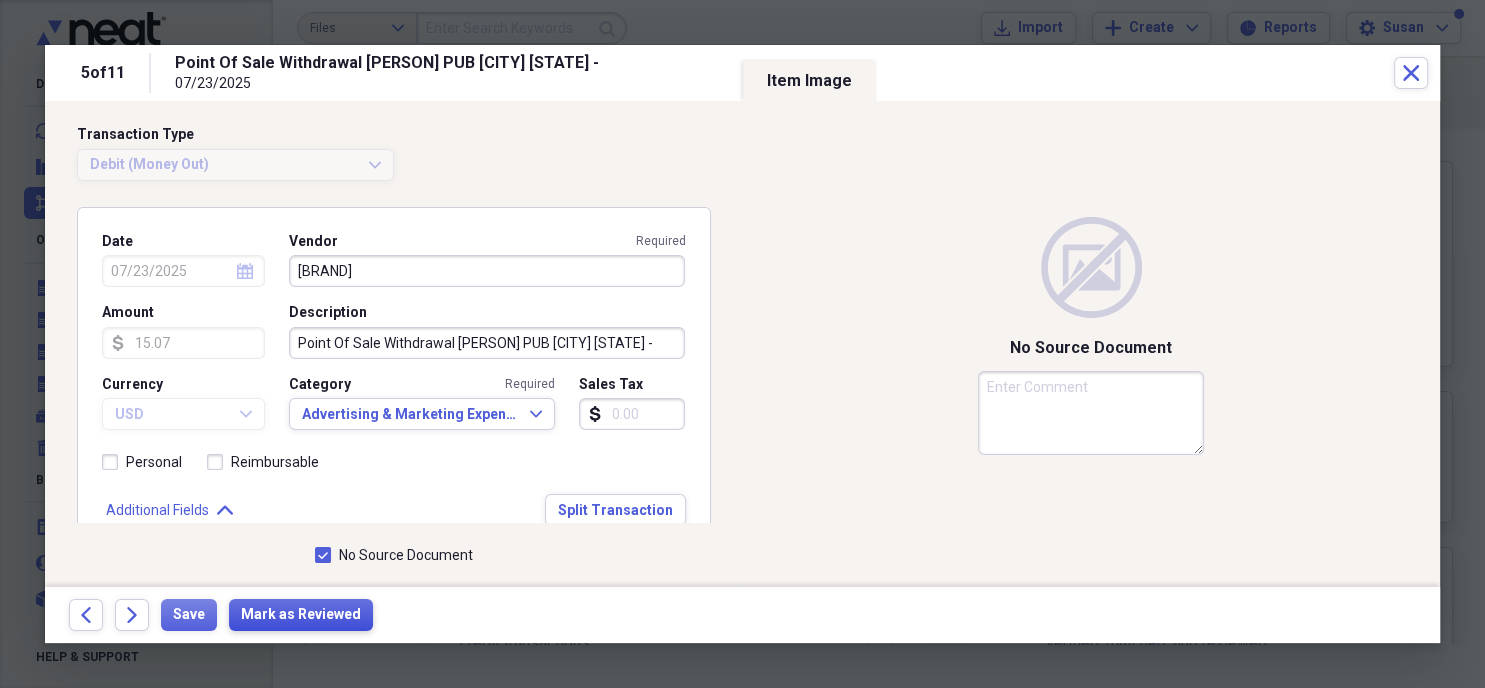 click on "Mark as Reviewed" at bounding box center [301, 615] 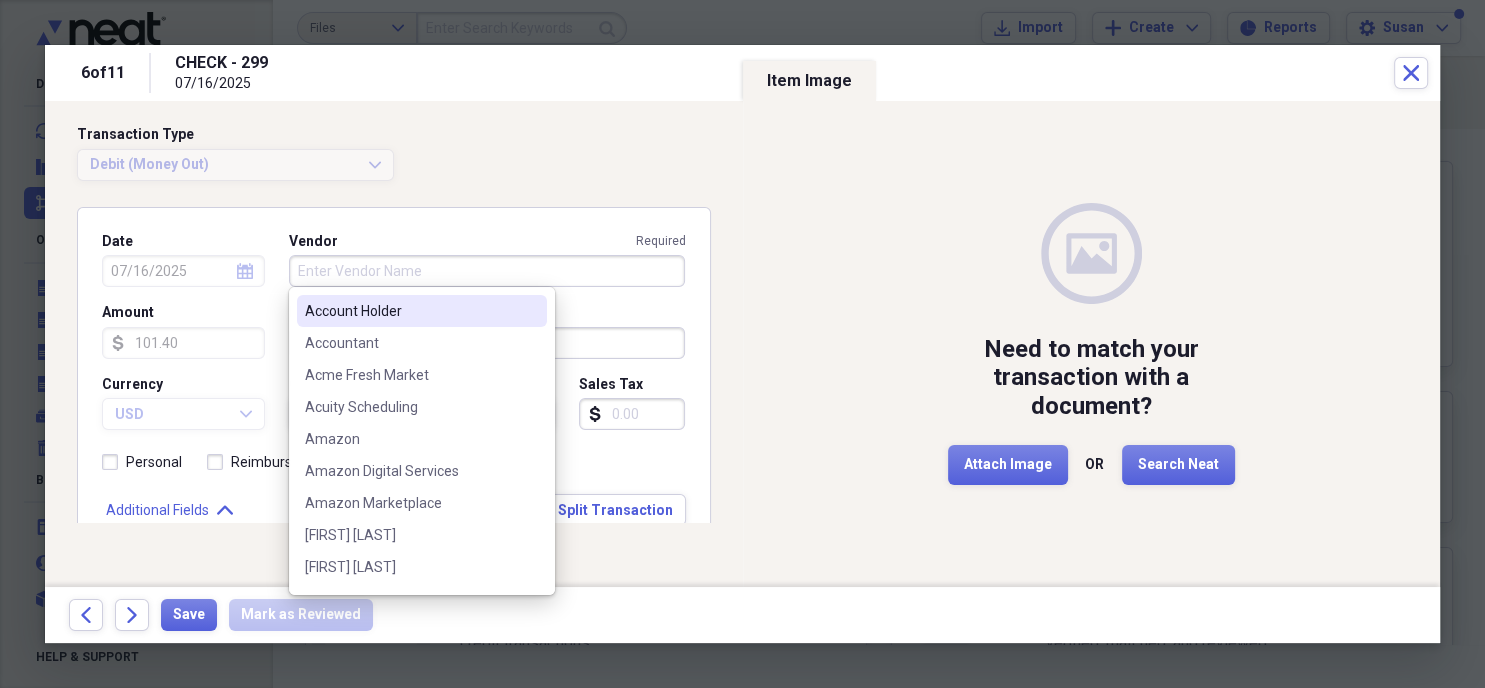 click on "Vendor Required" at bounding box center [487, 271] 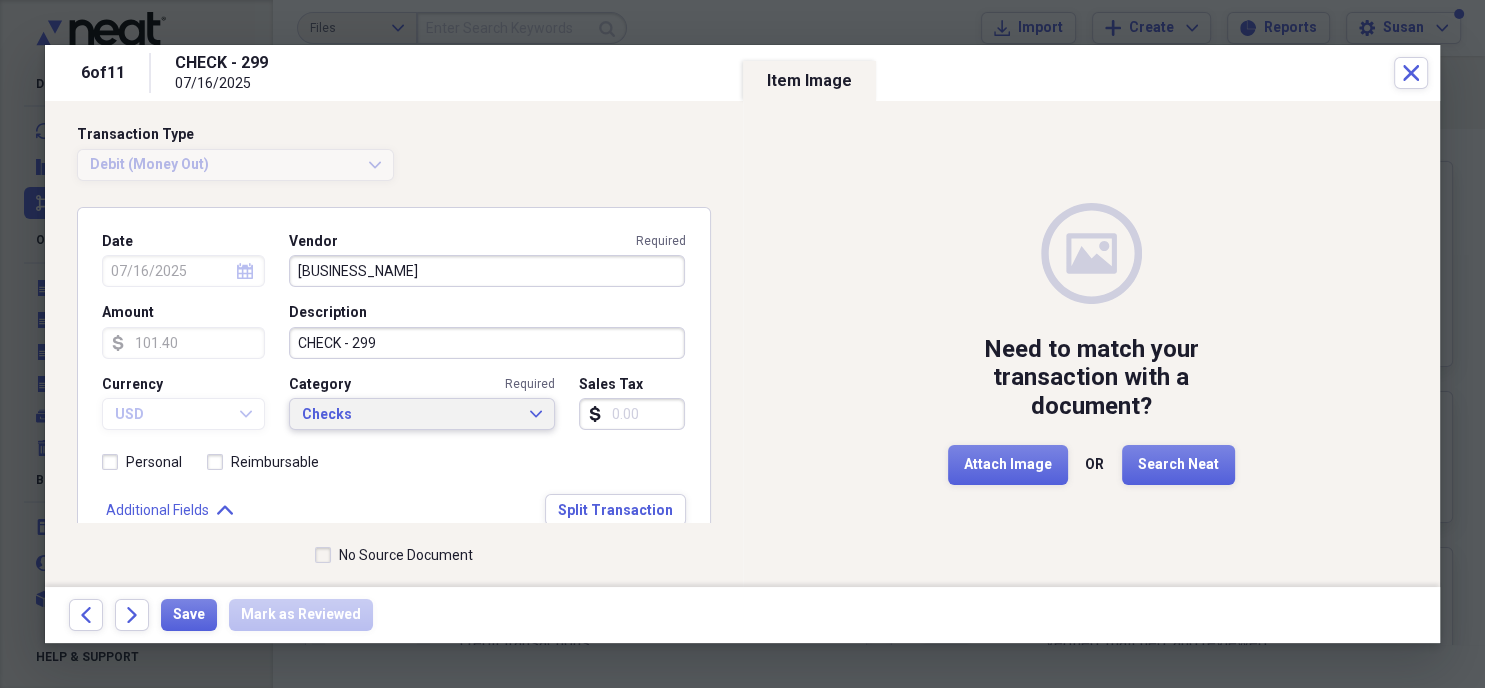type on "[BUSINESS_NAME]" 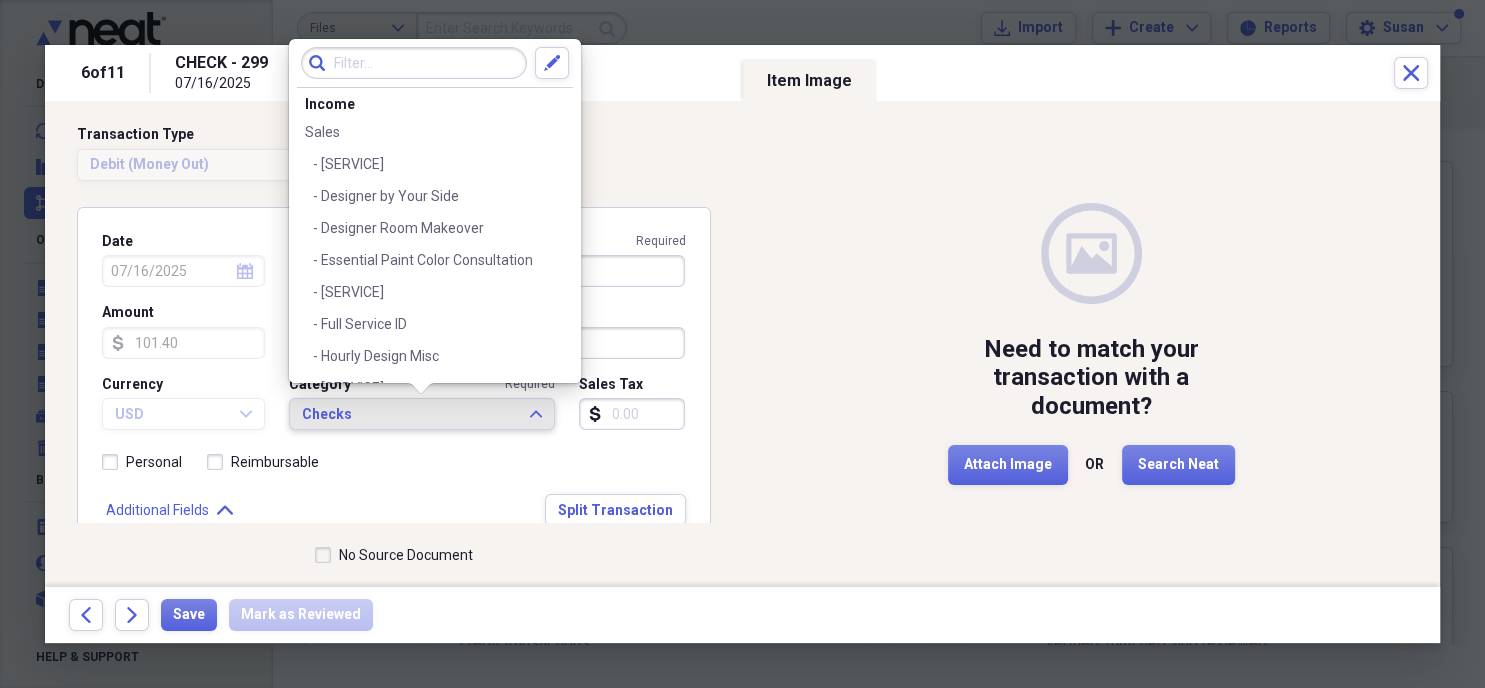 scroll, scrollTop: 1230, scrollLeft: 0, axis: vertical 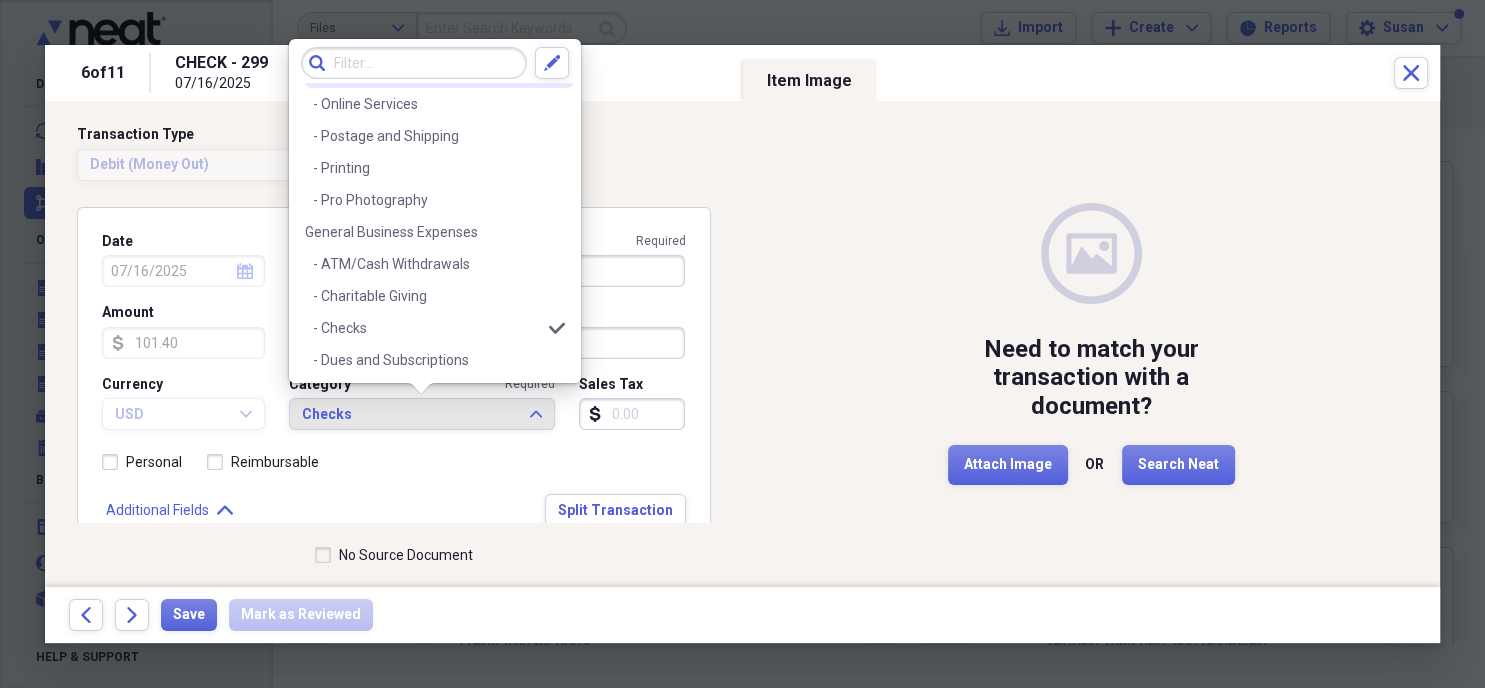 click at bounding box center (414, 63) 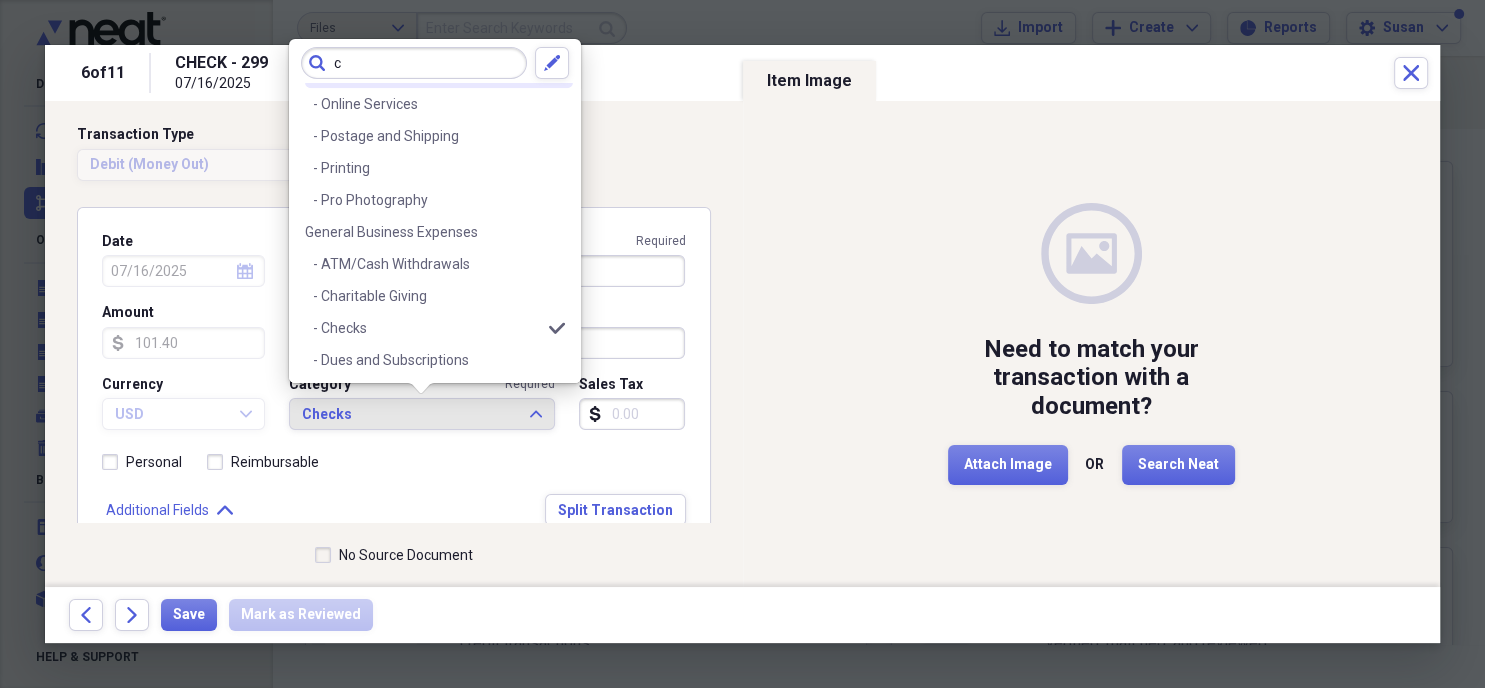 scroll, scrollTop: 0, scrollLeft: 0, axis: both 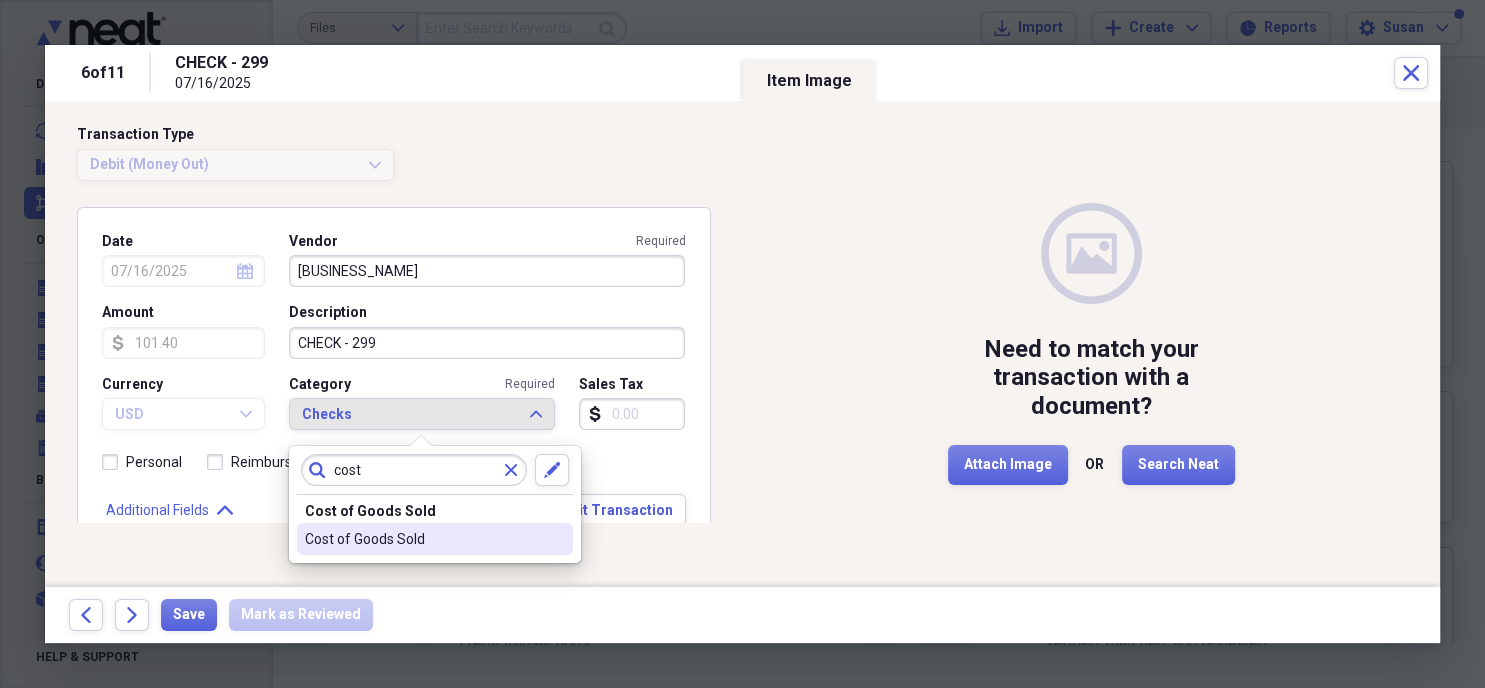 type on "cost" 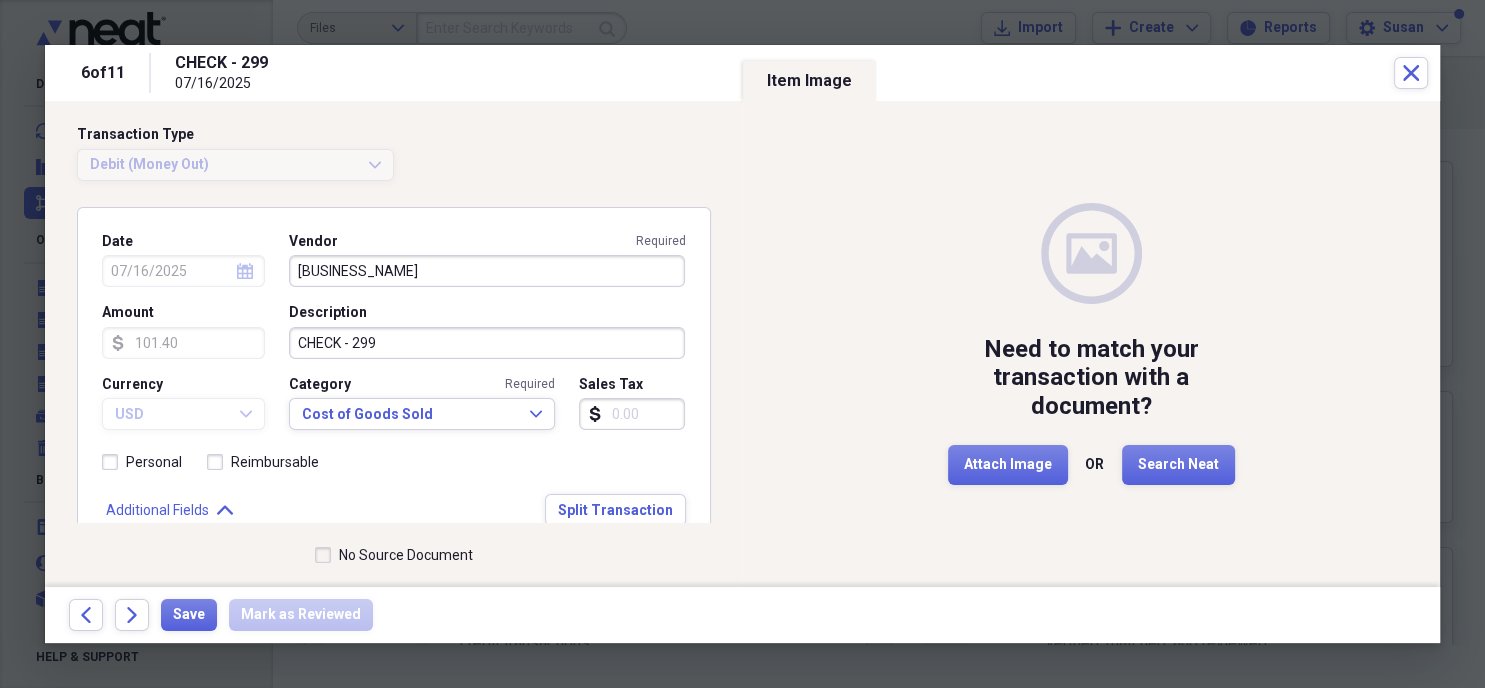 click on "Expand" 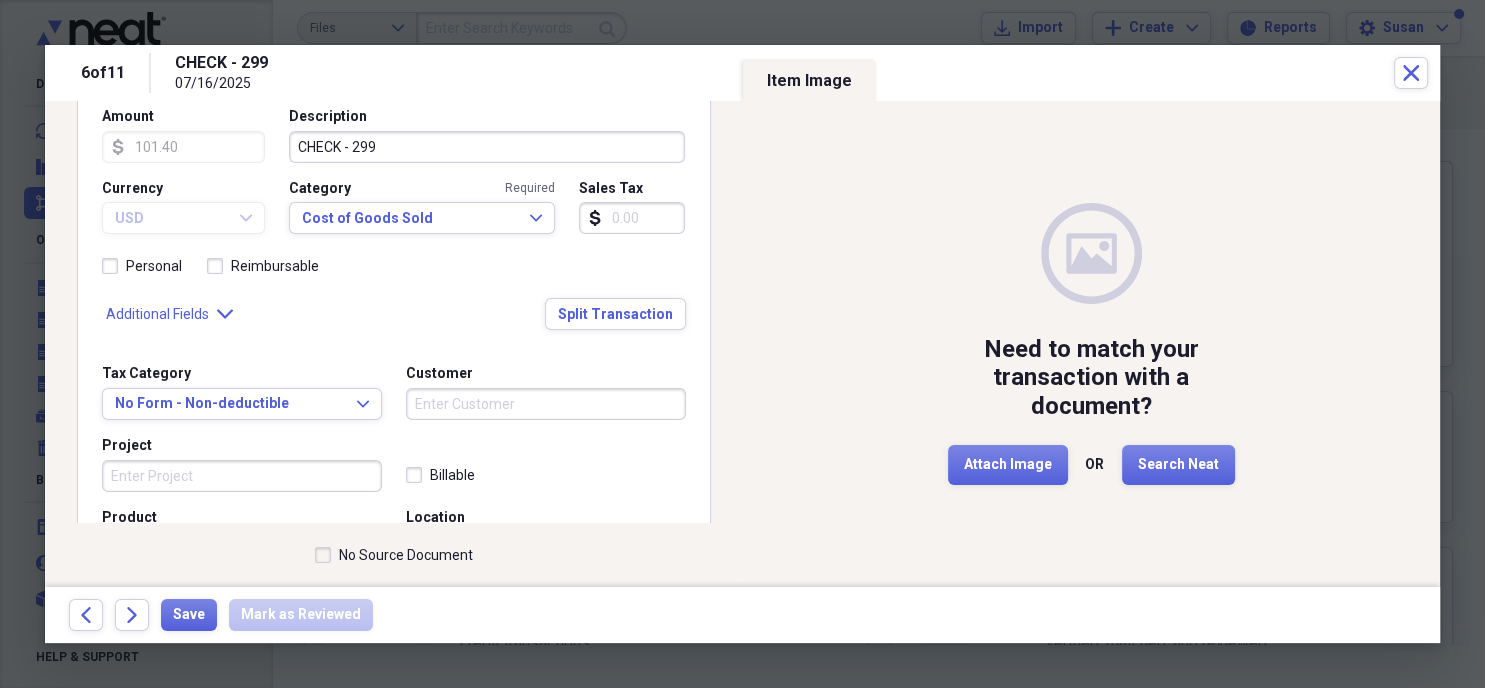 scroll, scrollTop: 230, scrollLeft: 0, axis: vertical 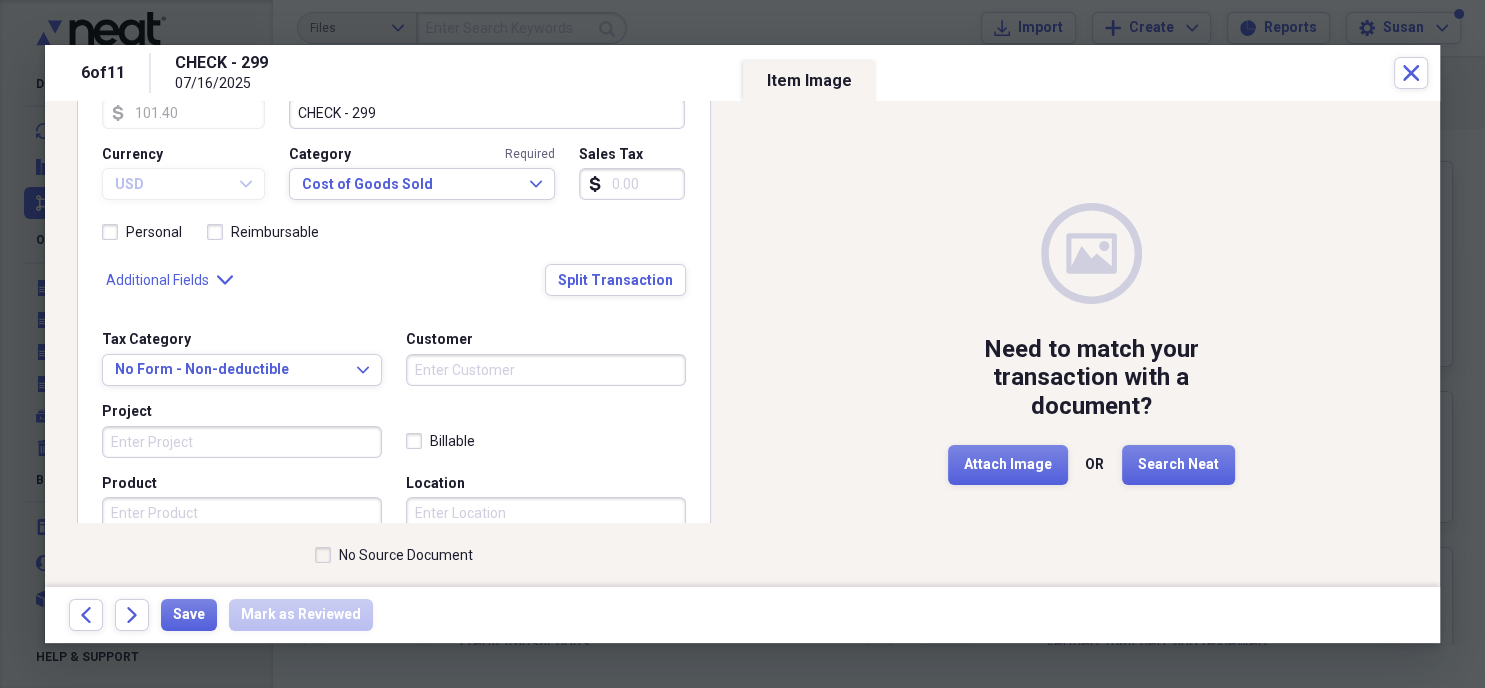 click on "Customer" at bounding box center [546, 370] 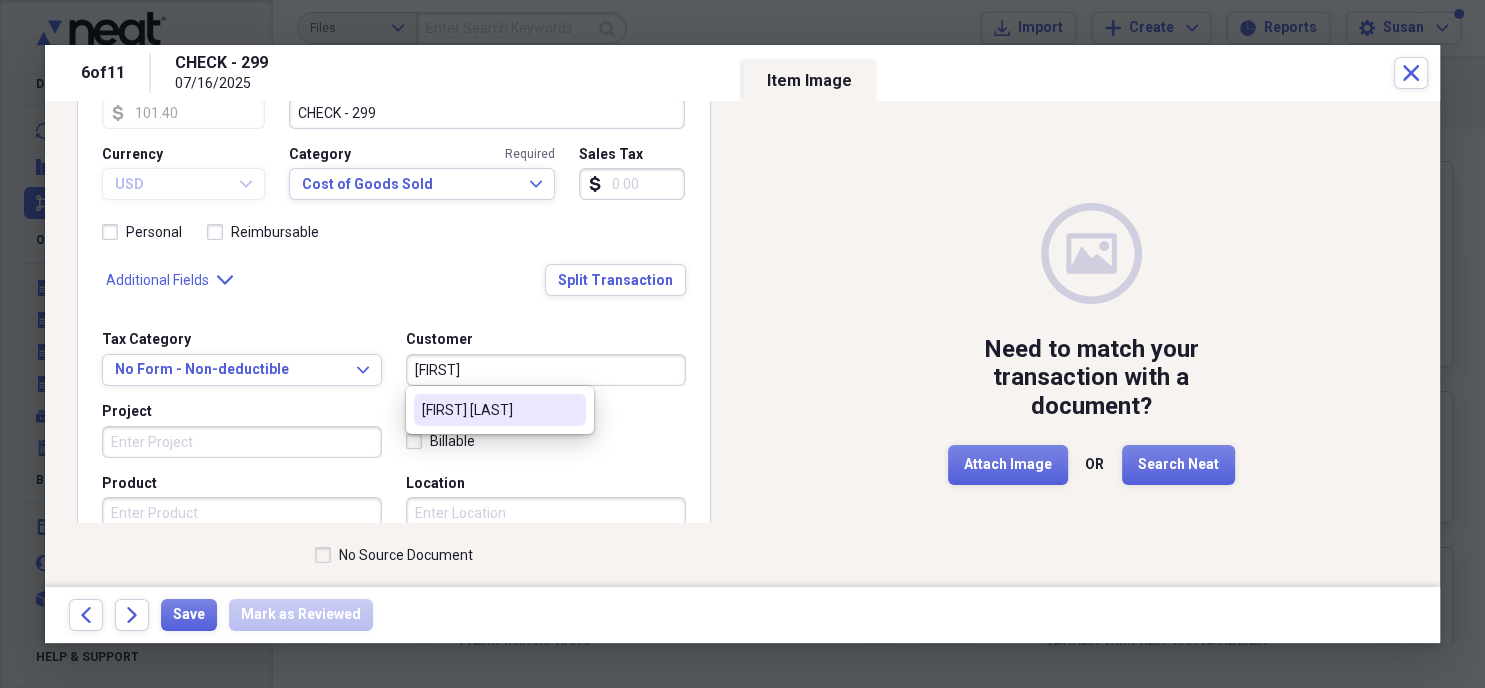 click on "[FIRST] [LAST]" at bounding box center [488, 410] 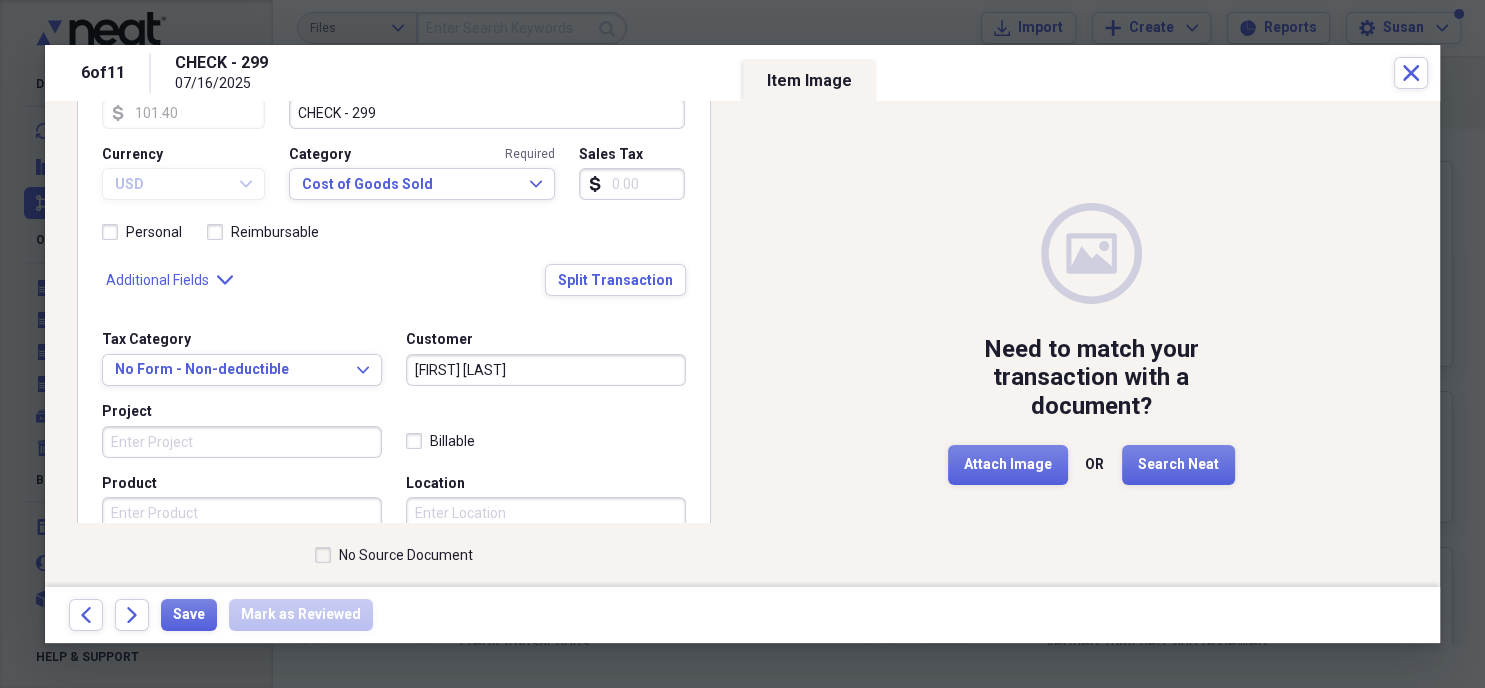 click on "No Source Document" at bounding box center (394, 555) 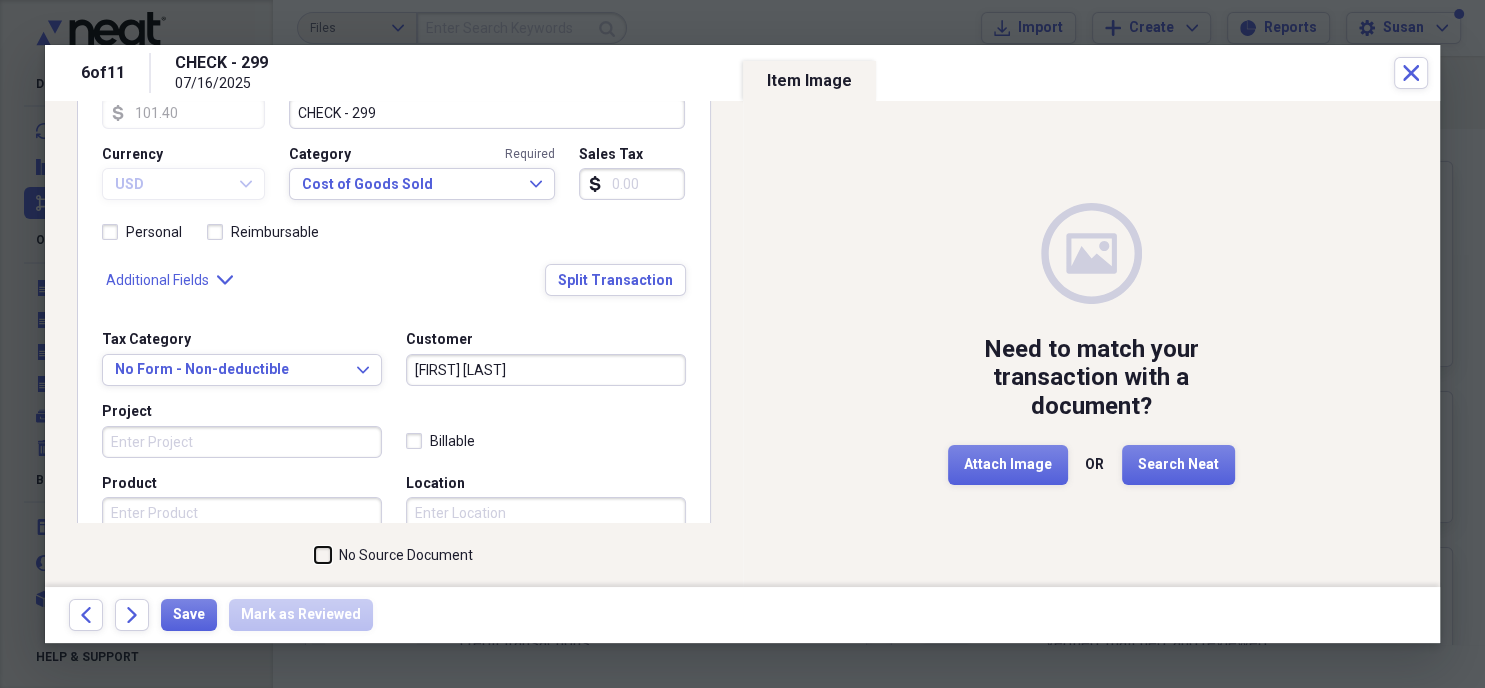 click on "No Source Document" at bounding box center [315, 555] 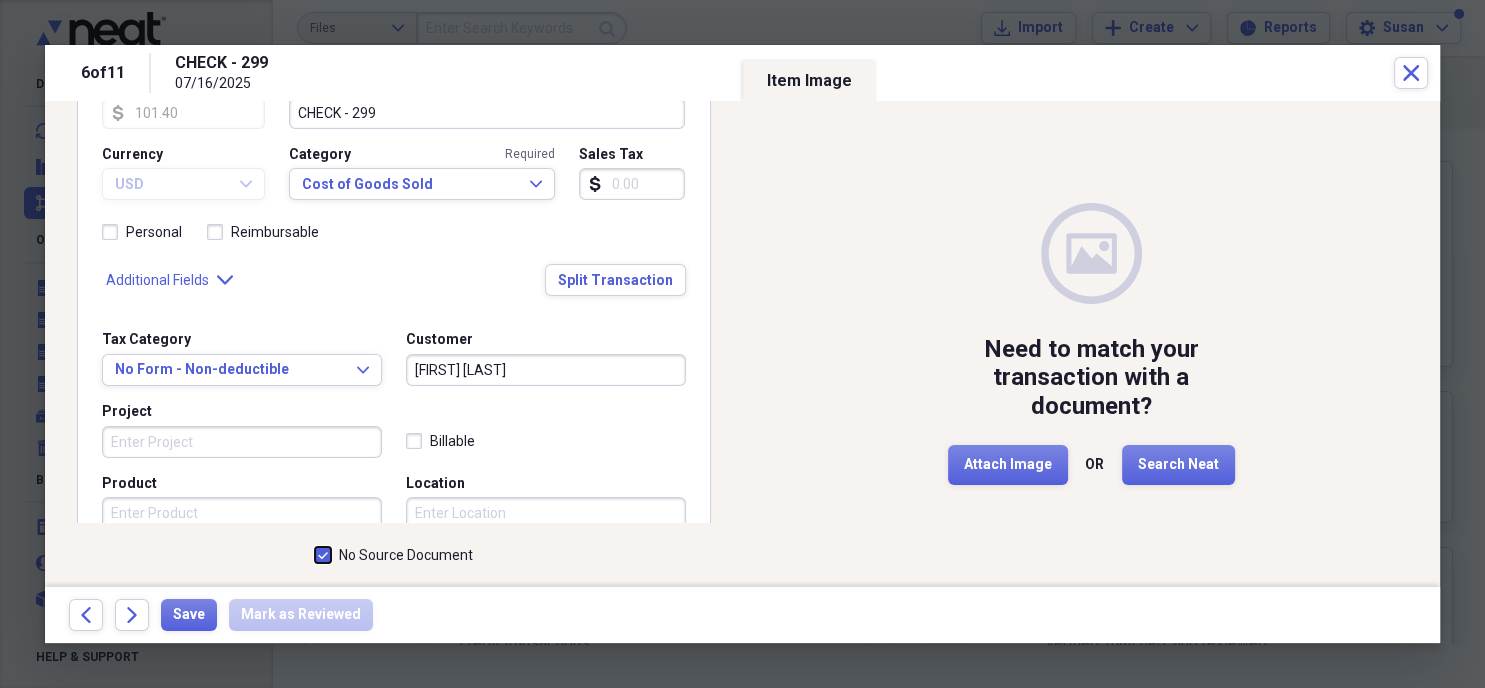 checkbox on "true" 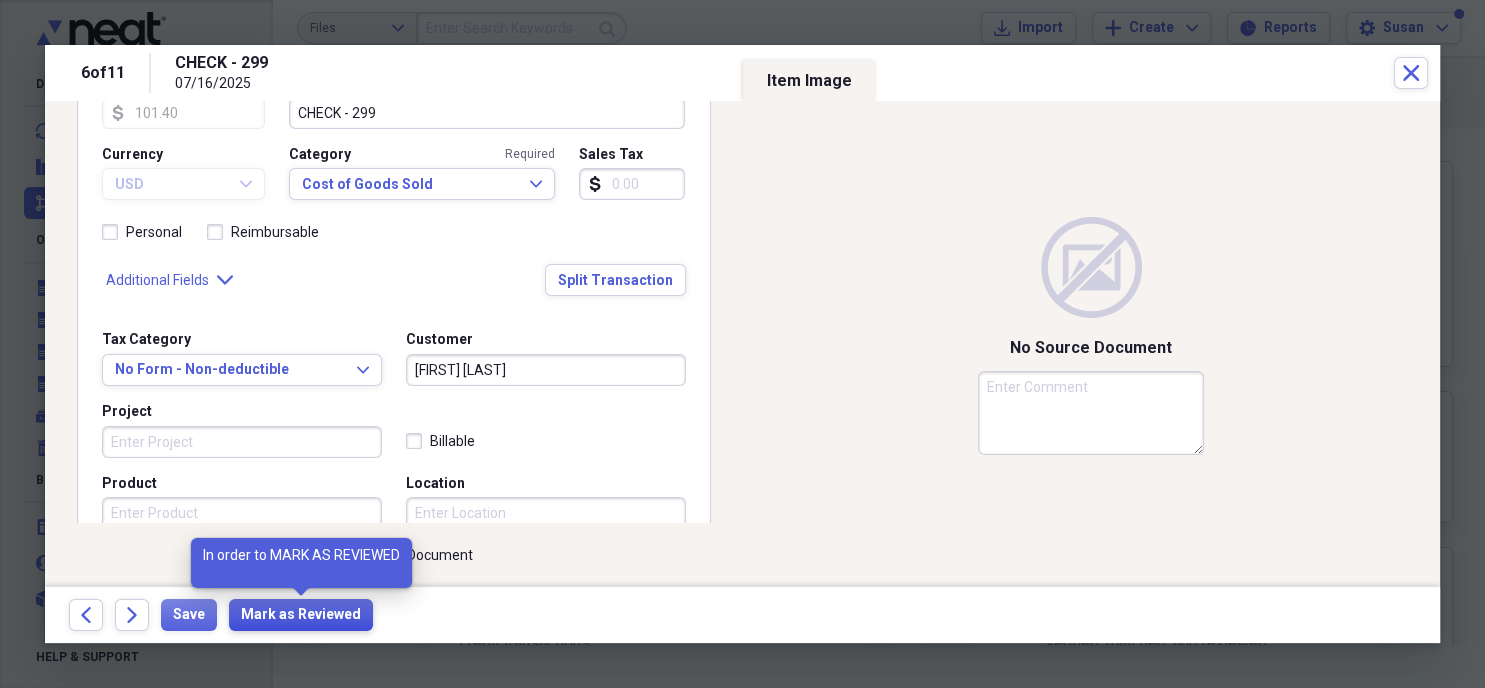 click on "Mark as Reviewed" at bounding box center (301, 615) 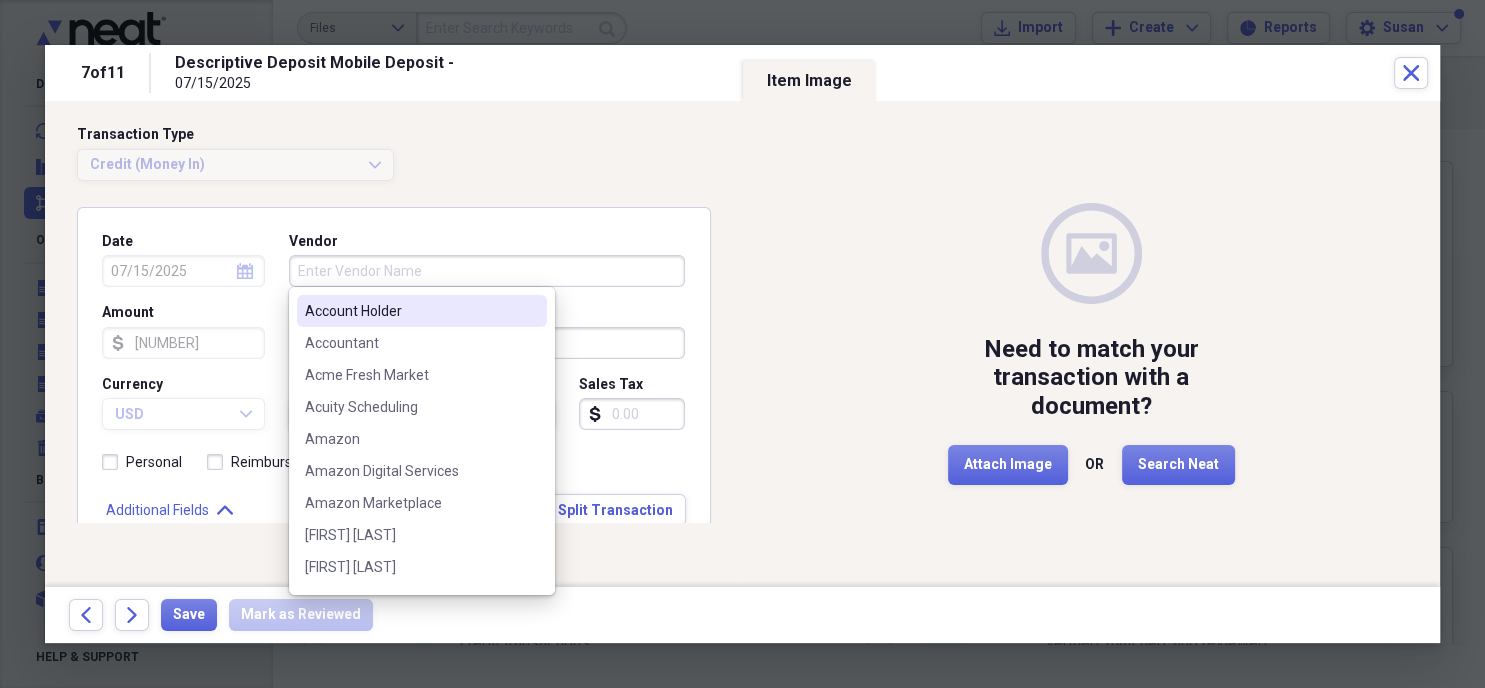 click on "Vendor" at bounding box center (487, 271) 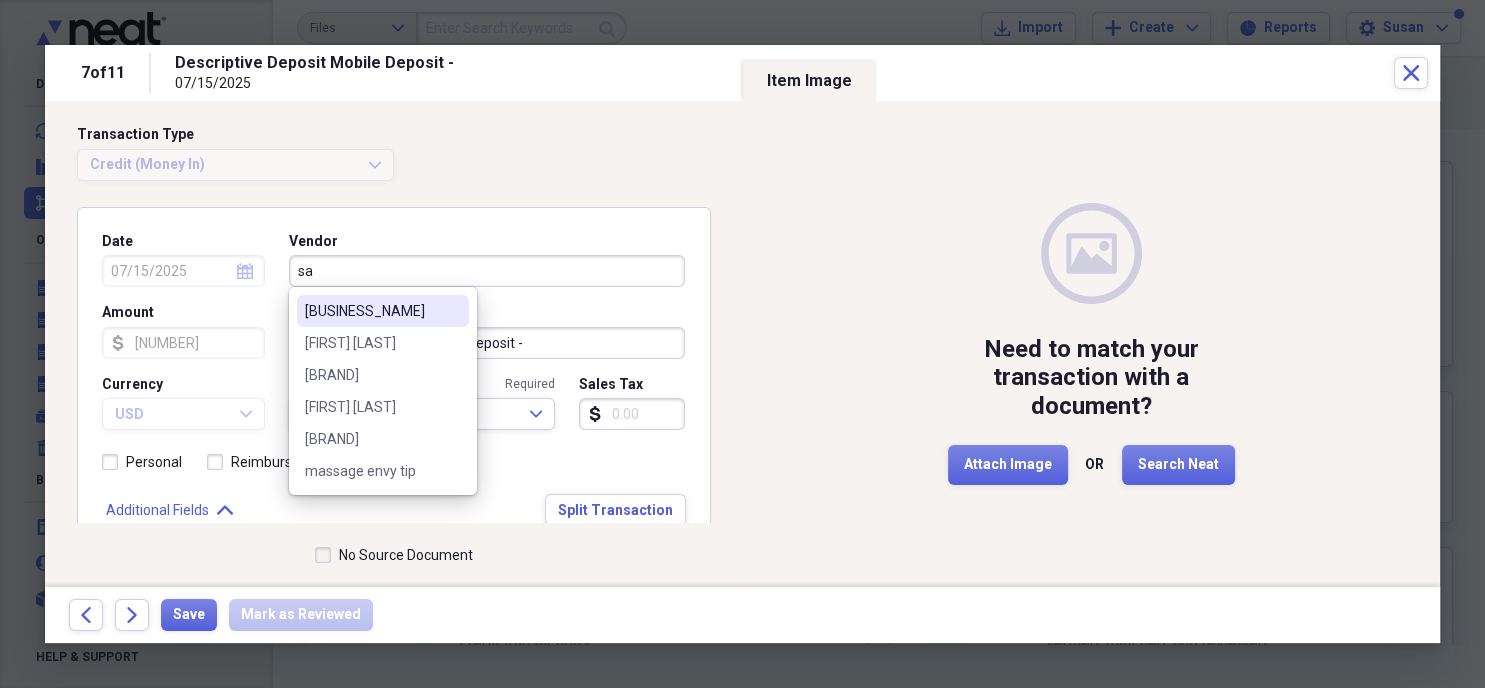 type on "s" 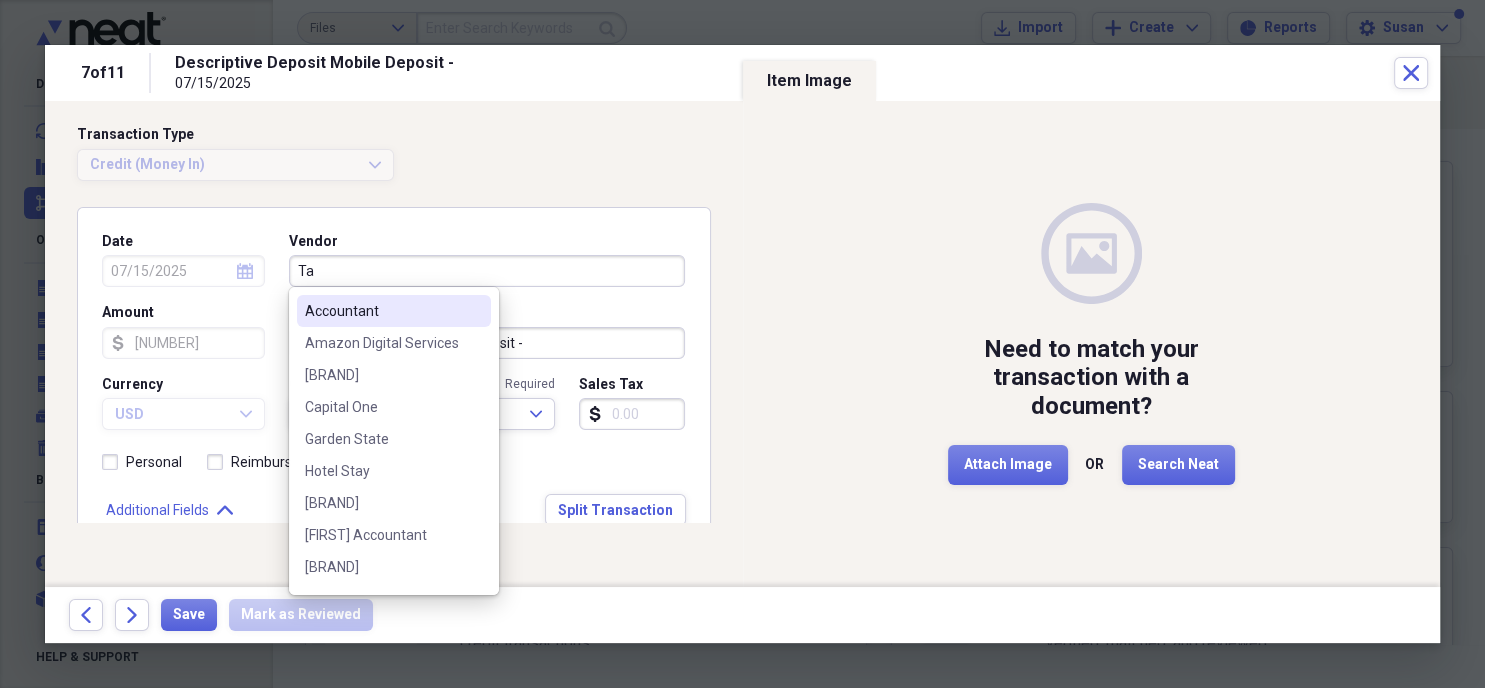 type on "T" 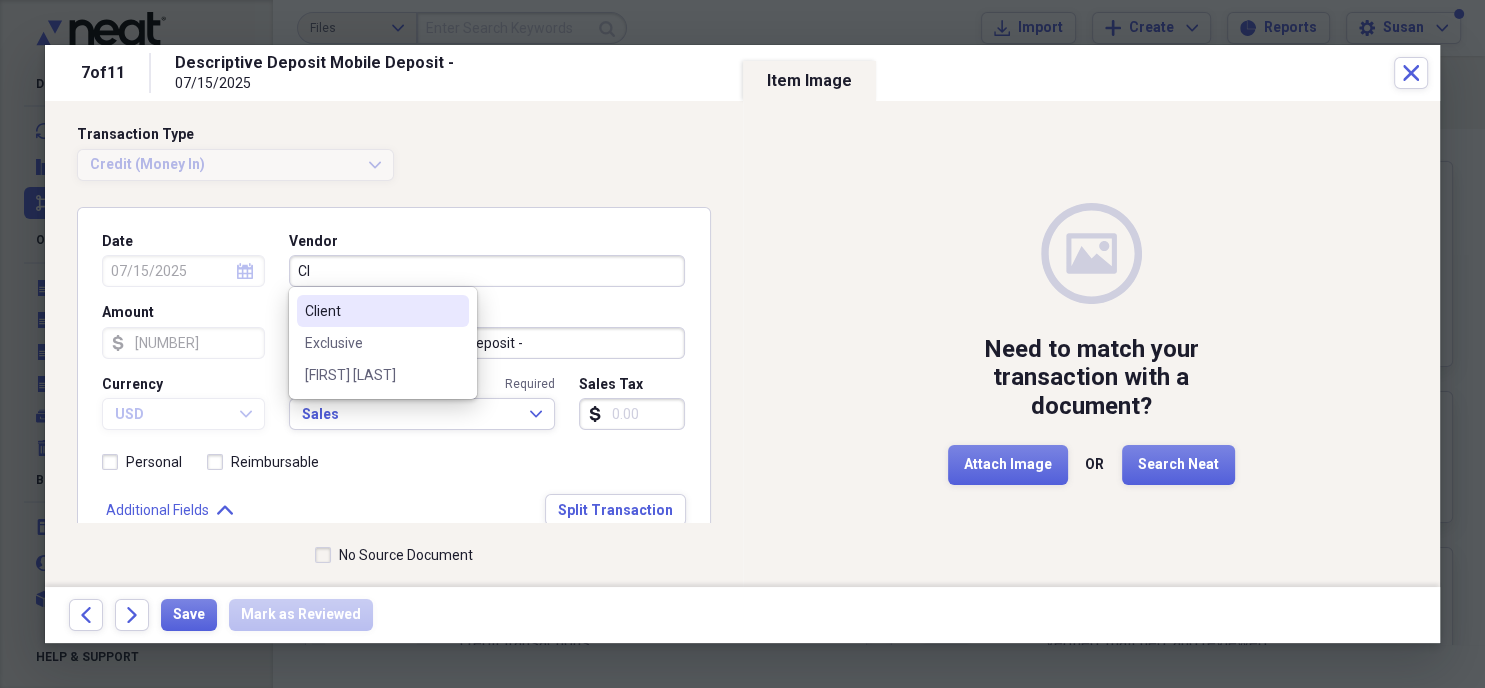 click on "Client" at bounding box center [371, 311] 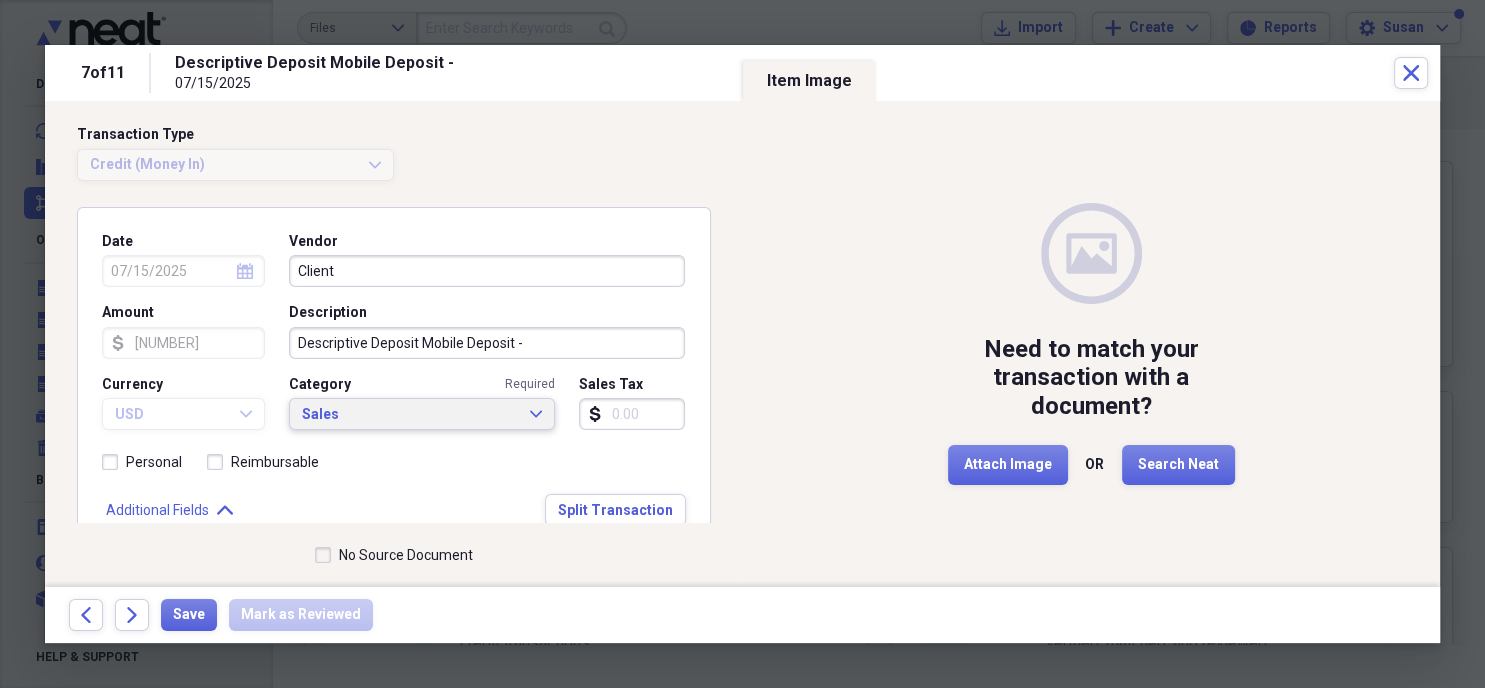 click on "Sales Expand" at bounding box center (422, 414) 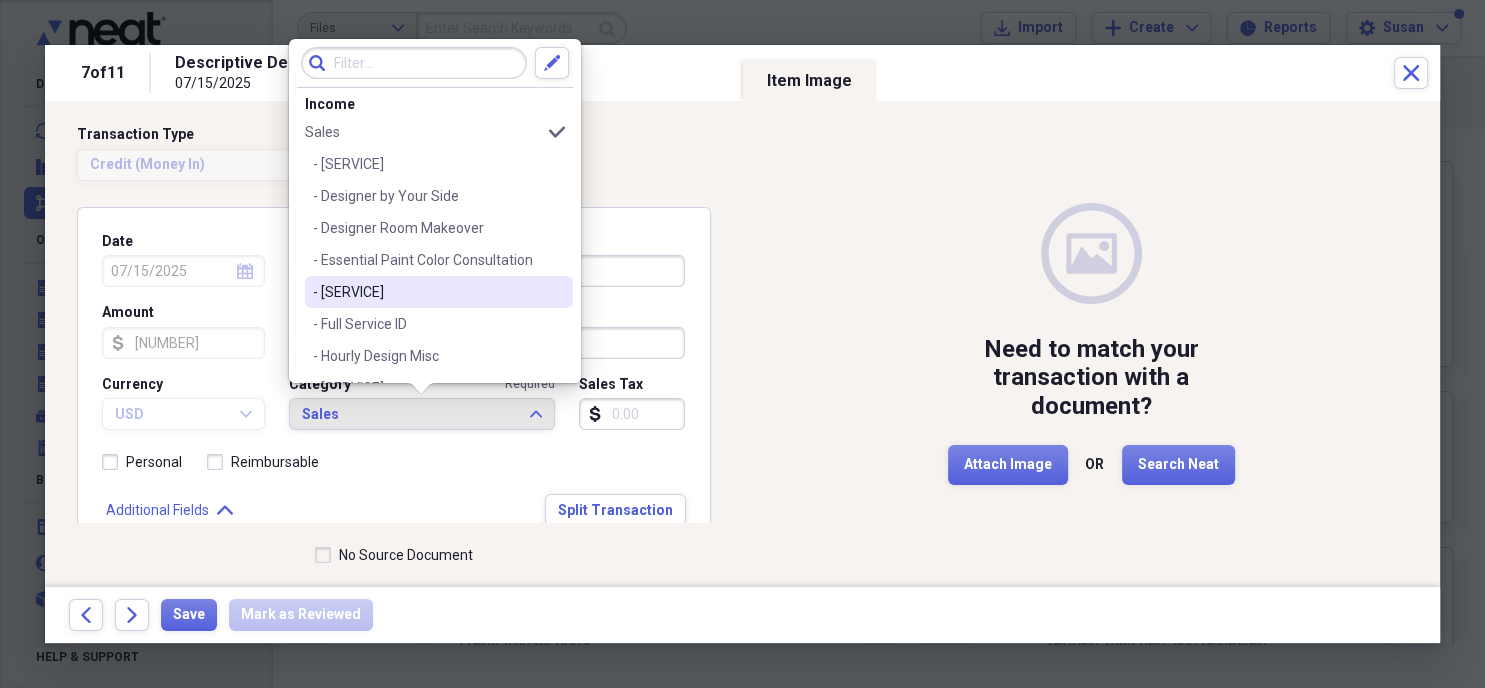 click on "- [SERVICE]" at bounding box center [427, 292] 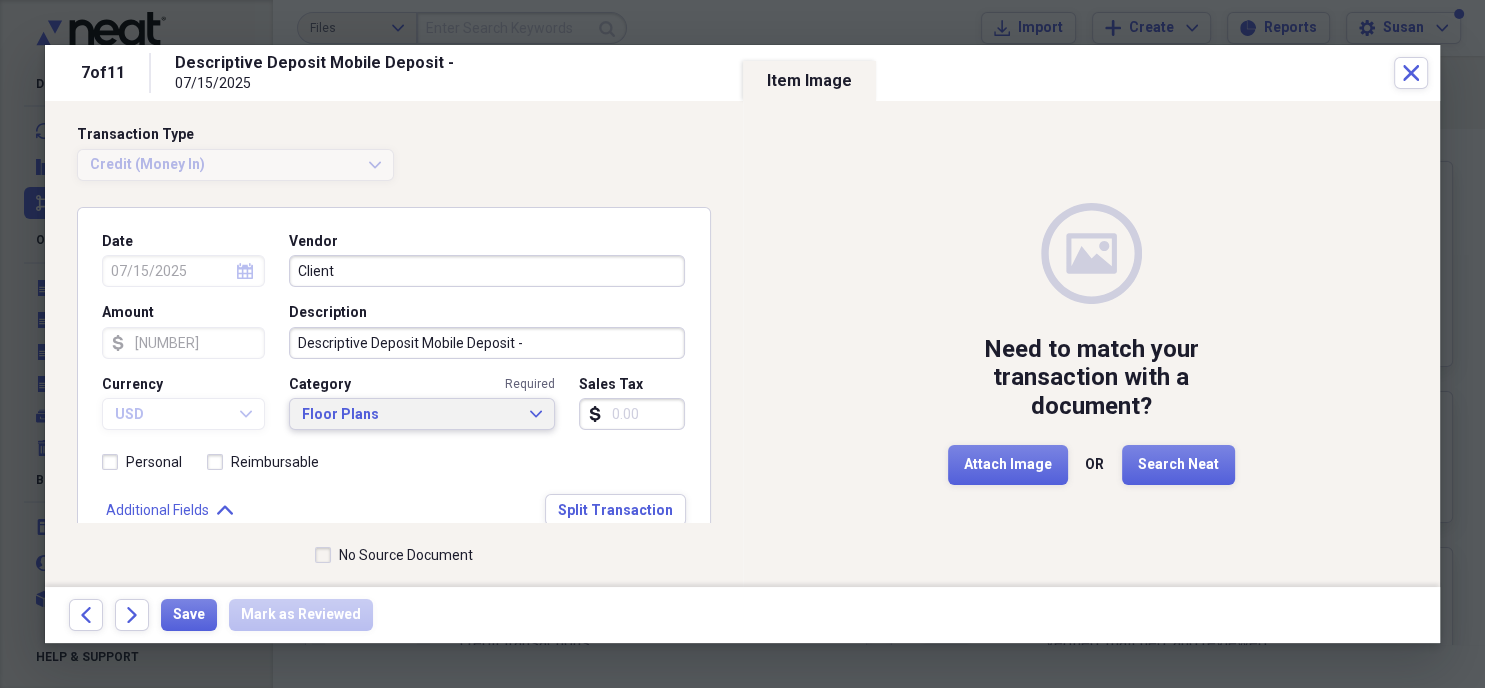 scroll, scrollTop: 25, scrollLeft: 0, axis: vertical 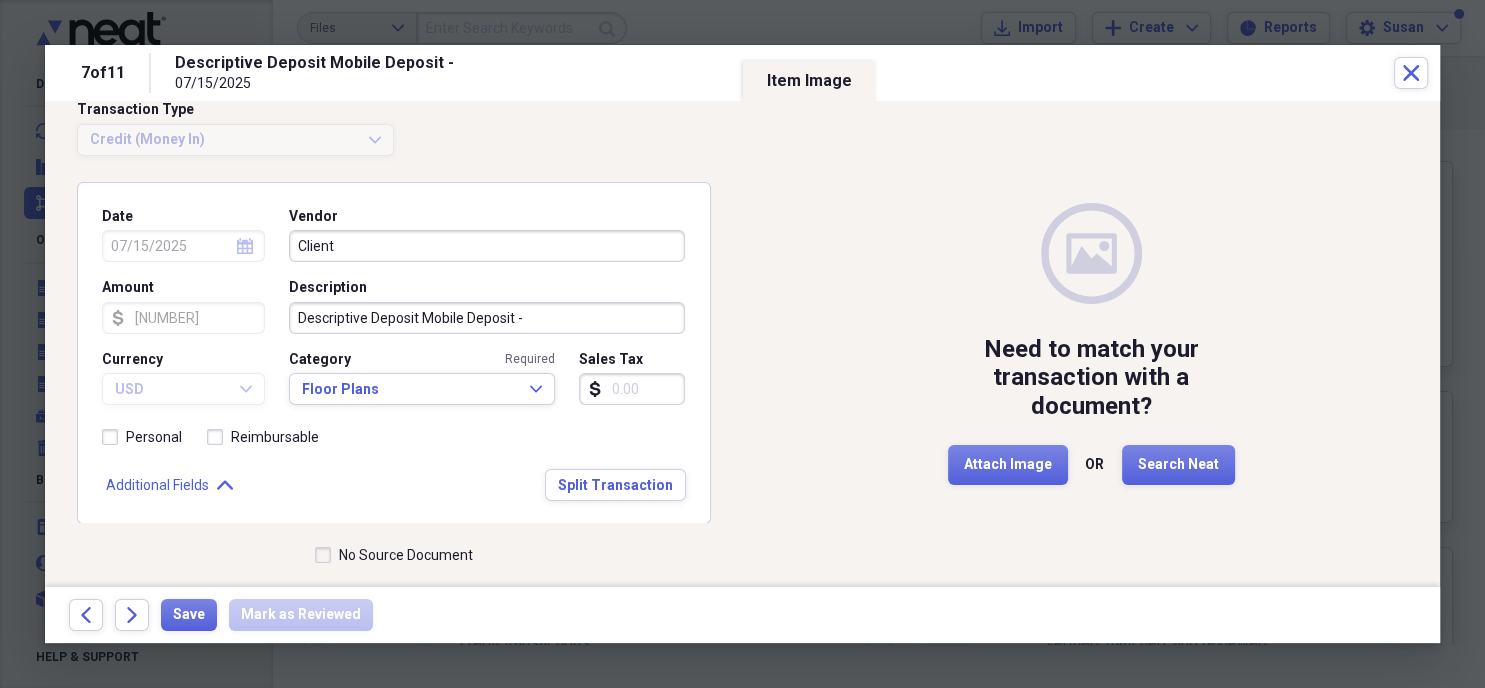 click on "Expand" 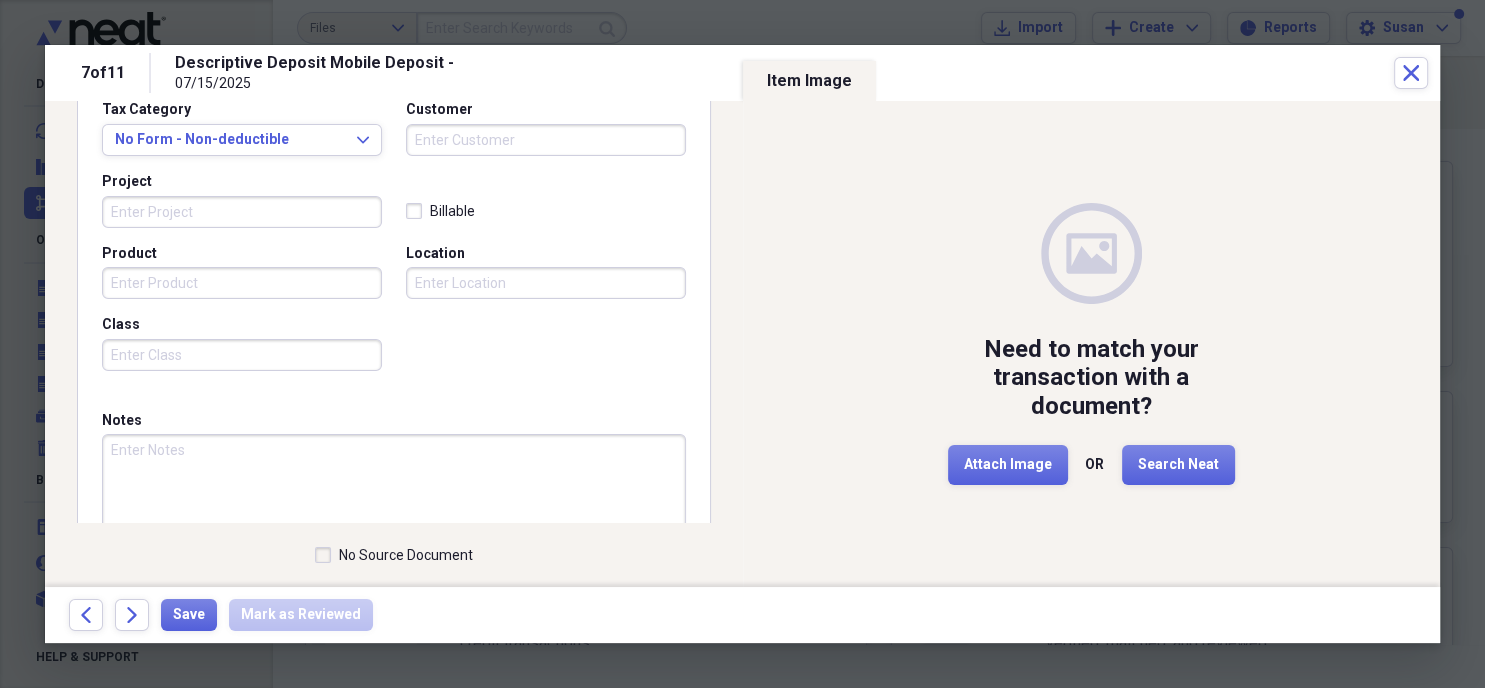 scroll, scrollTop: 424, scrollLeft: 0, axis: vertical 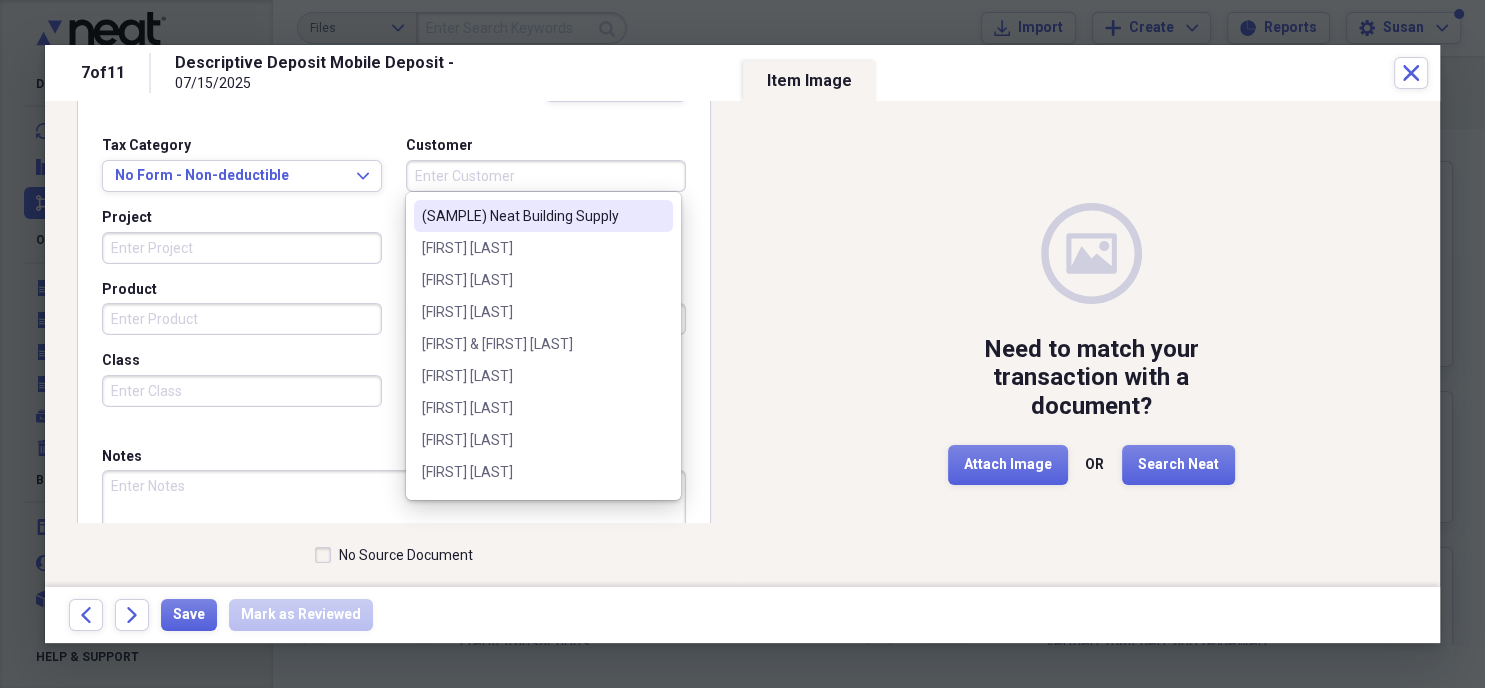 click on "Customer" at bounding box center [546, 176] 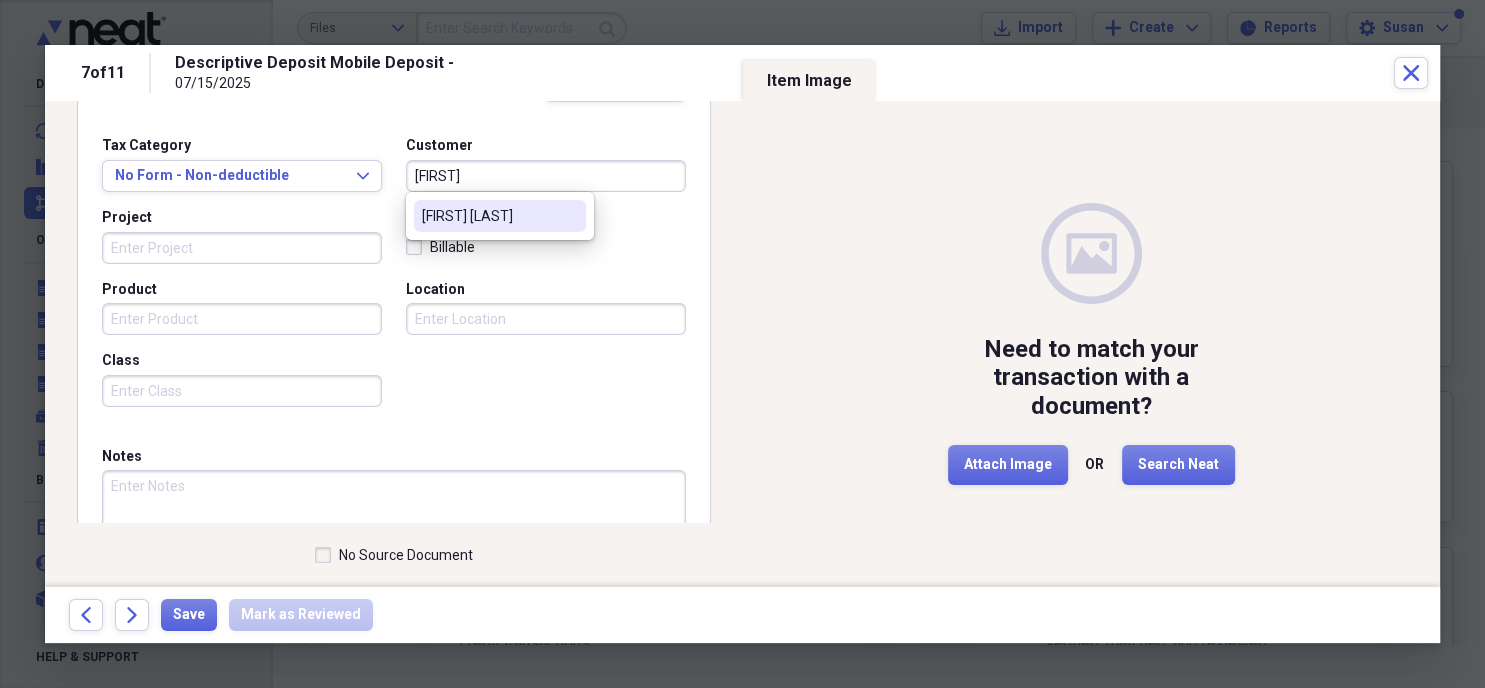 click on "[FIRST] [LAST]" at bounding box center (488, 216) 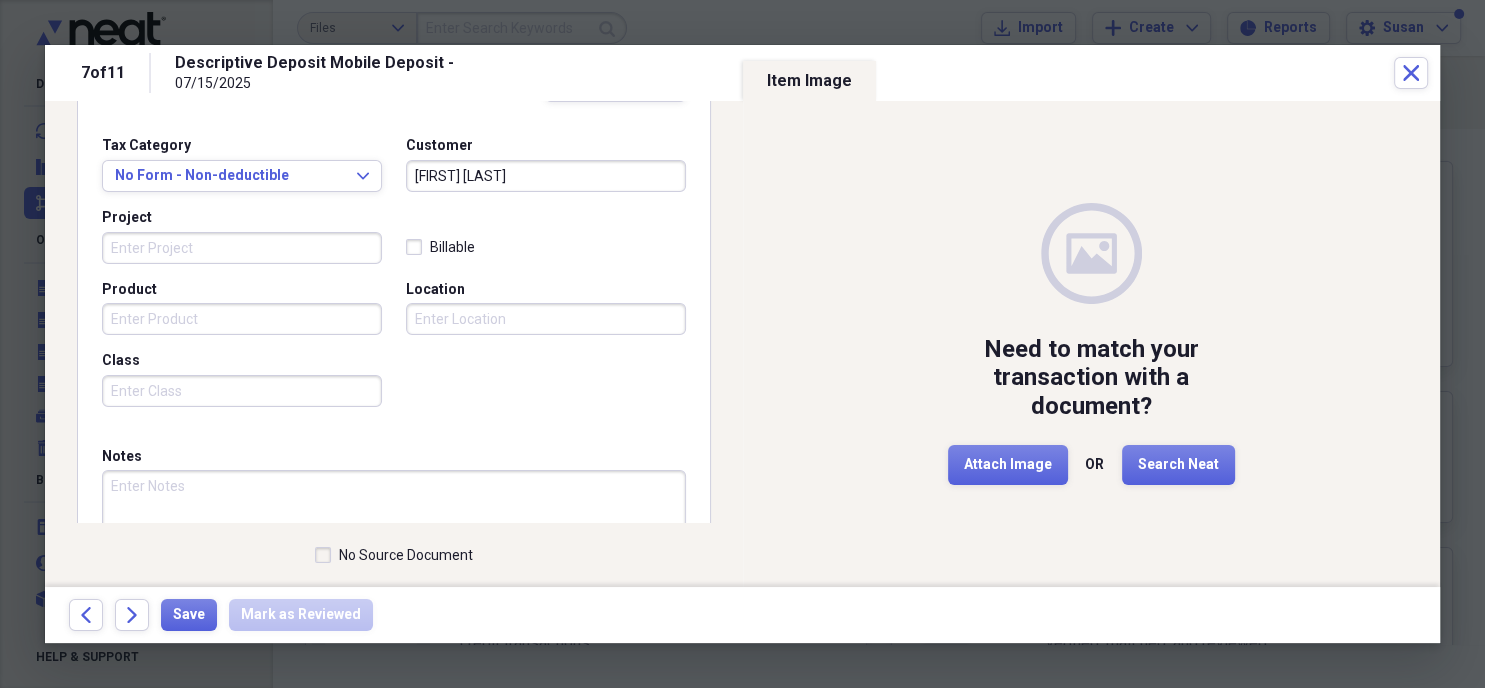 scroll, scrollTop: 539, scrollLeft: 0, axis: vertical 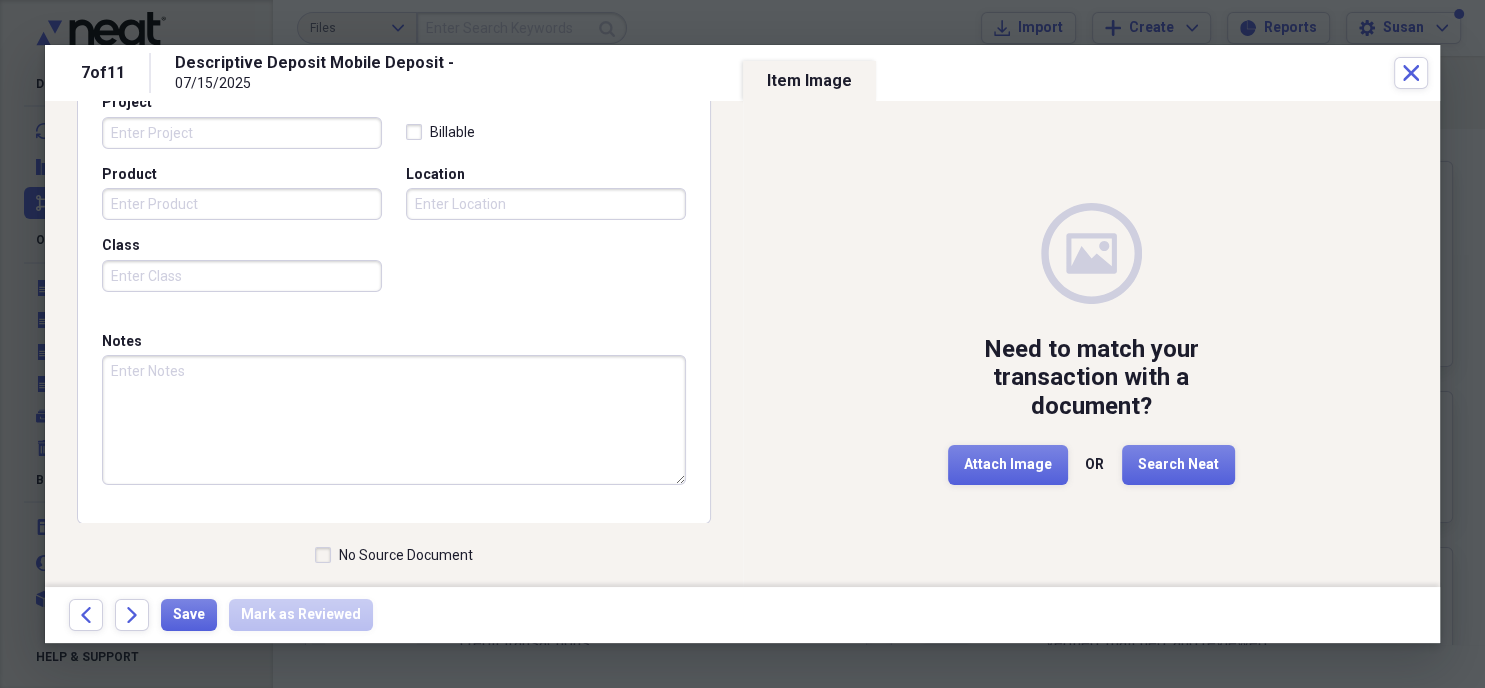 click on "No Source Document" at bounding box center [394, 555] 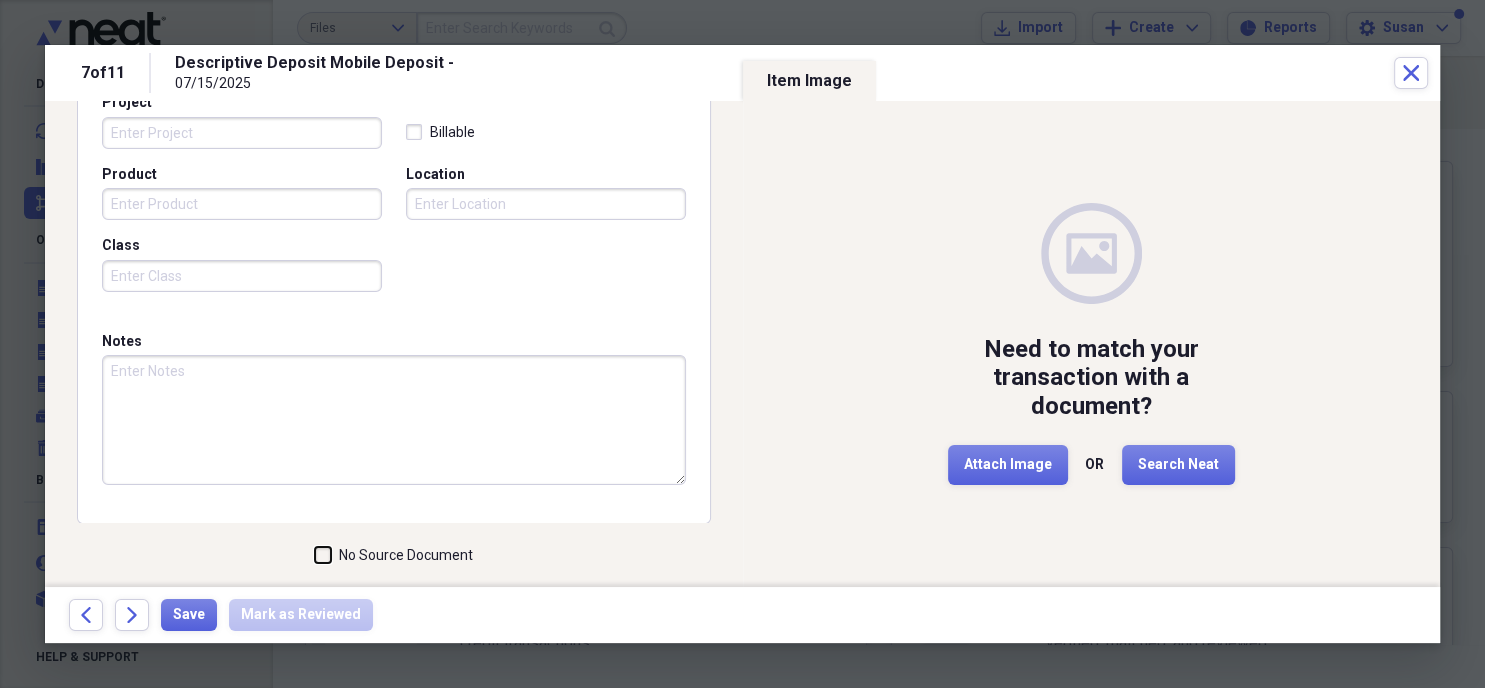 click on "No Source Document" at bounding box center (315, 555) 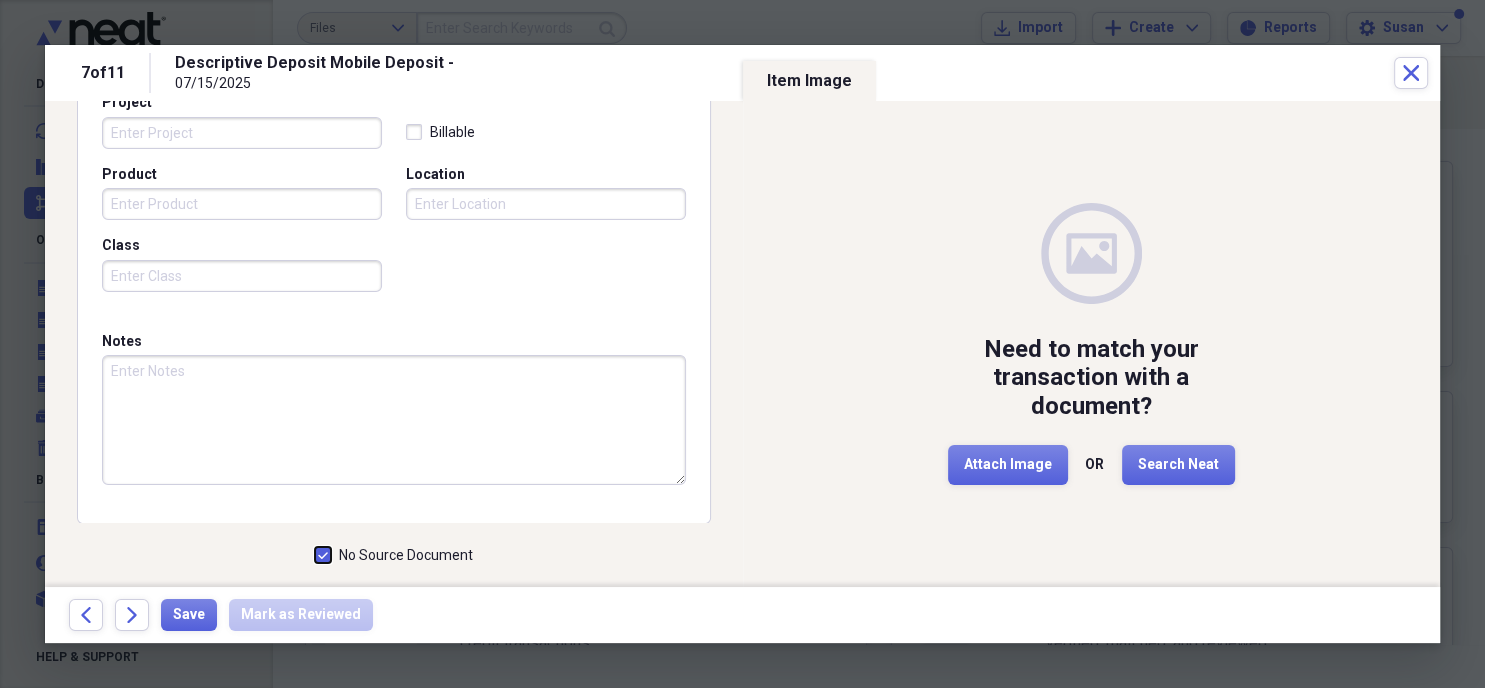 checkbox on "true" 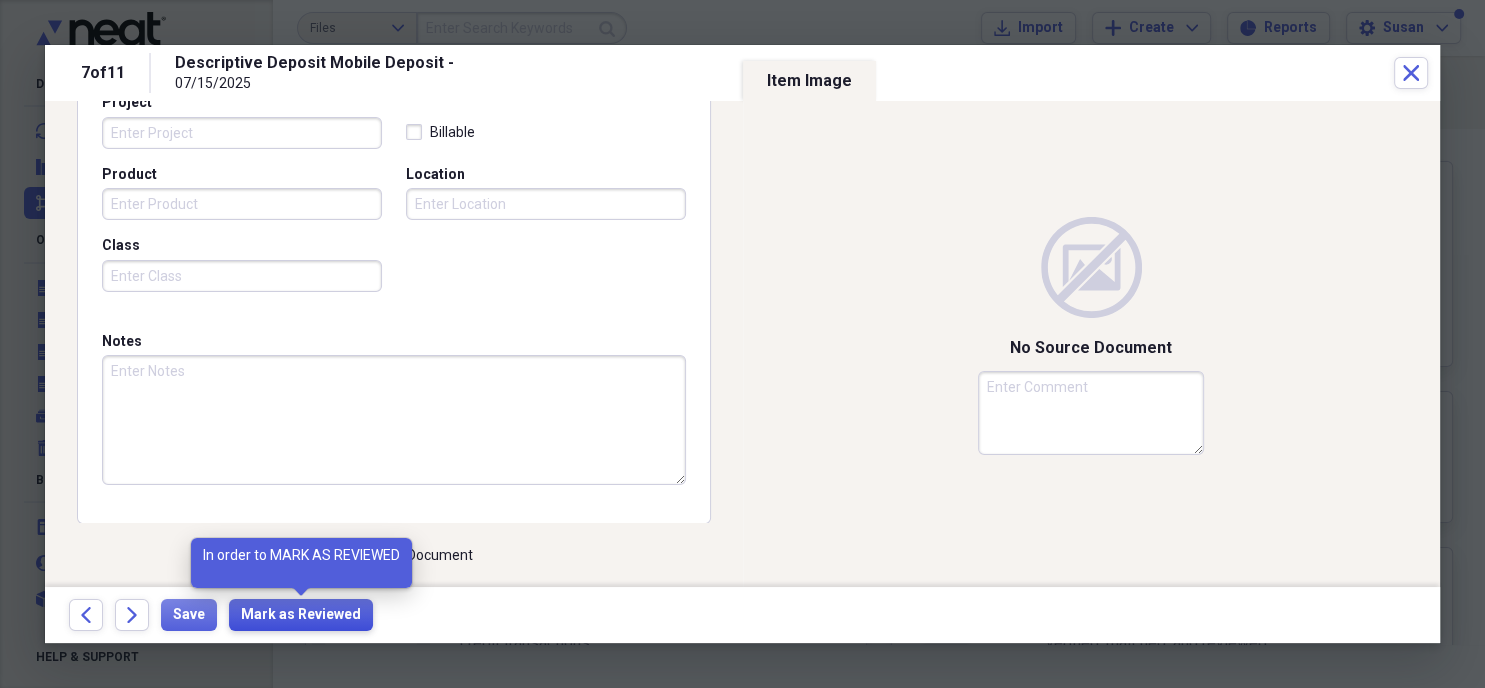 click on "Mark as Reviewed" at bounding box center [301, 615] 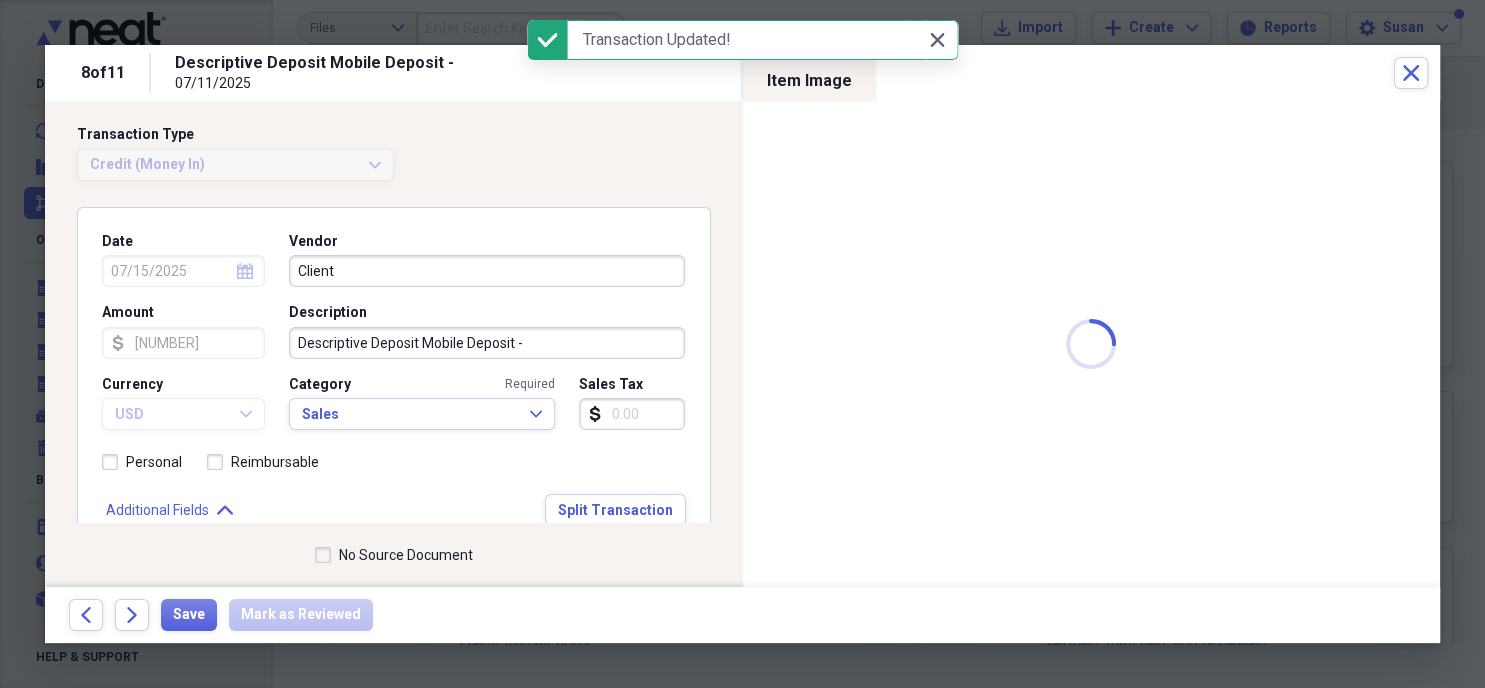 type on "07/11/2025" 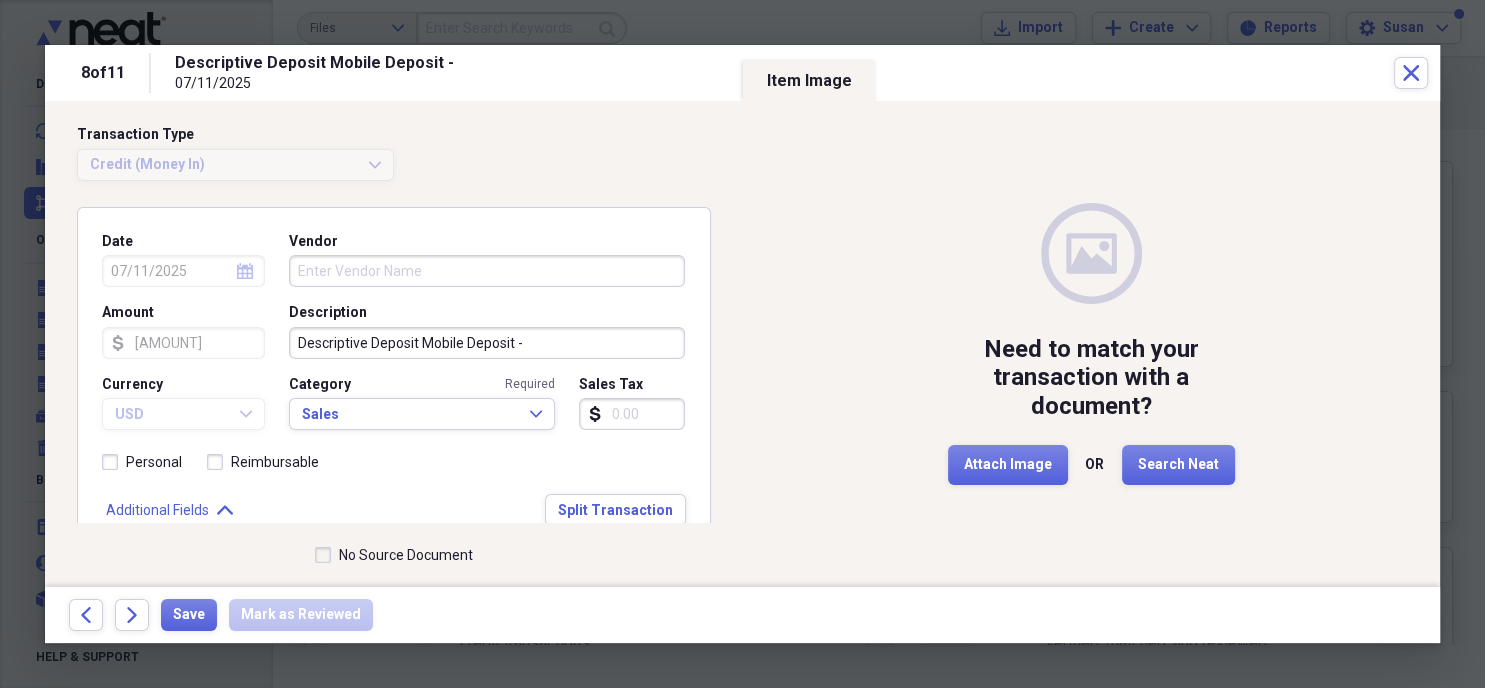 click on "Vendor" at bounding box center (487, 271) 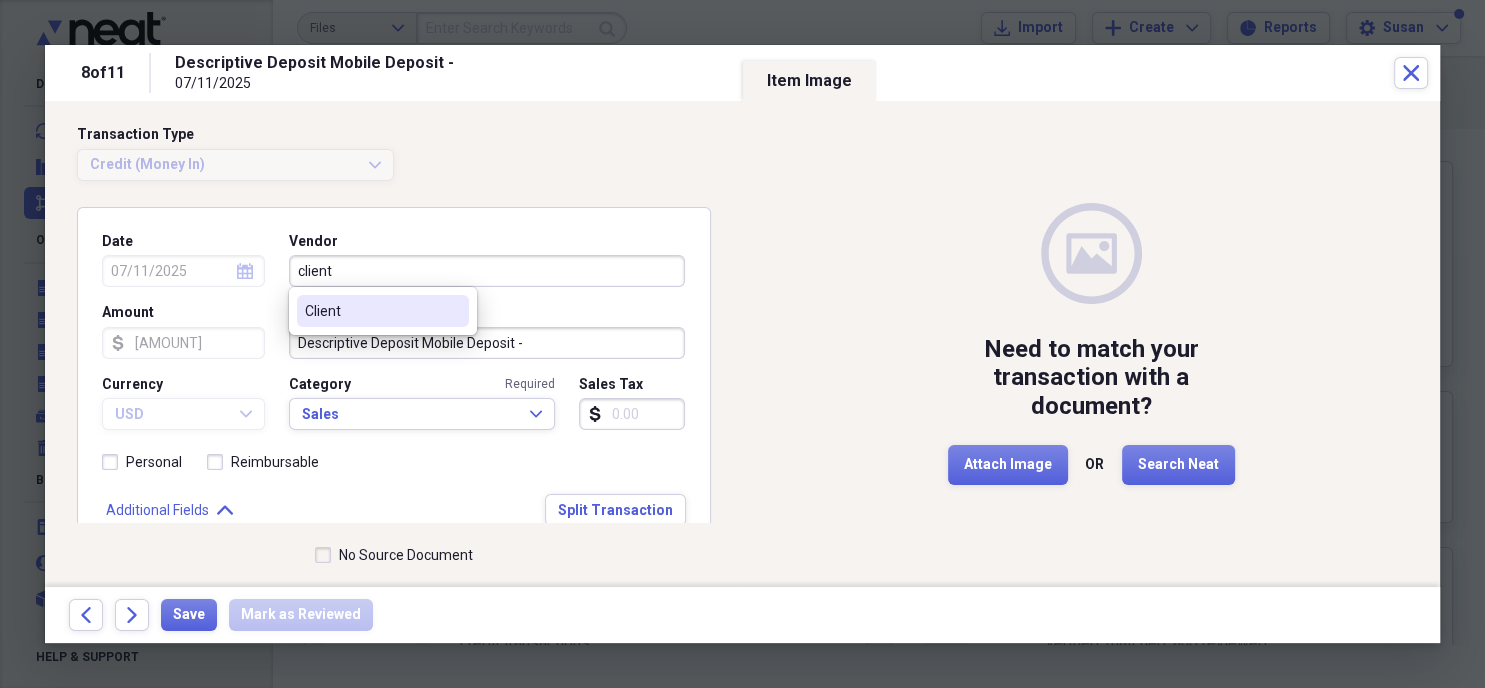 click on "Client" at bounding box center [371, 311] 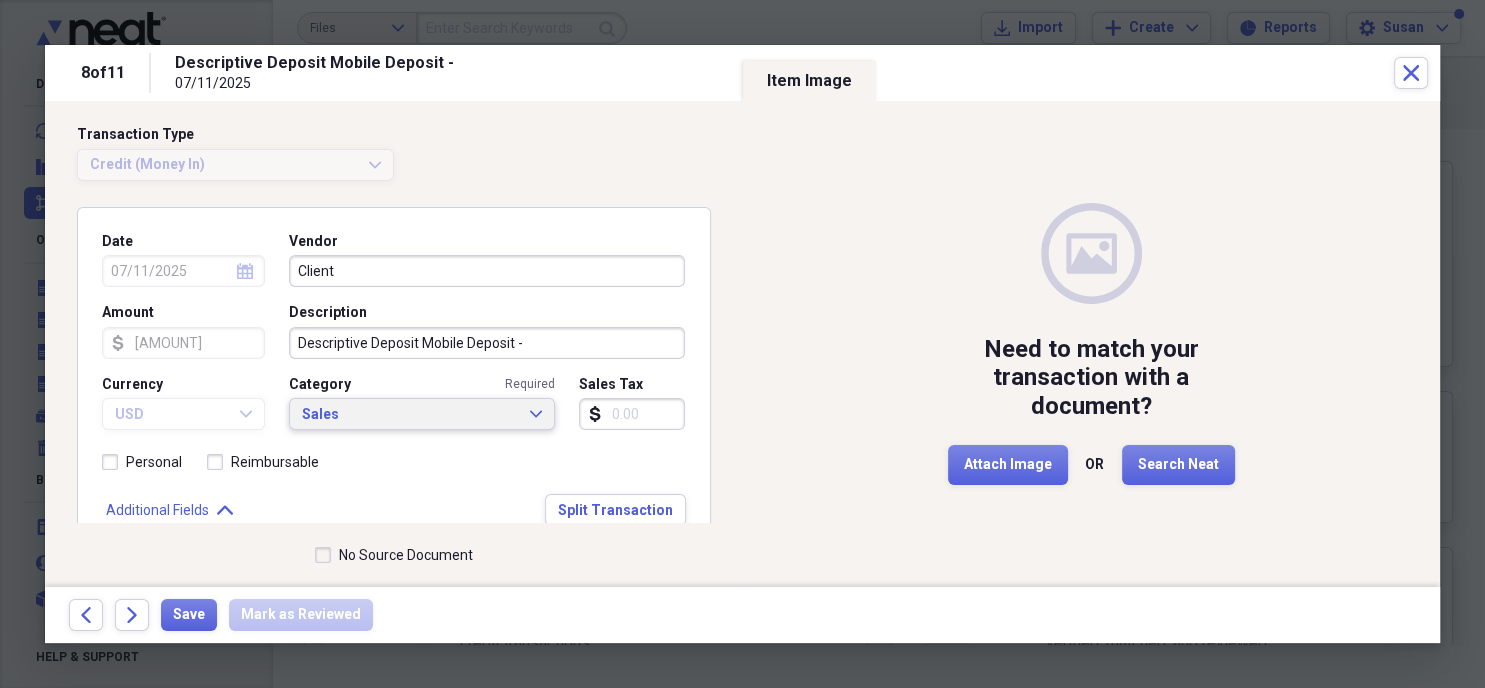 click on "Sales" at bounding box center [410, 415] 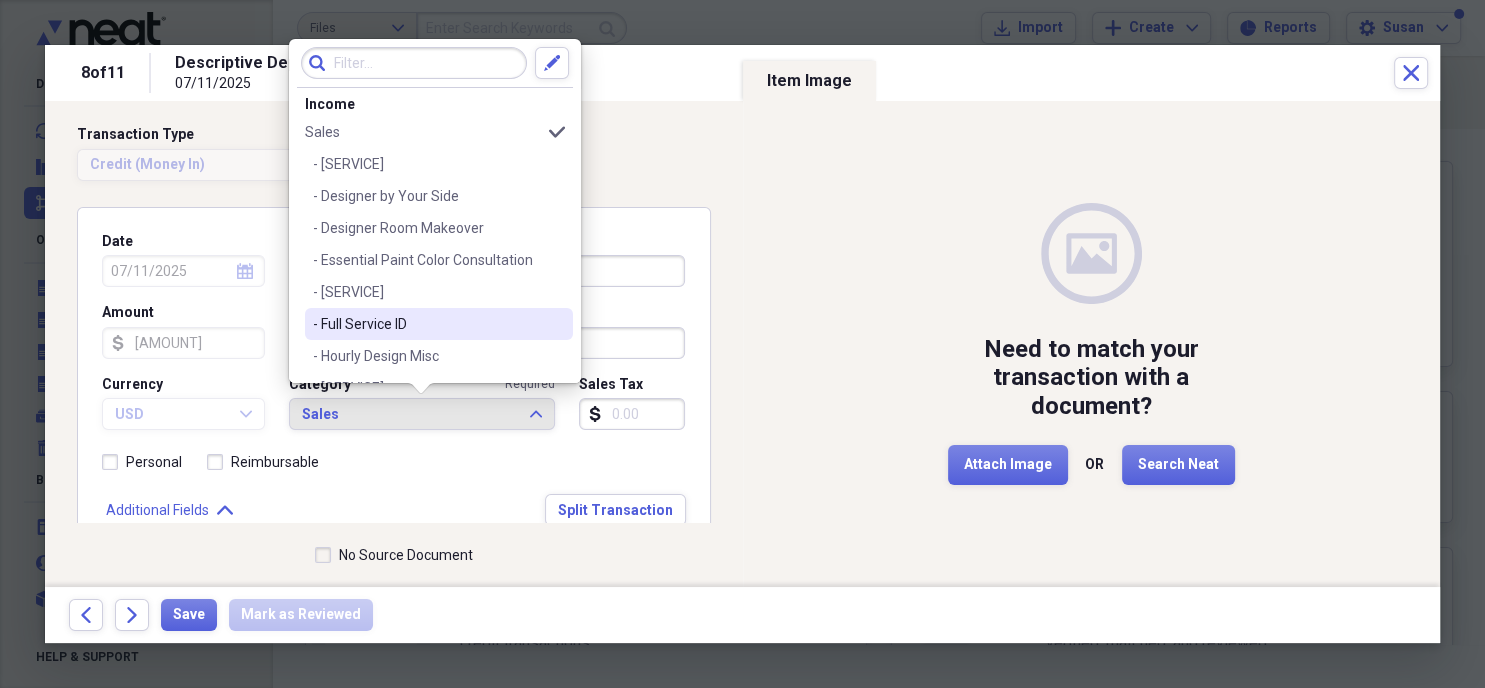 click on "- Full Service ID" at bounding box center [427, 324] 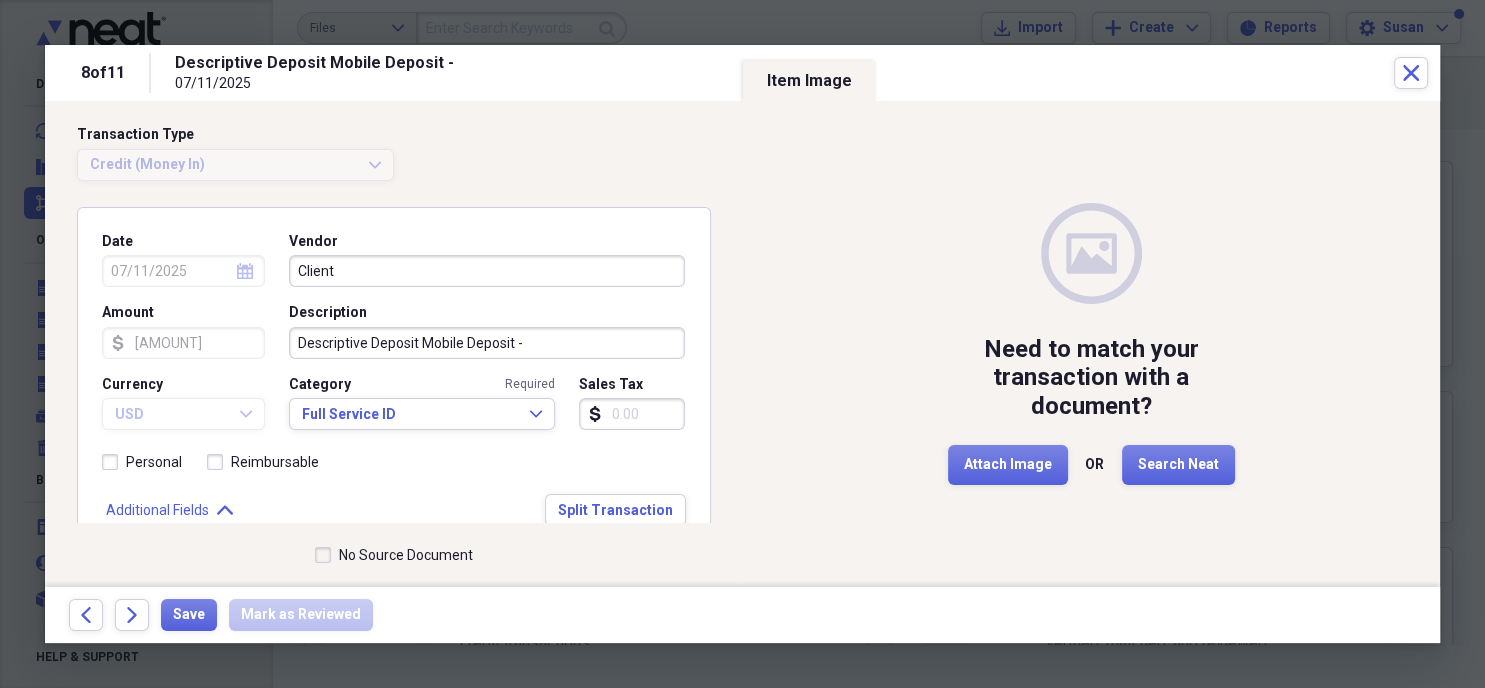 click on "No Source Document" at bounding box center (394, 555) 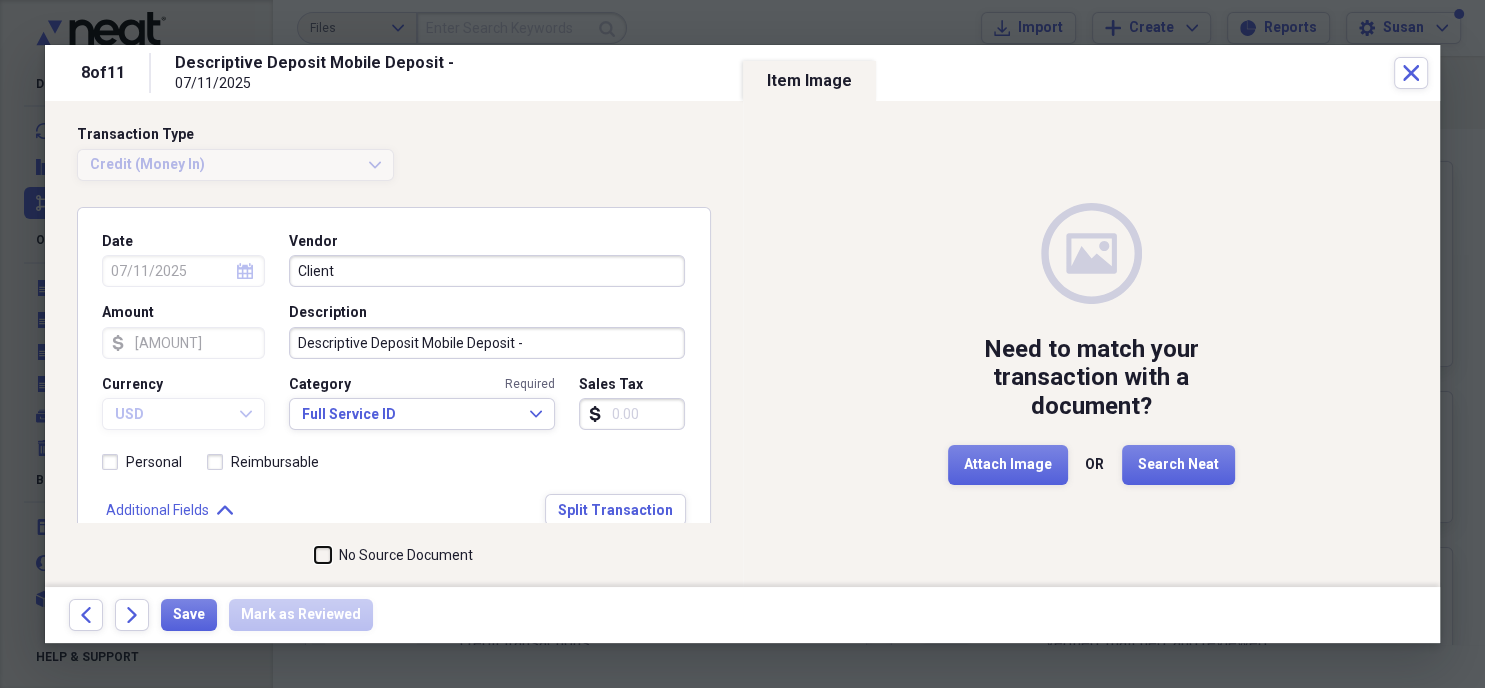 click on "No Source Document" at bounding box center (315, 555) 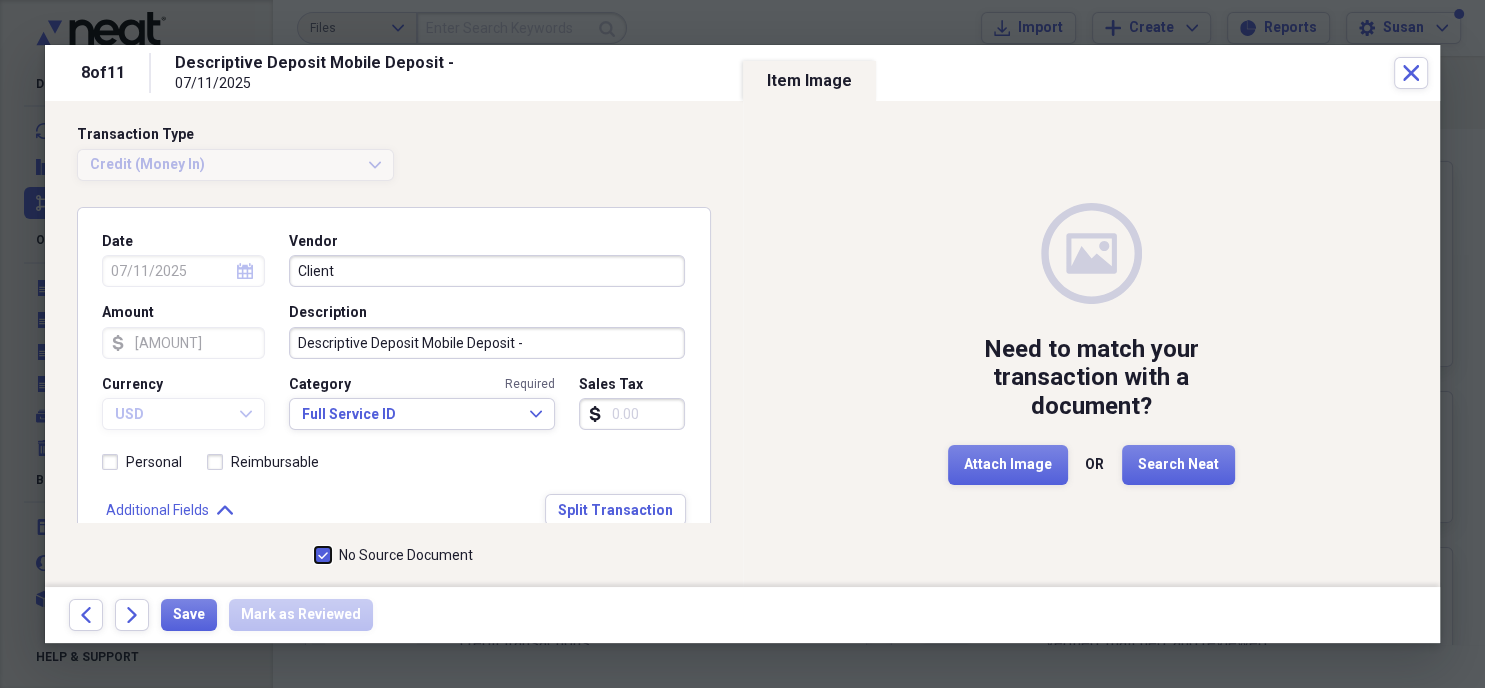 checkbox on "true" 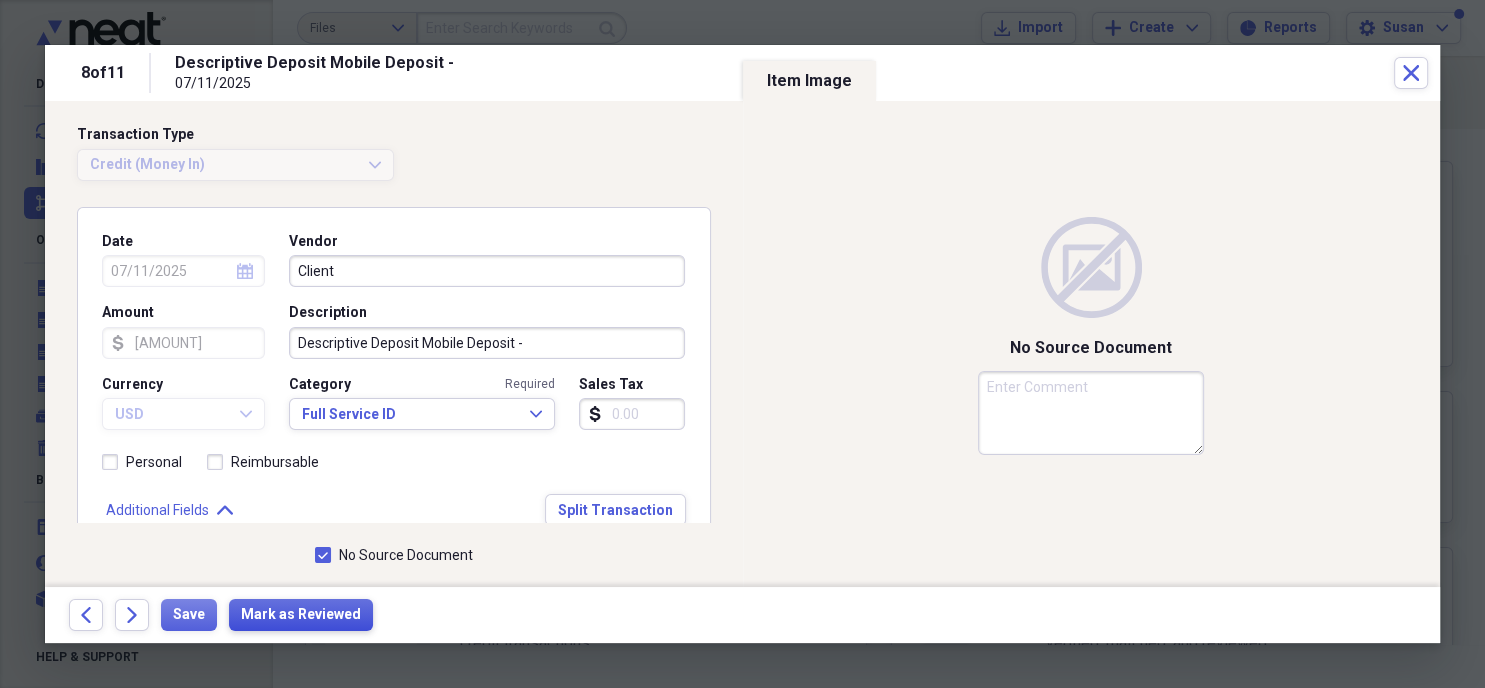 click on "Mark as Reviewed" at bounding box center [301, 615] 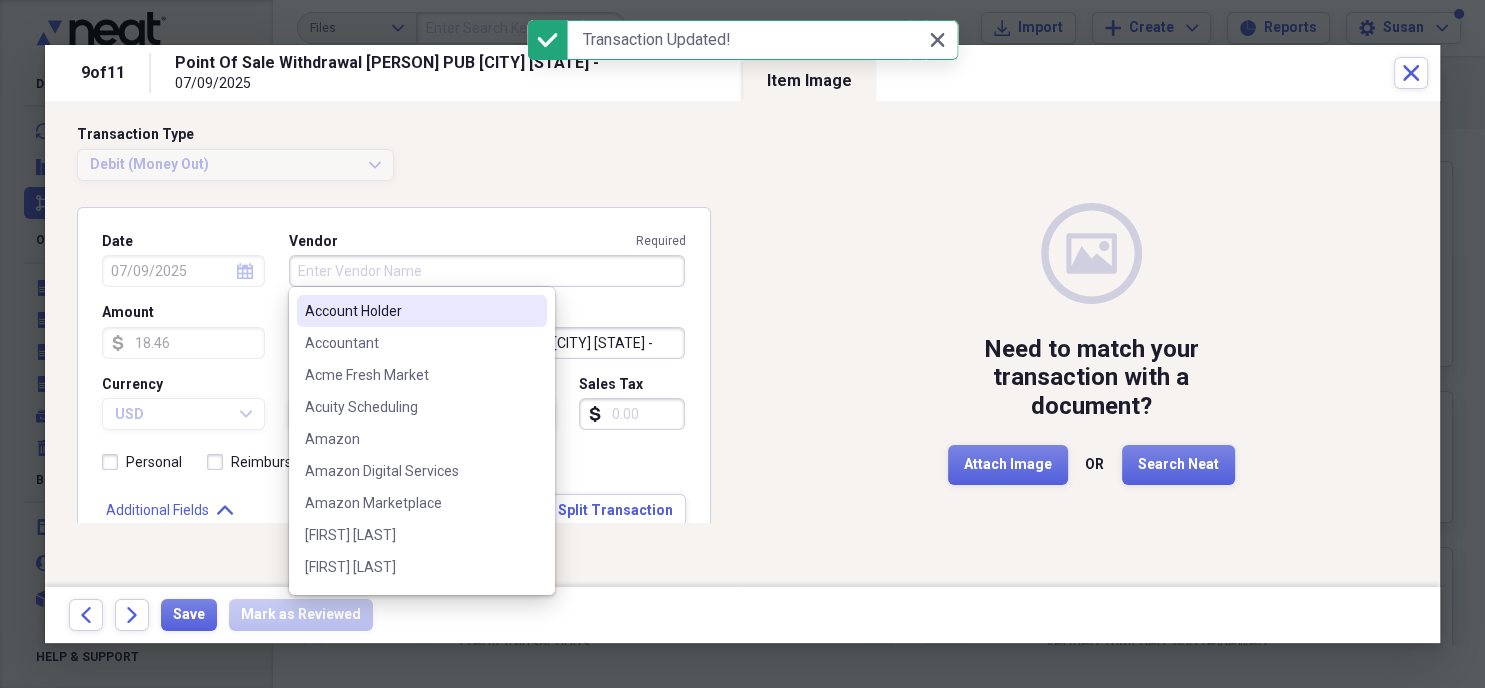 click on "Vendor Required" at bounding box center (487, 271) 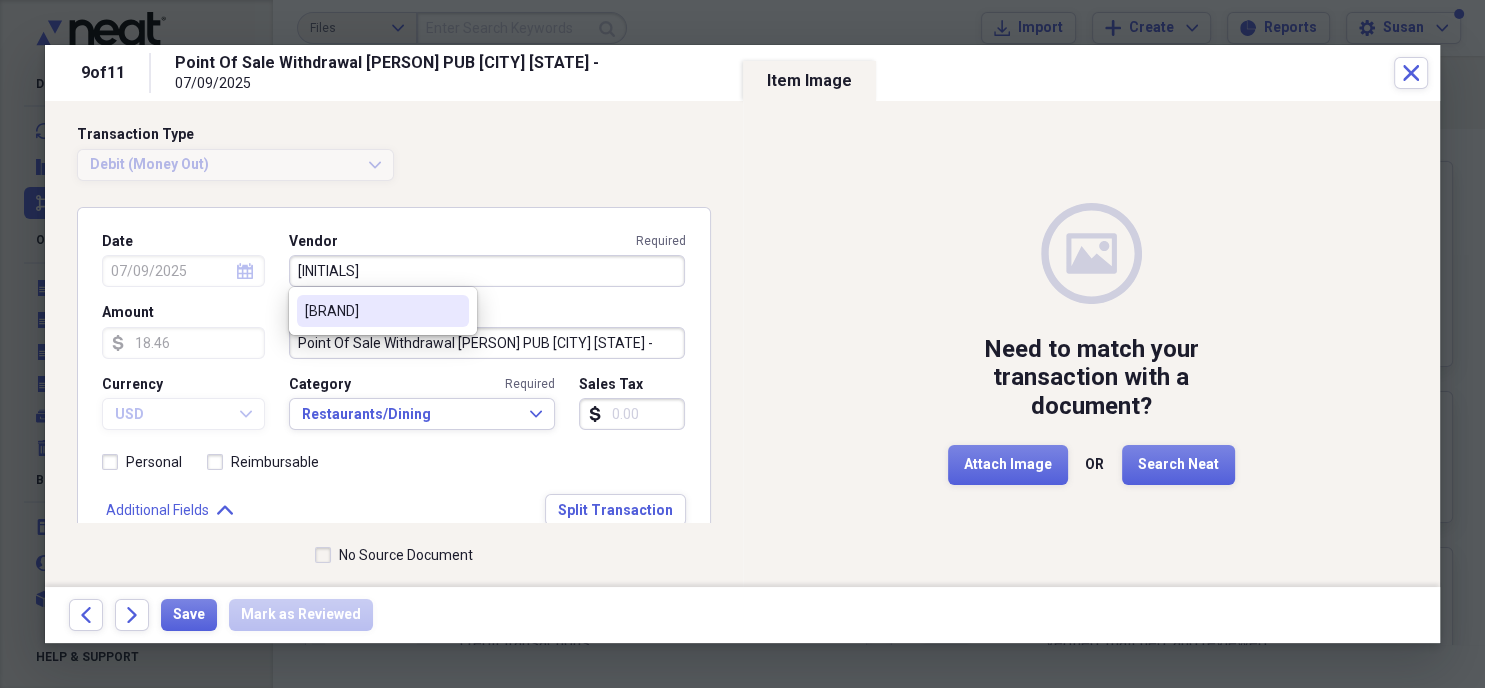 click on "[BRAND]" at bounding box center (371, 311) 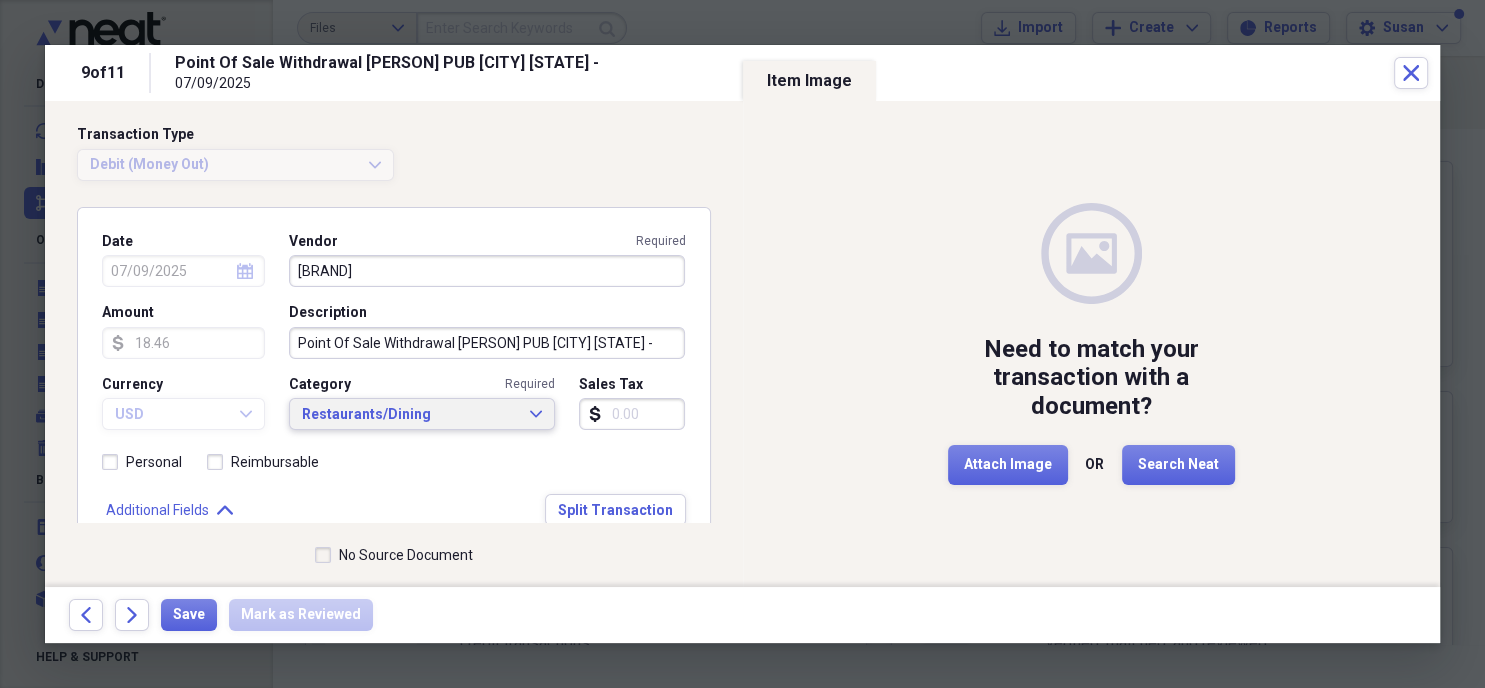 click on "Expand" 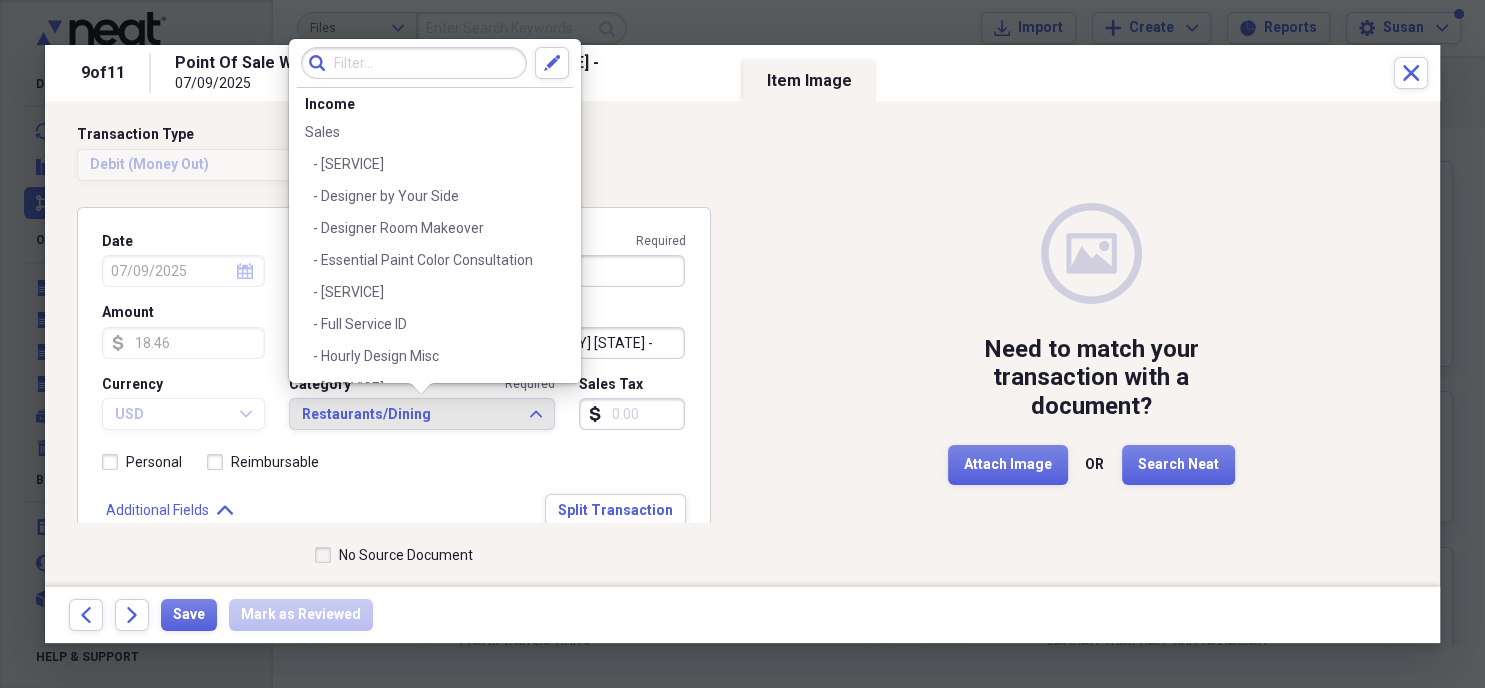 scroll, scrollTop: 1550, scrollLeft: 0, axis: vertical 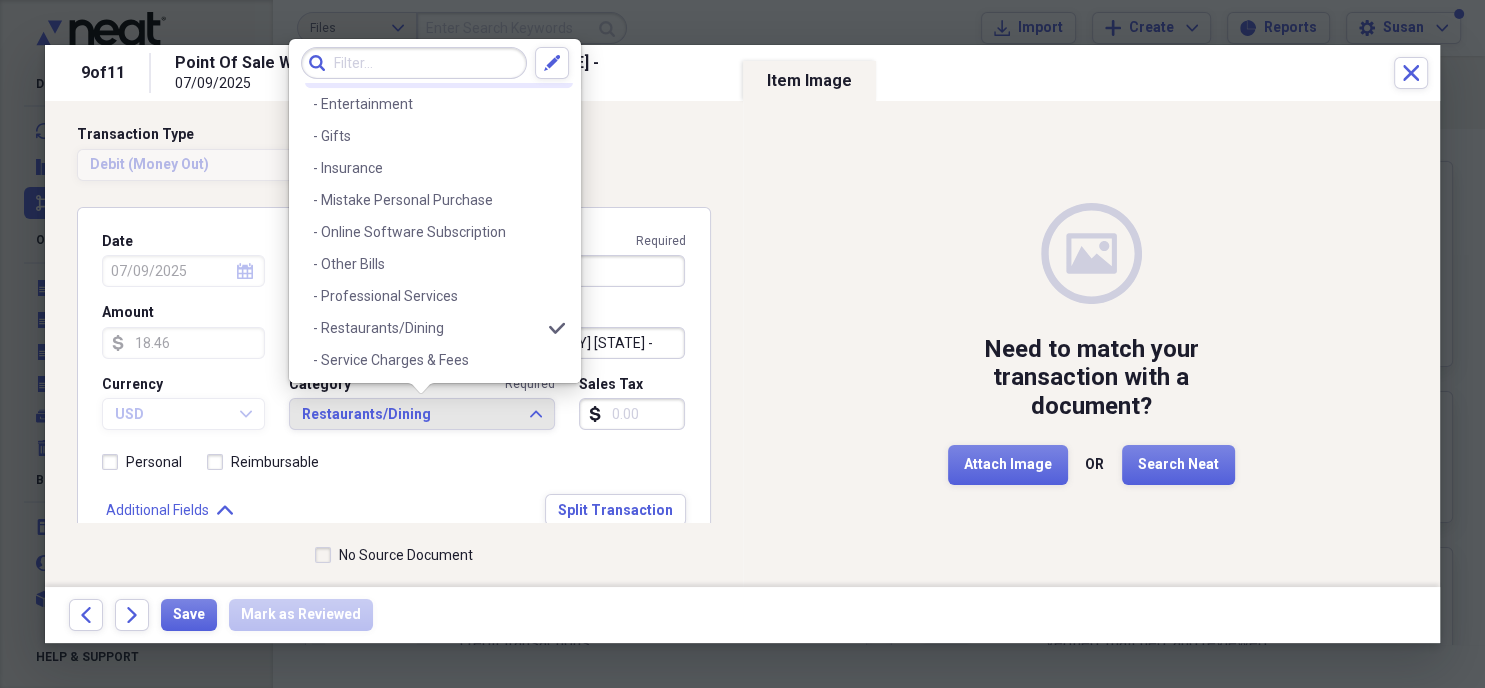 click at bounding box center (414, 63) 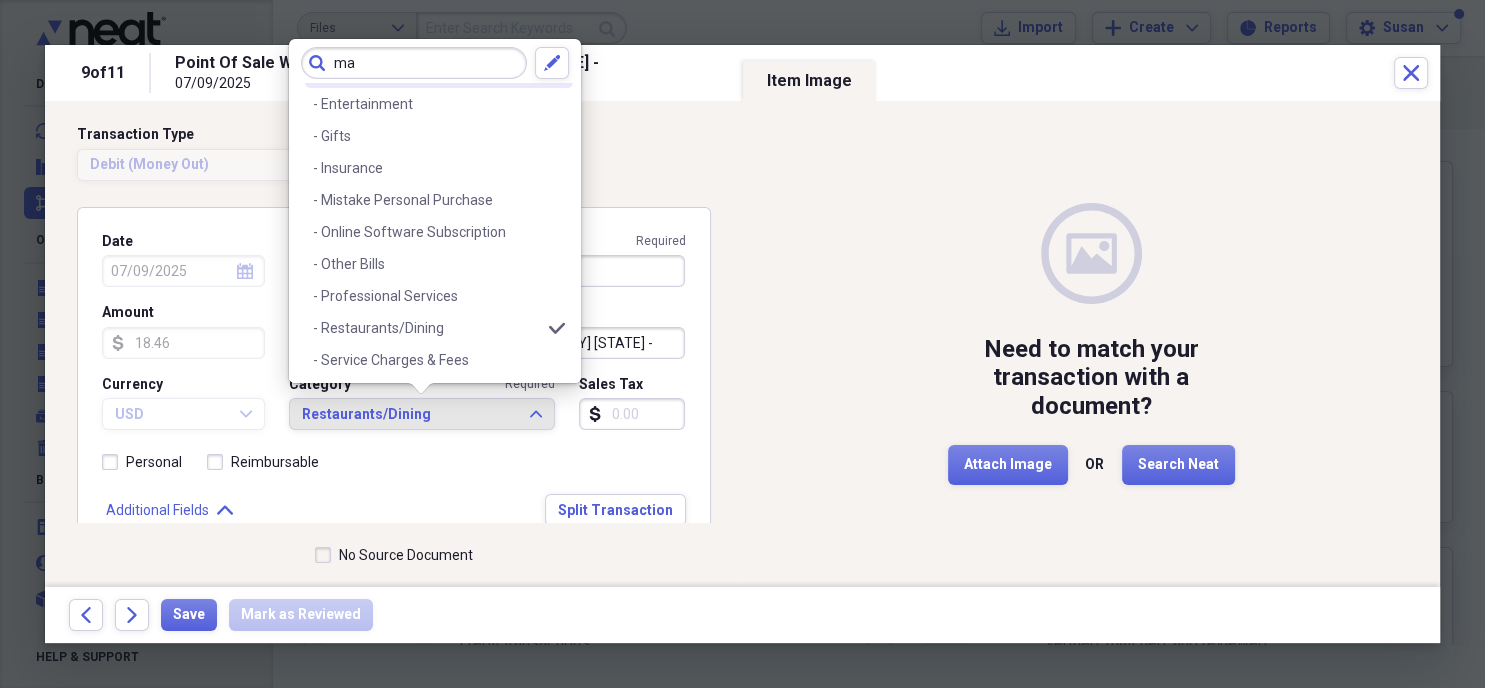 scroll, scrollTop: 0, scrollLeft: 0, axis: both 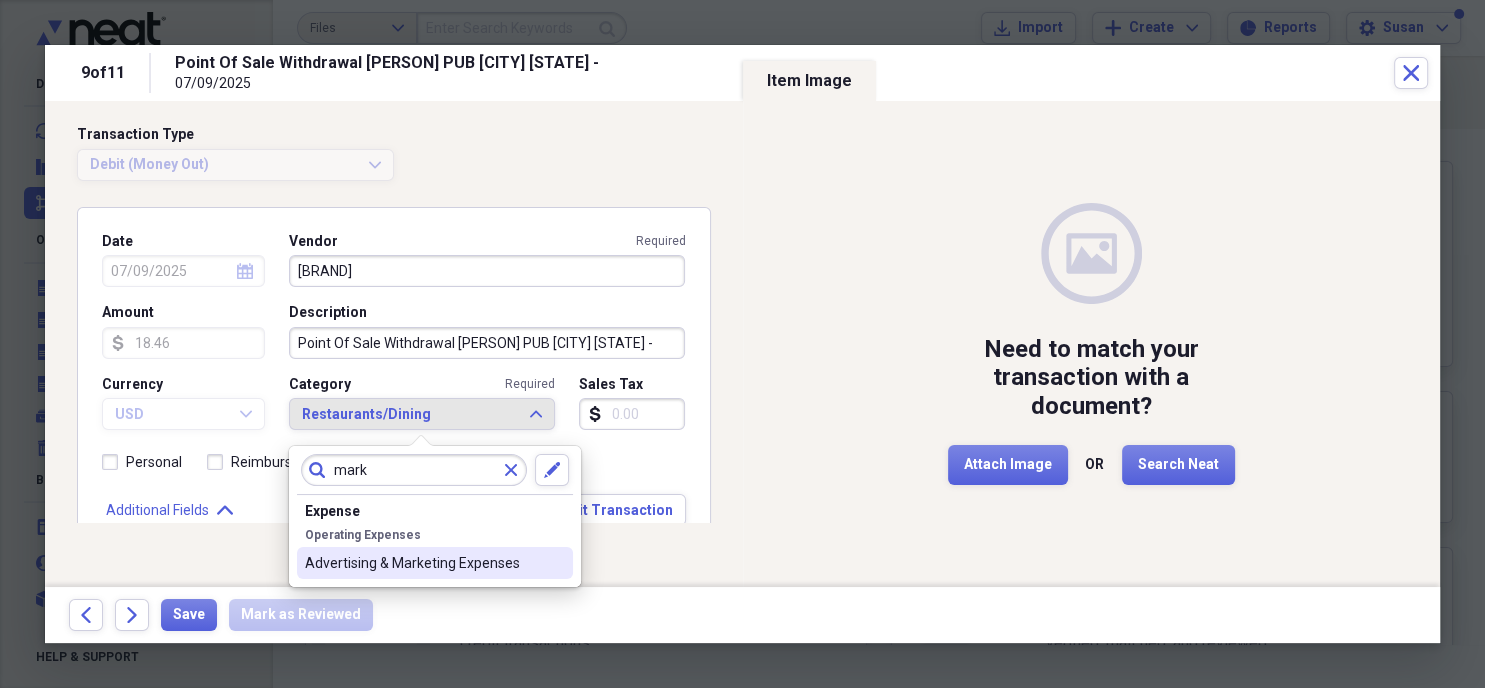 type on "mark" 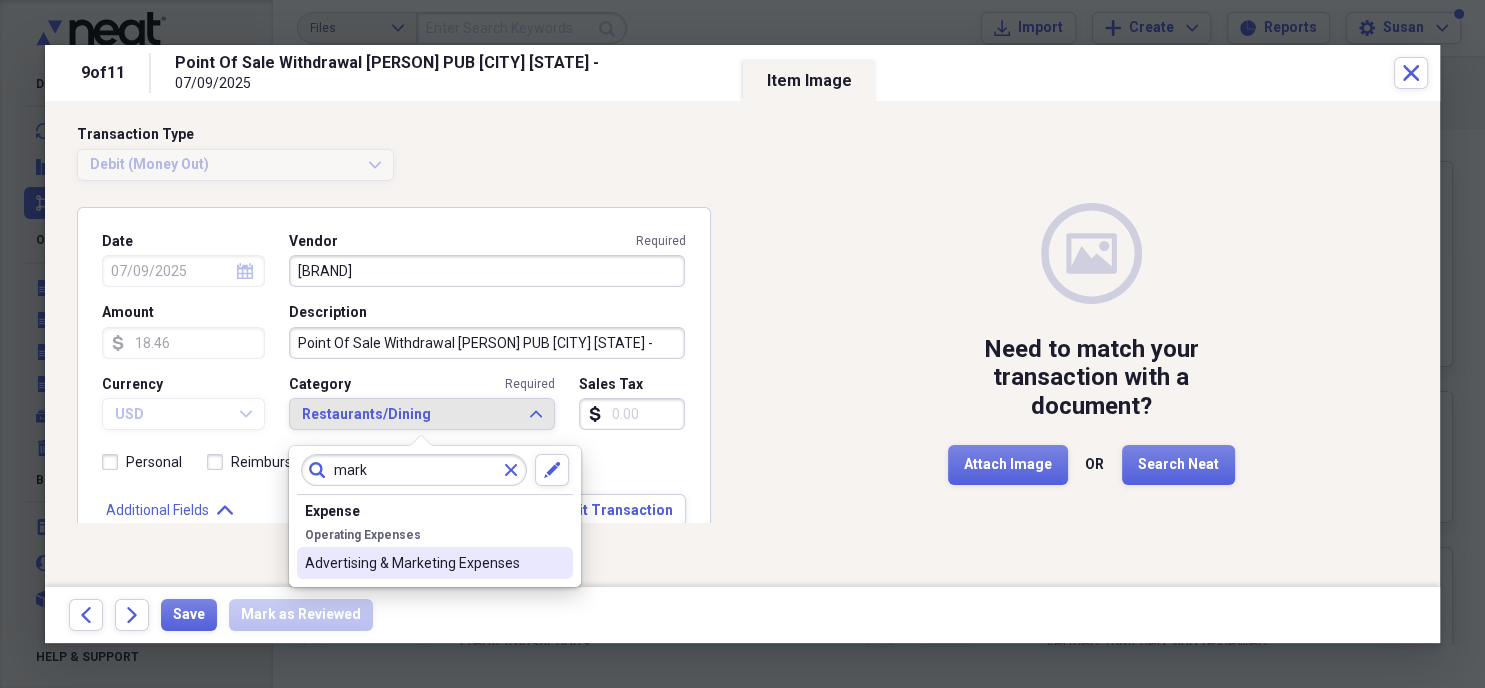 click on "Advertising & Marketing Expenses" at bounding box center (423, 563) 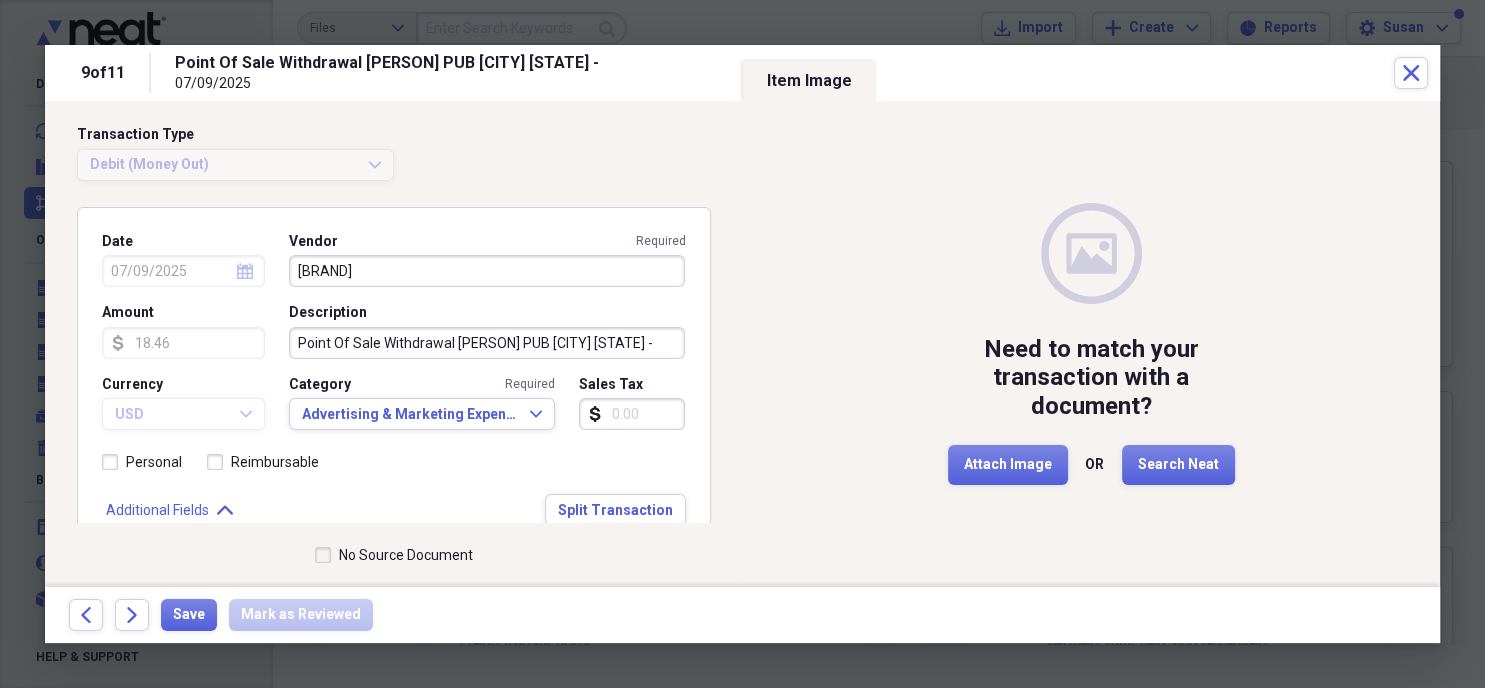 click on "No Source Document" at bounding box center (394, 555) 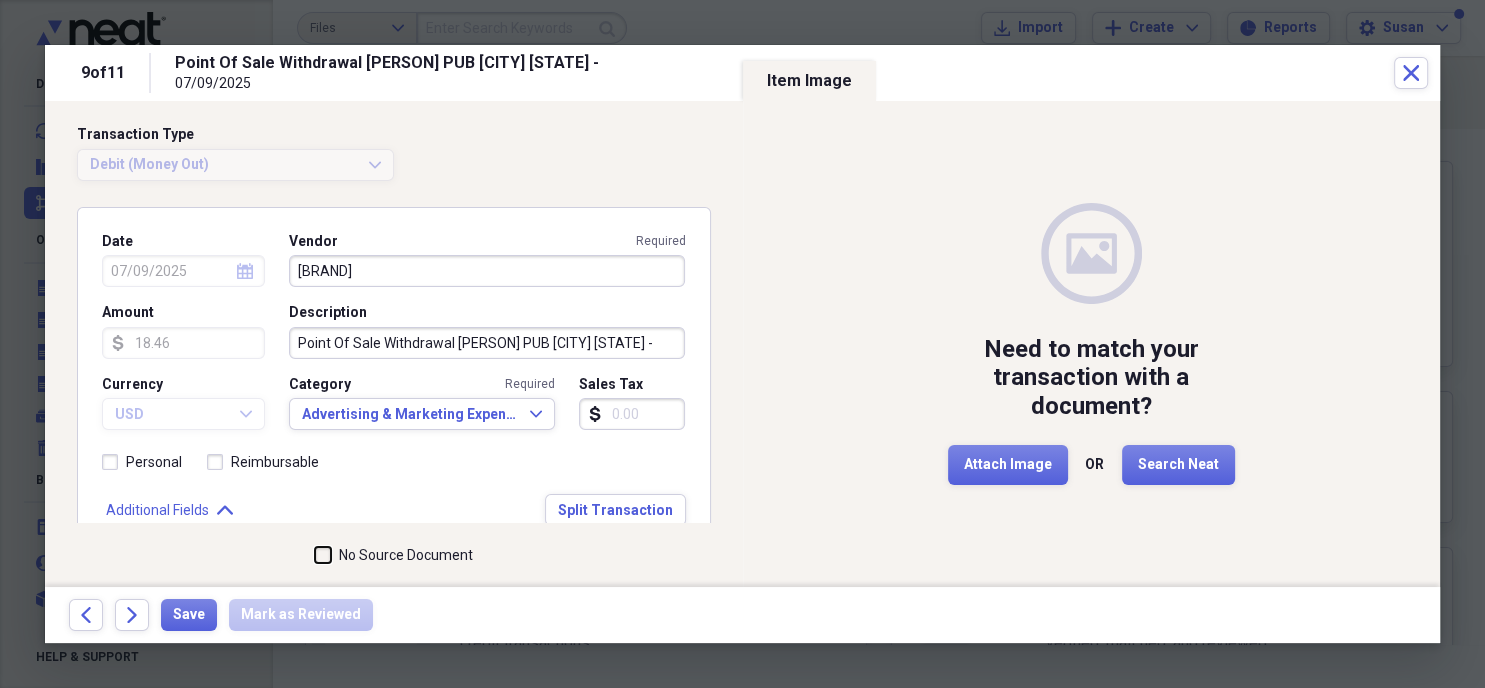 click on "No Source Document" at bounding box center [315, 555] 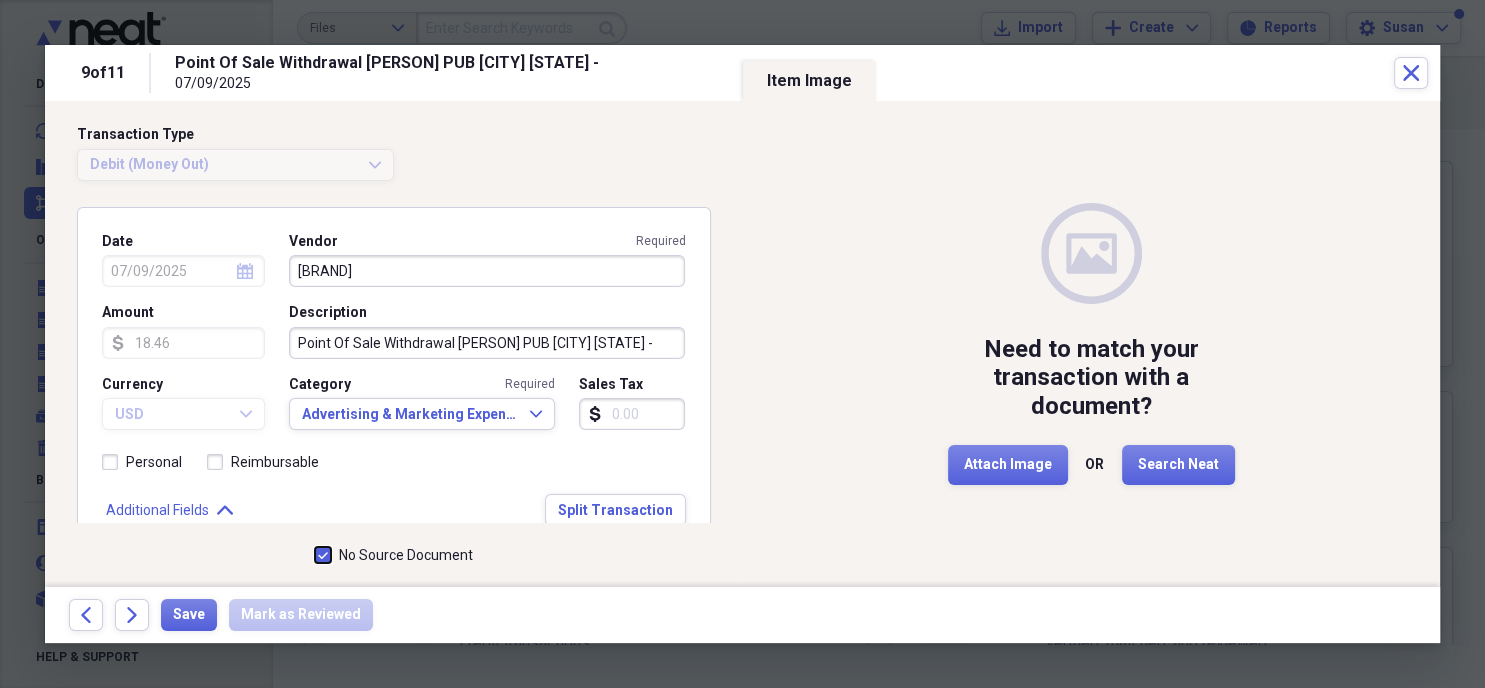 checkbox on "true" 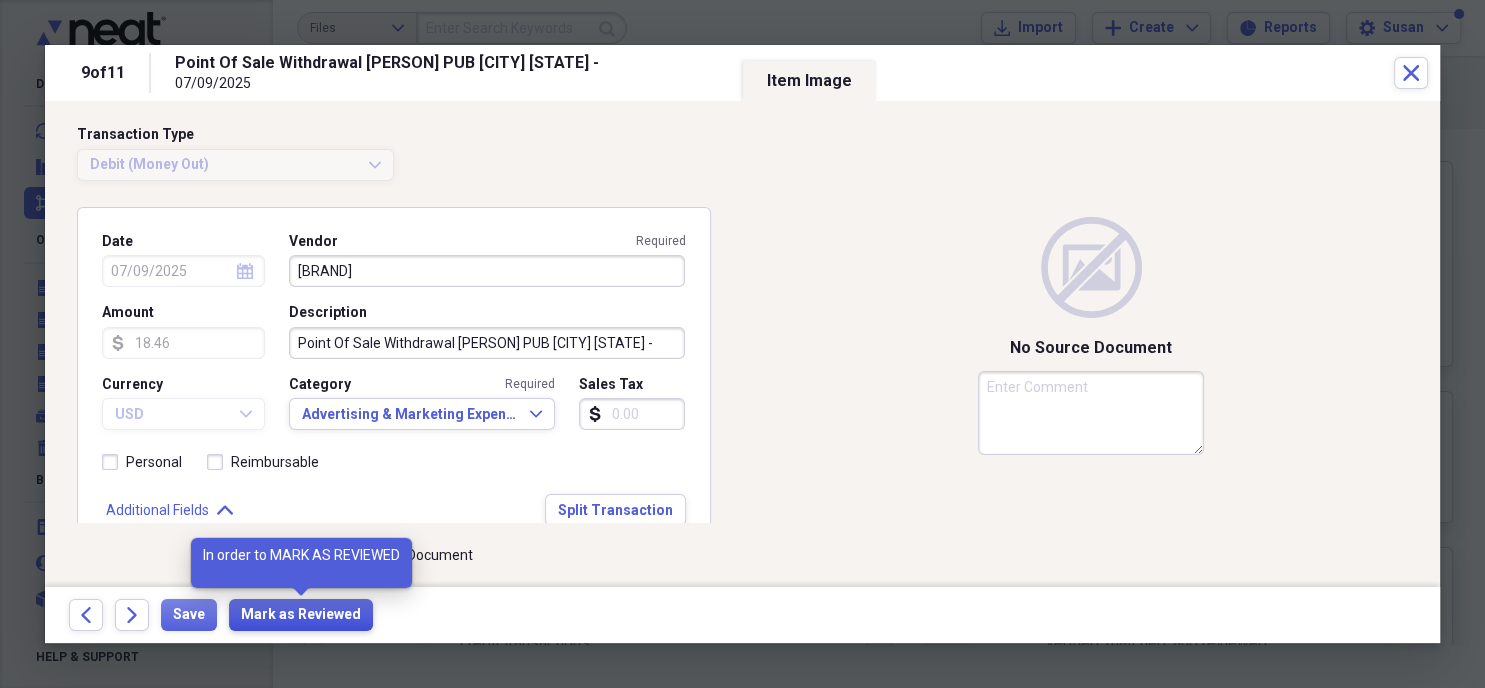 click on "Mark as Reviewed" at bounding box center (301, 615) 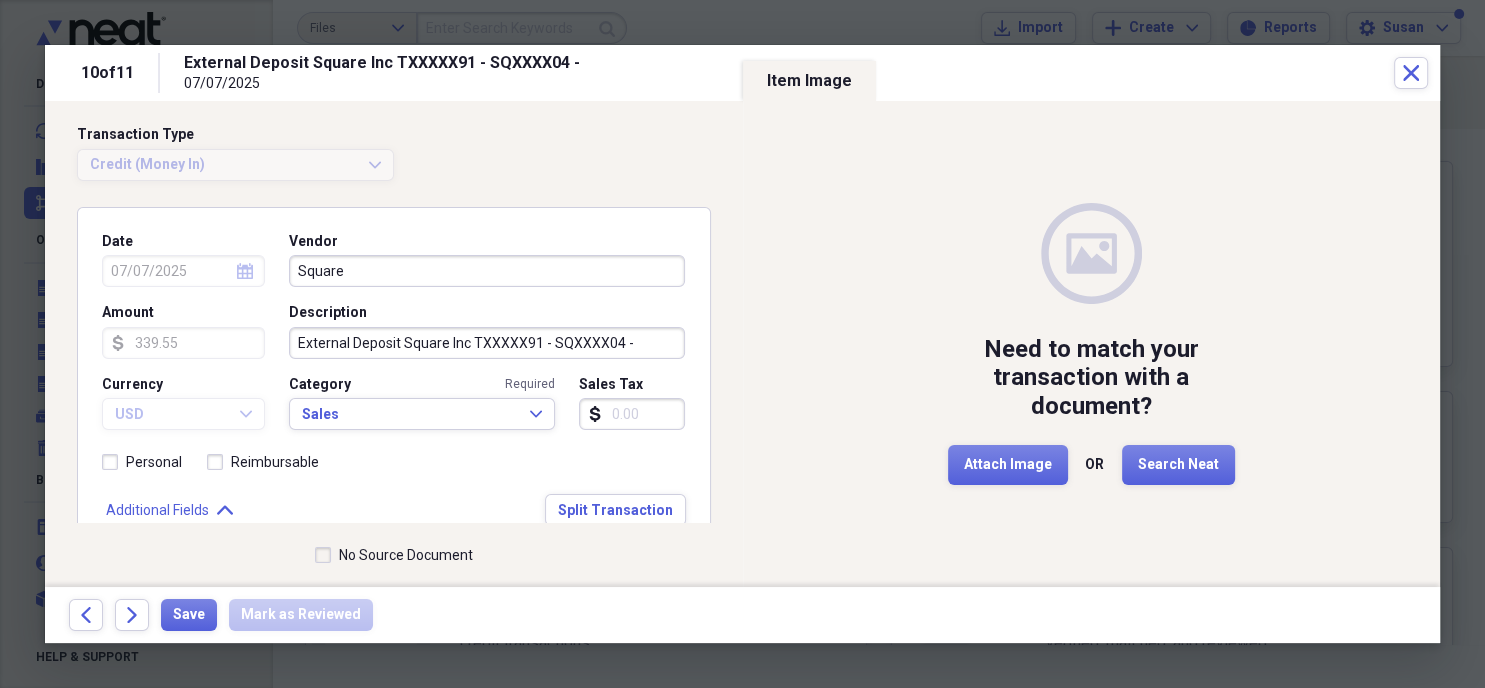 click on "Square" at bounding box center [487, 271] 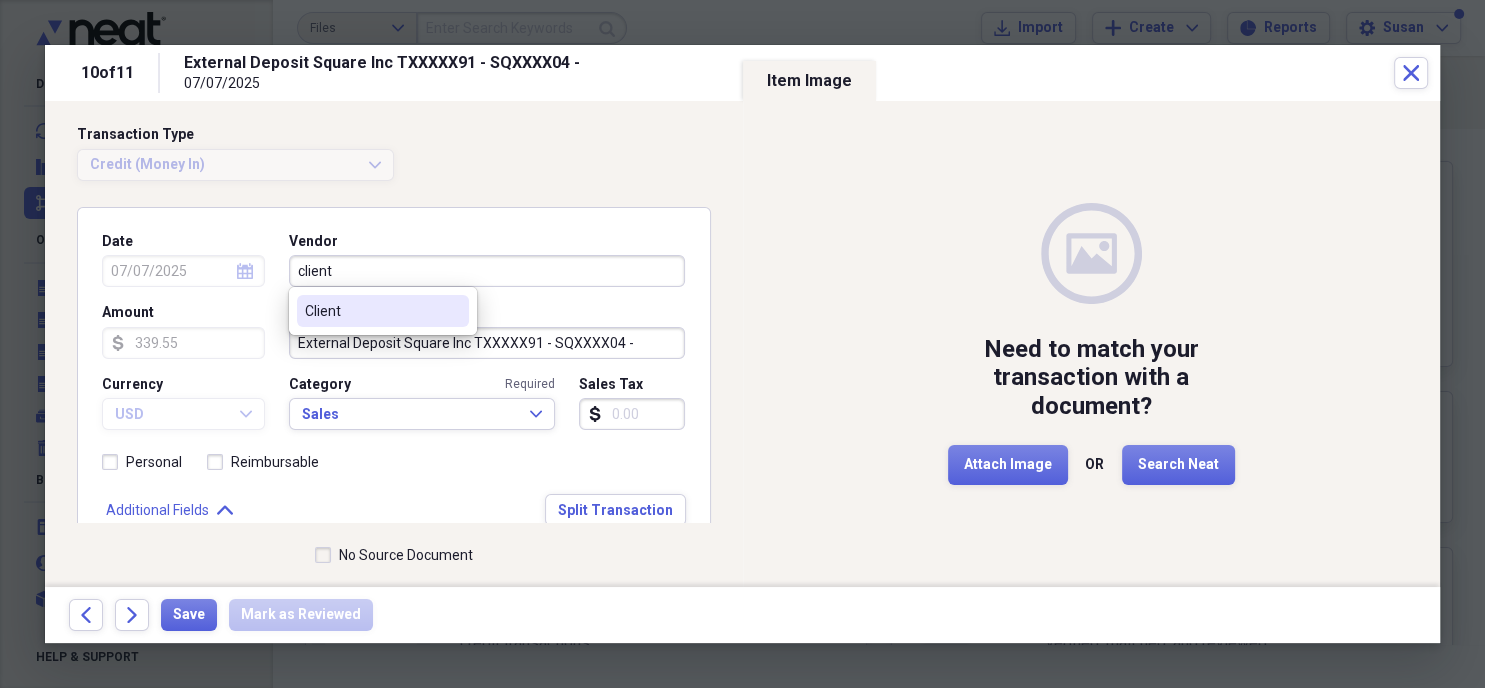 click on "Client" at bounding box center (383, 311) 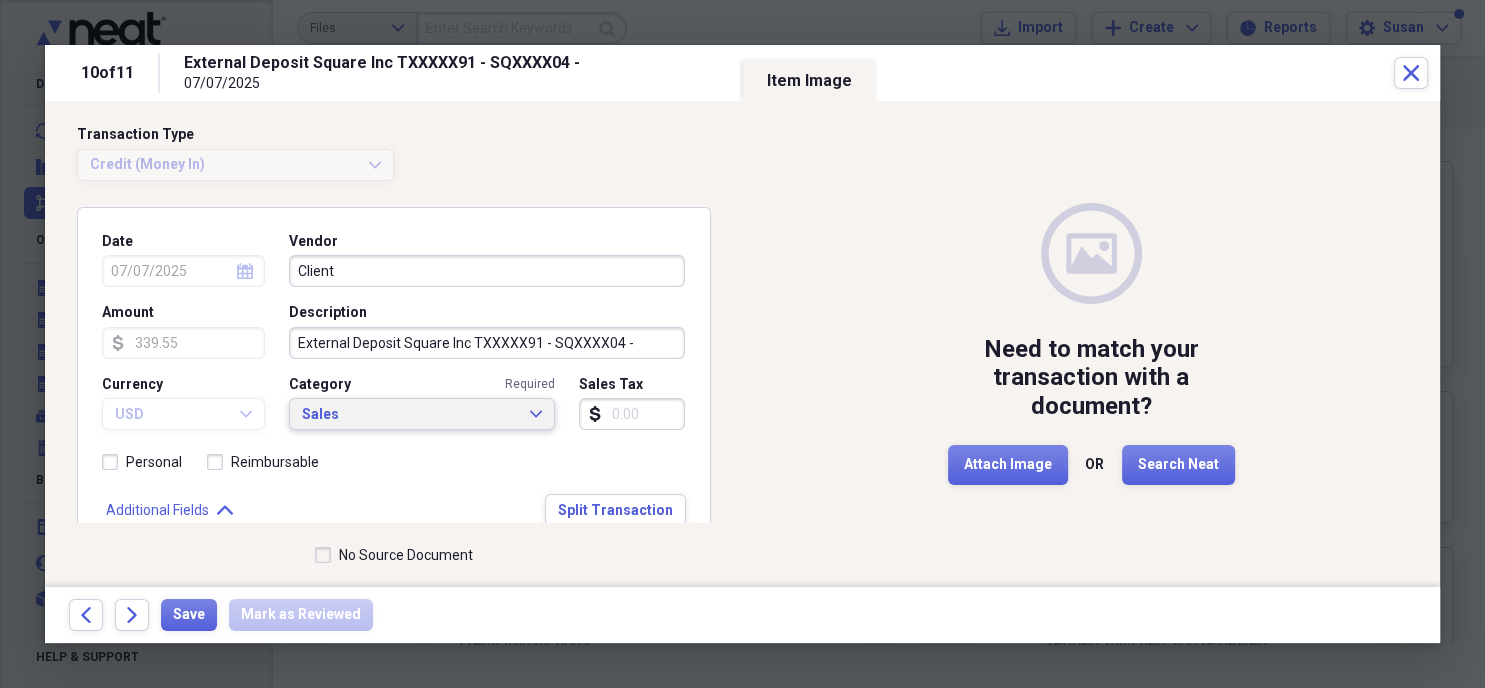 click on "Sales" at bounding box center [410, 415] 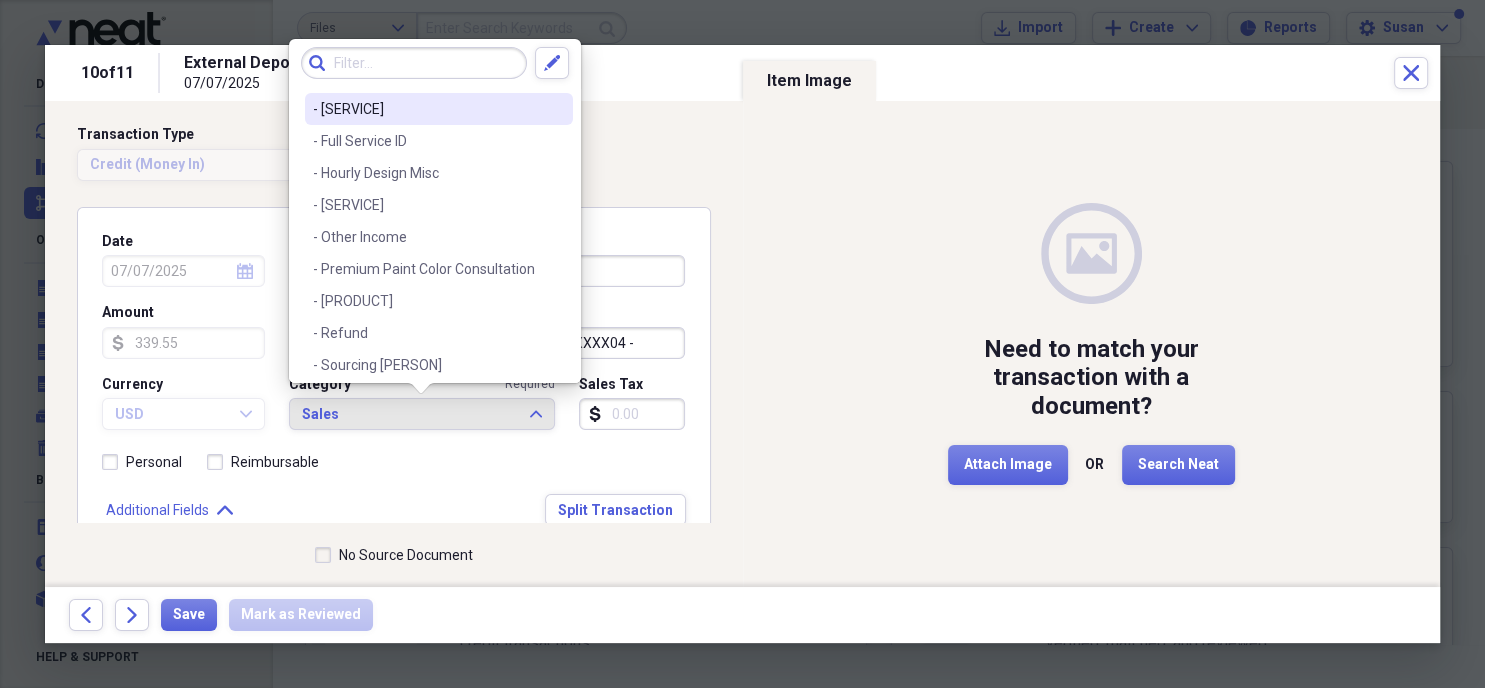 scroll, scrollTop: 230, scrollLeft: 0, axis: vertical 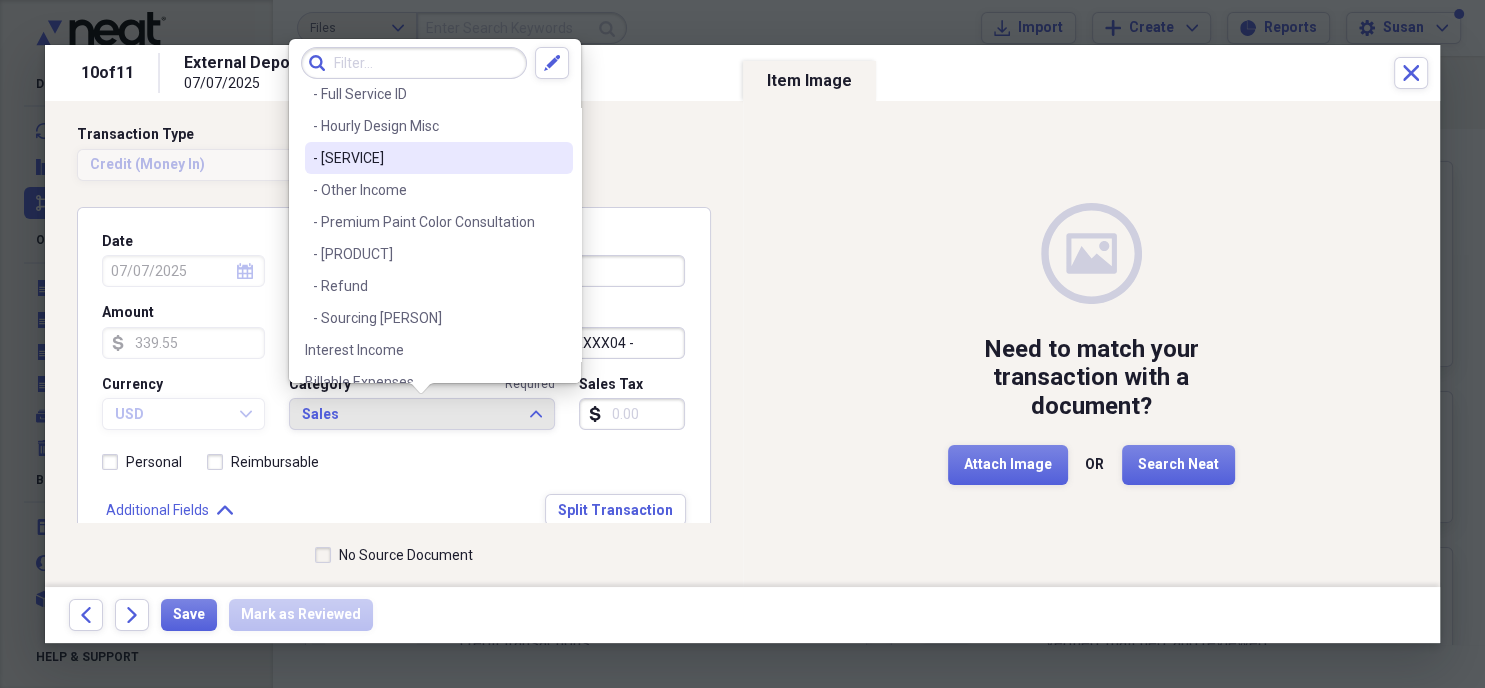 click on "- [SERVICE]" at bounding box center [427, 158] 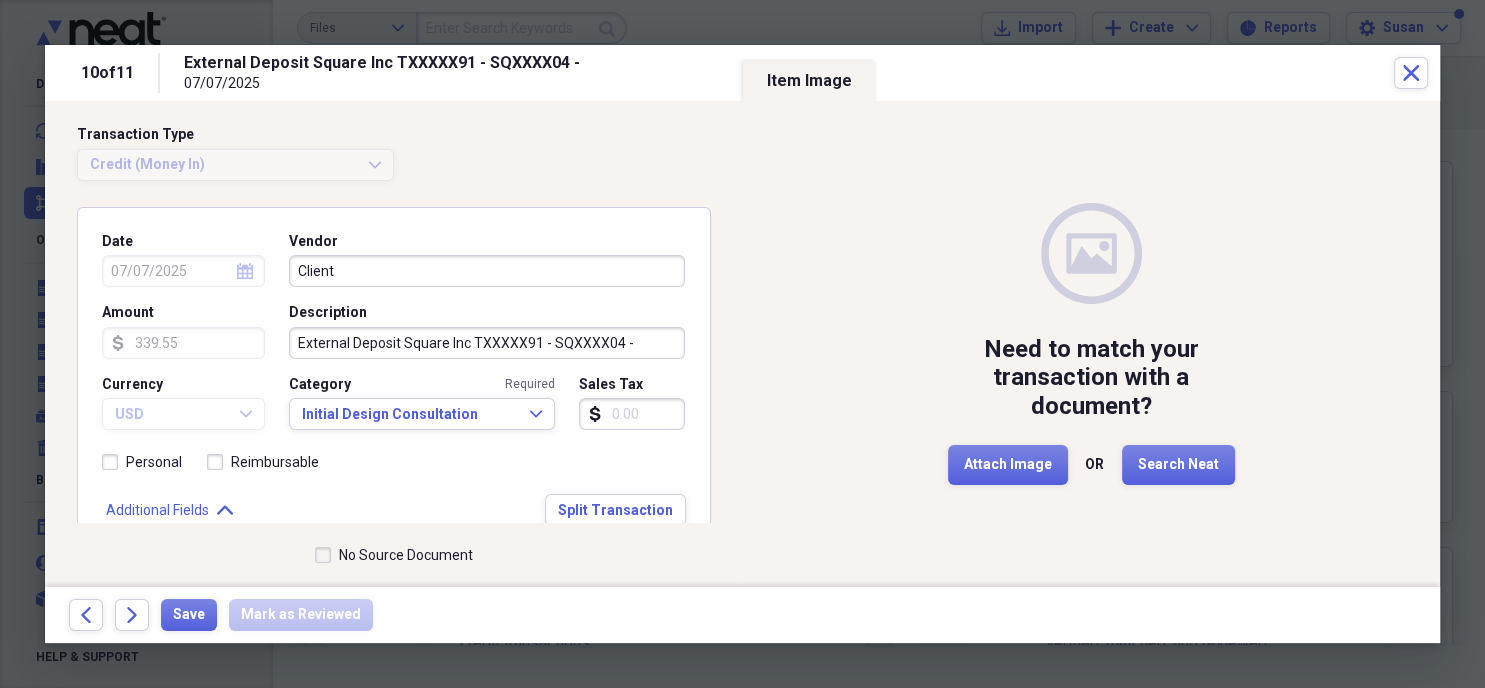 click on "Expand" 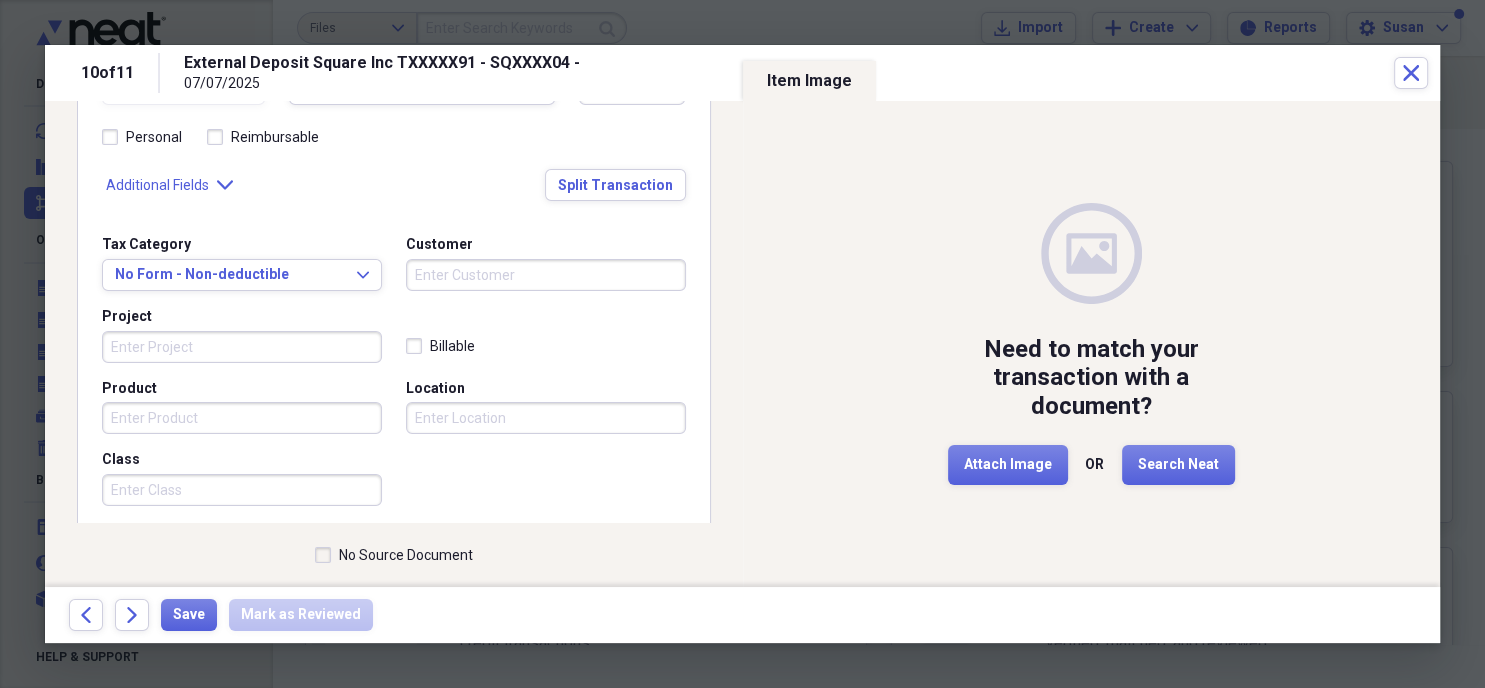 scroll, scrollTop: 345, scrollLeft: 0, axis: vertical 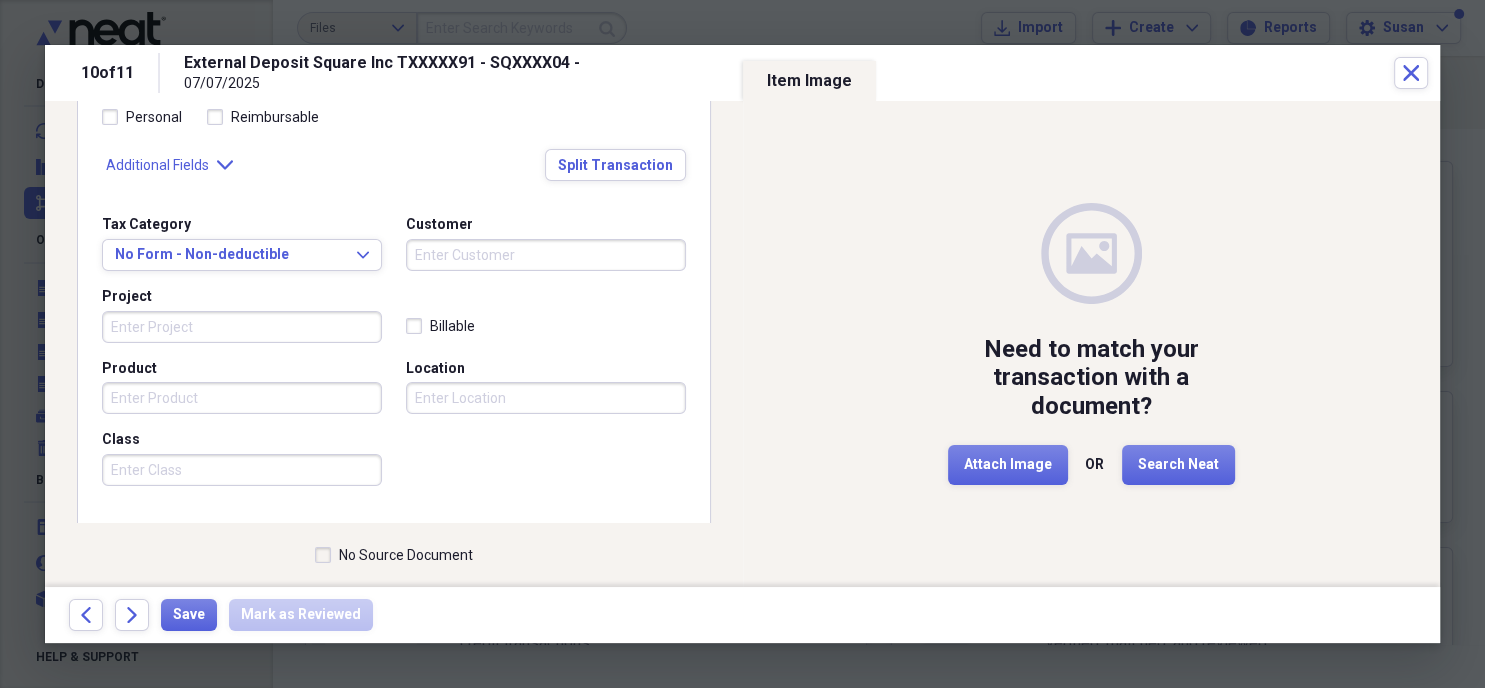 click on "Customer" at bounding box center (546, 255) 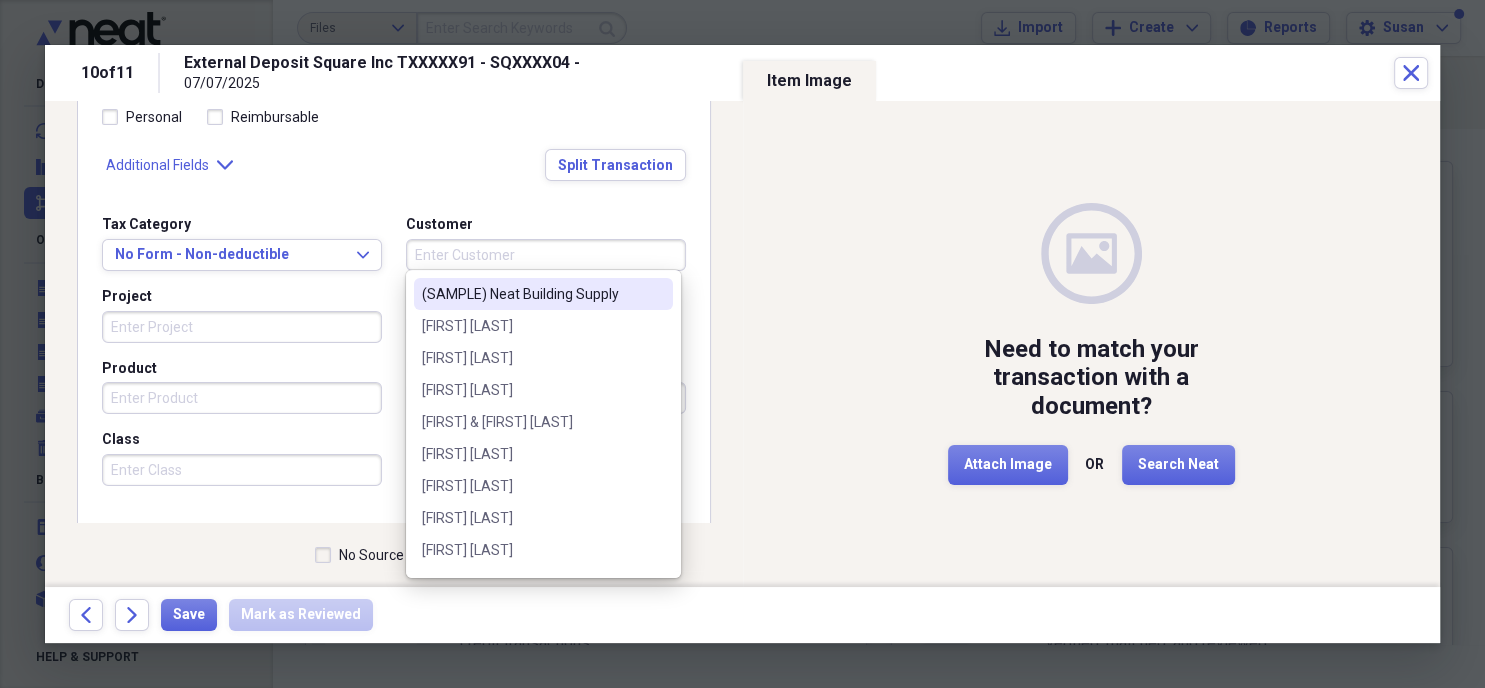 type on "J" 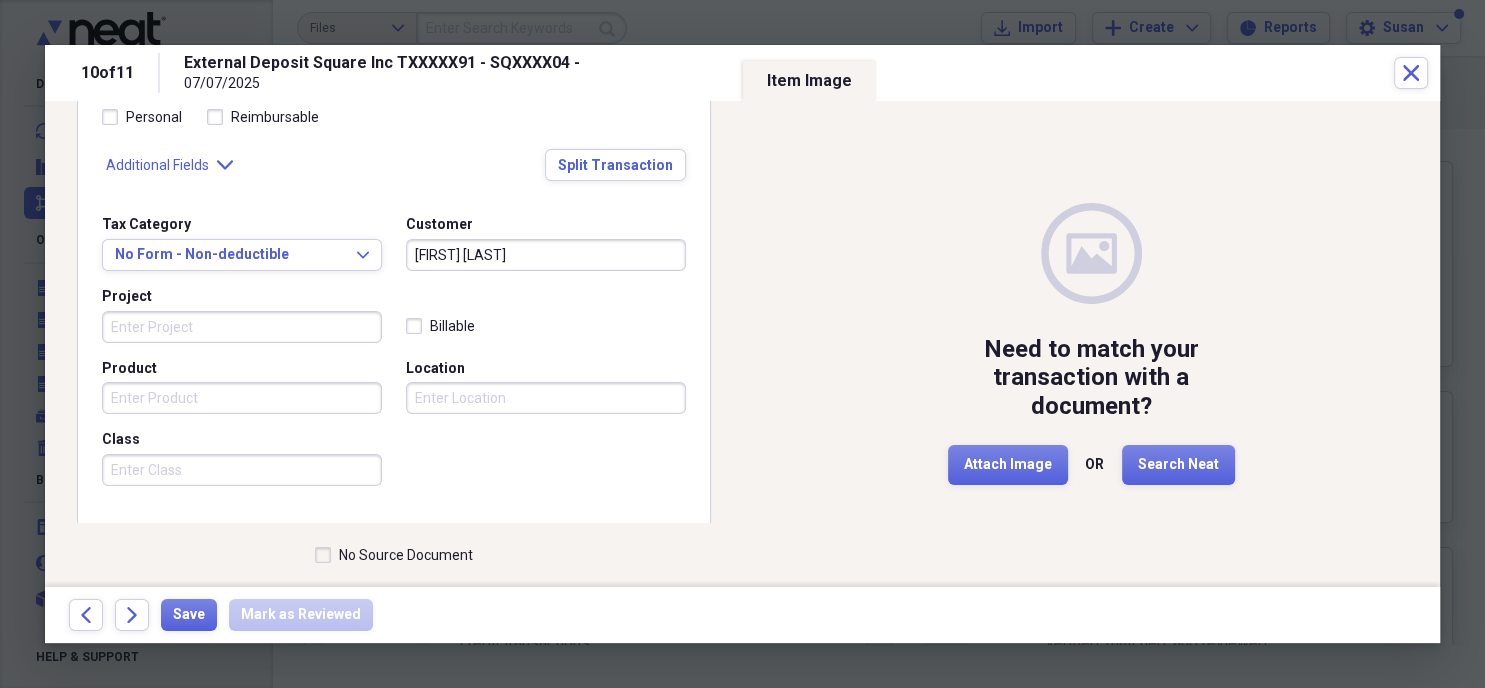 type on "[FIRST] [LAST]" 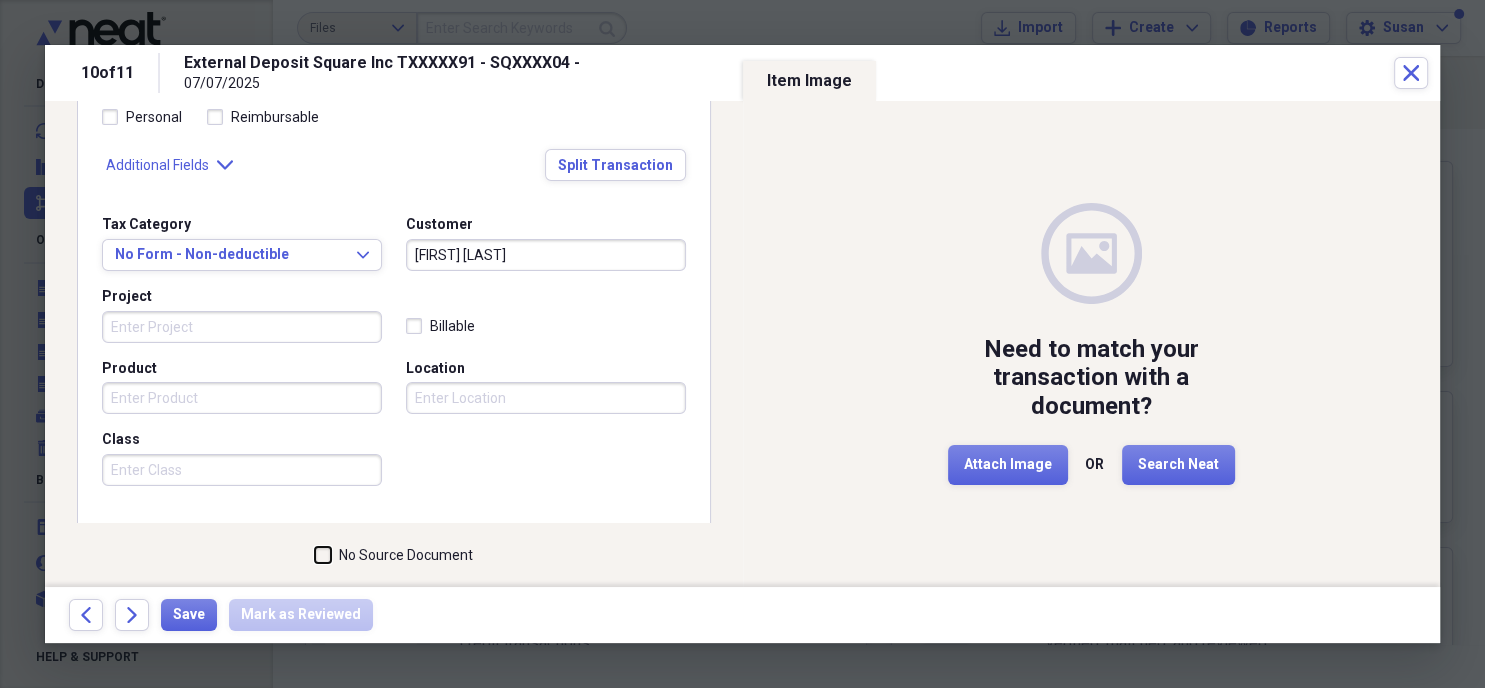 click on "No Source Document" at bounding box center [315, 555] 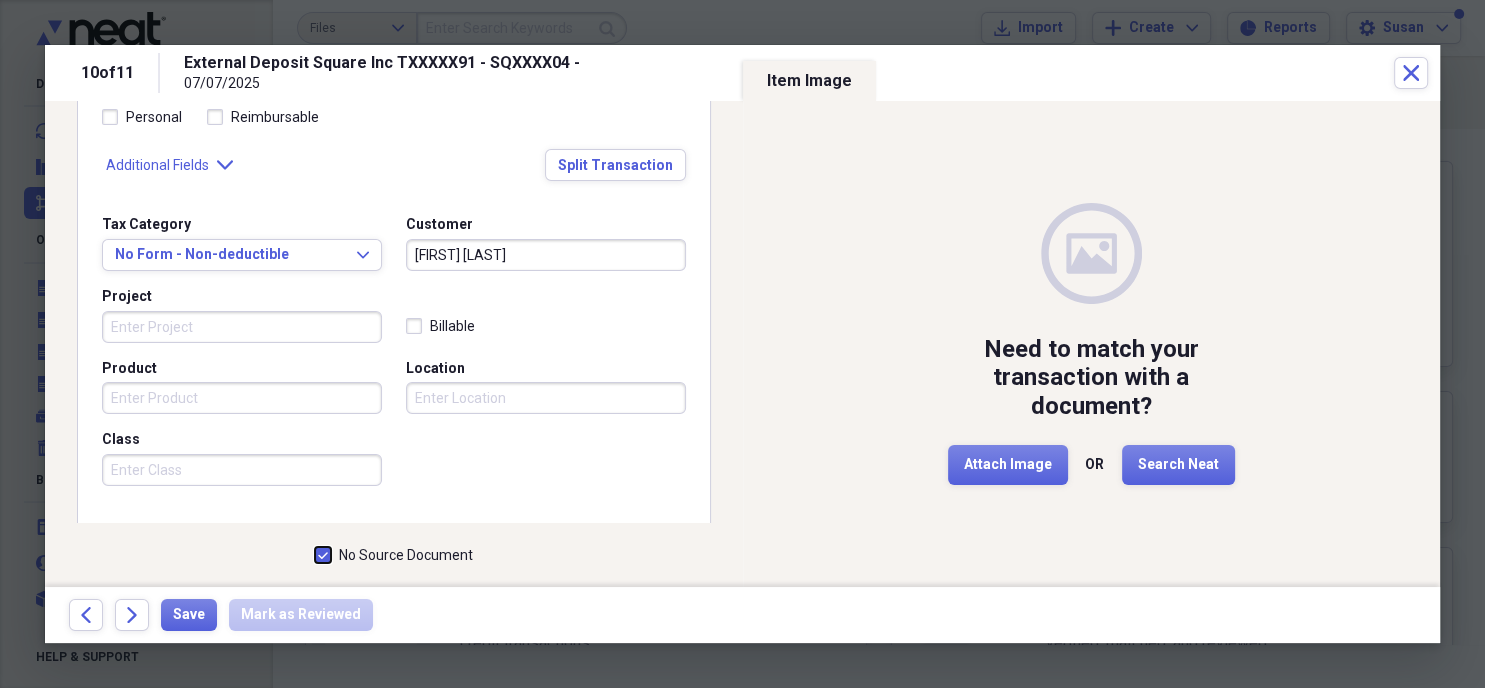 checkbox on "true" 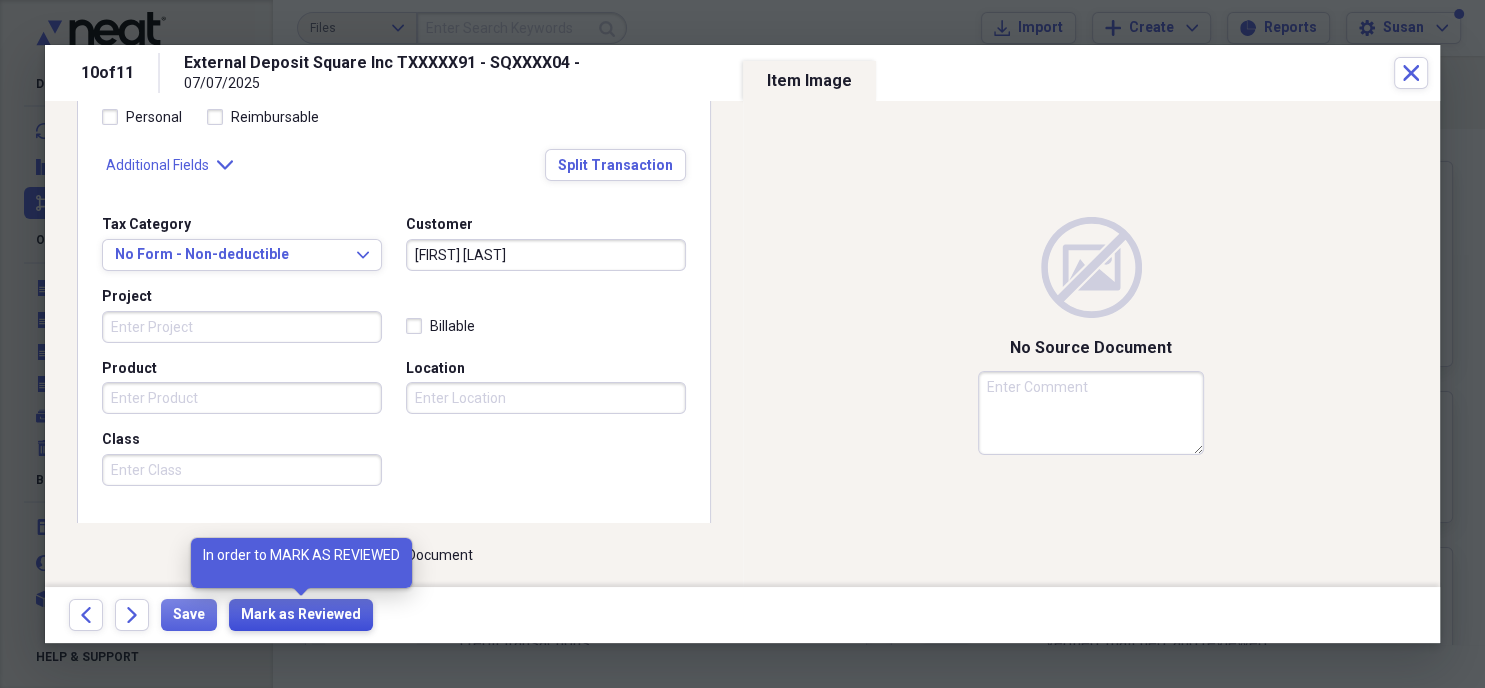 click on "Mark as Reviewed" at bounding box center [301, 615] 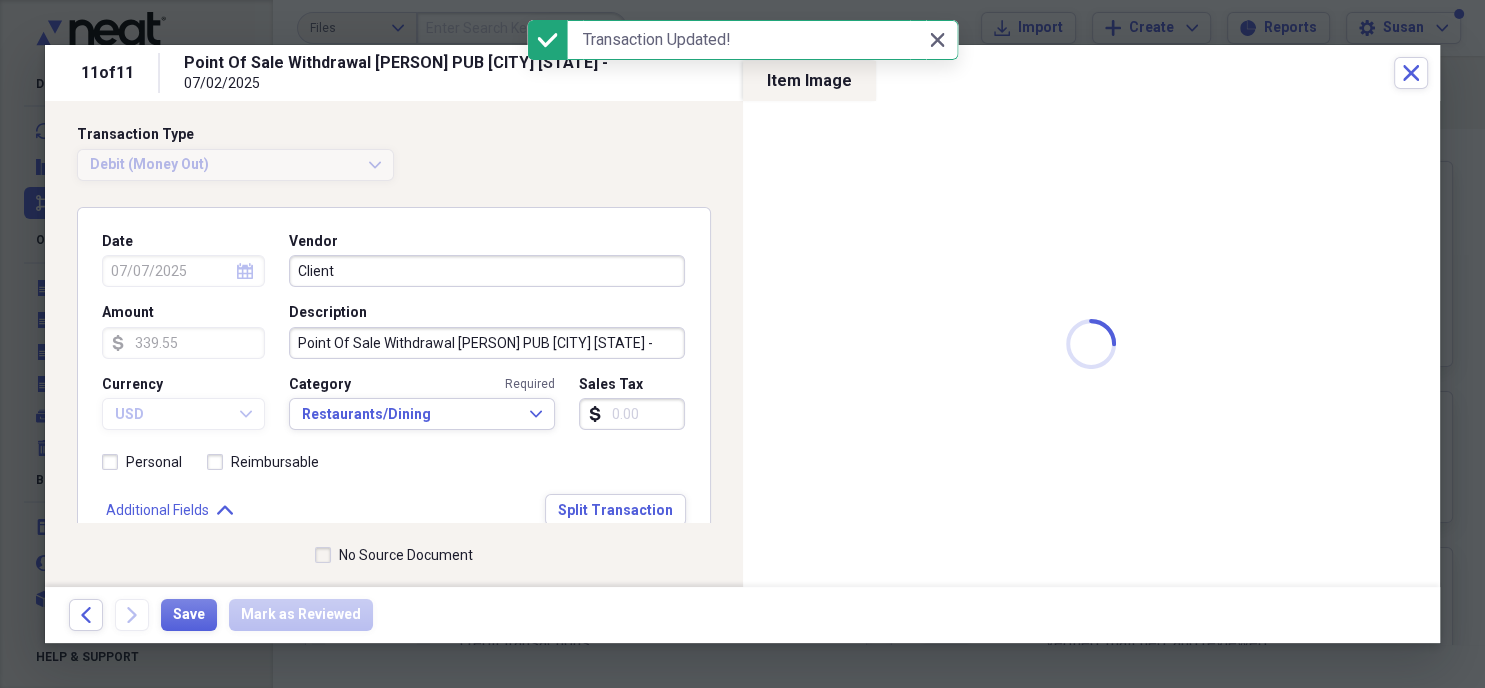 type on "07/02/2025" 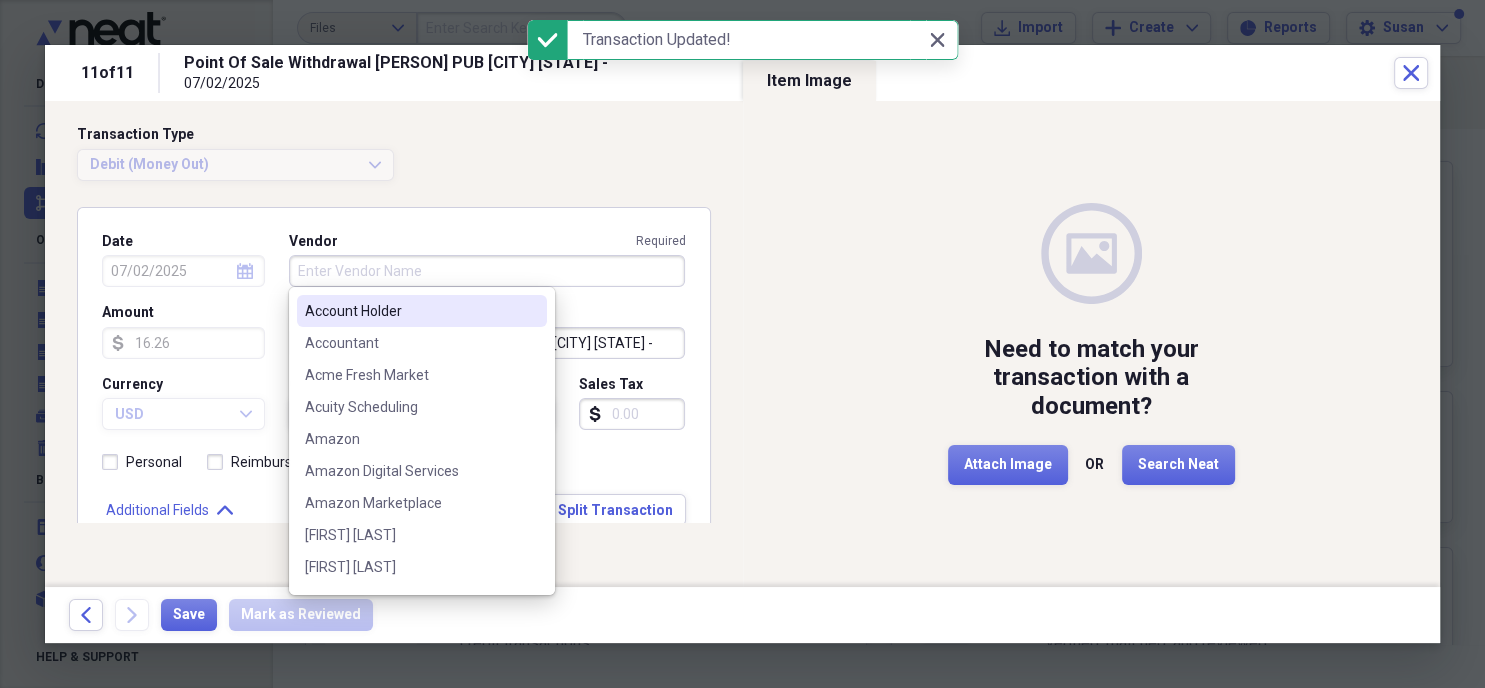 click on "Vendor Required" at bounding box center [487, 271] 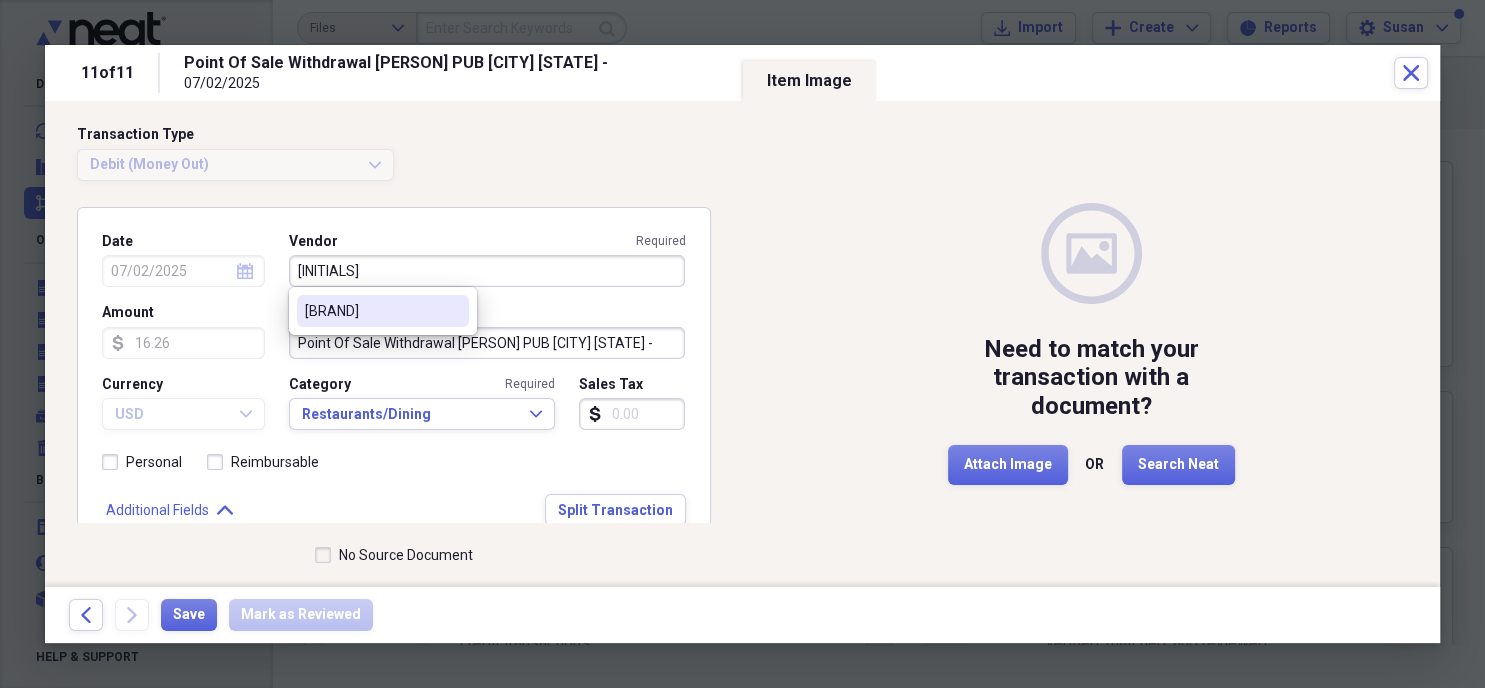 click on "[BRAND]" at bounding box center [383, 311] 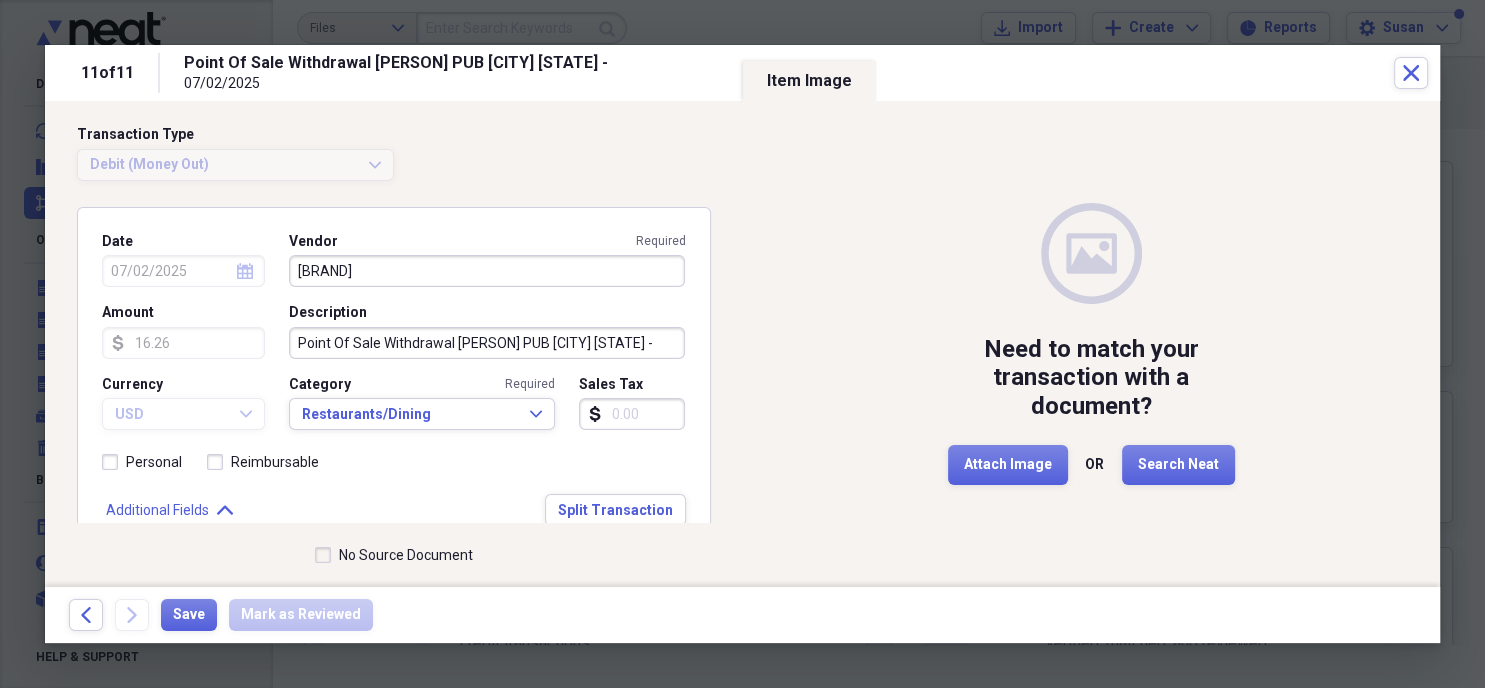 click on "No Source Document" at bounding box center [394, 555] 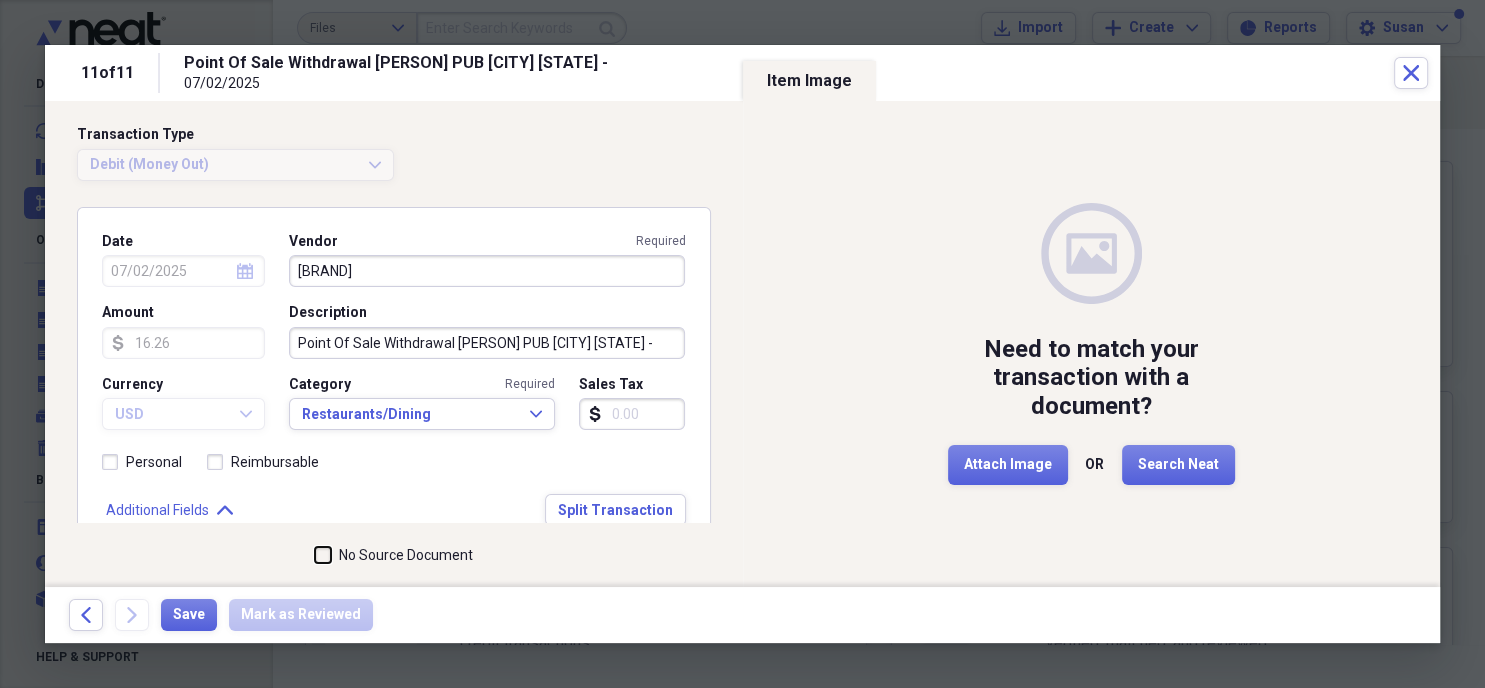 click on "No Source Document" at bounding box center [315, 555] 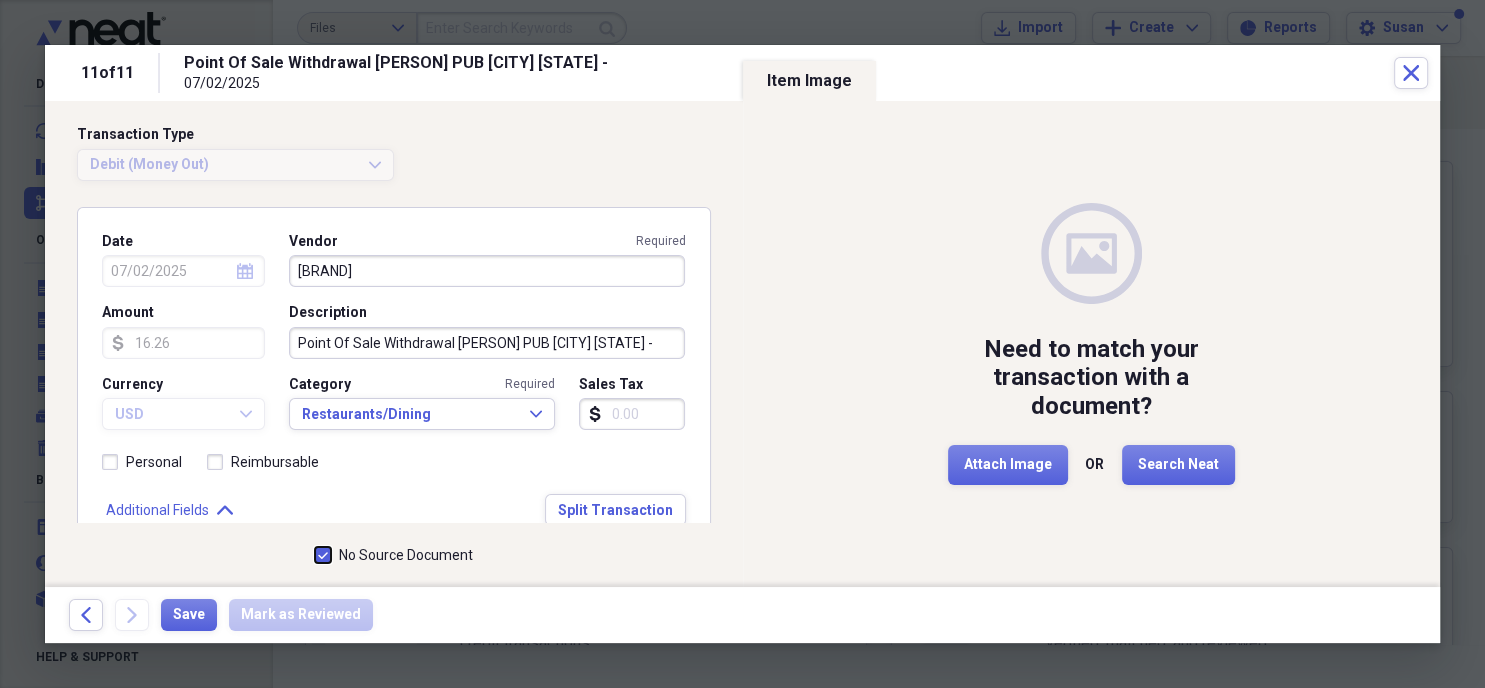 checkbox on "true" 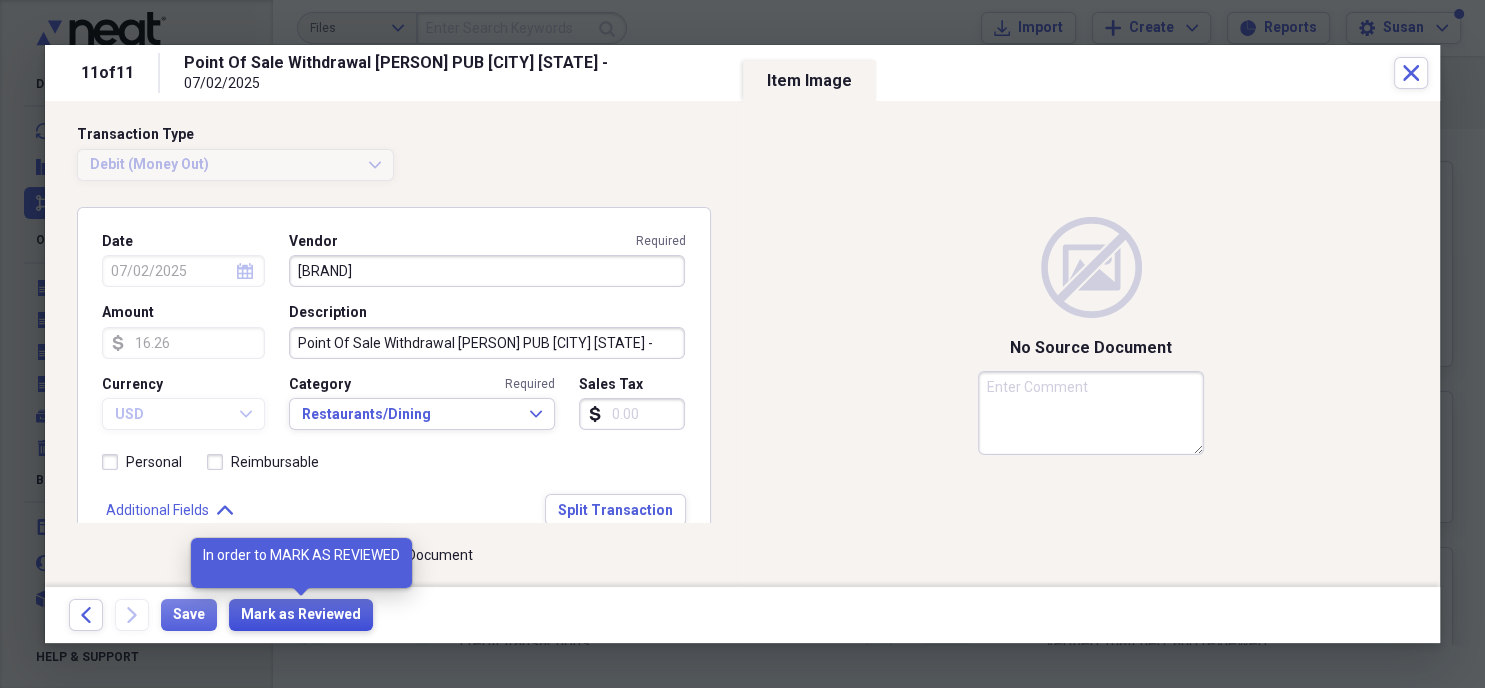 click on "Mark as Reviewed" at bounding box center [301, 615] 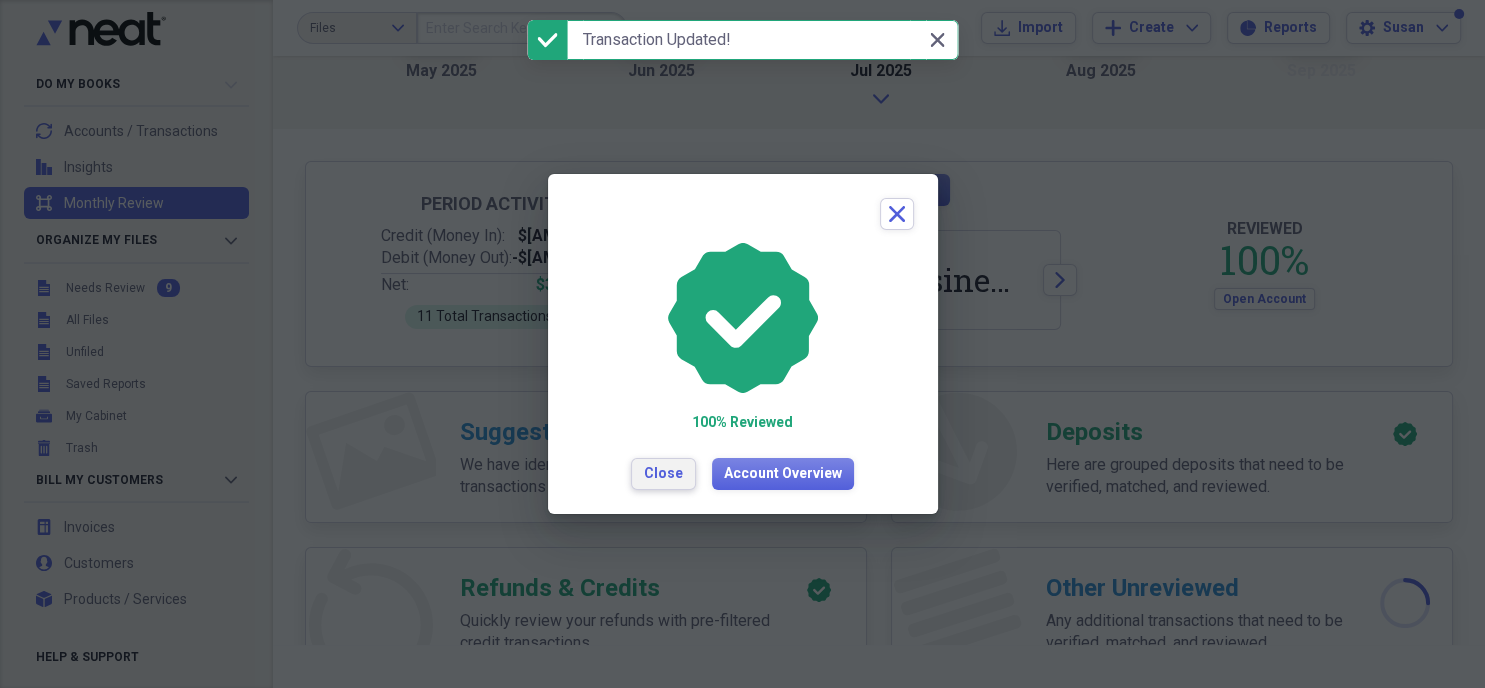 click on "Close" at bounding box center [663, 474] 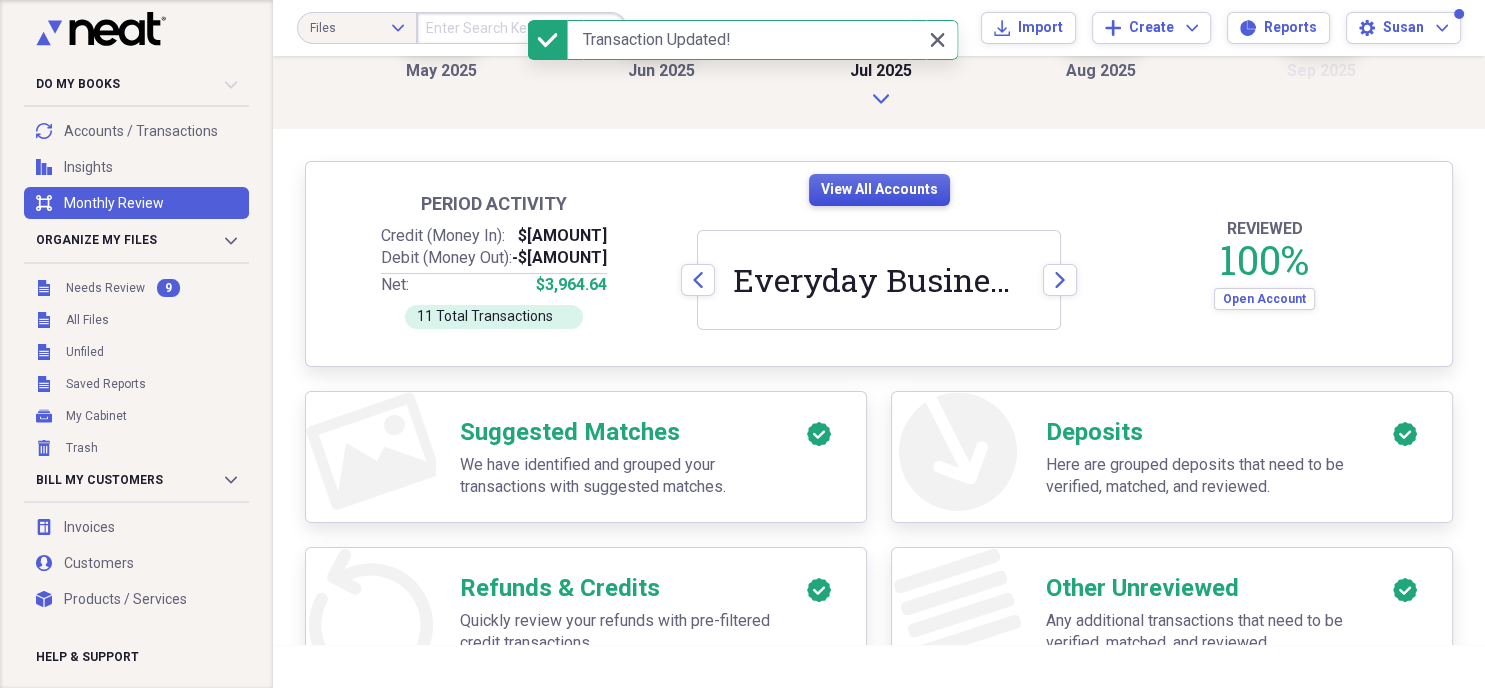 click on "View All Accounts" at bounding box center [879, 190] 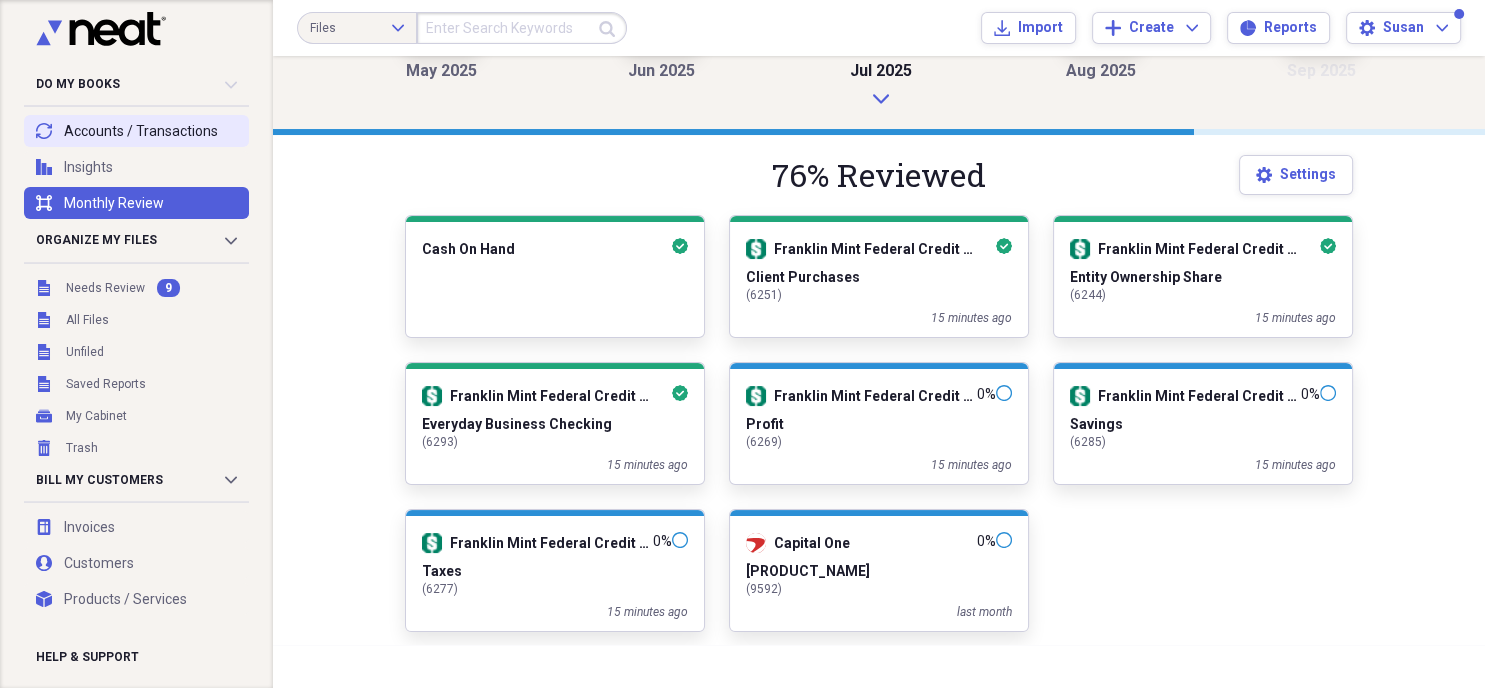 click on "transactions Accounts / Transactions" at bounding box center (136, 131) 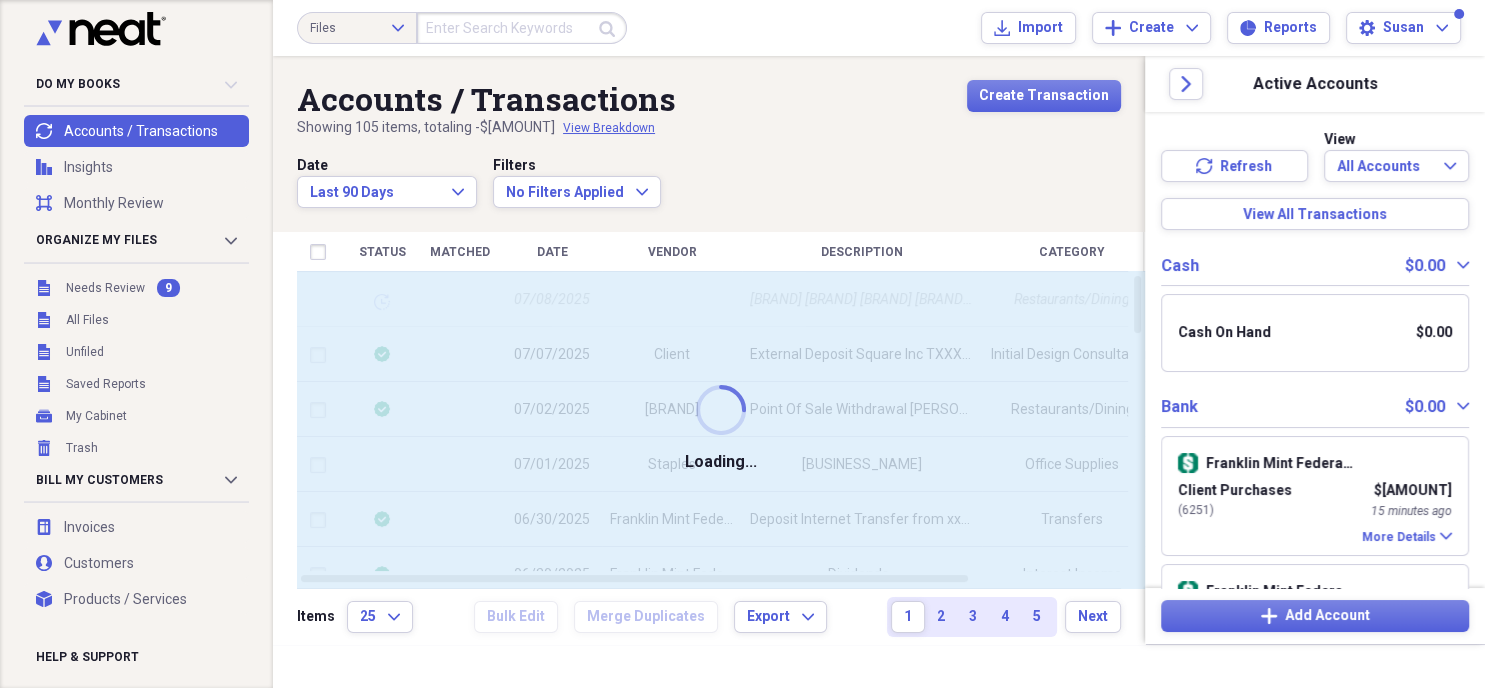 scroll, scrollTop: 0, scrollLeft: 0, axis: both 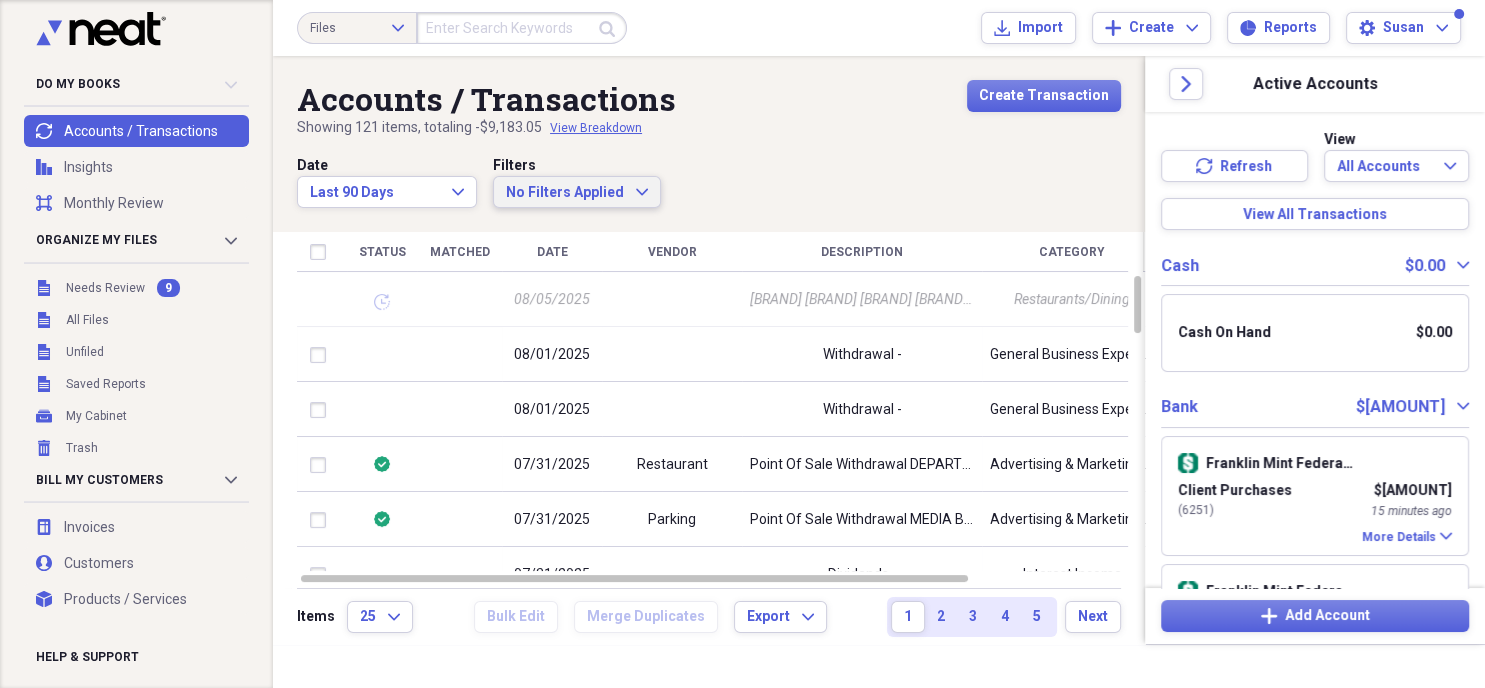 click on "No Filters Applied" at bounding box center (565, 192) 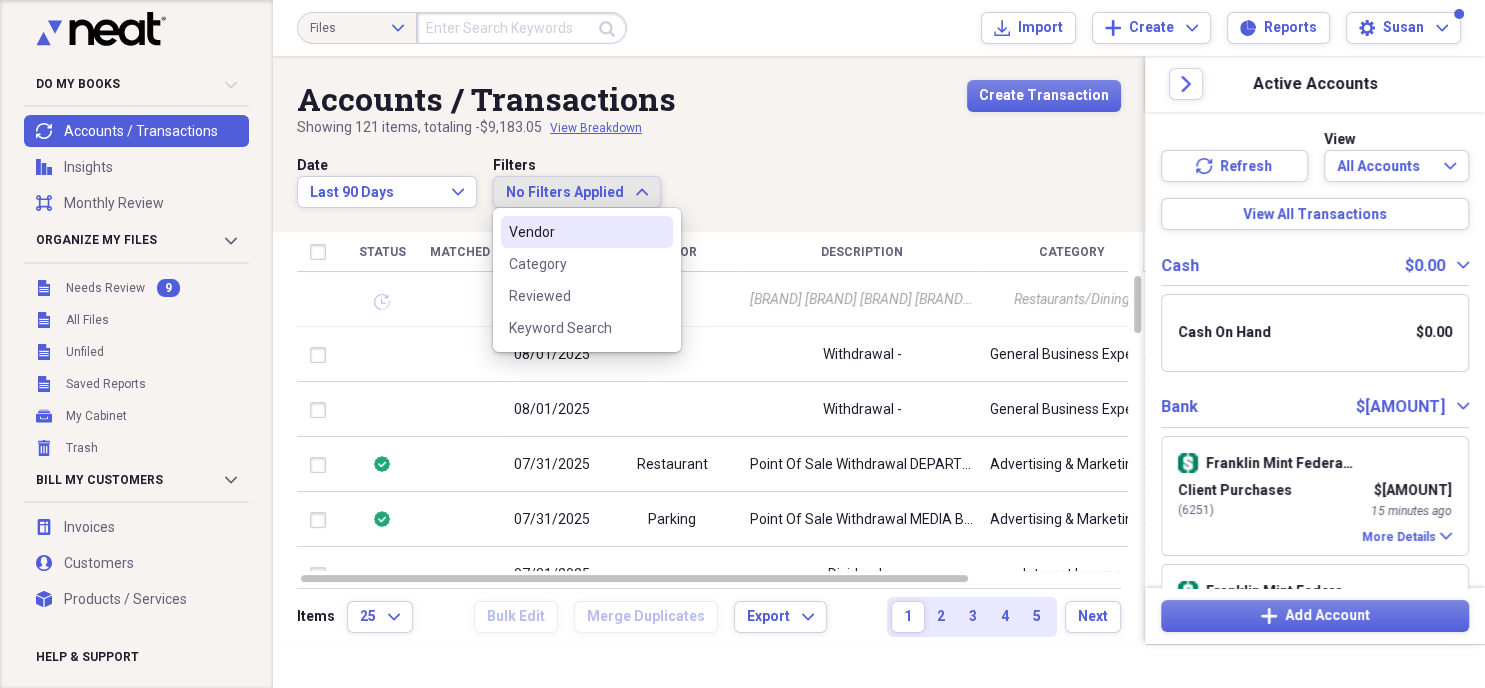 click on "Vendor" at bounding box center [587, 232] 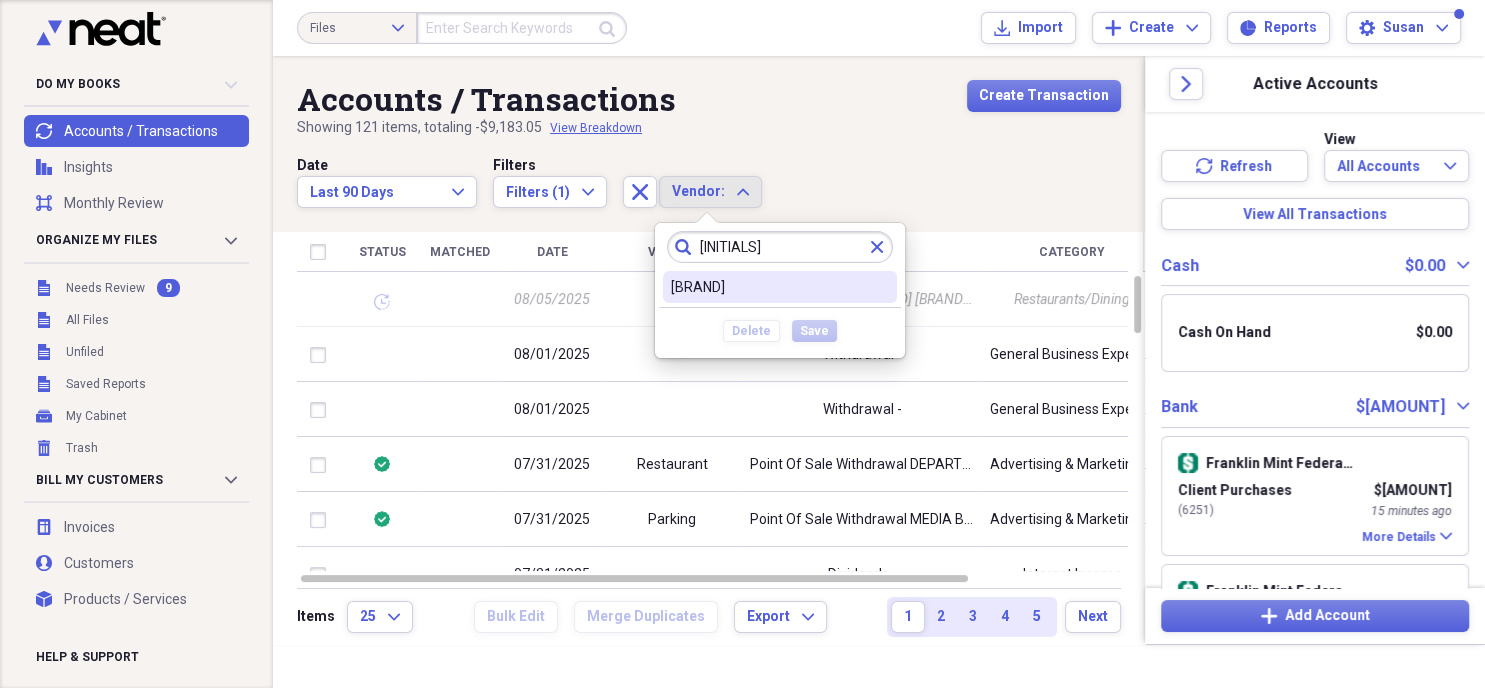 type on "[INITIALS]" 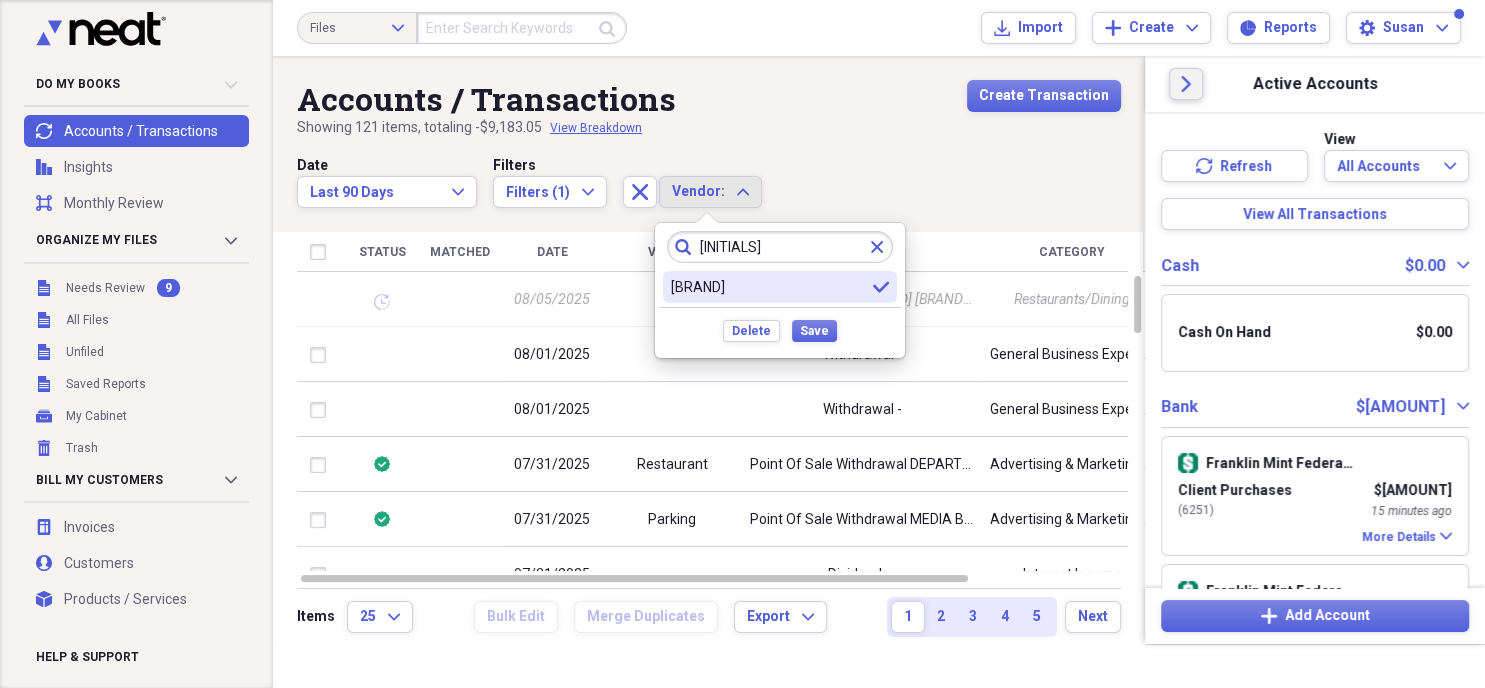 click on "Close" 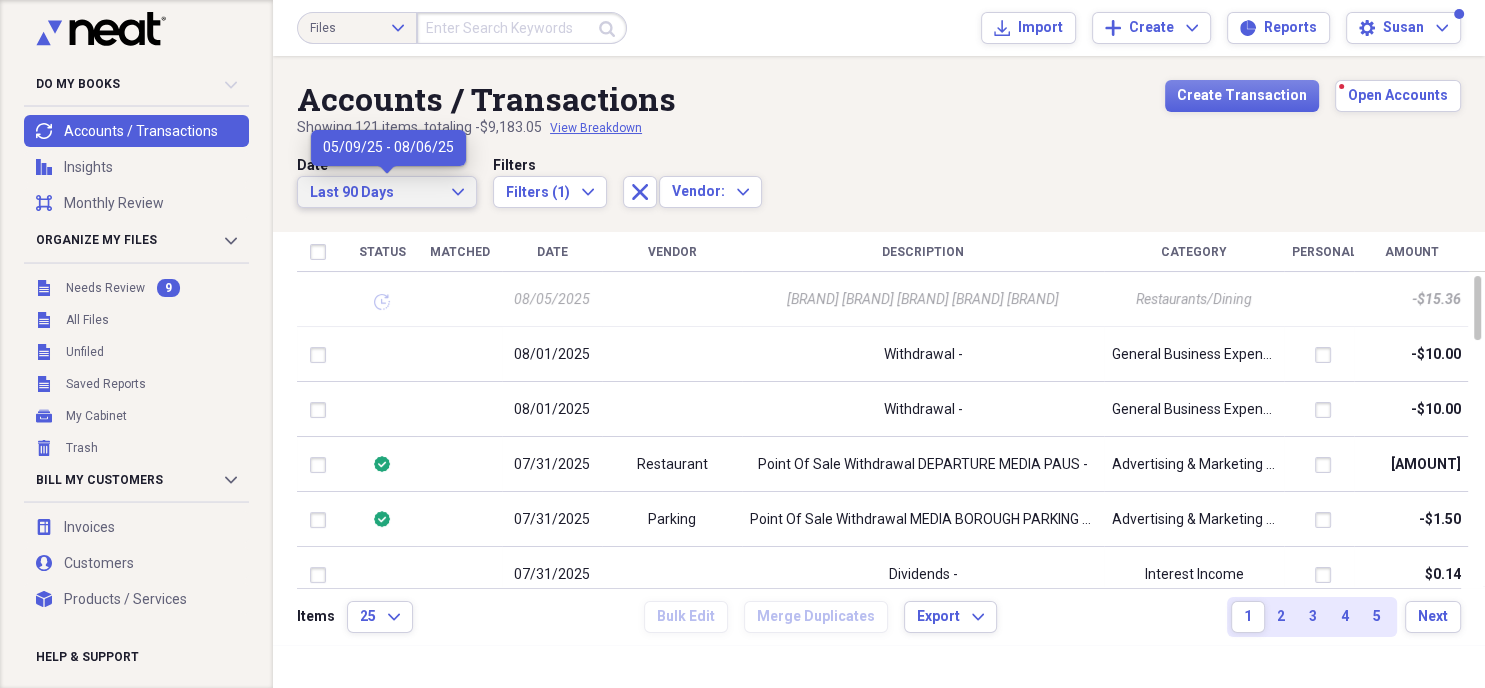 click on "Last 90 Days Expand" at bounding box center (387, 193) 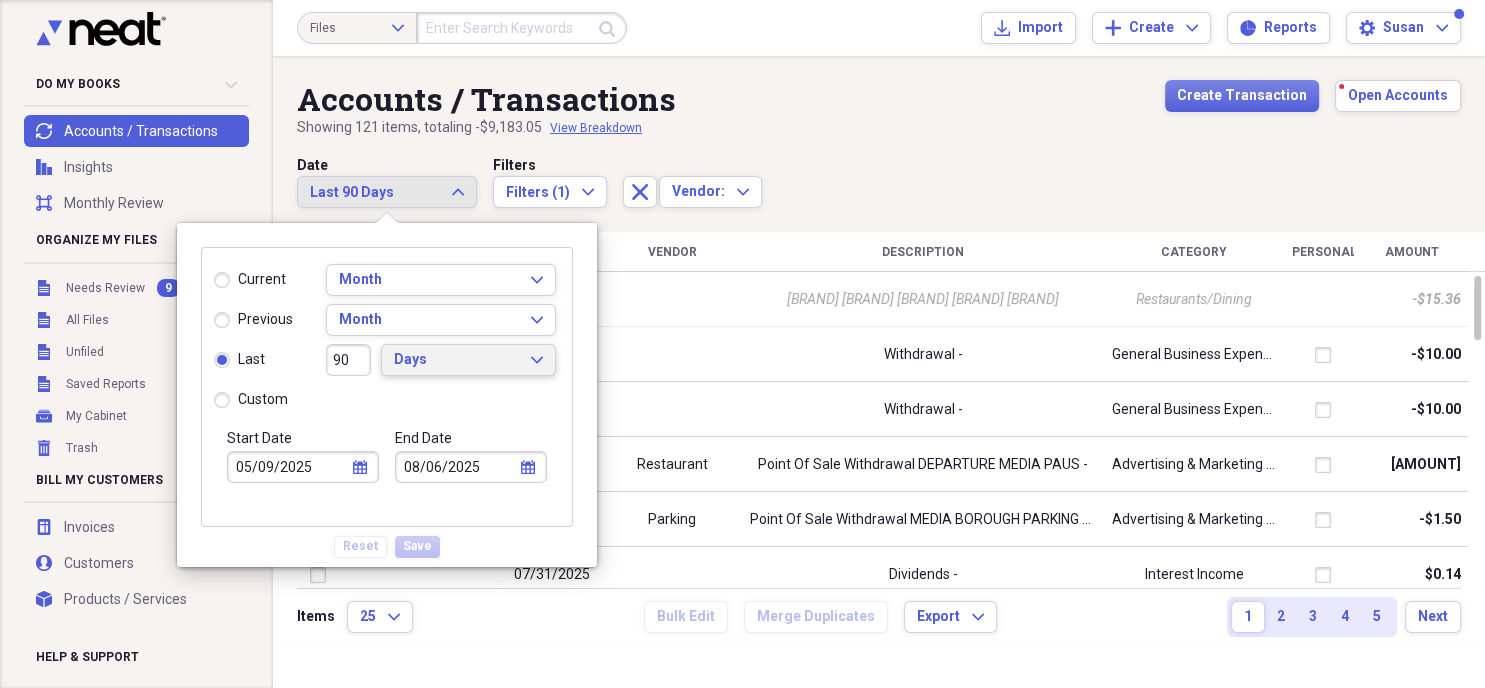 click on "Days" at bounding box center [456, 360] 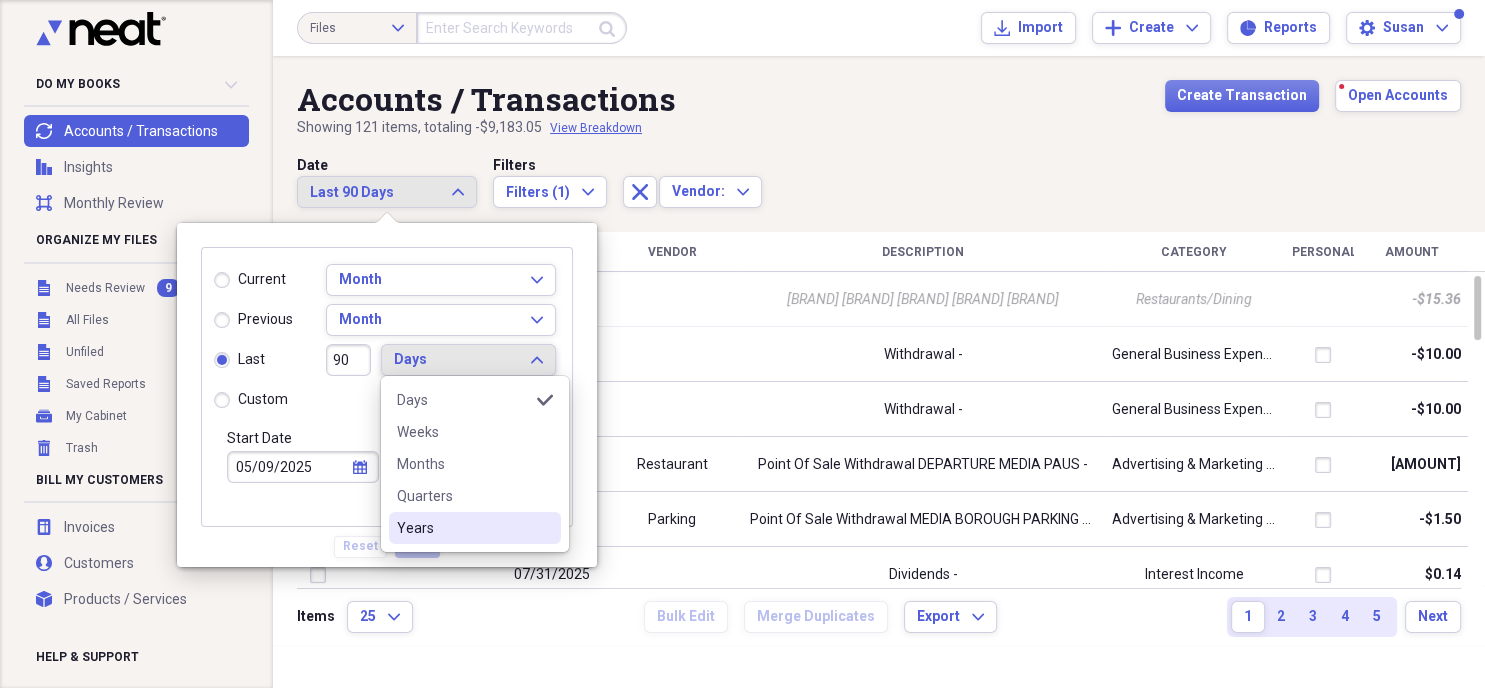 click on "Years" at bounding box center [463, 528] 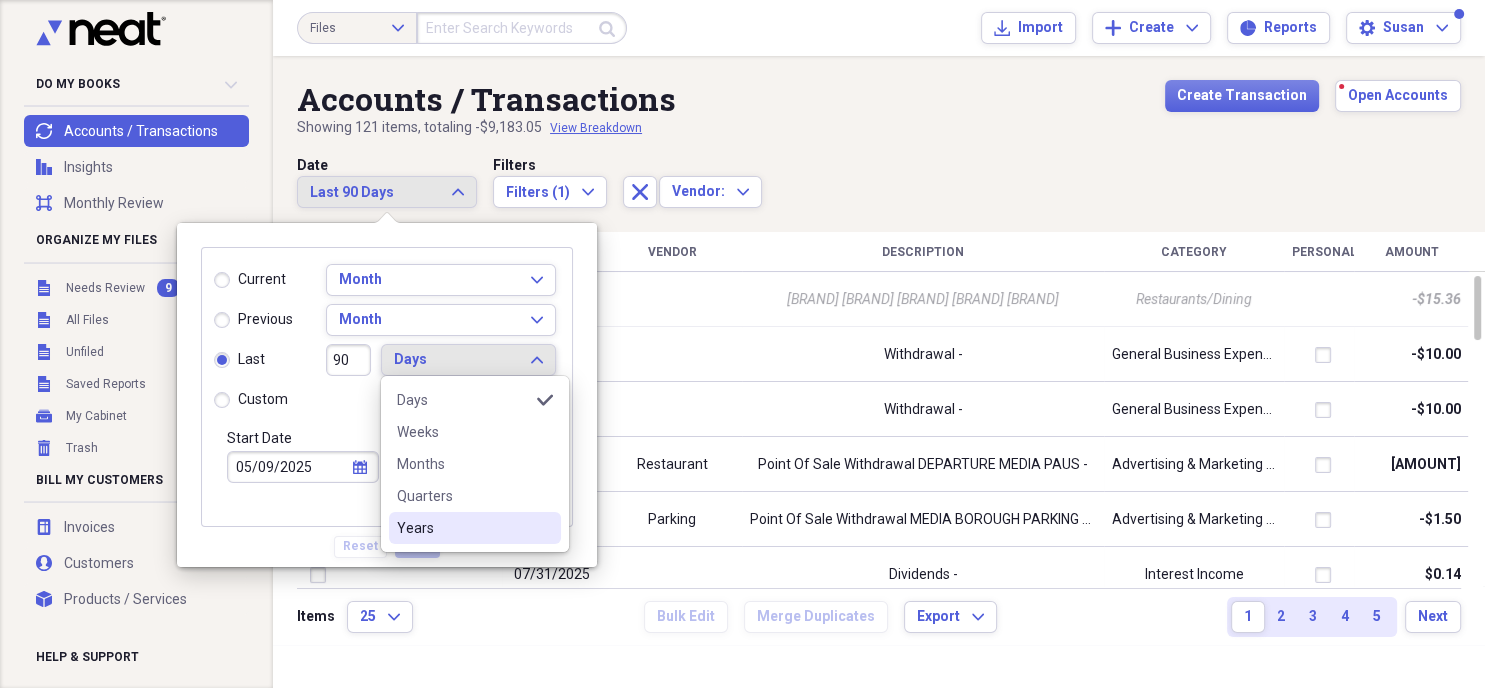 type 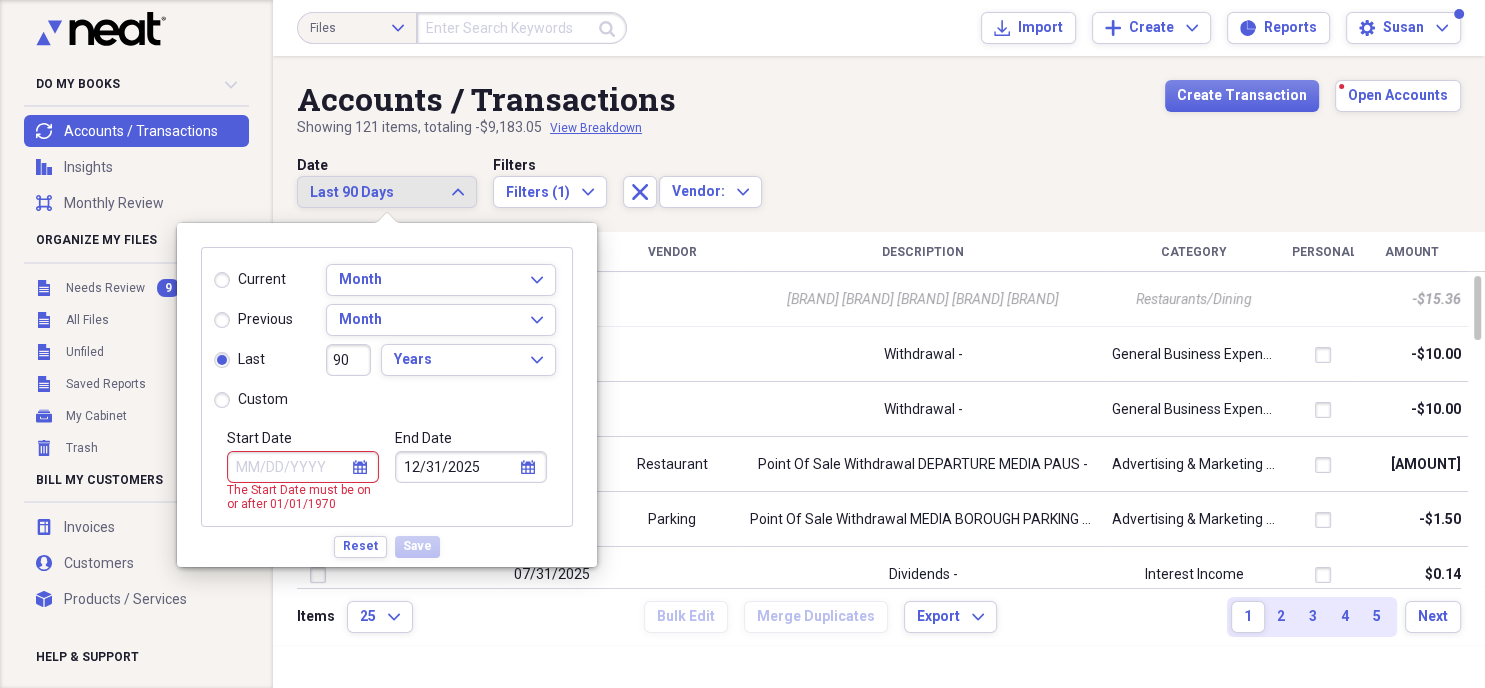 drag, startPoint x: 361, startPoint y: 364, endPoint x: 325, endPoint y: 366, distance: 36.05551 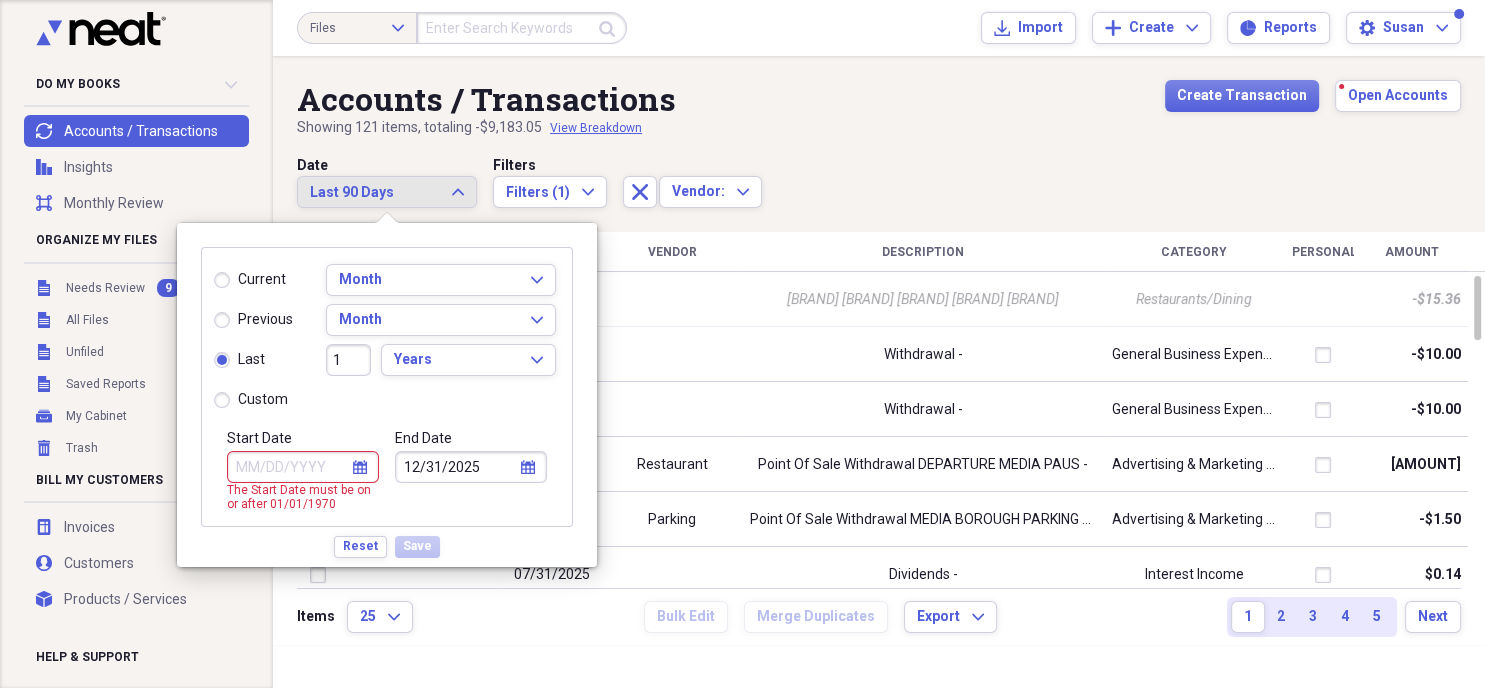 type on "01/01/2025" 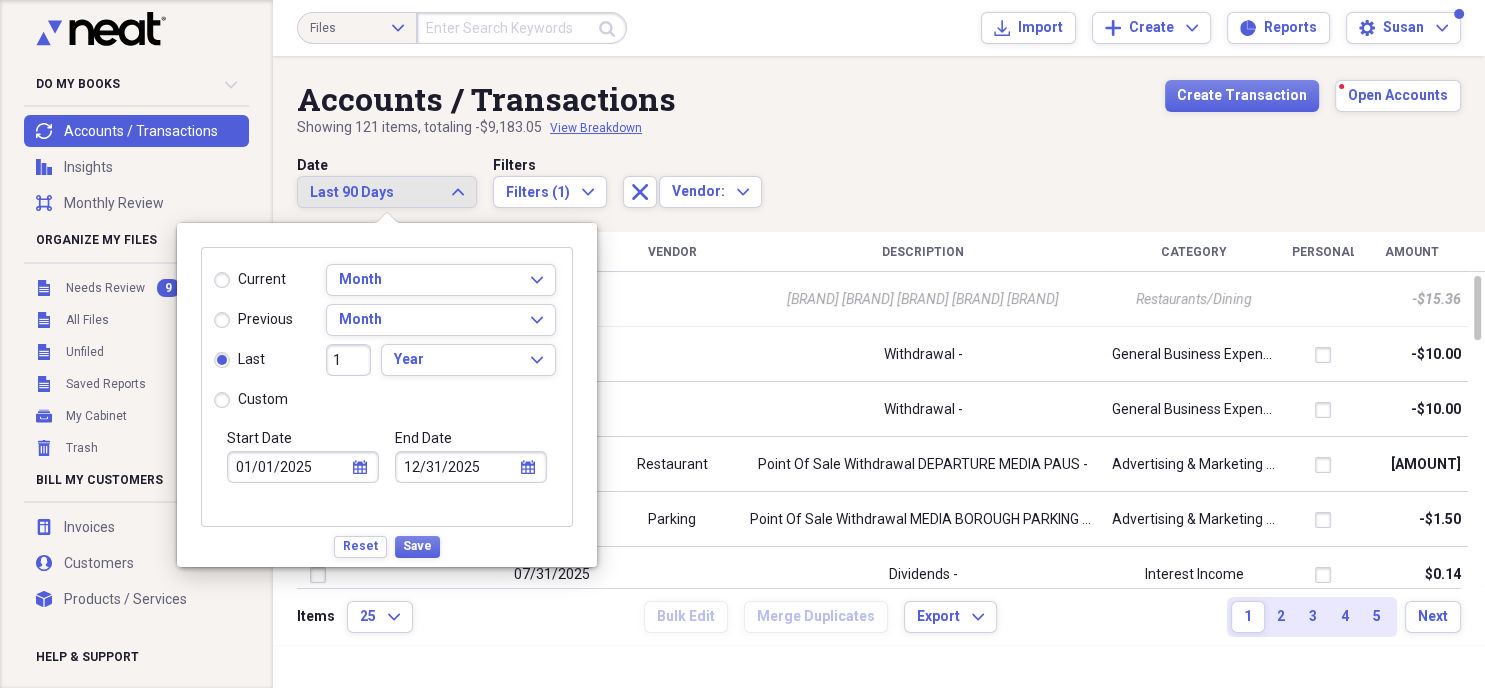type on "1" 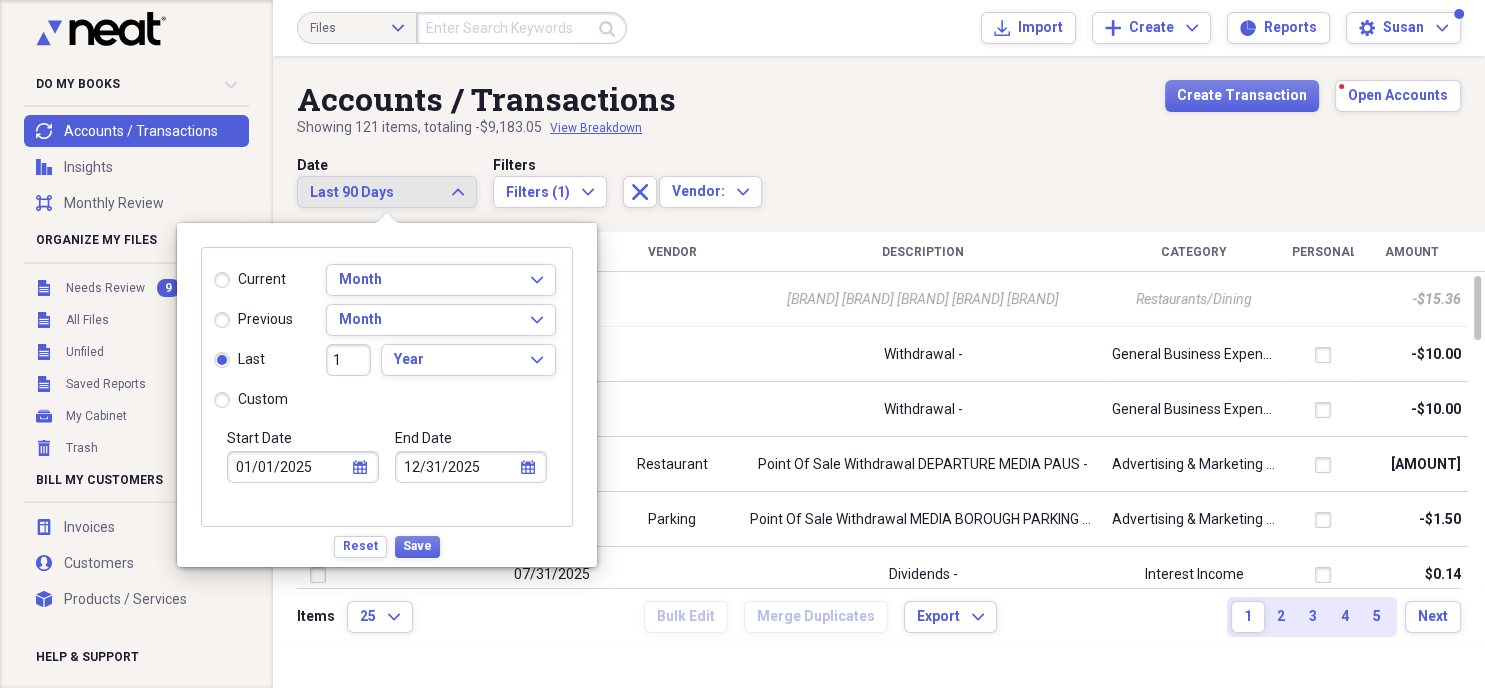 click on "Month Expand Month Expand 1 Year Expand" at bounding box center (441, 334) 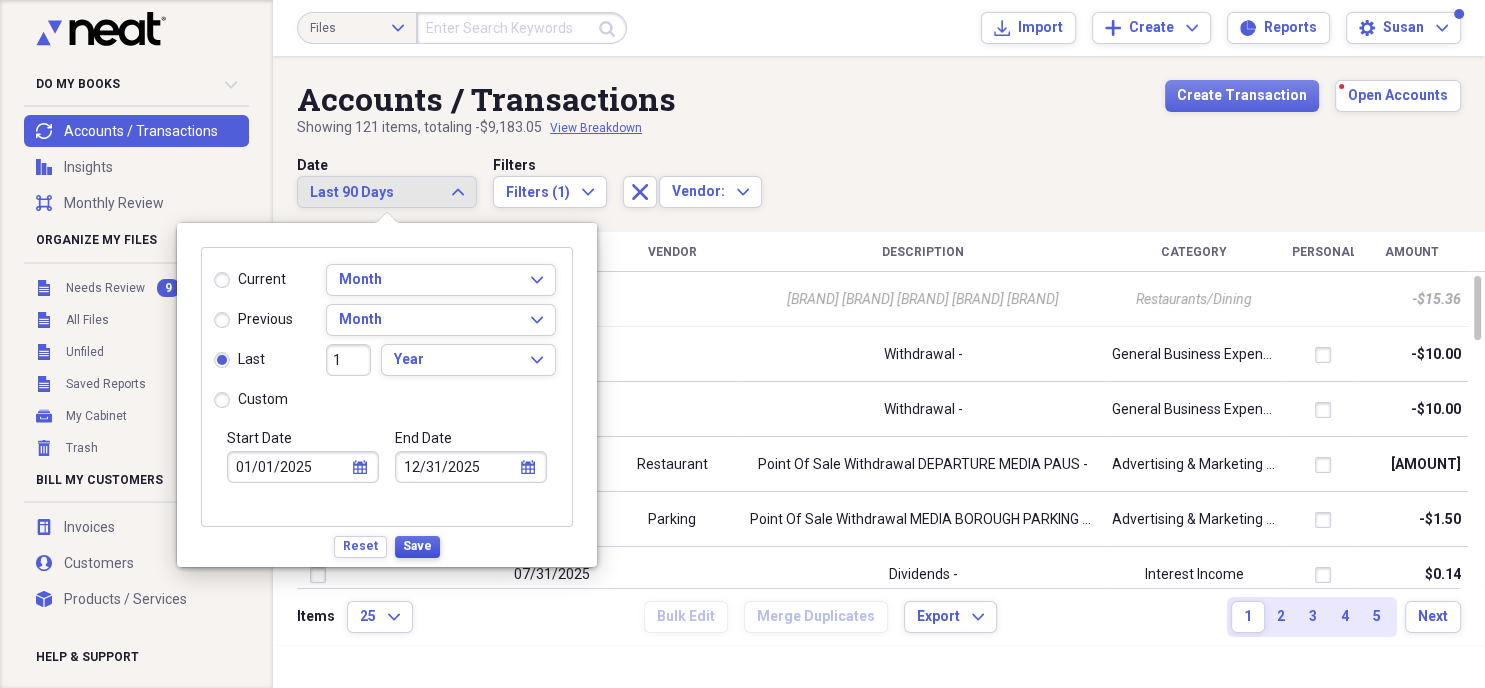 click on "Save" at bounding box center [417, 546] 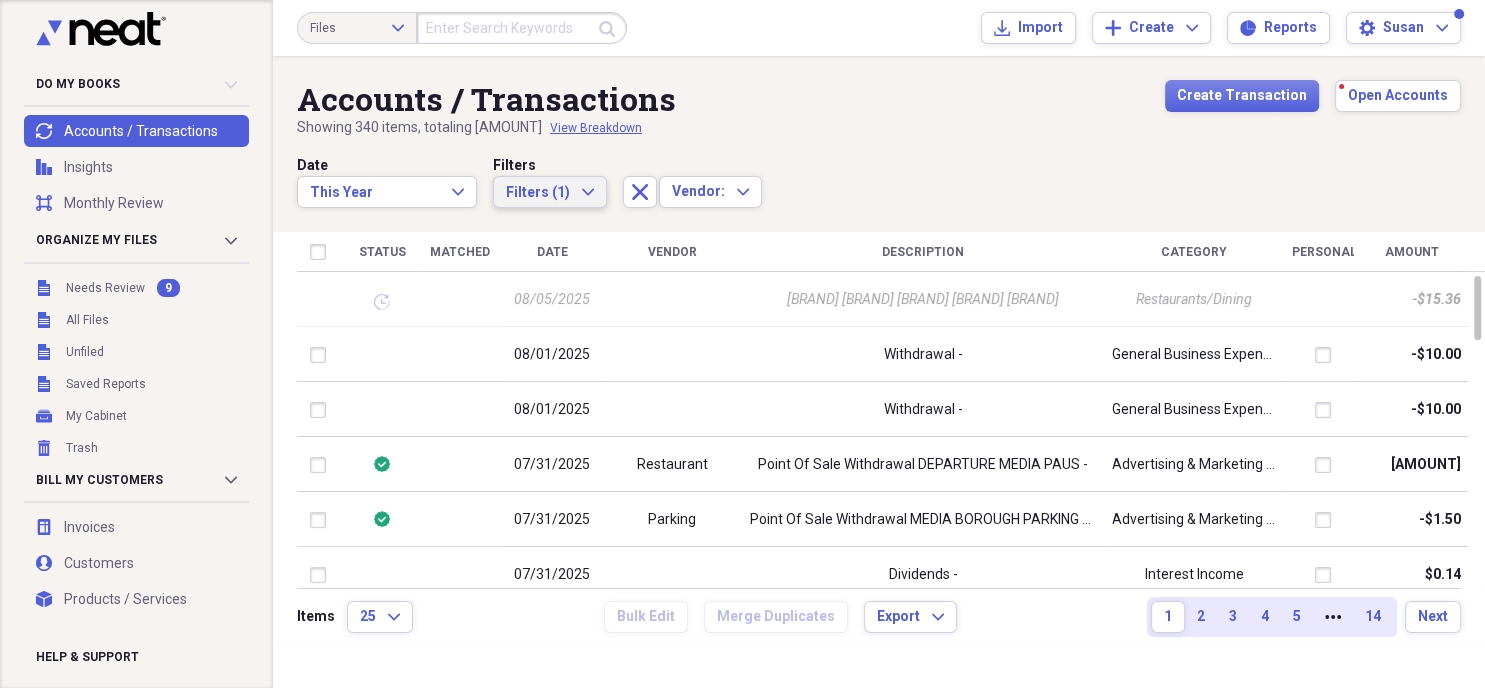 click 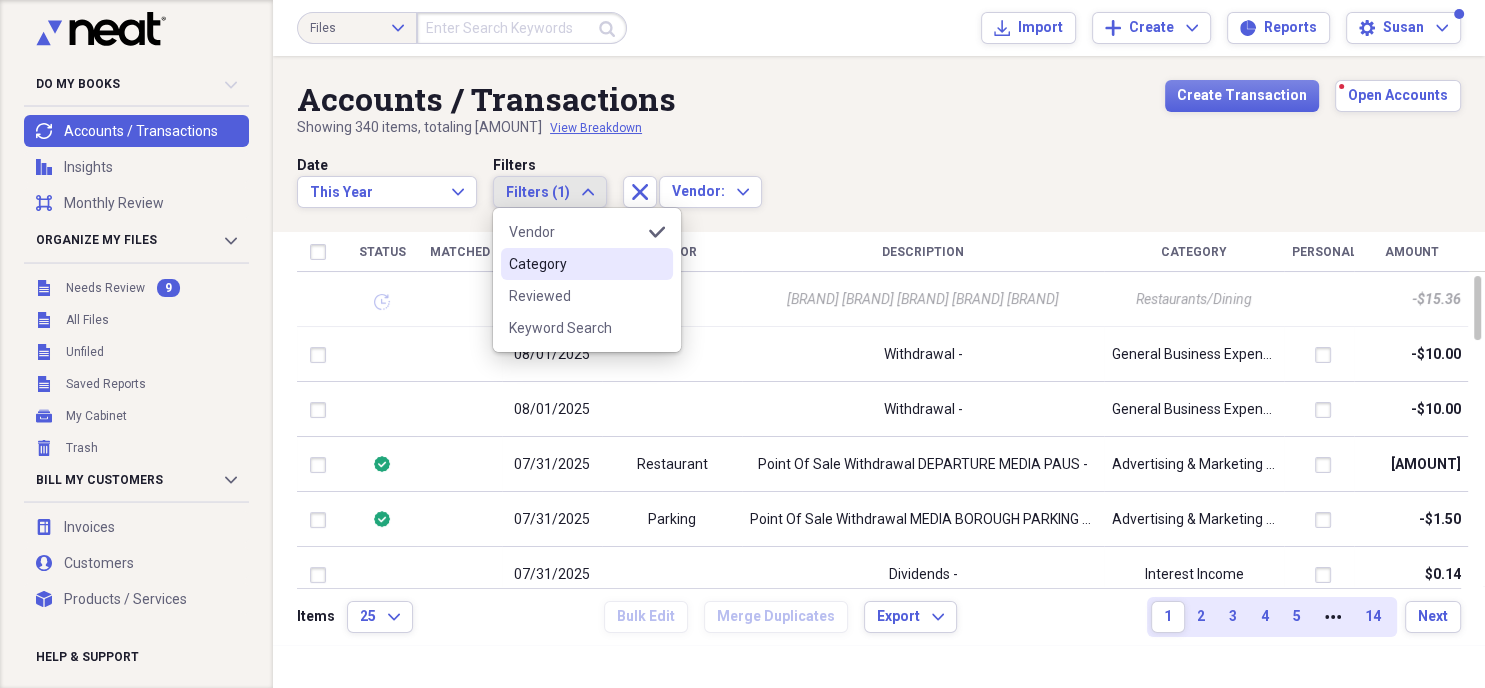 click on "Date This Year Expand Filters Filters (1) Expand Close Vendor: Expand" at bounding box center [879, 181] 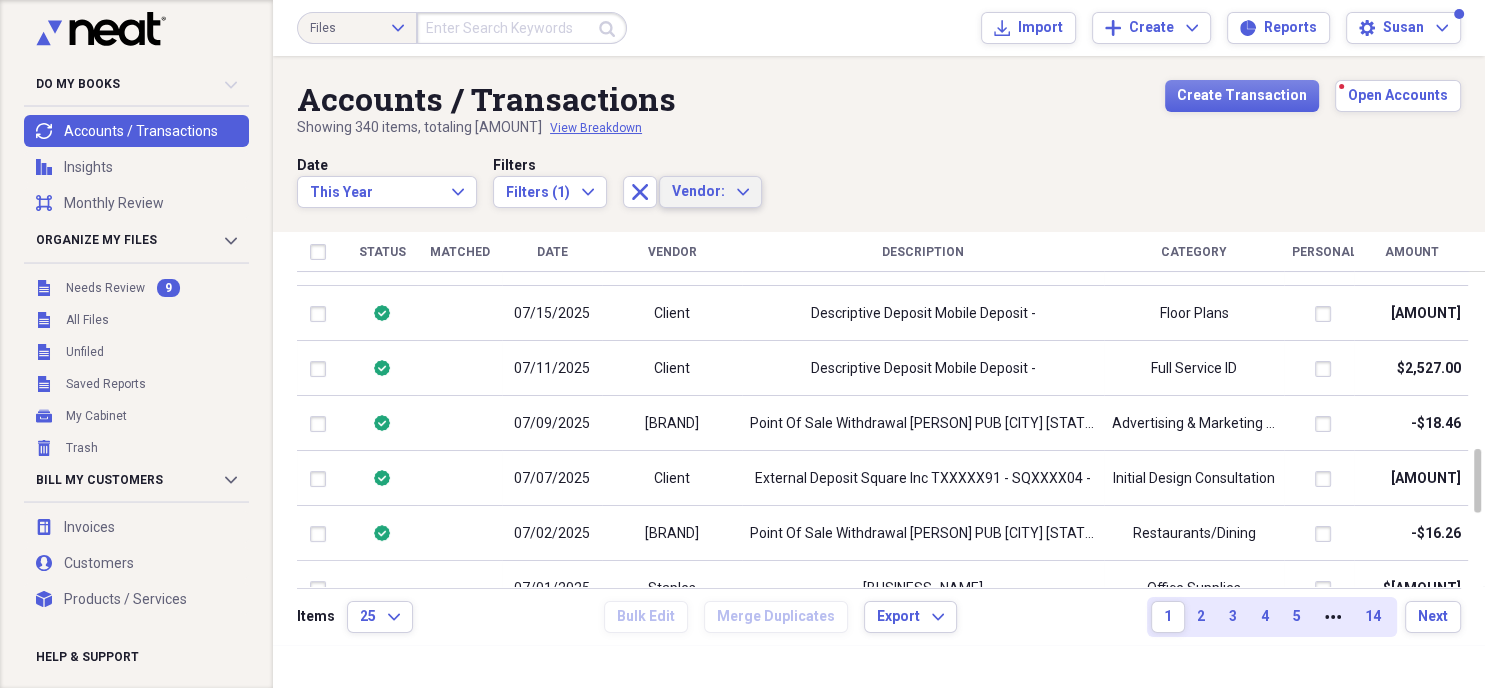 click on "Vendor:  Expand" at bounding box center (710, 192) 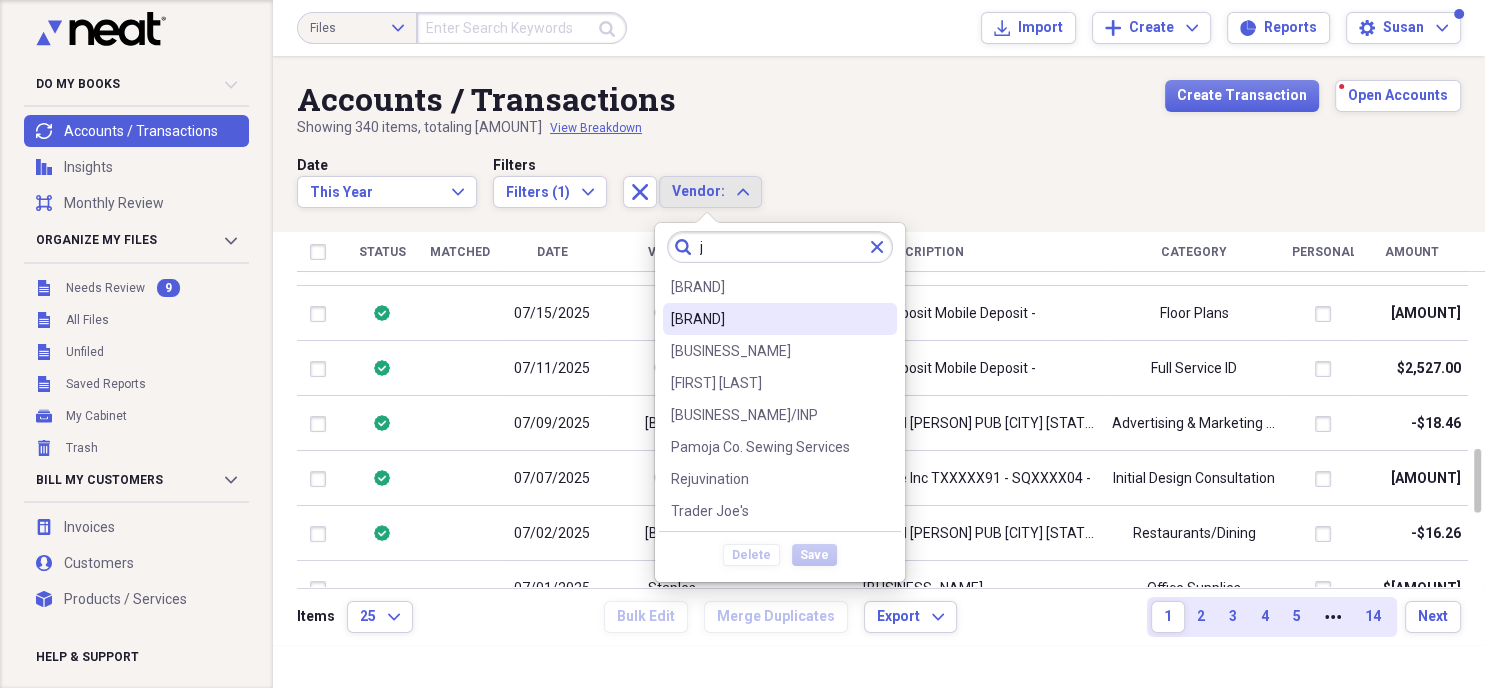 type on "j" 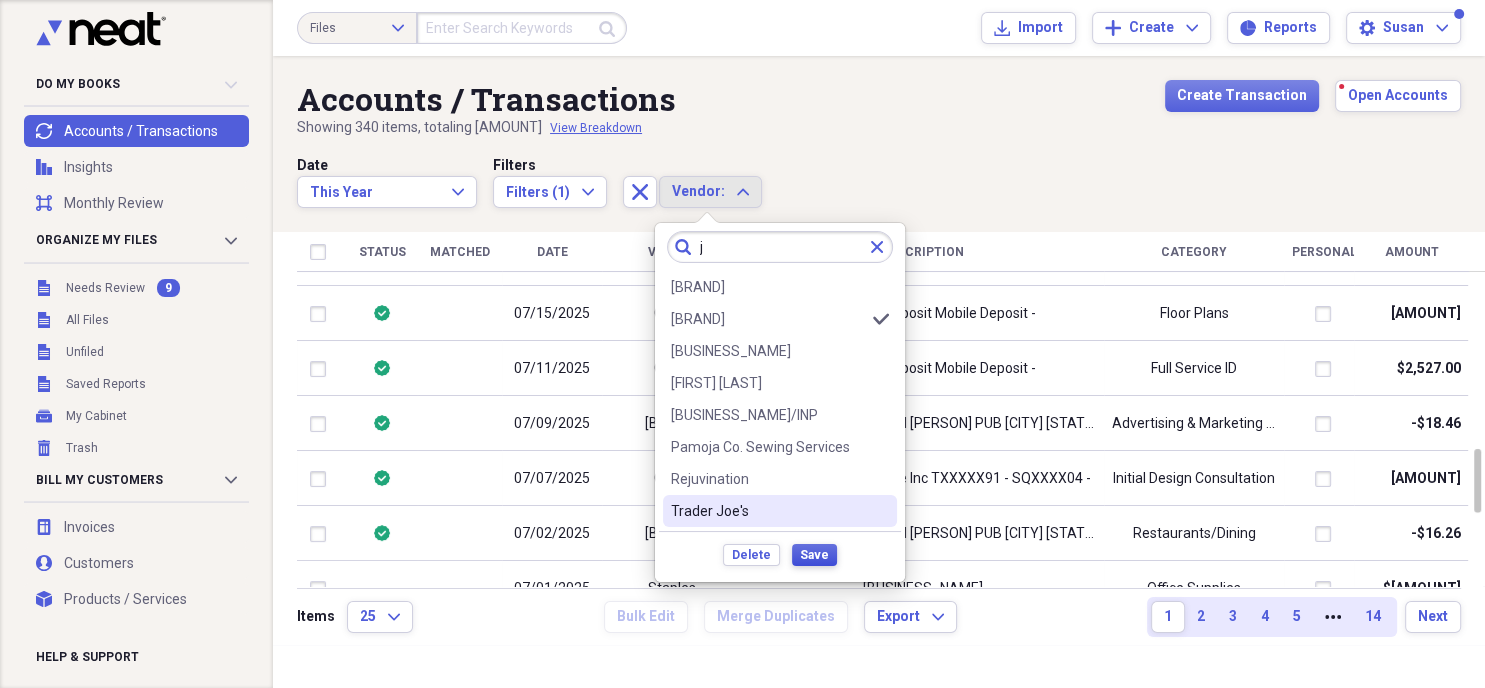 click on "Save" at bounding box center [814, 555] 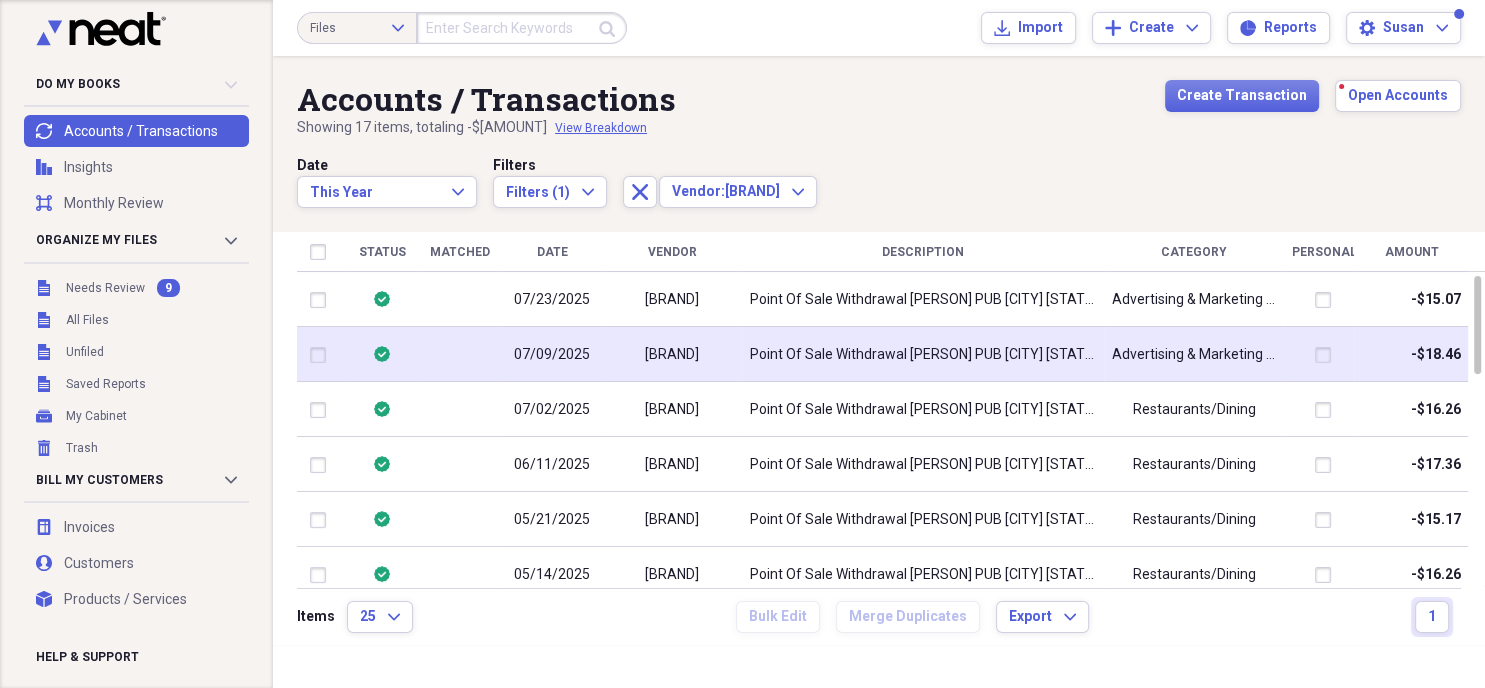 click at bounding box center (1327, 355) 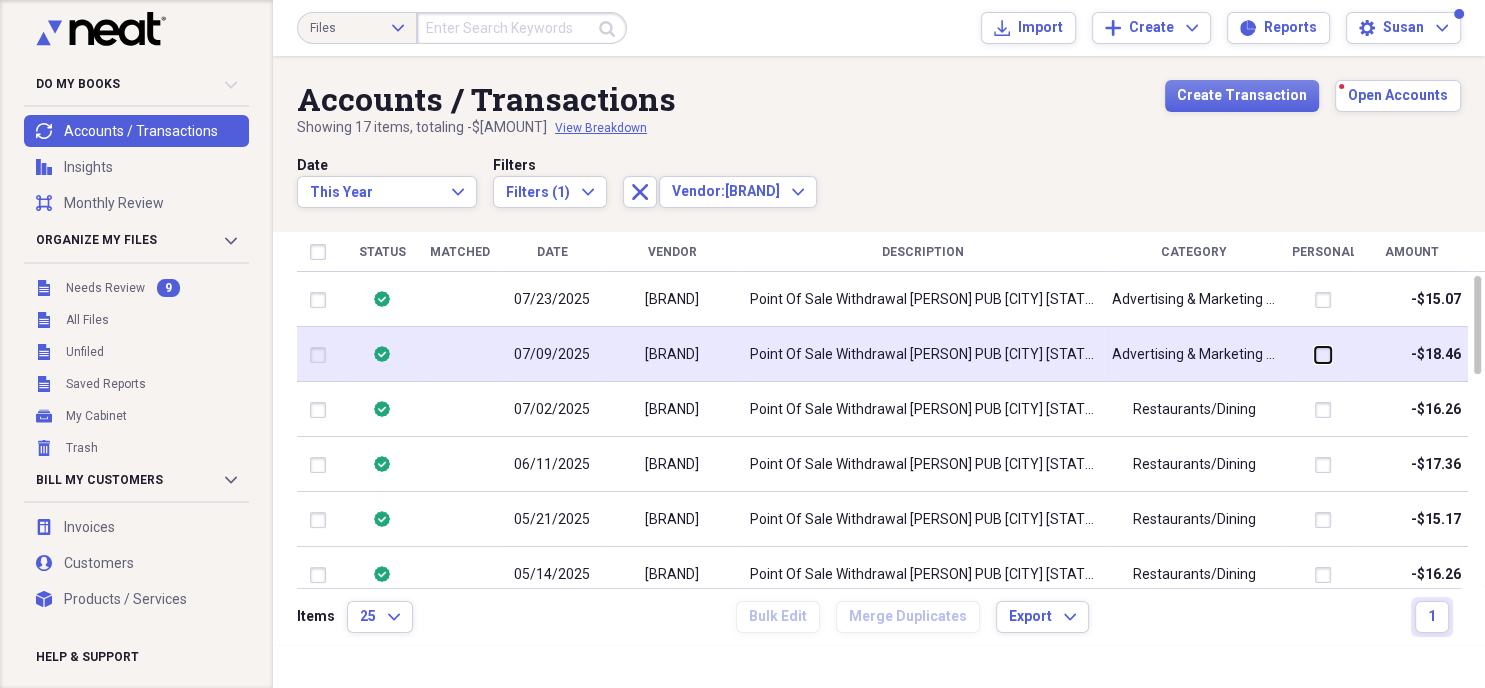 click at bounding box center [1299, 354] 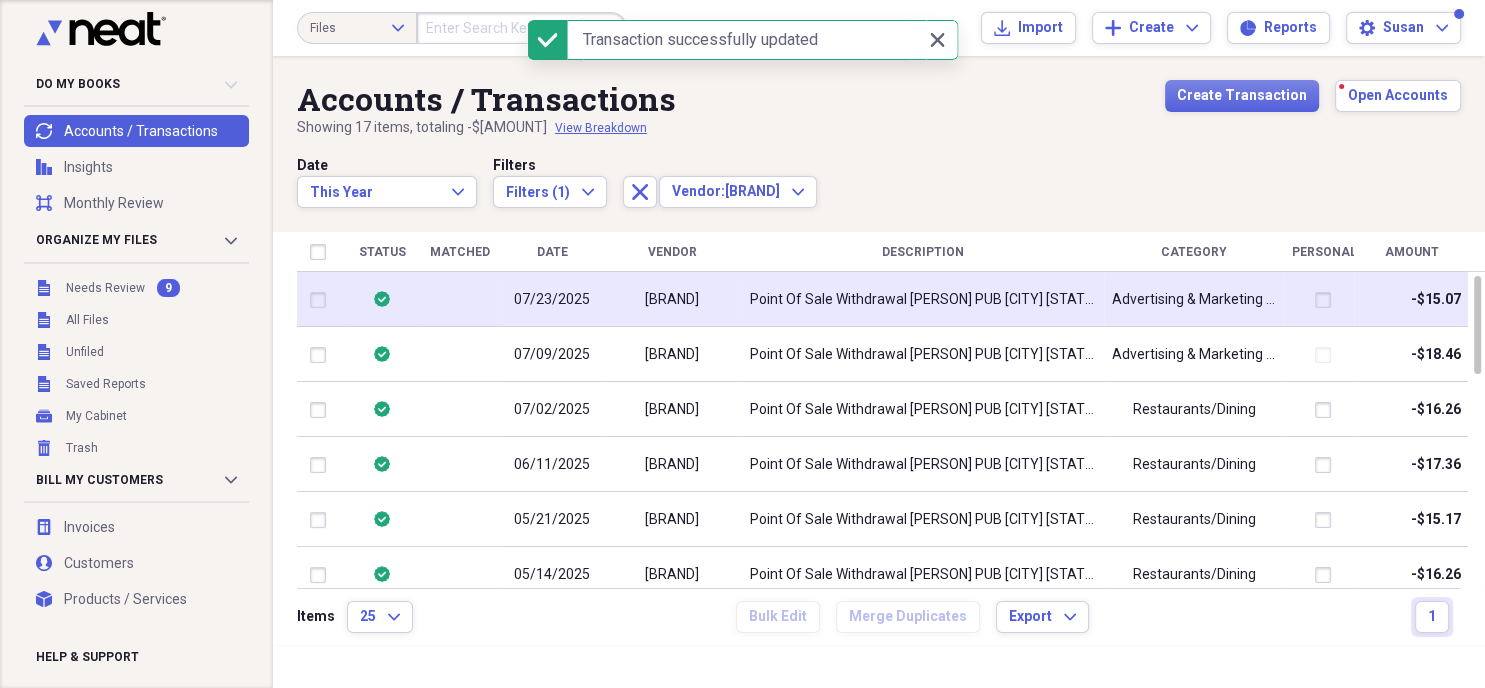 checkbox on "true" 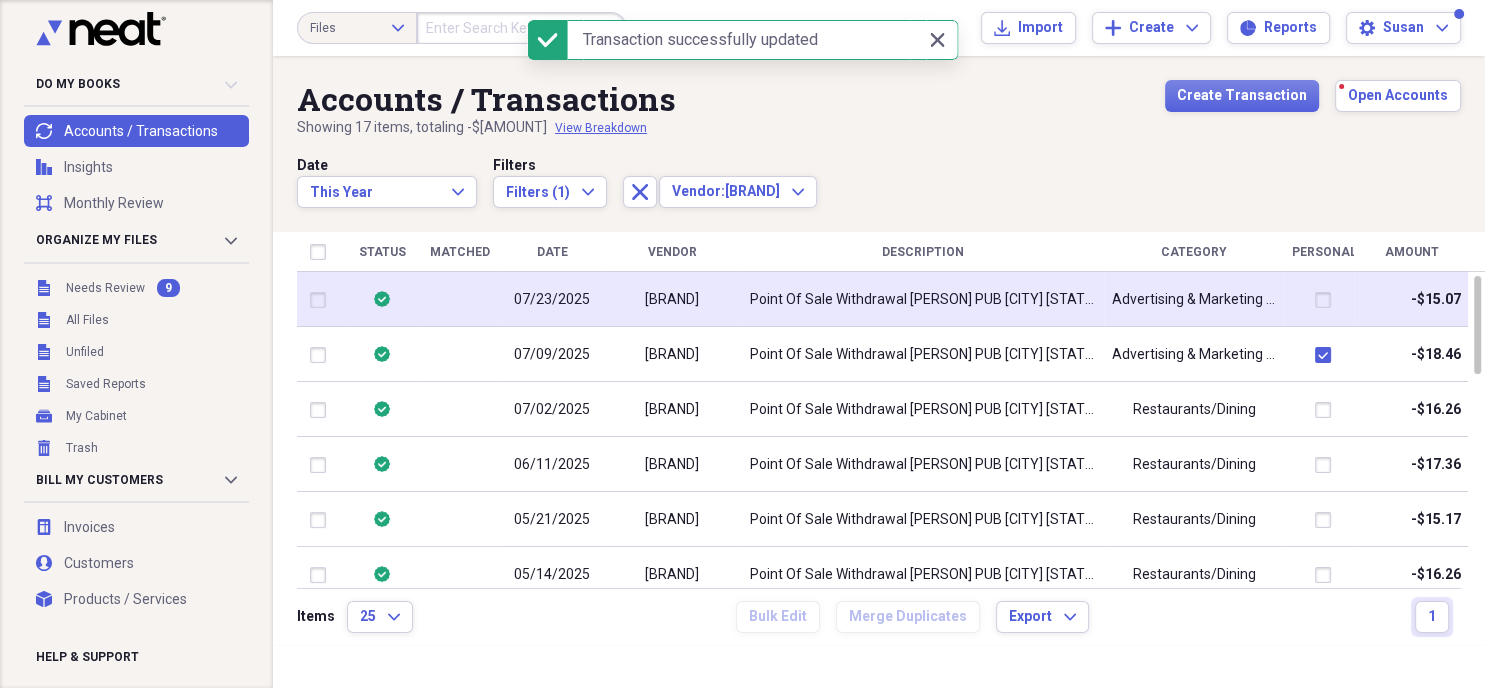 click at bounding box center (1327, 300) 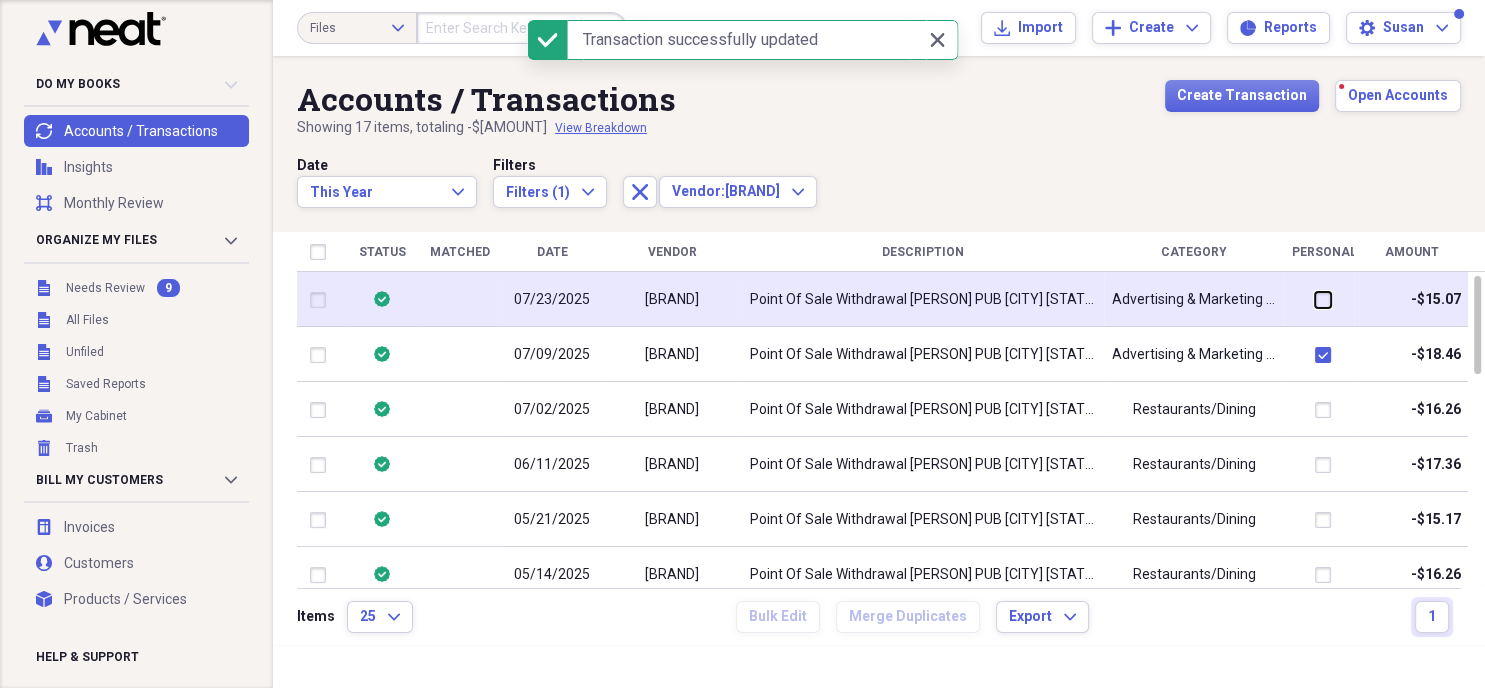 click at bounding box center (1299, 299) 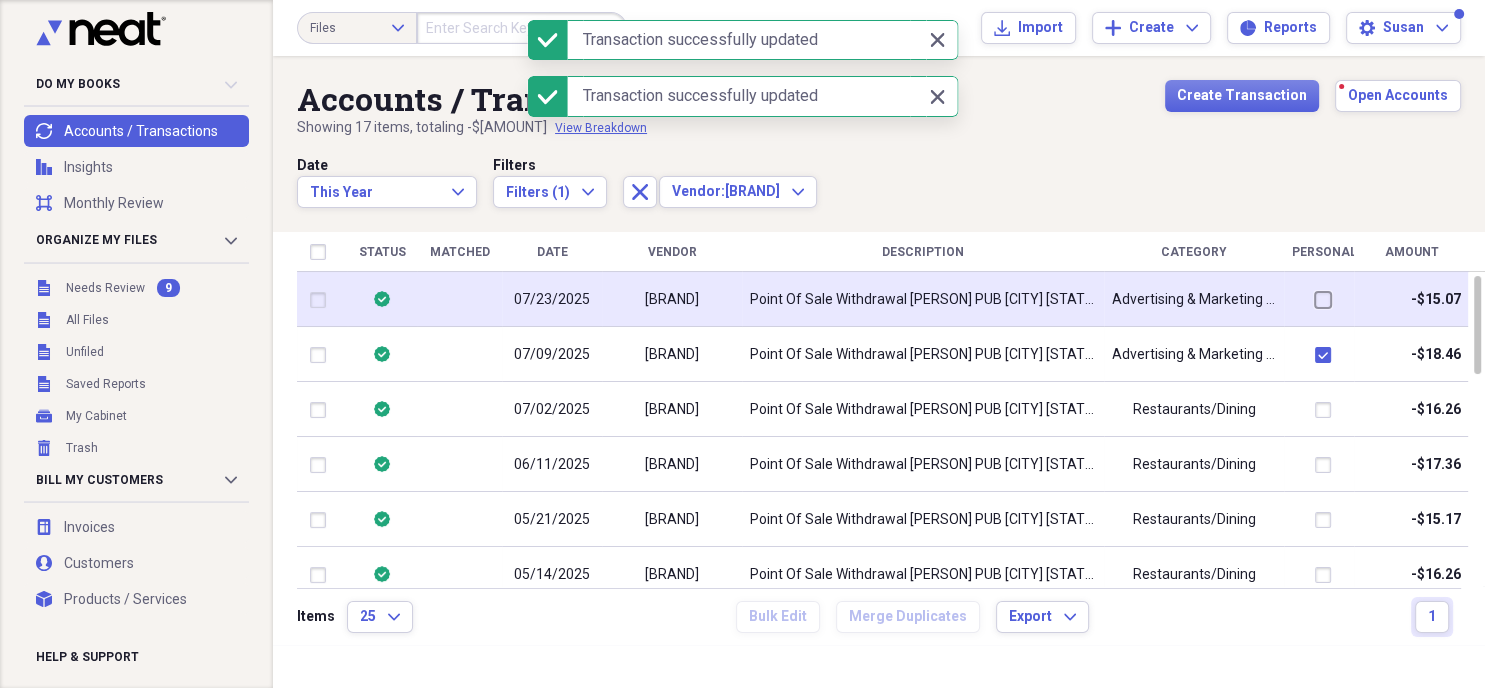 checkbox on "true" 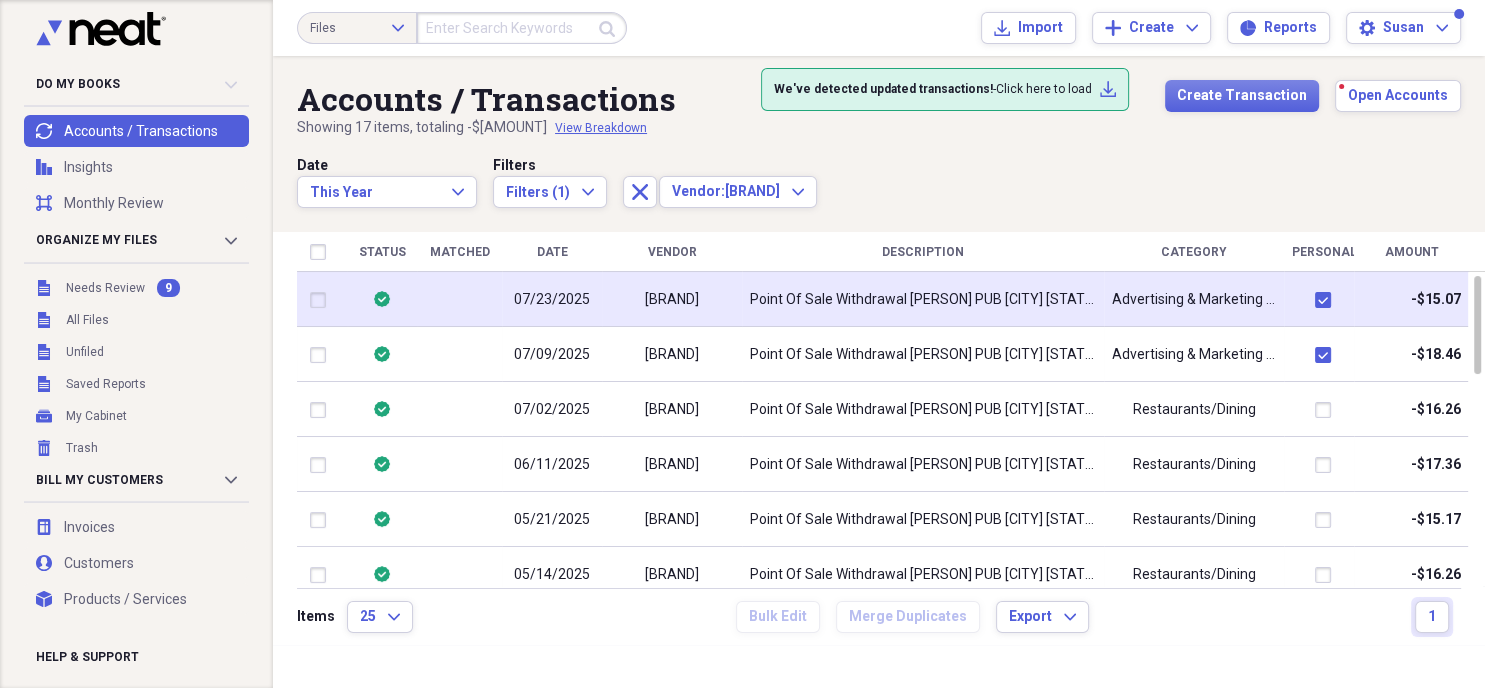 click on "Advertising & Marketing Expenses" at bounding box center (1194, 300) 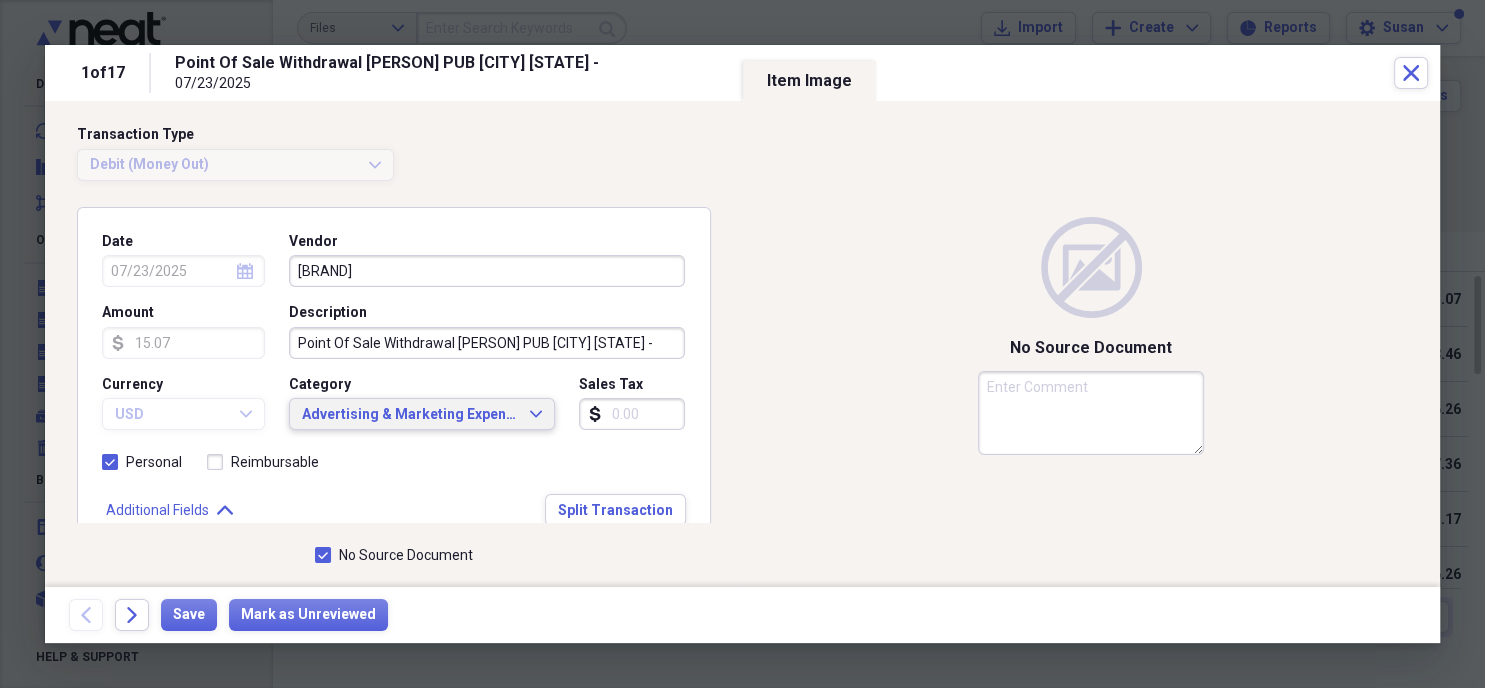 click on "Advertising & Marketing Expenses Expand" at bounding box center [422, 414] 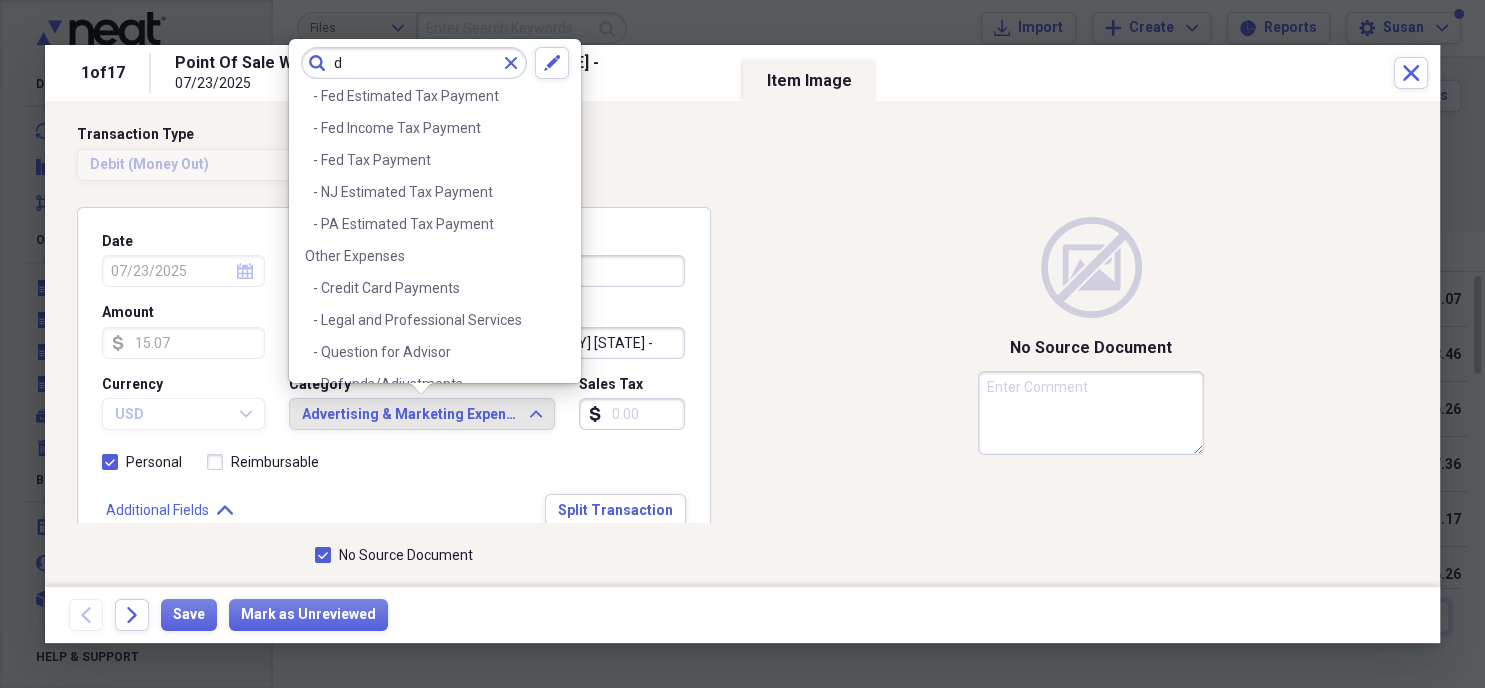 scroll, scrollTop: 0, scrollLeft: 0, axis: both 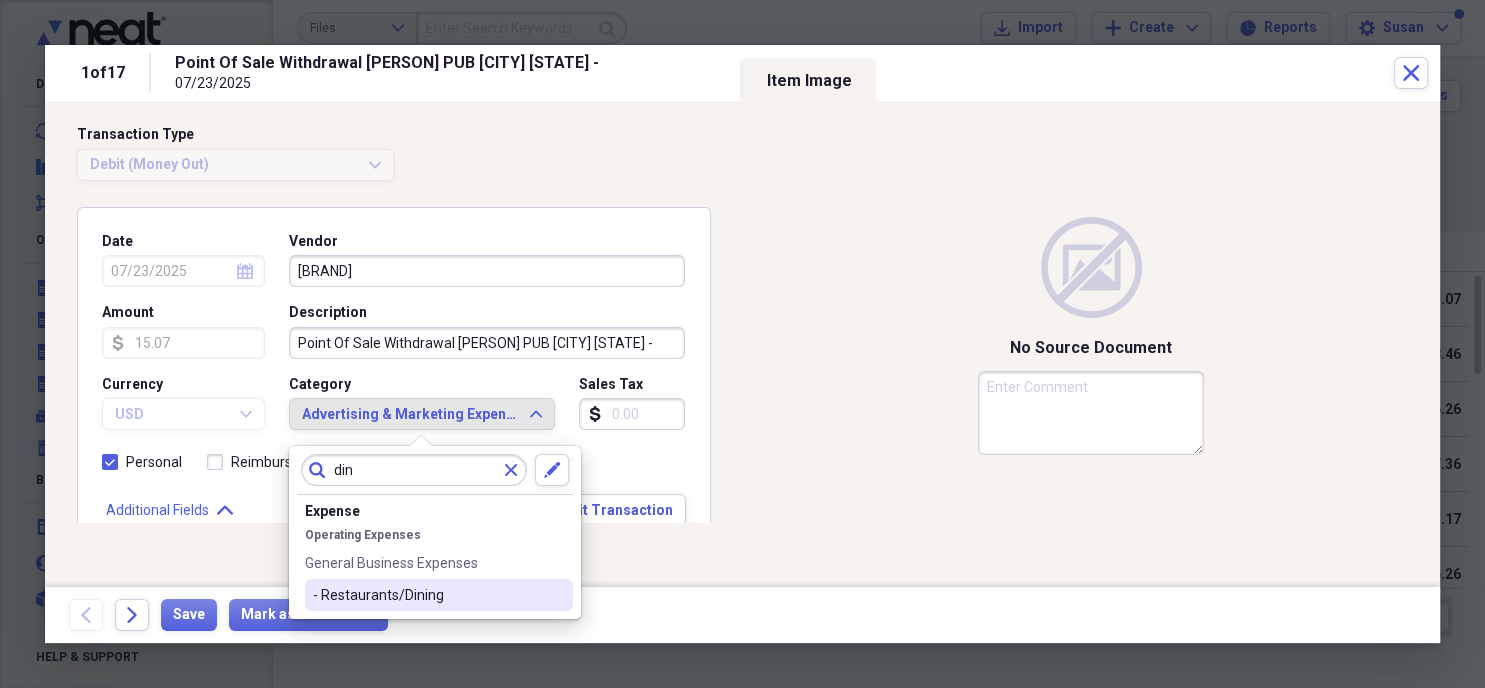 type on "din" 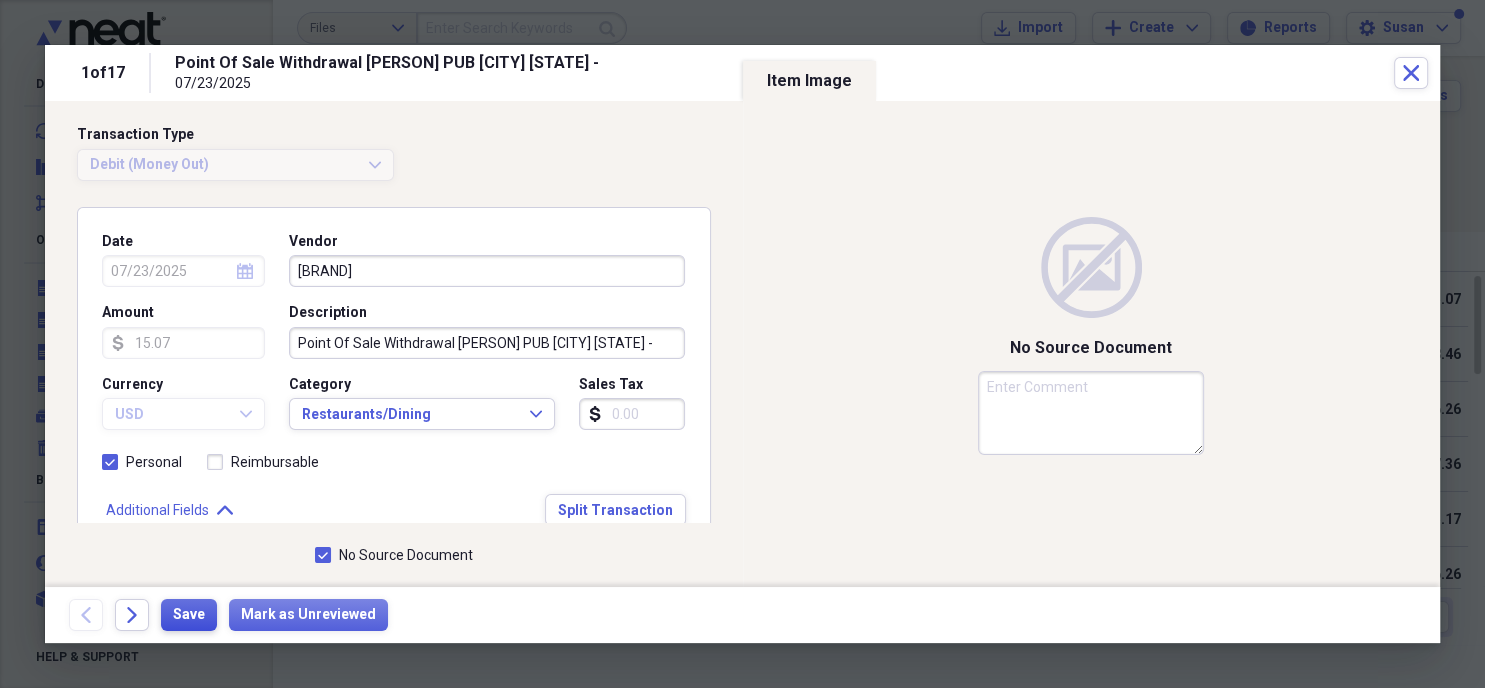 click on "Save" at bounding box center (189, 615) 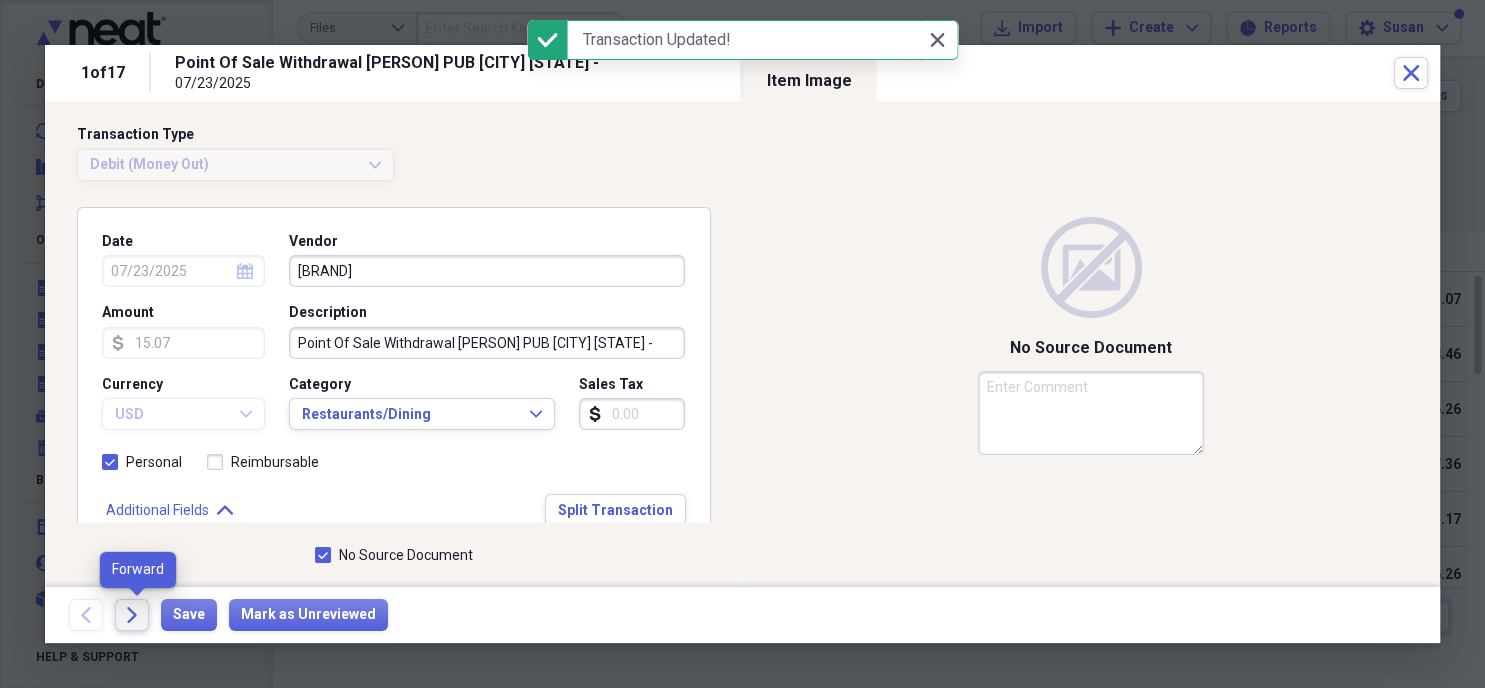 click on "Forward" 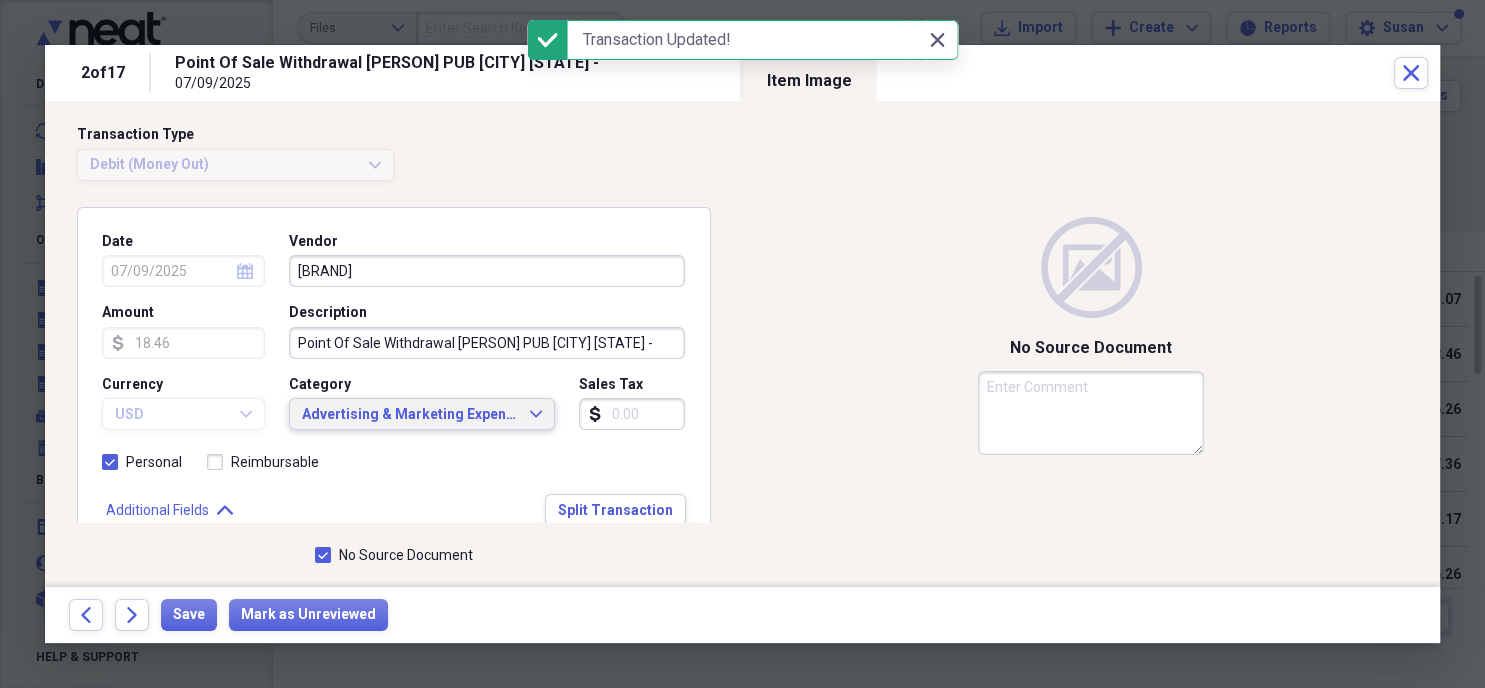 click on "Advertising & Marketing Expenses" at bounding box center [410, 415] 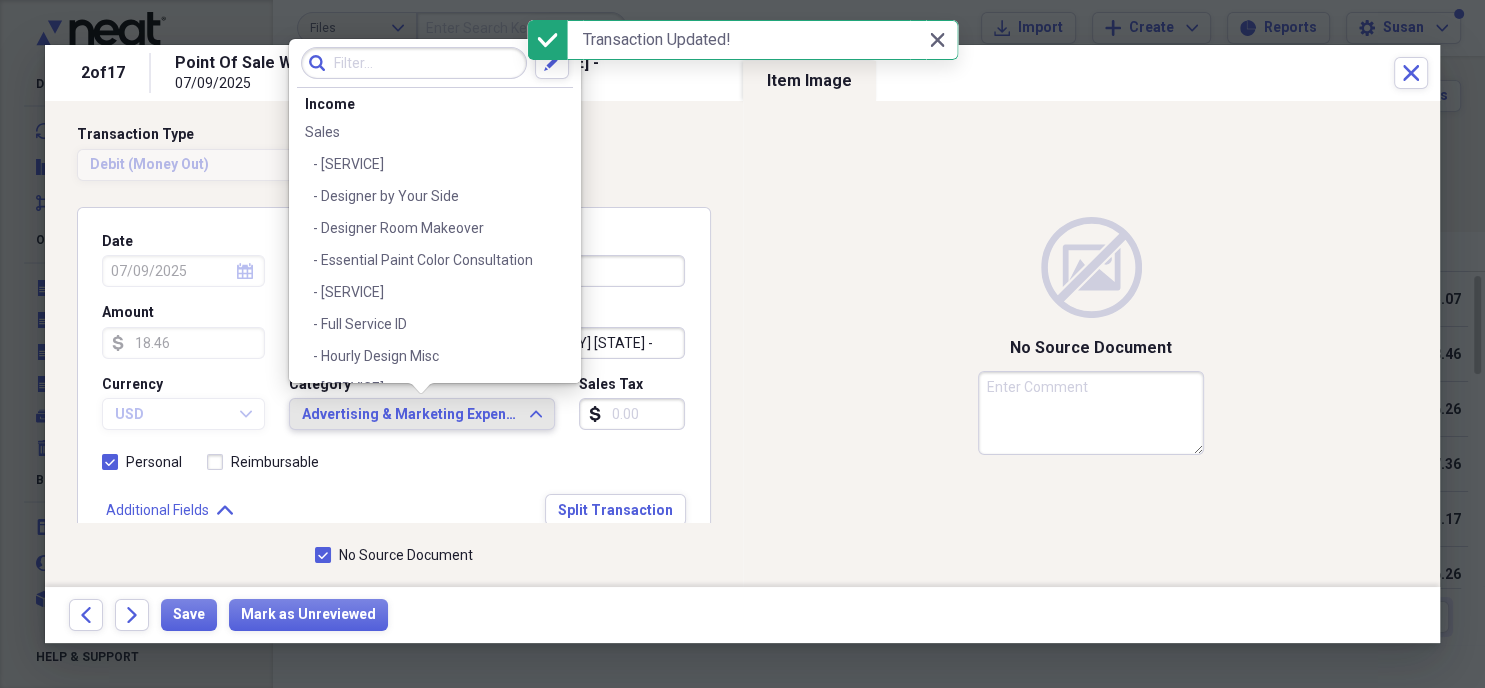 scroll, scrollTop: 910, scrollLeft: 0, axis: vertical 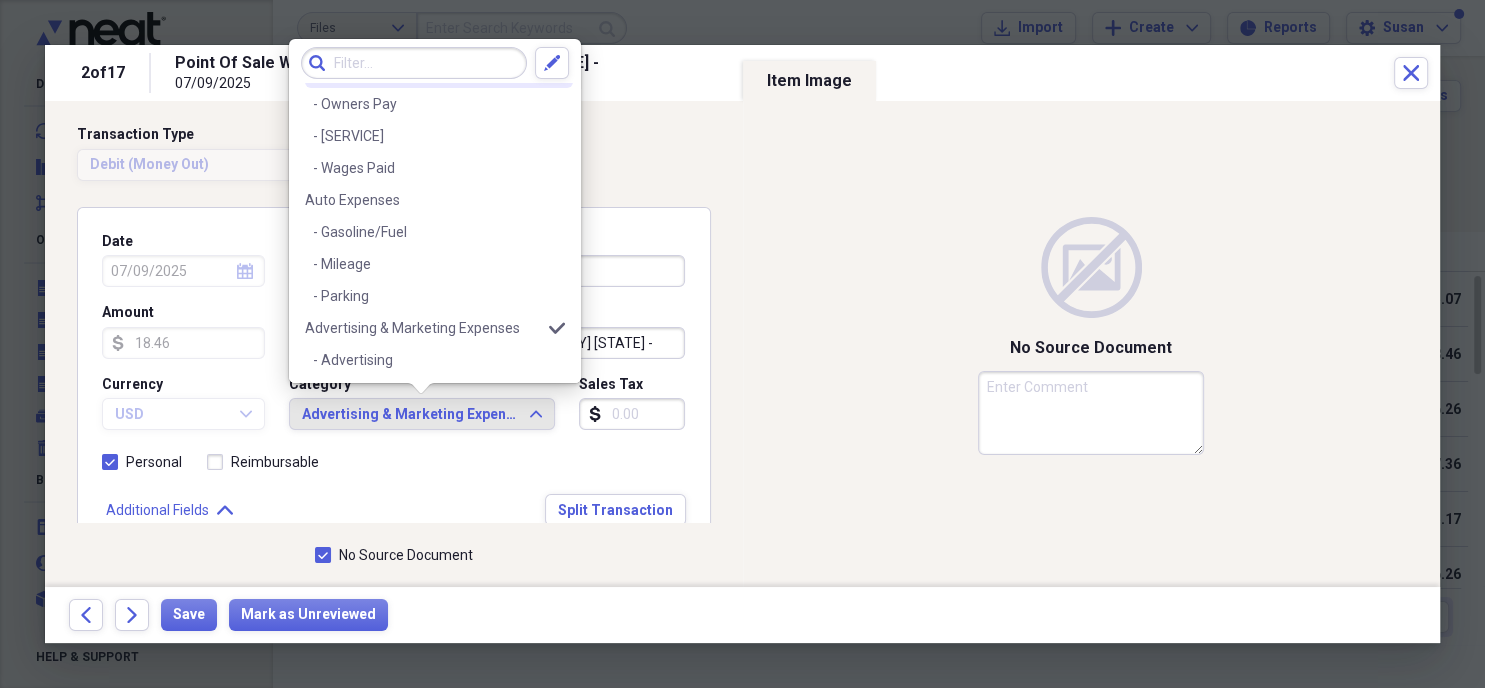 click at bounding box center [414, 63] 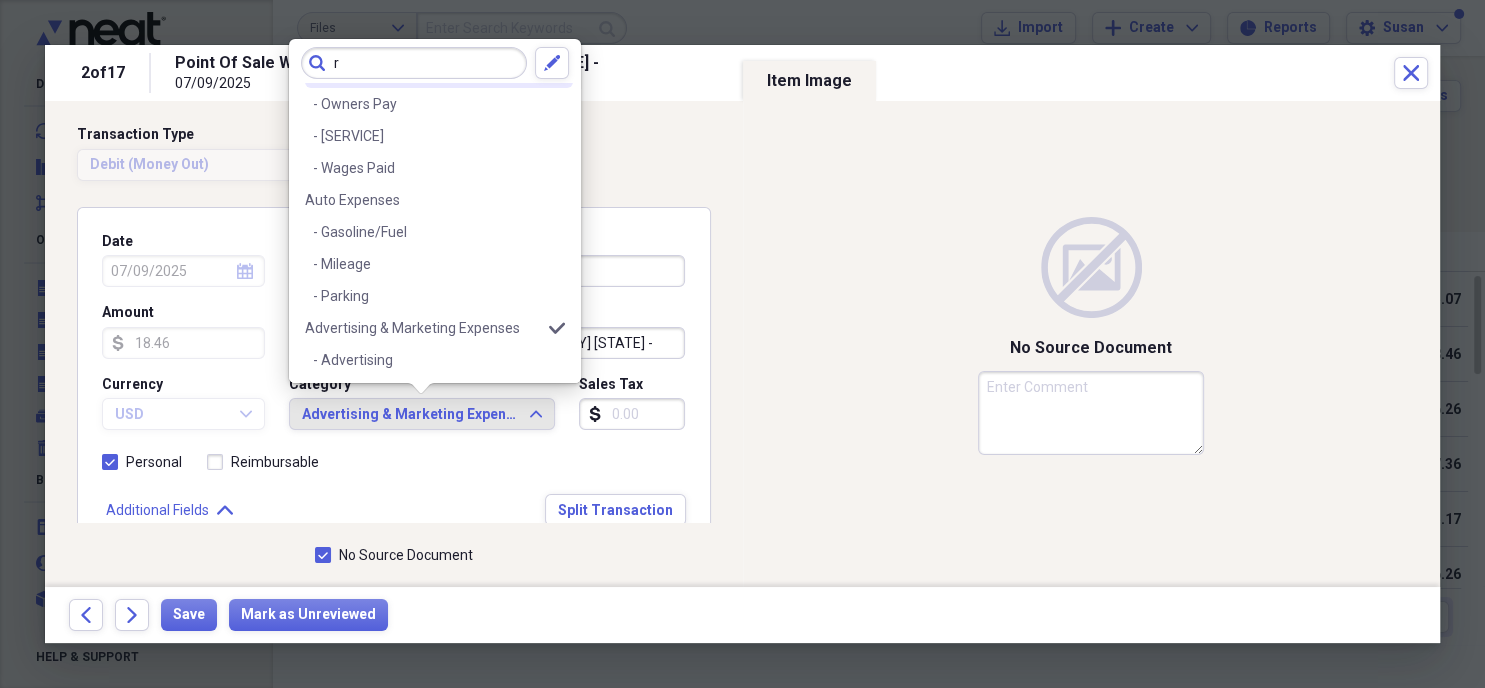 scroll, scrollTop: 0, scrollLeft: 0, axis: both 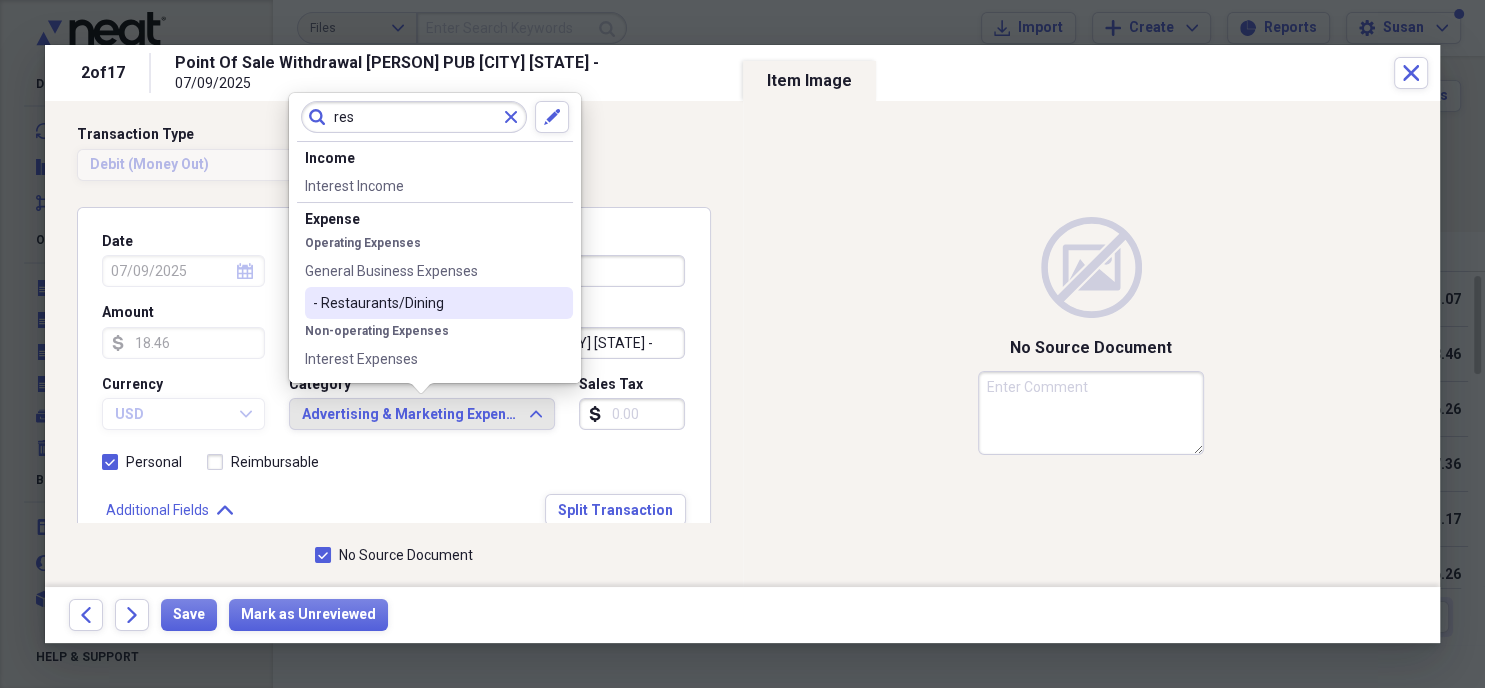 type on "res" 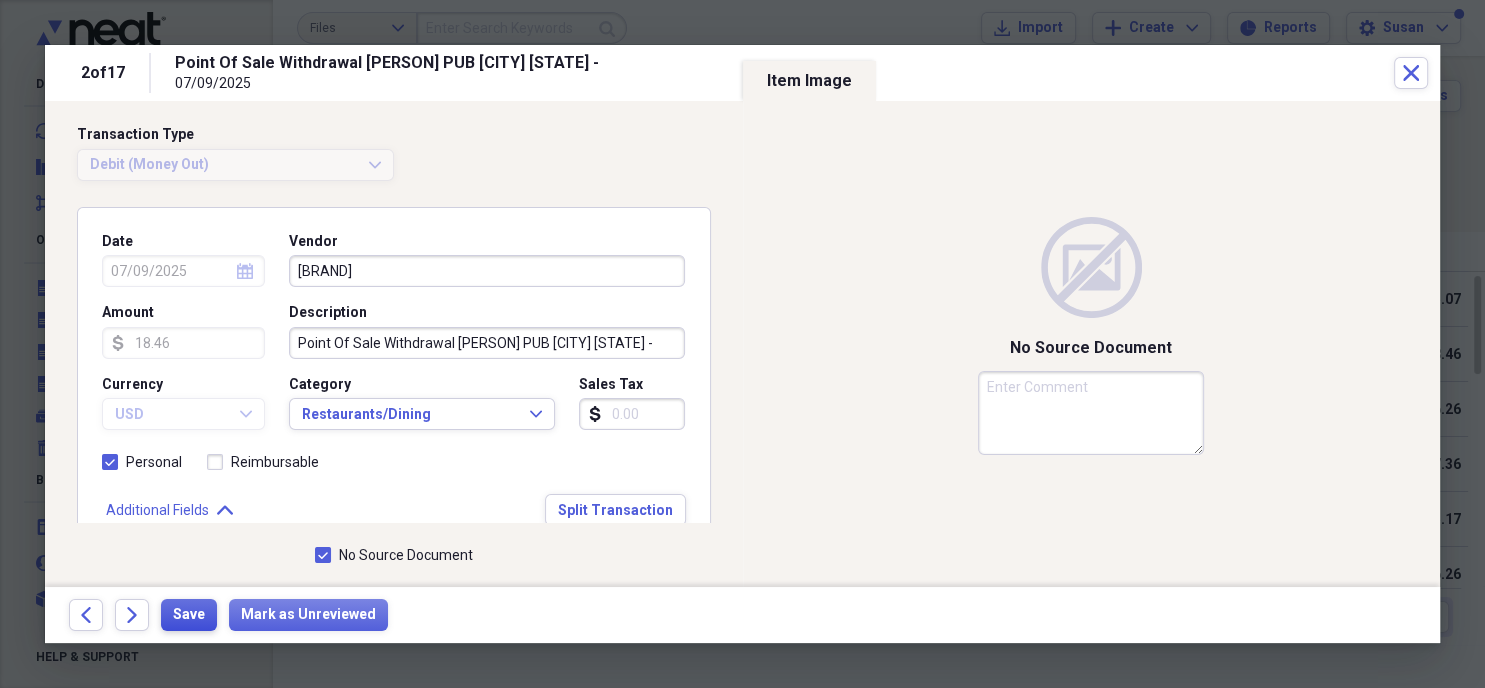 click on "Save" at bounding box center [189, 615] 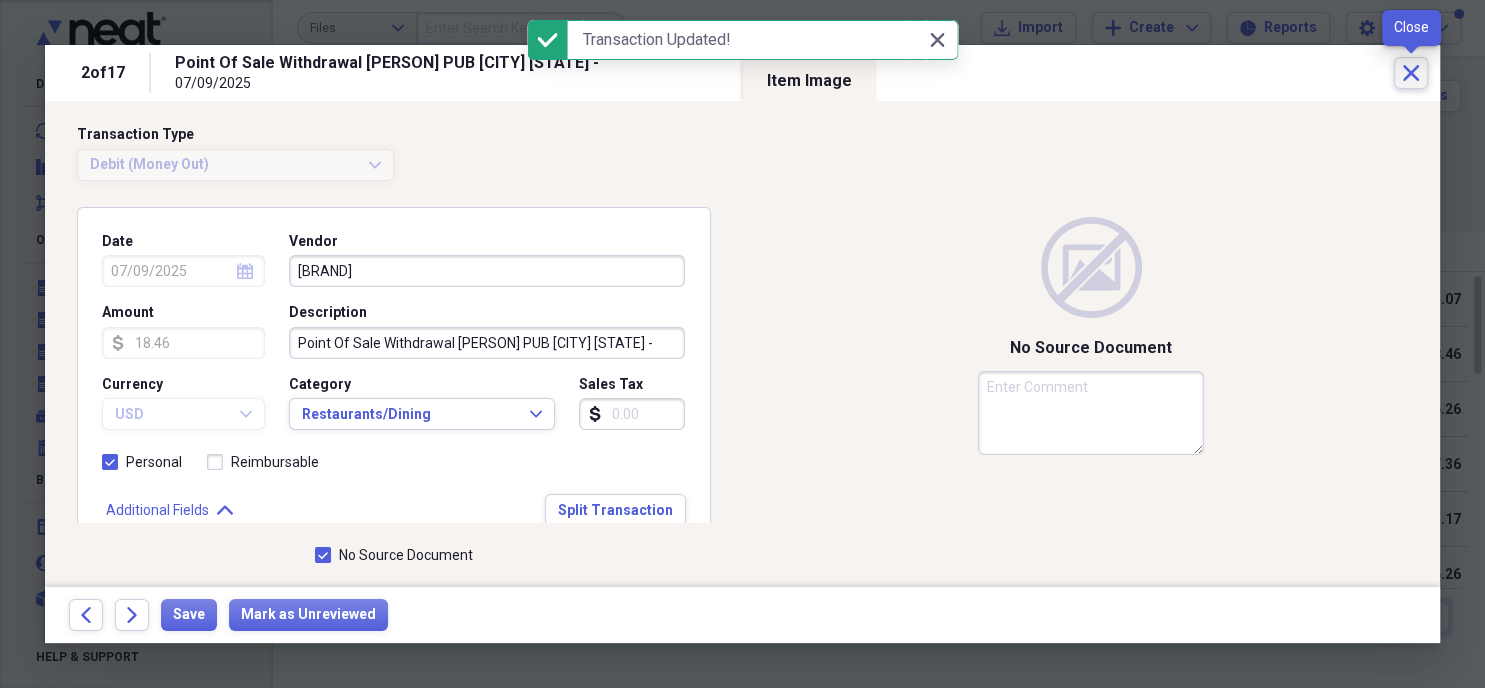 click on "Close" at bounding box center [1411, 73] 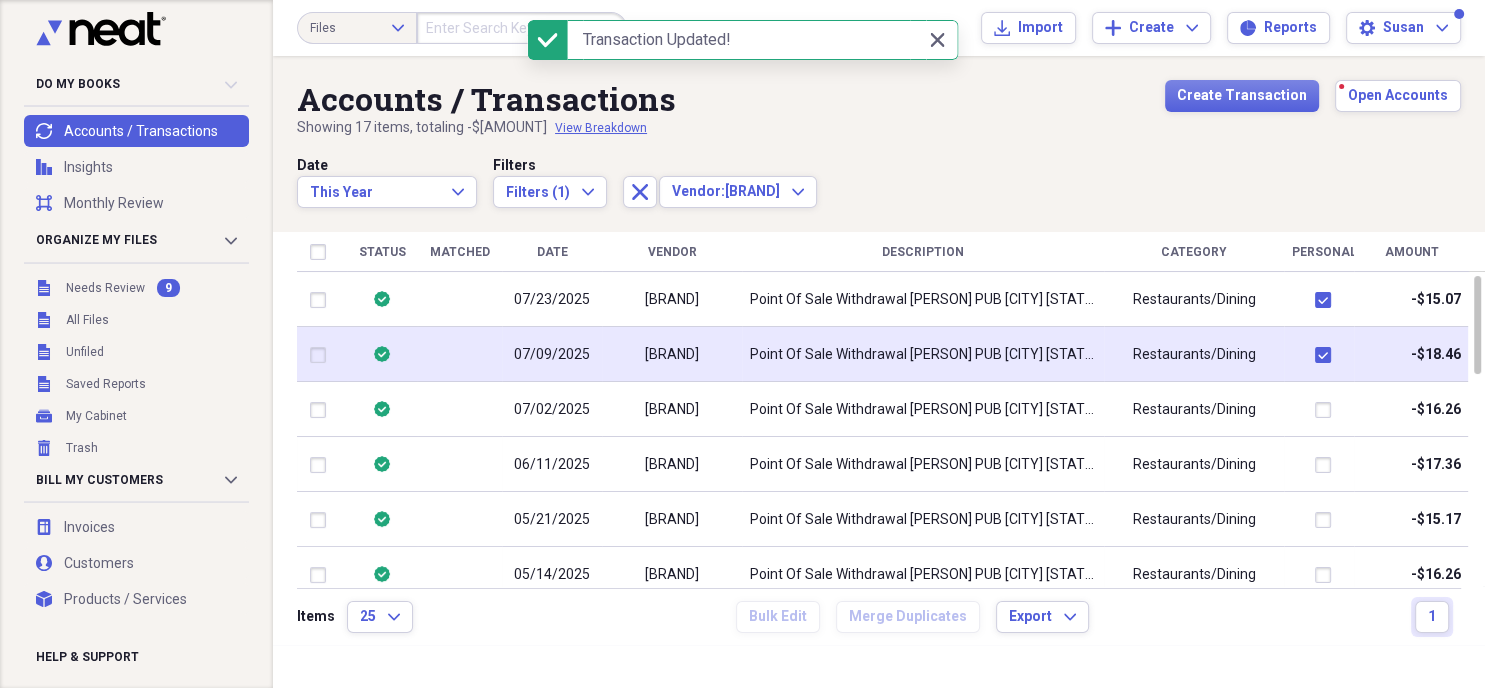 click at bounding box center (1327, 355) 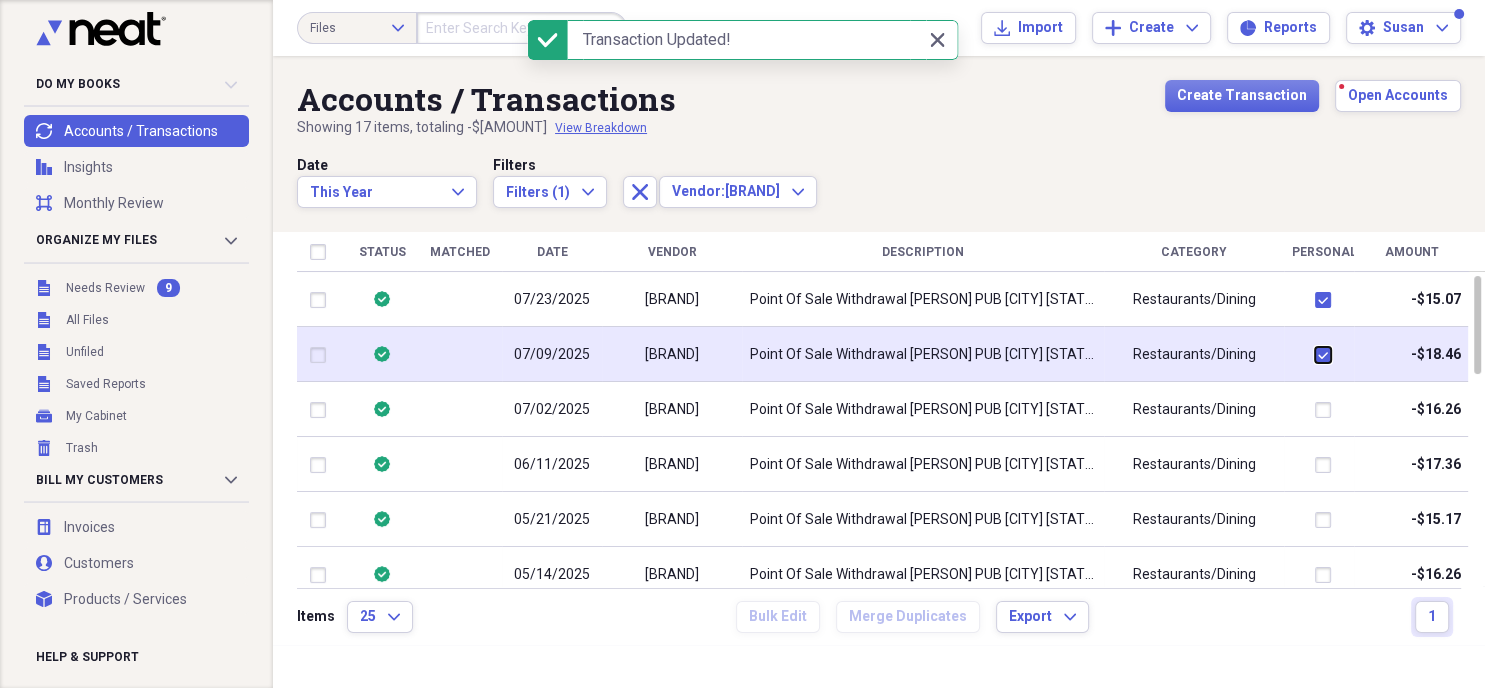 click at bounding box center [1299, 354] 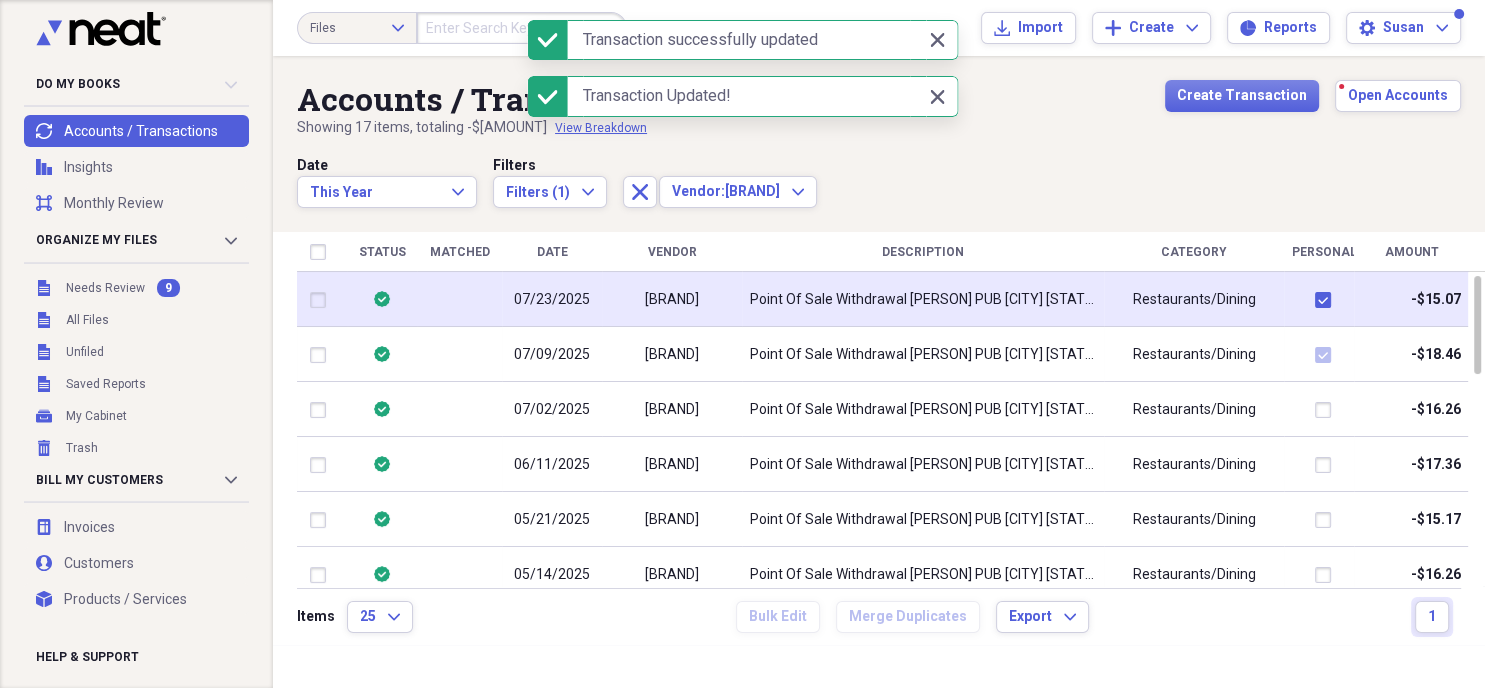 checkbox on "false" 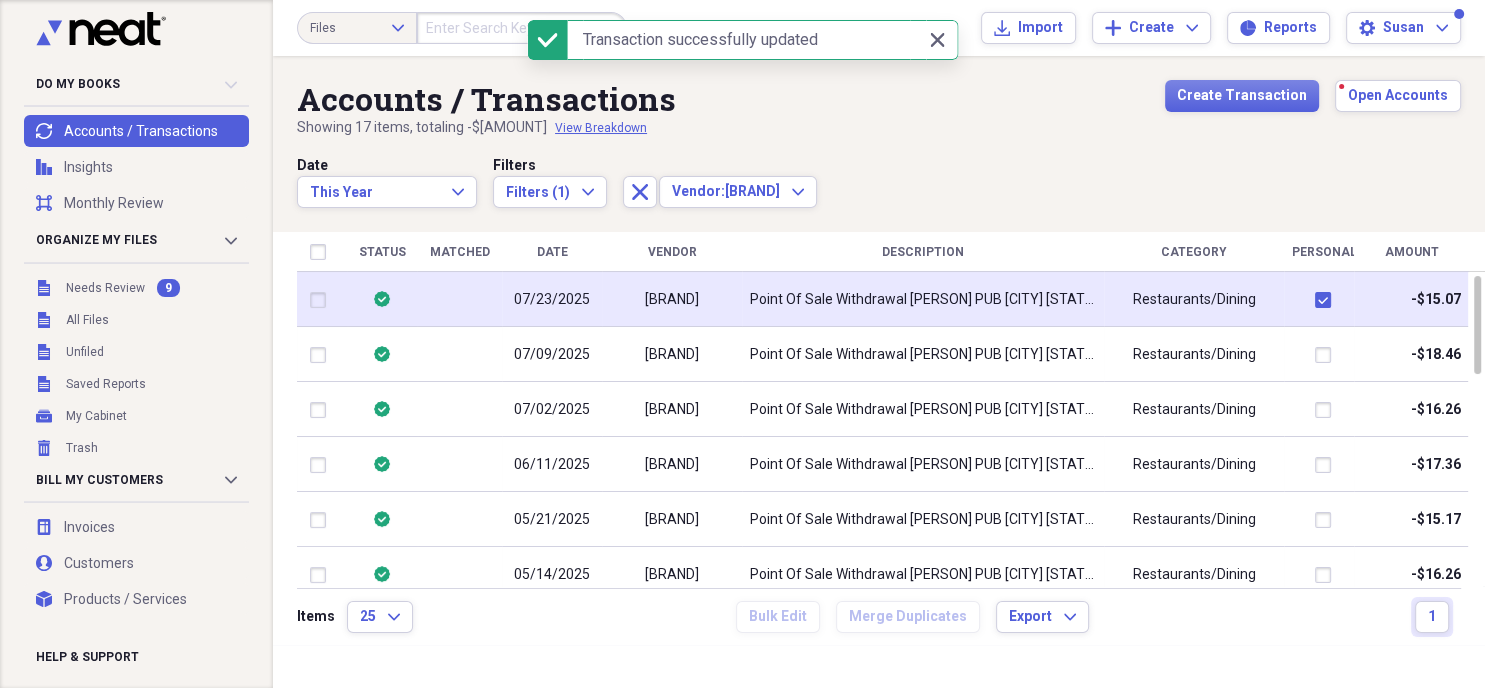 click at bounding box center [1327, 300] 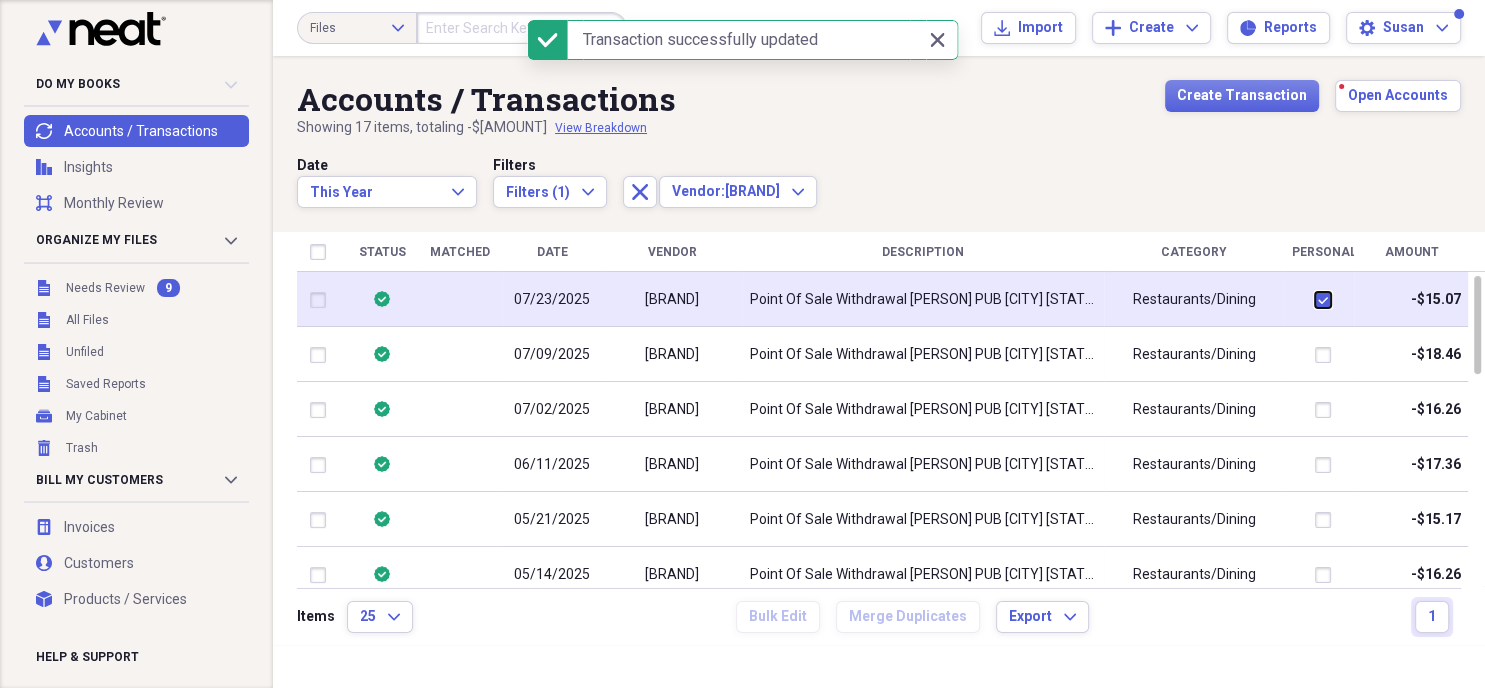 click at bounding box center [1299, 299] 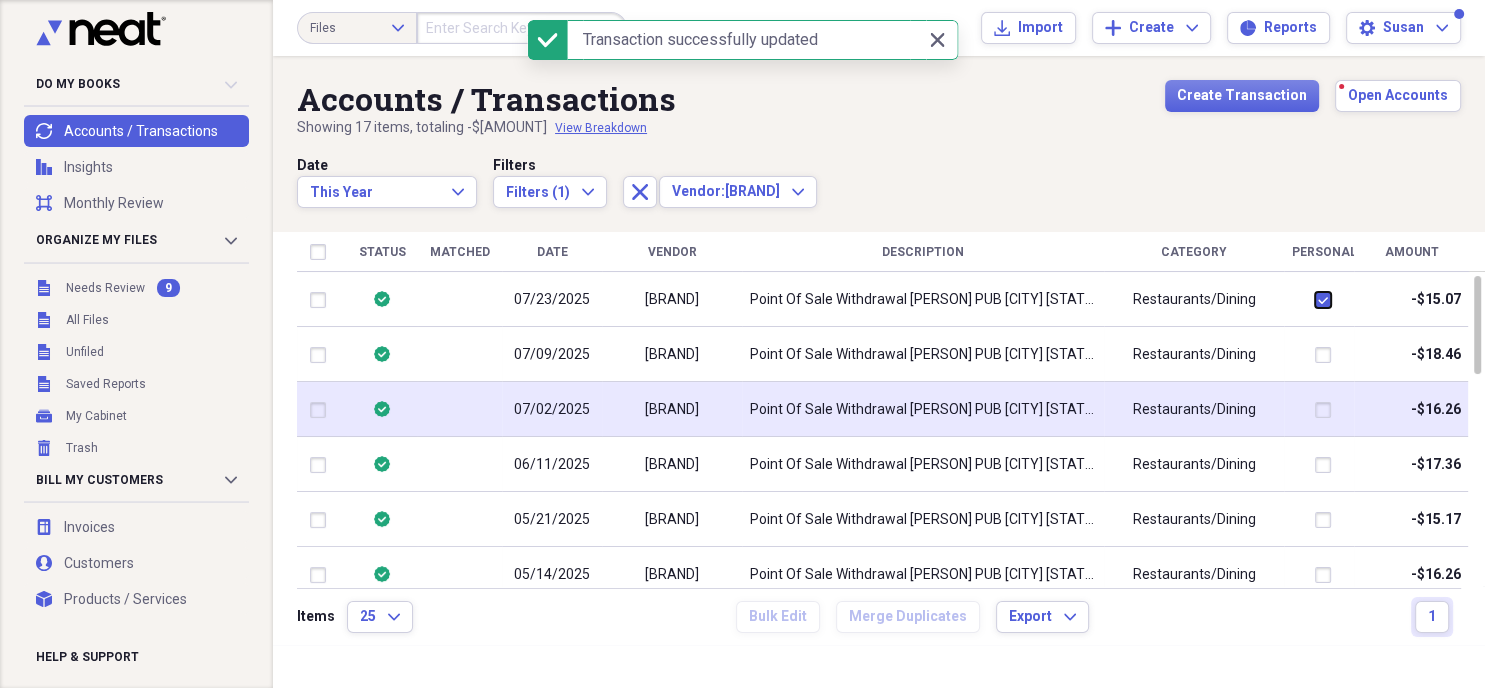 checkbox on "false" 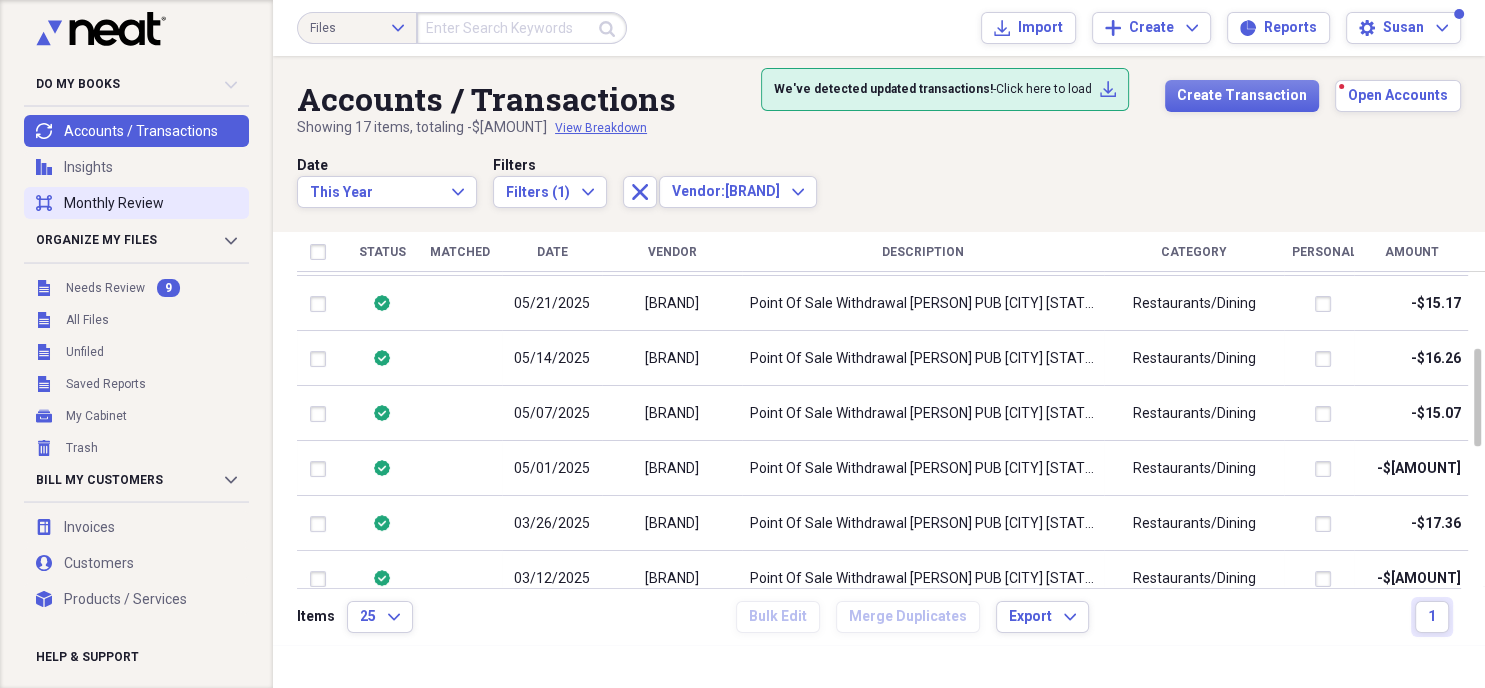 click on "reconciliation Monthly Review" at bounding box center [136, 203] 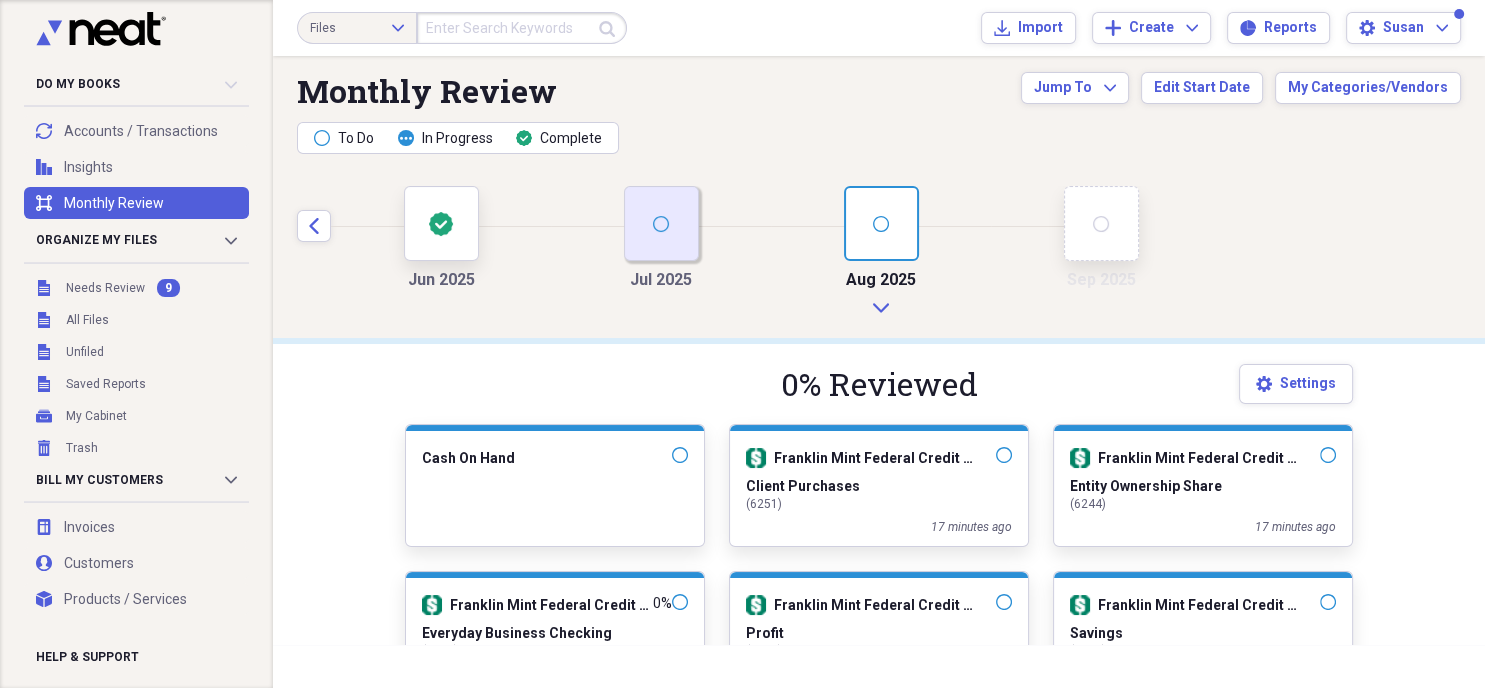 click on "open" at bounding box center [661, 223] 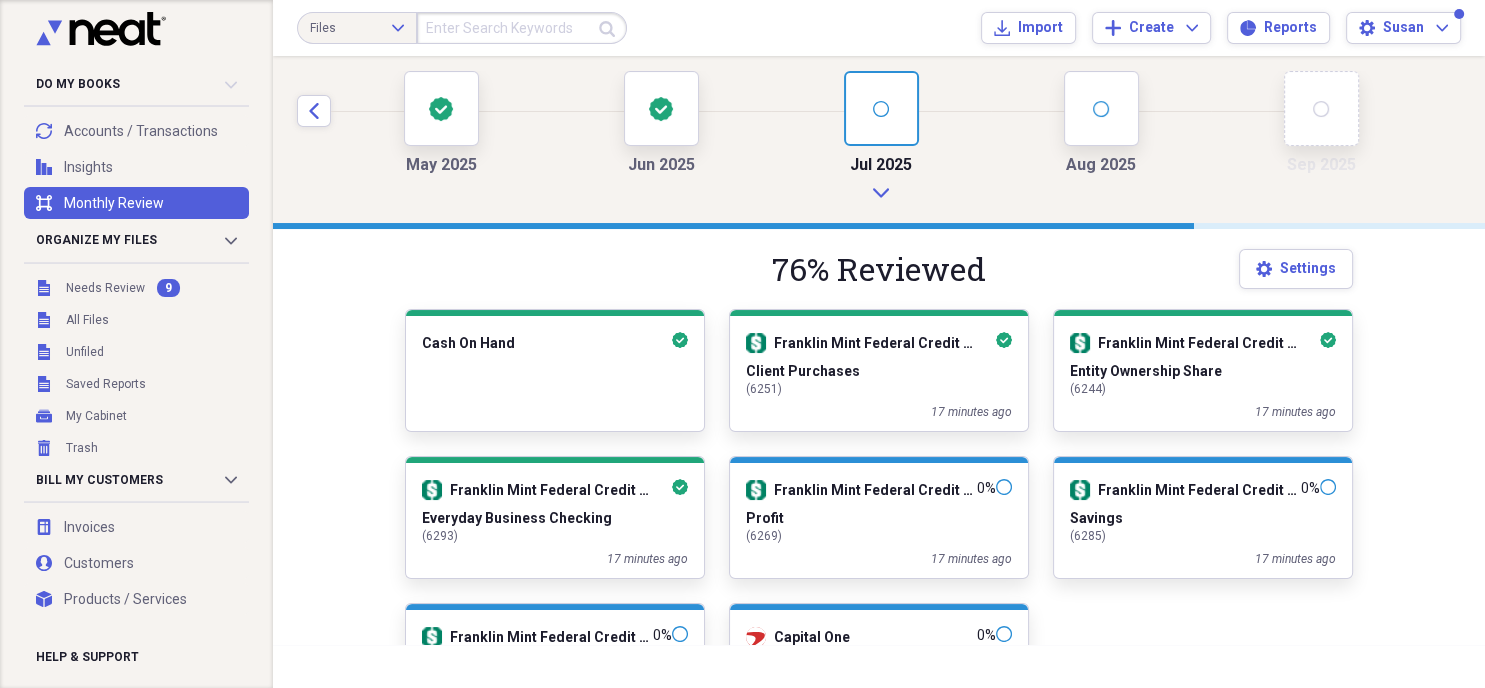 scroll, scrollTop: 209, scrollLeft: 0, axis: vertical 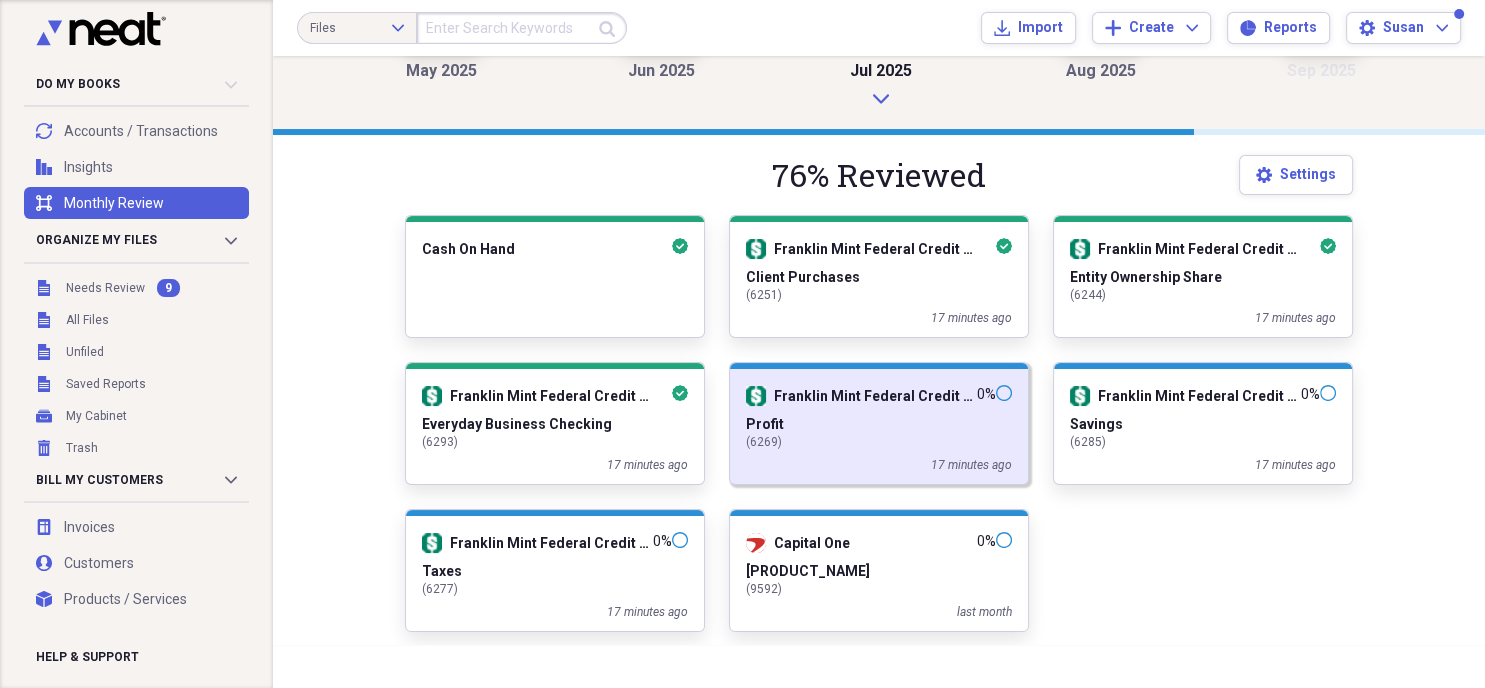 click on "( 6269 )" at bounding box center (879, 442) 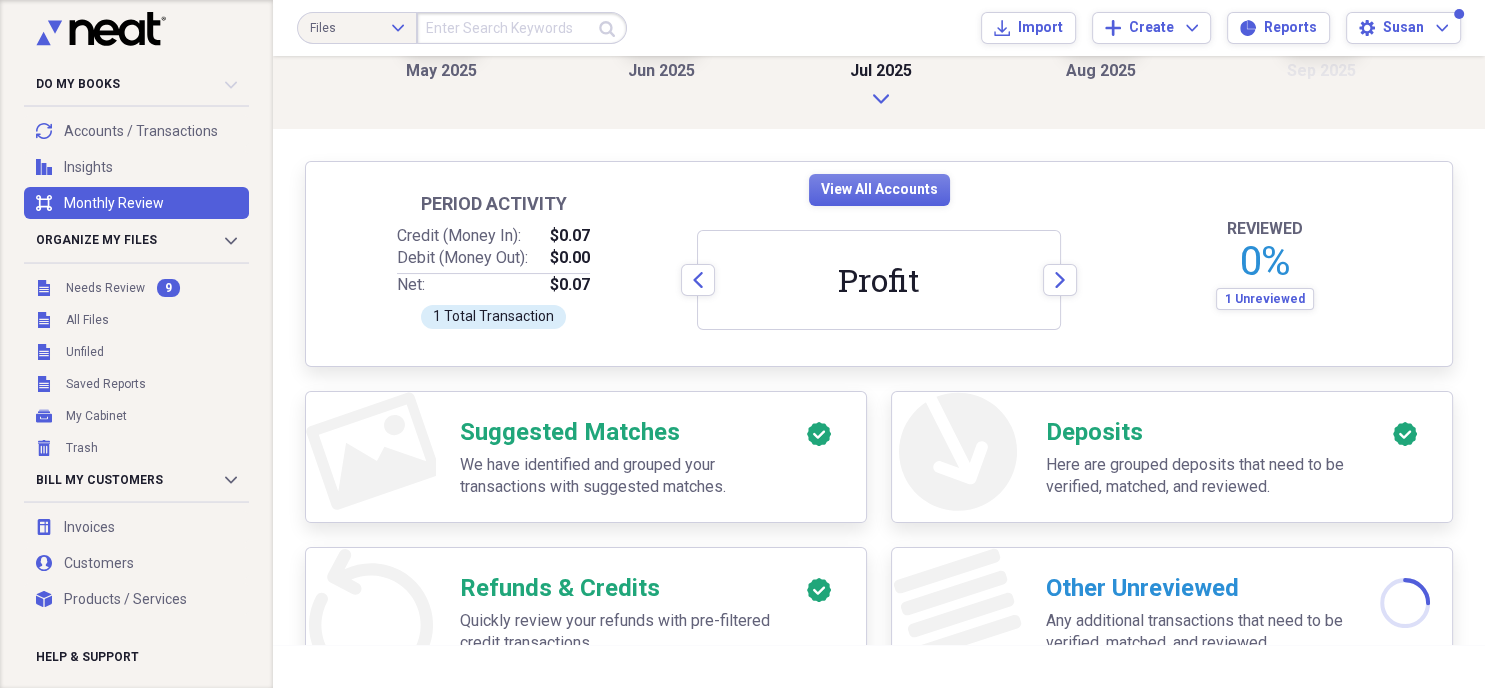 scroll, scrollTop: 276, scrollLeft: 0, axis: vertical 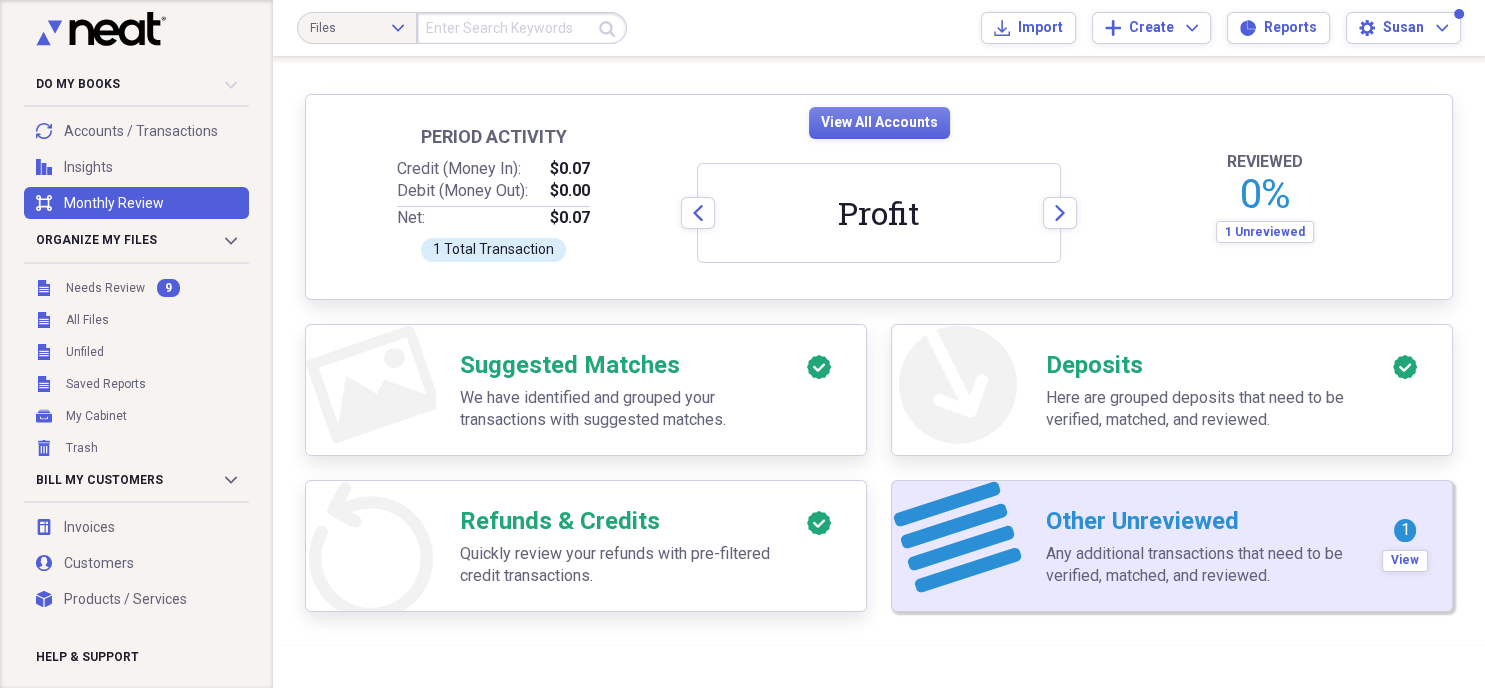 click on "Other Unreviewed Any additional transactions that need to be verified, matched, and reviewed." at bounding box center (1202, 546) 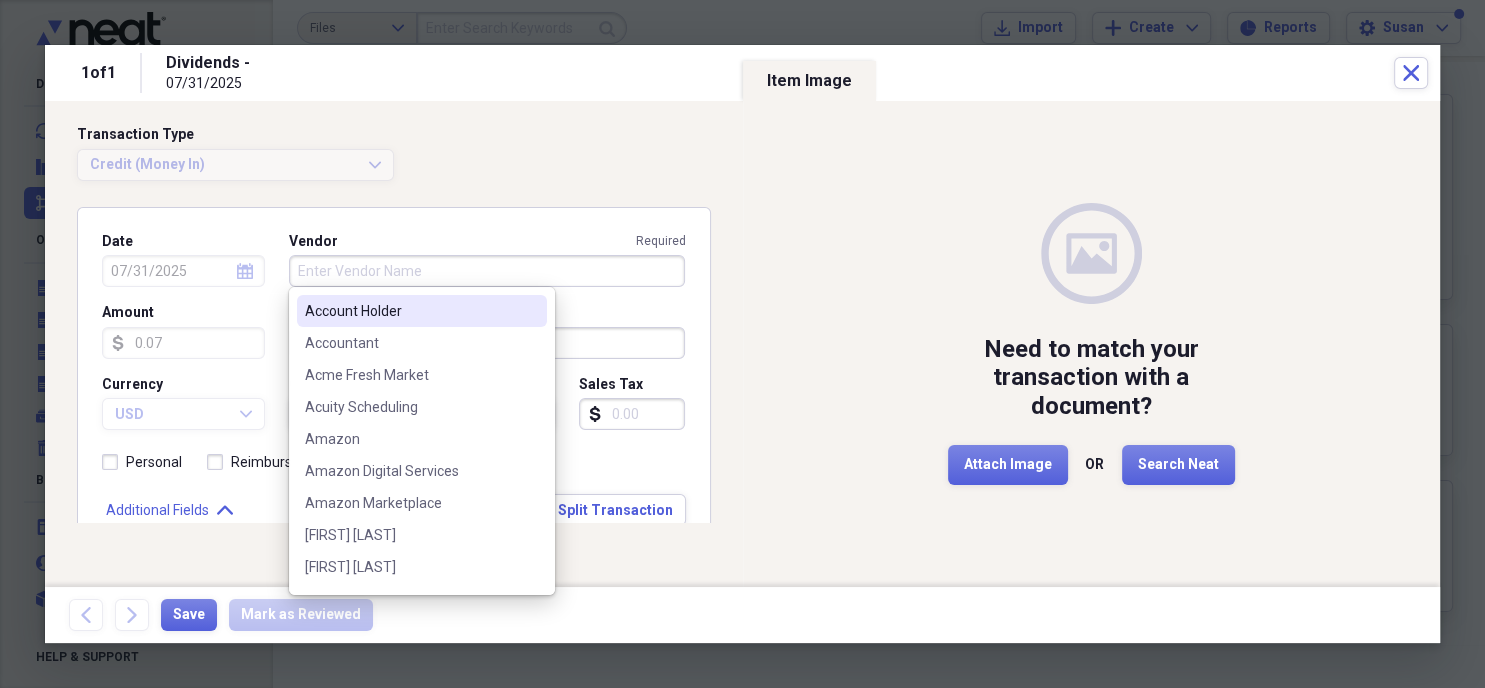 click on "Vendor Required" at bounding box center (487, 271) 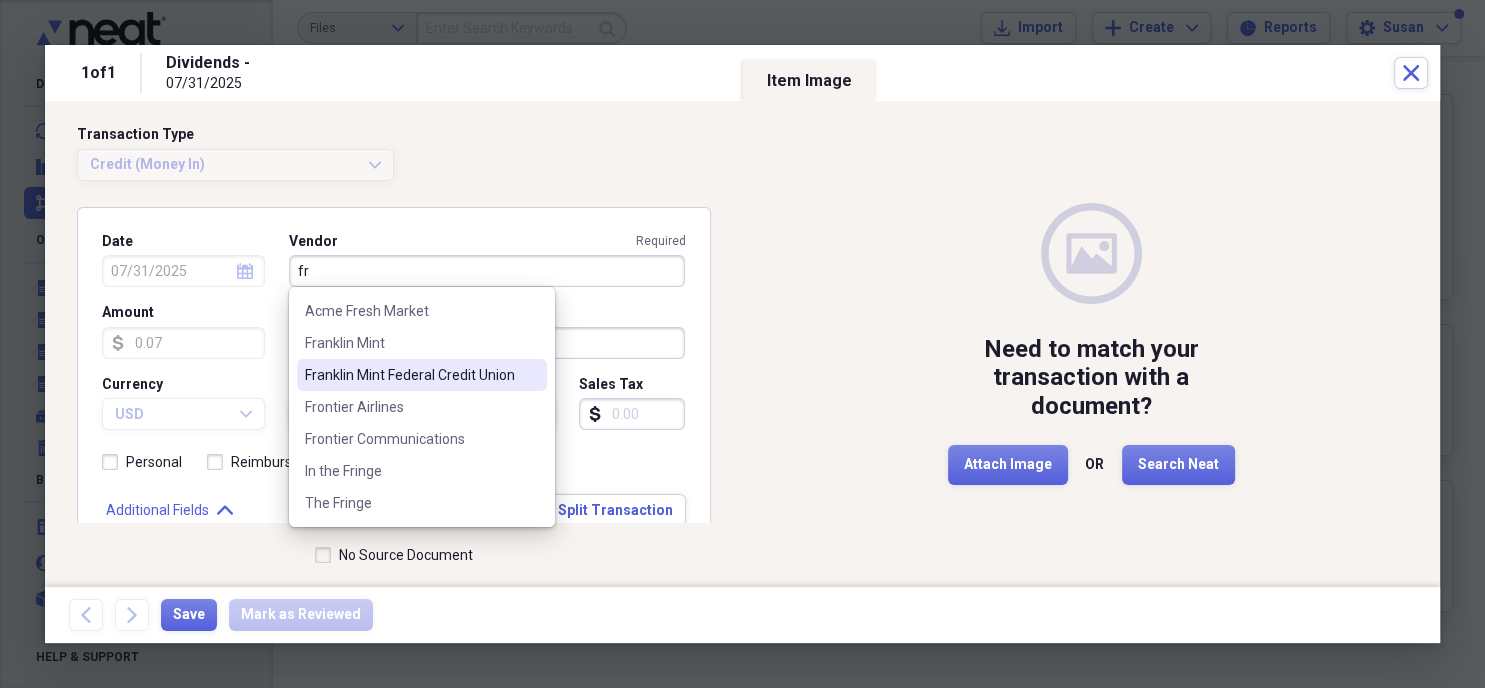 click on "Franklin Mint Federal Credit Union" at bounding box center (410, 375) 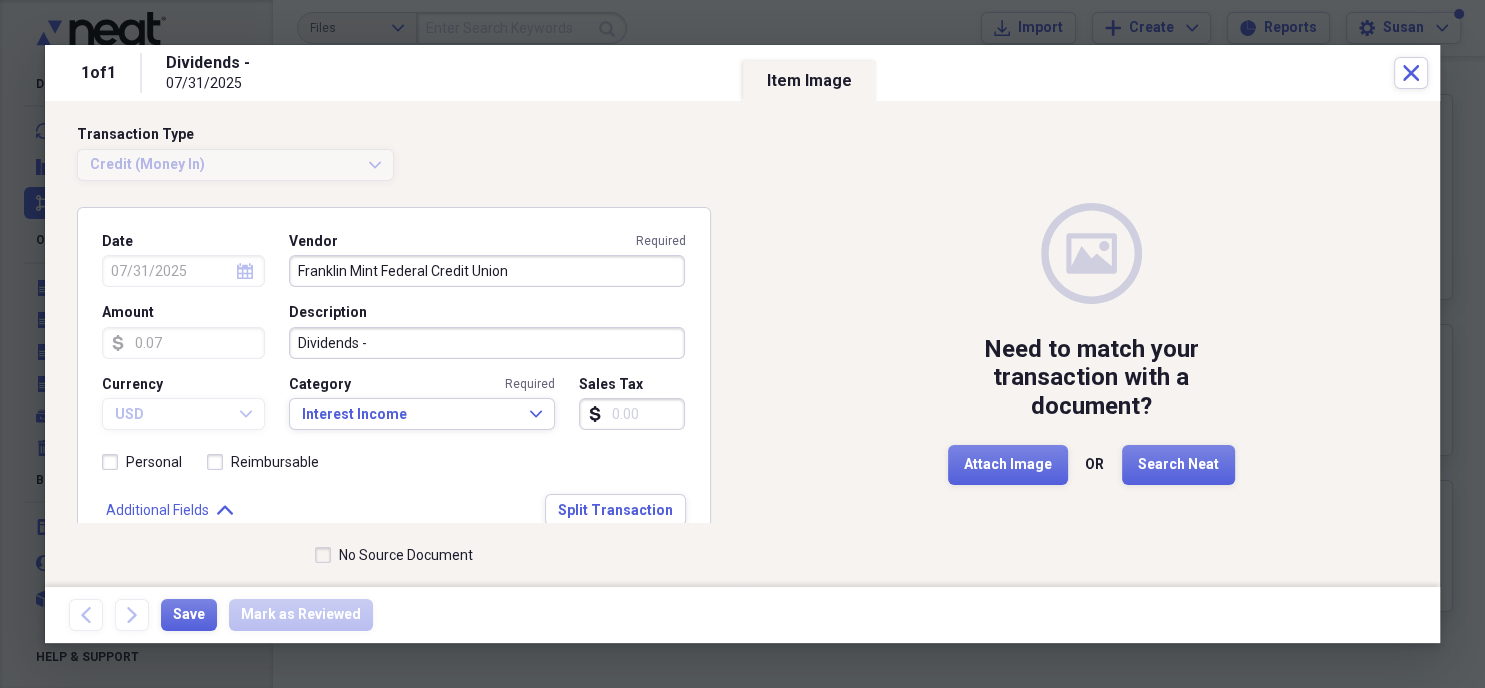 click on "No Source Document" at bounding box center [394, 555] 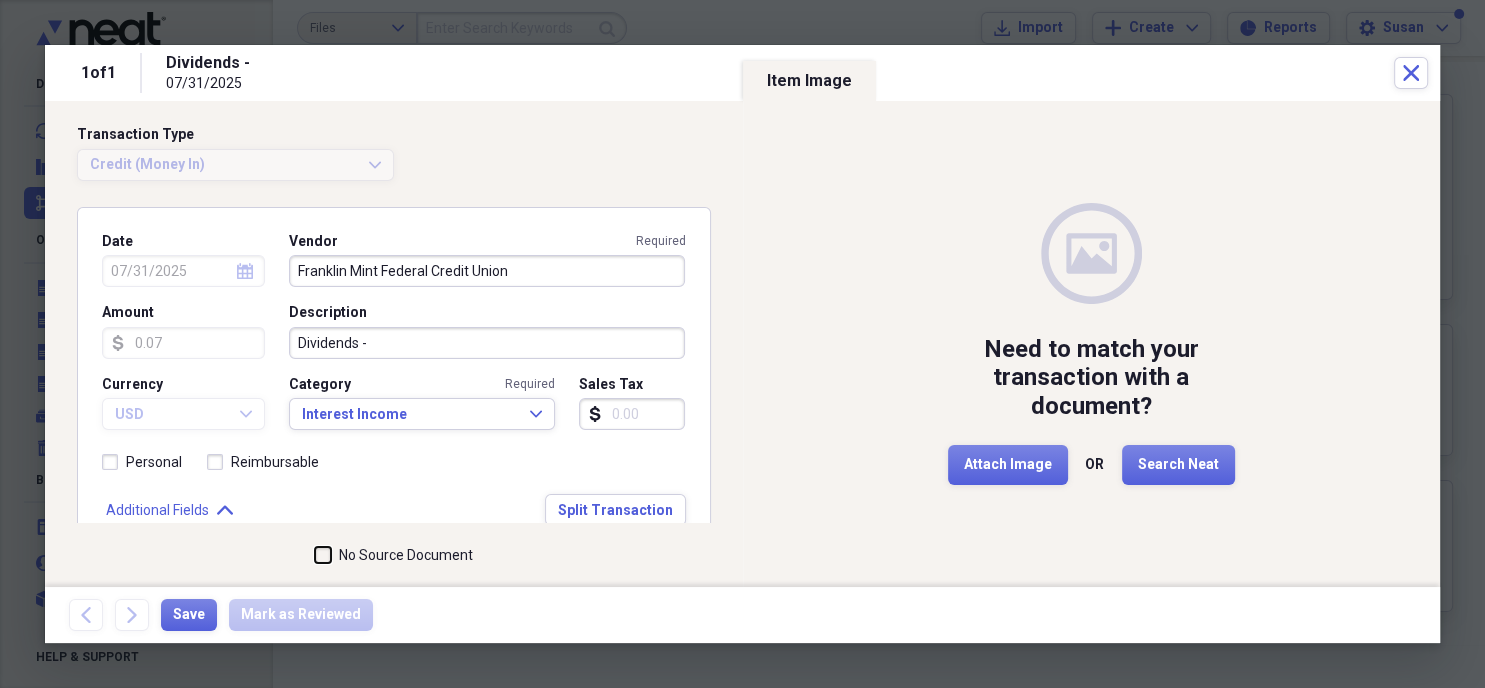 click on "No Source Document" at bounding box center [315, 555] 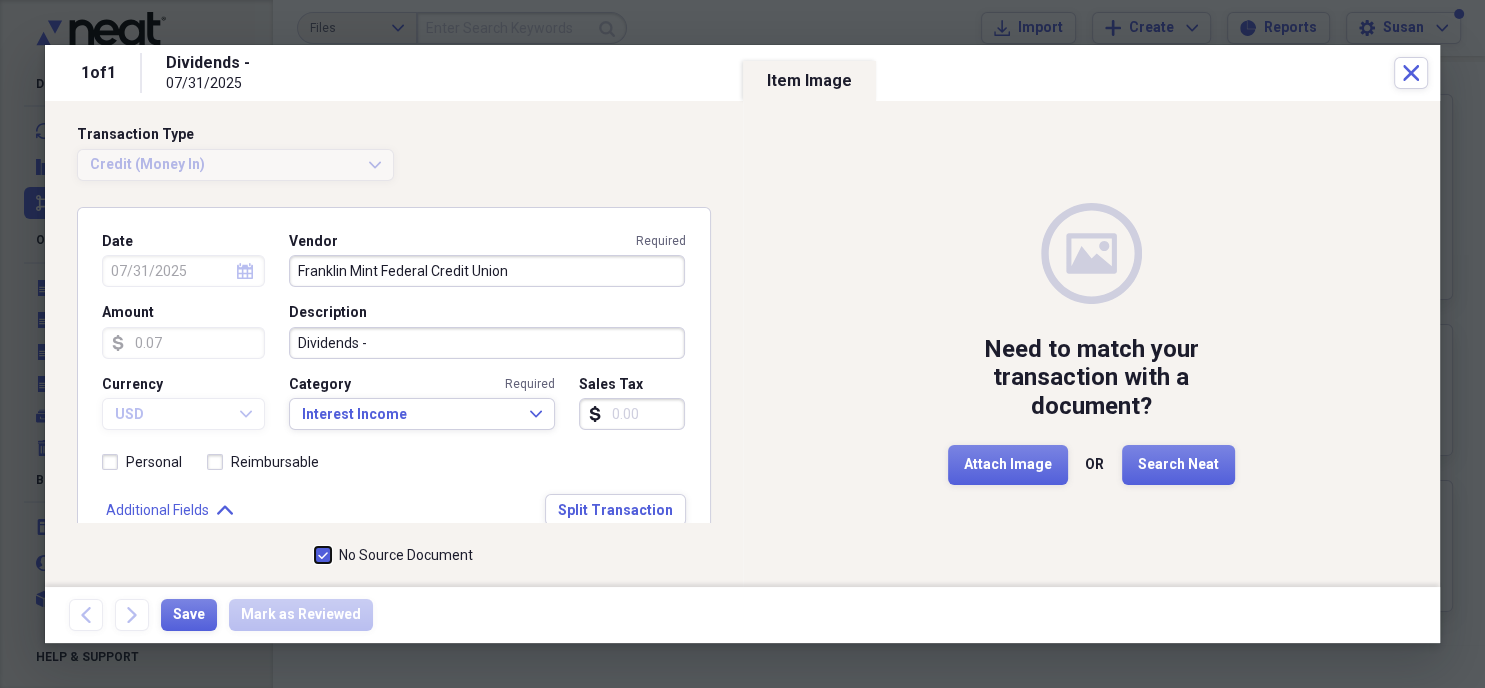 checkbox on "true" 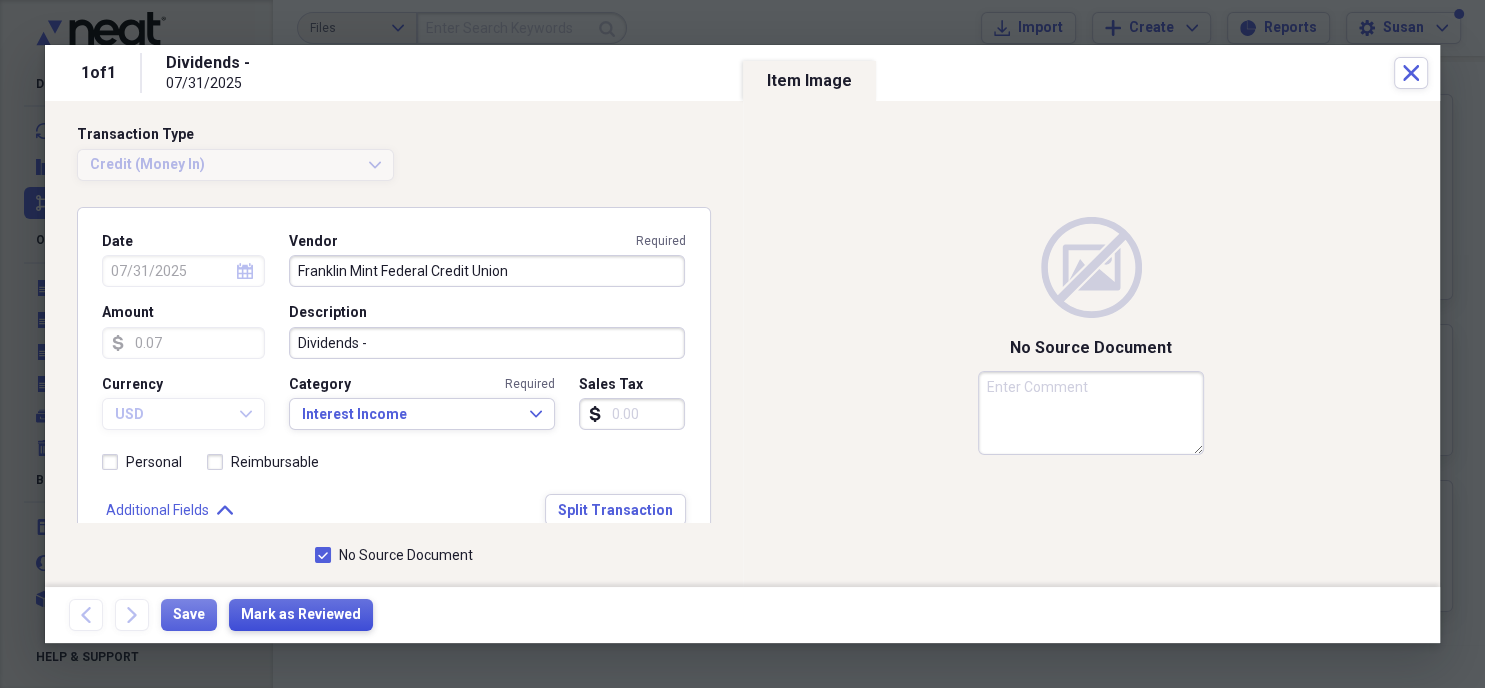 click on "Mark as Reviewed" at bounding box center [301, 615] 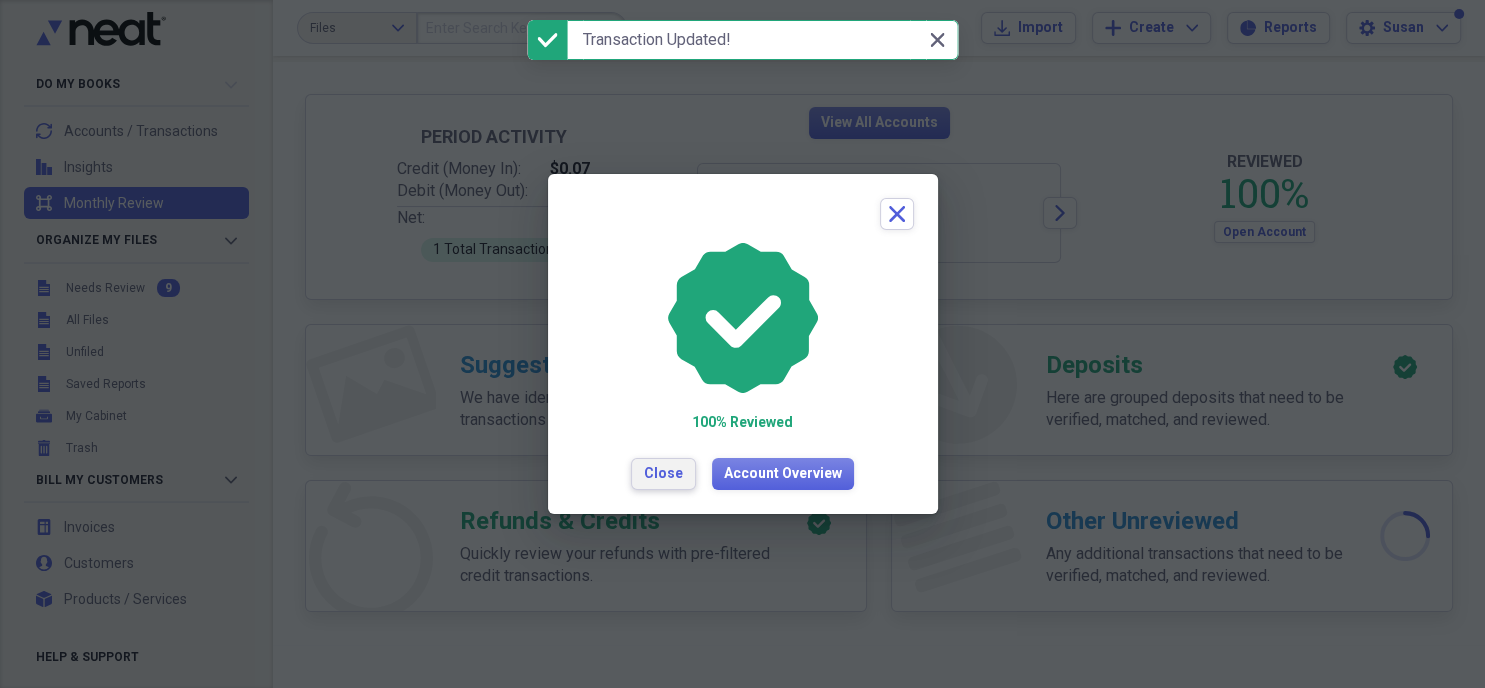 click on "Close" at bounding box center [663, 474] 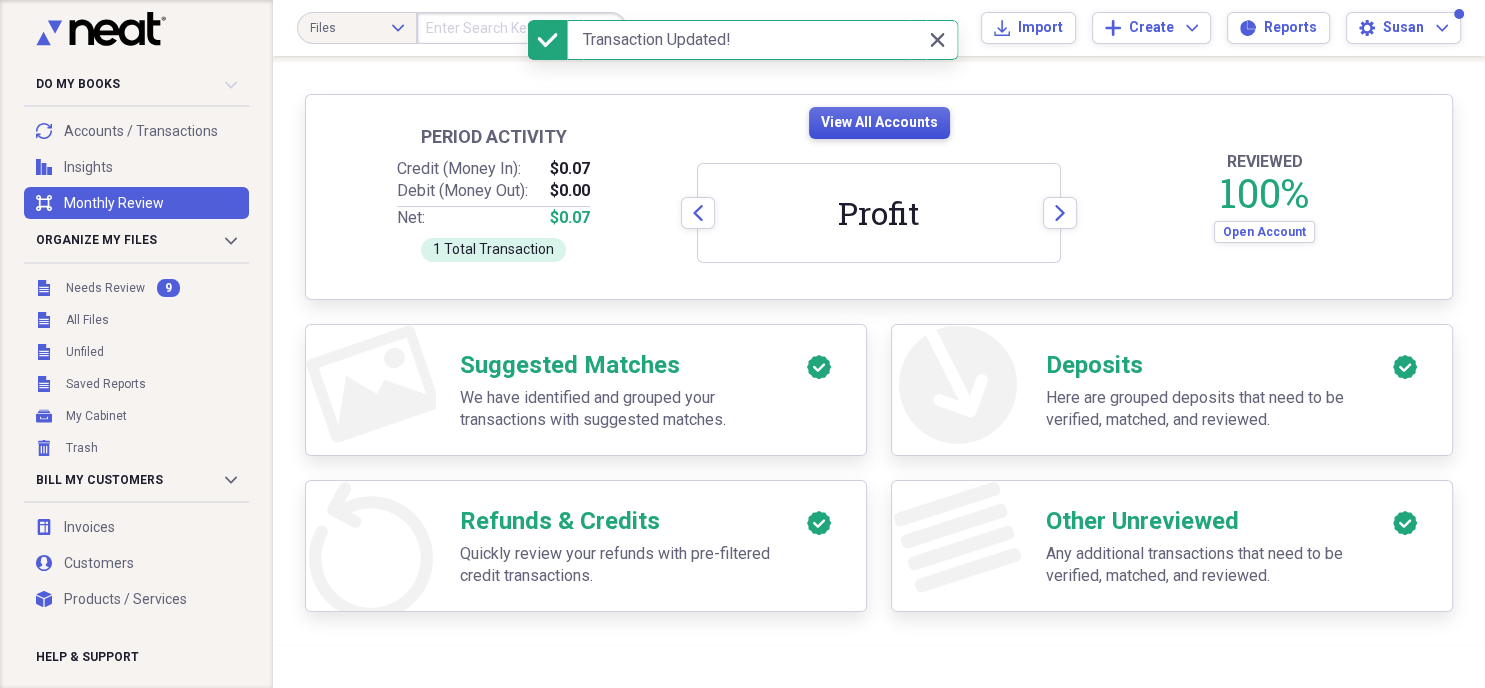 click on "View All Accounts" at bounding box center [879, 123] 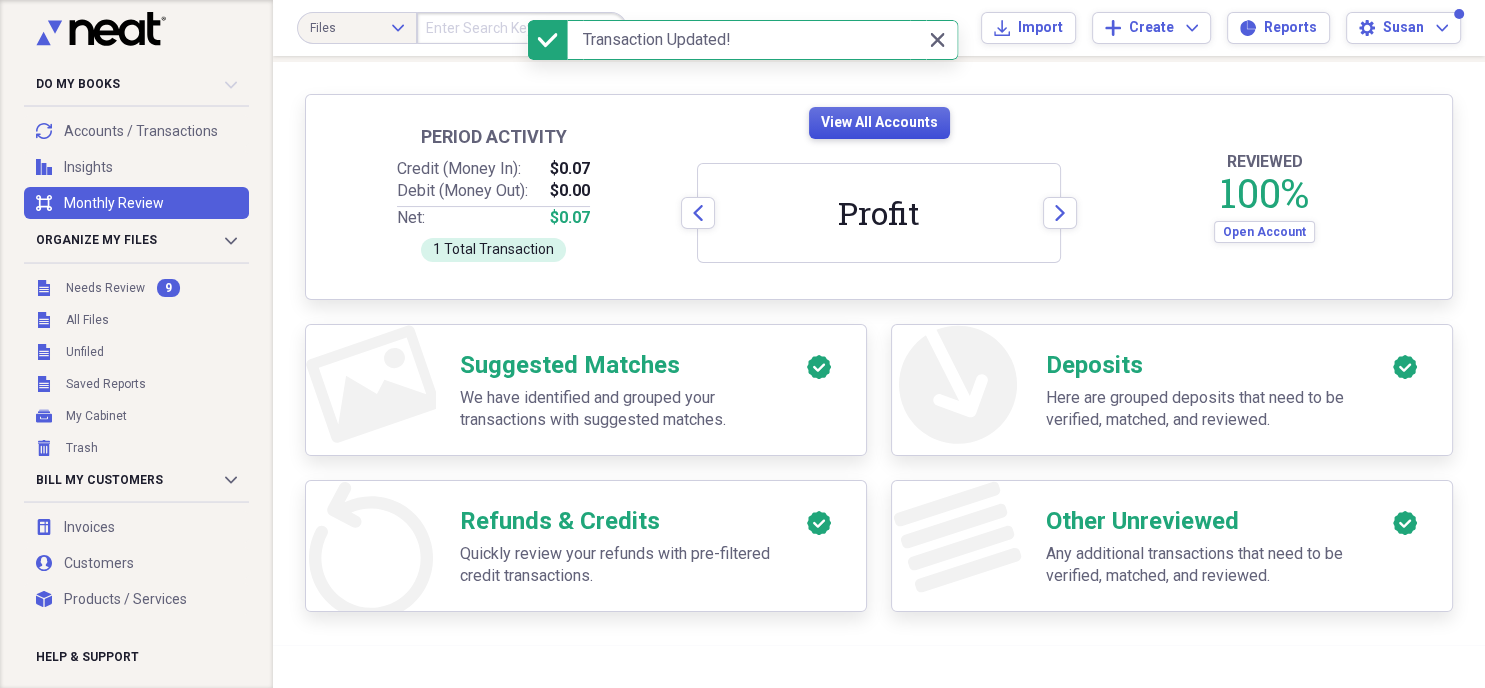 scroll, scrollTop: 209, scrollLeft: 0, axis: vertical 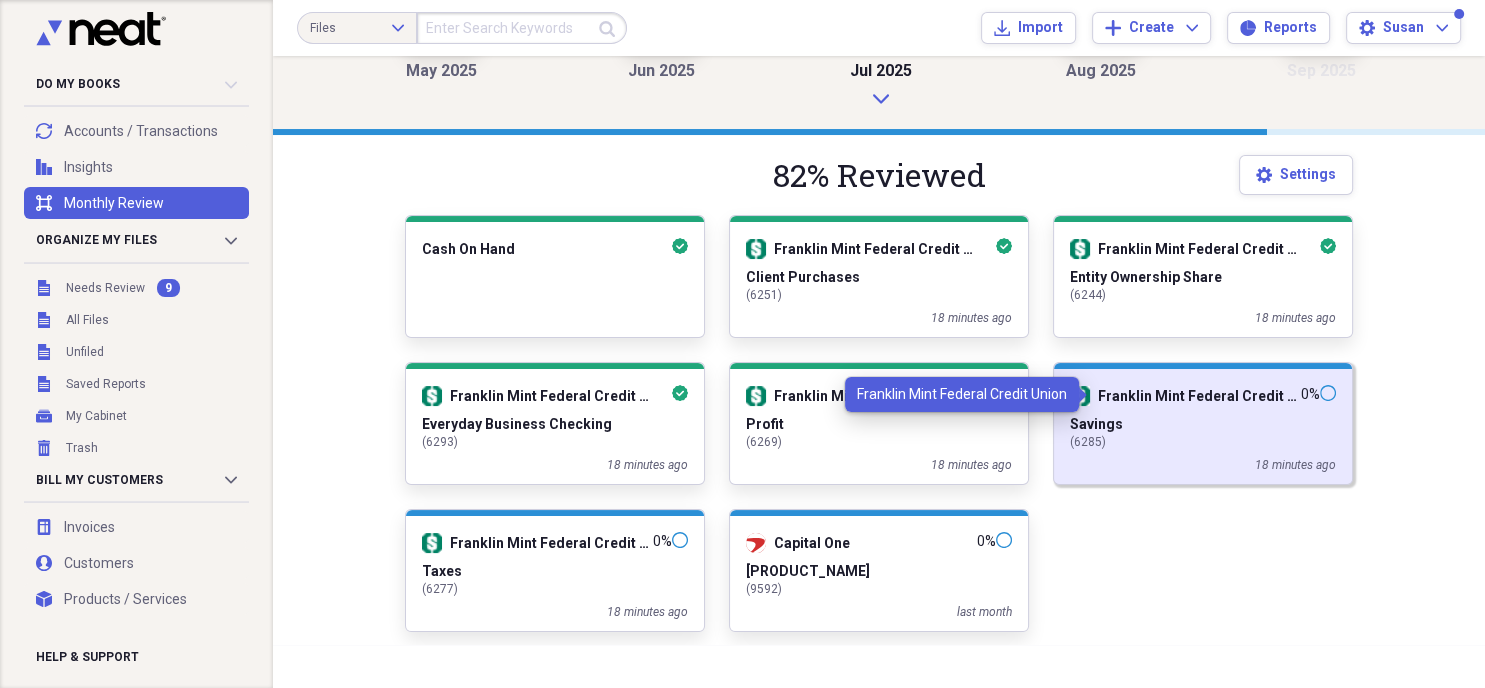 click on "Franklin Mint Federal Credit Union" at bounding box center (1198, 396) 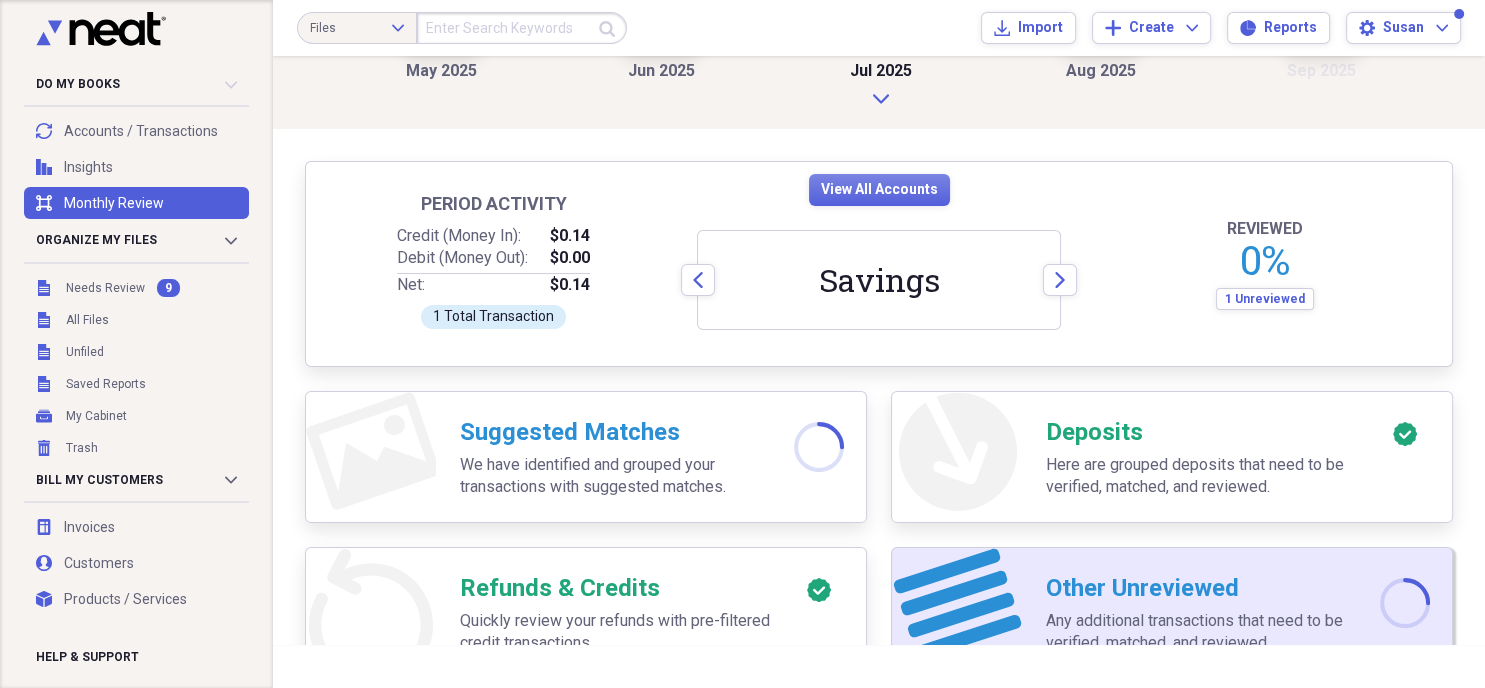 scroll, scrollTop: 276, scrollLeft: 0, axis: vertical 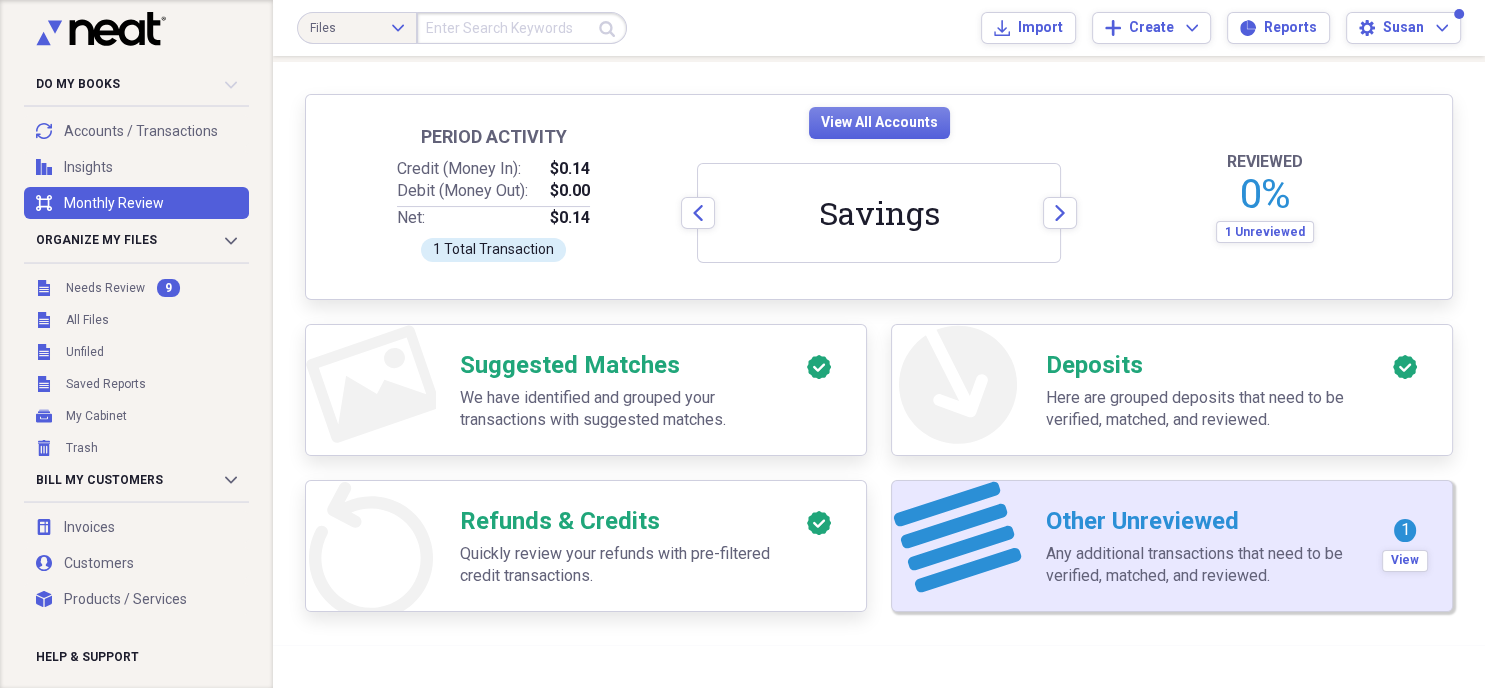 click on "Other Unreviewed" at bounding box center (1142, 521) 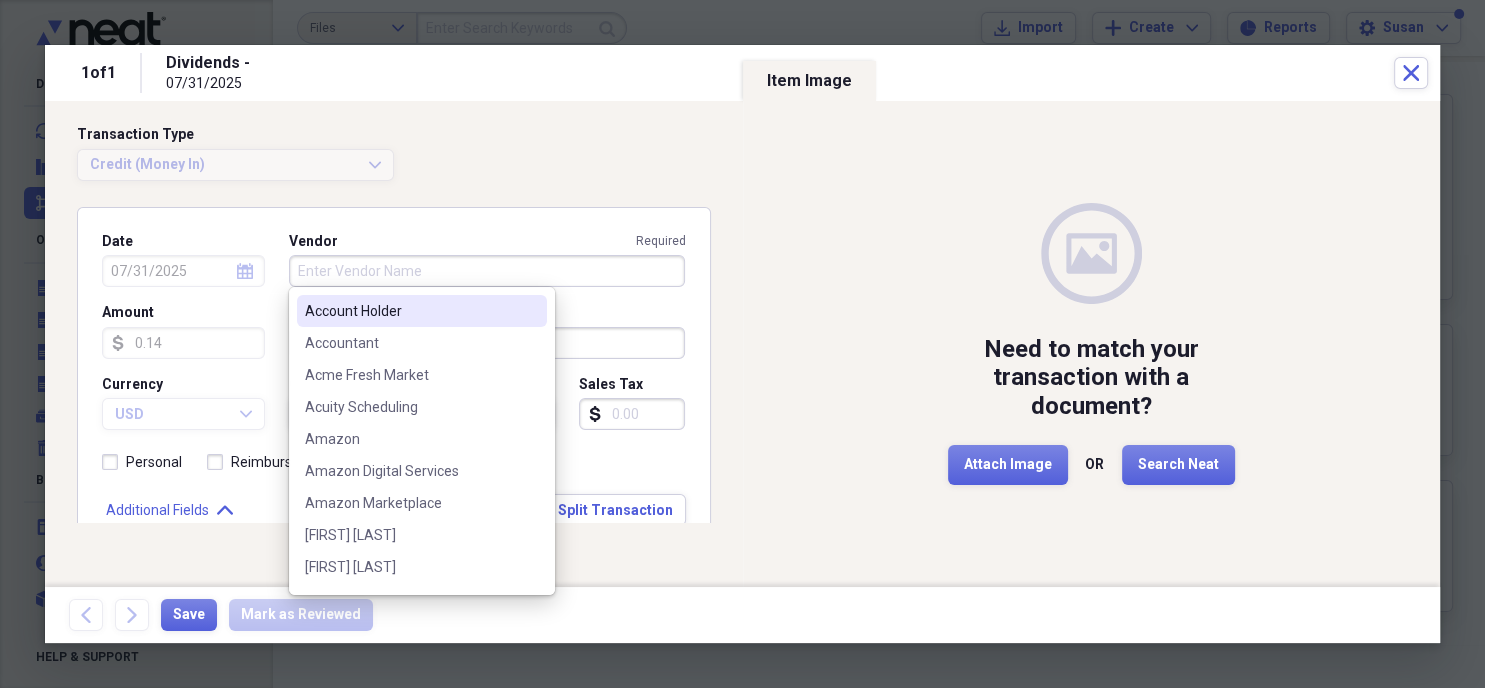 click on "Vendor Required" at bounding box center [487, 271] 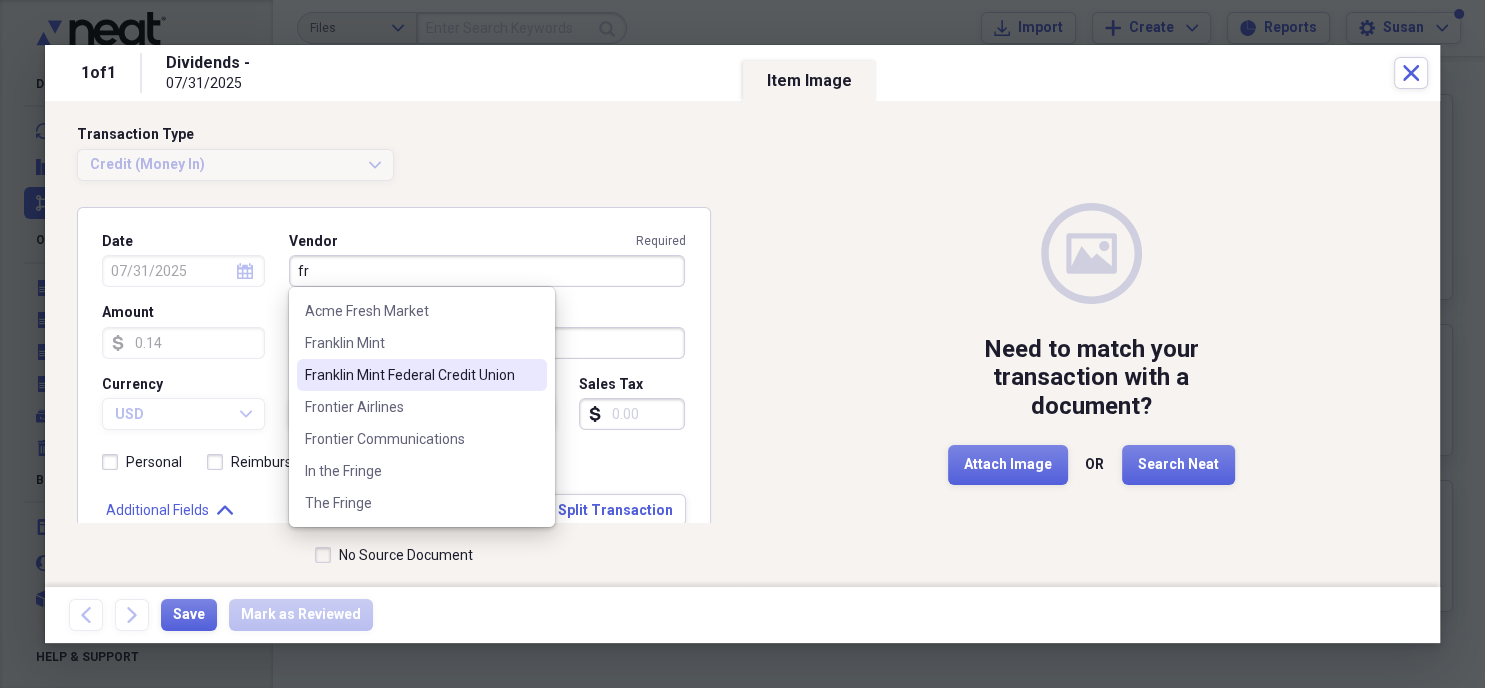 click on "Franklin Mint Federal Credit Union" at bounding box center [410, 375] 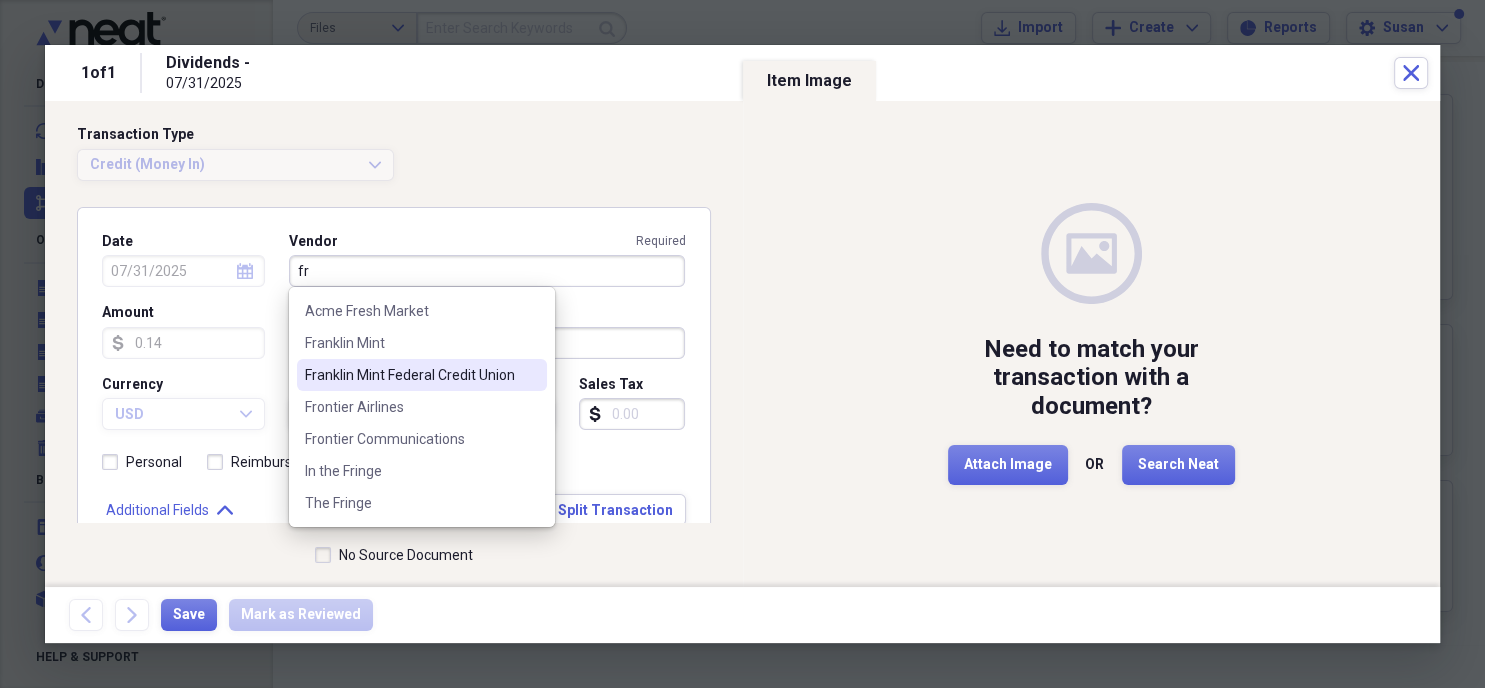 type on "Franklin Mint Federal Credit Union" 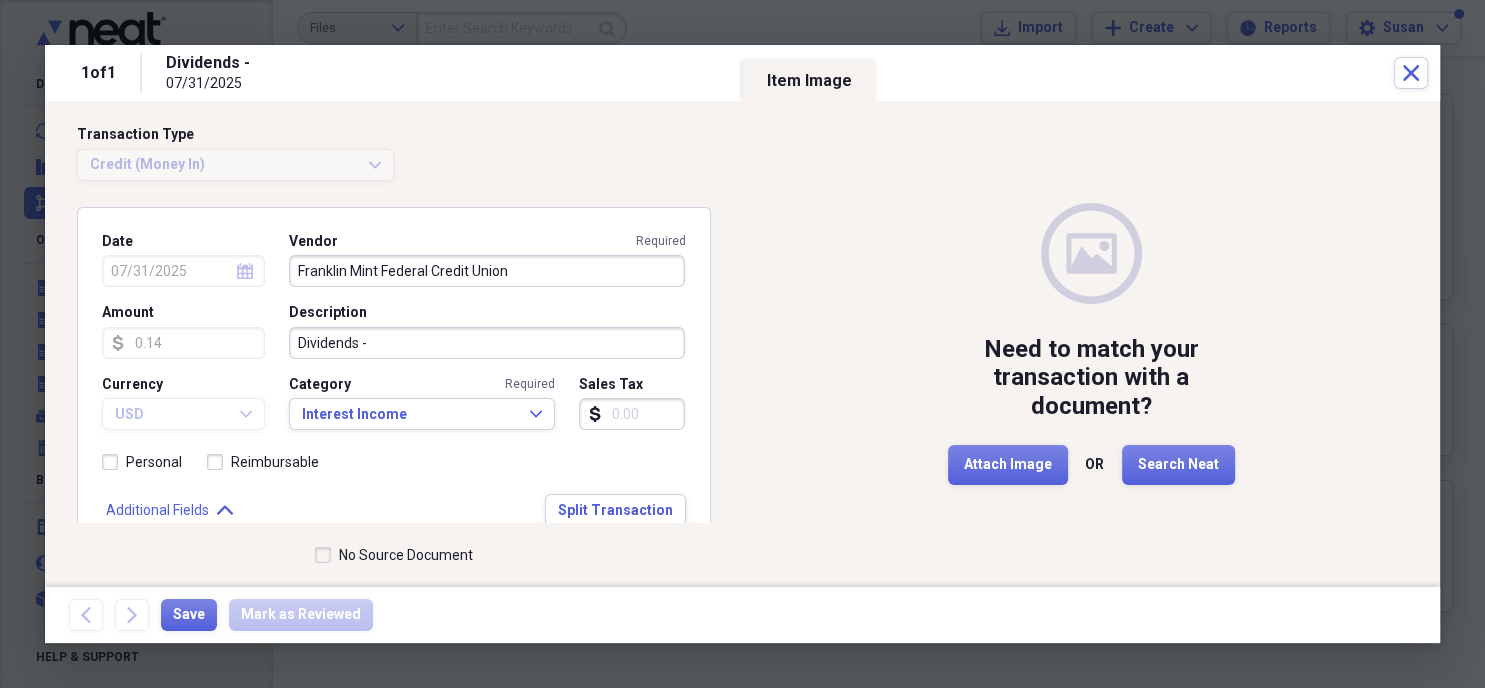 click on "No Source Document" at bounding box center [394, 555] 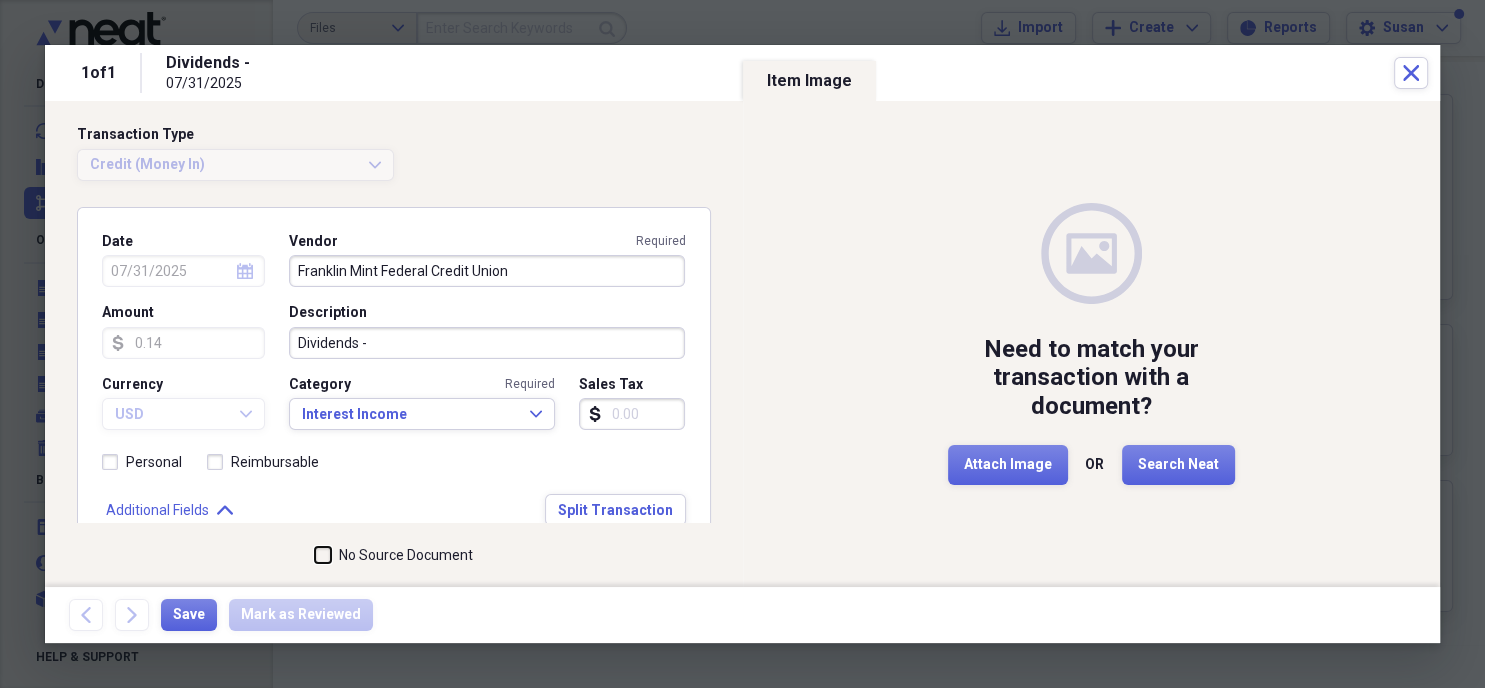 click on "No Source Document" at bounding box center (315, 555) 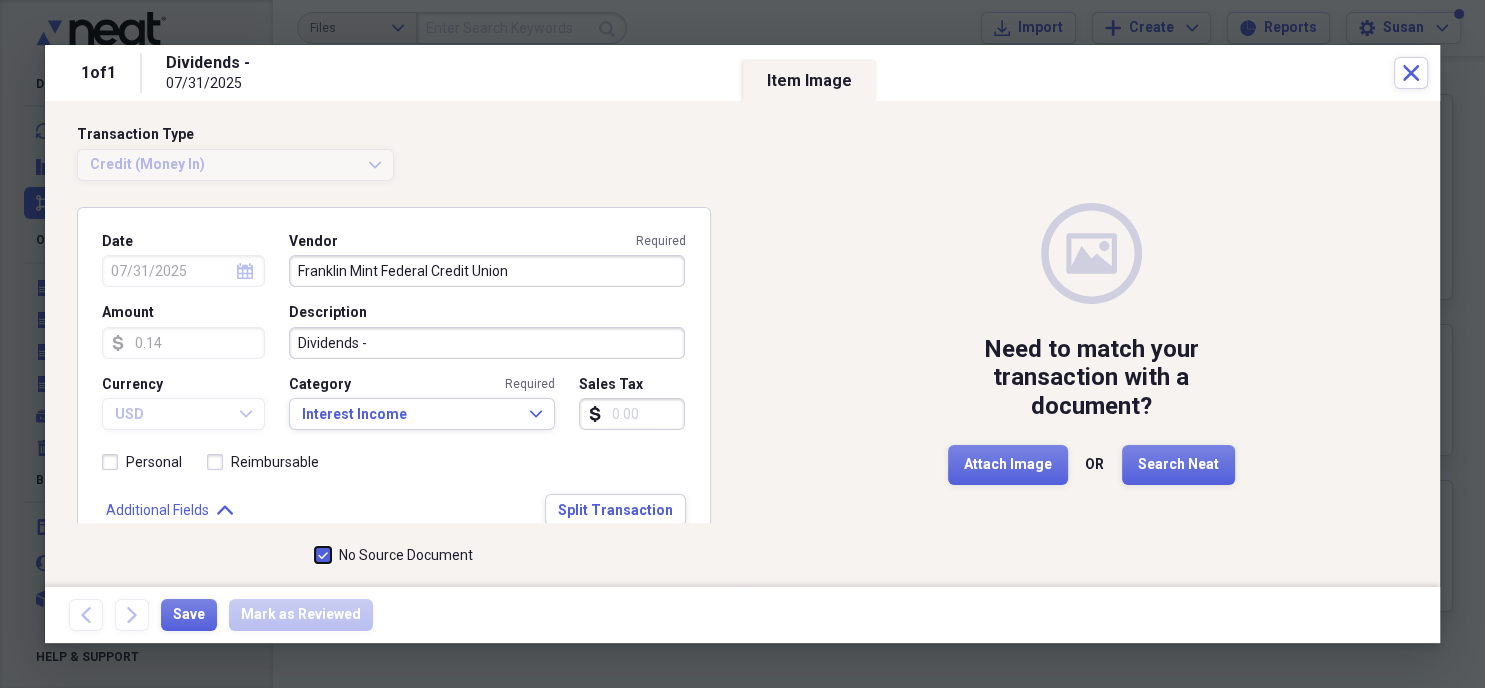 checkbox on "true" 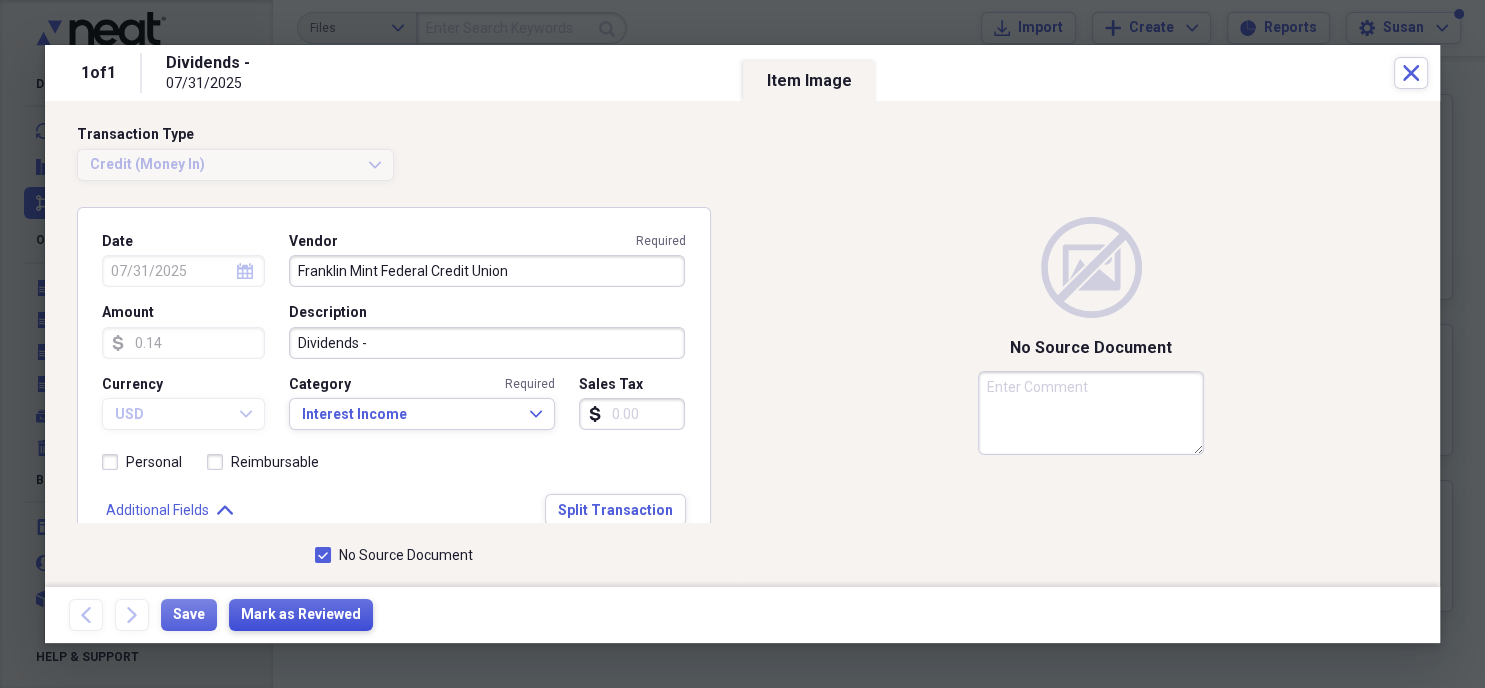 click on "Mark as Reviewed" at bounding box center (301, 615) 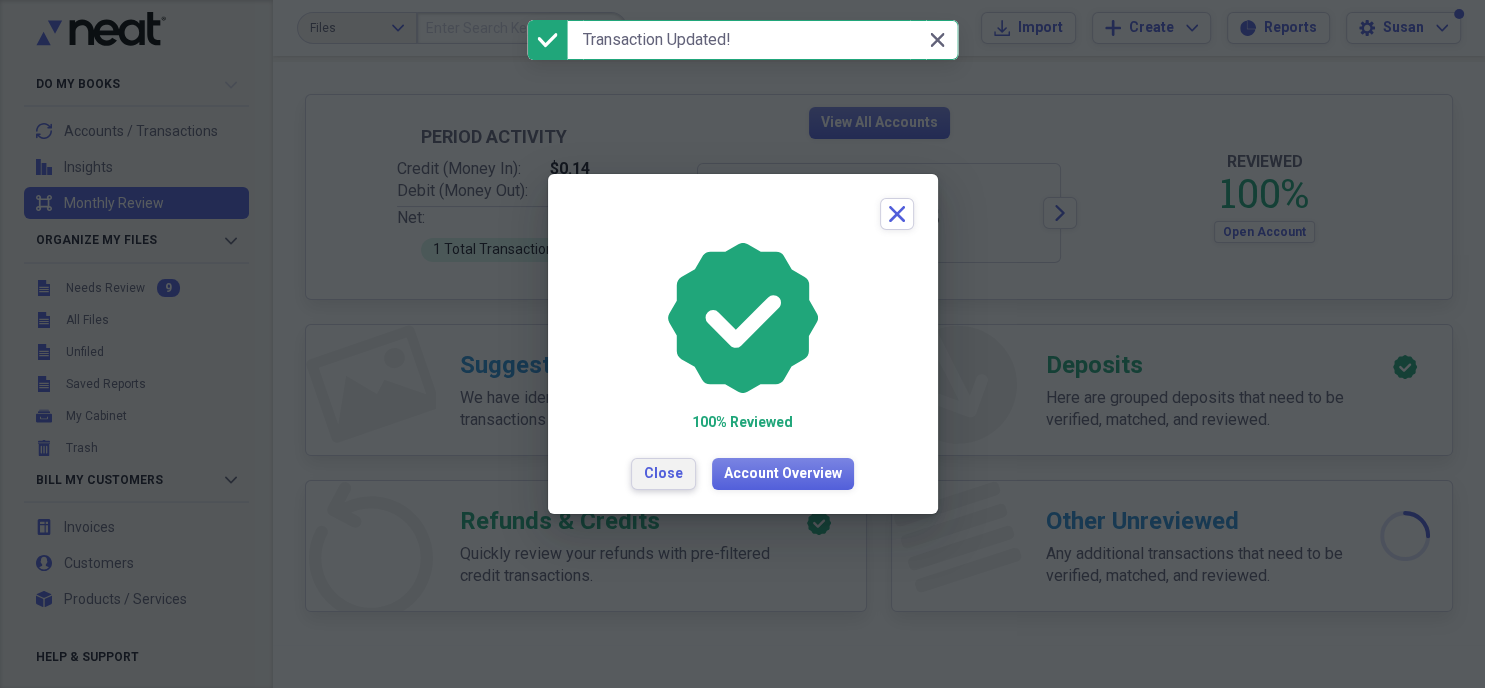 click on "Close" at bounding box center (663, 474) 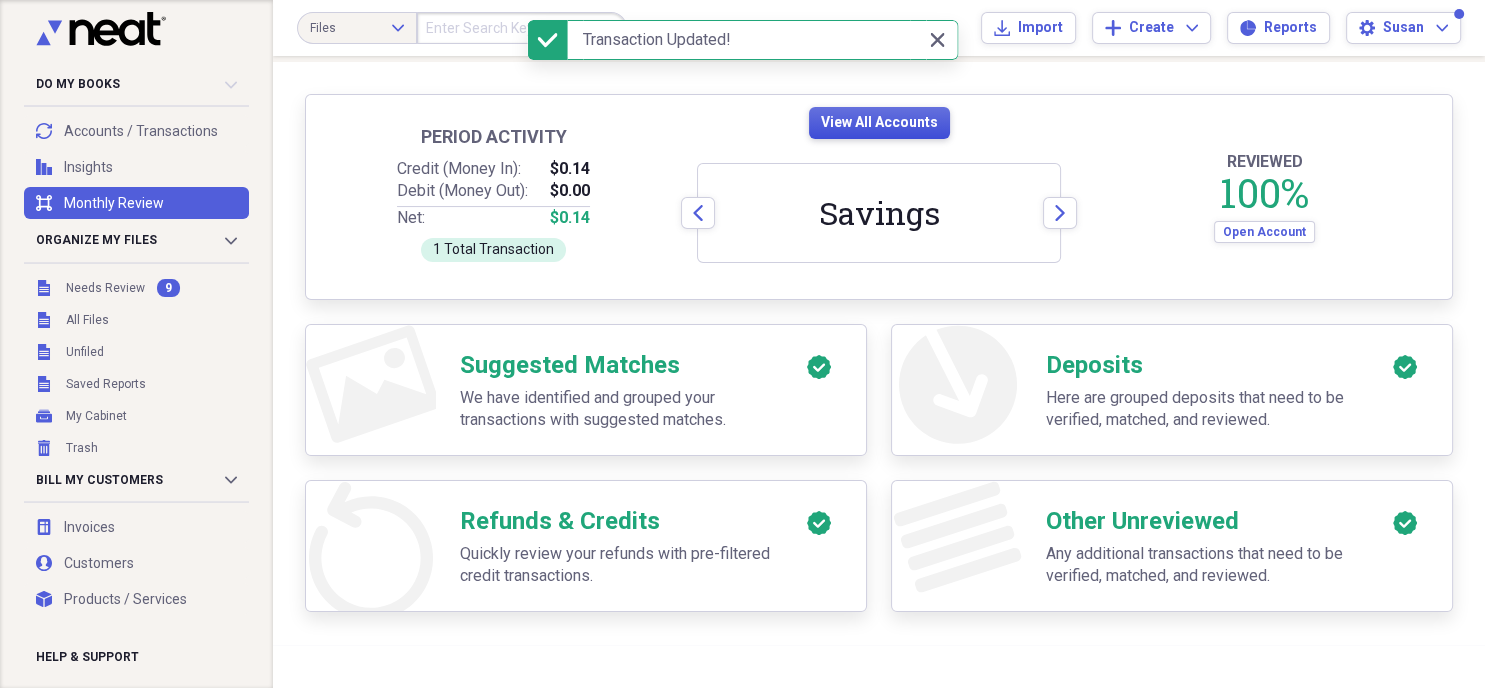 click on "View All Accounts" at bounding box center (879, 123) 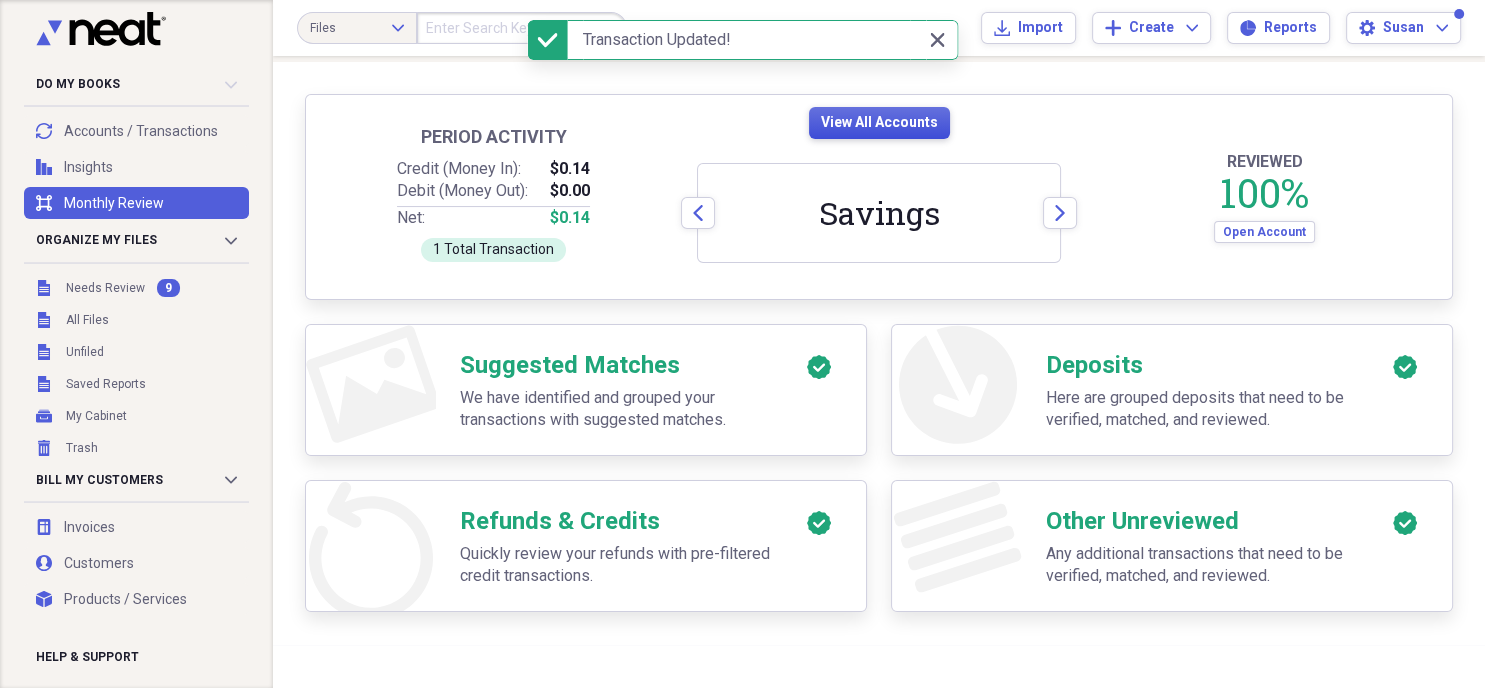 scroll, scrollTop: 209, scrollLeft: 0, axis: vertical 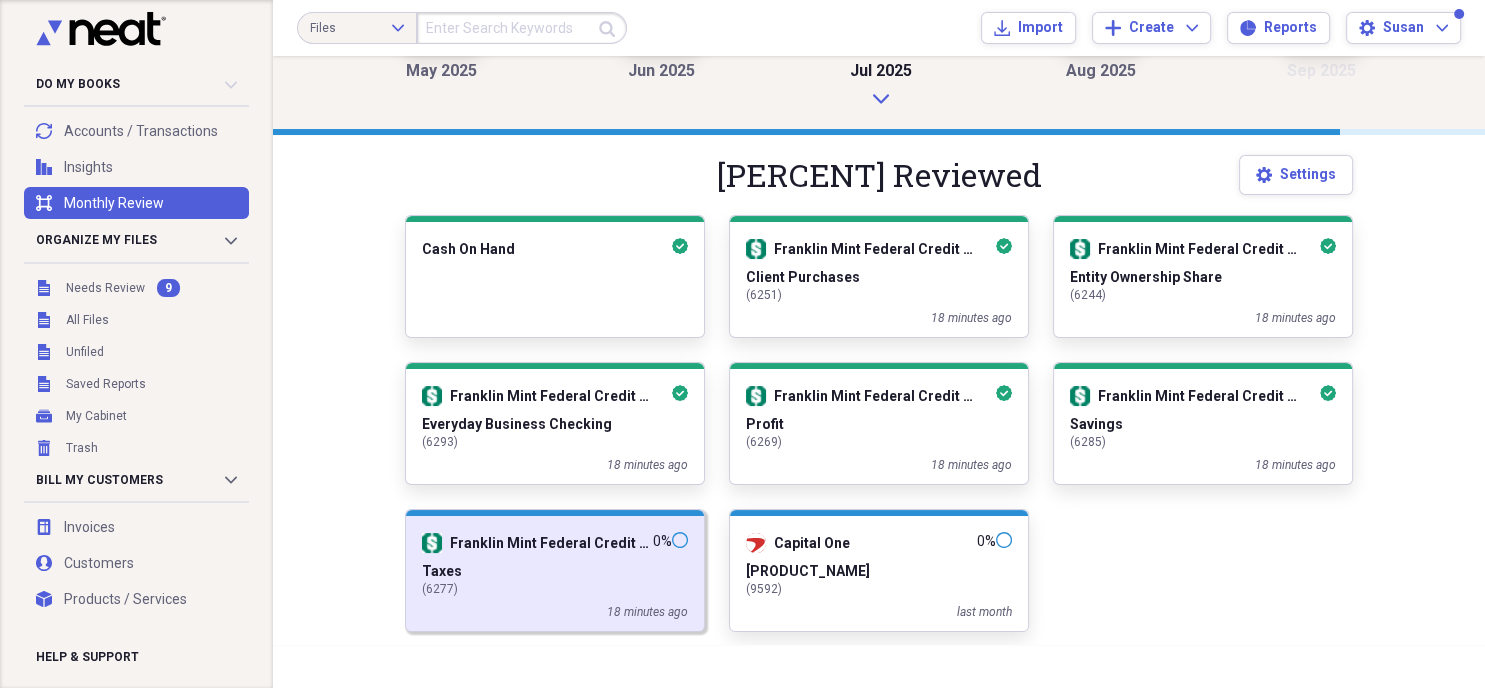 click on "[BANK_NAME] 0 %  Taxes ( 6277 ) [TIME] ago" at bounding box center [555, 570] 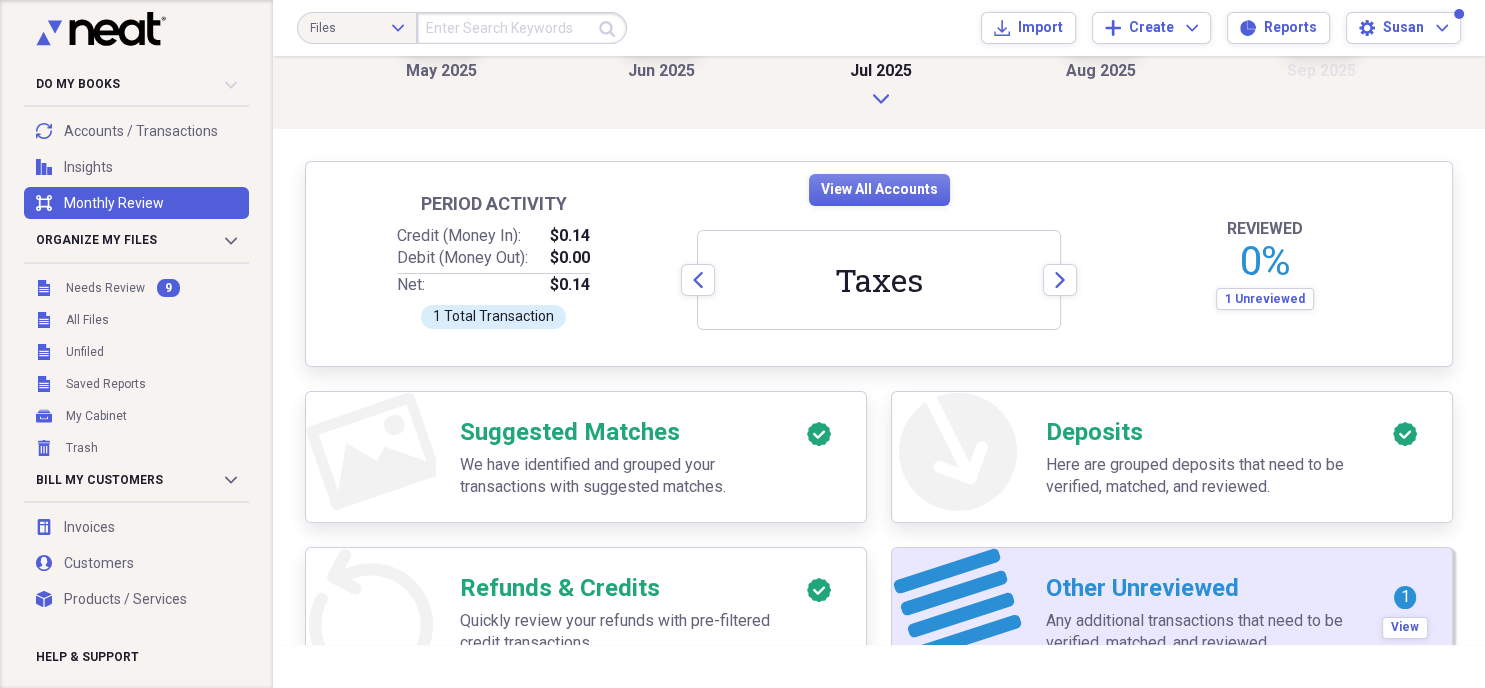 click on "Other Unreviewed" at bounding box center (1142, 588) 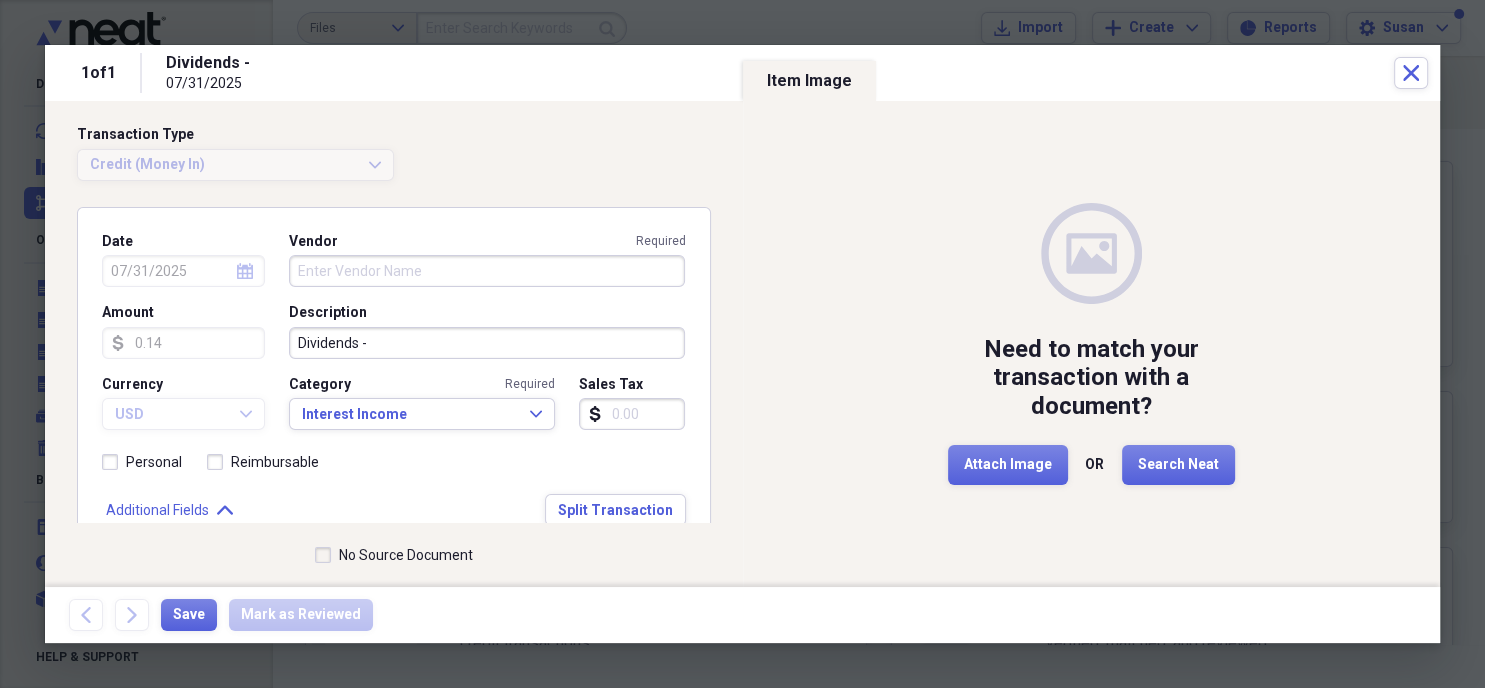 click on "Vendor Required" at bounding box center [487, 271] 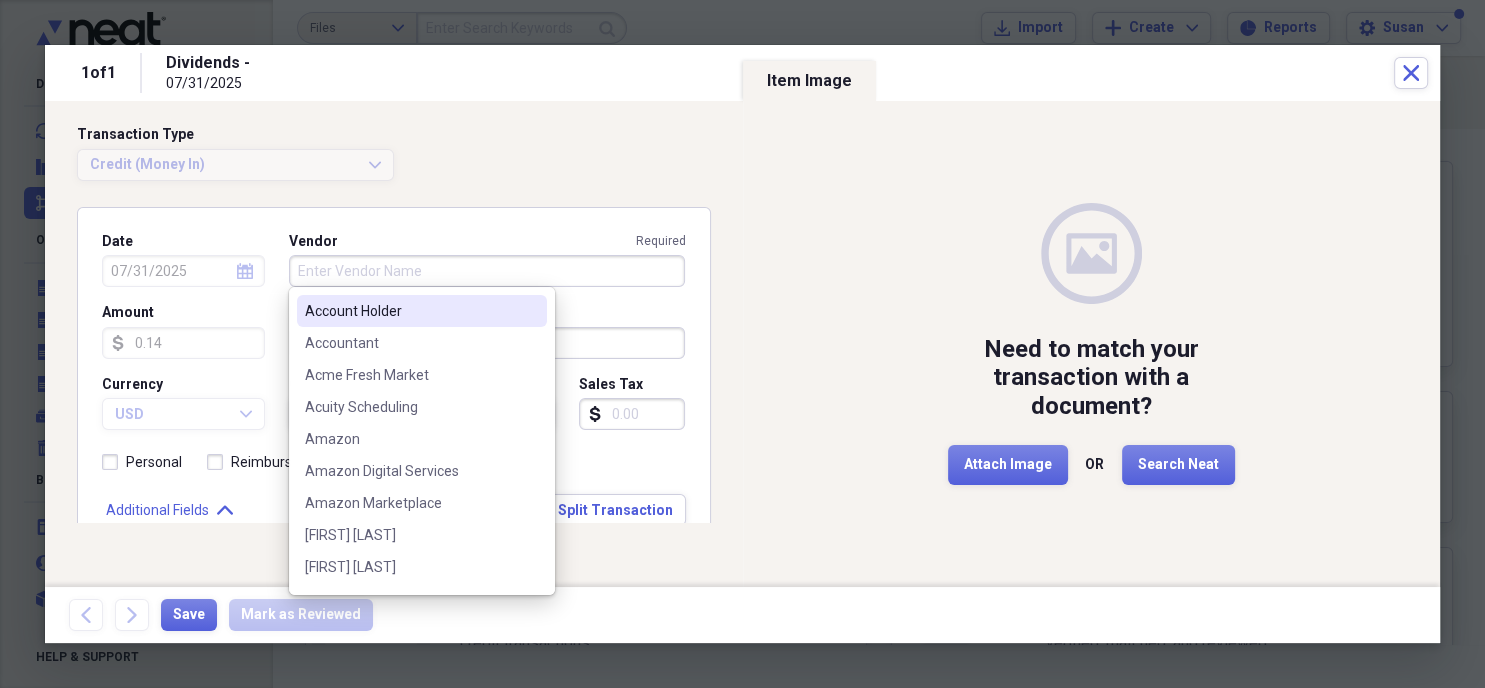 type on "d" 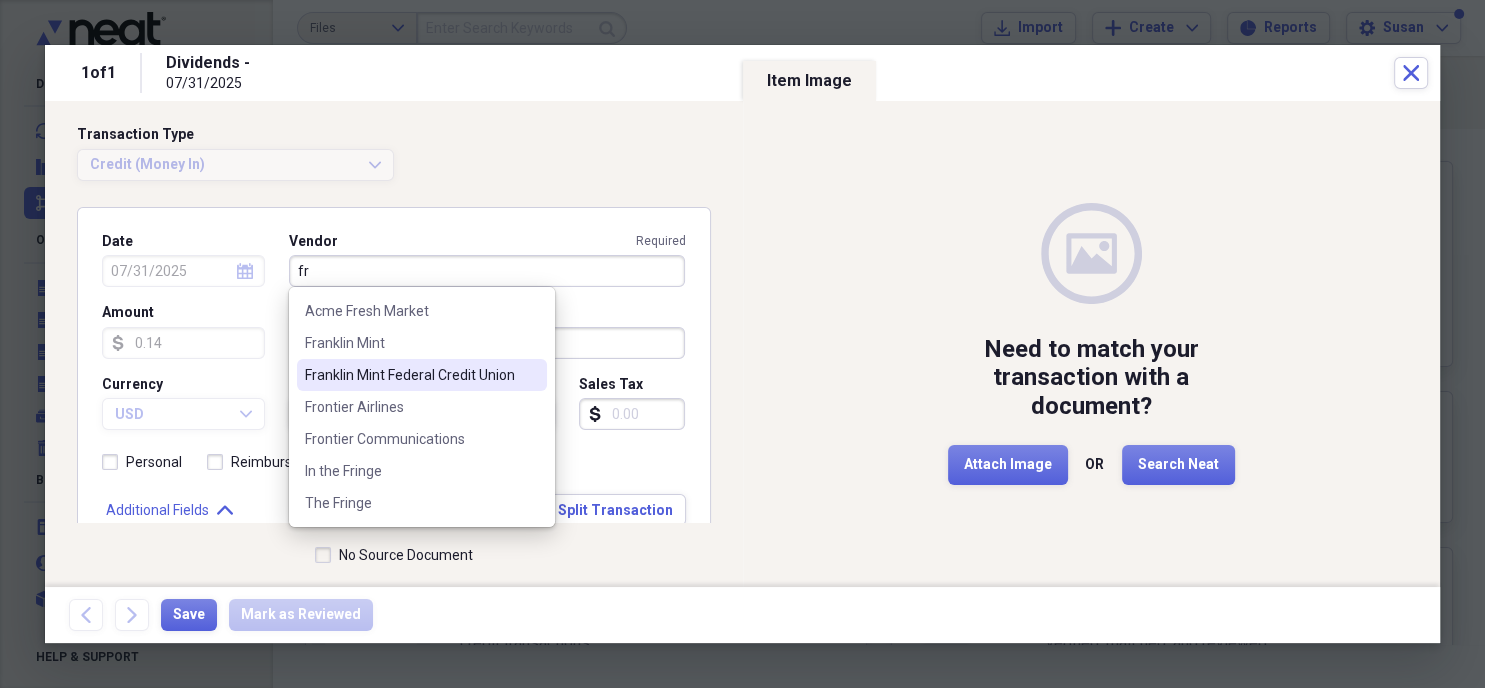 click on "Franklin Mint Federal Credit Union" at bounding box center (422, 375) 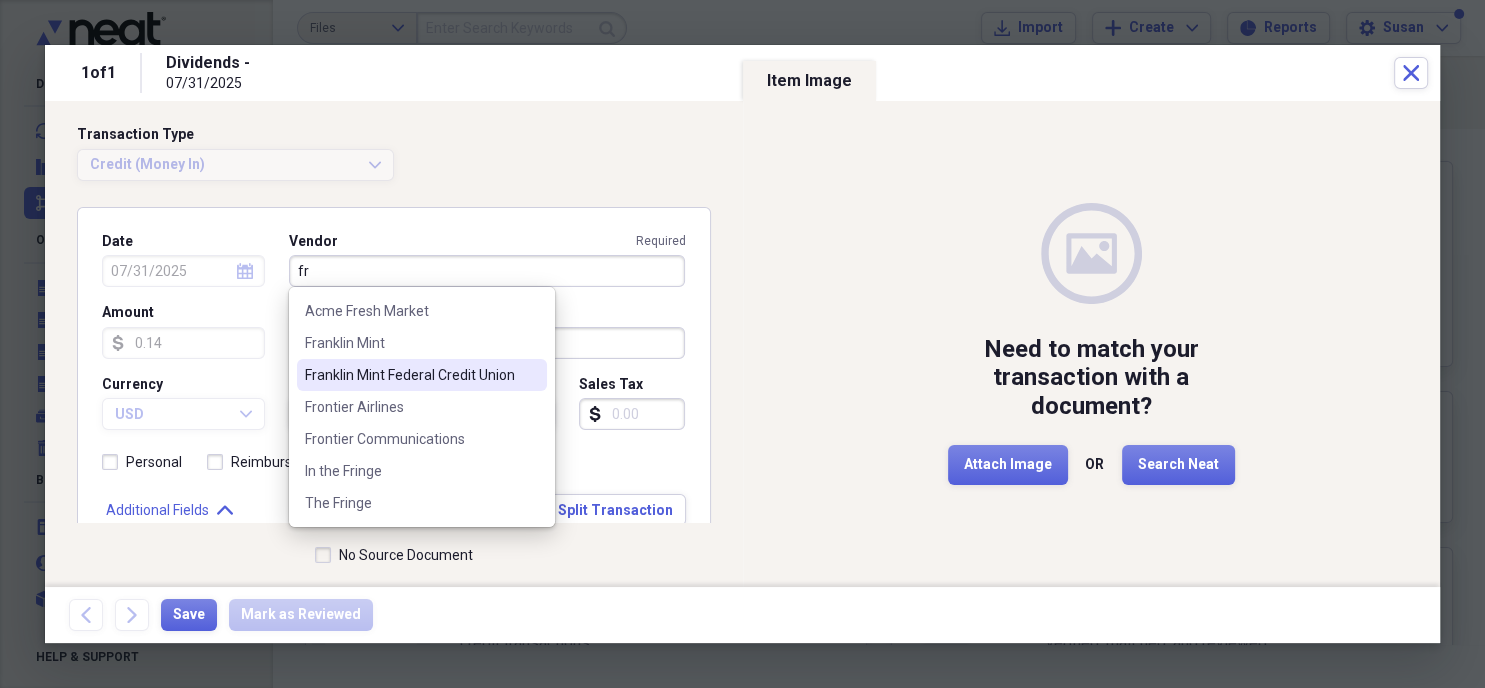type on "Franklin Mint Federal Credit Union" 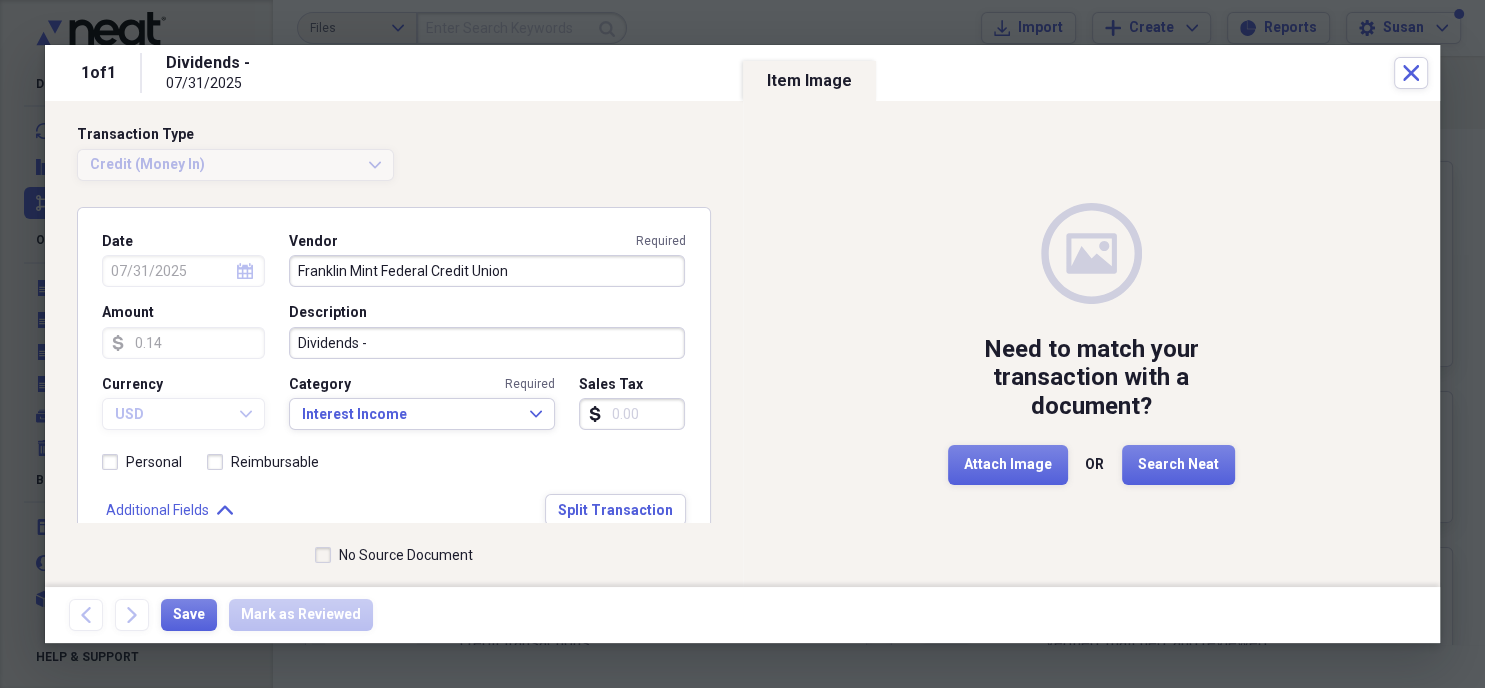 click on "No Source Document" at bounding box center (394, 555) 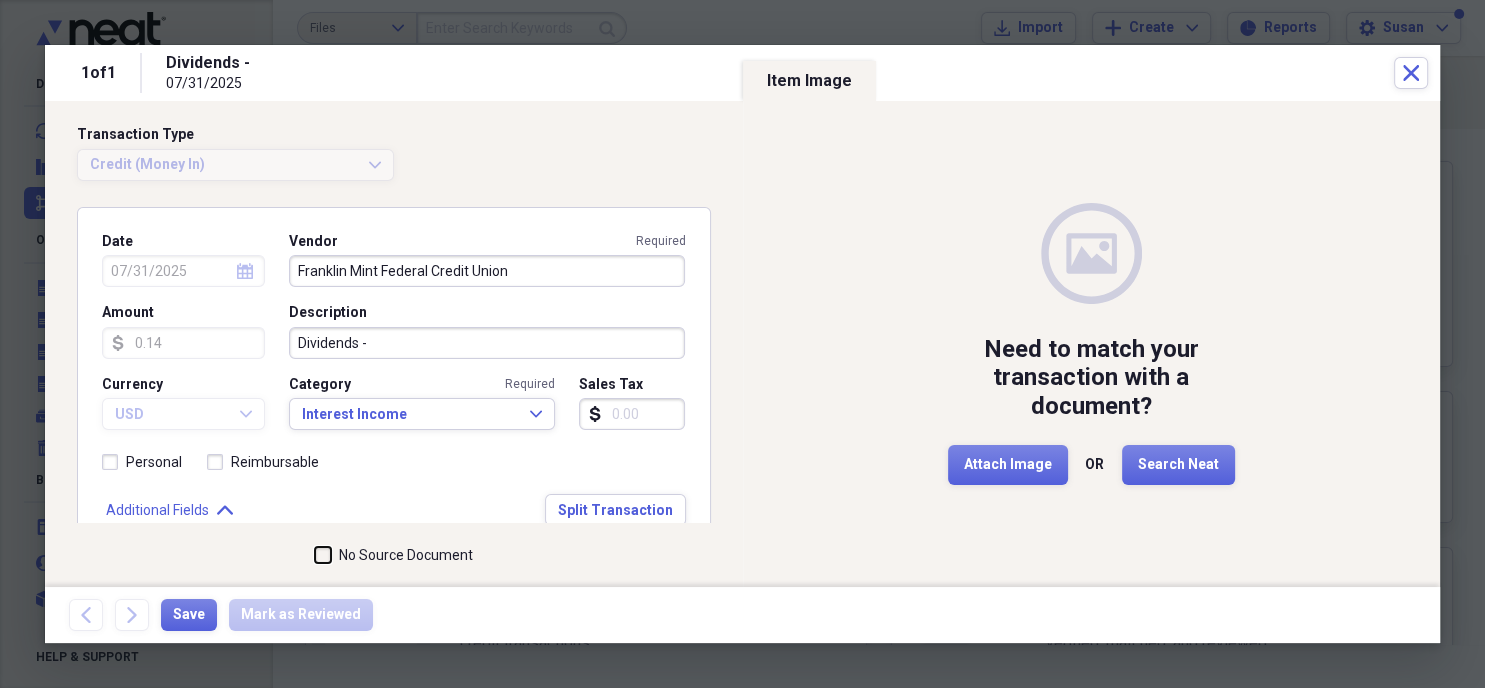 click on "No Source Document" at bounding box center (315, 555) 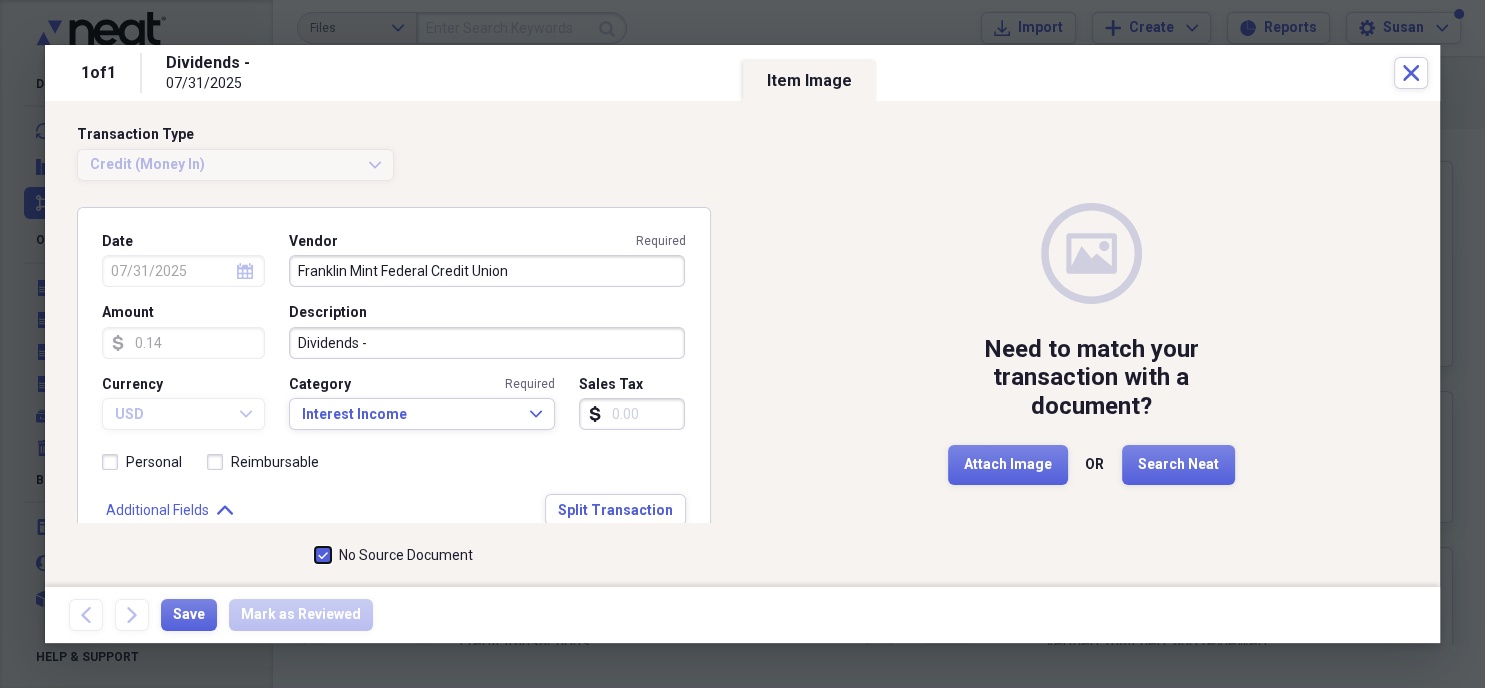 checkbox on "true" 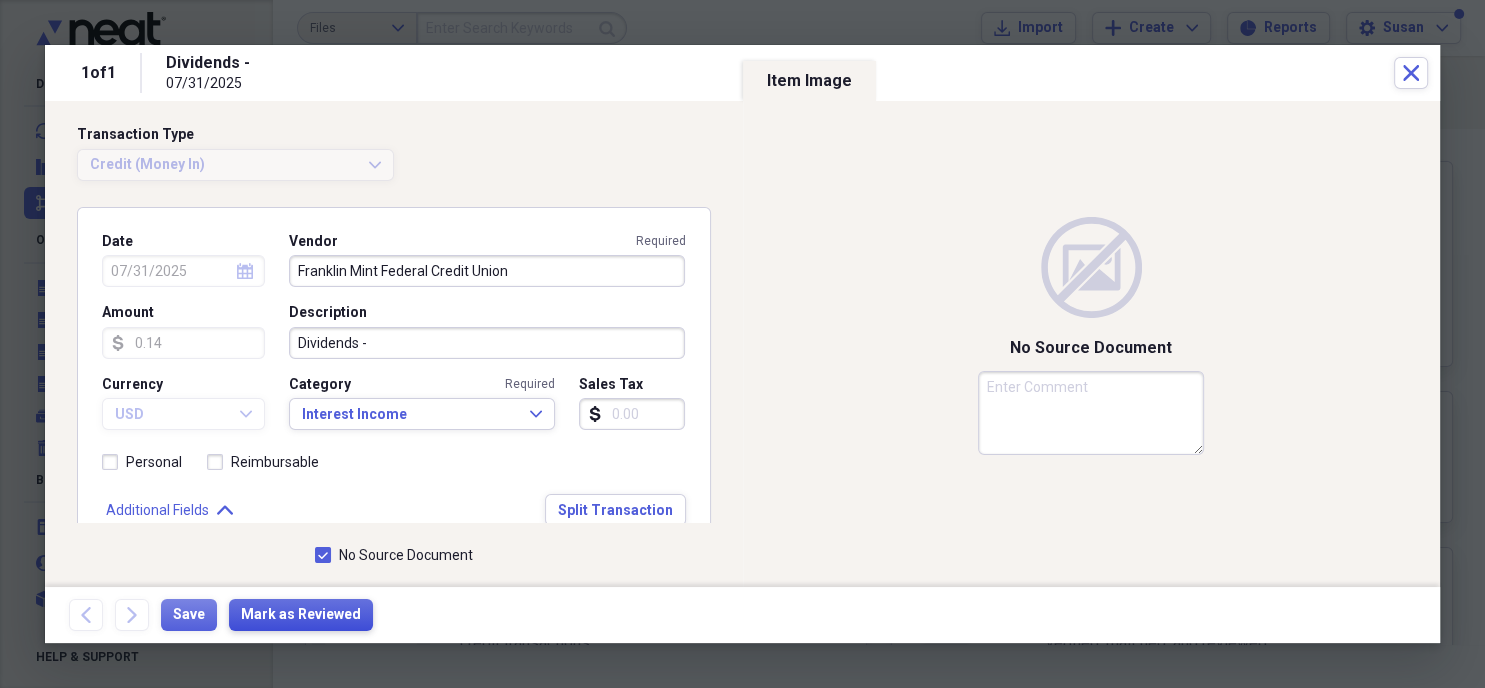 click on "Mark as Reviewed" at bounding box center (301, 615) 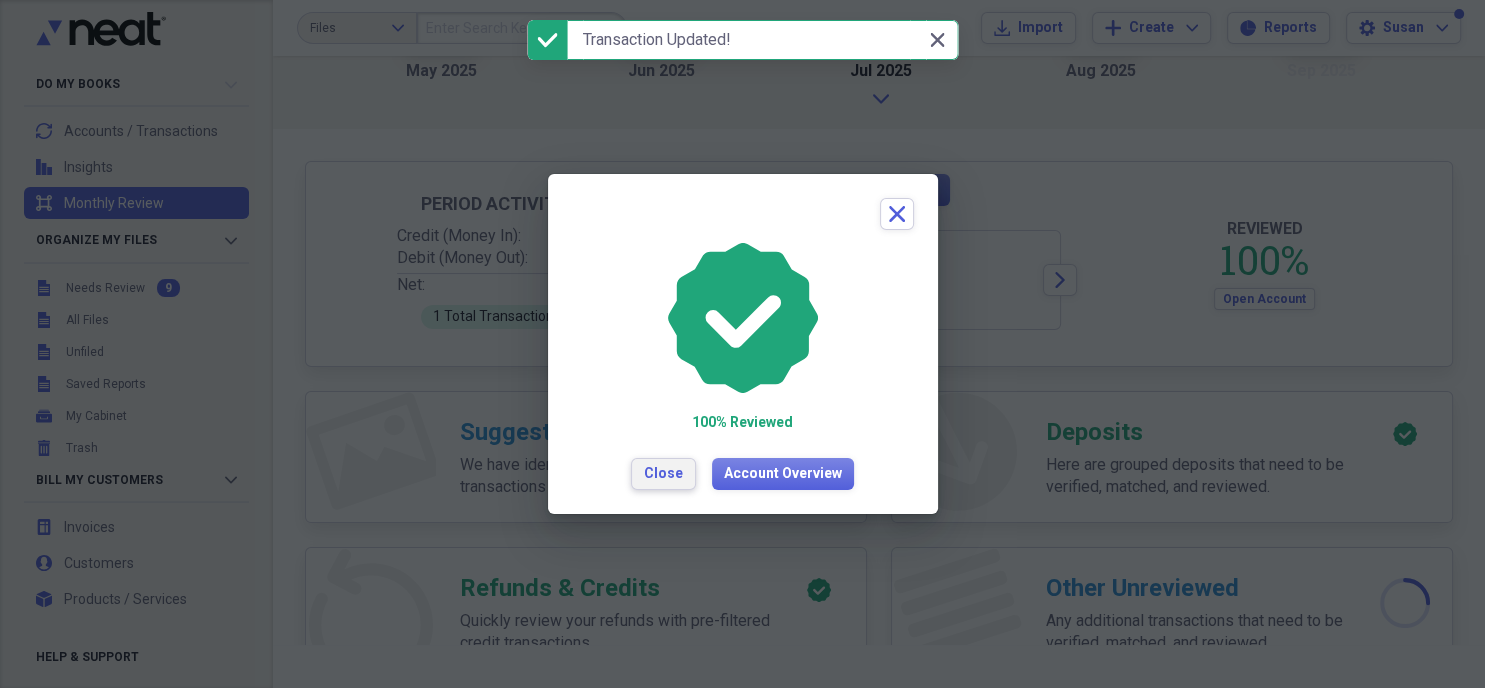 click on "Close" at bounding box center (663, 474) 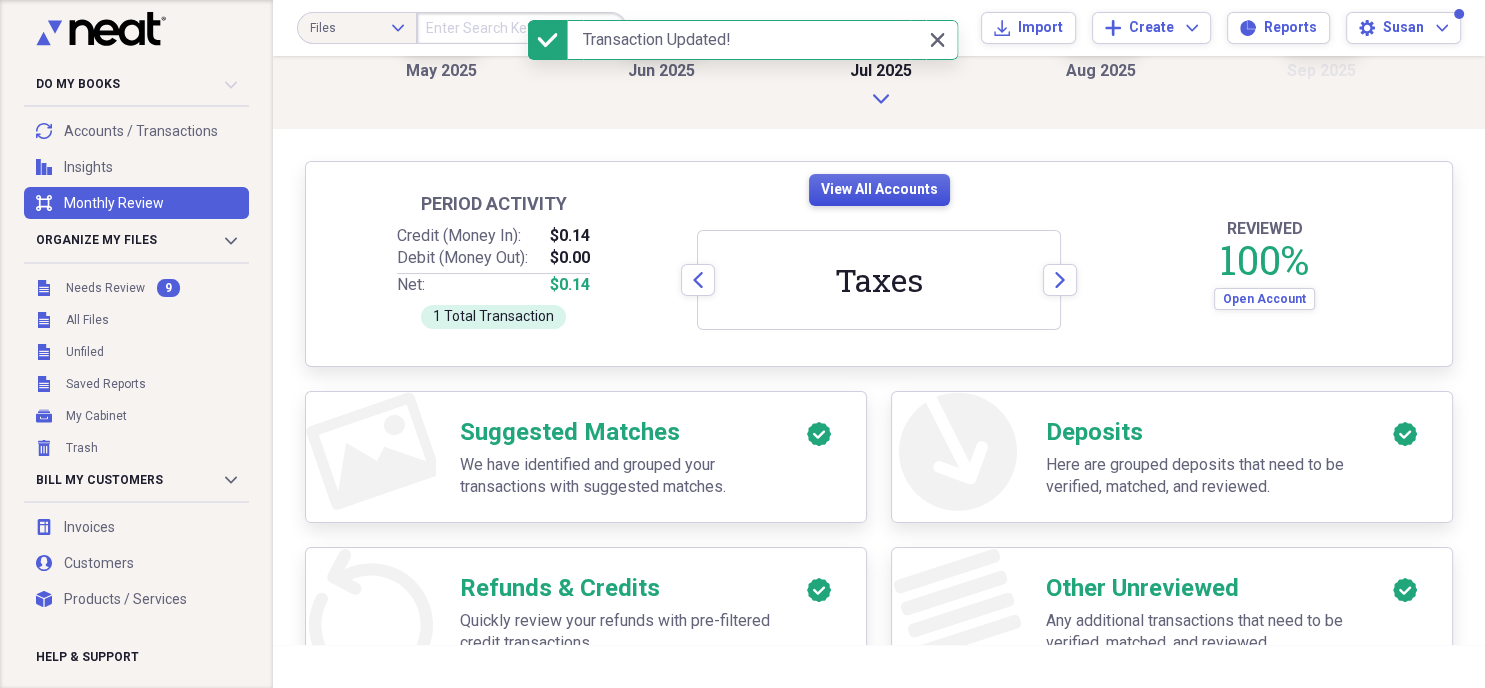 click on "View All Accounts" at bounding box center (879, 190) 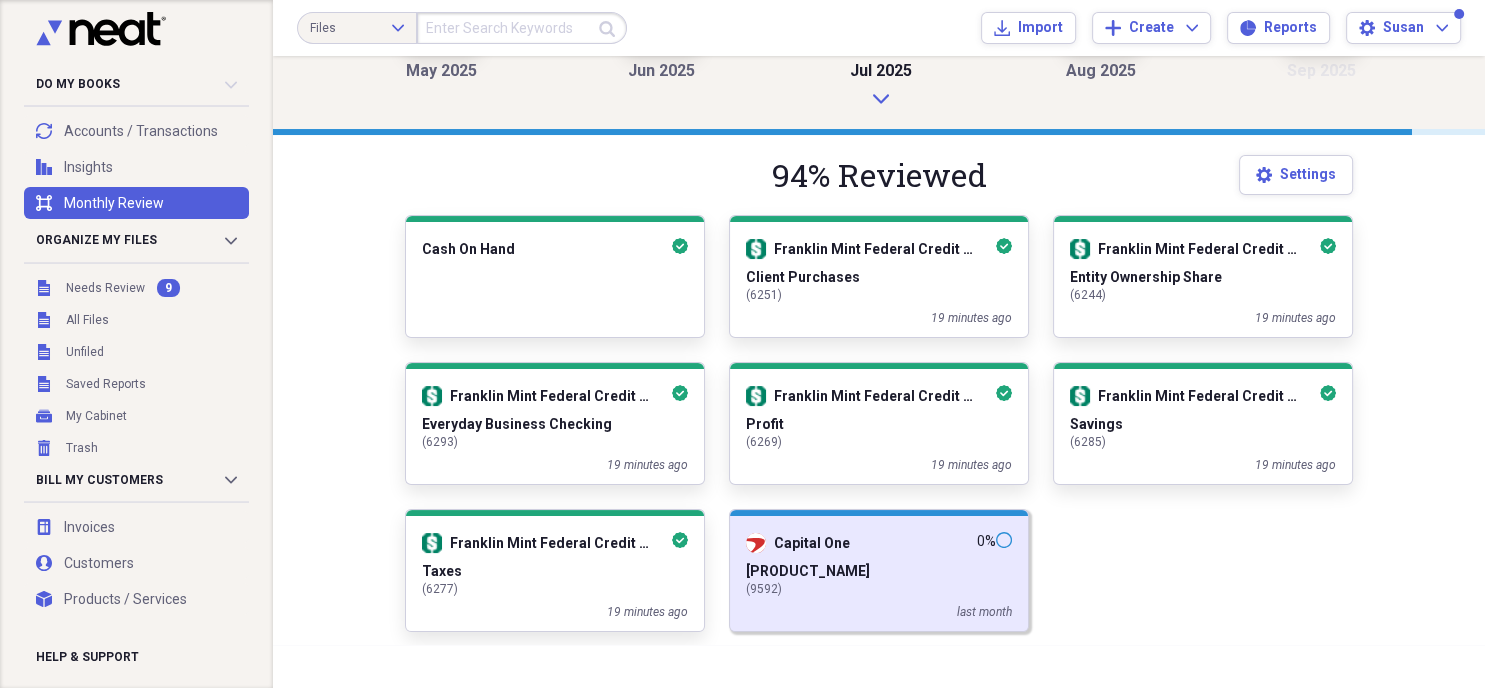 click on "[PRODUCT_NAME]" at bounding box center [879, 572] 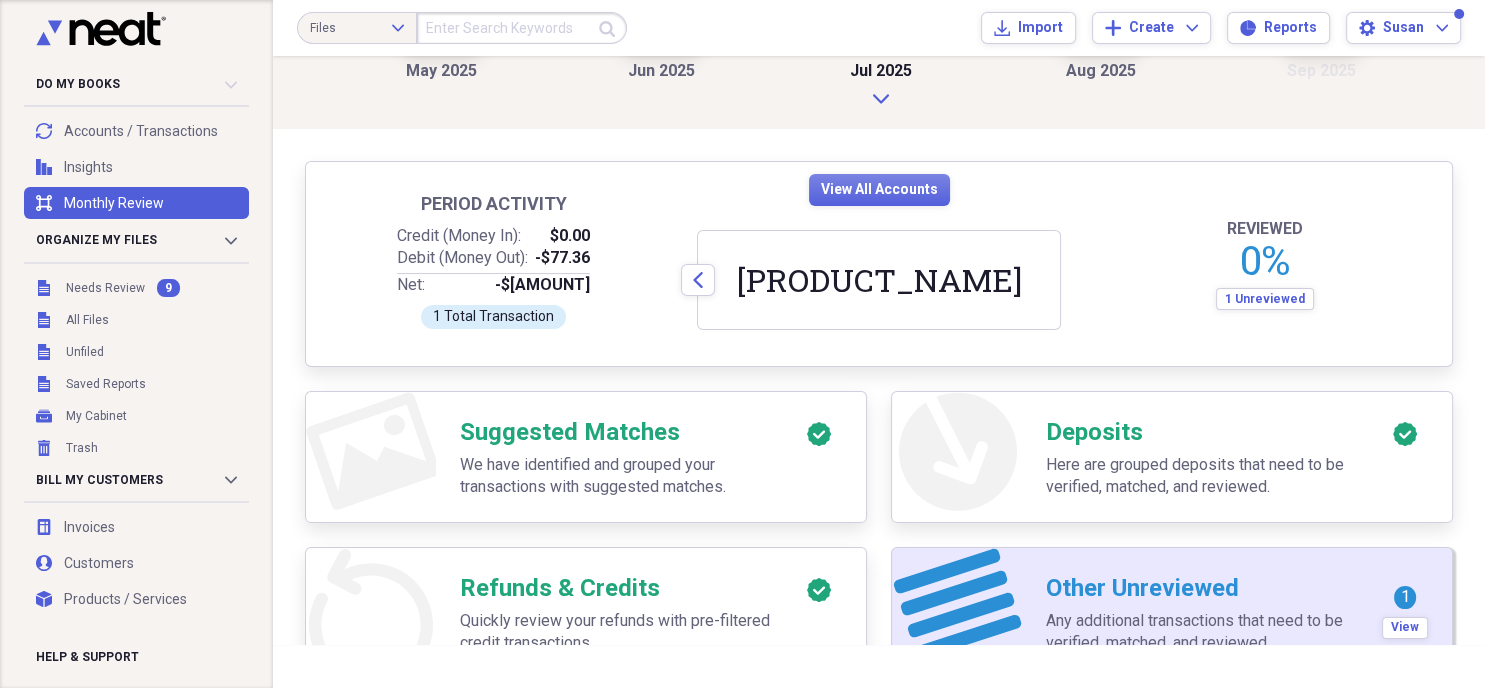 scroll, scrollTop: 276, scrollLeft: 0, axis: vertical 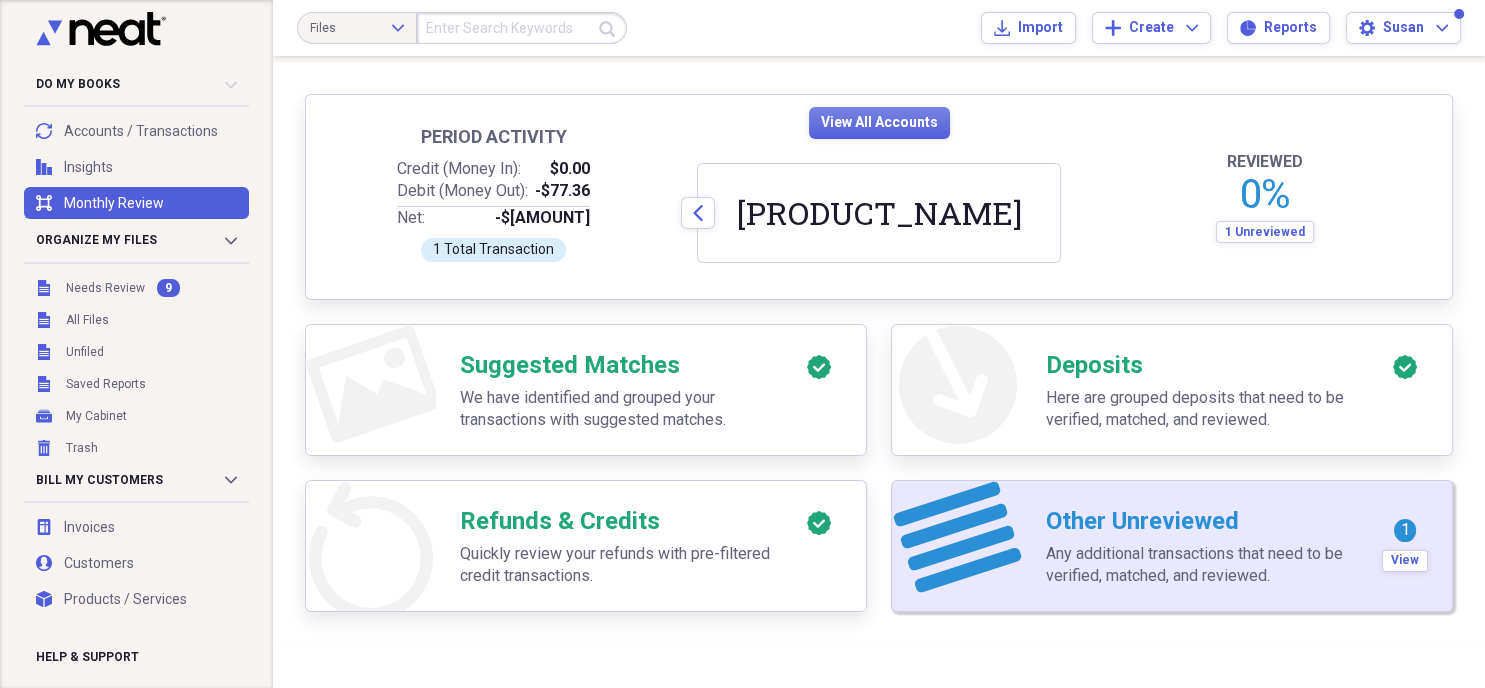 click on "Other Unreviewed" at bounding box center [1142, 521] 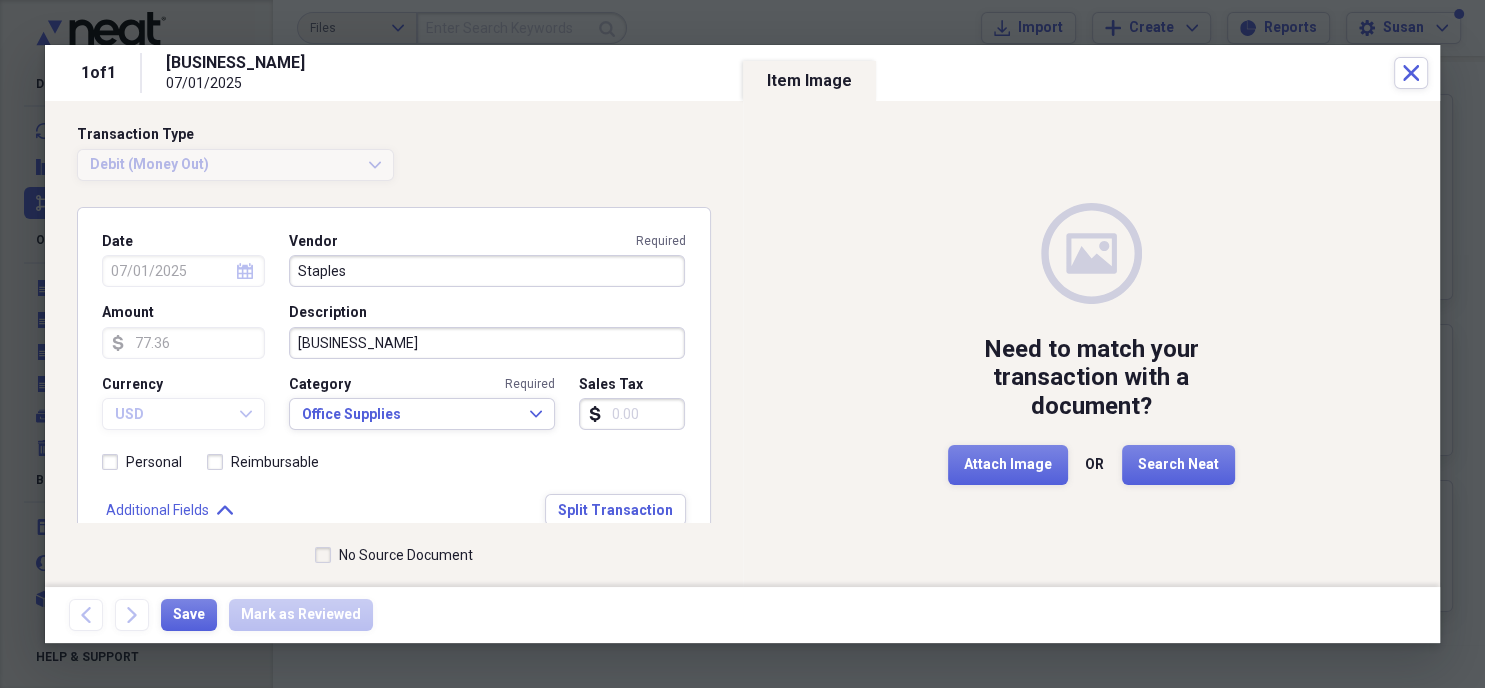 click on "No Source Document" at bounding box center [394, 555] 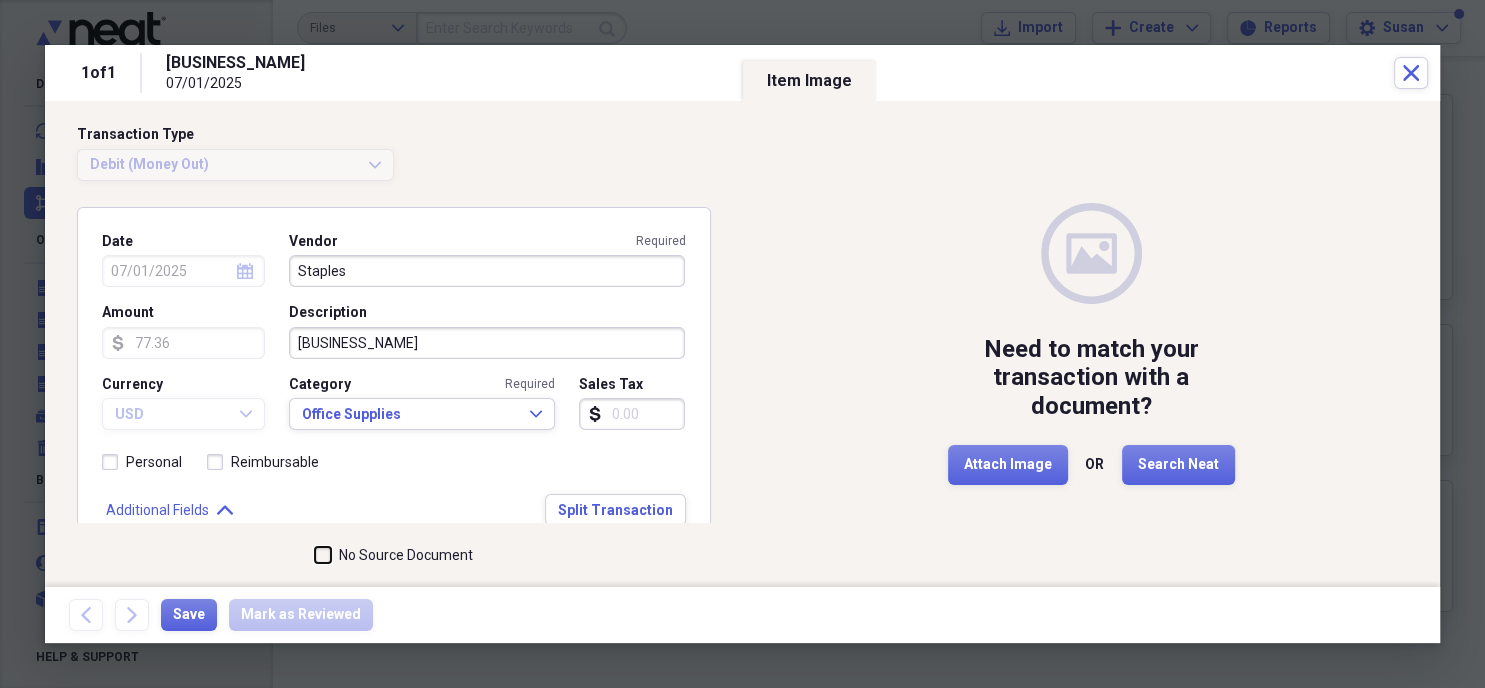 click on "No Source Document" at bounding box center [315, 555] 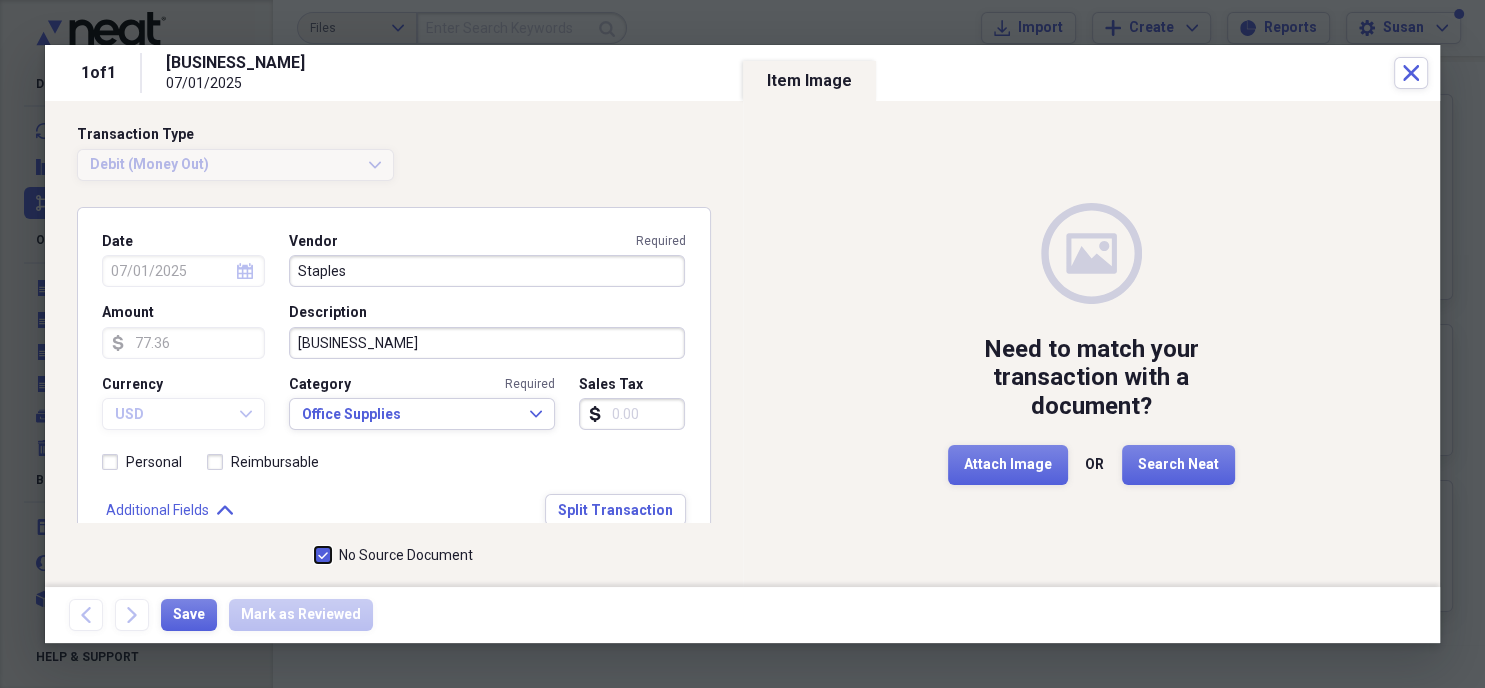 checkbox on "true" 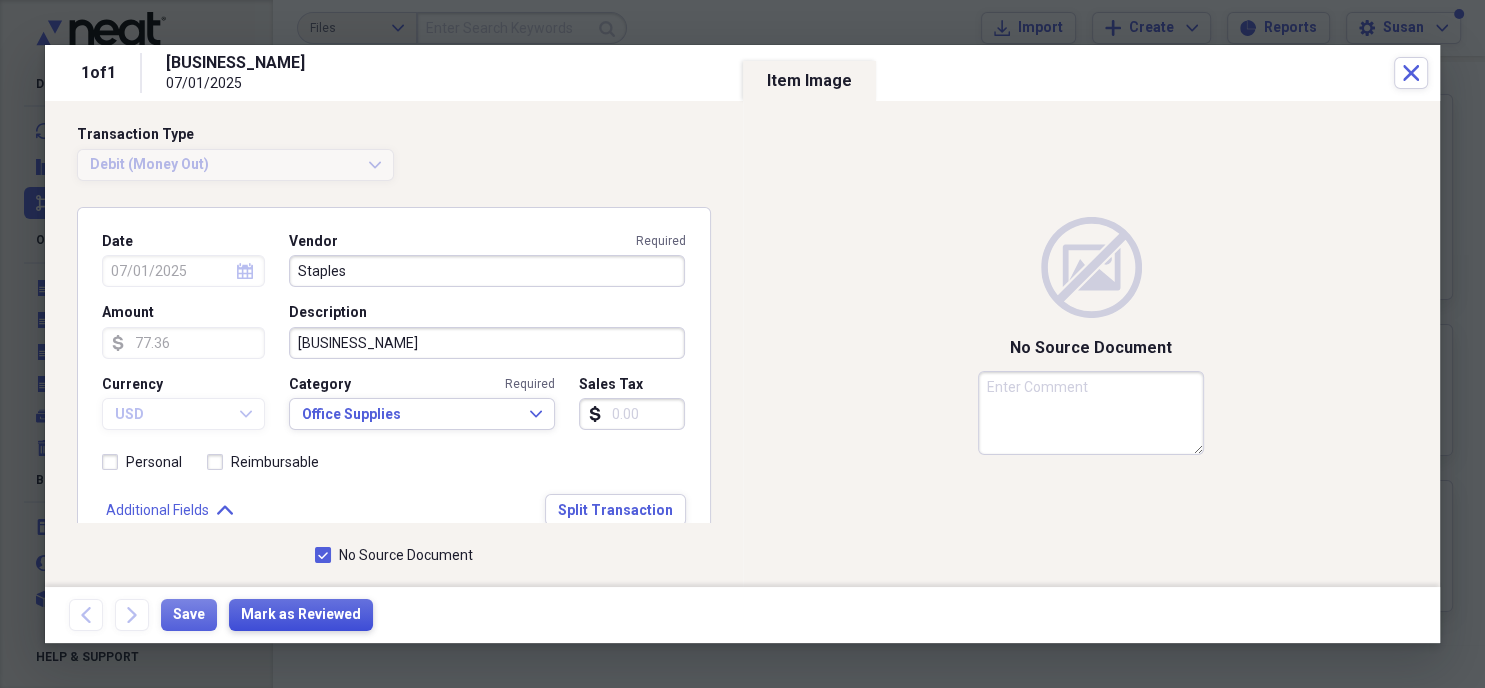 click on "Mark as Reviewed" at bounding box center [301, 615] 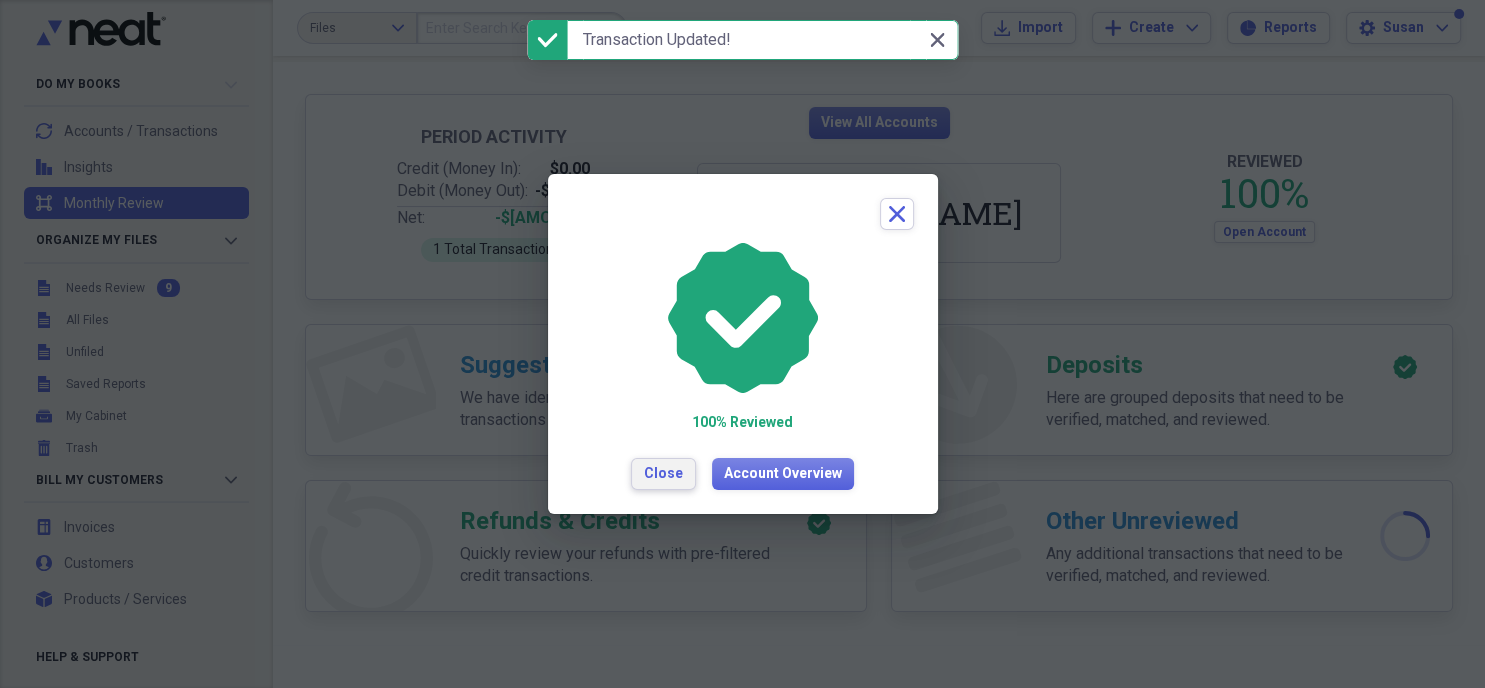 click on "Close" at bounding box center (663, 474) 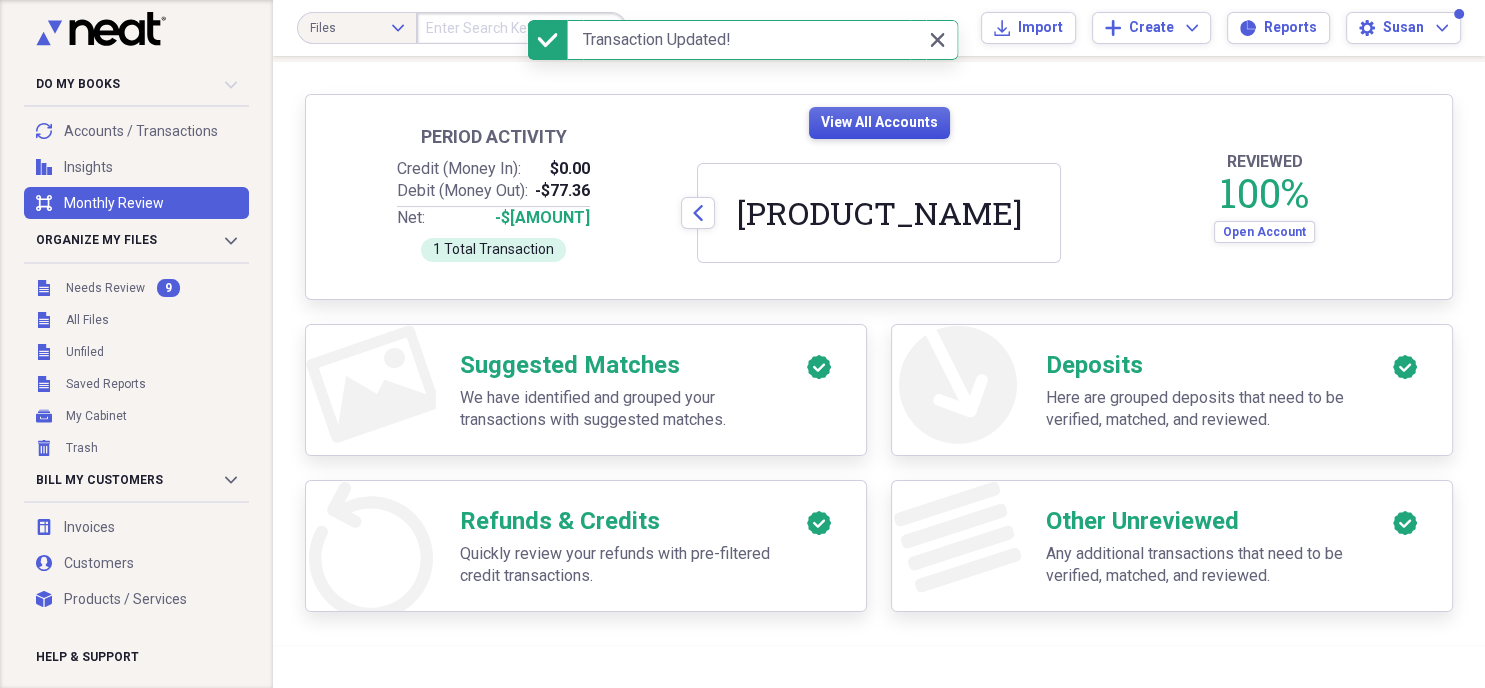 click on "View All Accounts" at bounding box center (879, 123) 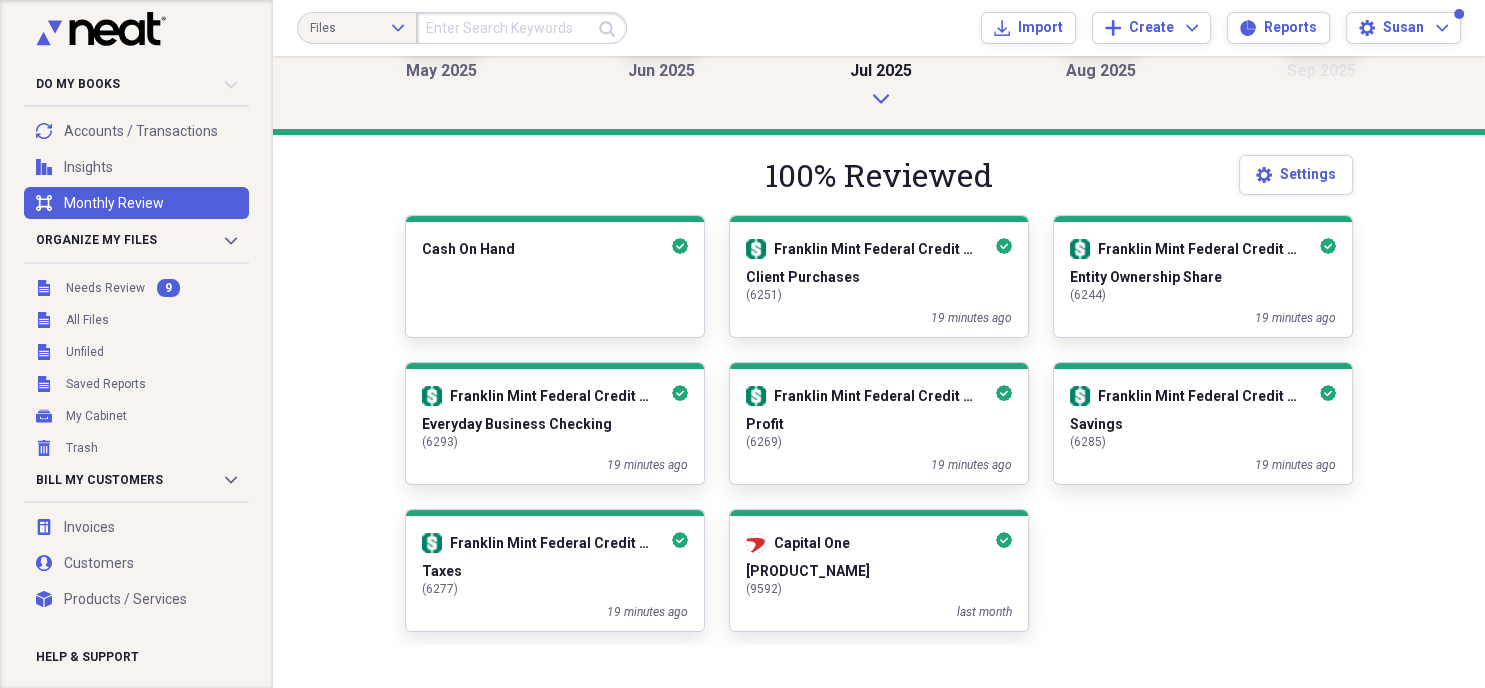 scroll, scrollTop: 0, scrollLeft: 0, axis: both 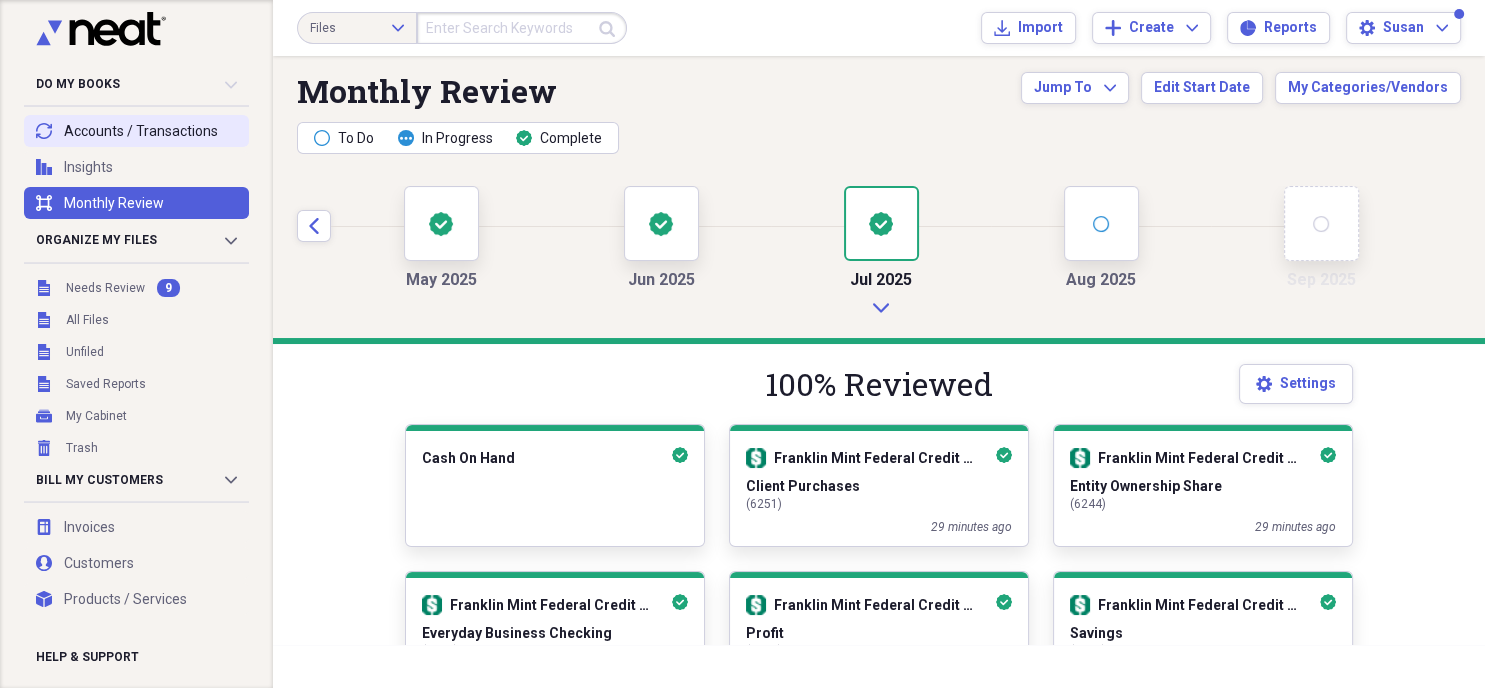 click on "transactions Accounts / Transactions" at bounding box center (136, 131) 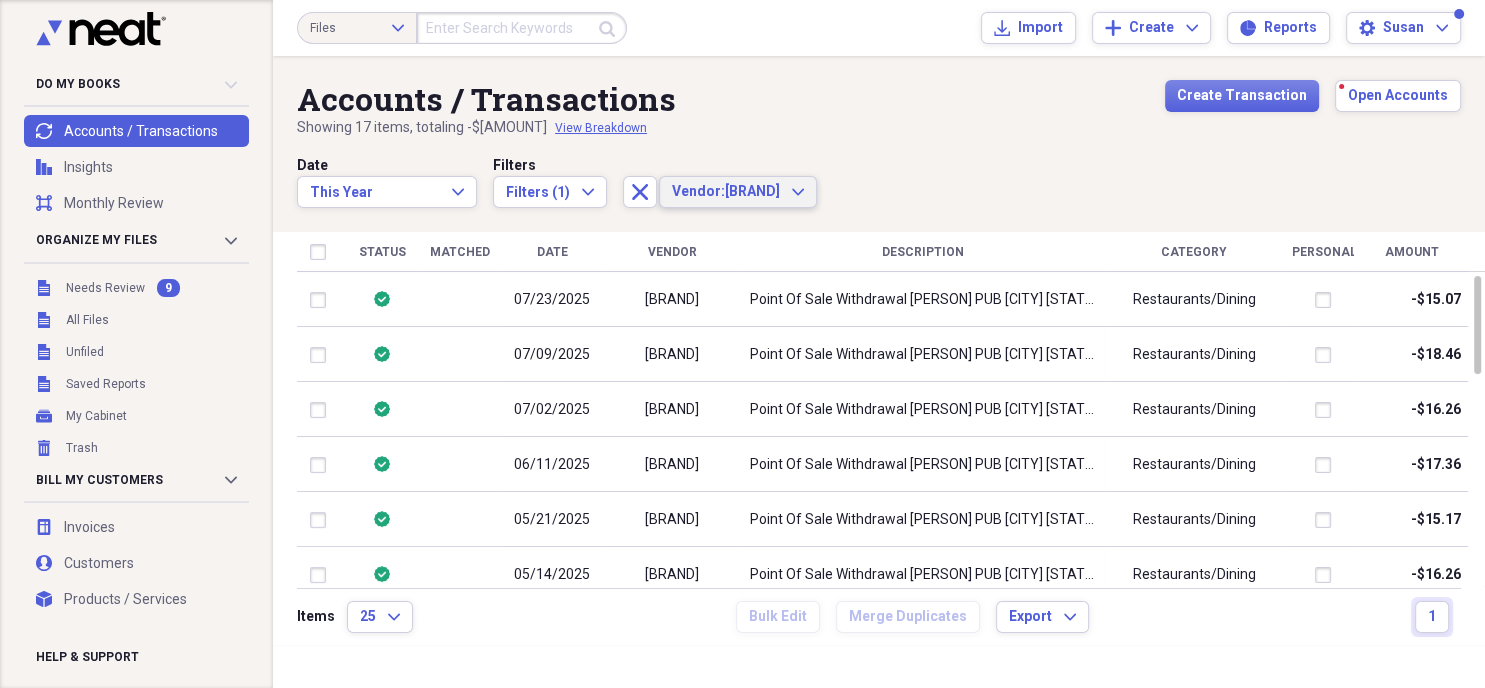 click on "Vendor:  [PERSON] Expand" at bounding box center [738, 192] 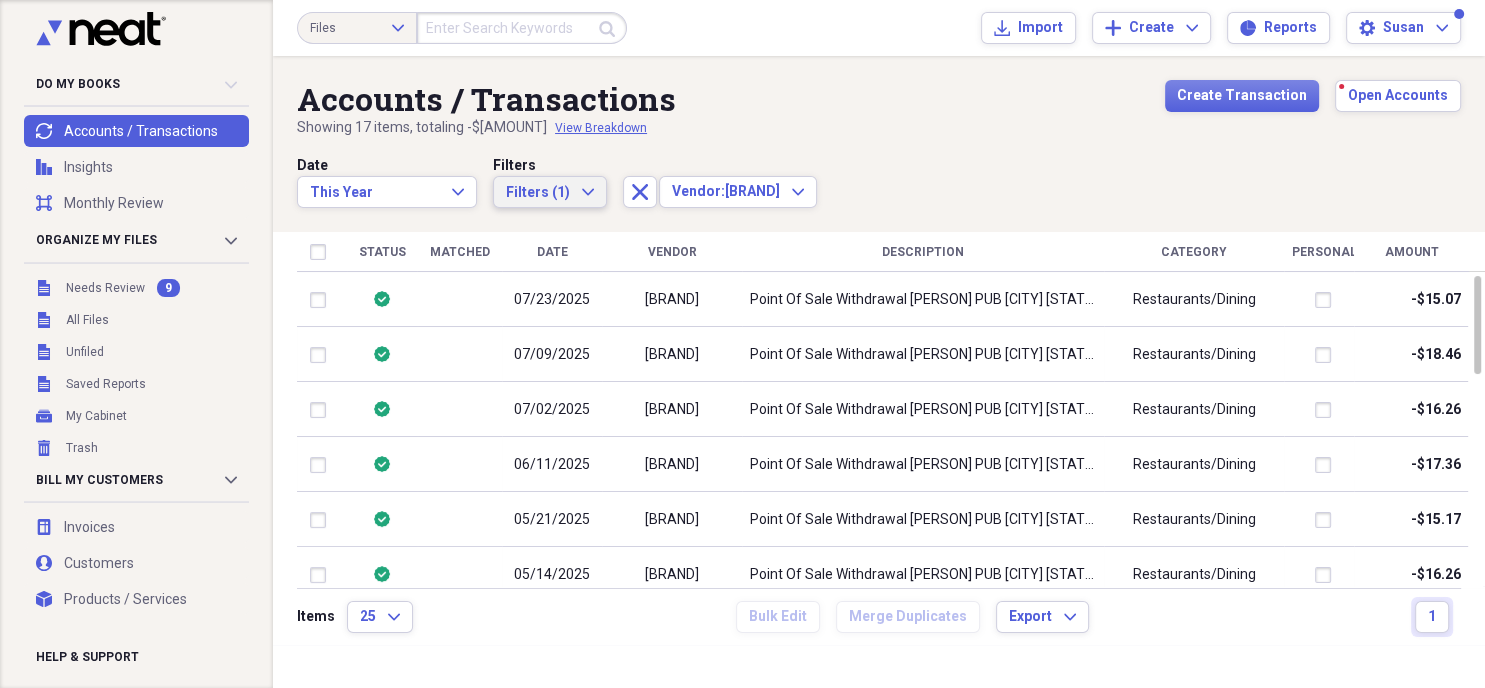 click on "Expand" 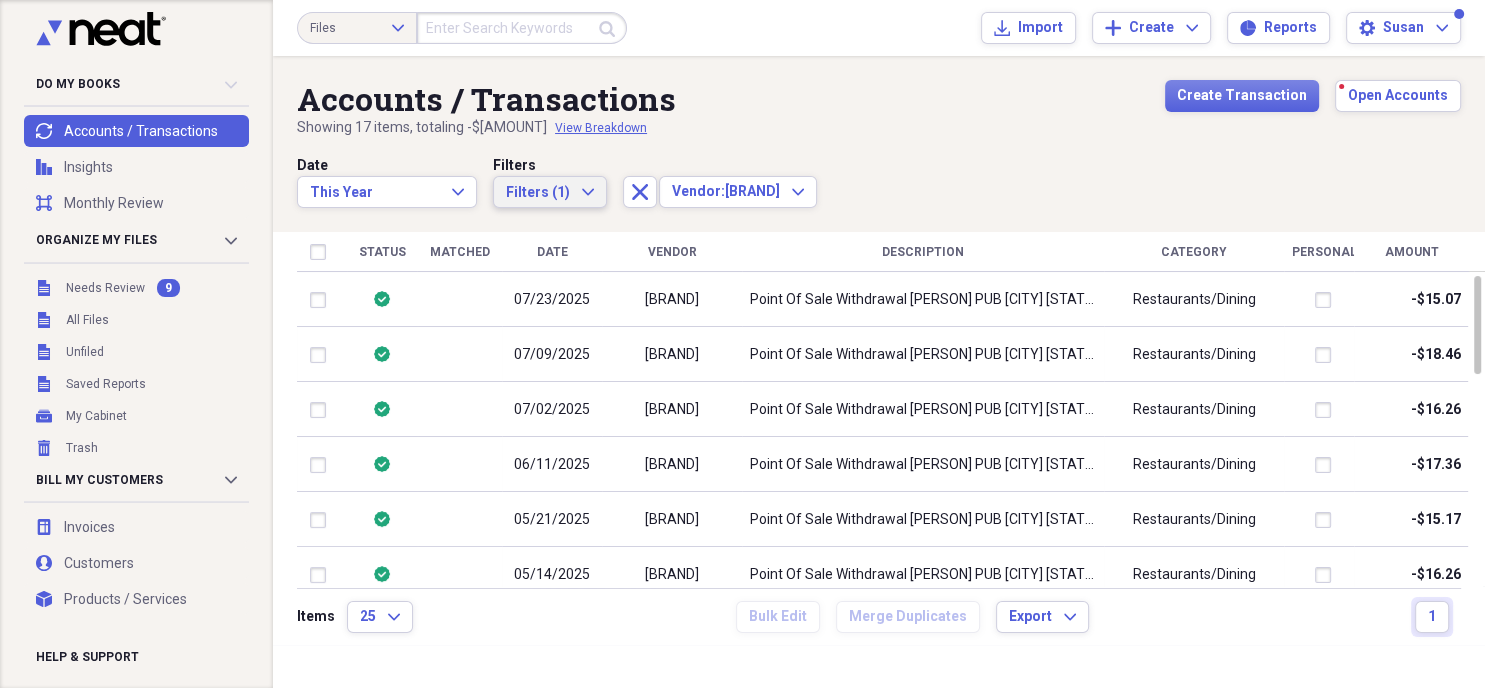 click on "Accounts / Transactions Showing 17 items , totaling [AMOUNT] View Breakdown Create Transaction Open Accounts Date This Year Expand Filters Filters (1) Expand Close Vendor:  [PERSON] Expand Status Matched Date Vendor Description Category Personal Amount reviewed 07/23/2025 [PERSON] Point Of Sale Withdrawal [PERSON] PUB [CITY] [STATE] - Restaurants/Dining [AMOUNT] reviewed 07/09/2025 [PERSON] Point Of Sale Withdrawal [PERSON] PUB [CITY] [STATE] - Restaurants/Dining [AMOUNT] reviewed 07/02/2025 [PERSON] Point Of Sale Withdrawal [PERSON] PUB [CITY] [STATE] - Restaurants/Dining [AMOUNT] reviewed 06/11/2025 [PERSON] Point Of Sale Withdrawal [PERSON] PUB [CITY] [STATE] - Restaurants/Dining [AMOUNT] reviewed 05/21/2025 [PERSON] Point Of Sale Withdrawal [PERSON] PUB [CITY] [STATE] - Restaurants/Dining [AMOUNT] reviewed 05/14/2025 [PERSON] Point Of Sale Withdrawal [PERSON] PUB [CITY] [STATE] - Restaurants/Dining [AMOUNT] [AMOUNT]" at bounding box center [879, 350] 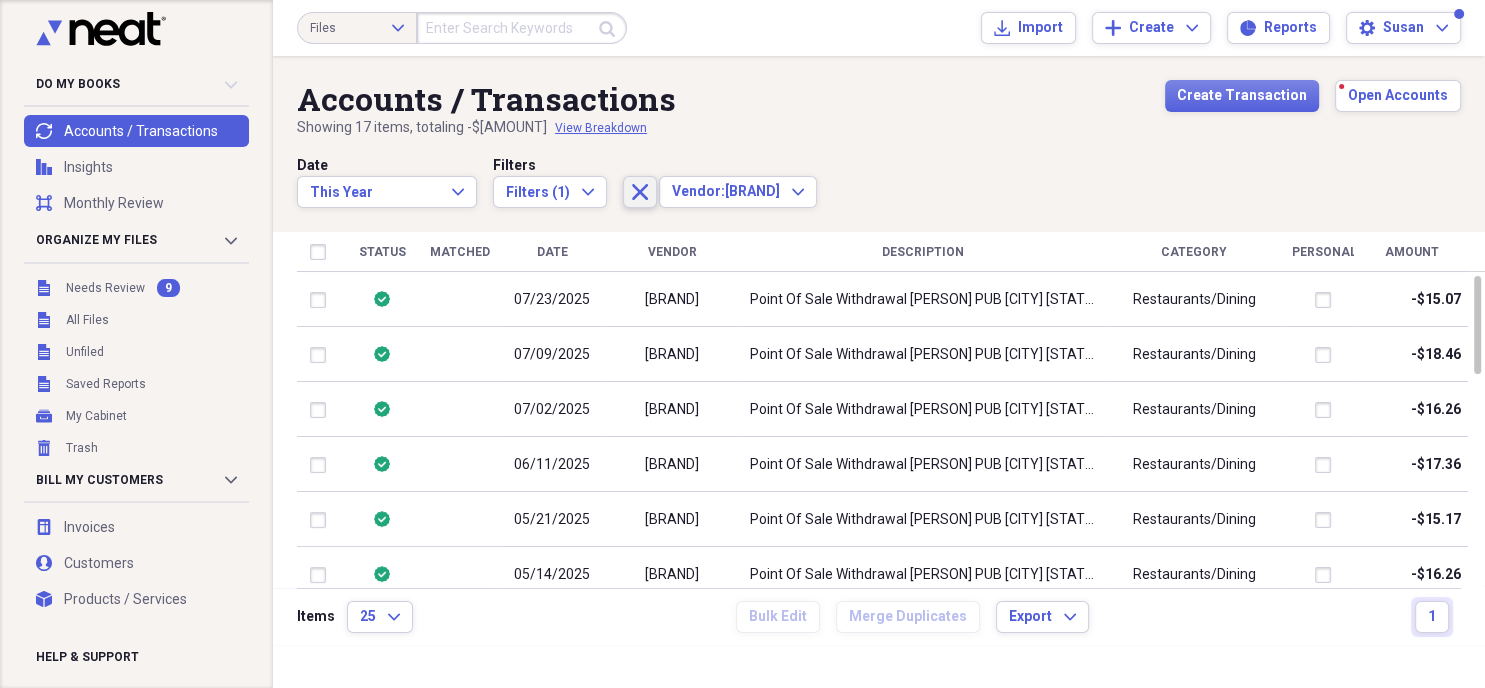 click on "Close" 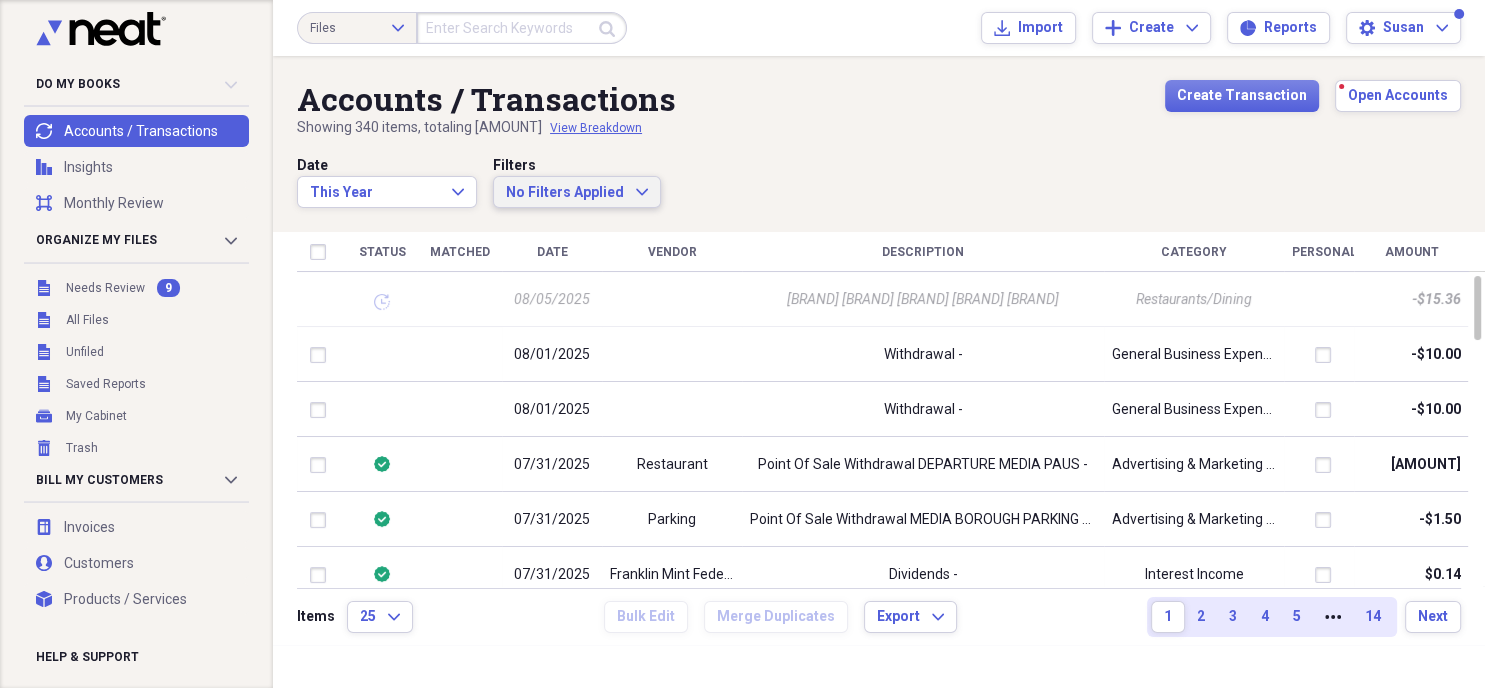click on "Expand" 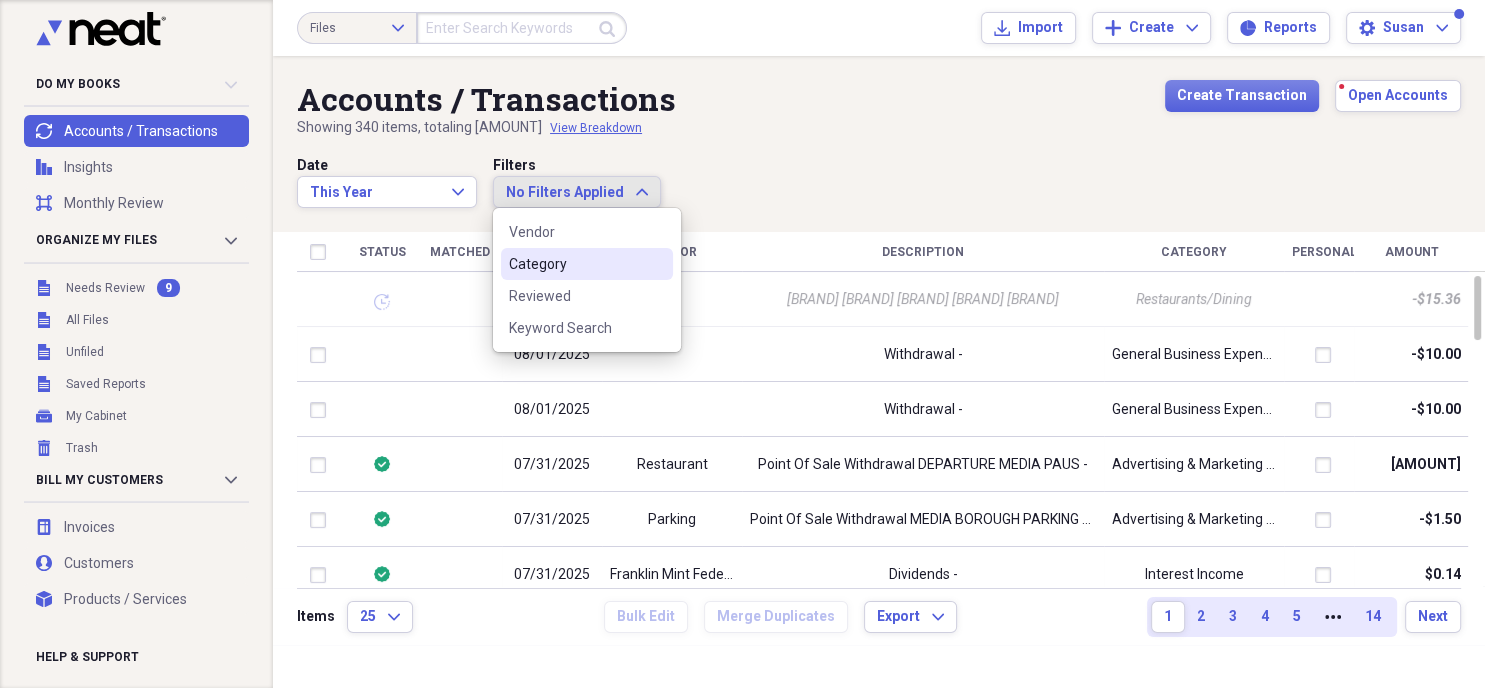 click on "Category" at bounding box center (575, 264) 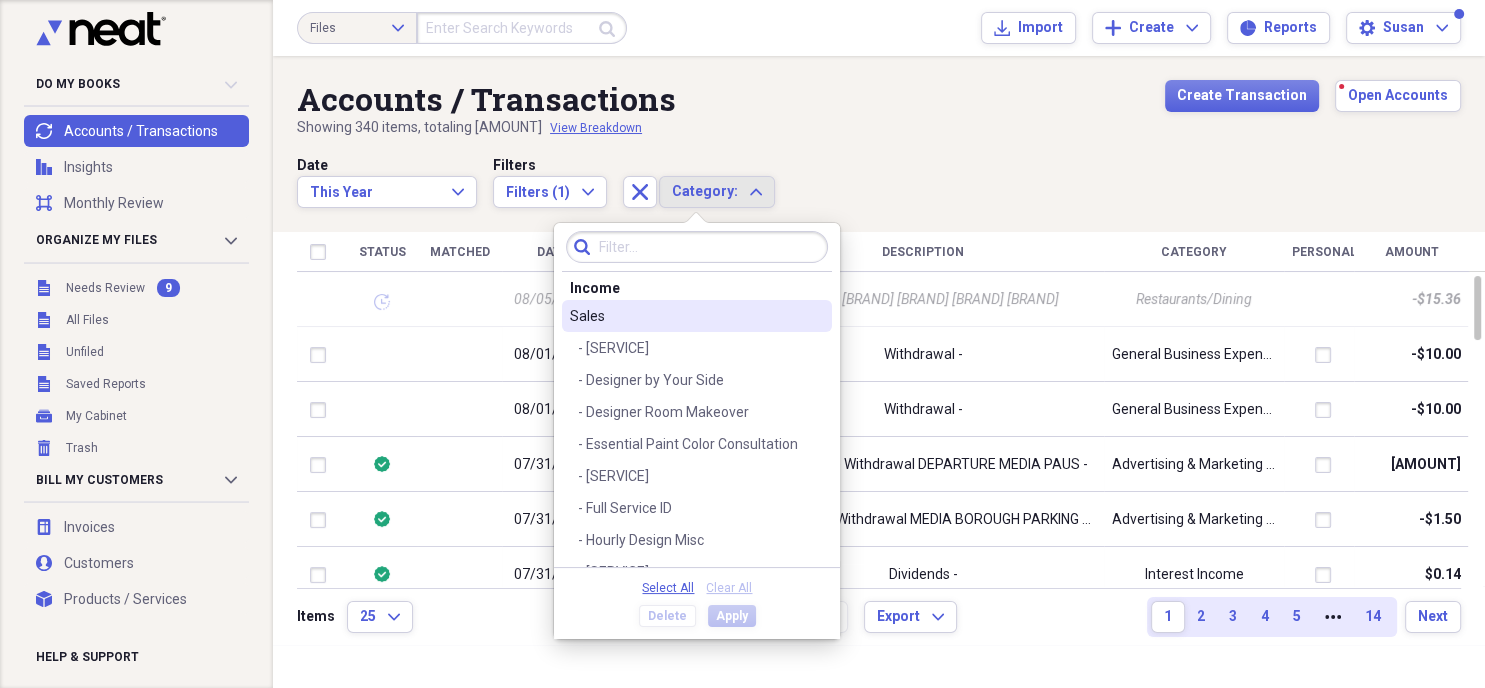 click on "Sales" at bounding box center [685, 316] 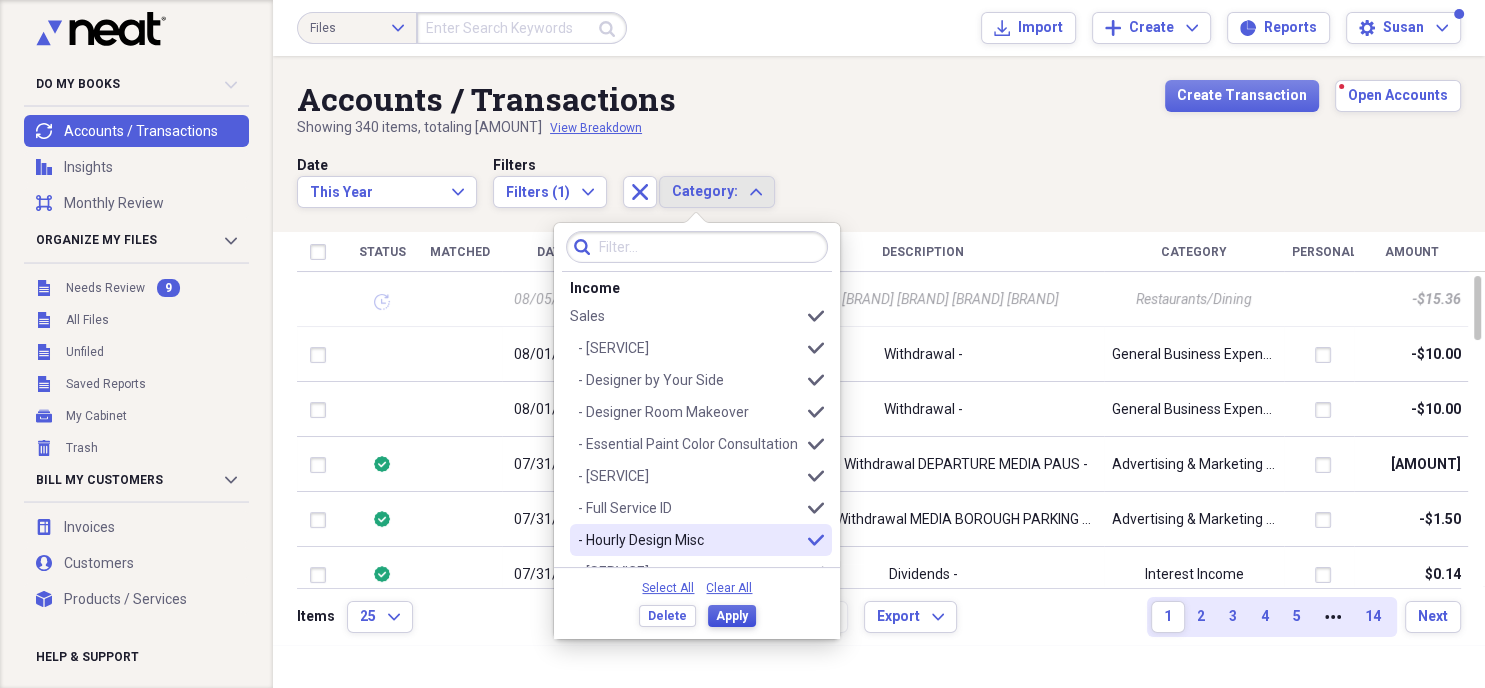 click on "Apply" at bounding box center (732, 616) 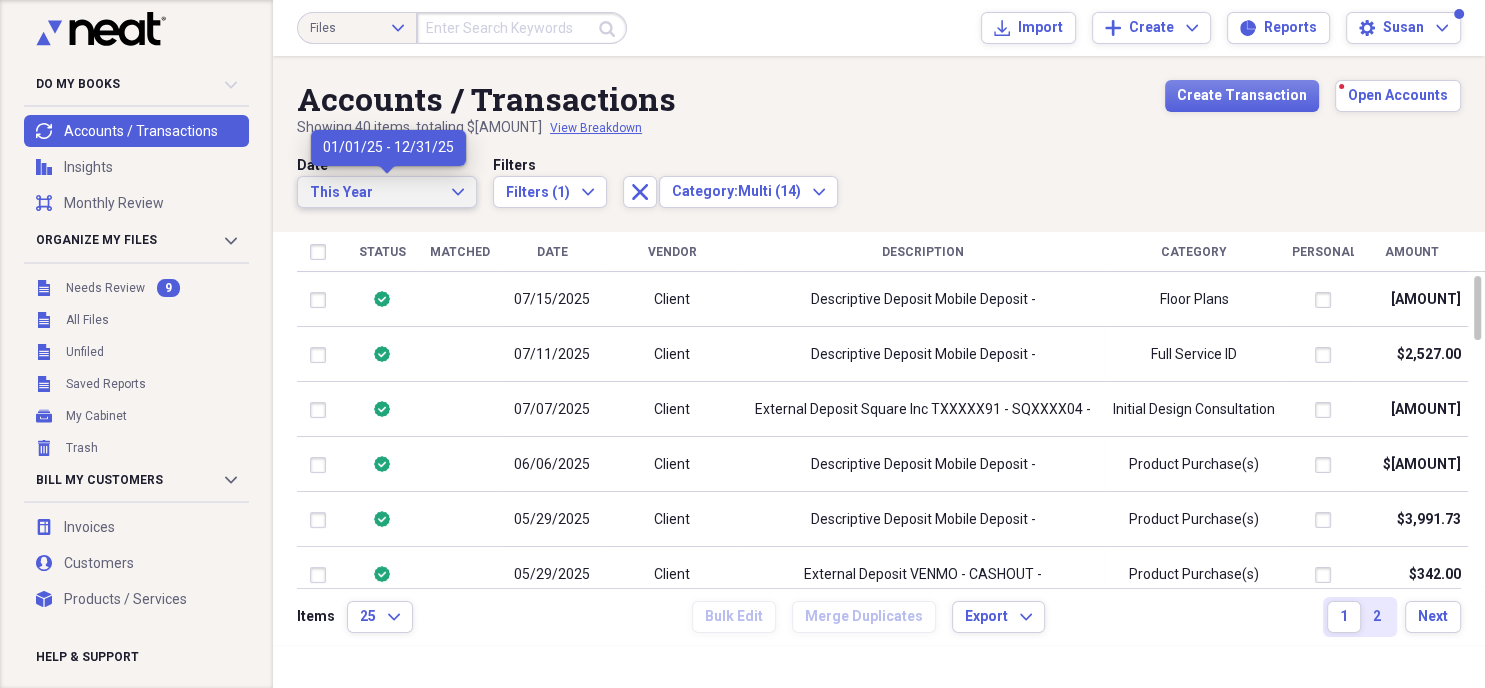 click on "This Year Expand" at bounding box center [387, 193] 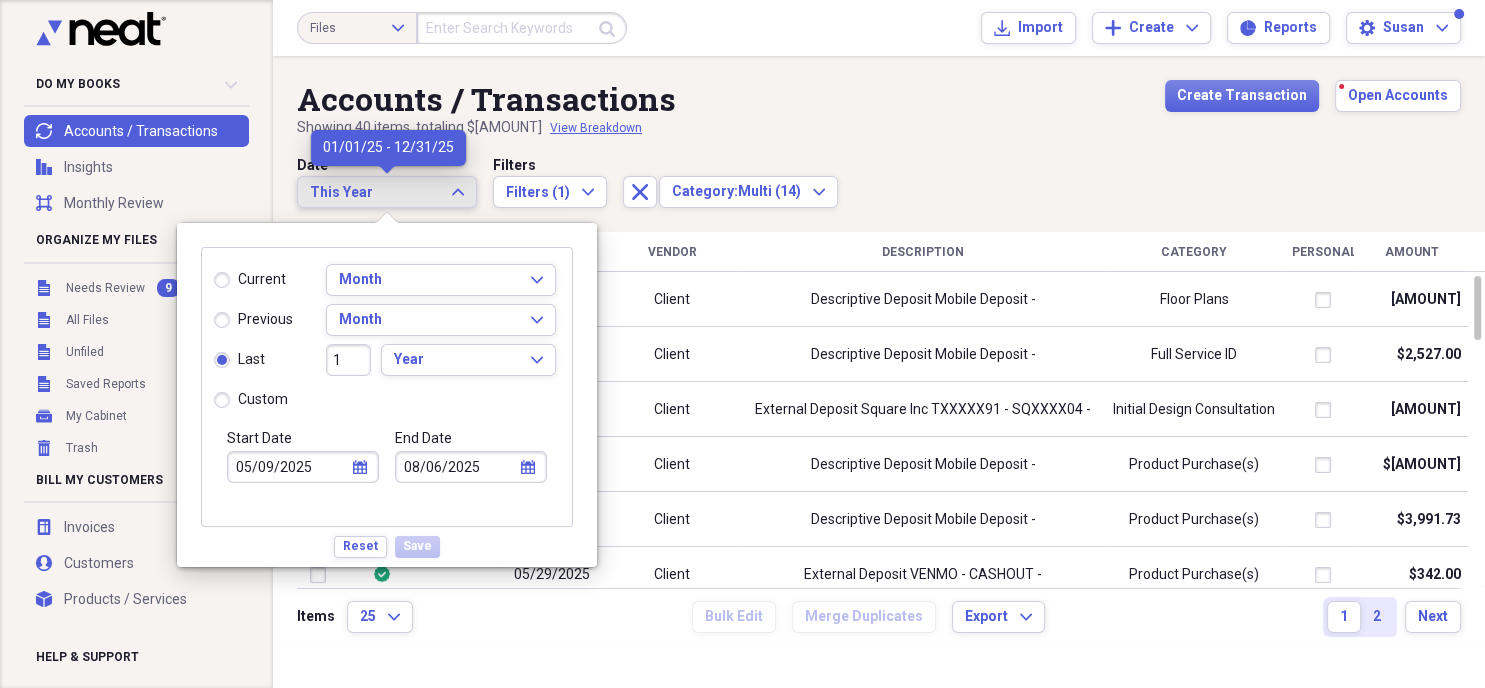 type on "01/01/2025" 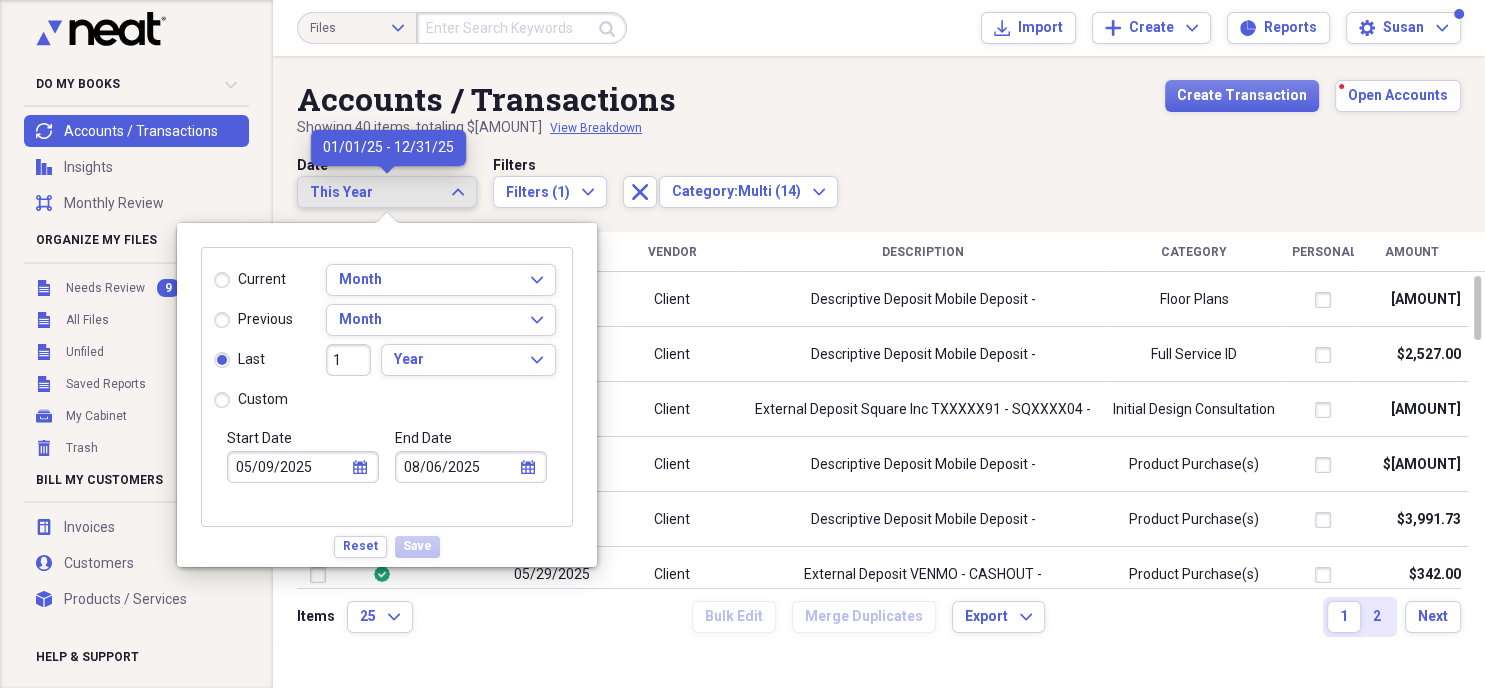 type on "12/31/2025" 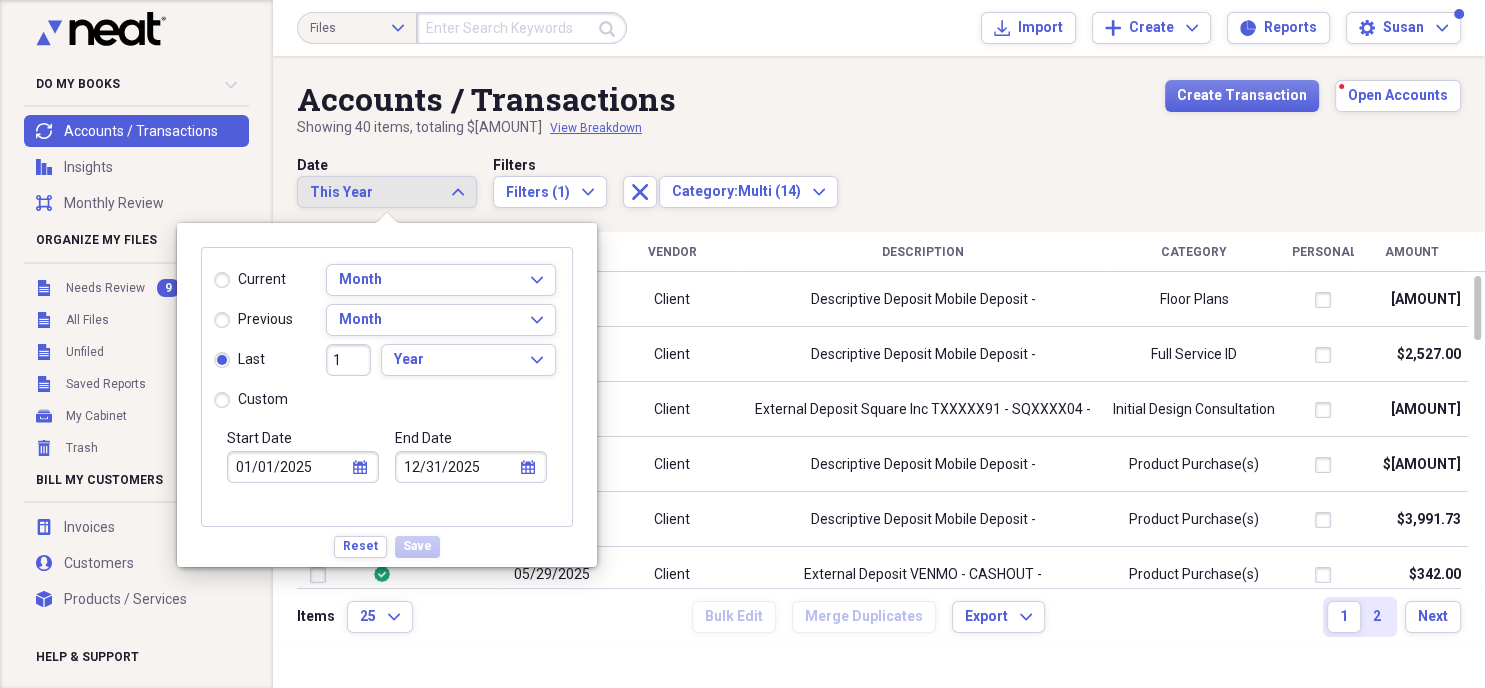 click on "previous" at bounding box center (253, 320) 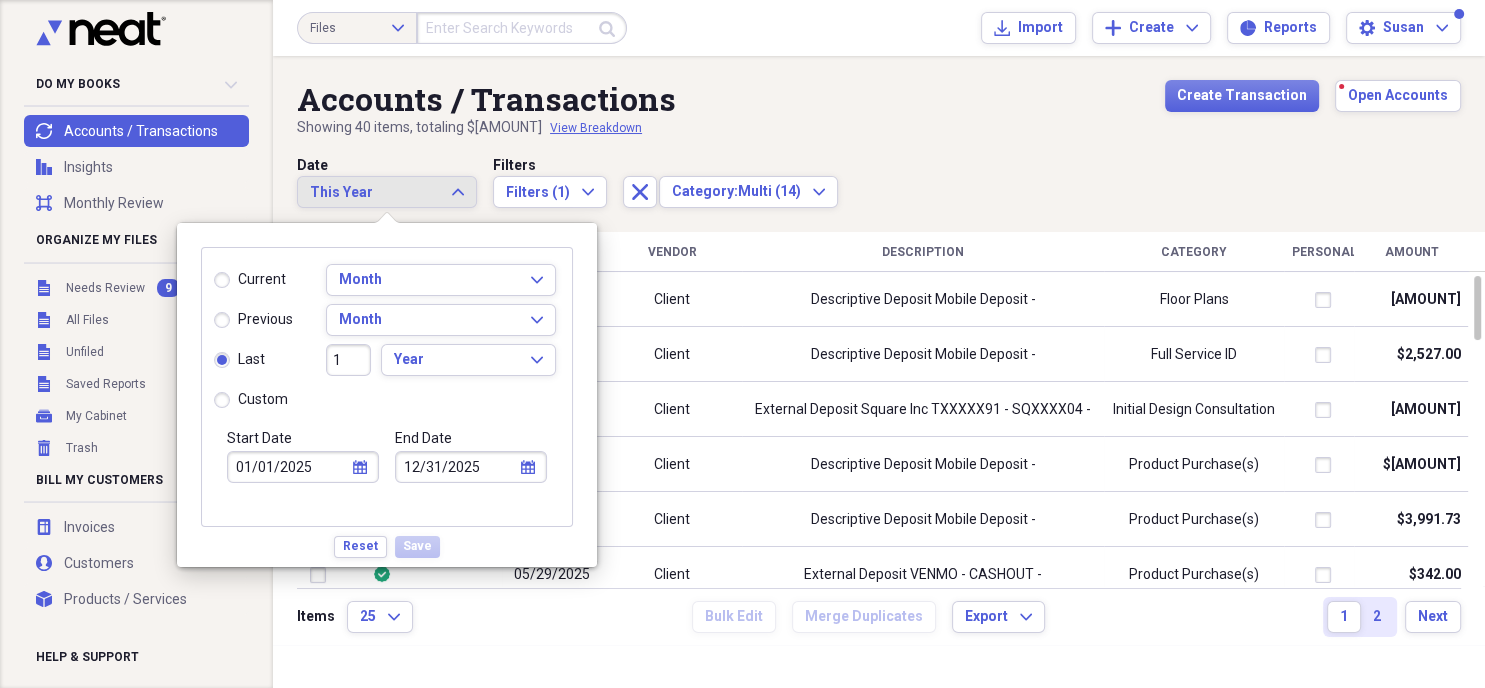 radio on "true" 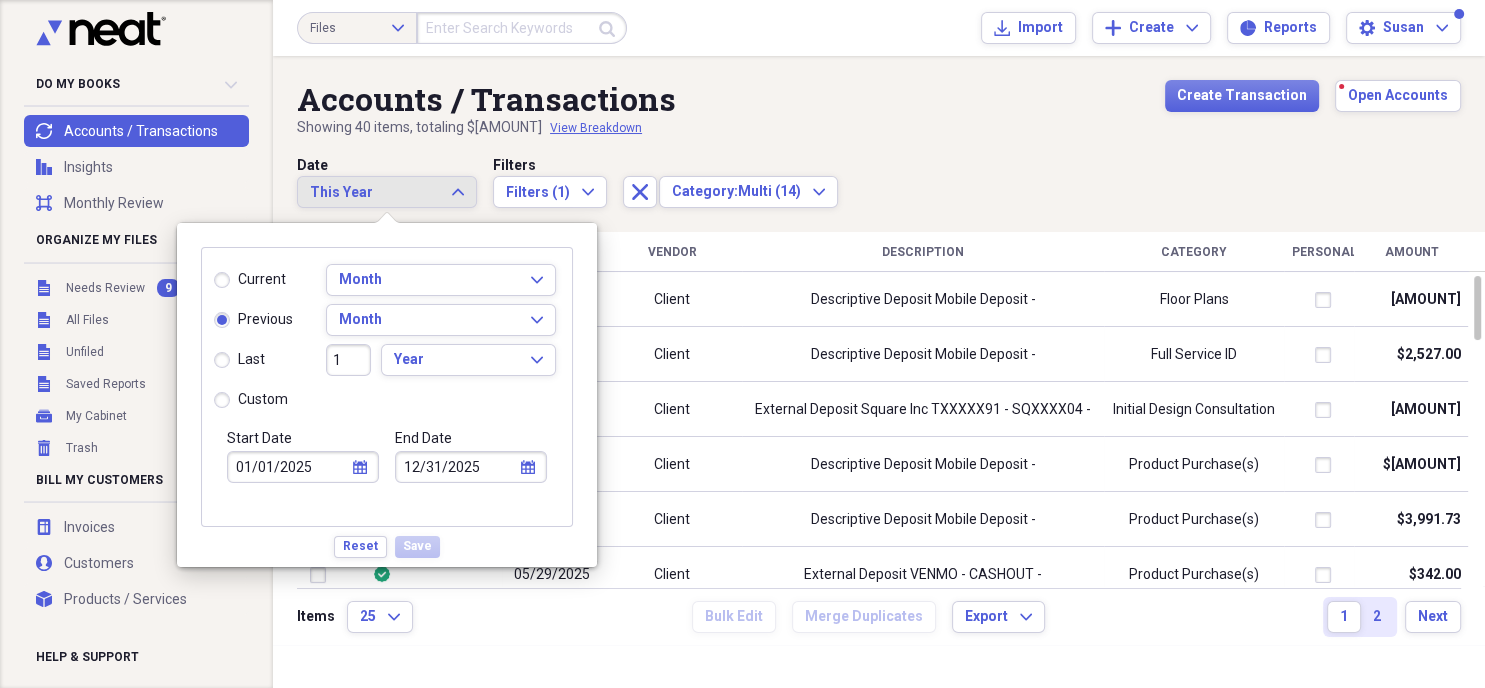 type on "07/01/2025" 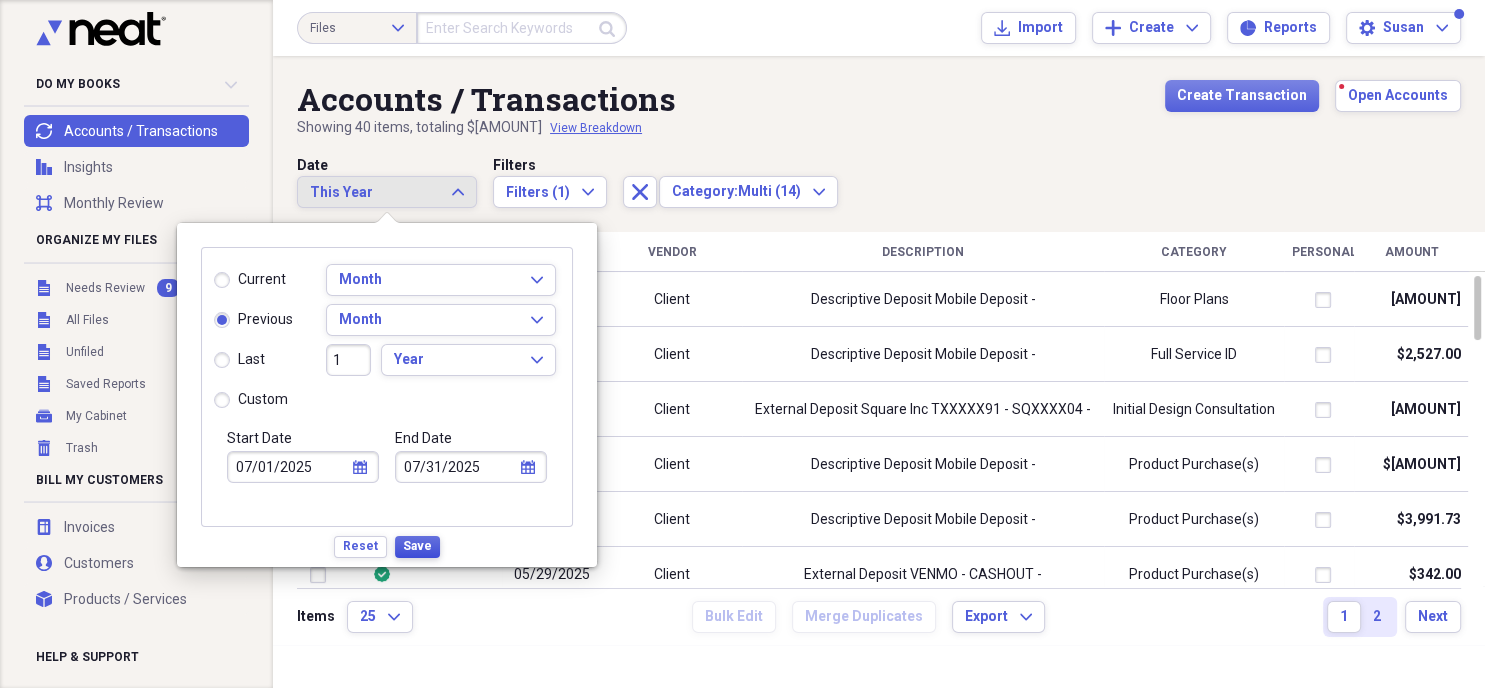 click on "Save" at bounding box center (417, 546) 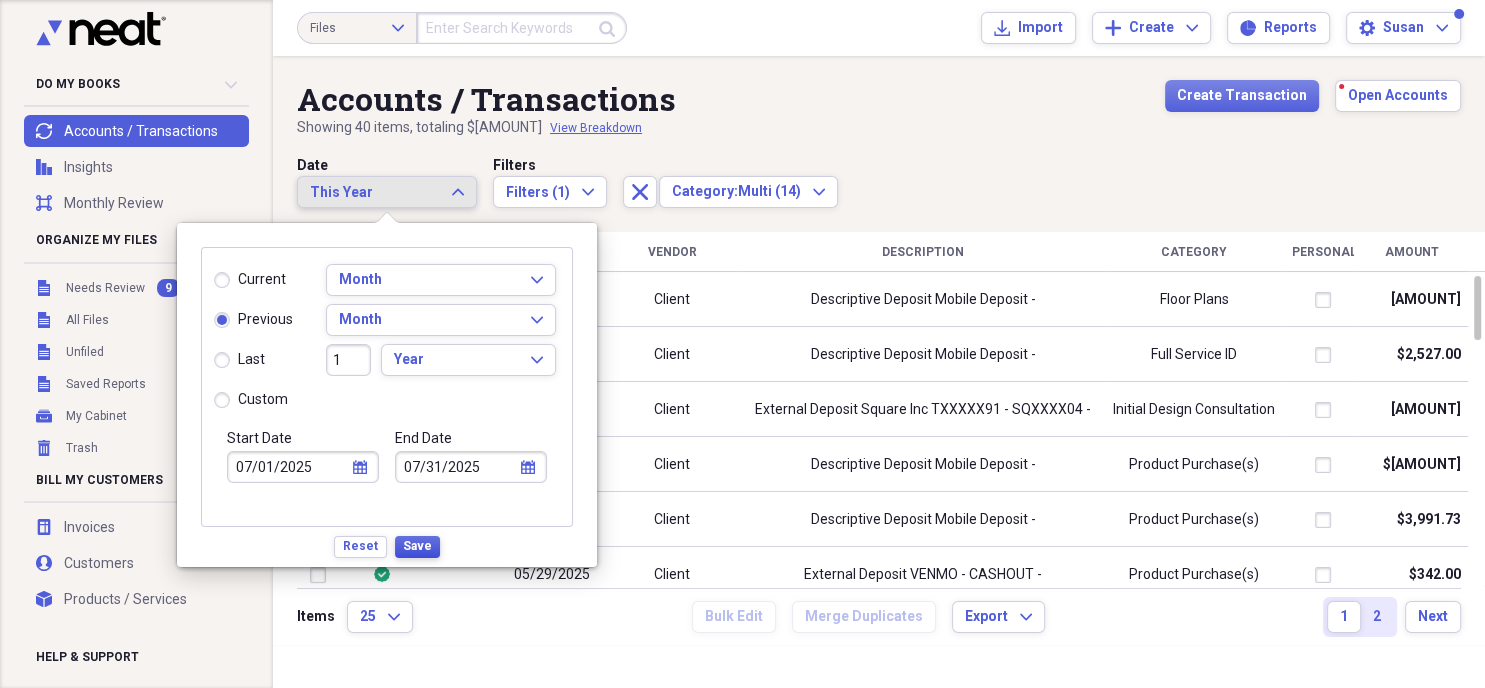 type on "90" 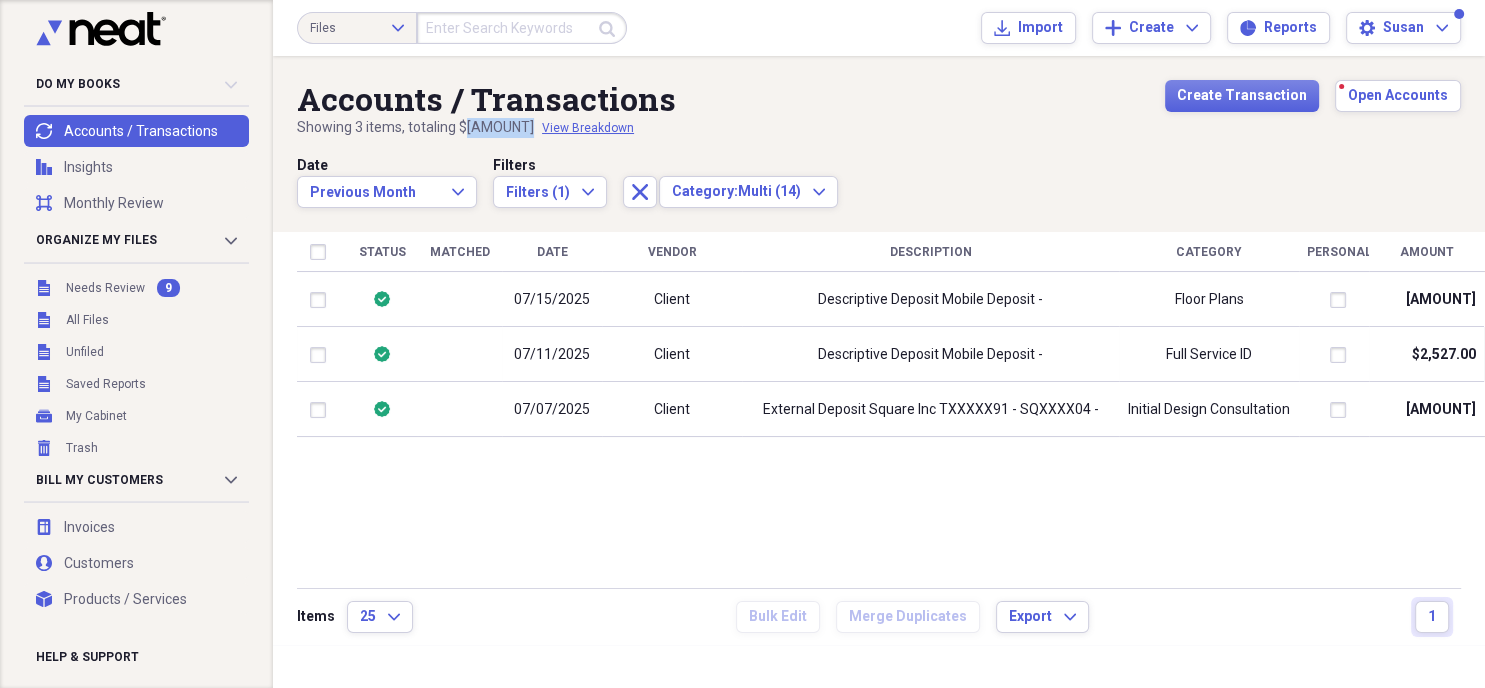 drag, startPoint x: 466, startPoint y: 126, endPoint x: 518, endPoint y: 126, distance: 52 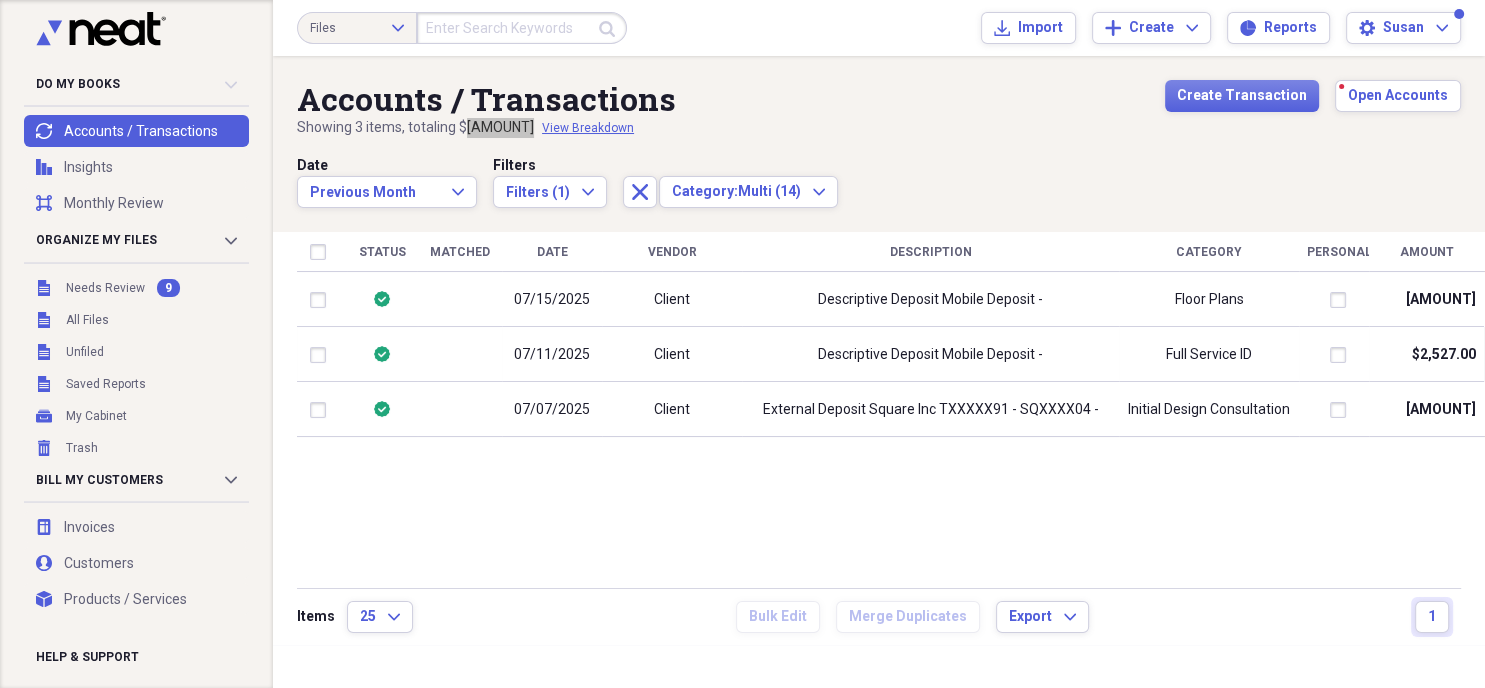 click on "Status Matched Date Vendor Description Category Personal Amount reviewed 07/15/2025 Client Descriptive Deposit Mobile Deposit - Floor Plans $[AMOUNT] reviewed 07/11/2025 Client Descriptive Deposit Mobile Deposit - Full Service ID $[AMOUNT] reviewed 07/07/2025 Client External Deposit Square Inc TXXXXX91 - SQXXXX04 - Initial Design Consultation $[AMOUNT]" at bounding box center [891, 409] 